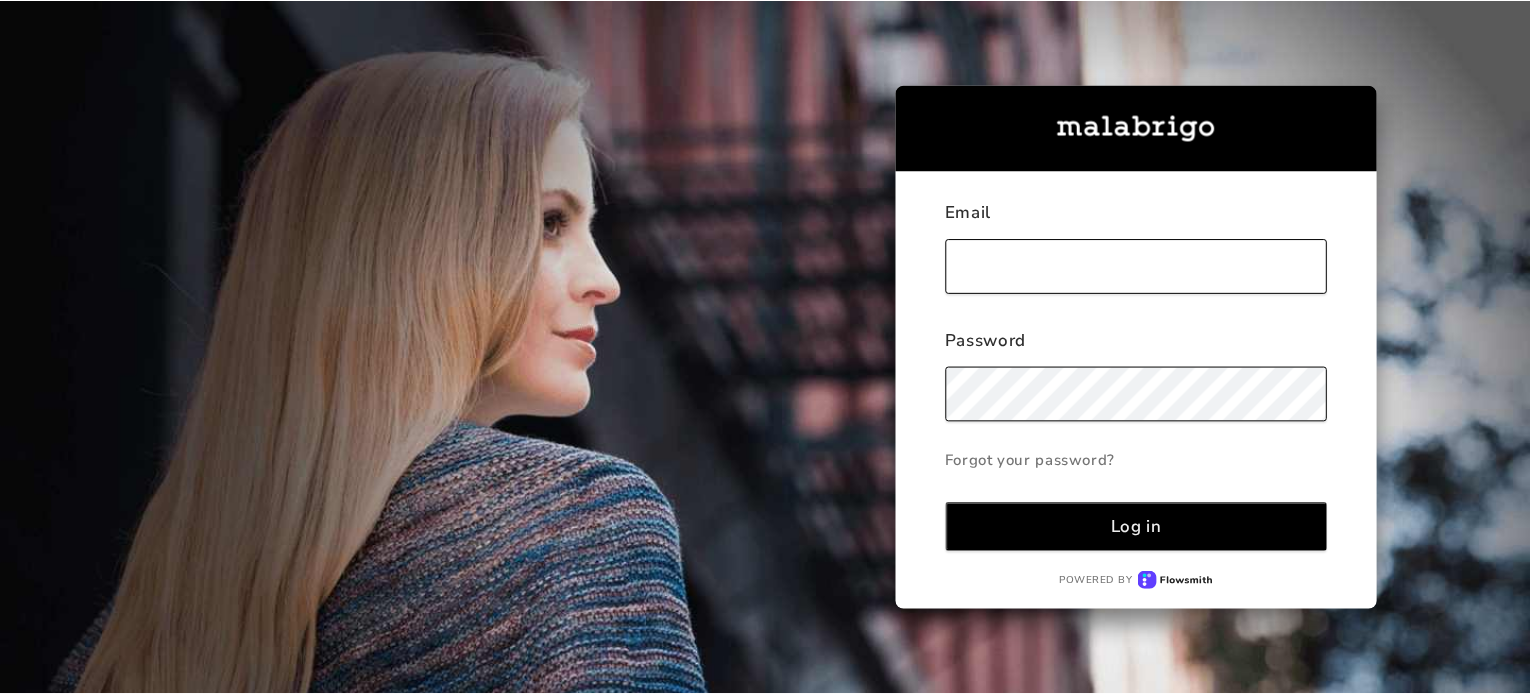 scroll, scrollTop: 0, scrollLeft: 0, axis: both 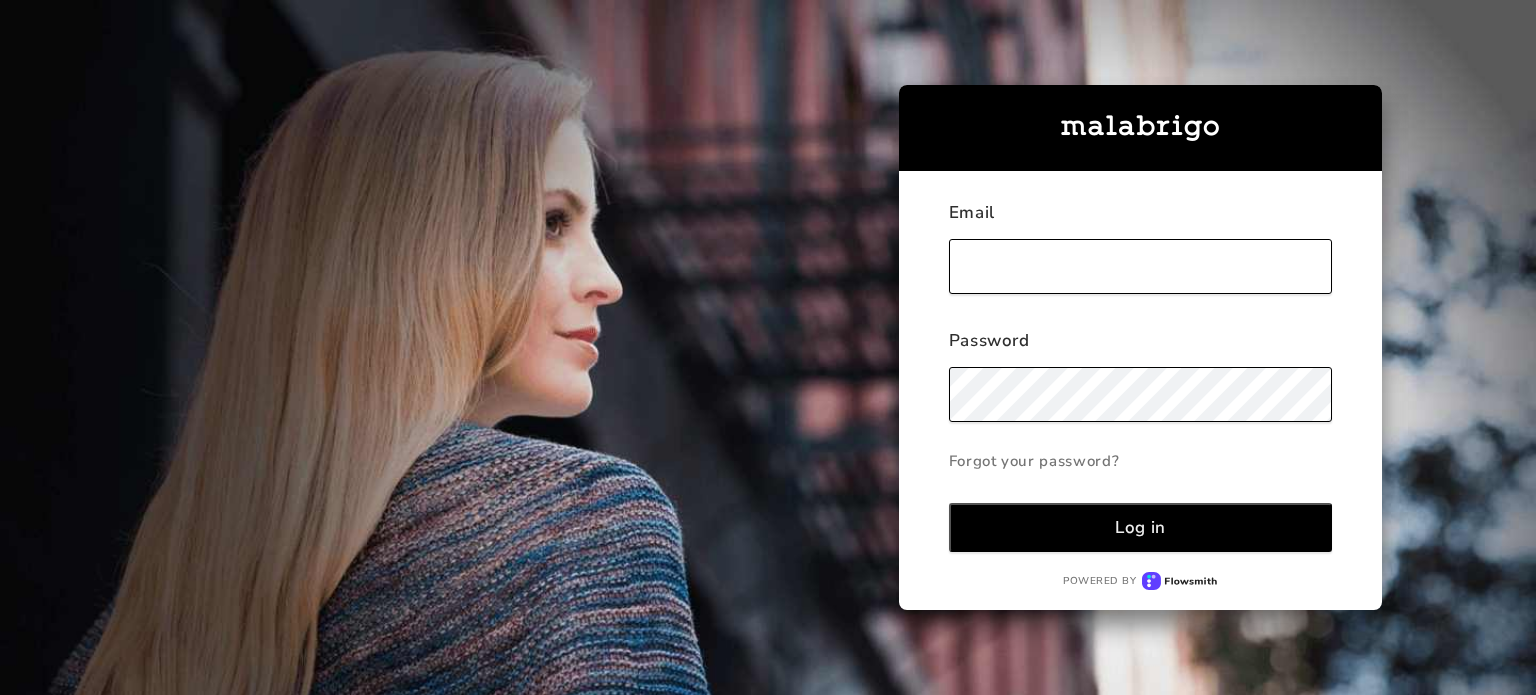 type on "[EMAIL_ADDRESS][DOMAIN_NAME]" 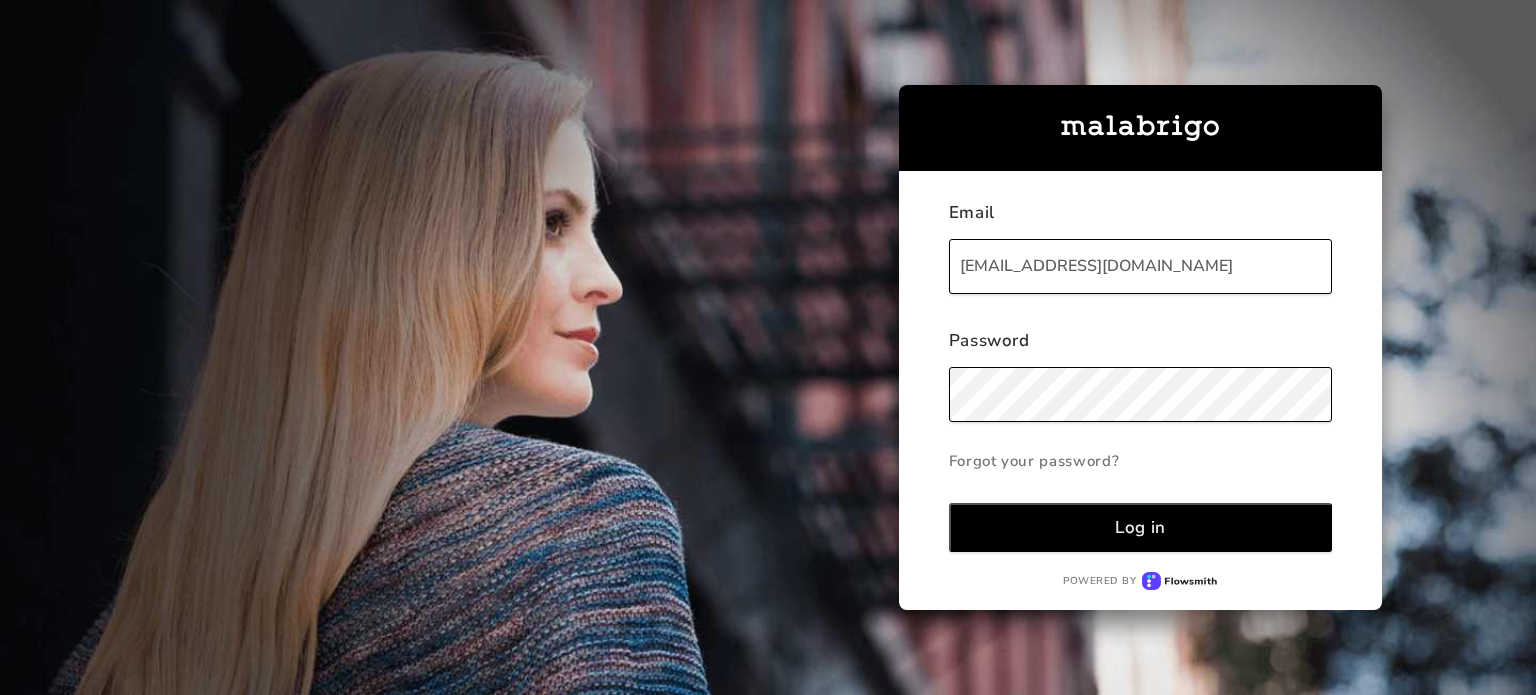 click on "Log in" at bounding box center [1140, 527] 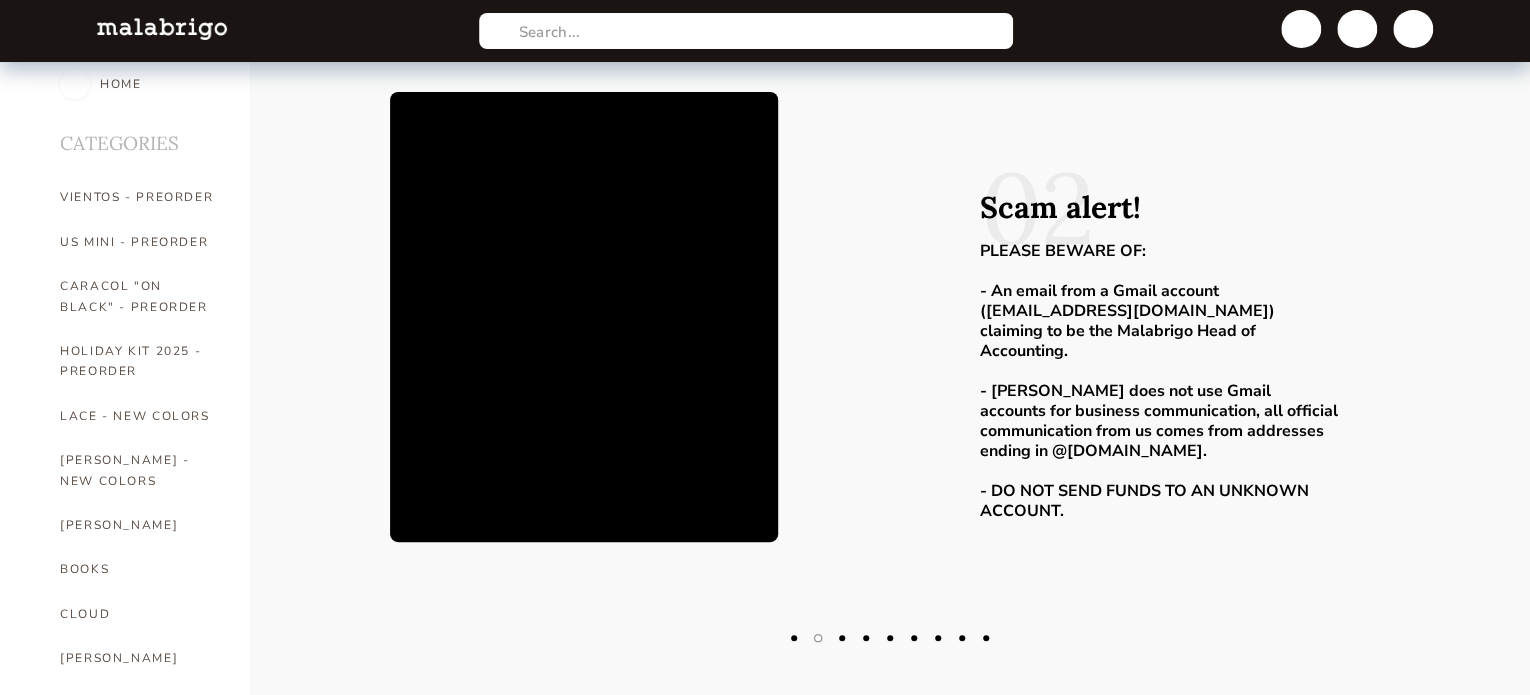 scroll, scrollTop: 0, scrollLeft: 0, axis: both 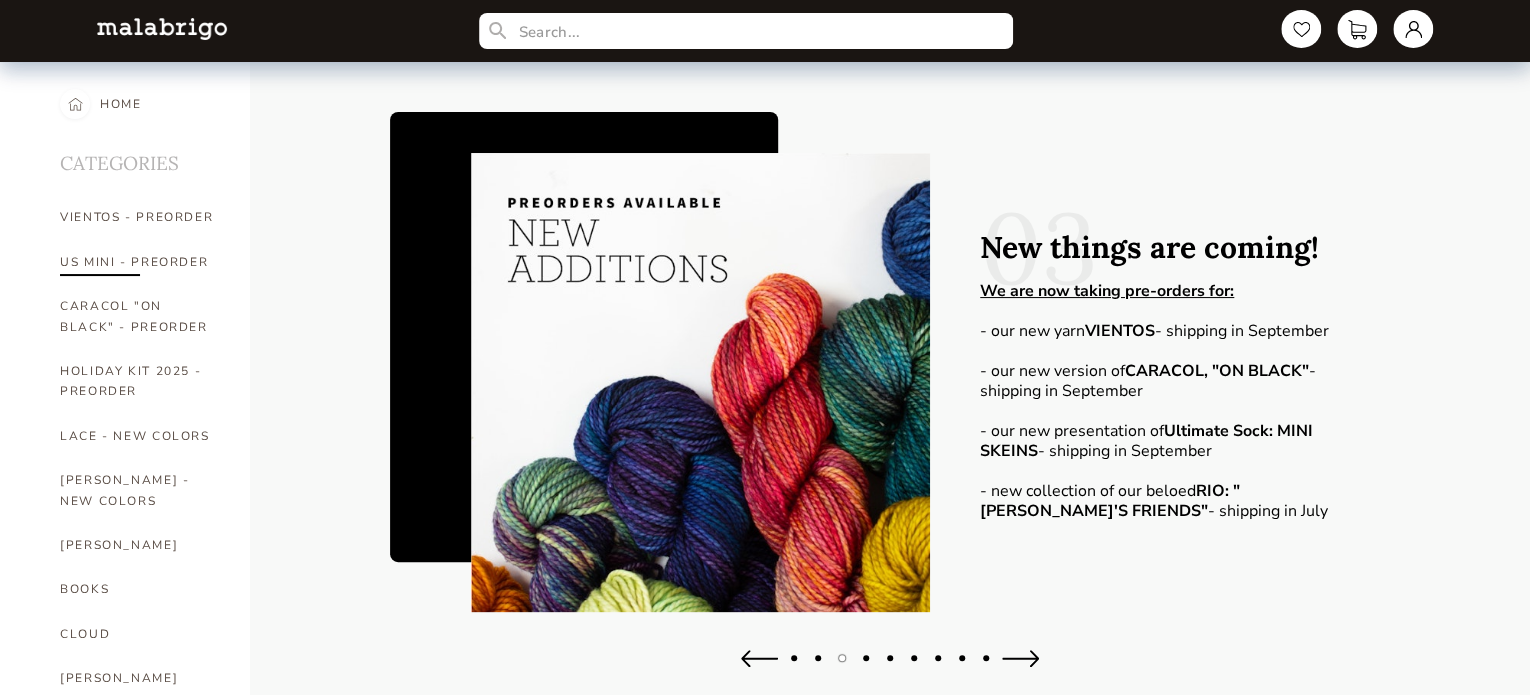 click on "US MINI - PREORDER" at bounding box center [140, 262] 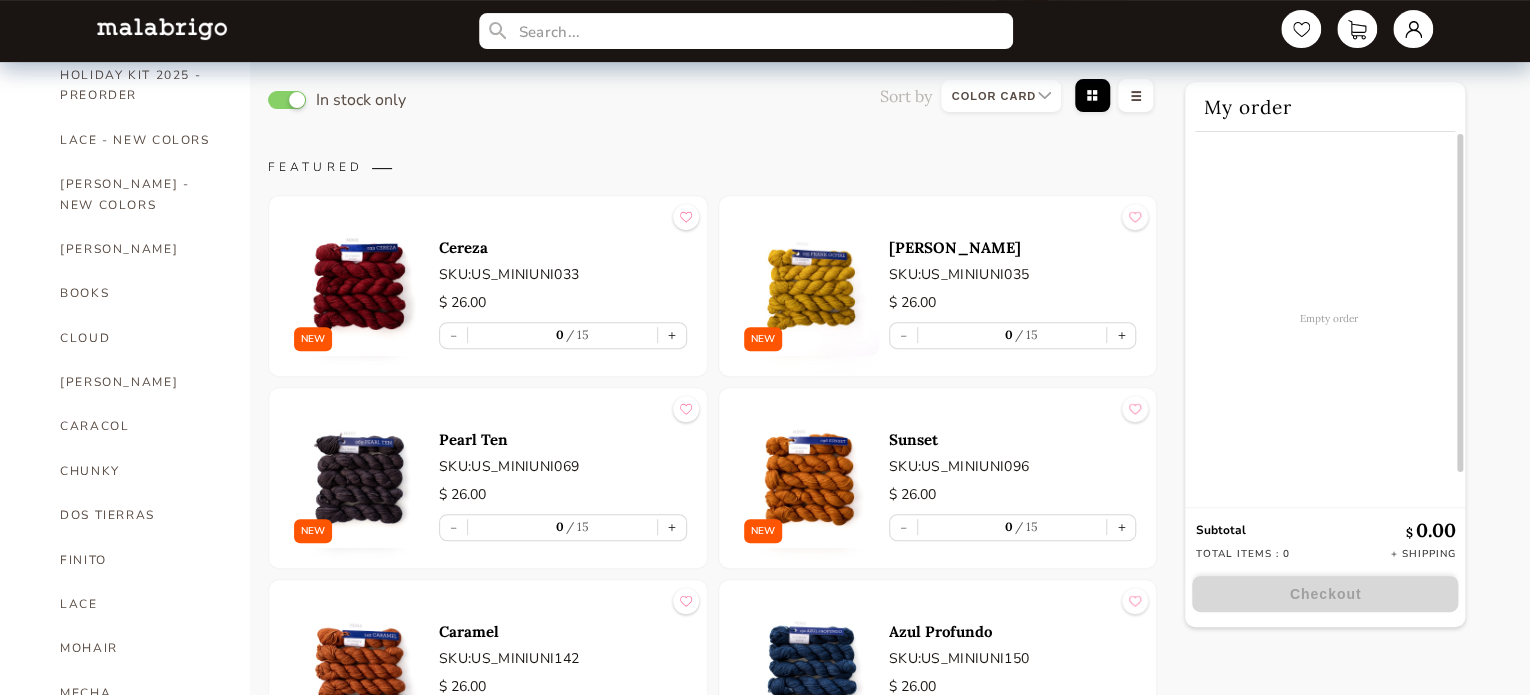 scroll, scrollTop: 300, scrollLeft: 0, axis: vertical 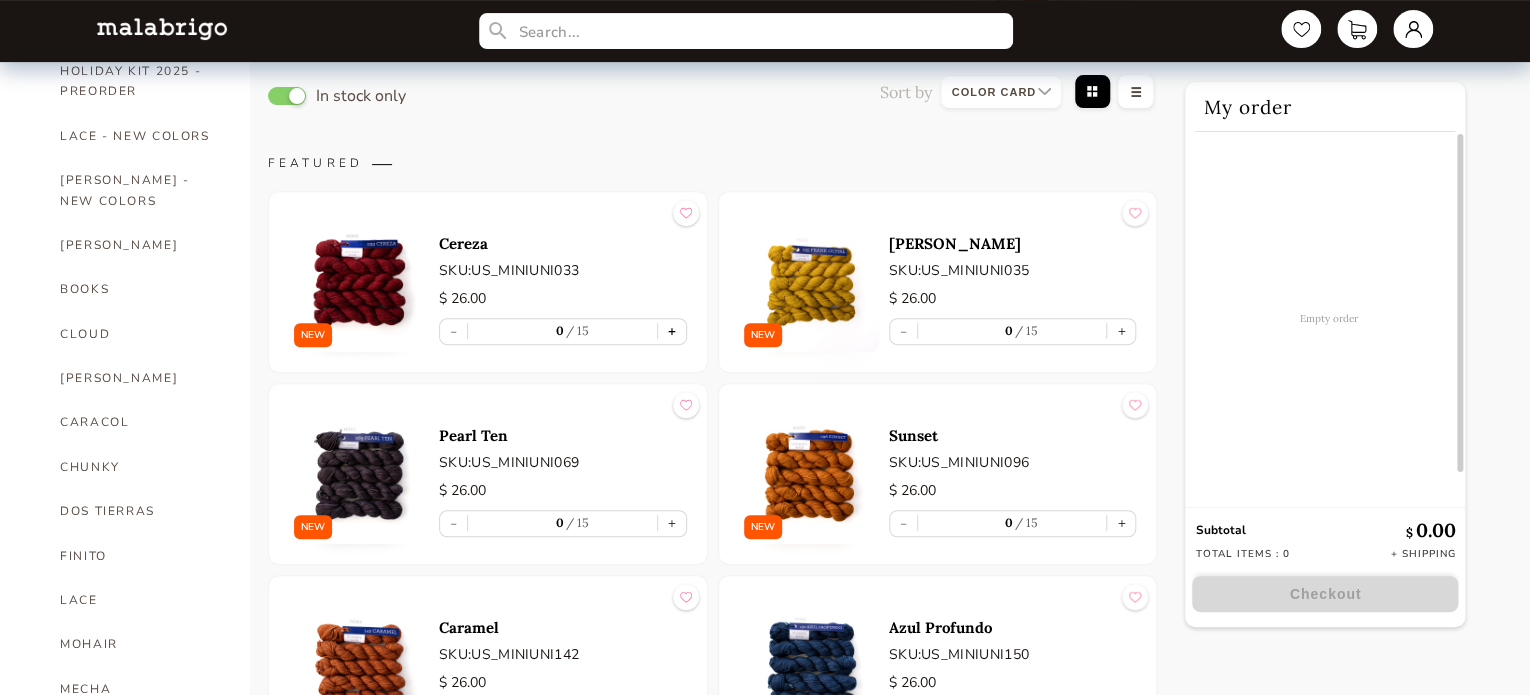 click on "+" at bounding box center [672, 331] 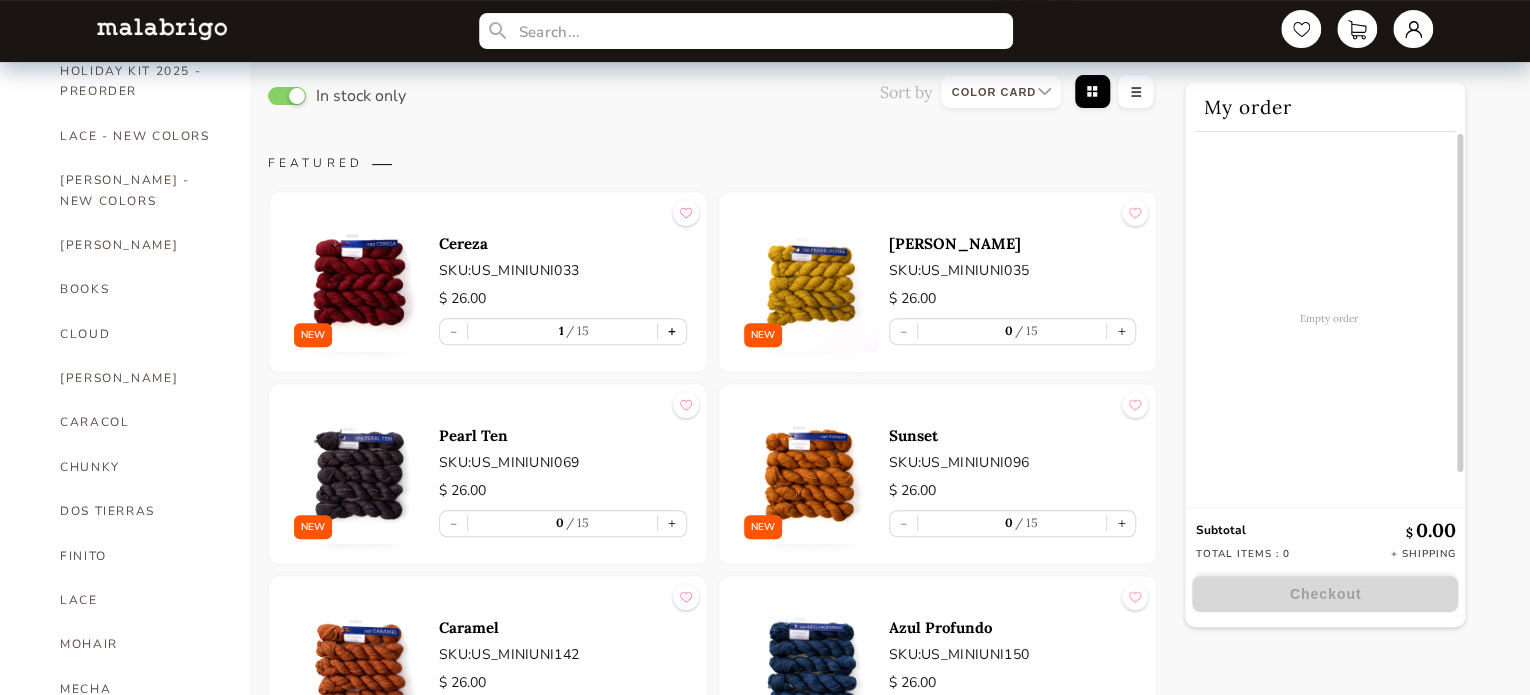 type on "1" 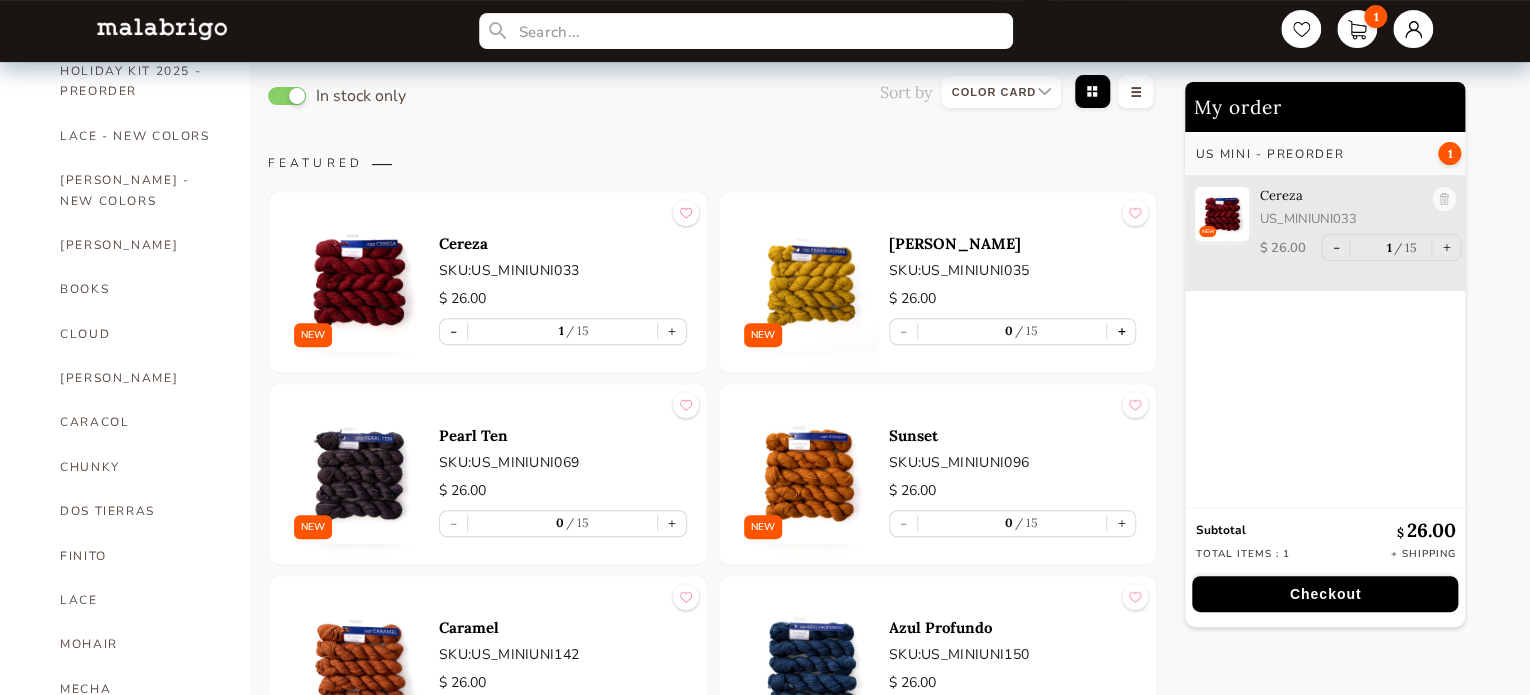 click on "+" at bounding box center [1121, 331] 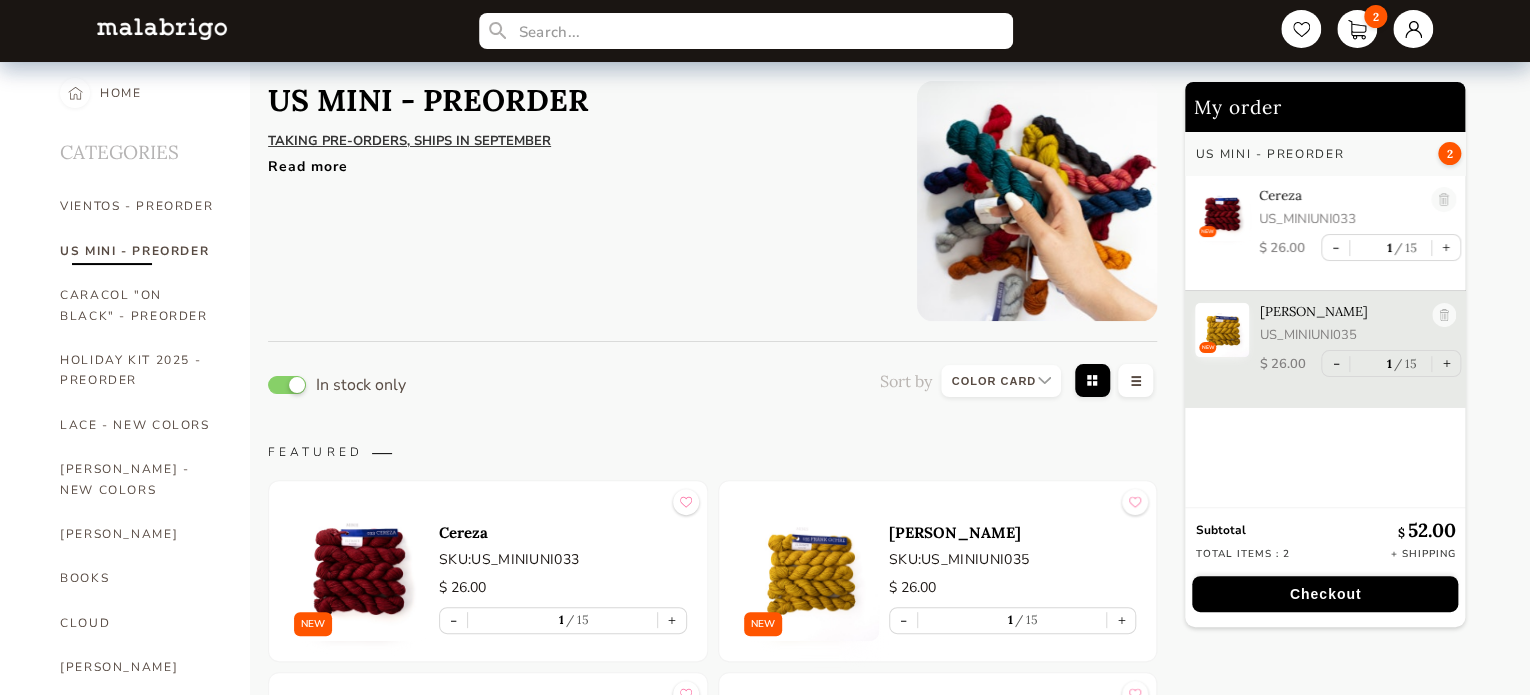 scroll, scrollTop: 0, scrollLeft: 0, axis: both 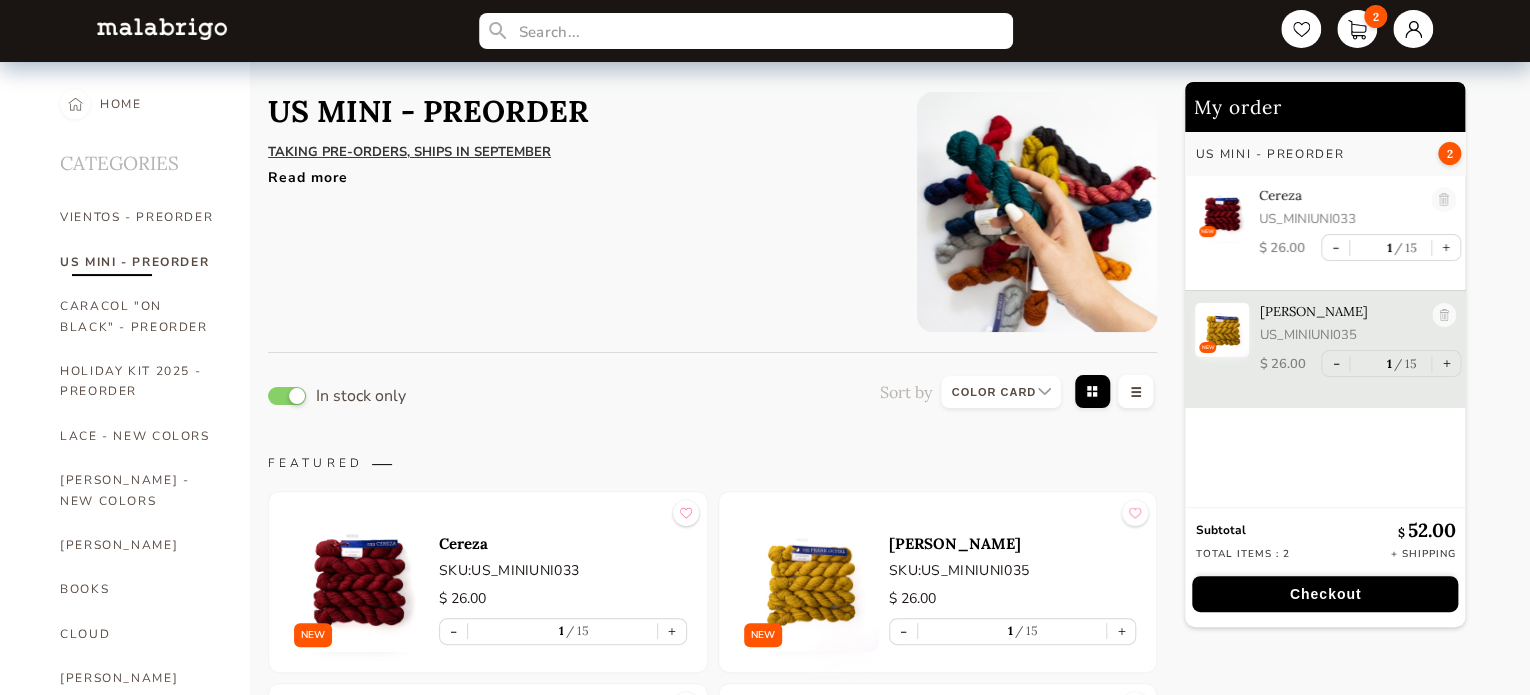 click on "Read more" at bounding box center [577, 172] 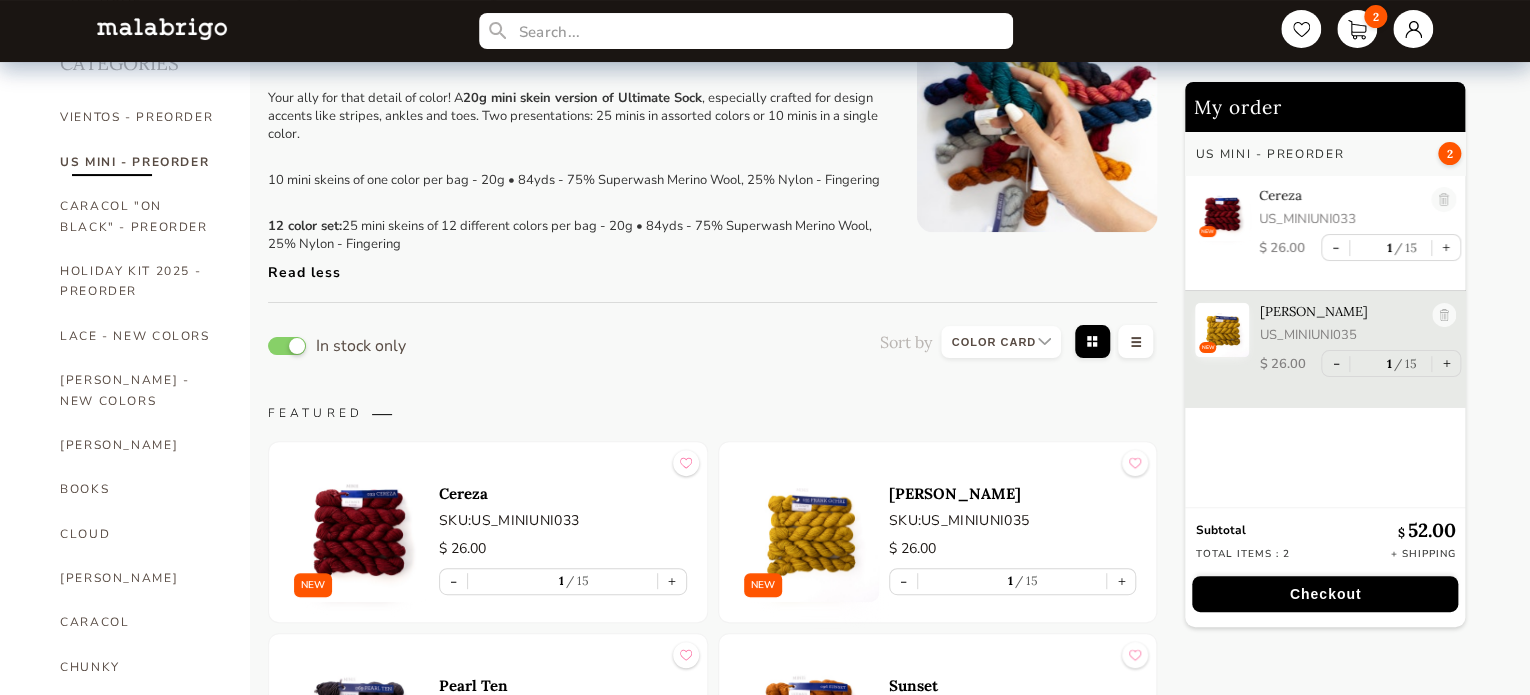 scroll, scrollTop: 300, scrollLeft: 0, axis: vertical 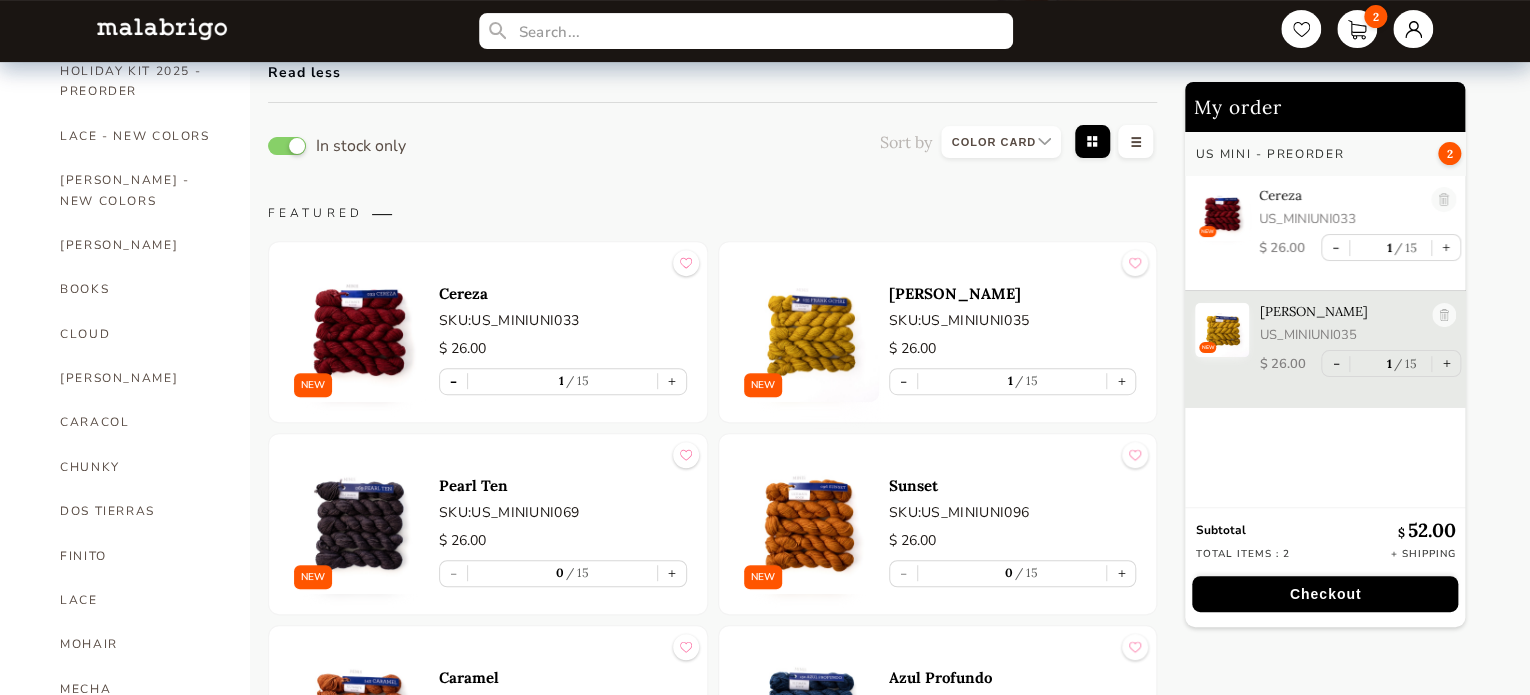 click on "-" at bounding box center (453, 381) 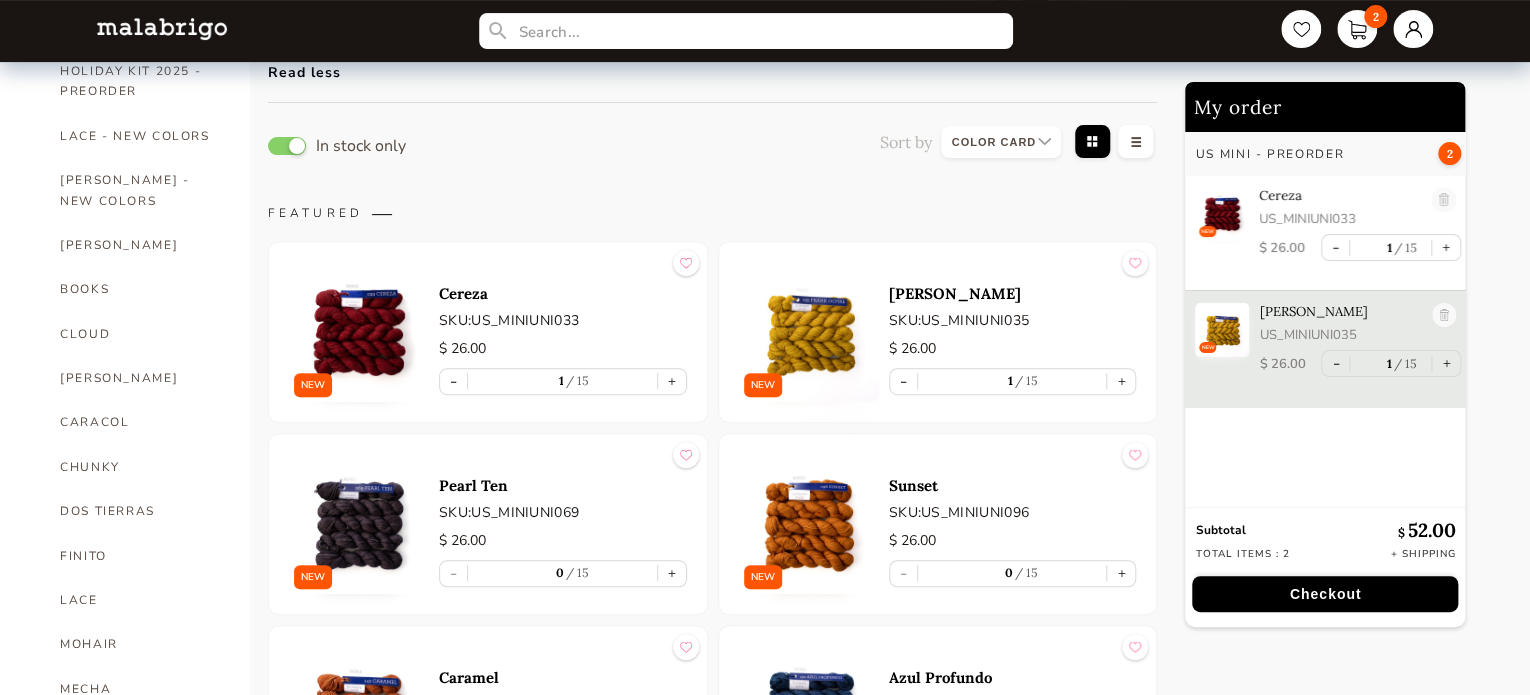 type on "0" 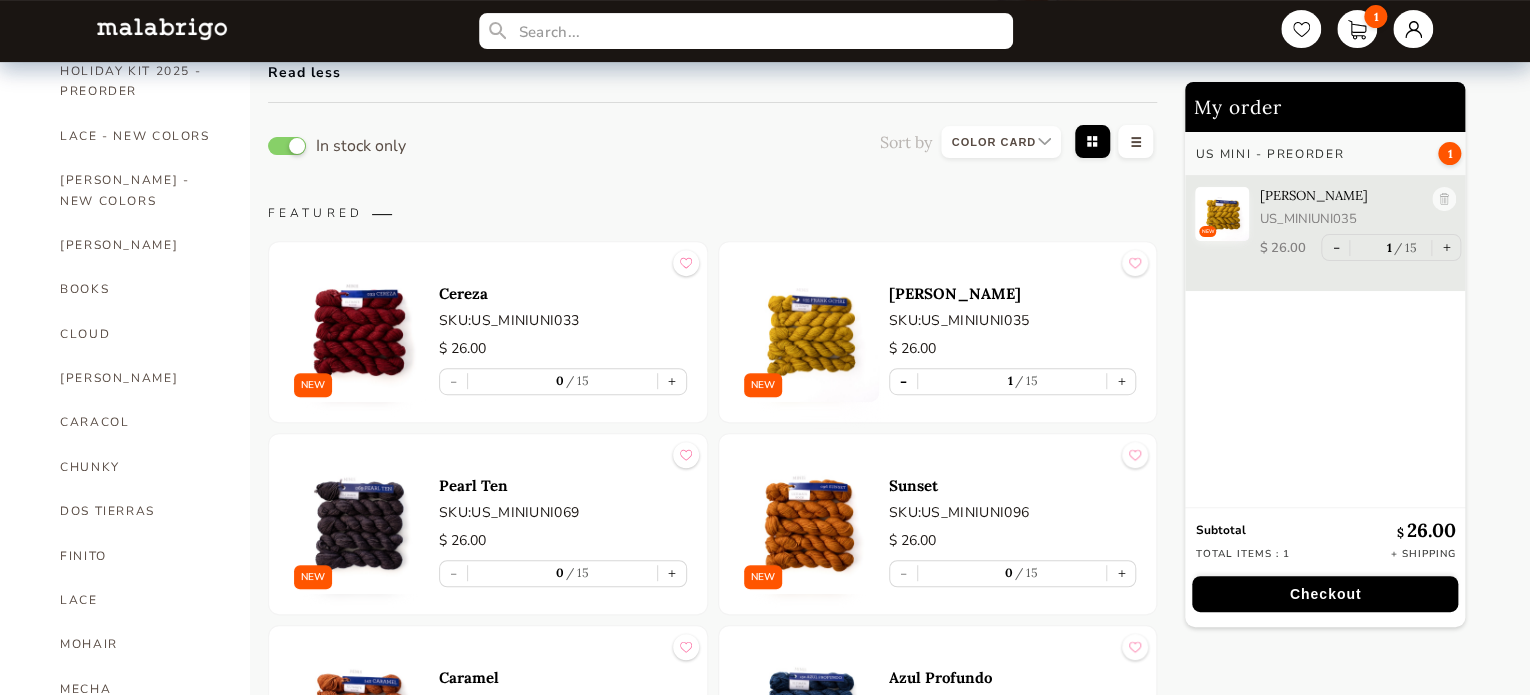 click on "-" at bounding box center (903, 381) 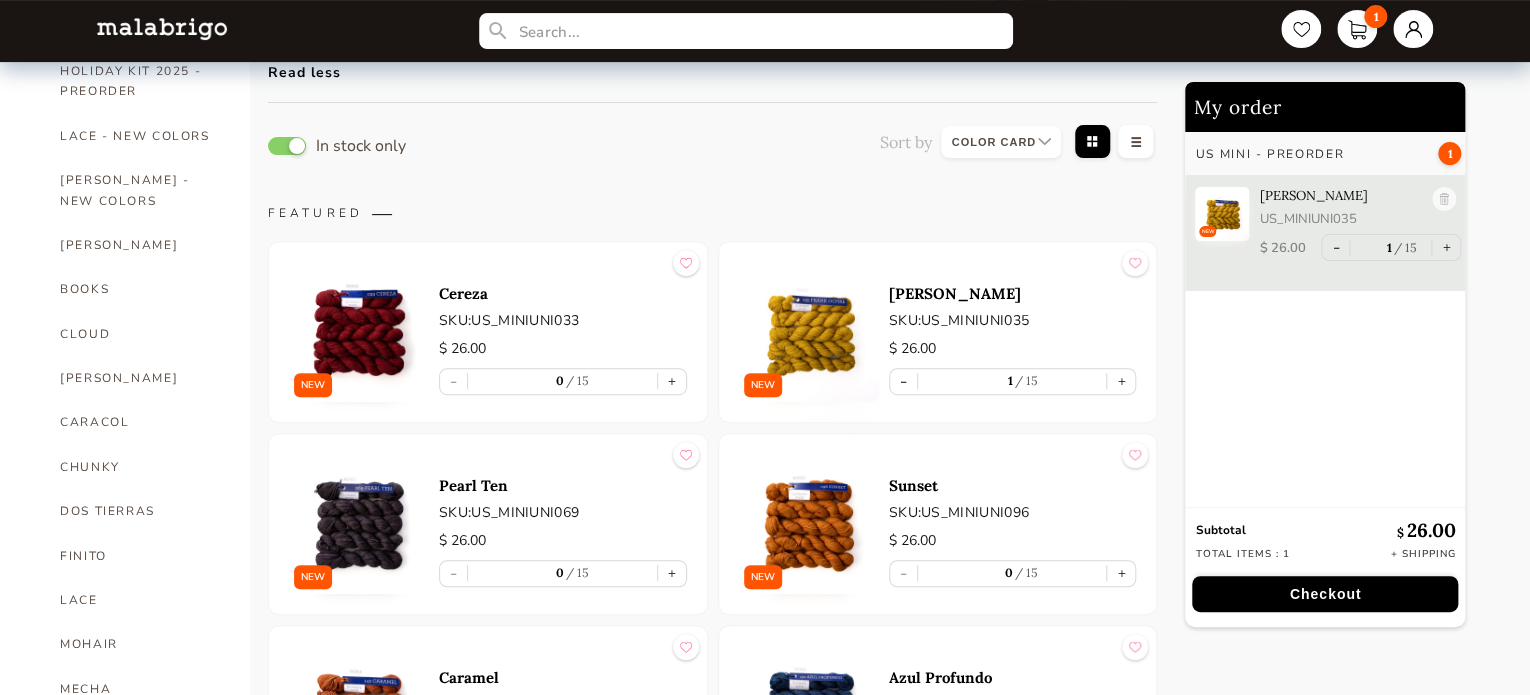 type on "0" 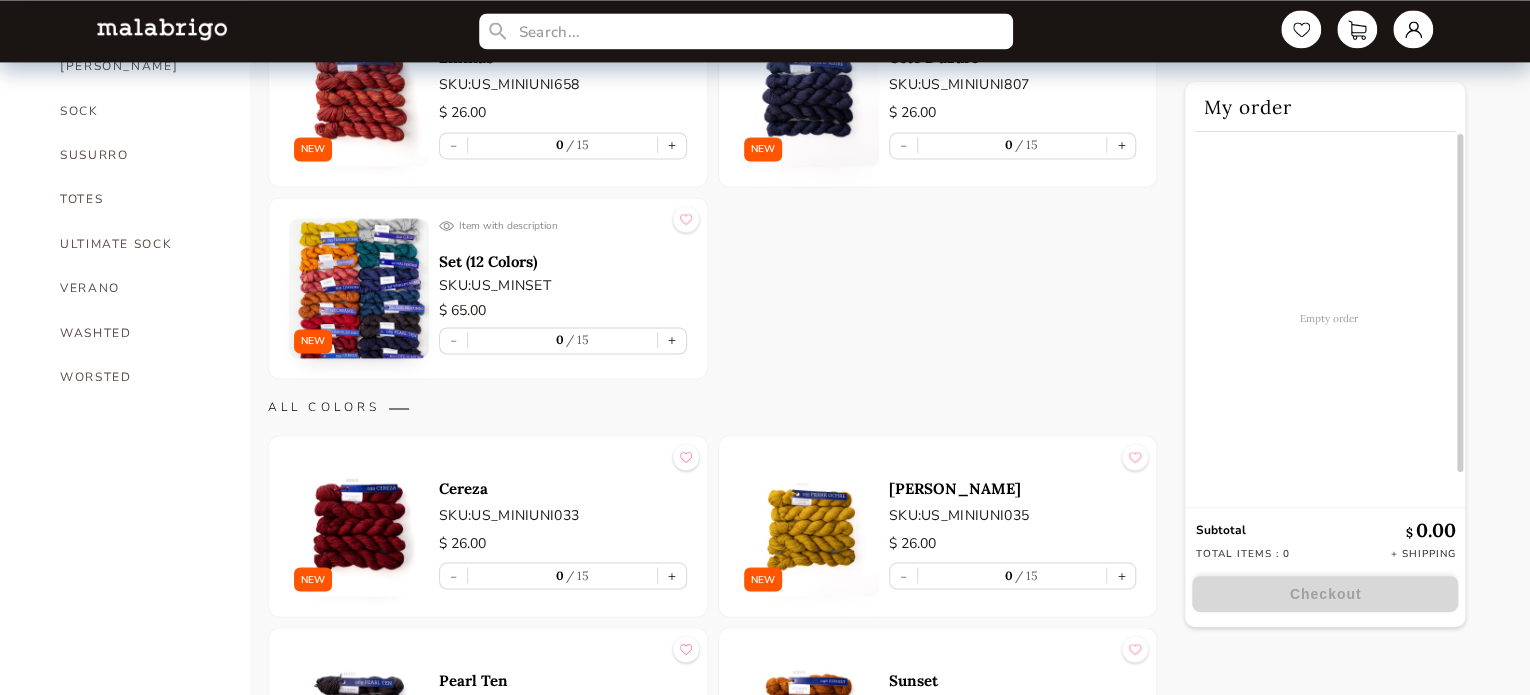 scroll, scrollTop: 1400, scrollLeft: 0, axis: vertical 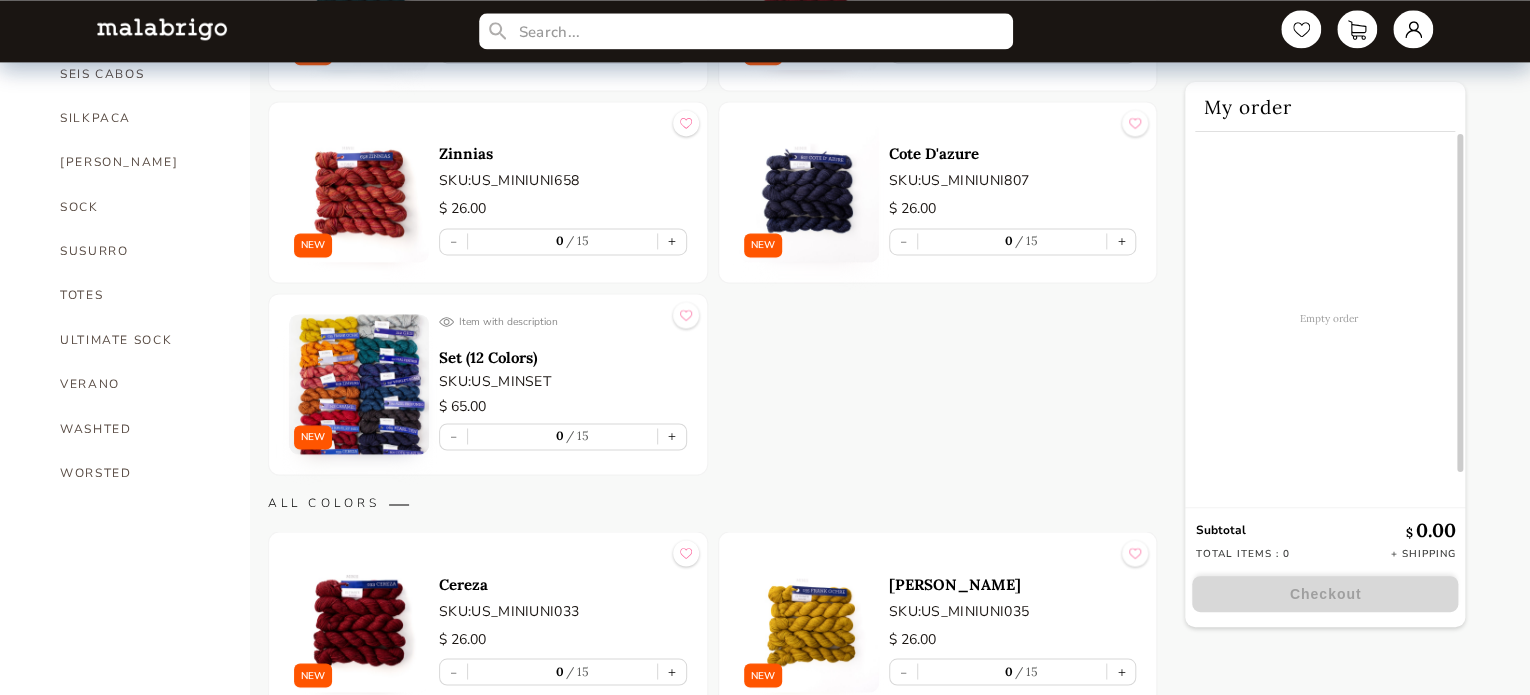 click on "Set (12 Colors)" at bounding box center (563, 357) 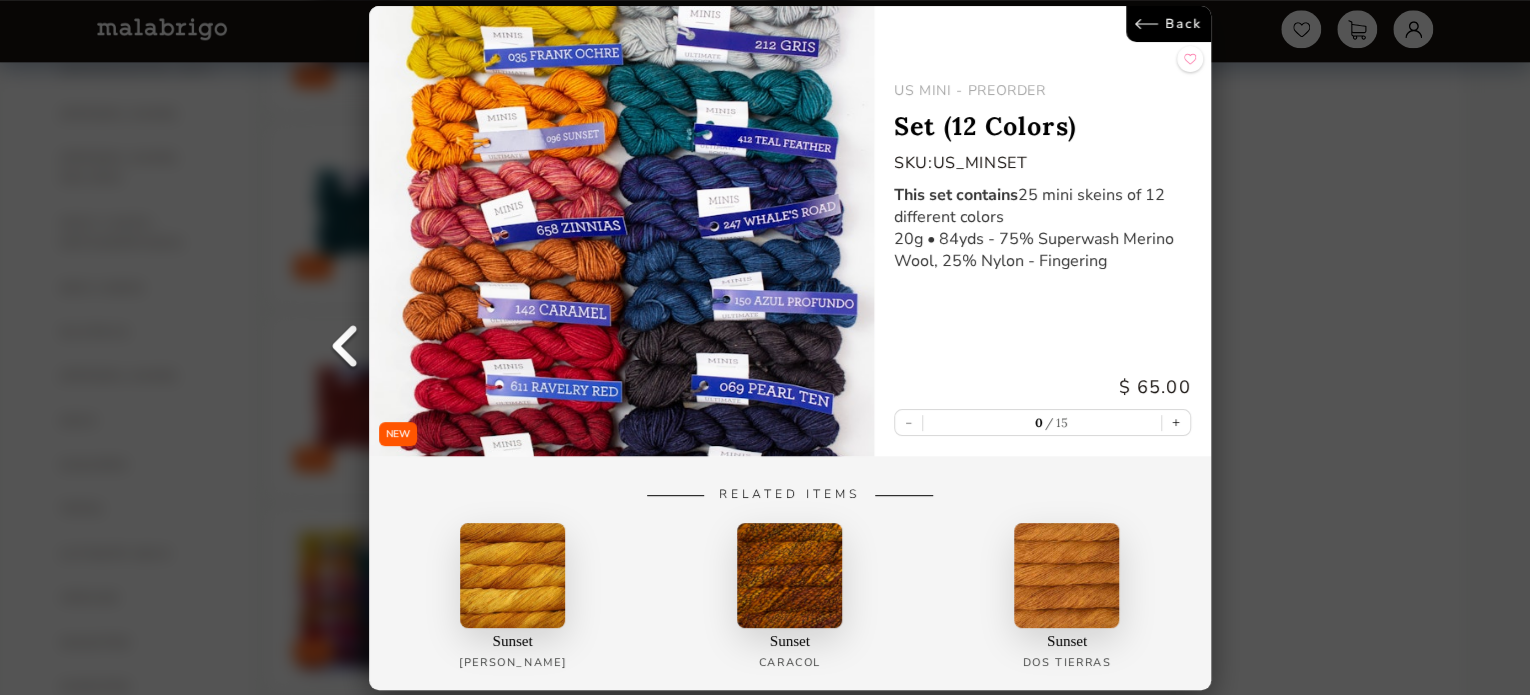 scroll, scrollTop: 1100, scrollLeft: 0, axis: vertical 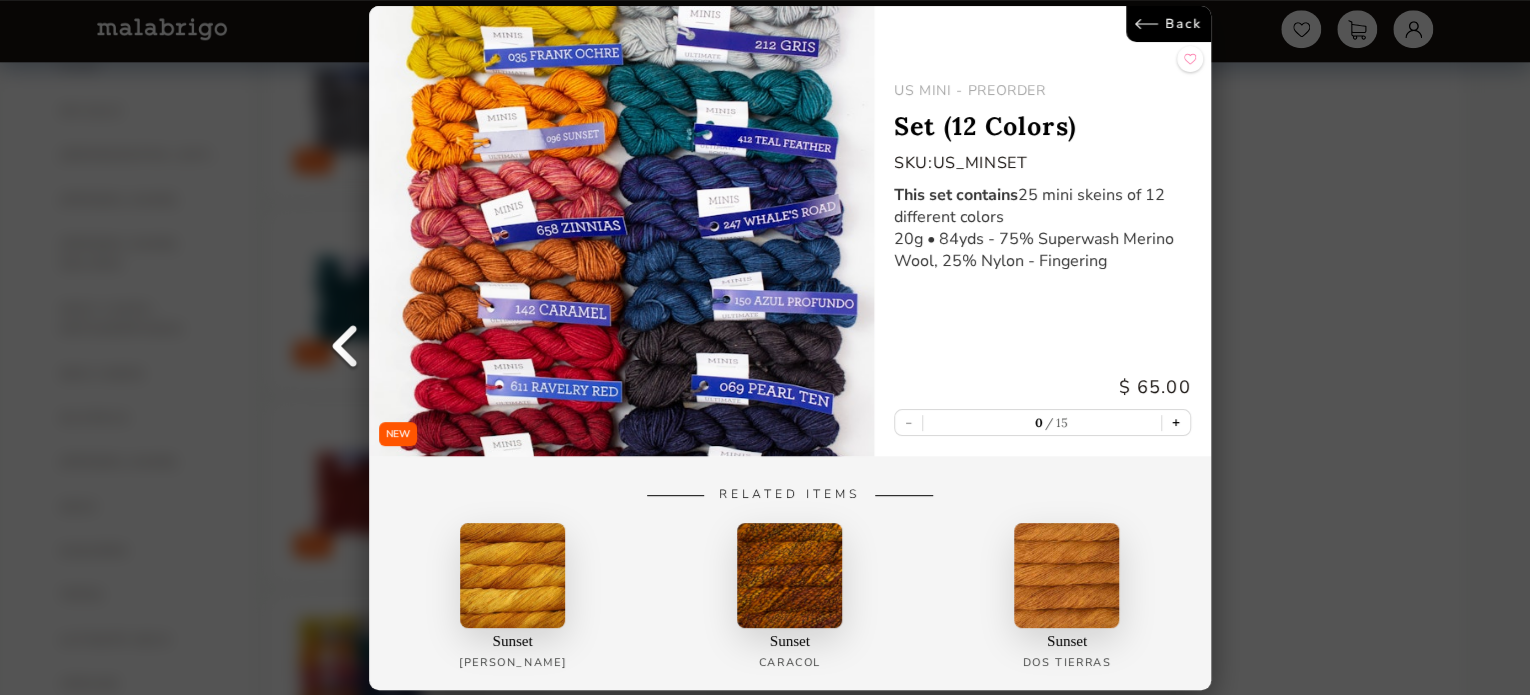 click on "+" at bounding box center (1176, 422) 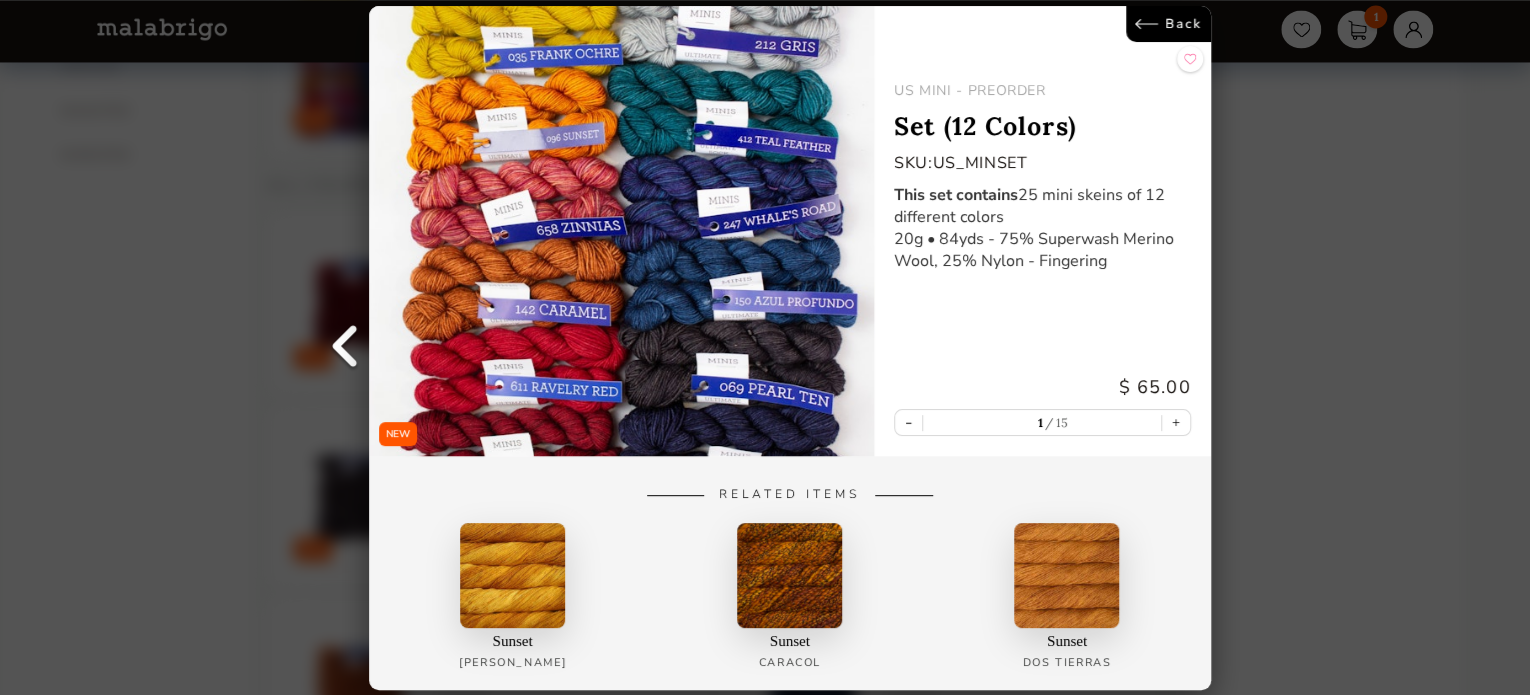 scroll, scrollTop: 1800, scrollLeft: 0, axis: vertical 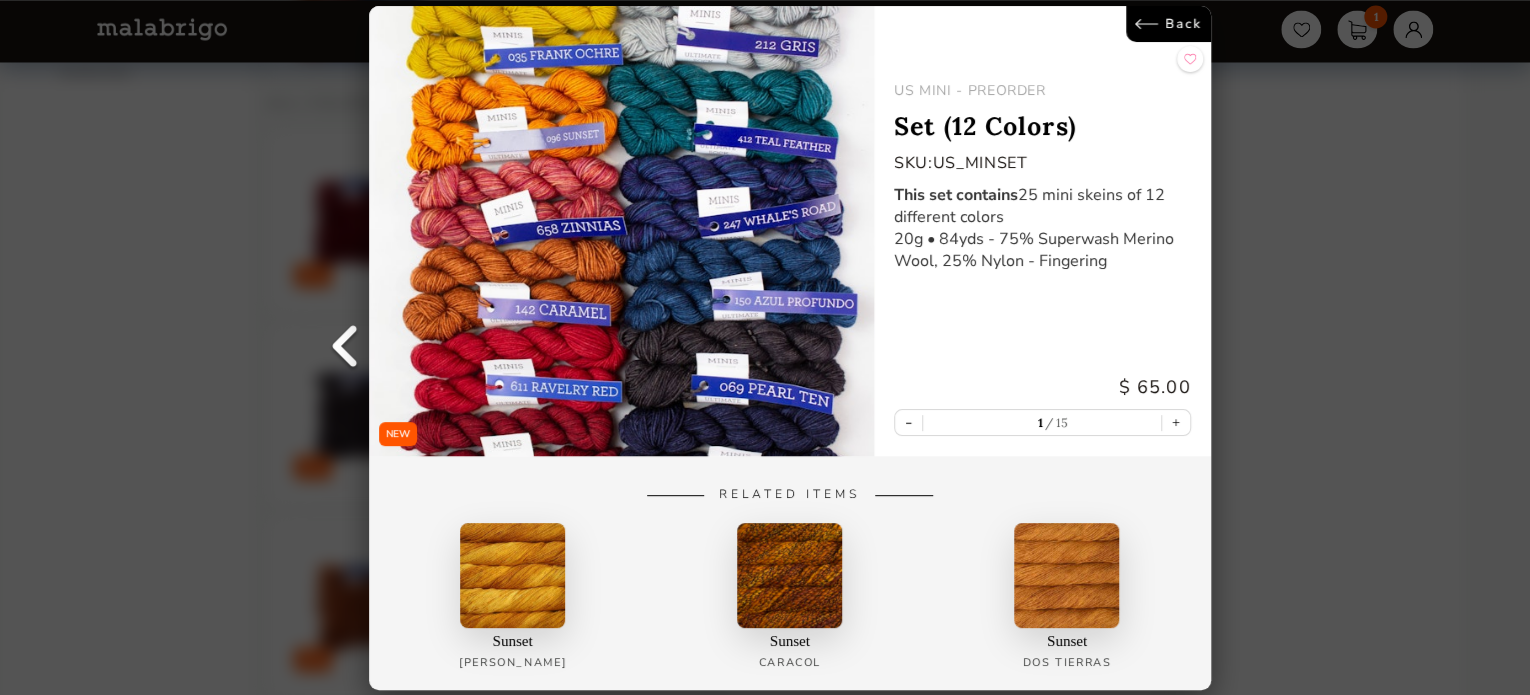 click on "Back" at bounding box center (1168, 24) 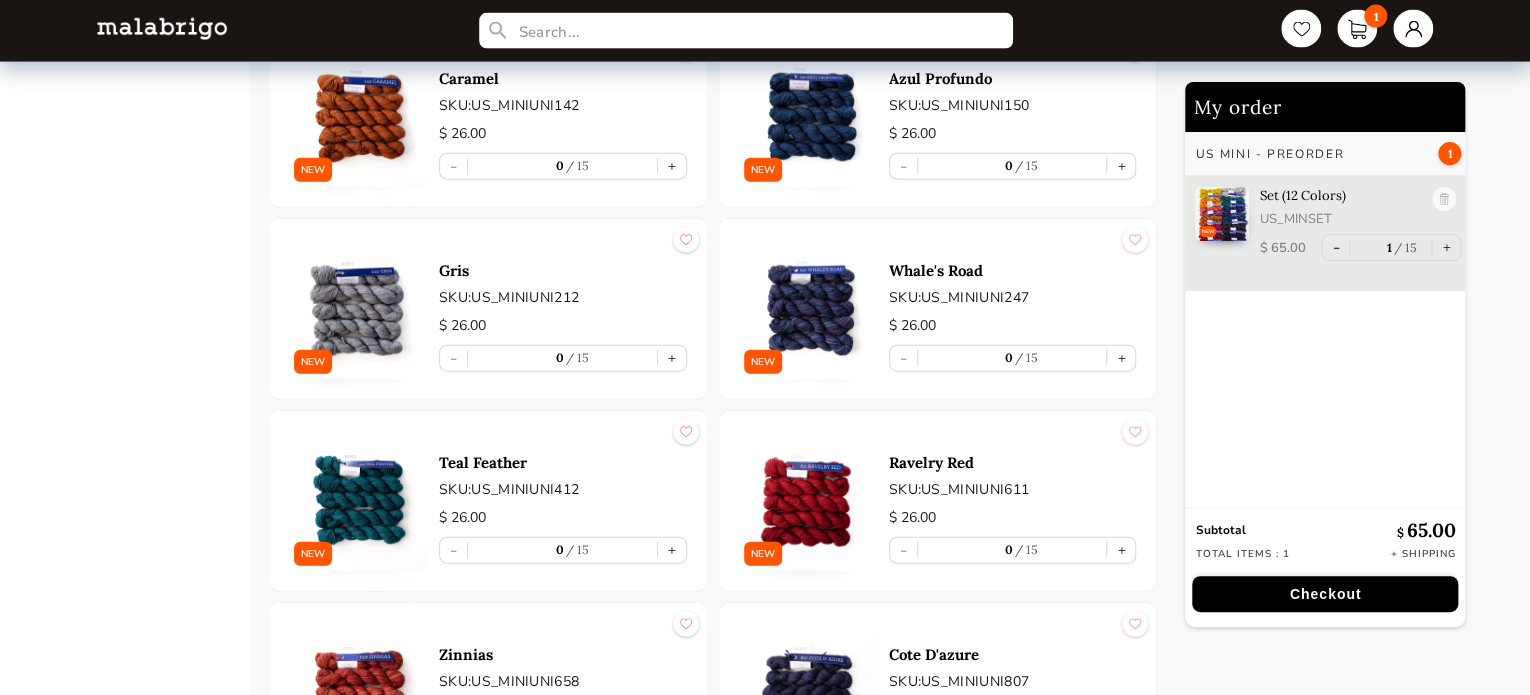 scroll, scrollTop: 2607, scrollLeft: 0, axis: vertical 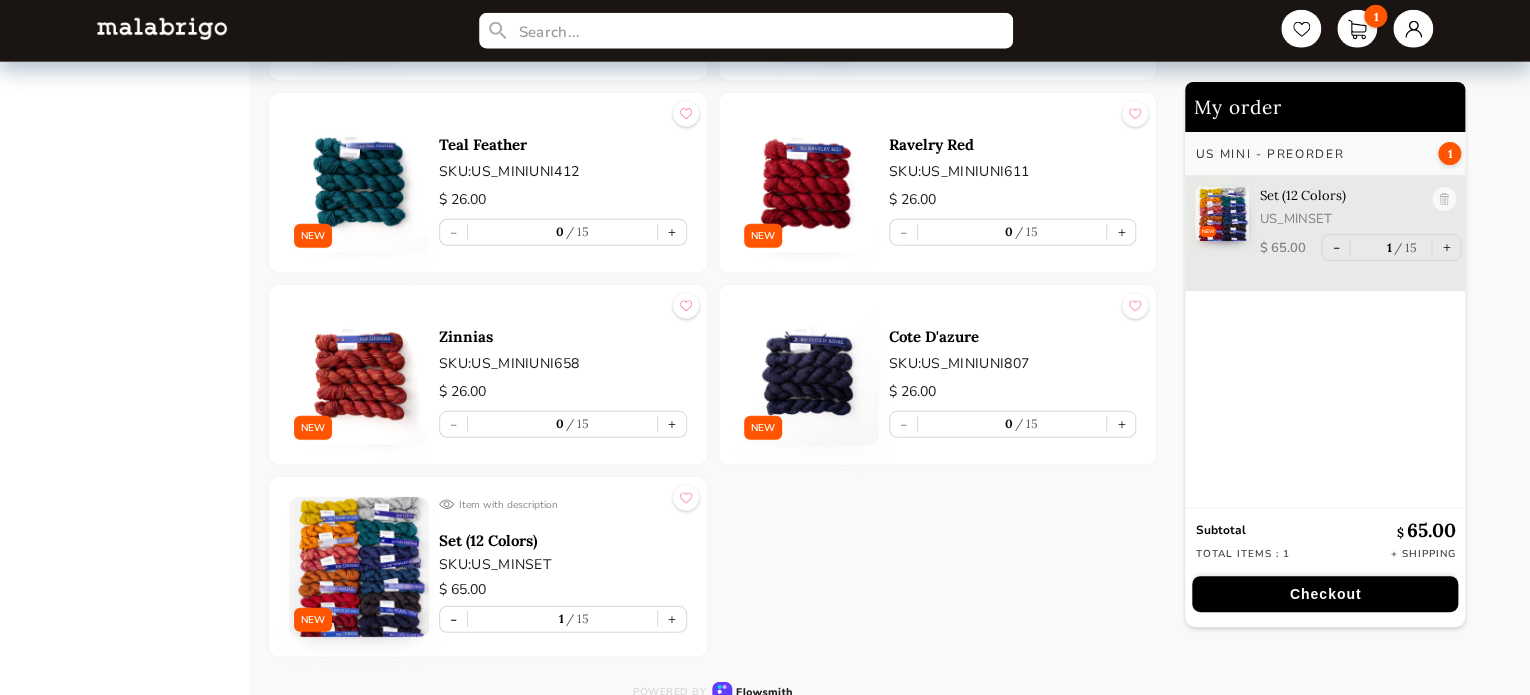 click on "SKU:  US_MINSET" at bounding box center [563, 564] 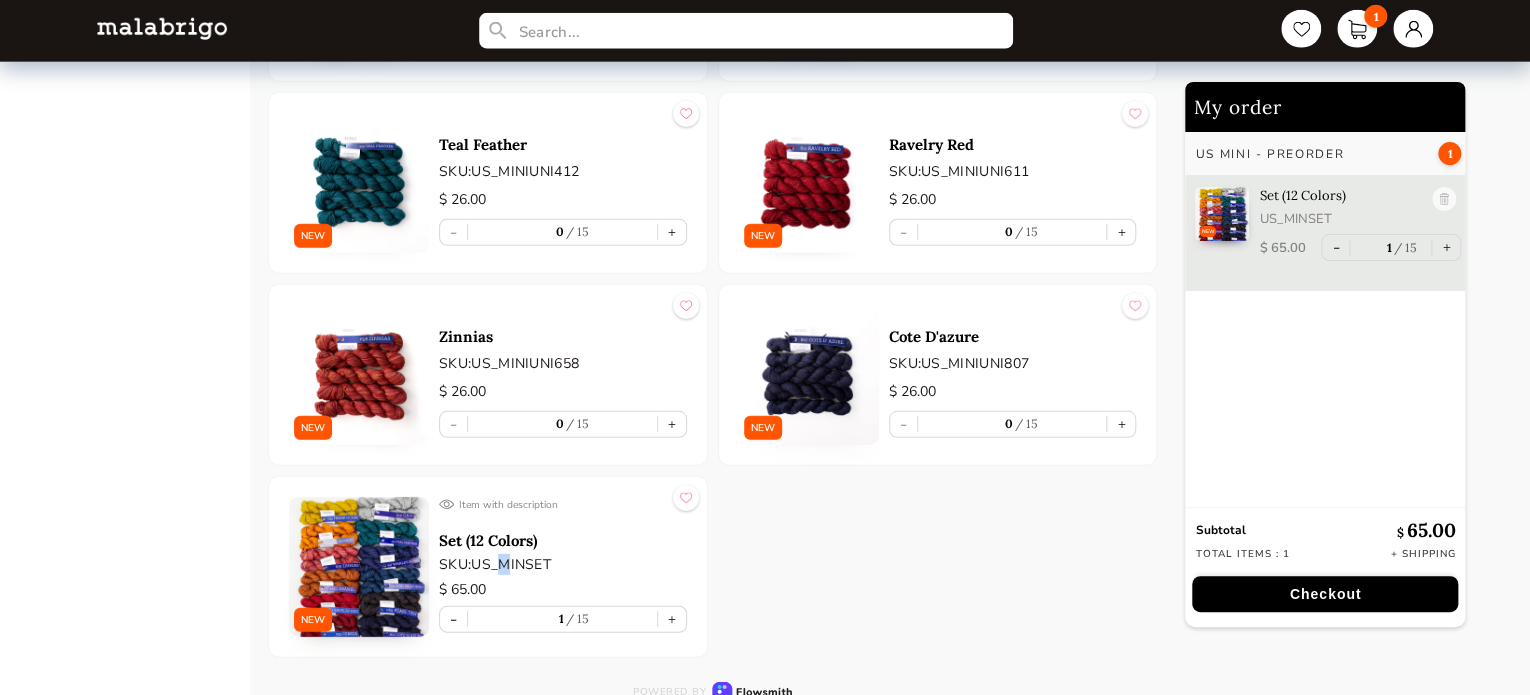 click on "Set (12 Colors)" at bounding box center [563, 540] 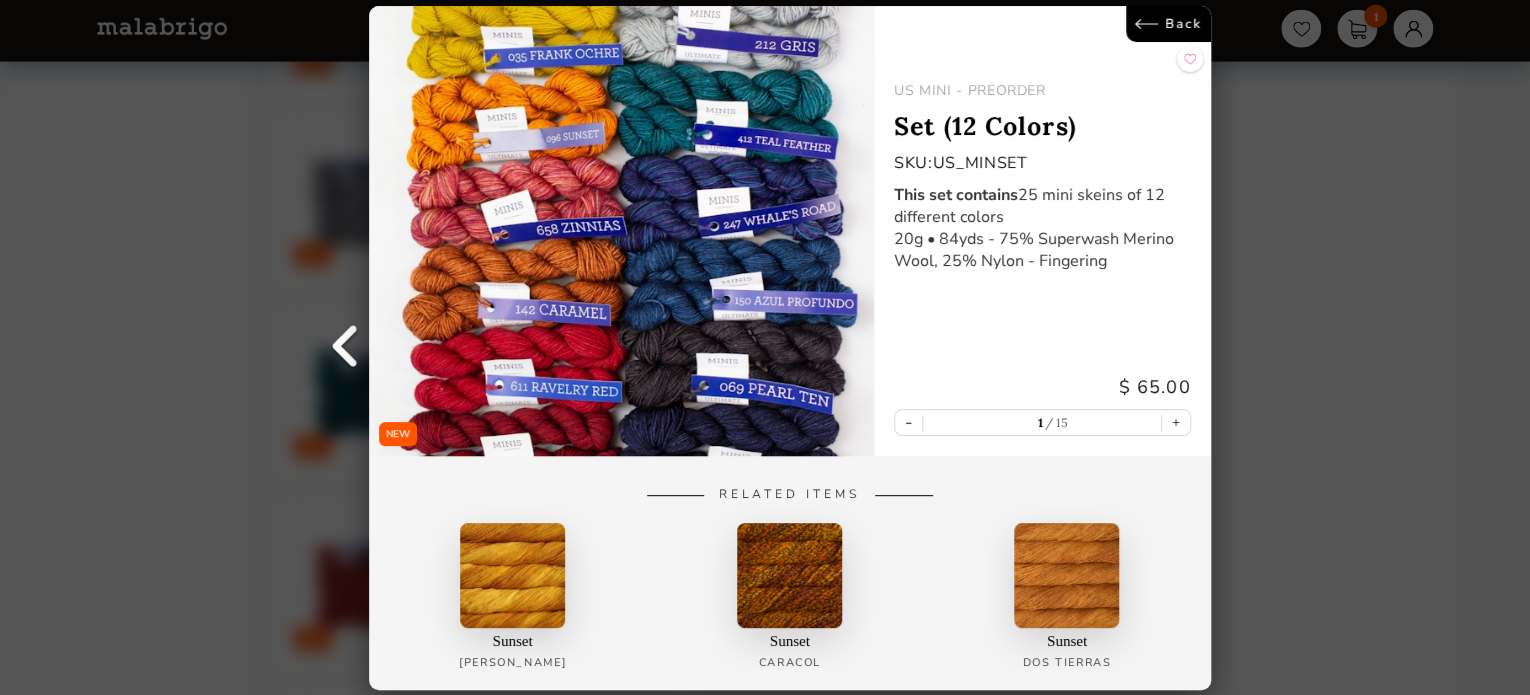 scroll, scrollTop: 2407, scrollLeft: 0, axis: vertical 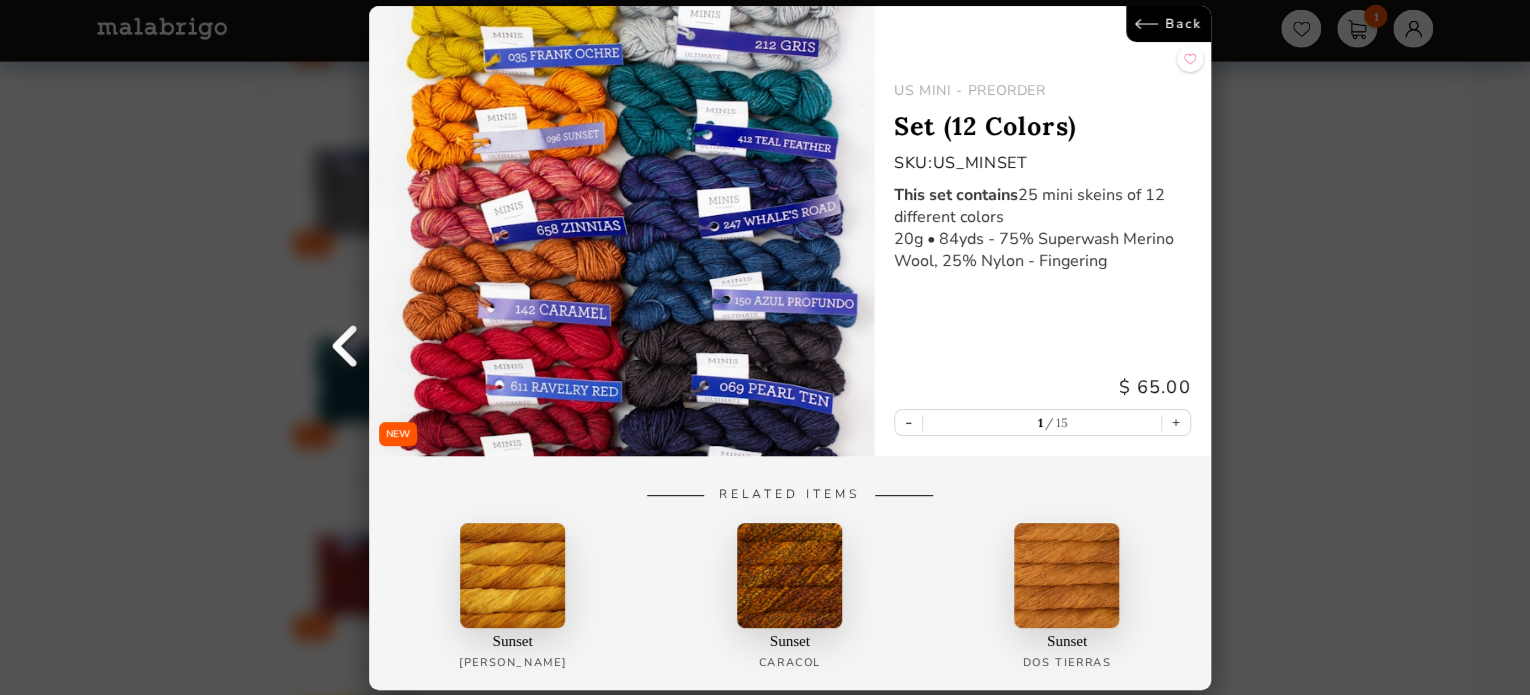 click on "Back" at bounding box center [1168, 24] 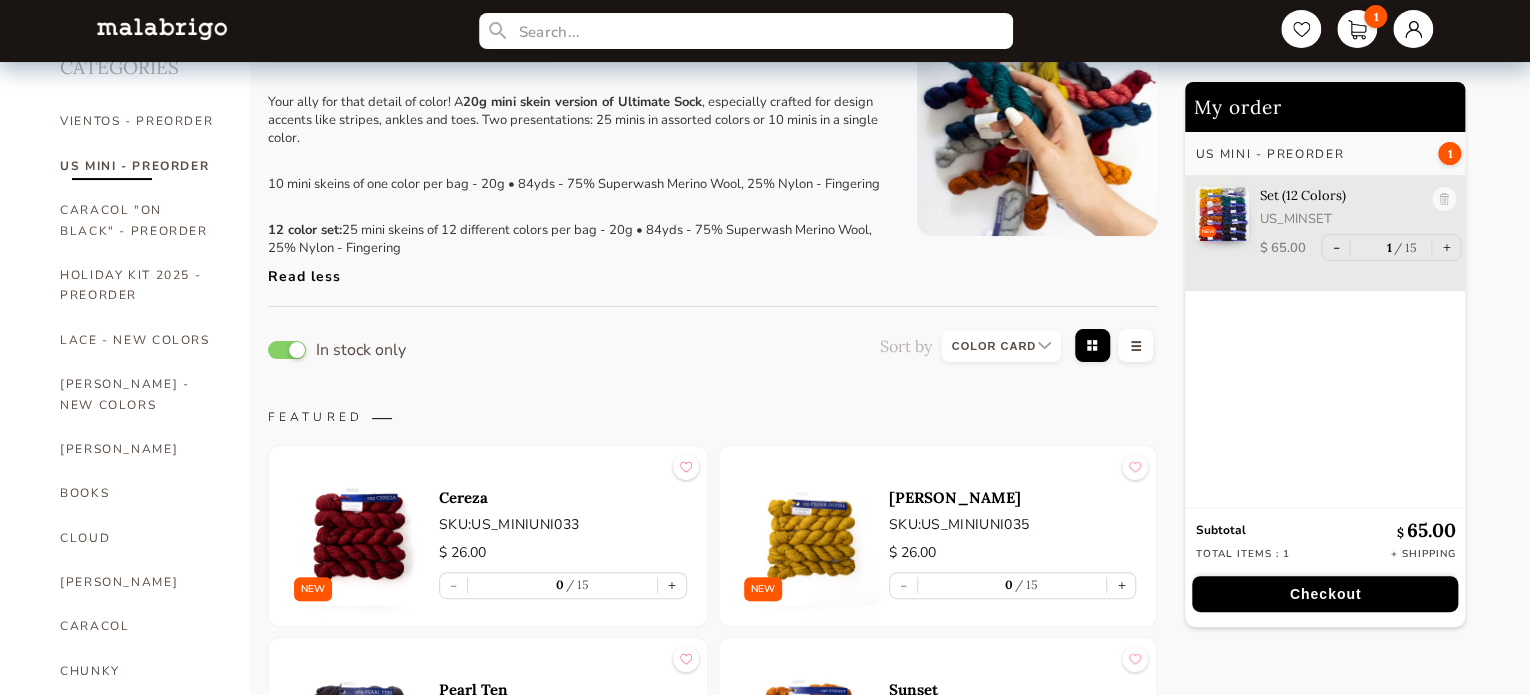 scroll, scrollTop: 0, scrollLeft: 0, axis: both 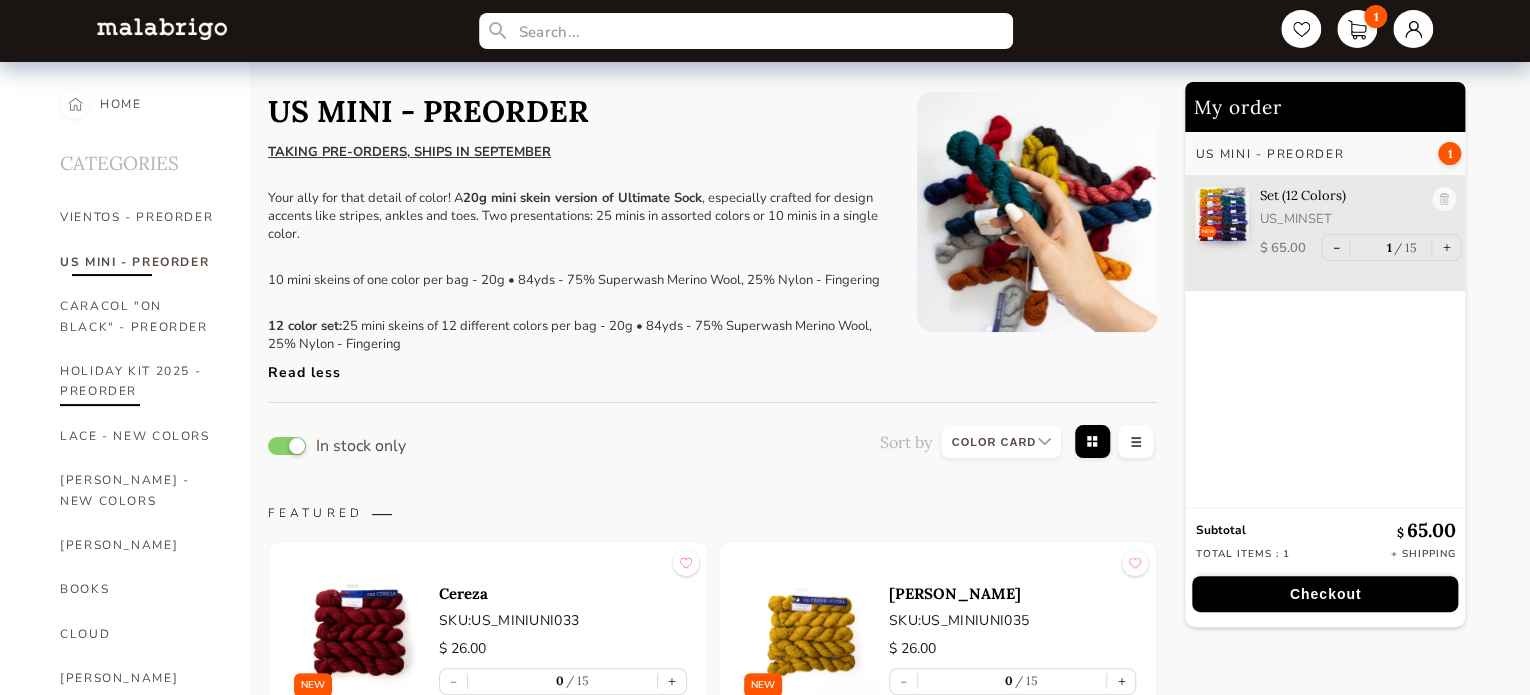 click on "HOLIDAY KIT 2025 - PREORDER" at bounding box center [140, 381] 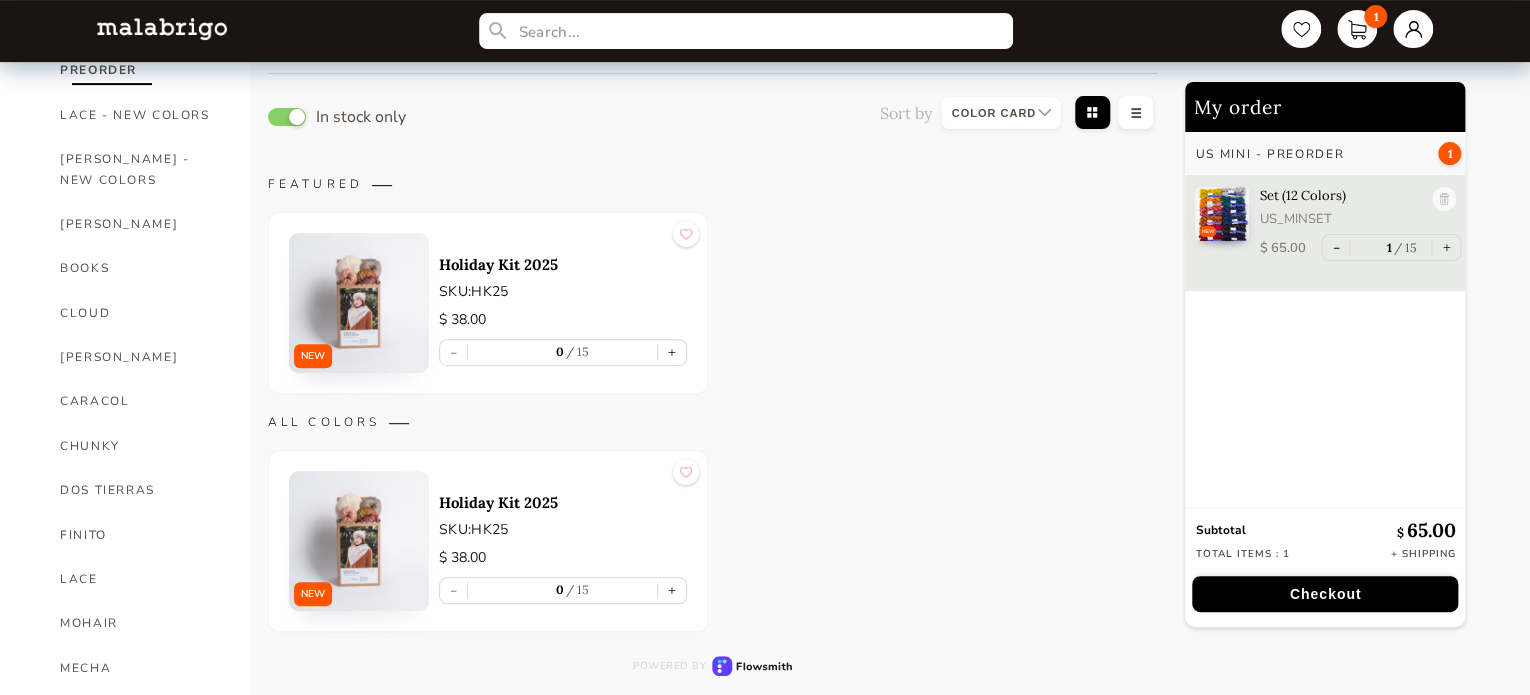 scroll, scrollTop: 300, scrollLeft: 0, axis: vertical 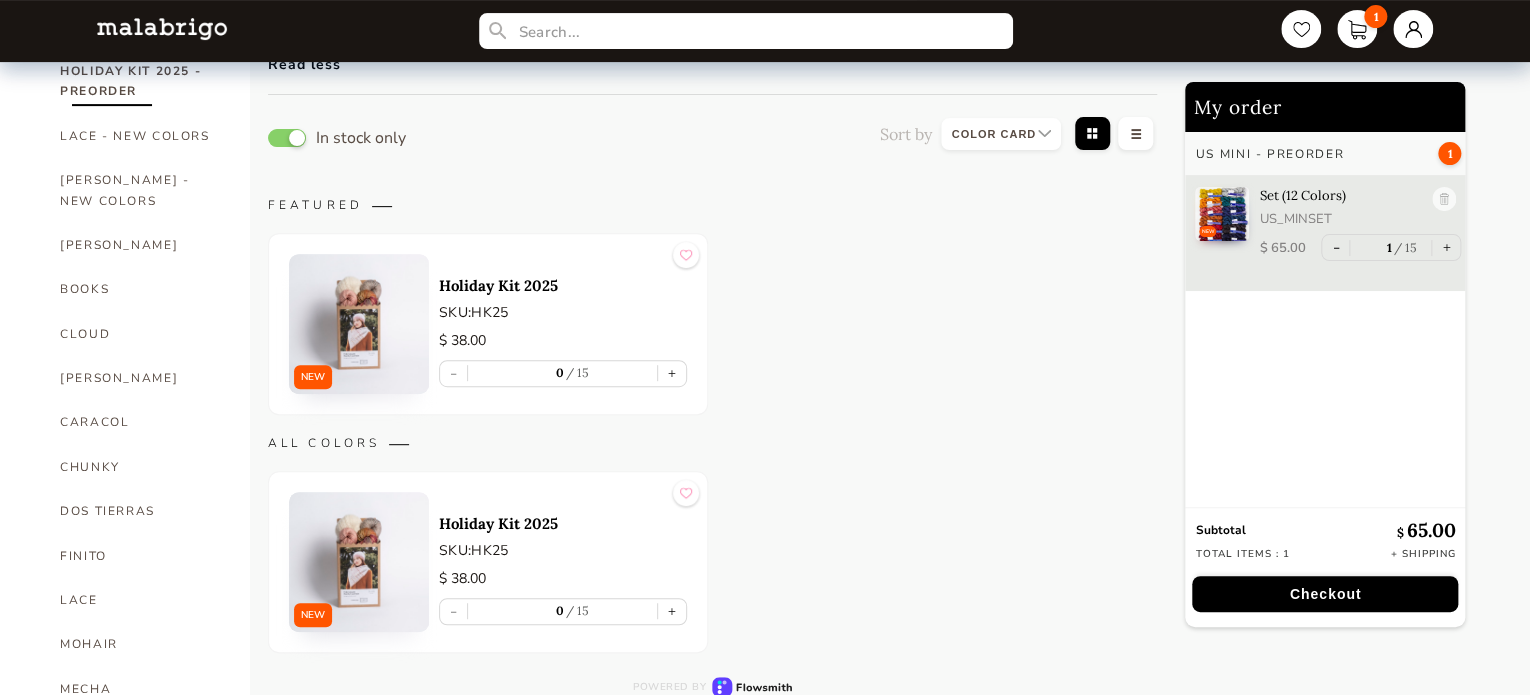 click at bounding box center [359, 324] 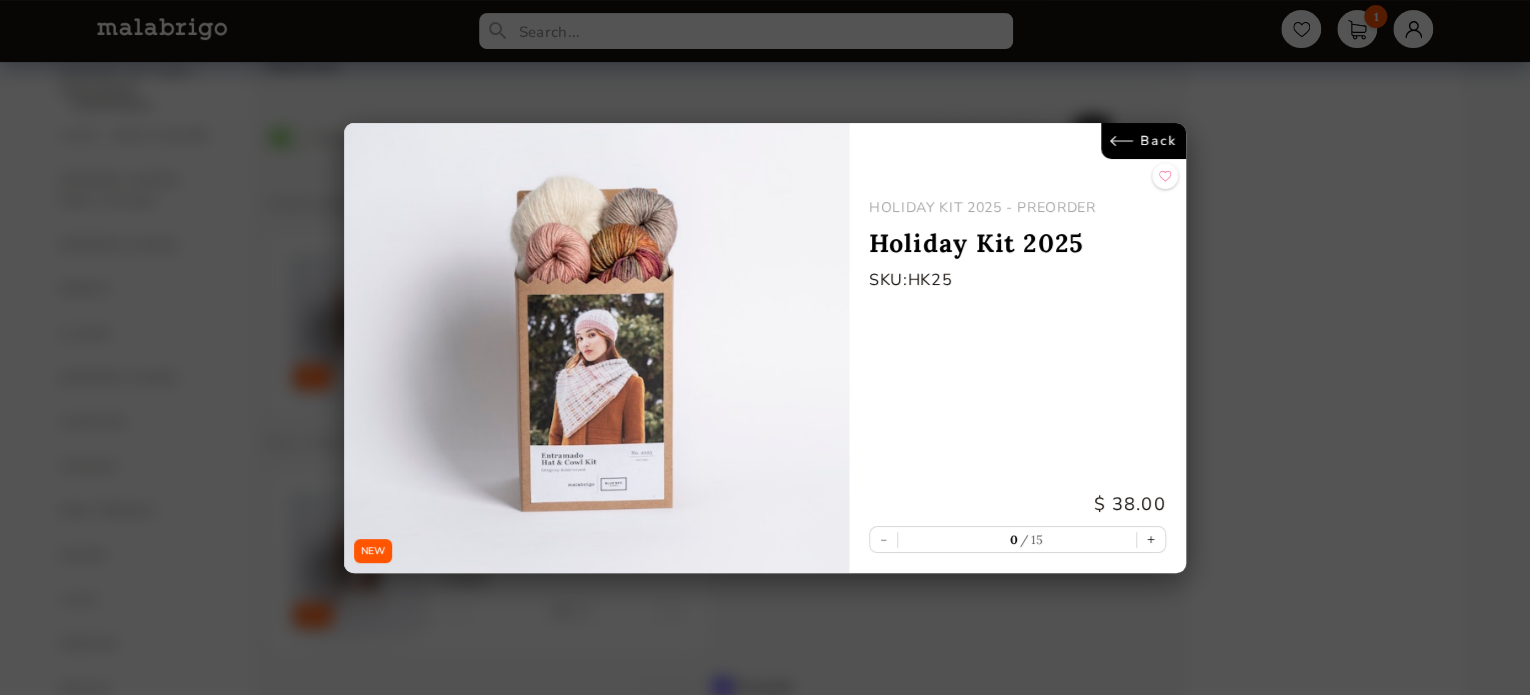 click at bounding box center [596, 348] 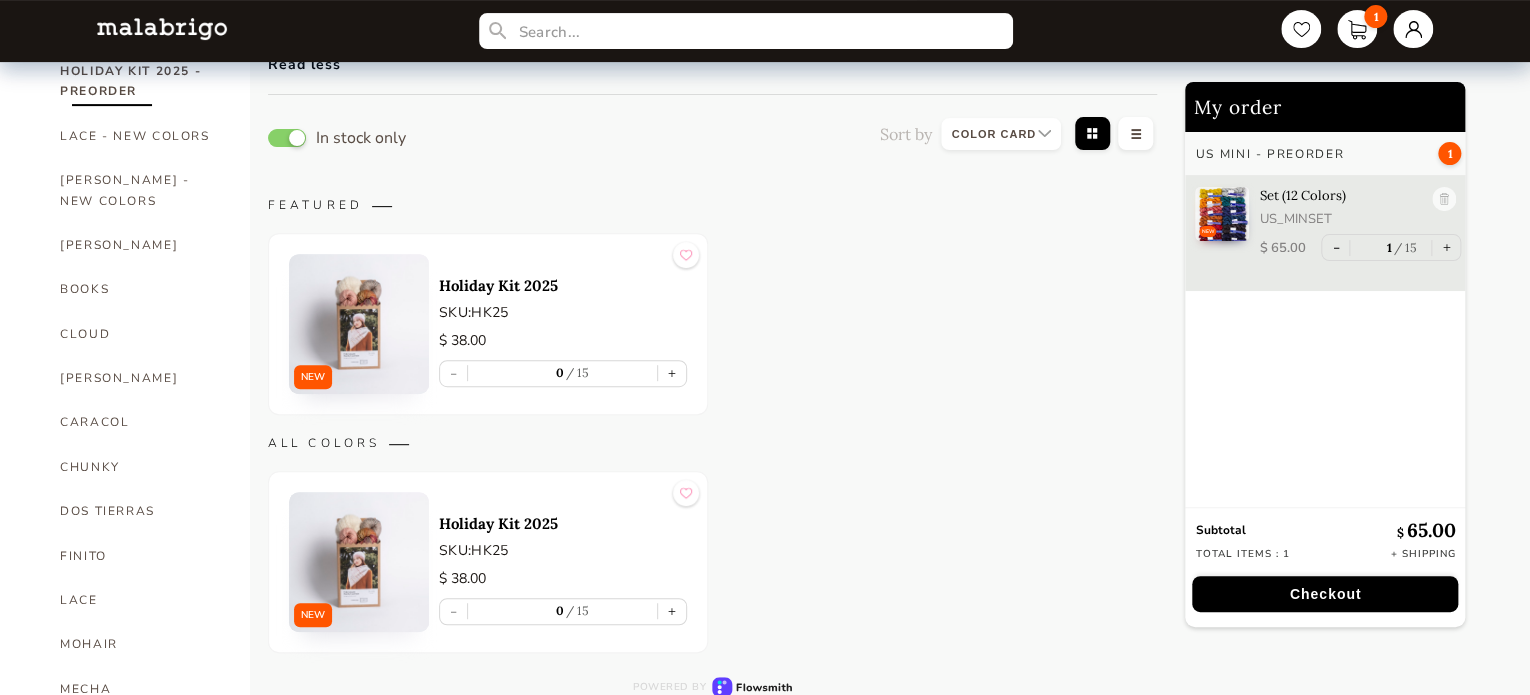 click at bounding box center (359, 562) 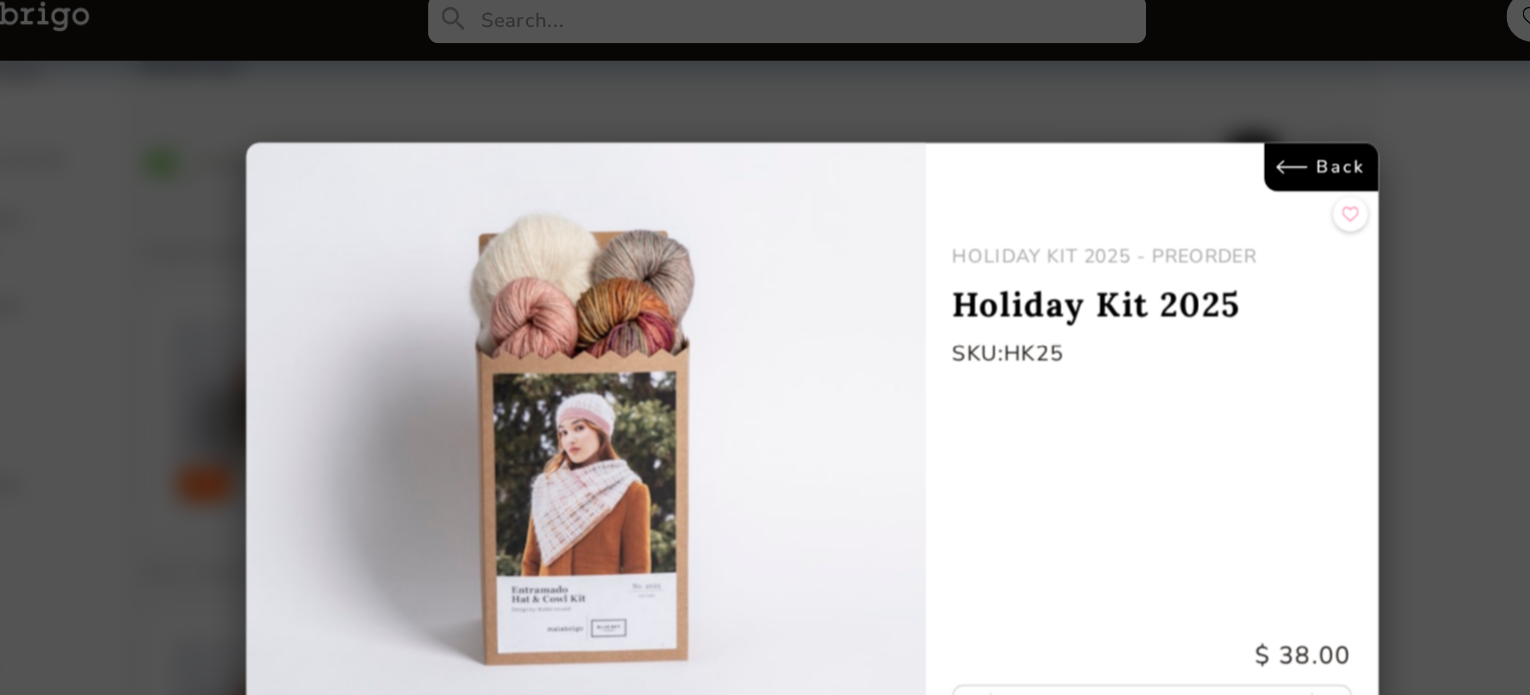 scroll, scrollTop: 0, scrollLeft: 0, axis: both 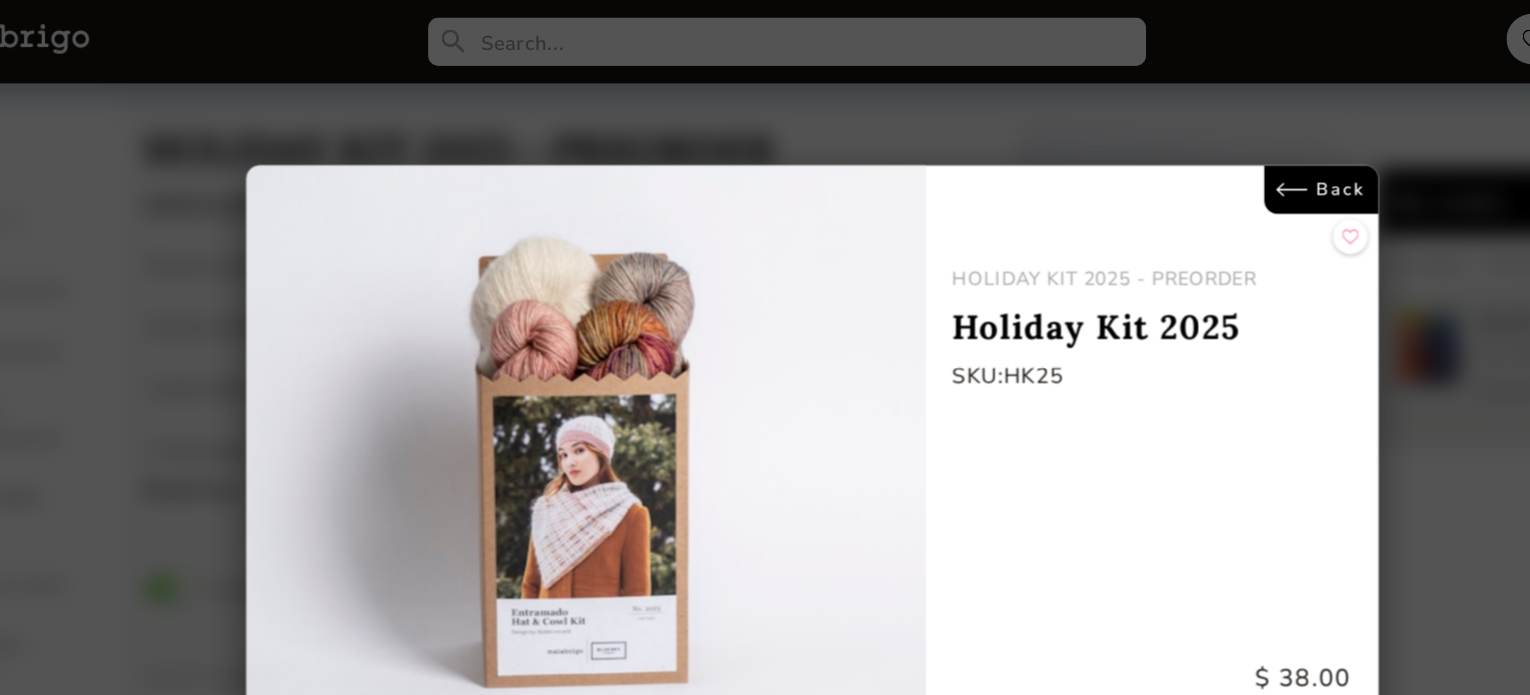 click on "Back" at bounding box center [1143, 141] 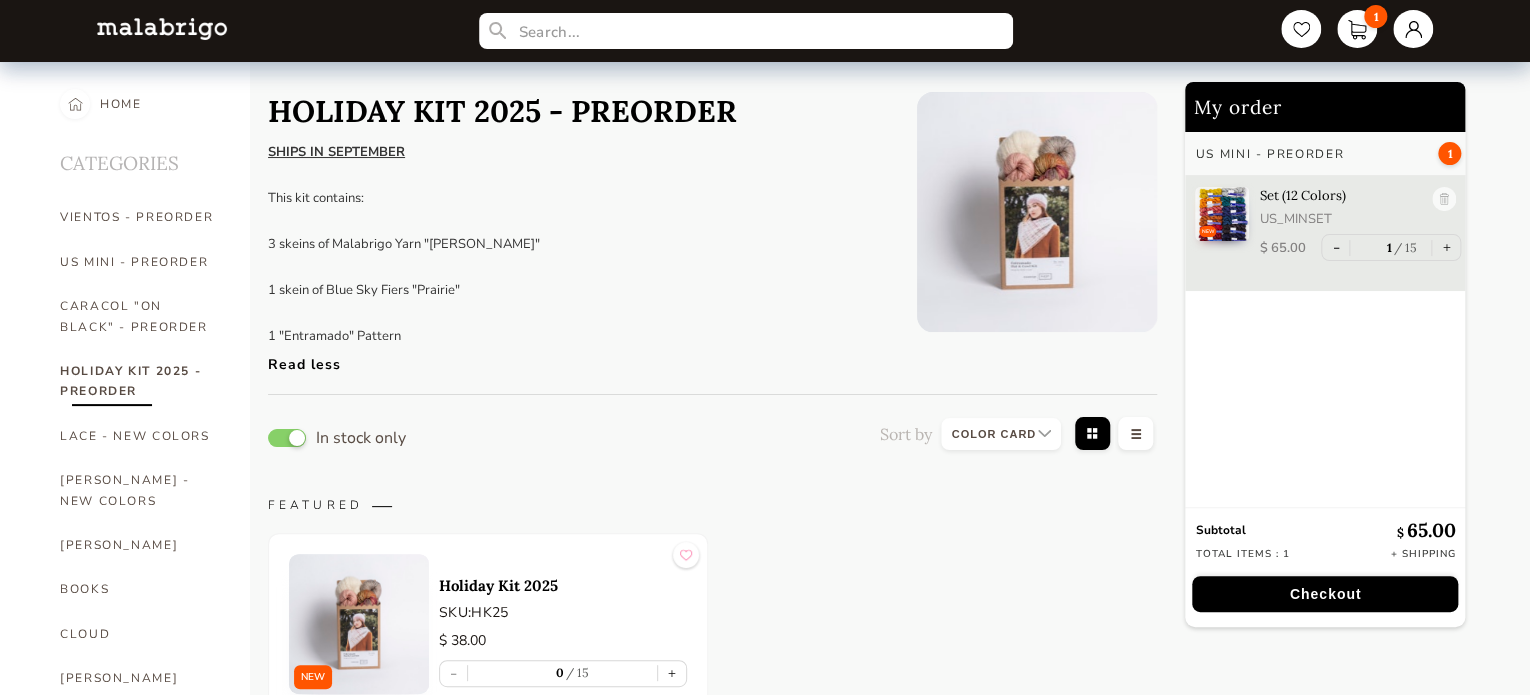 click on "SHIPS IN SEPTEMBER This kit contains:  3 skeins of Malabrigo Yarn "[PERSON_NAME]" 1 skein of Blue Sky Fiers "Prairie" 1 "Entramado" Pattern" at bounding box center [502, 244] 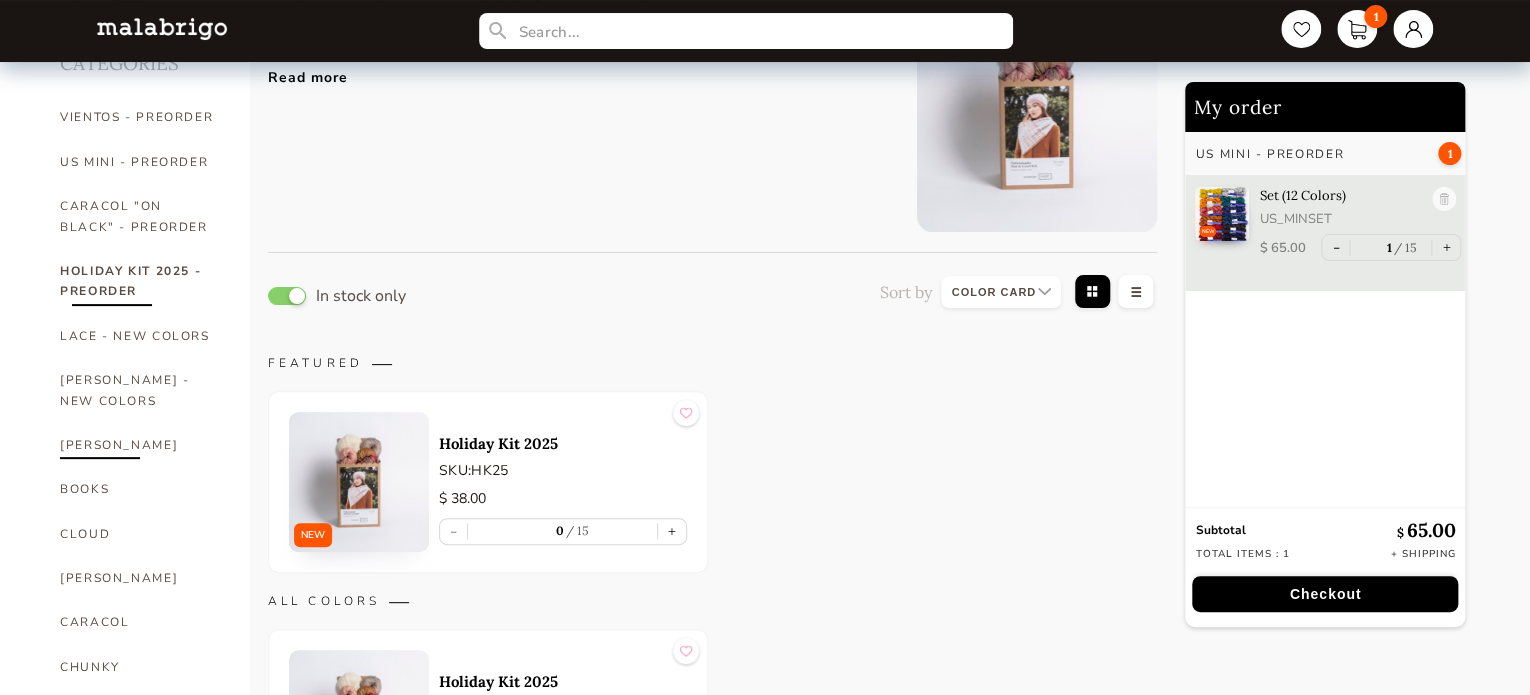scroll, scrollTop: 0, scrollLeft: 0, axis: both 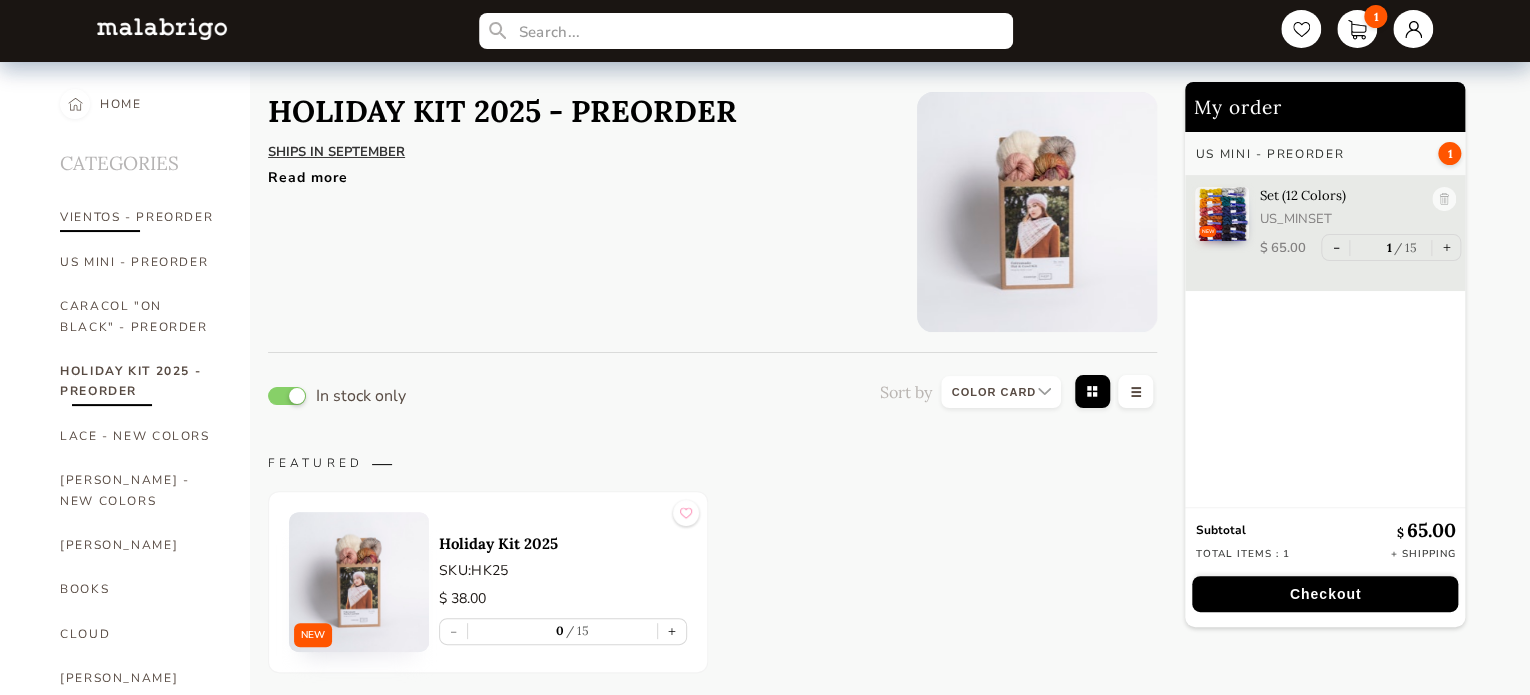 click on "VIENTOS - PREORDER" at bounding box center [140, 217] 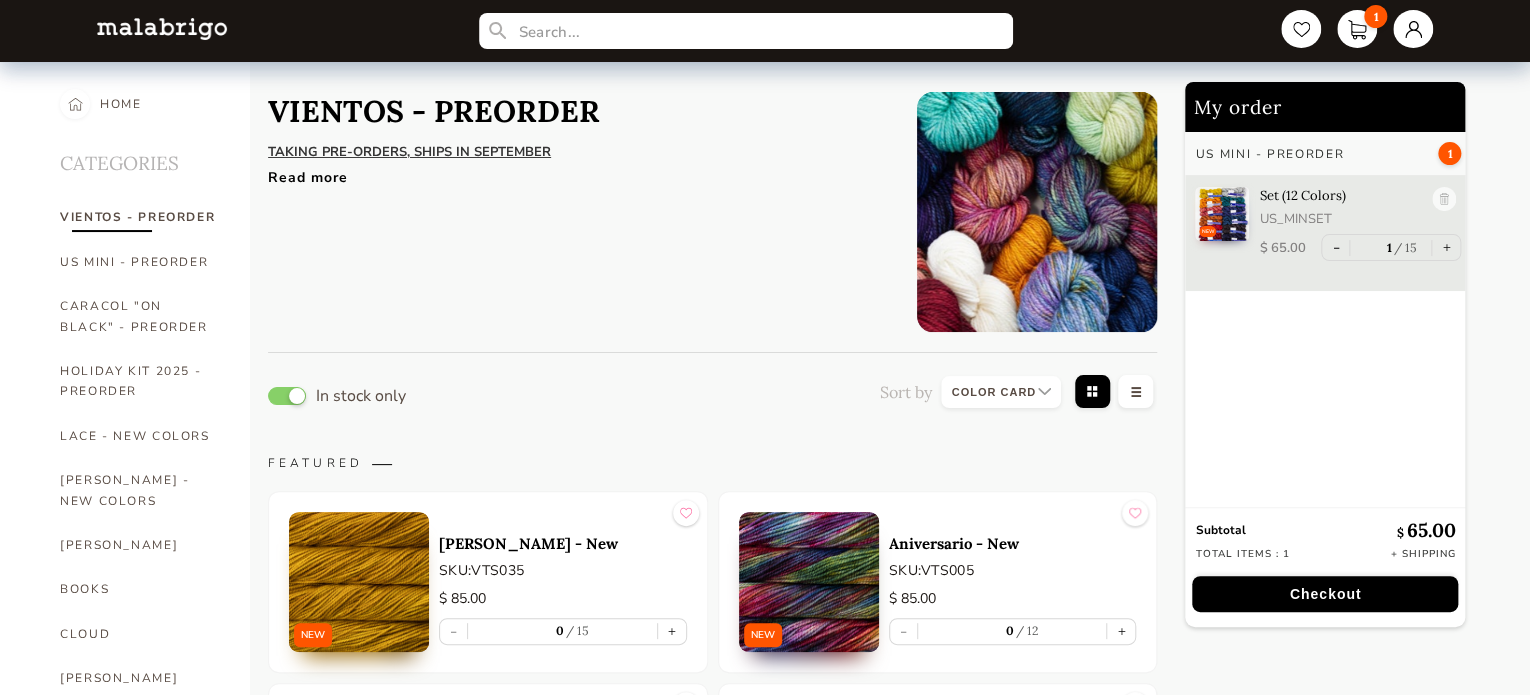 click on "Read more" at bounding box center (577, 172) 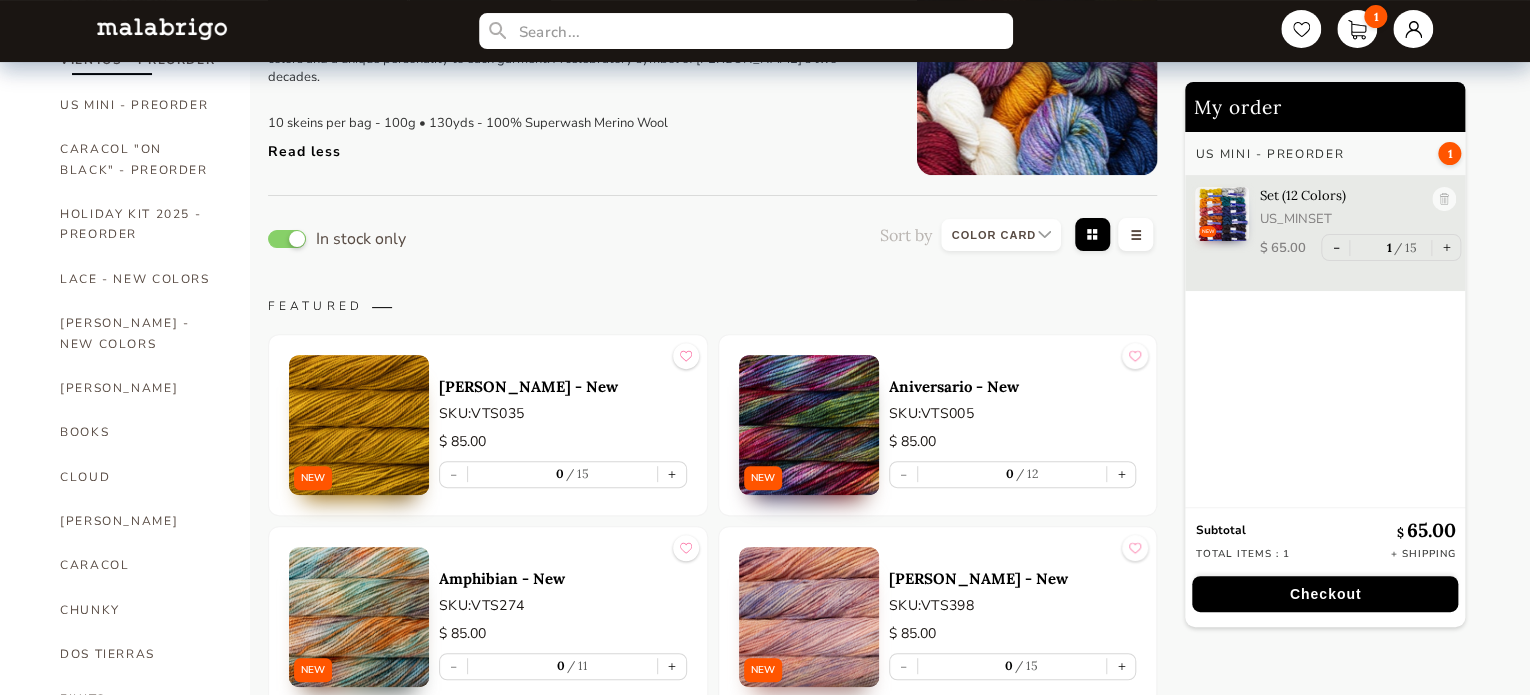 scroll, scrollTop: 0, scrollLeft: 0, axis: both 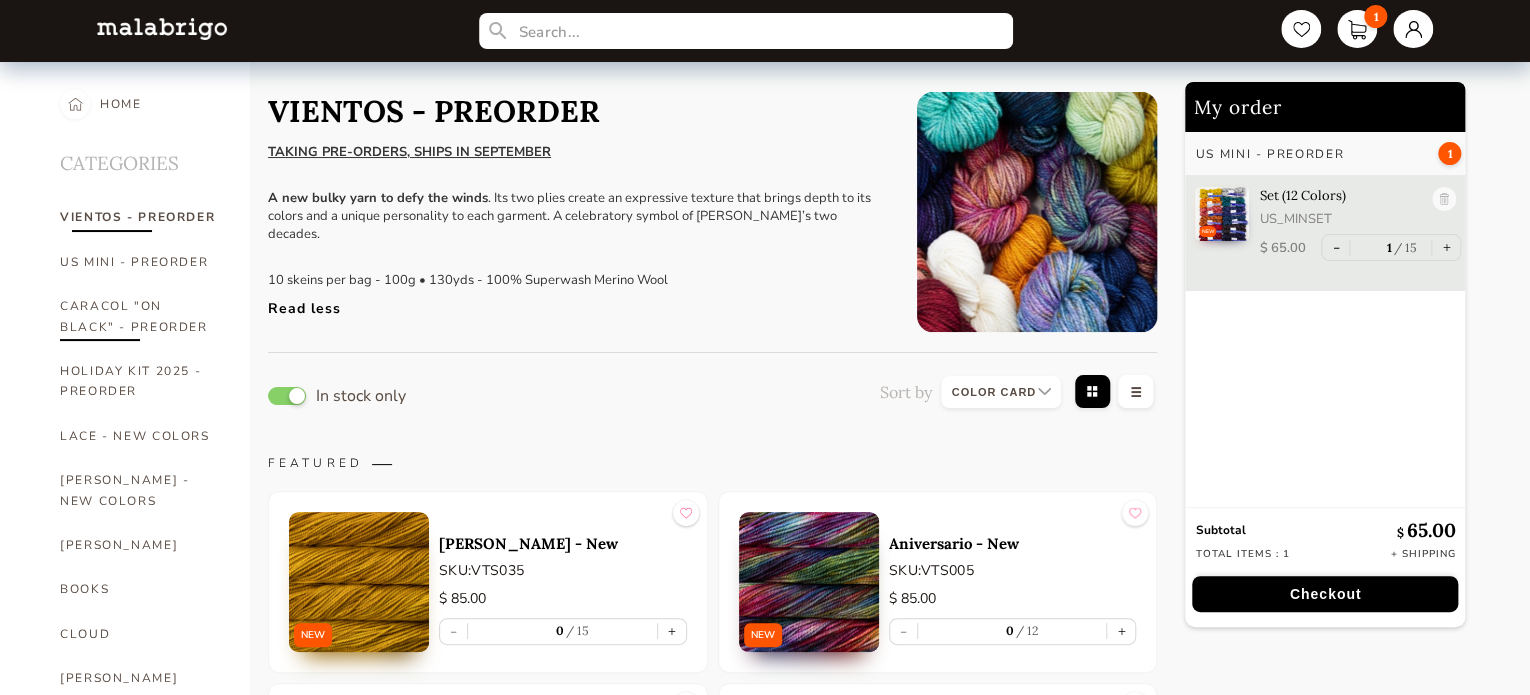 click on "CARACOL "ON BLACK" - PREORDER" at bounding box center (140, 316) 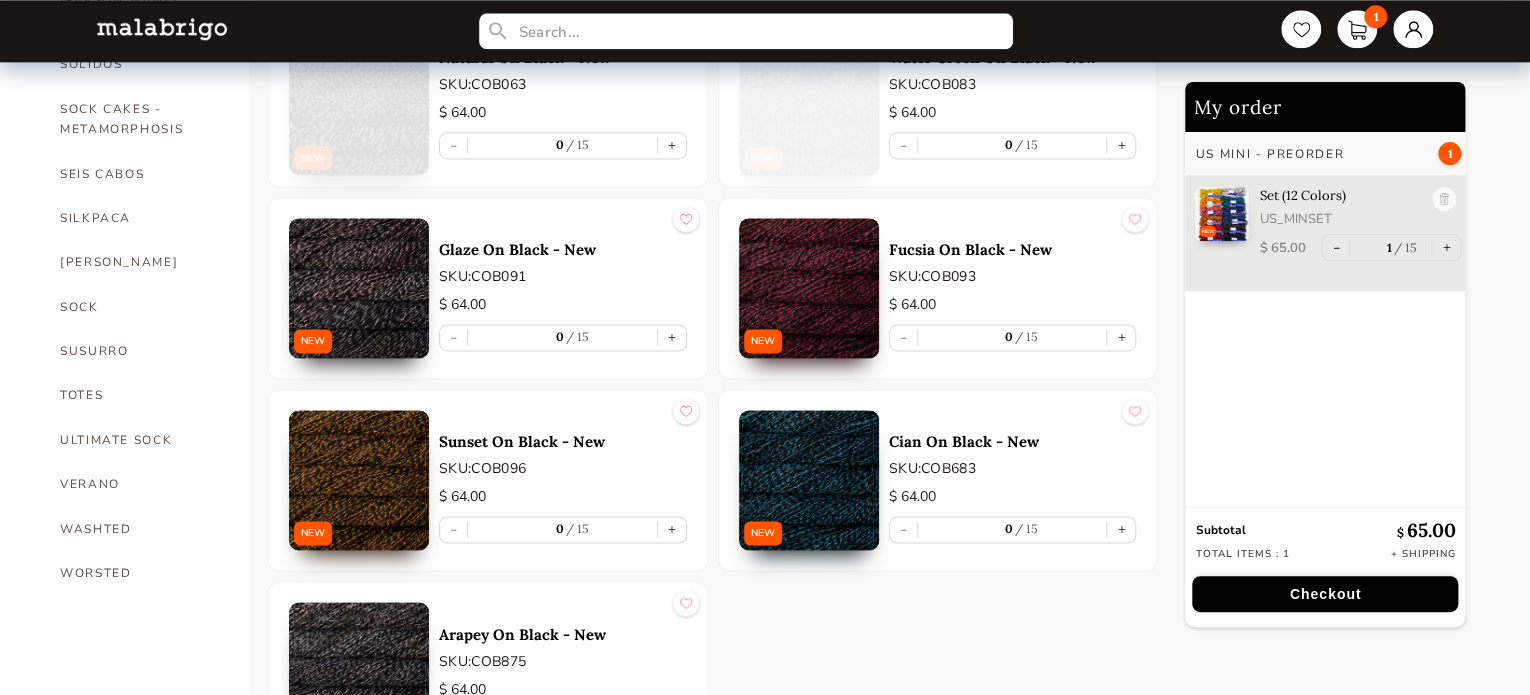 scroll, scrollTop: 1411, scrollLeft: 0, axis: vertical 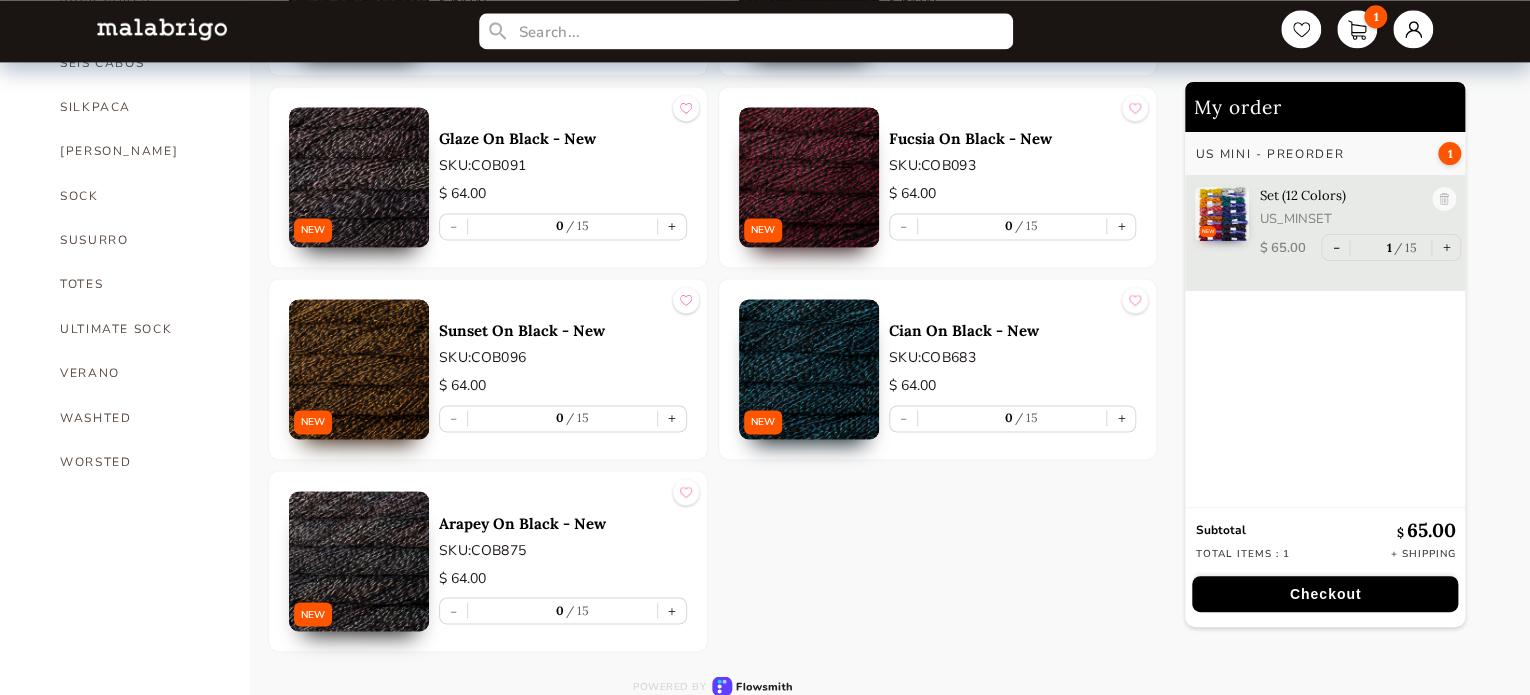 click at bounding box center [359, 561] 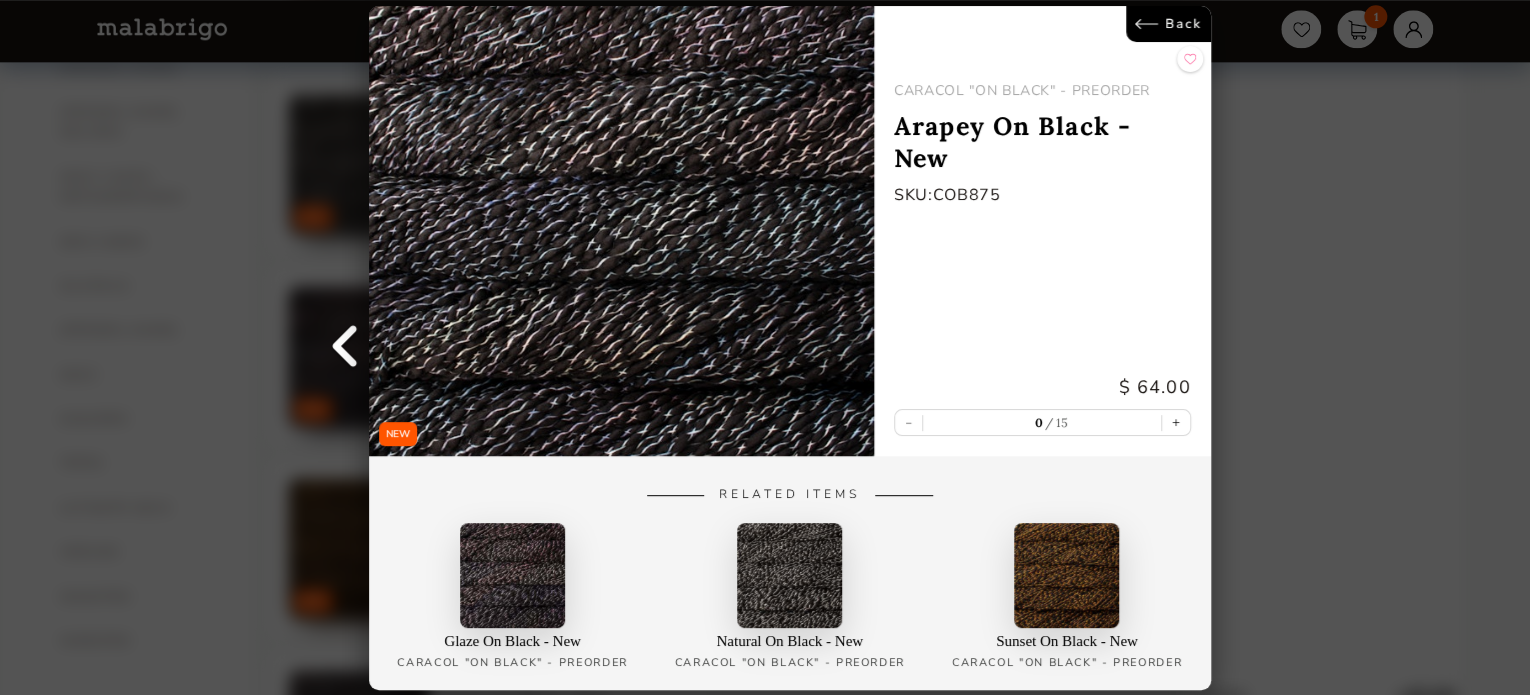 scroll, scrollTop: 1211, scrollLeft: 0, axis: vertical 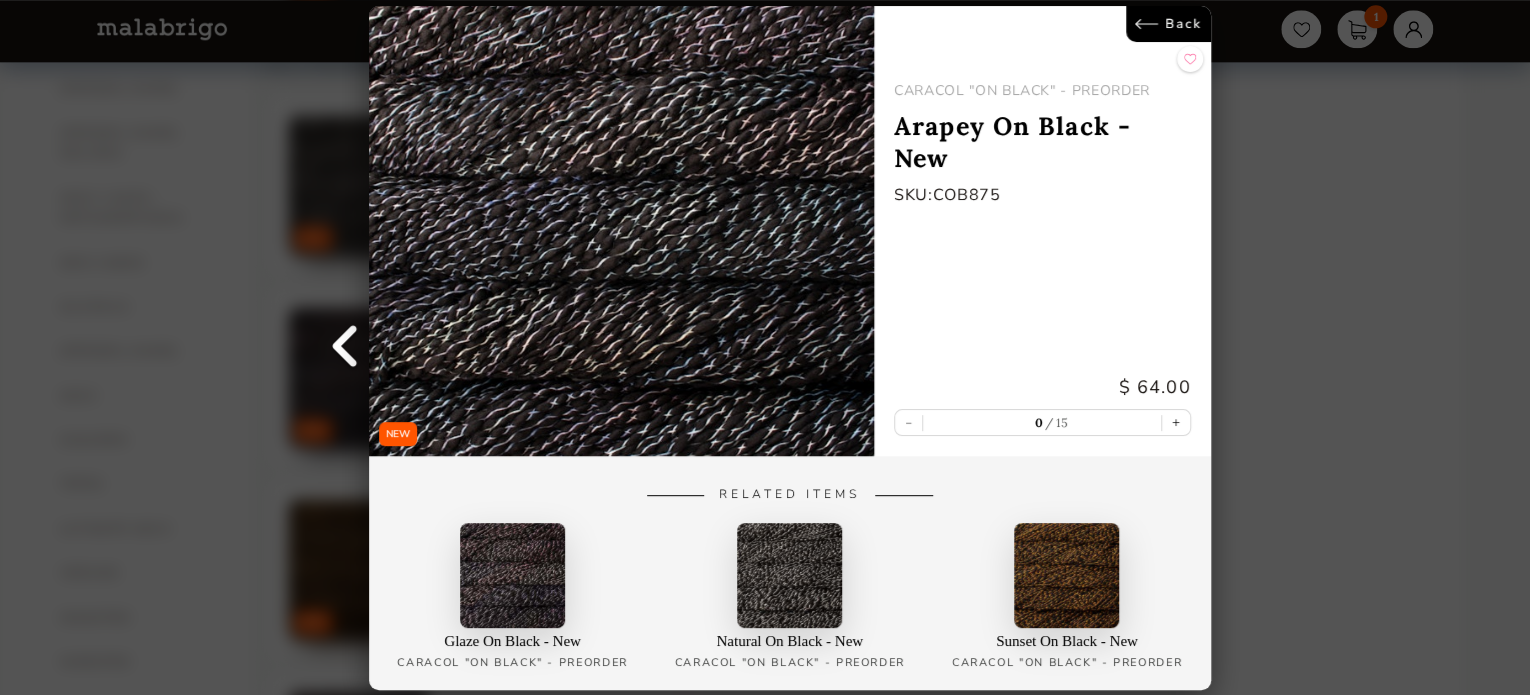 click at bounding box center [512, 574] 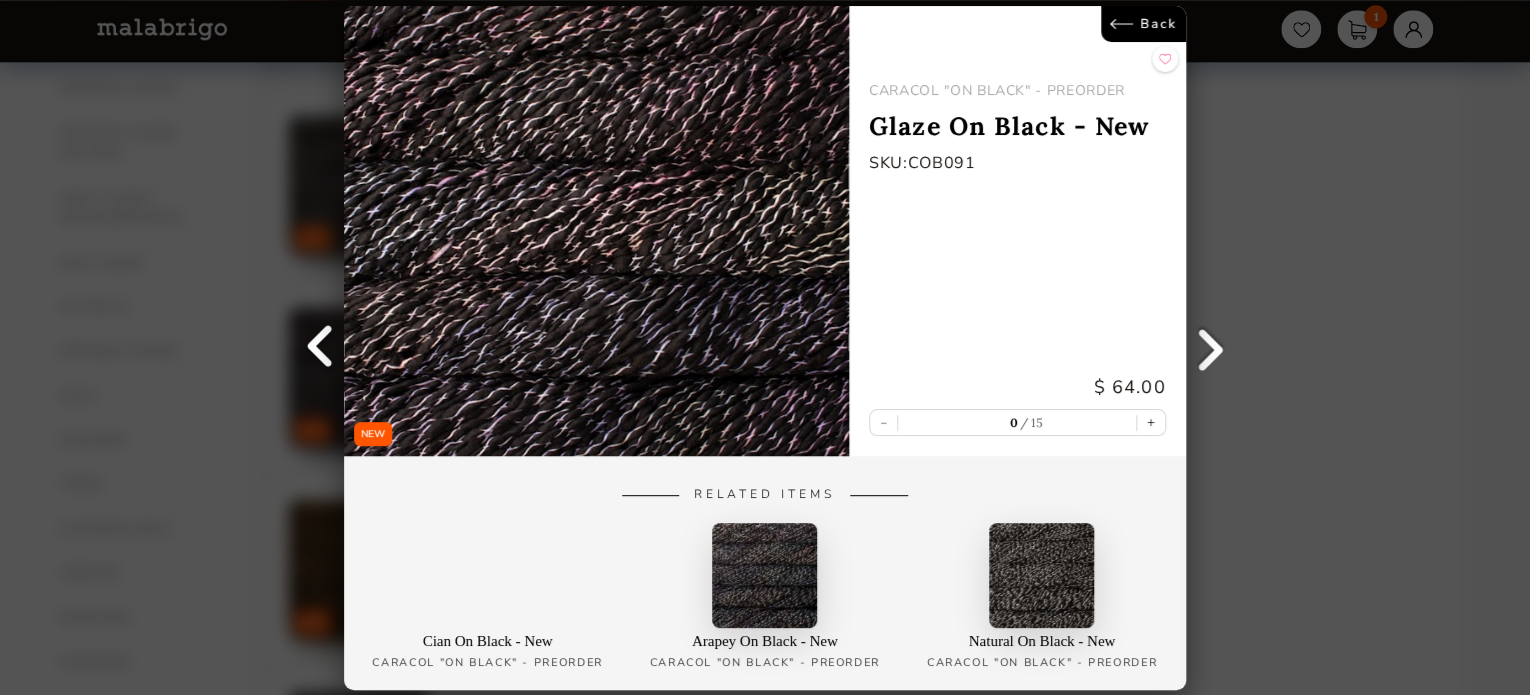 click at bounding box center (764, 574) 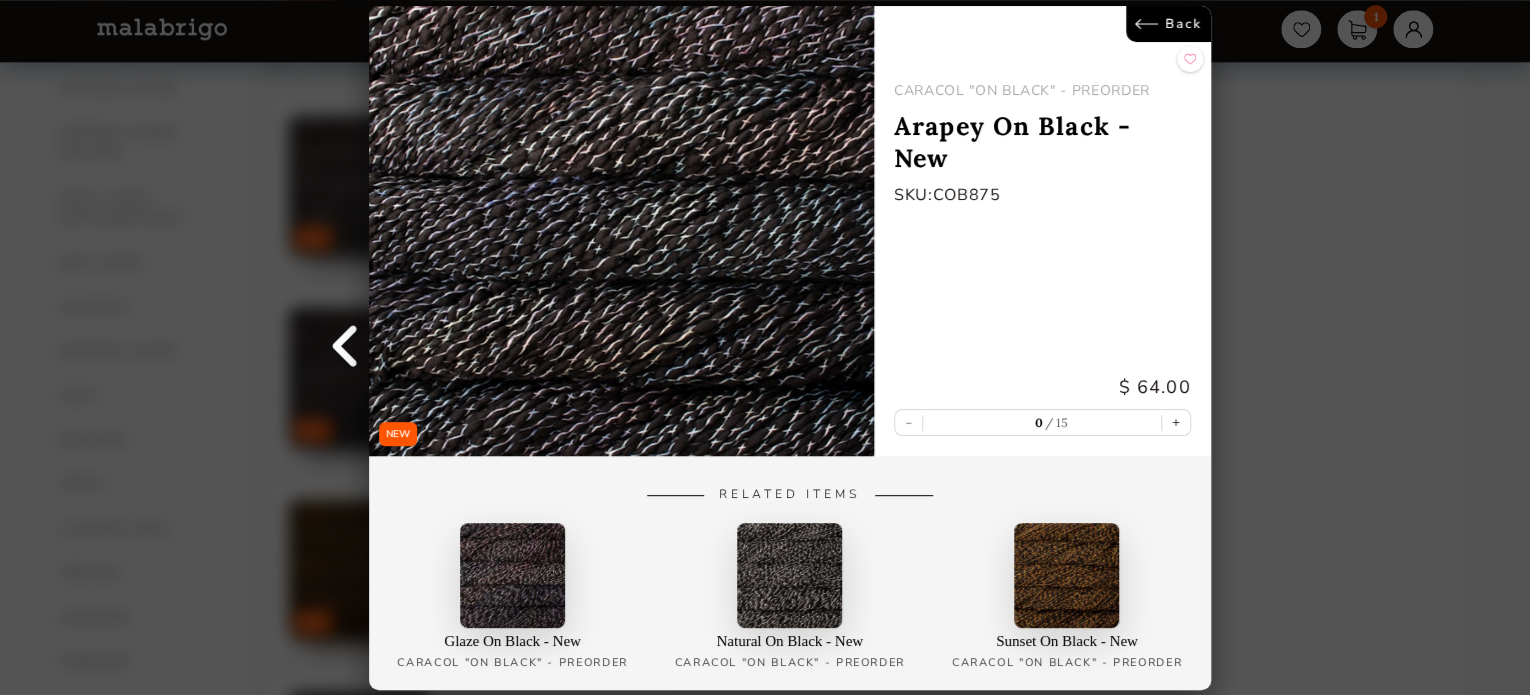 click at bounding box center [1067, 574] 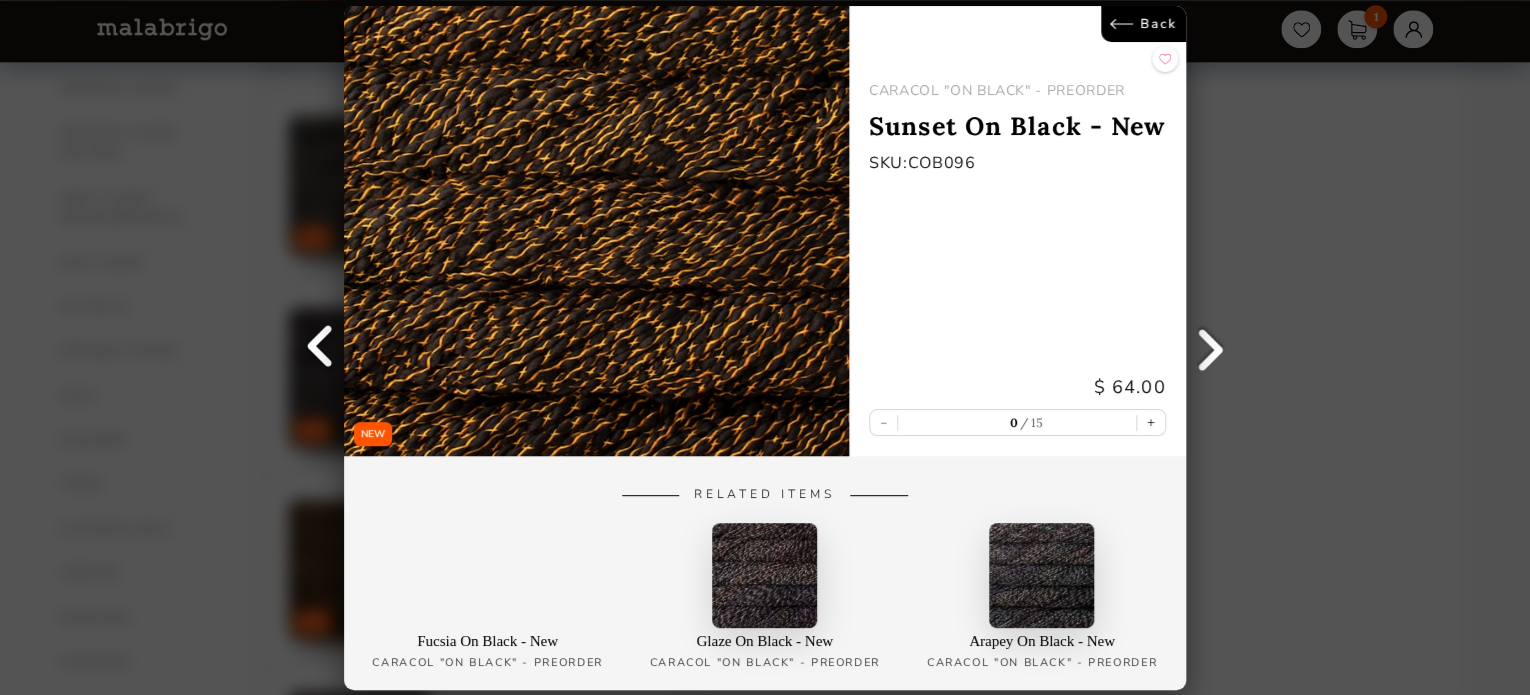 click on "Back" at bounding box center (1143, 24) 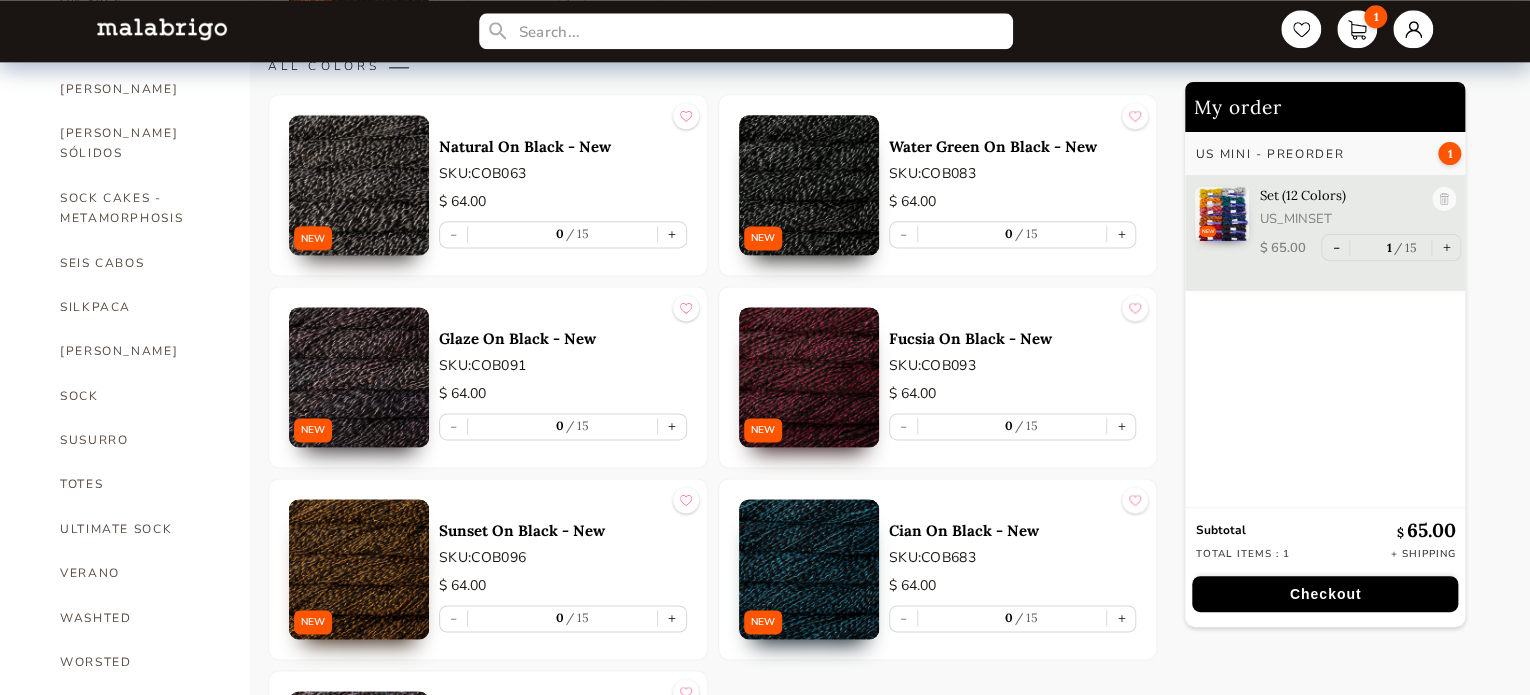 scroll, scrollTop: 1411, scrollLeft: 0, axis: vertical 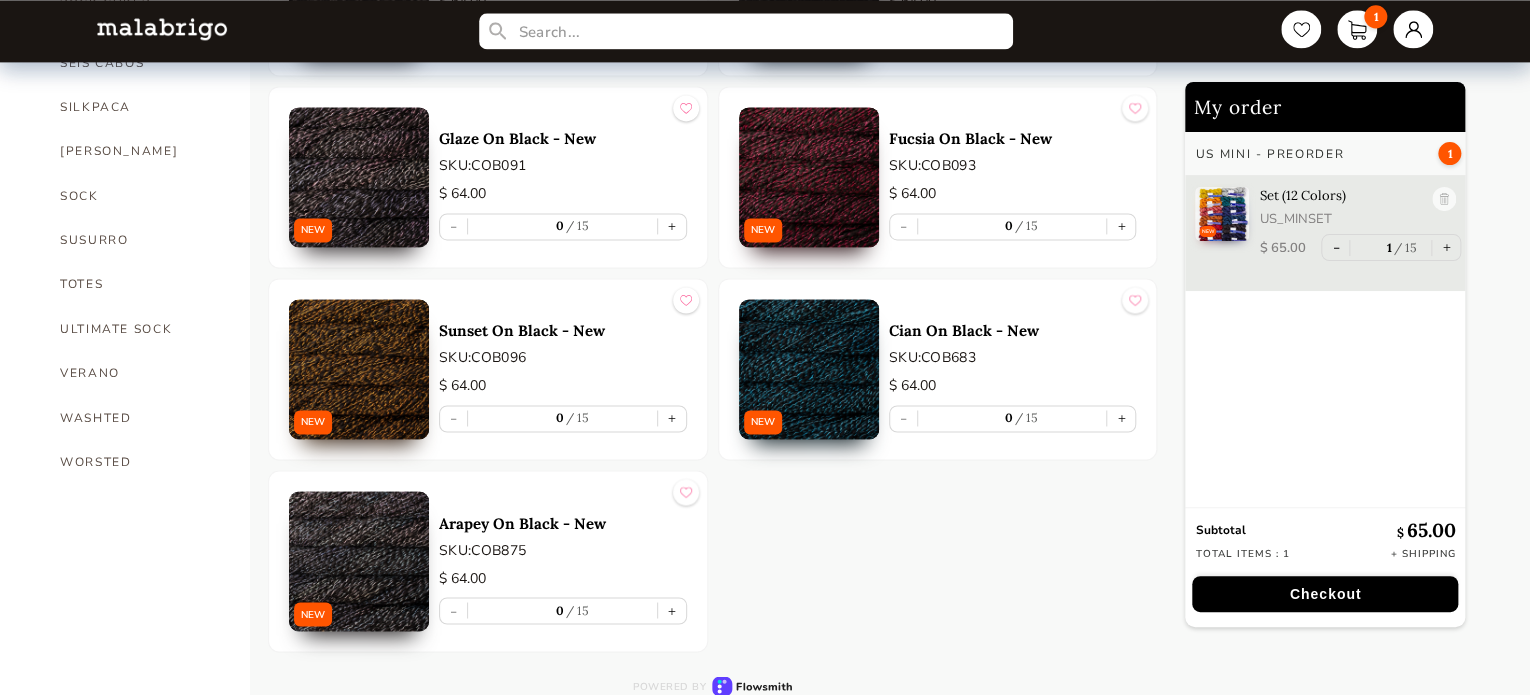click at bounding box center (359, 369) 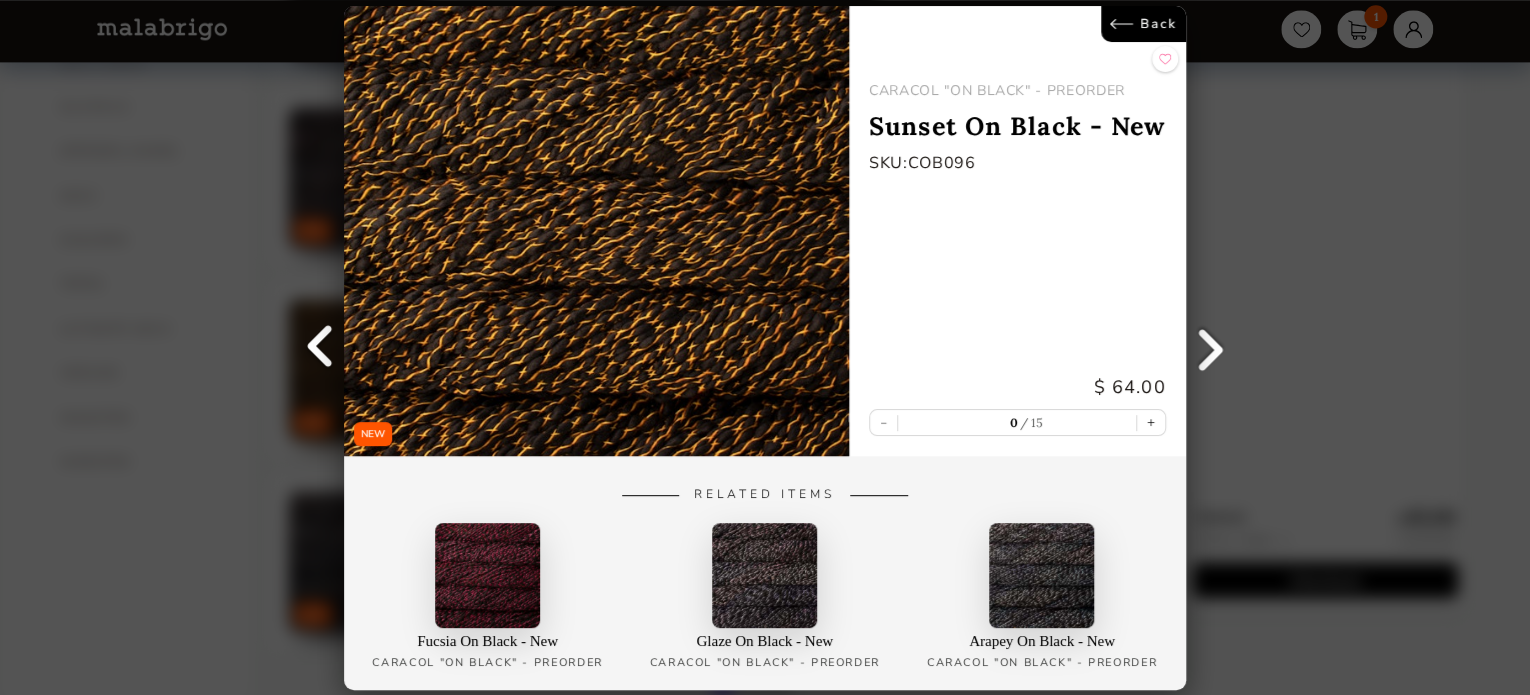 click on "Back" at bounding box center [1143, 24] 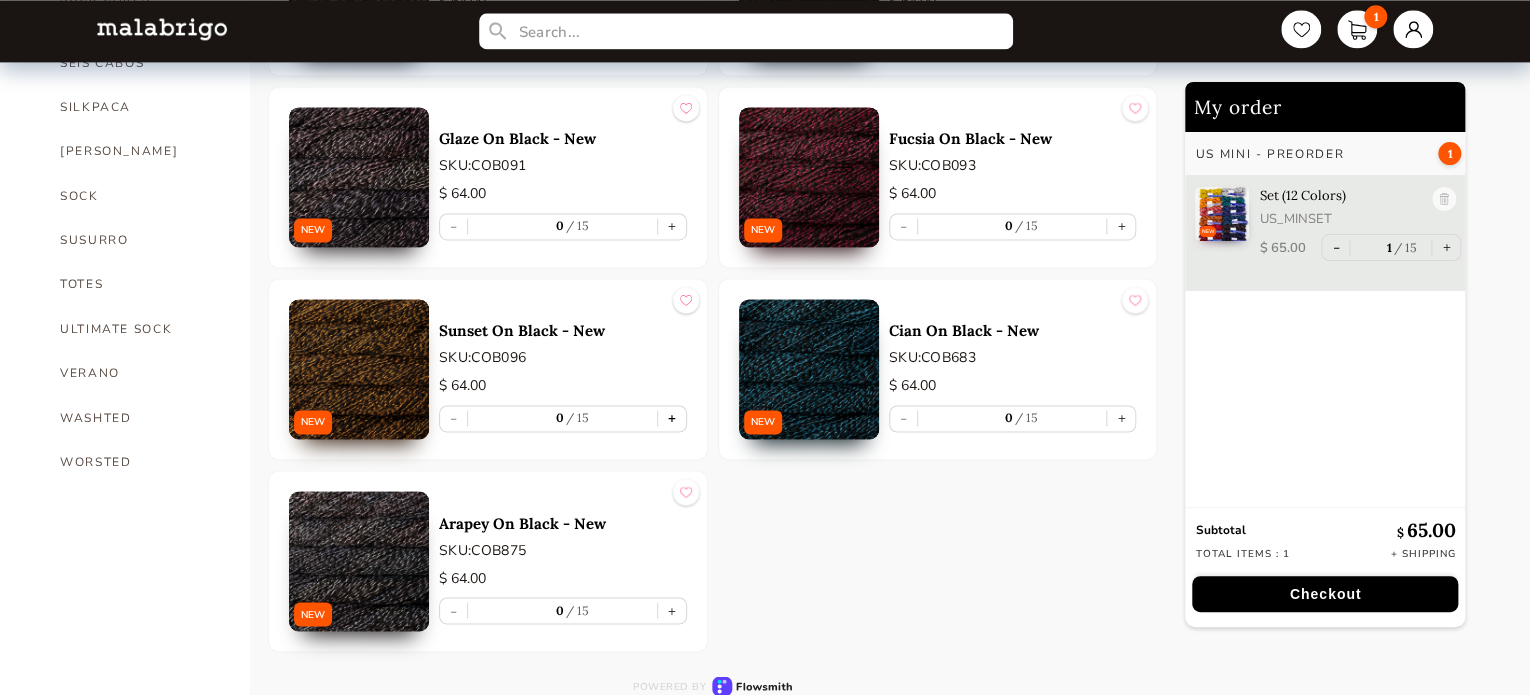click on "+" at bounding box center (672, 418) 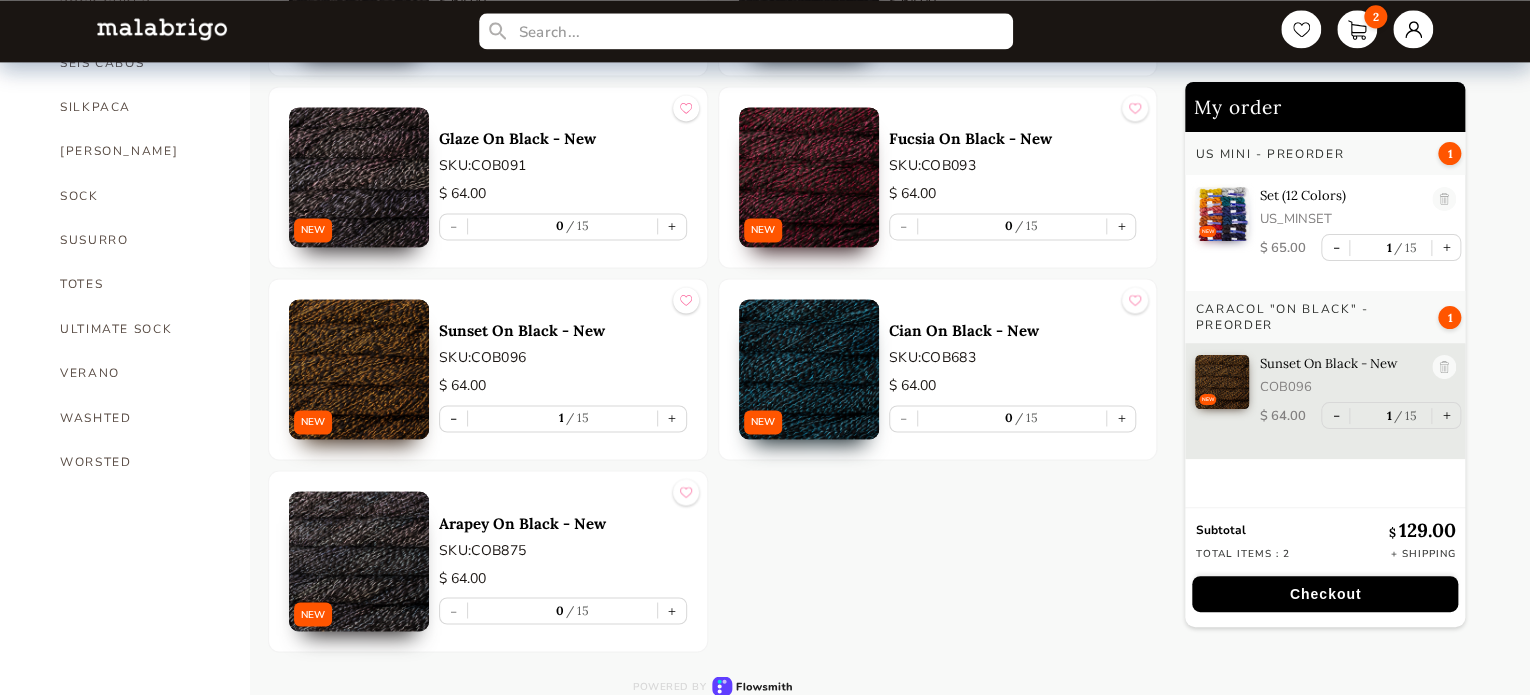 click at bounding box center (809, 369) 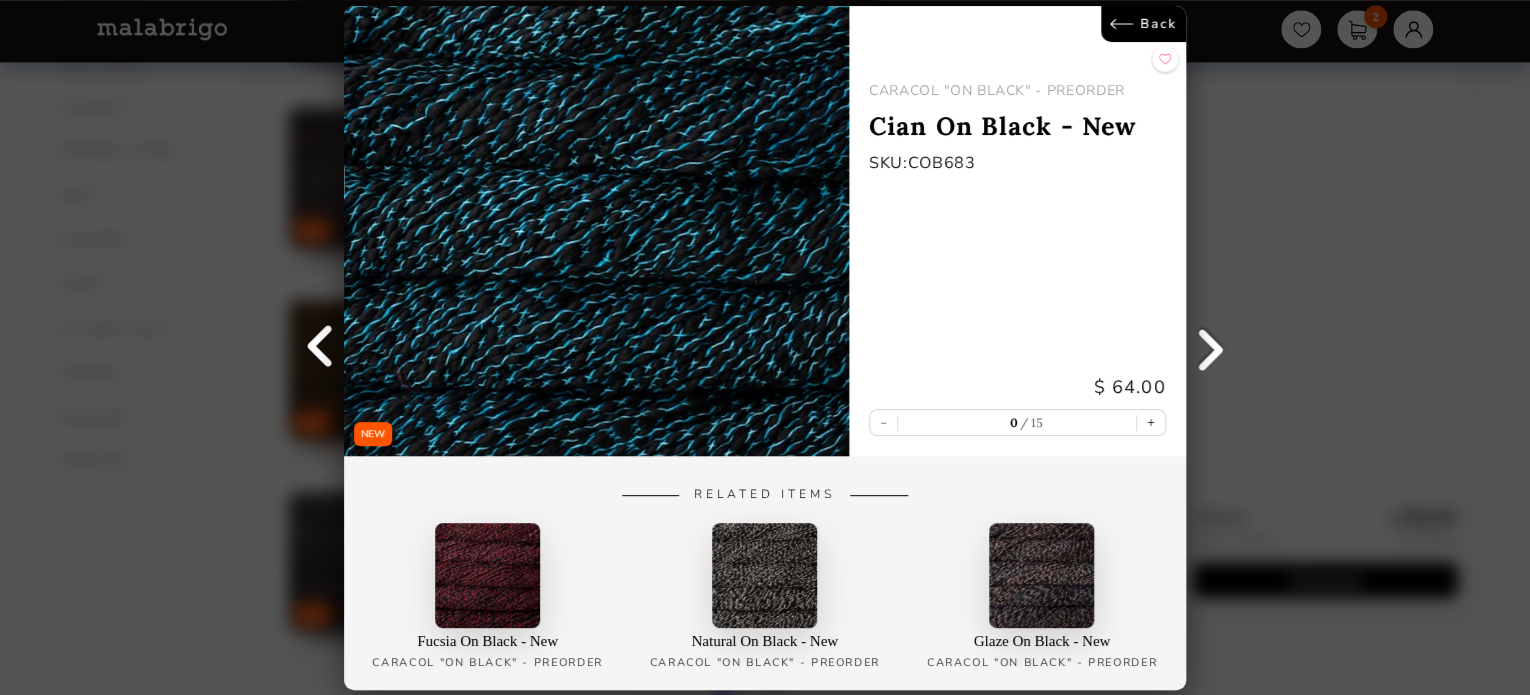 click on "Back" at bounding box center (1143, 24) 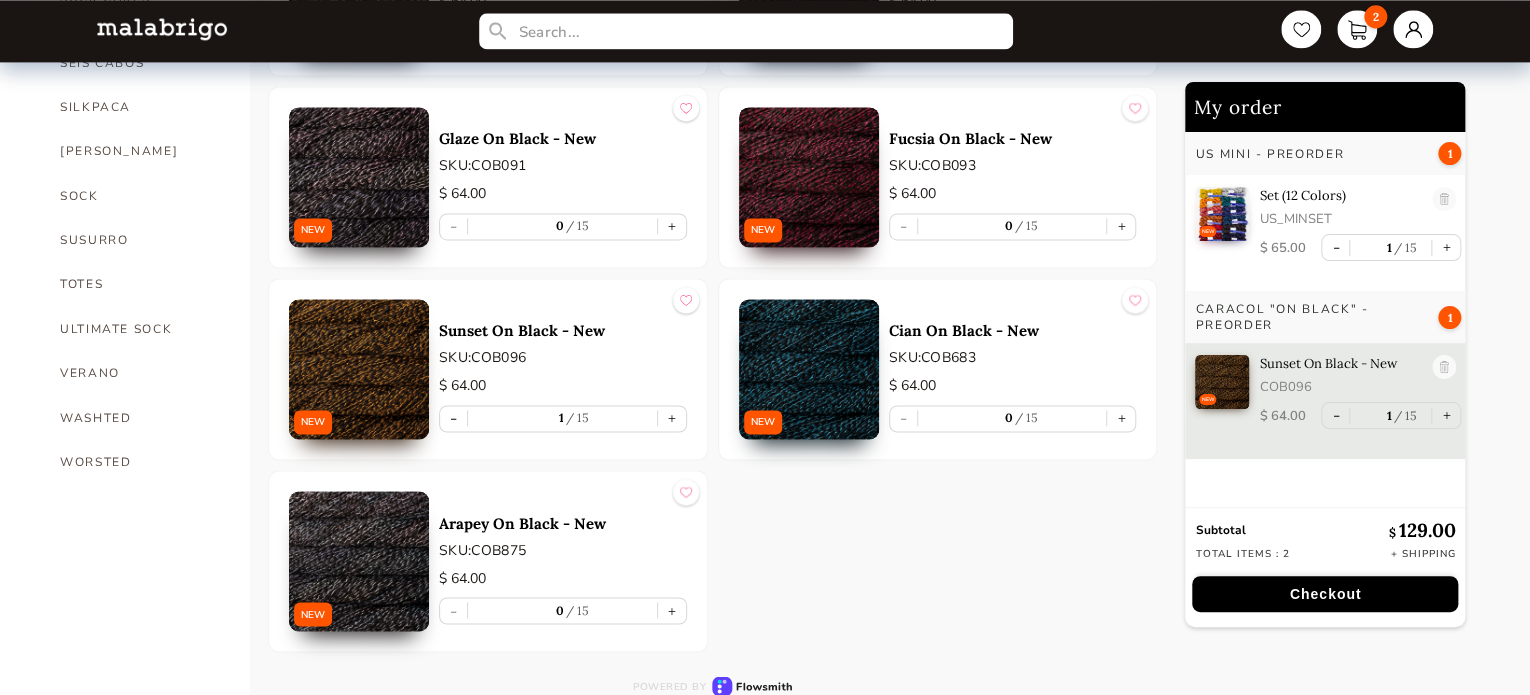 click at bounding box center [359, 561] 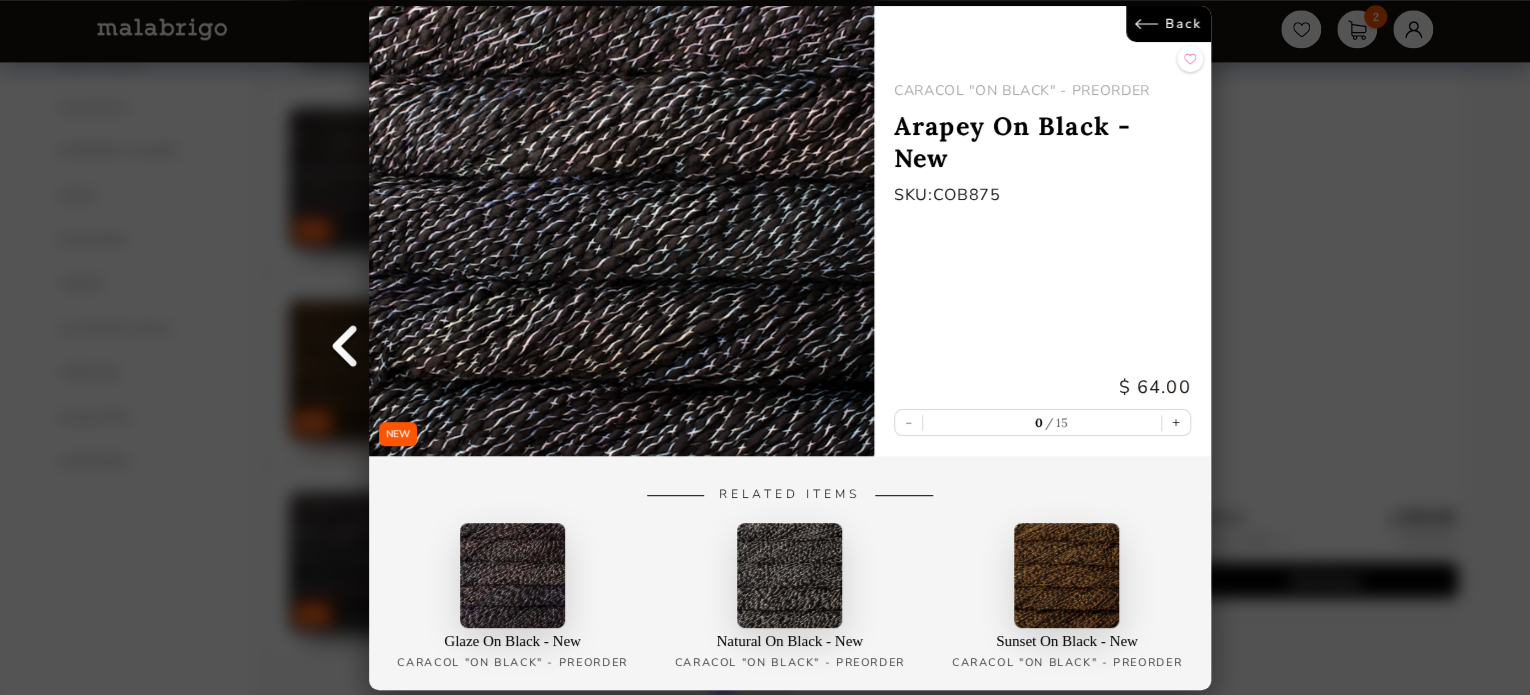 click on "Back" at bounding box center [1168, 24] 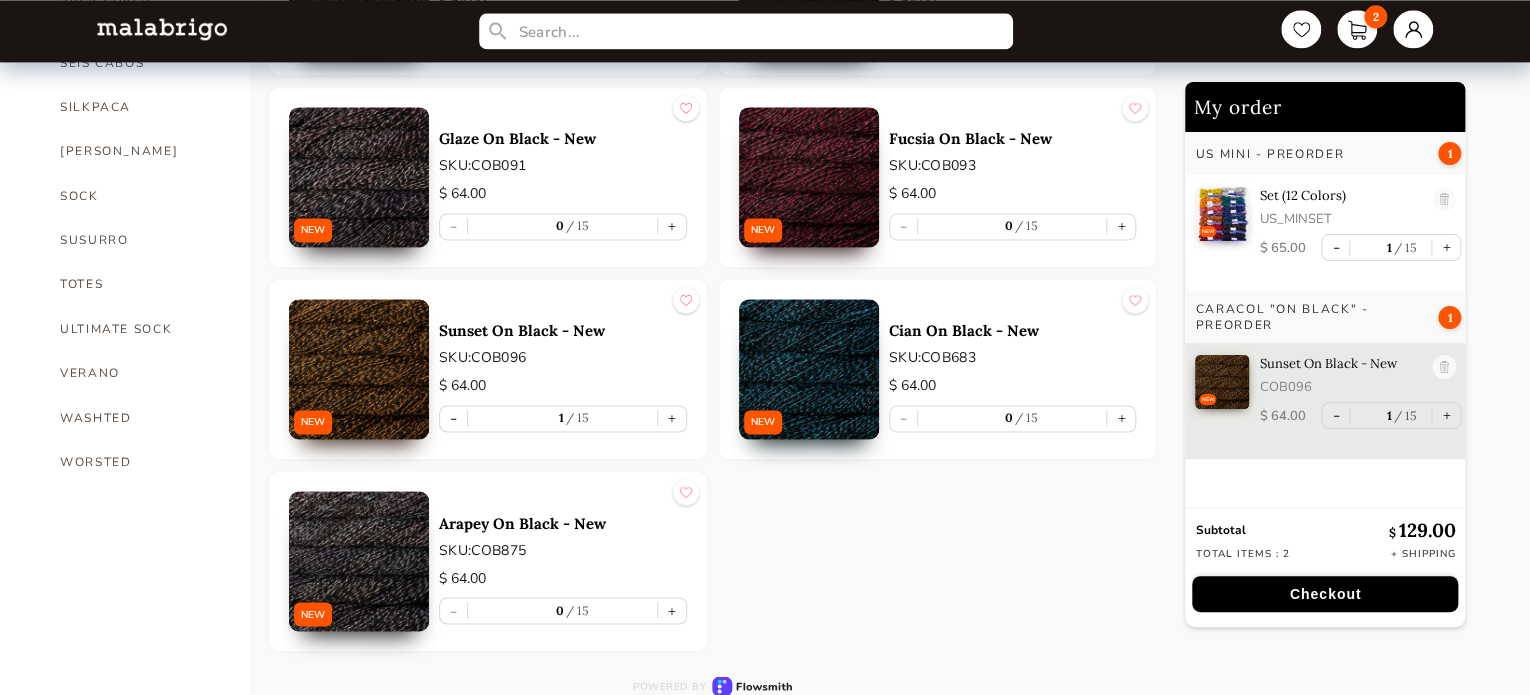 click at bounding box center (809, 369) 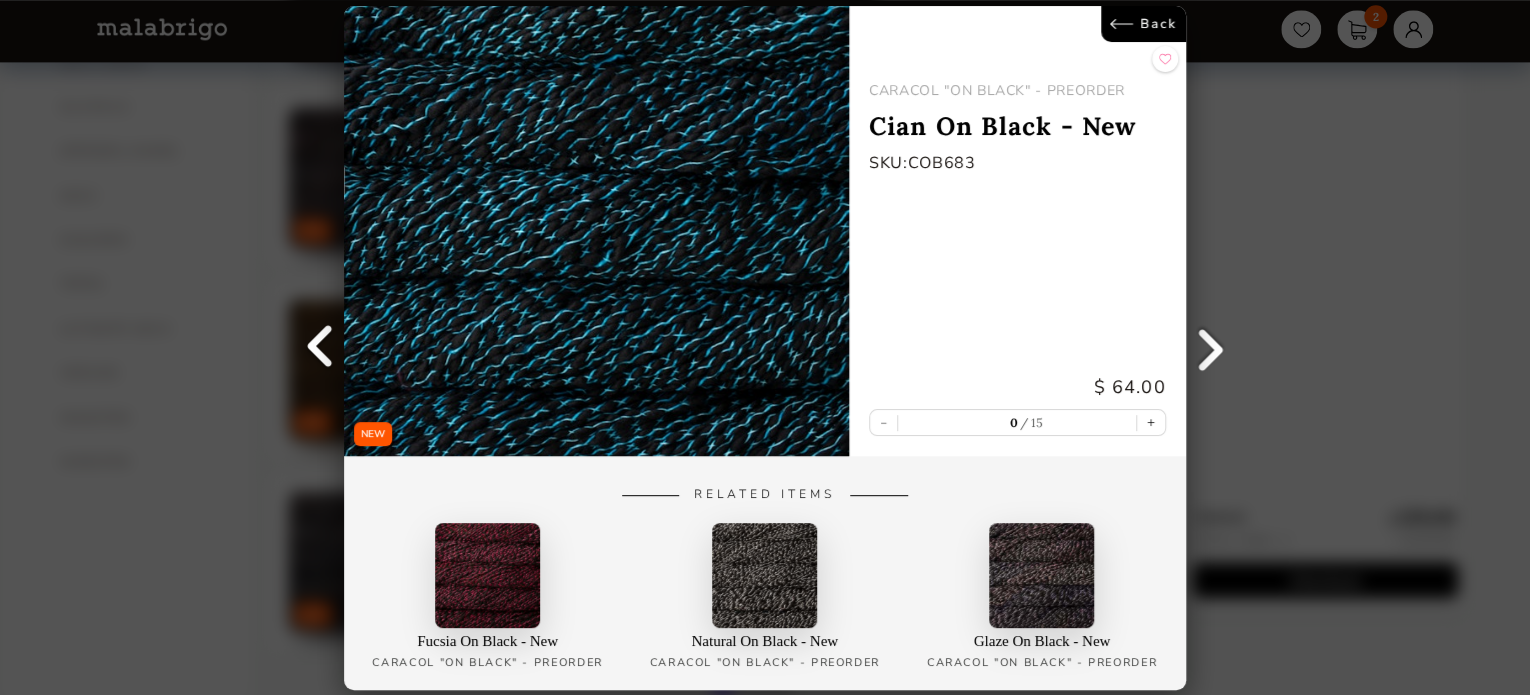 click on "Back" at bounding box center [1143, 24] 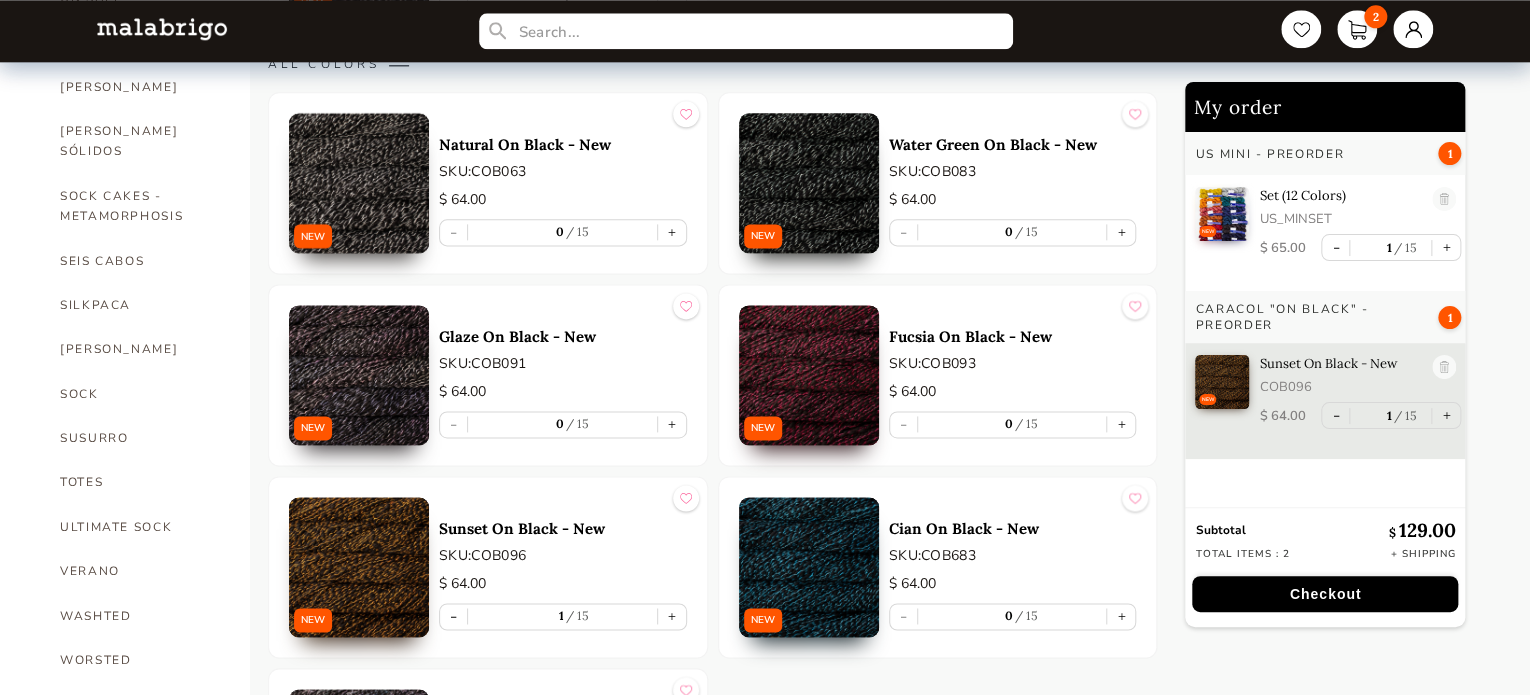 scroll, scrollTop: 1211, scrollLeft: 0, axis: vertical 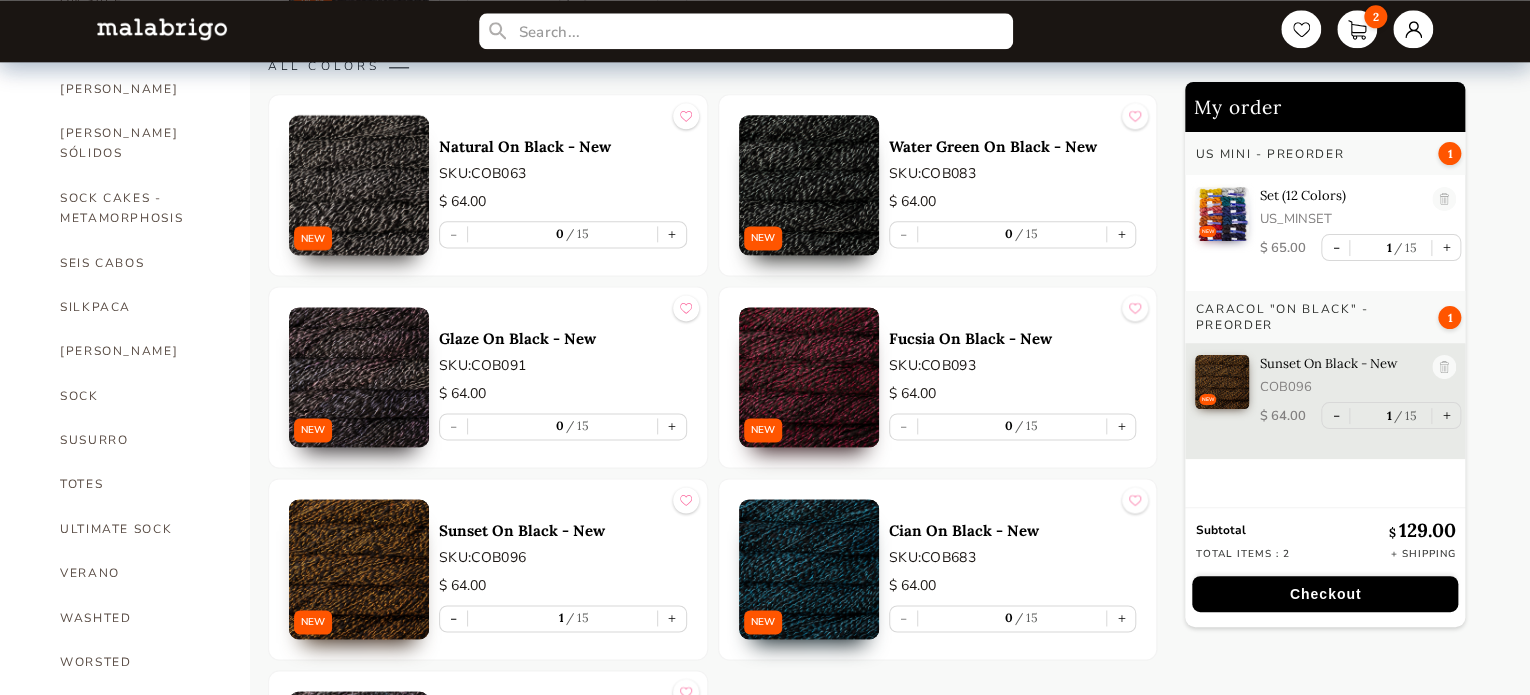 click at bounding box center [809, 377] 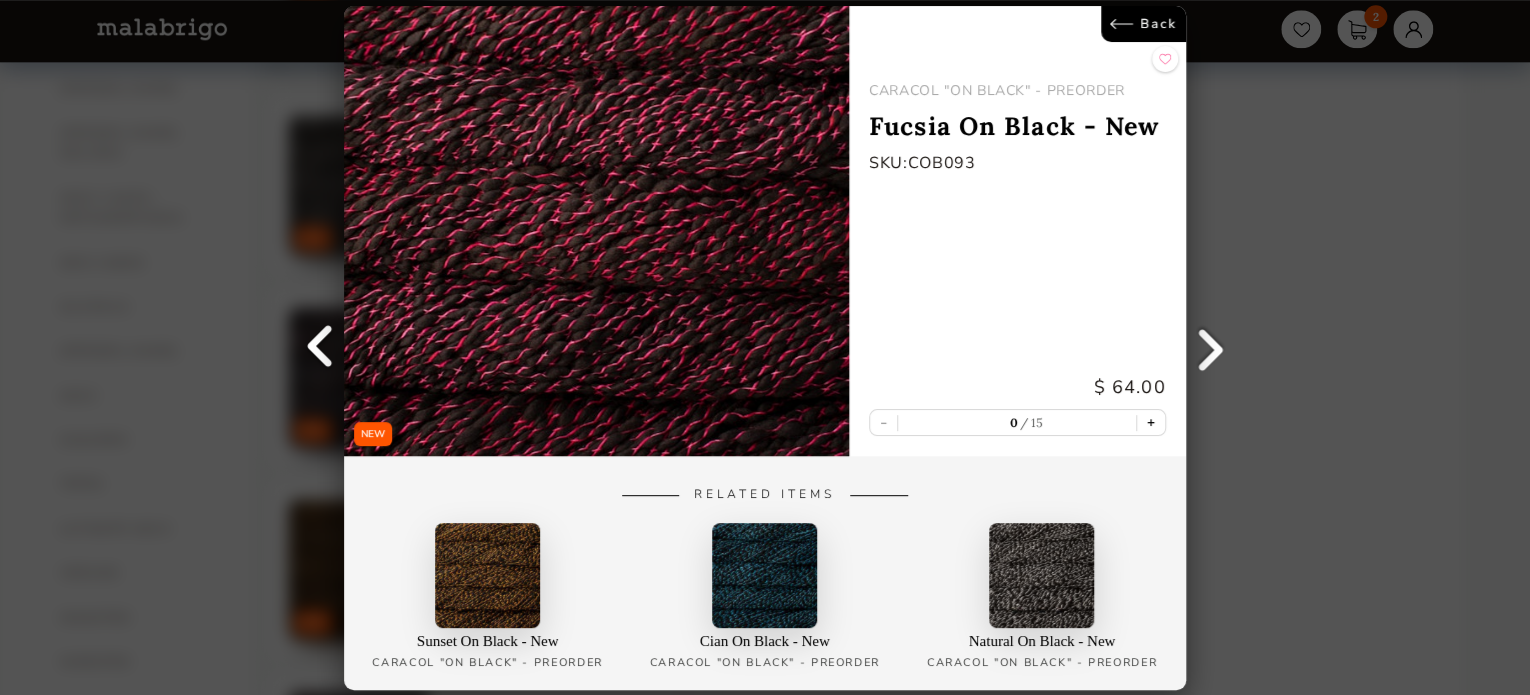 click on "+" at bounding box center (1151, 422) 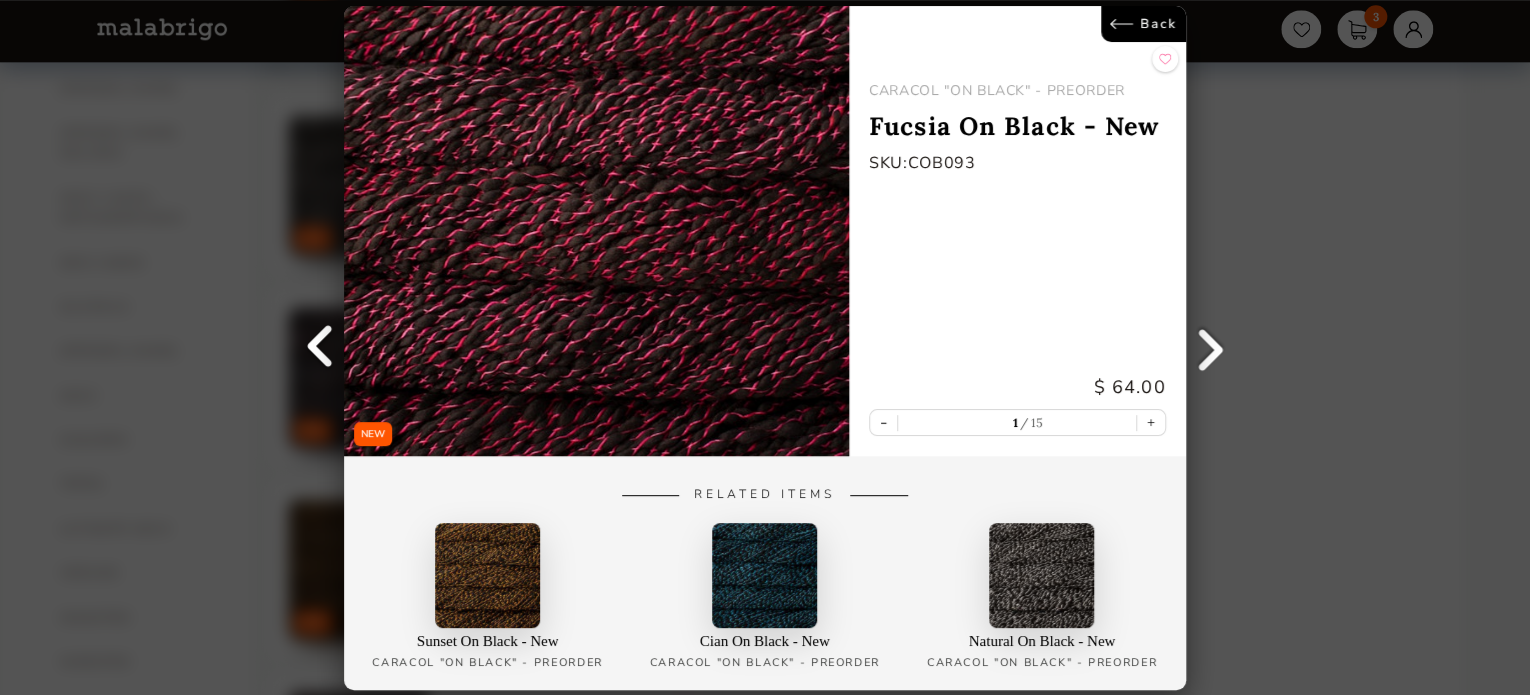 click on "Back" at bounding box center [1143, 24] 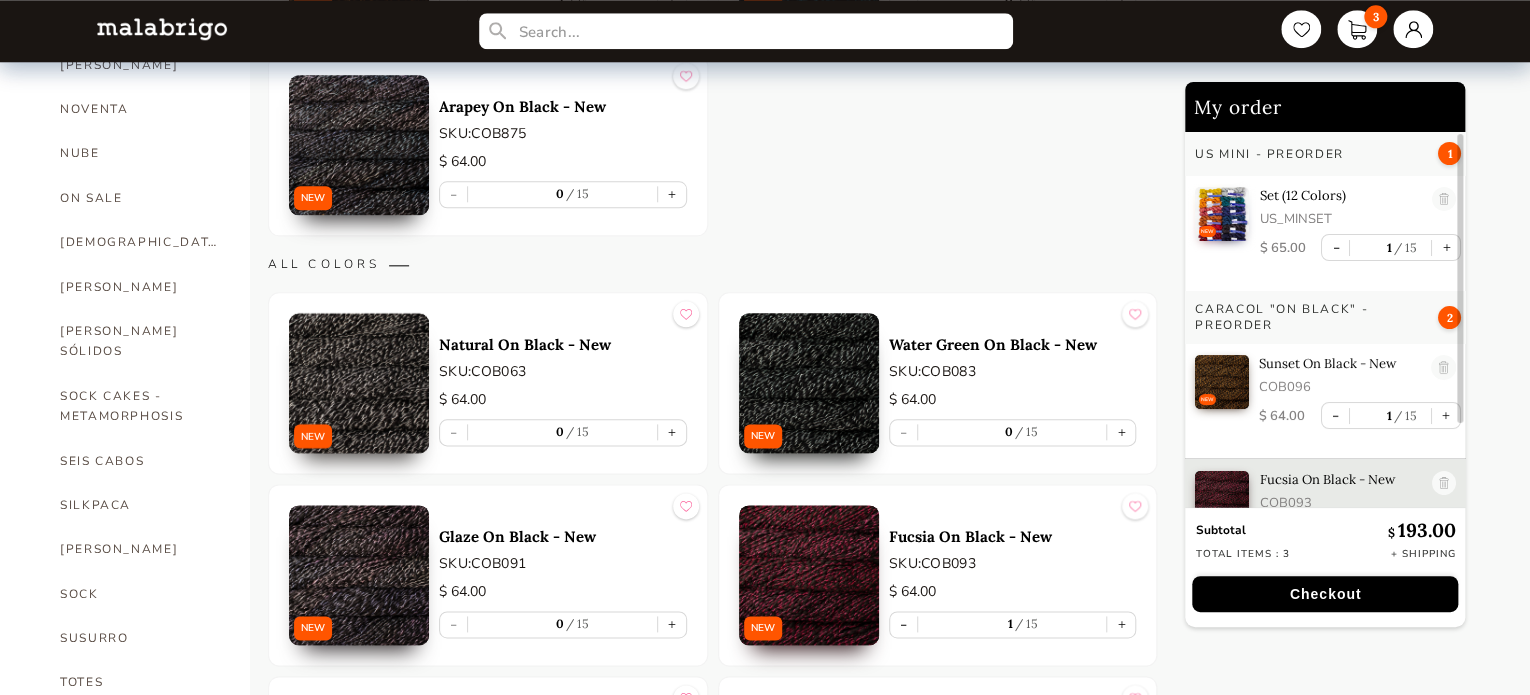 scroll, scrollTop: 1011, scrollLeft: 0, axis: vertical 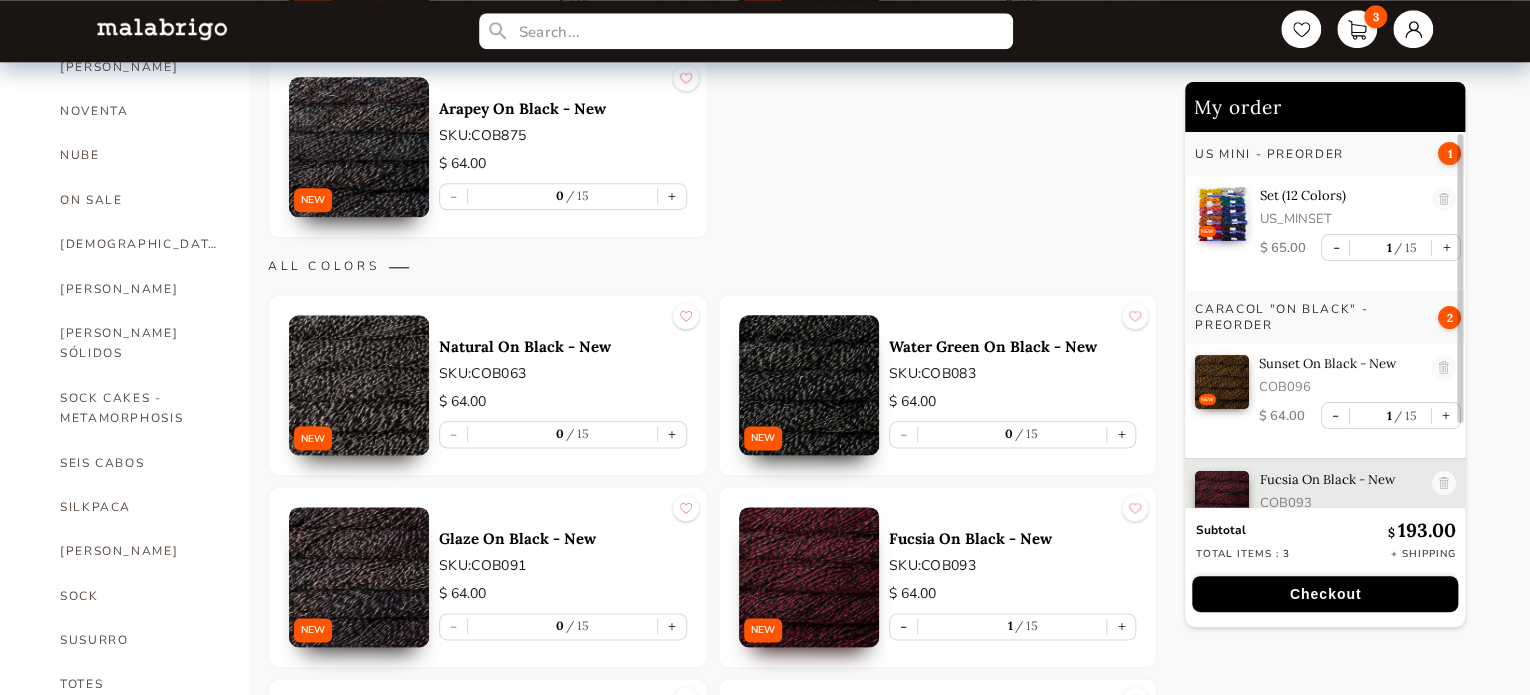 click at bounding box center (809, 385) 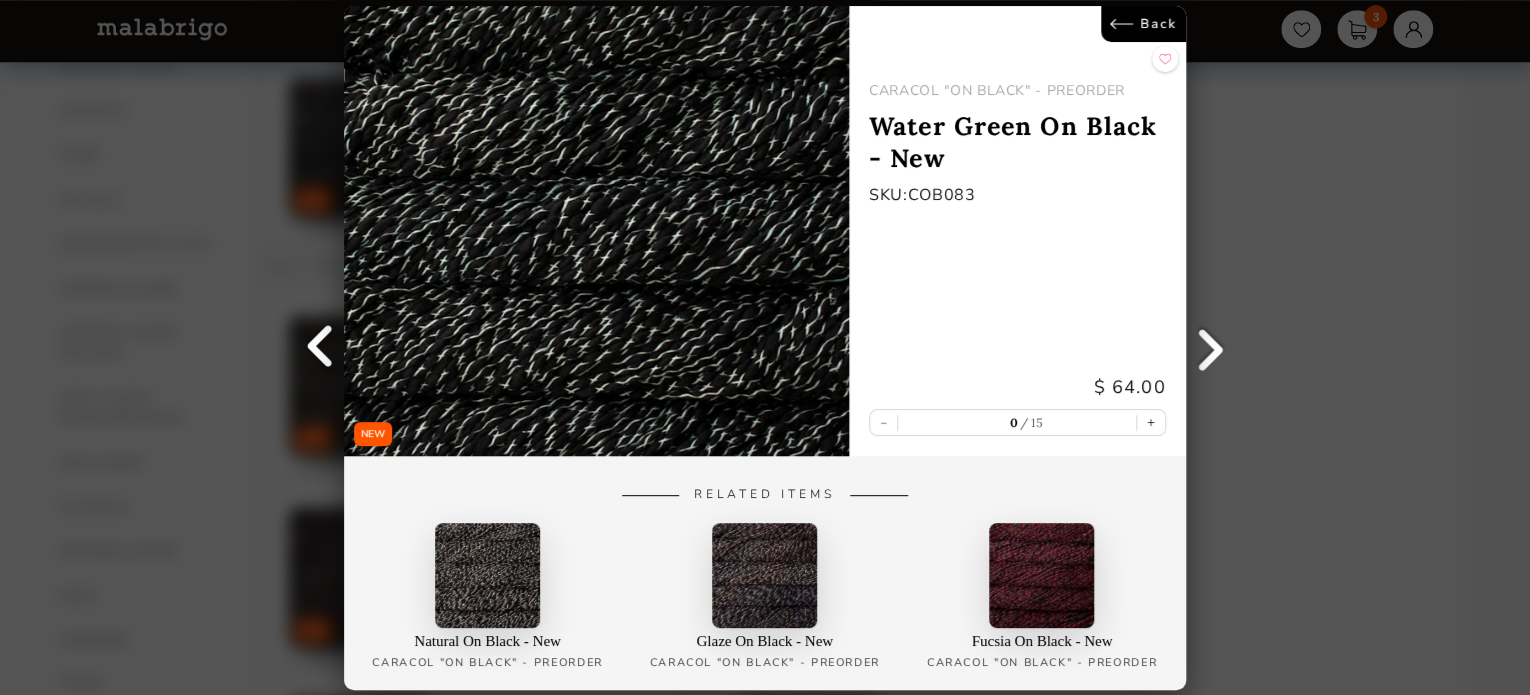 click on "Back" at bounding box center (1143, 24) 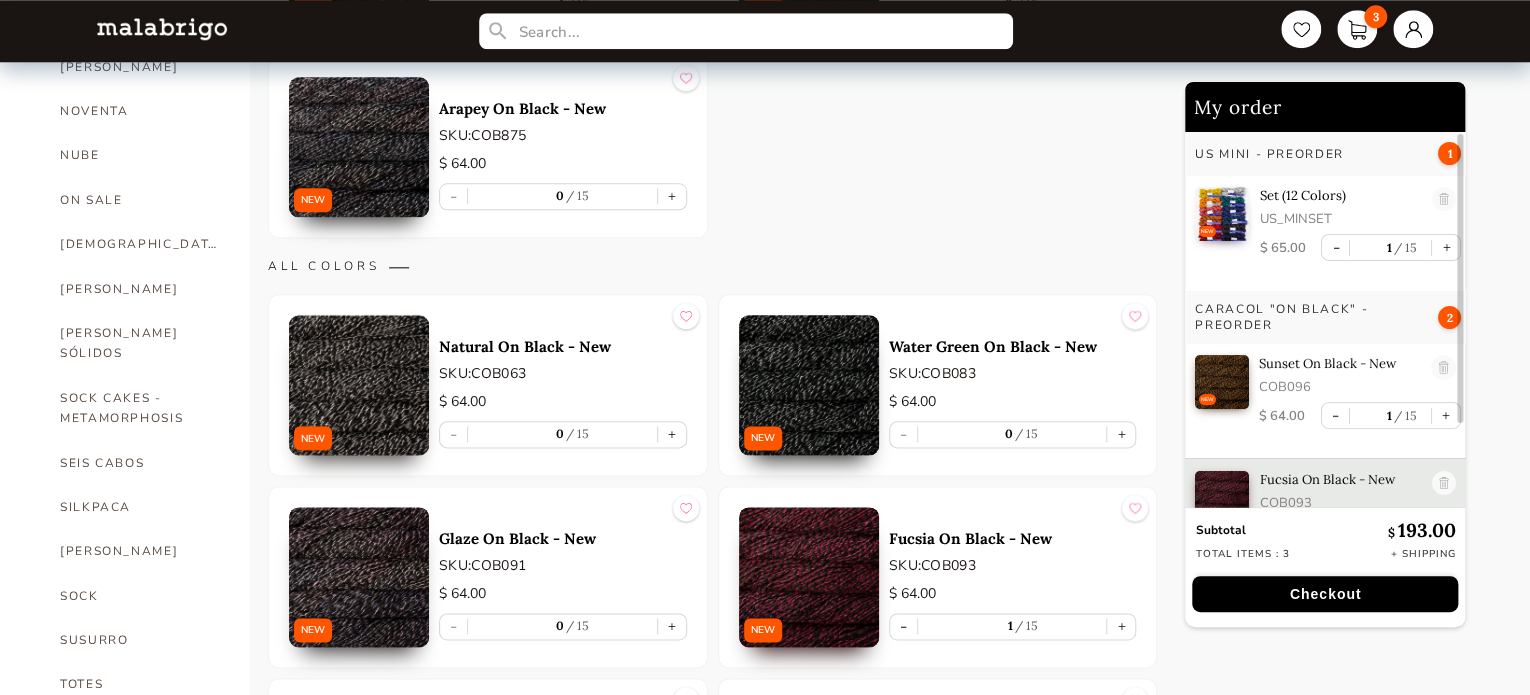 click at bounding box center [359, 385] 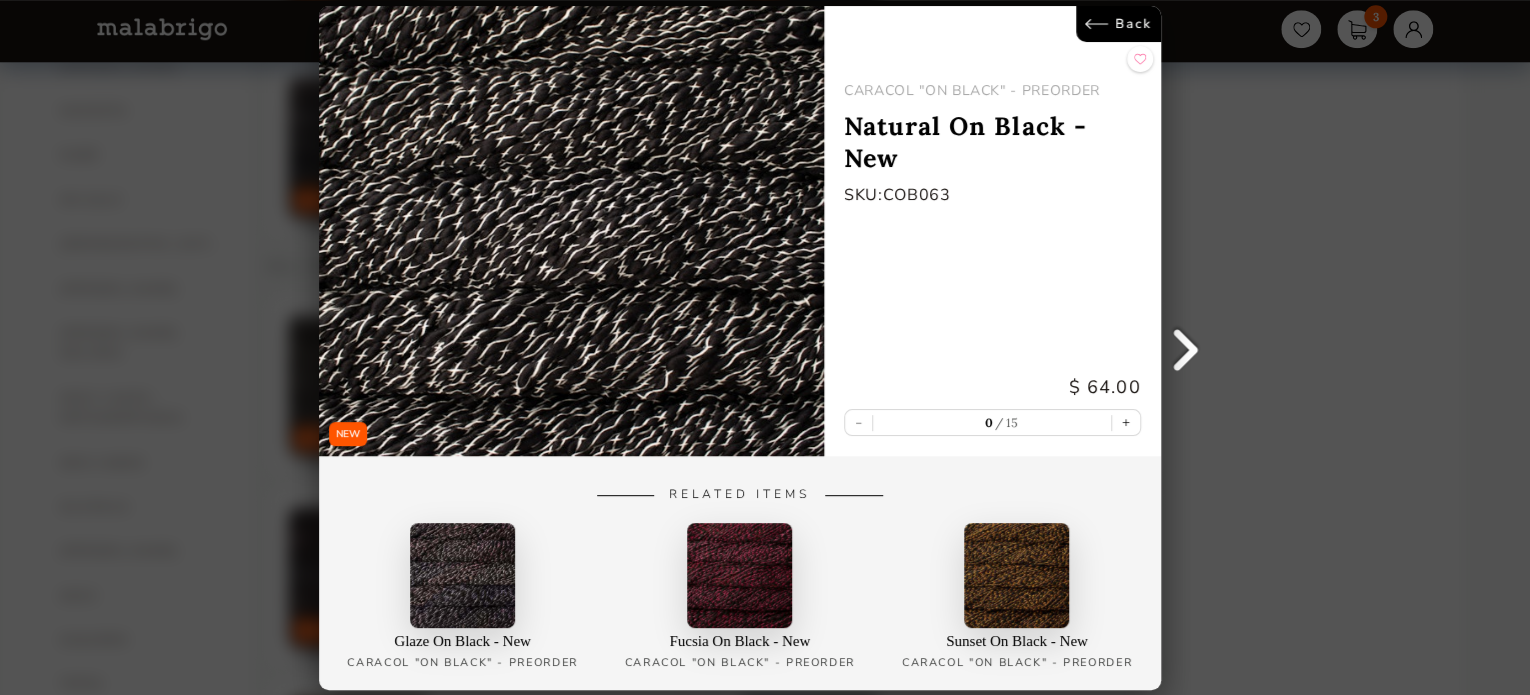 click on "Back" at bounding box center (1118, 24) 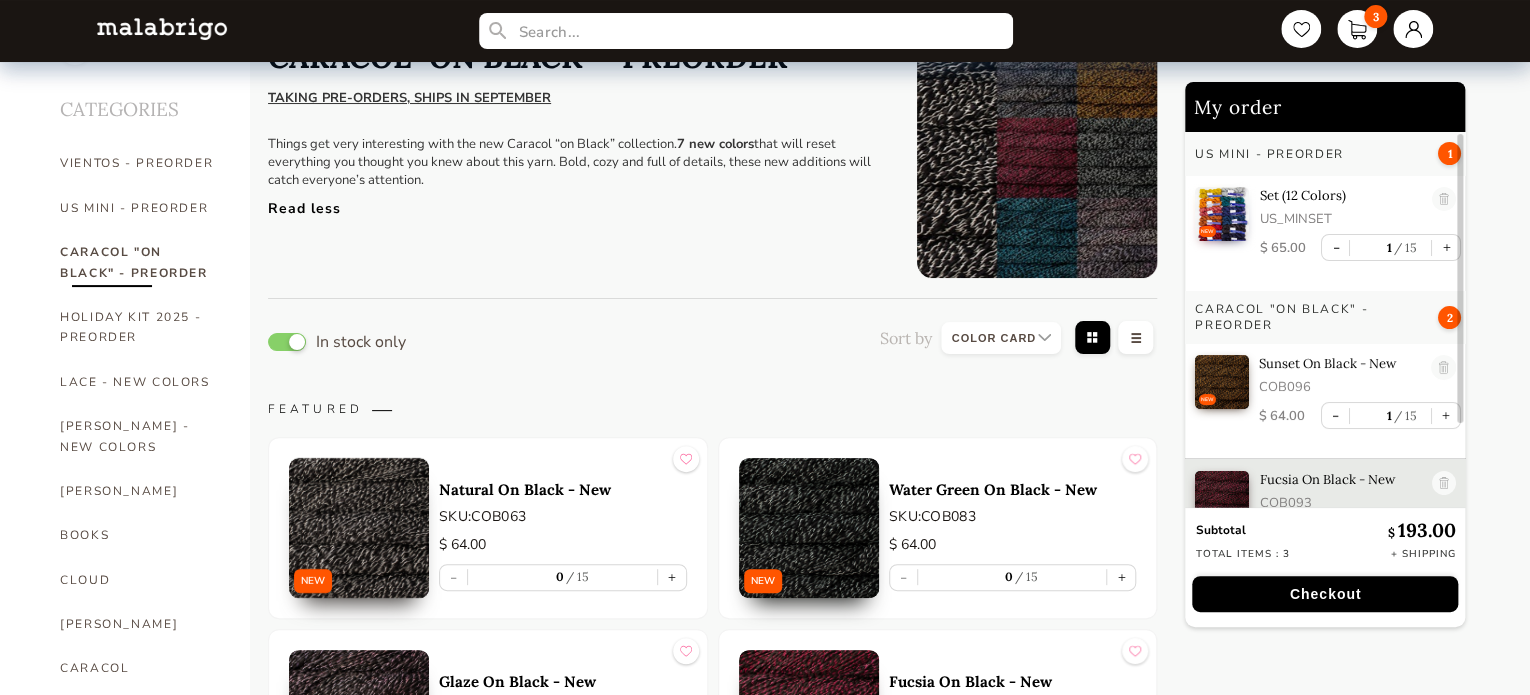 scroll, scrollTop: 0, scrollLeft: 0, axis: both 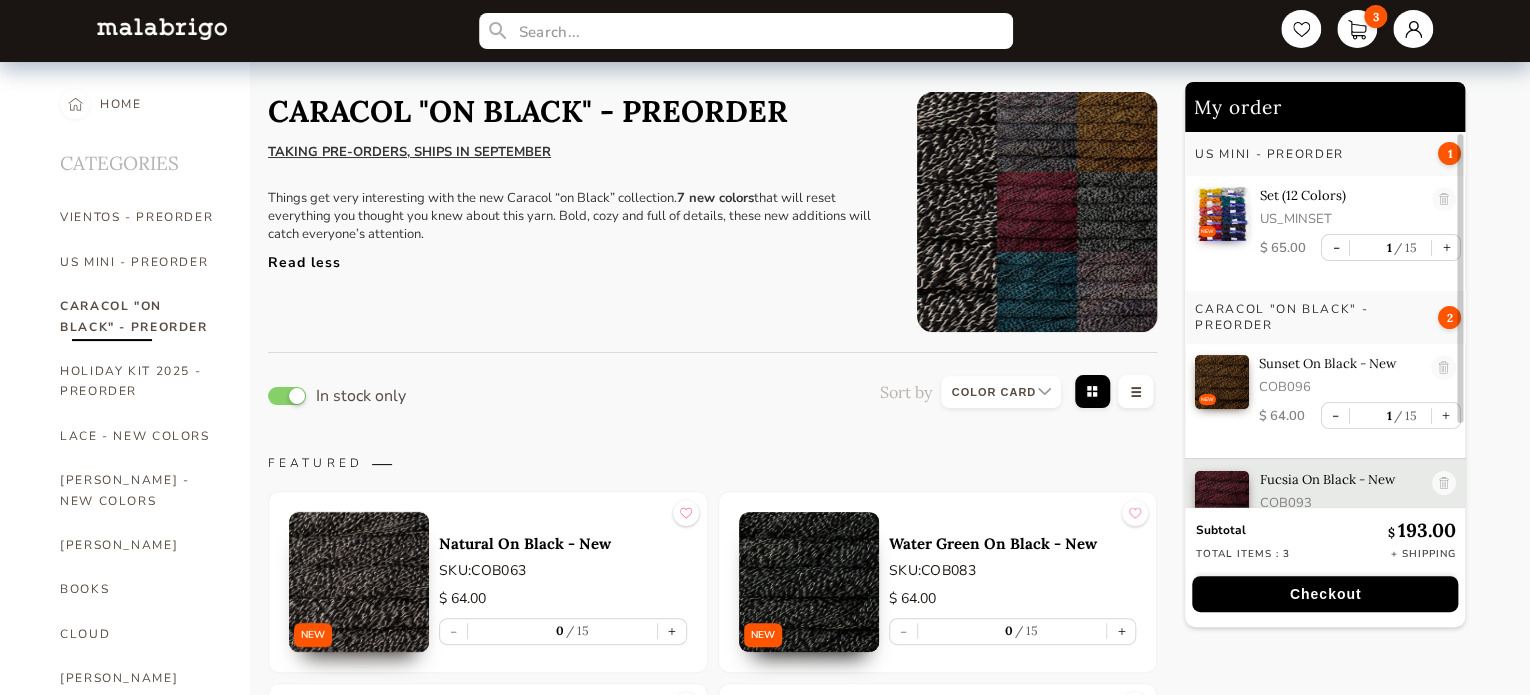 click on "Read less" at bounding box center [577, 257] 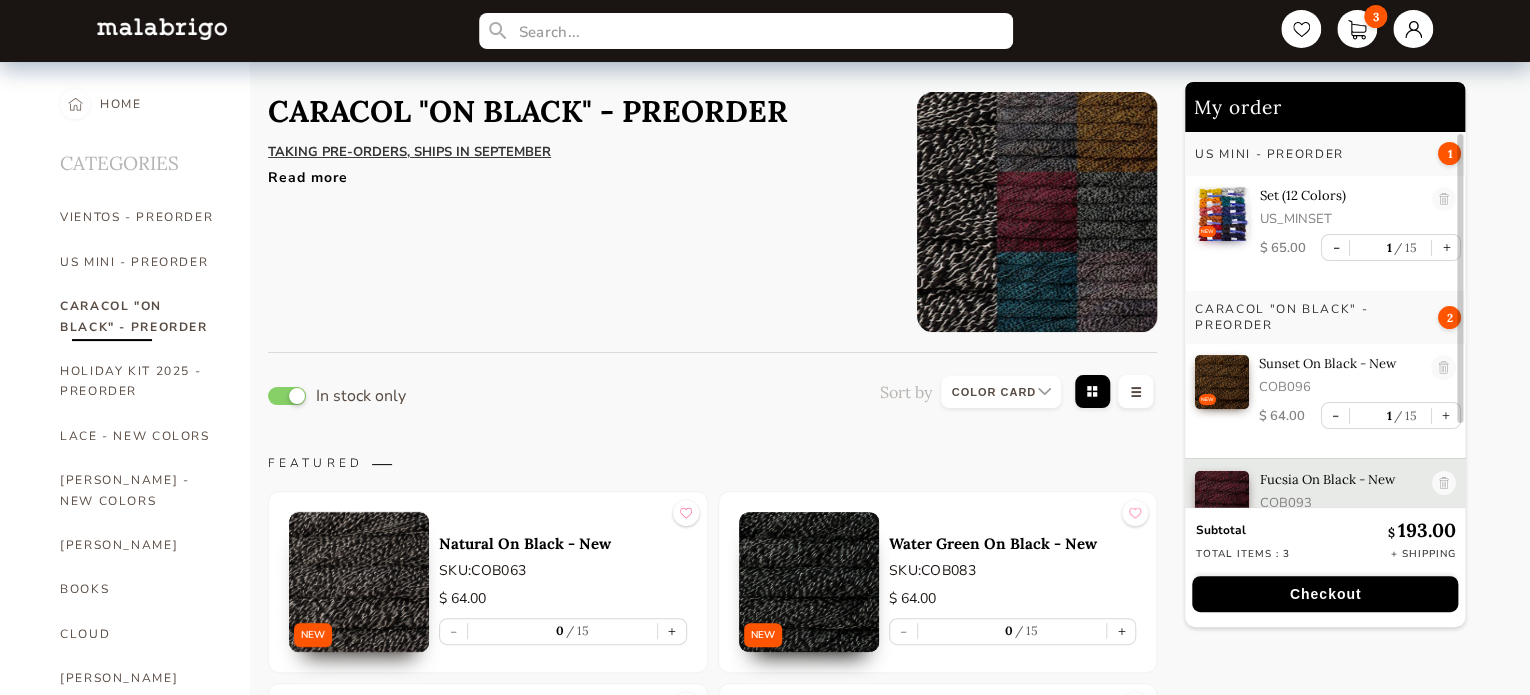click on "Read more" at bounding box center (577, 172) 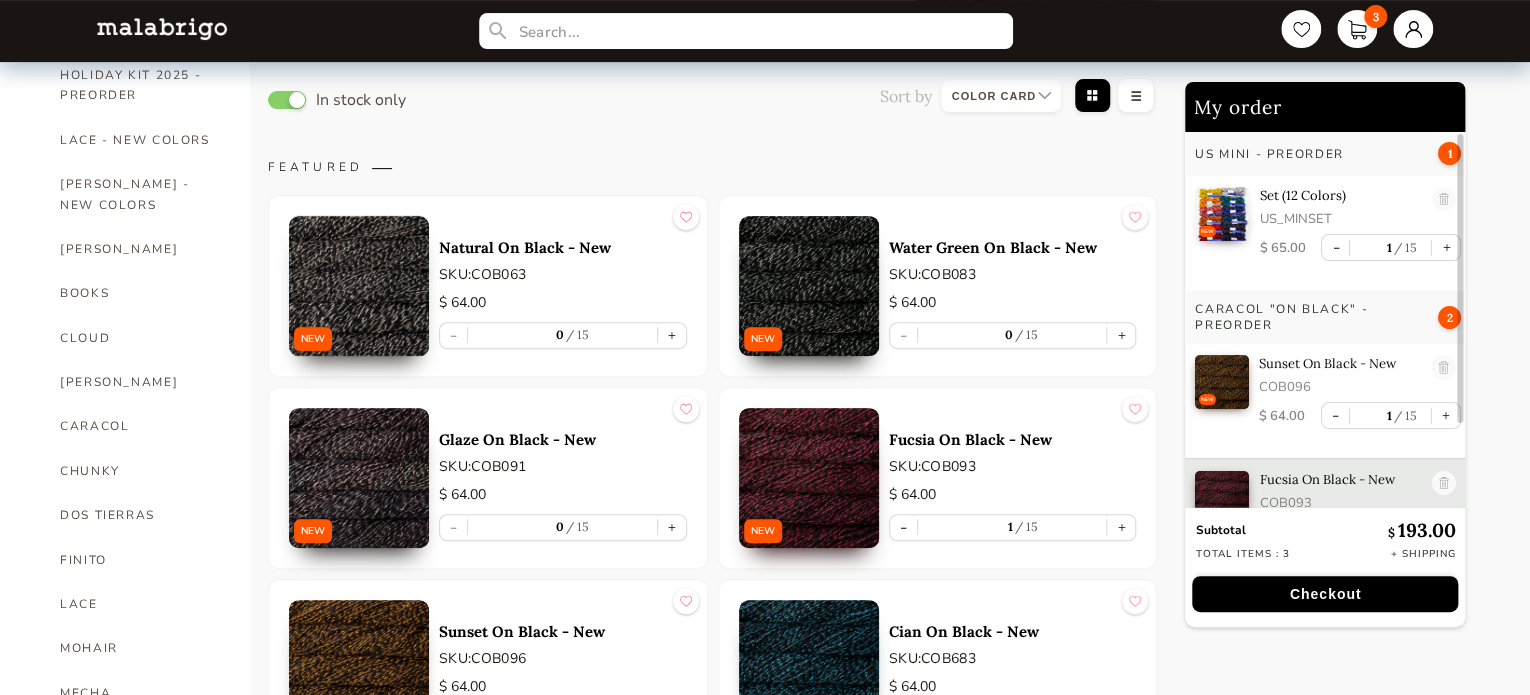 scroll, scrollTop: 300, scrollLeft: 0, axis: vertical 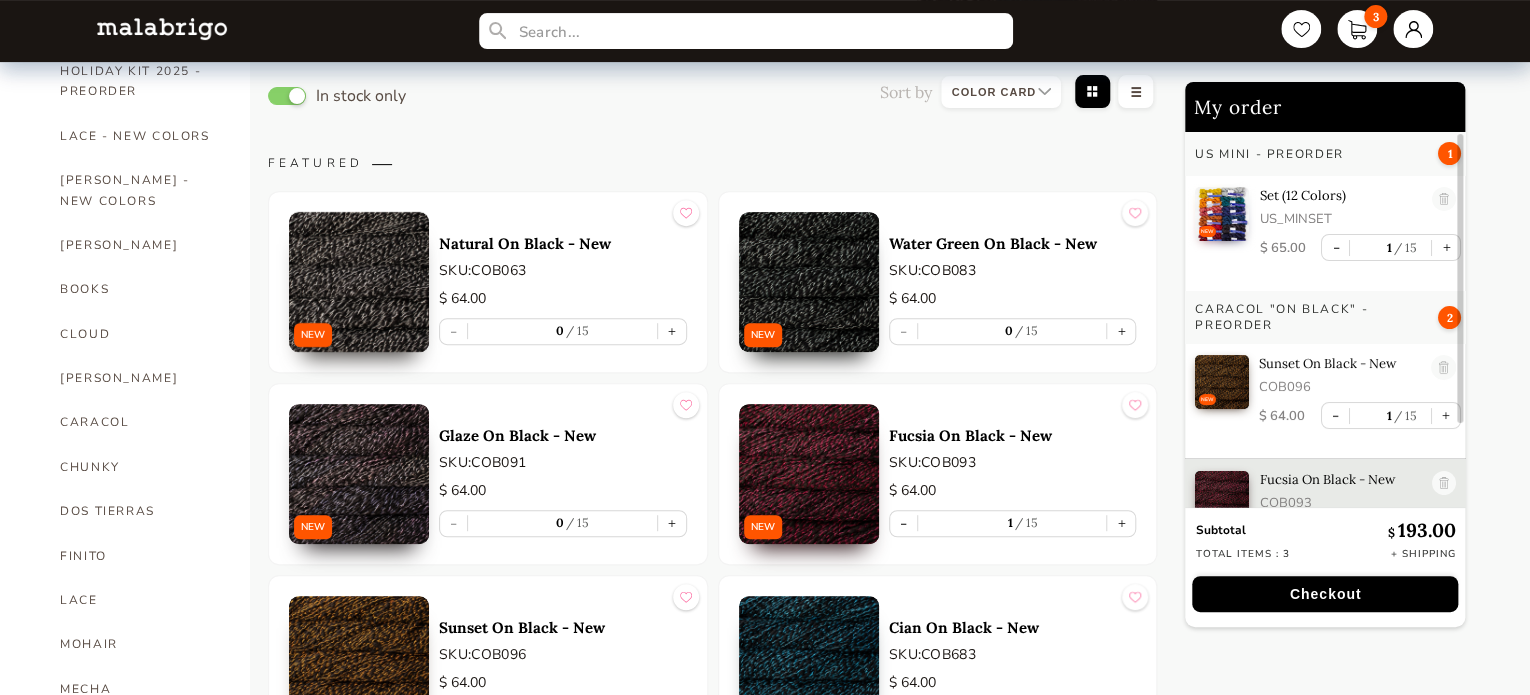click at bounding box center [809, 282] 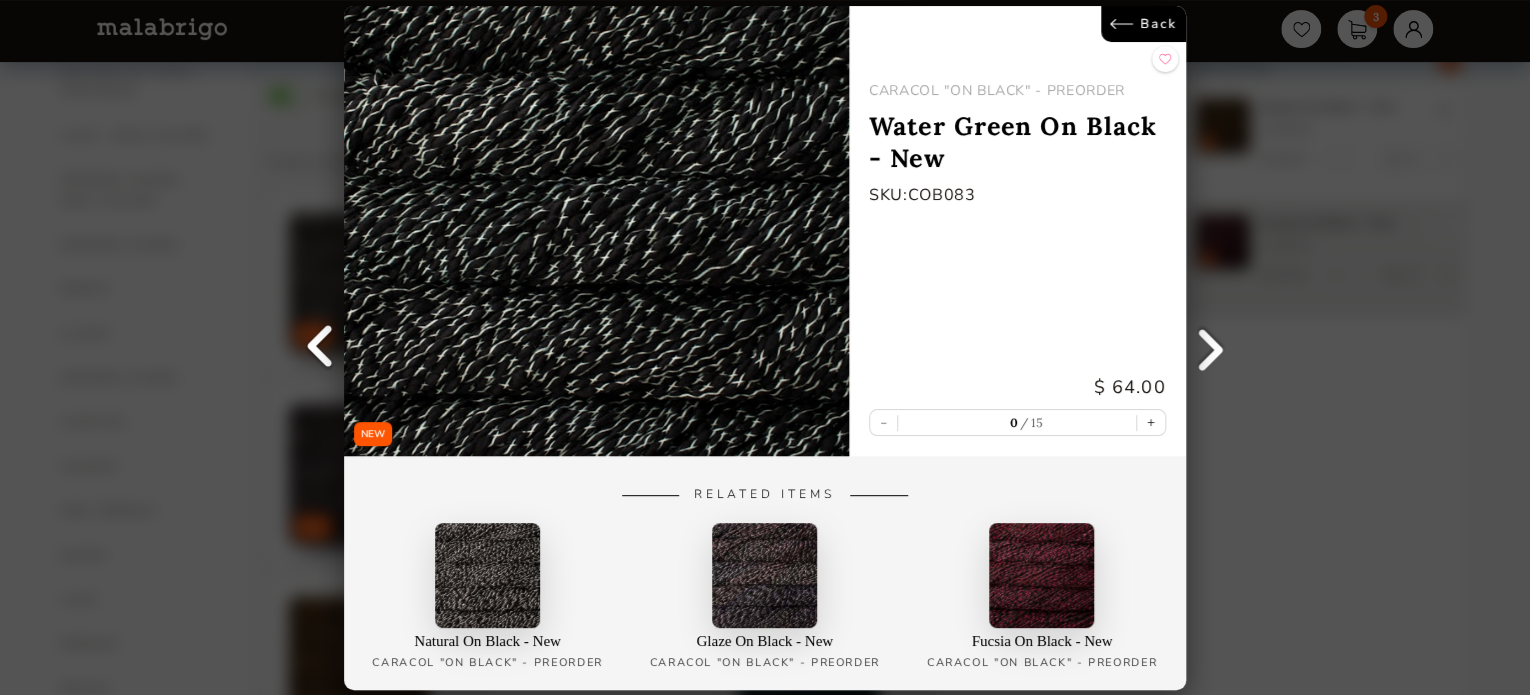 click on "Back" at bounding box center [1143, 24] 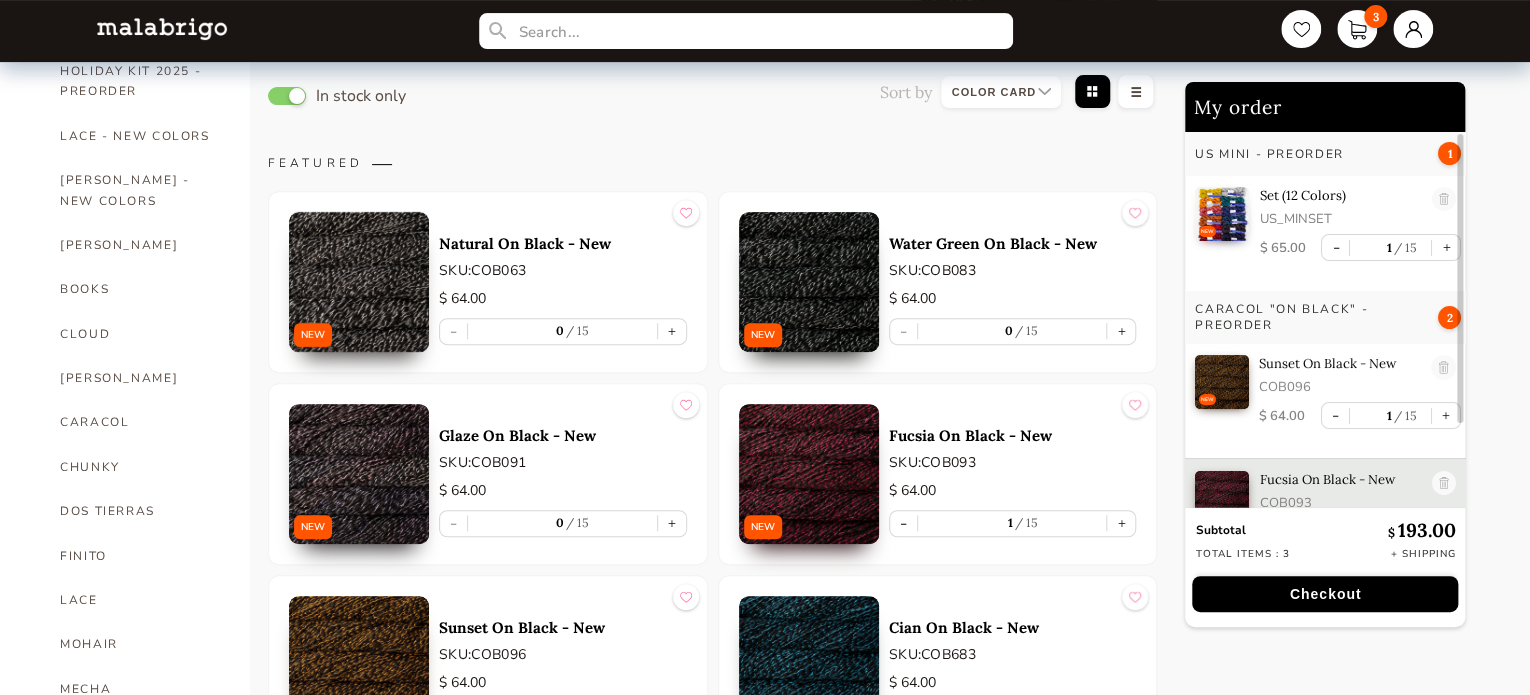 click at bounding box center (359, 282) 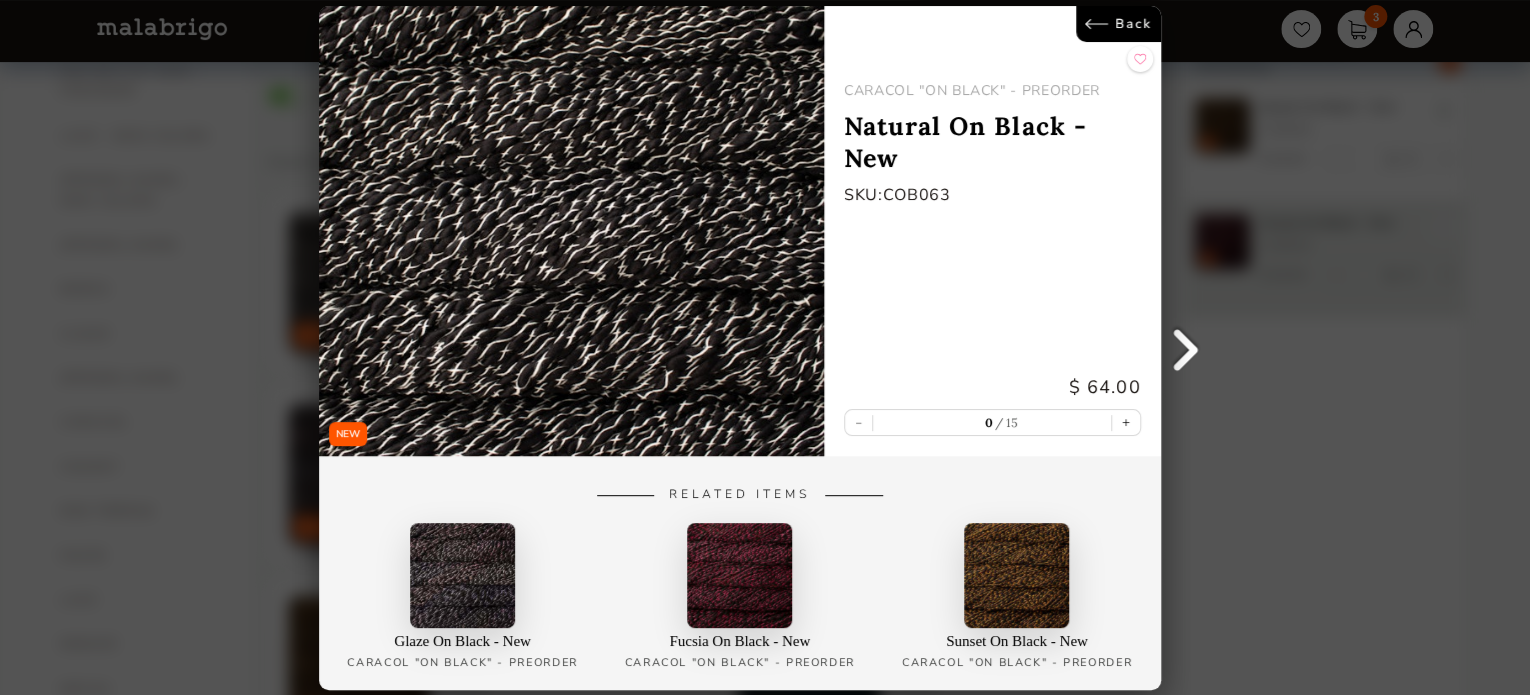click on "Back" at bounding box center [1118, 24] 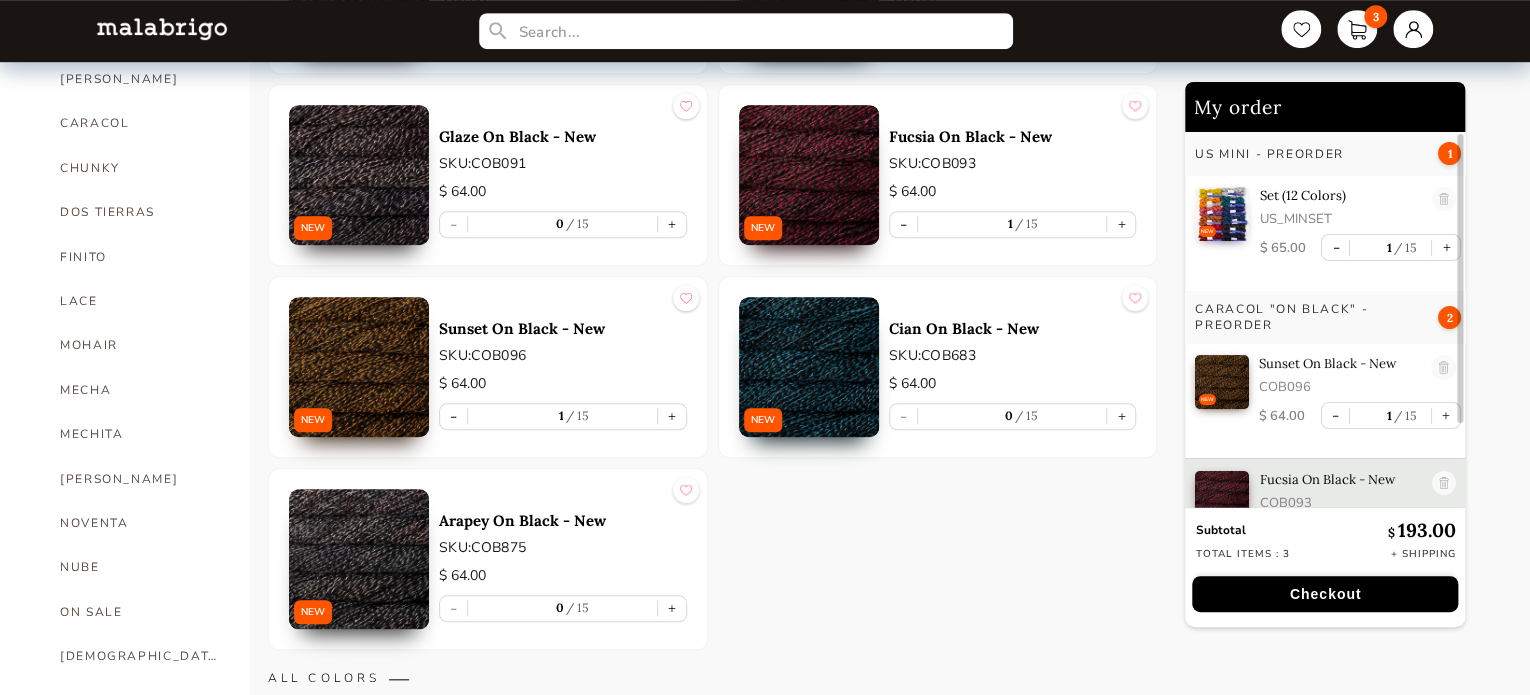 scroll, scrollTop: 600, scrollLeft: 0, axis: vertical 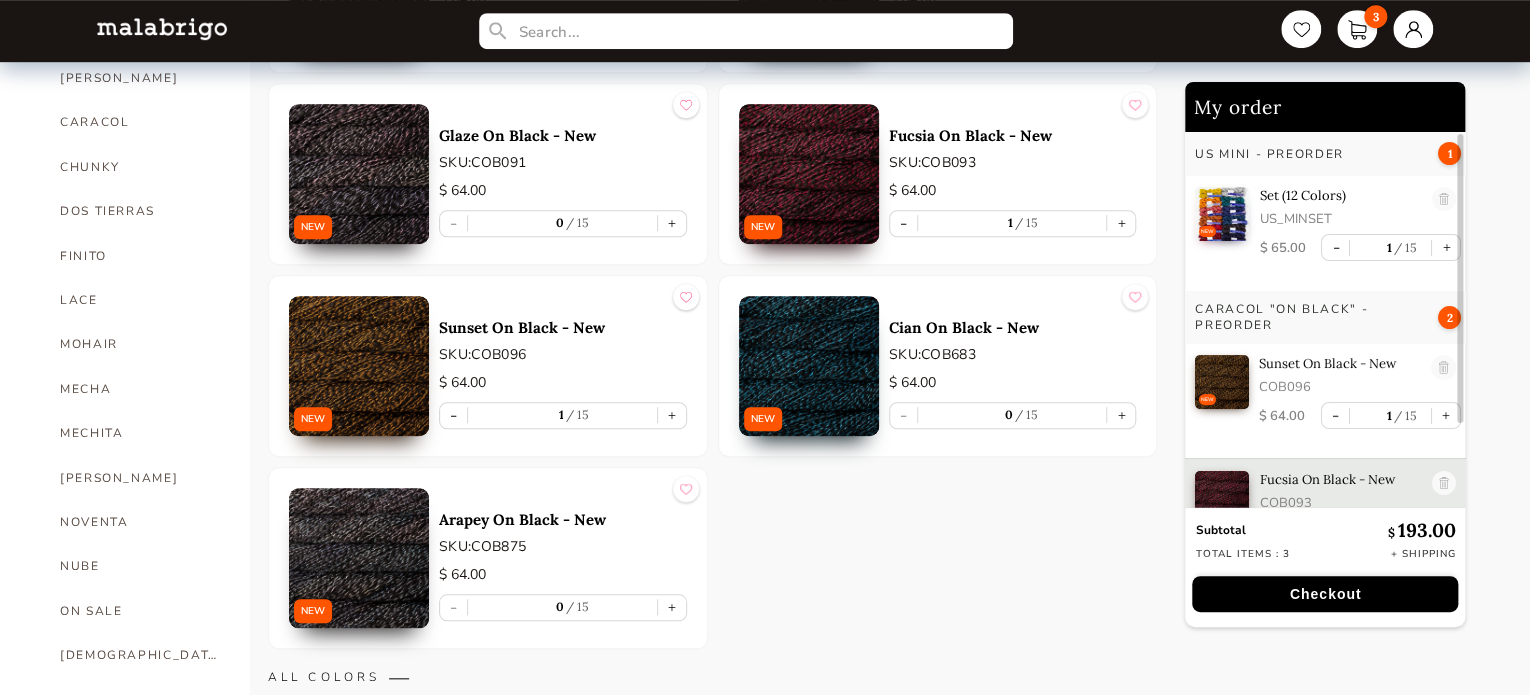 click at bounding box center [359, 174] 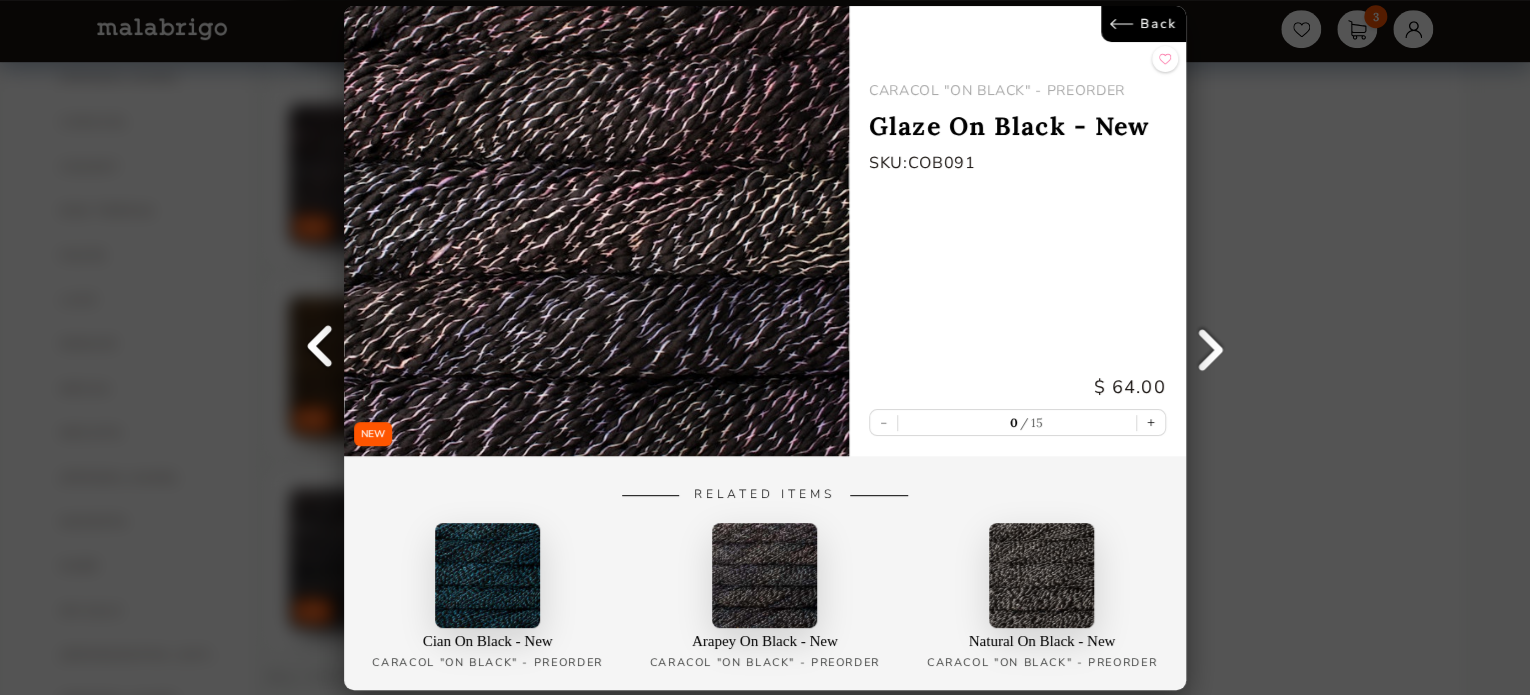 click on "Back" at bounding box center [1143, 24] 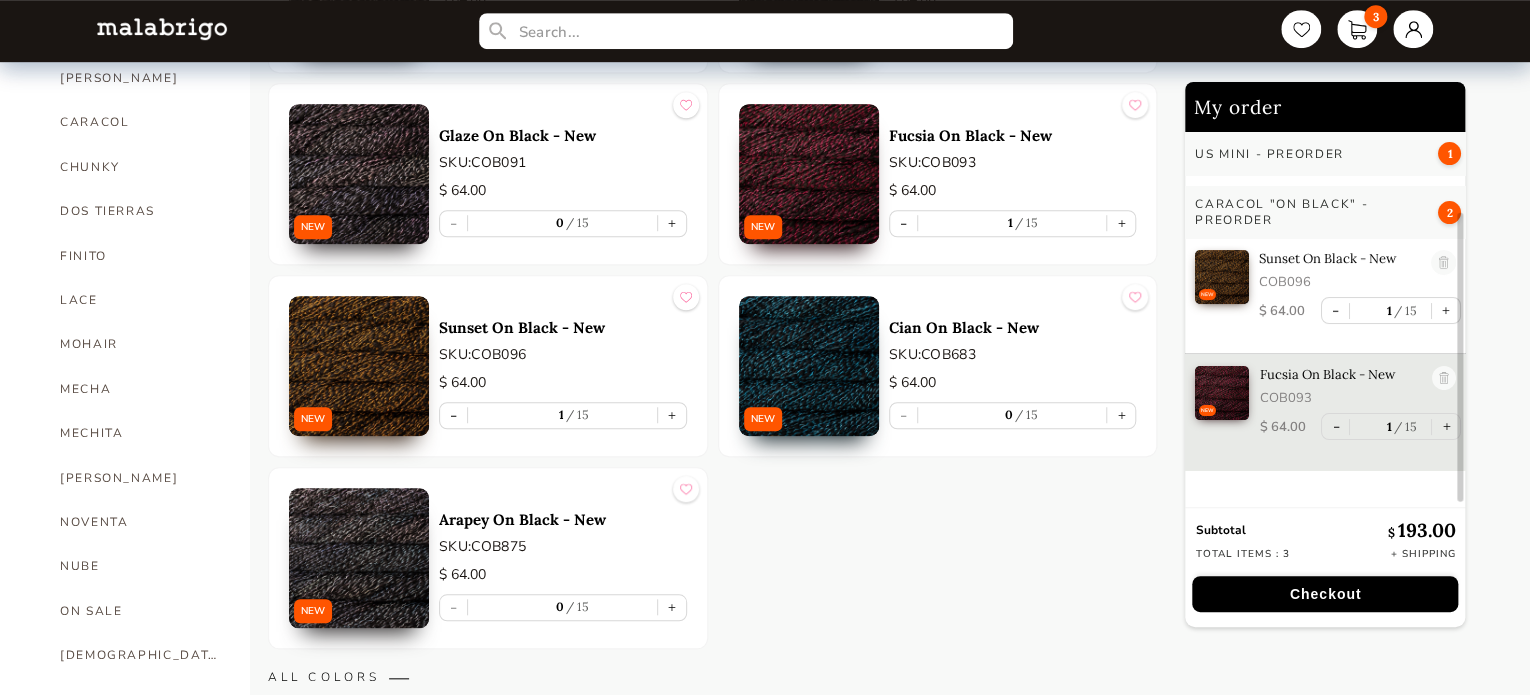 scroll, scrollTop: 107, scrollLeft: 0, axis: vertical 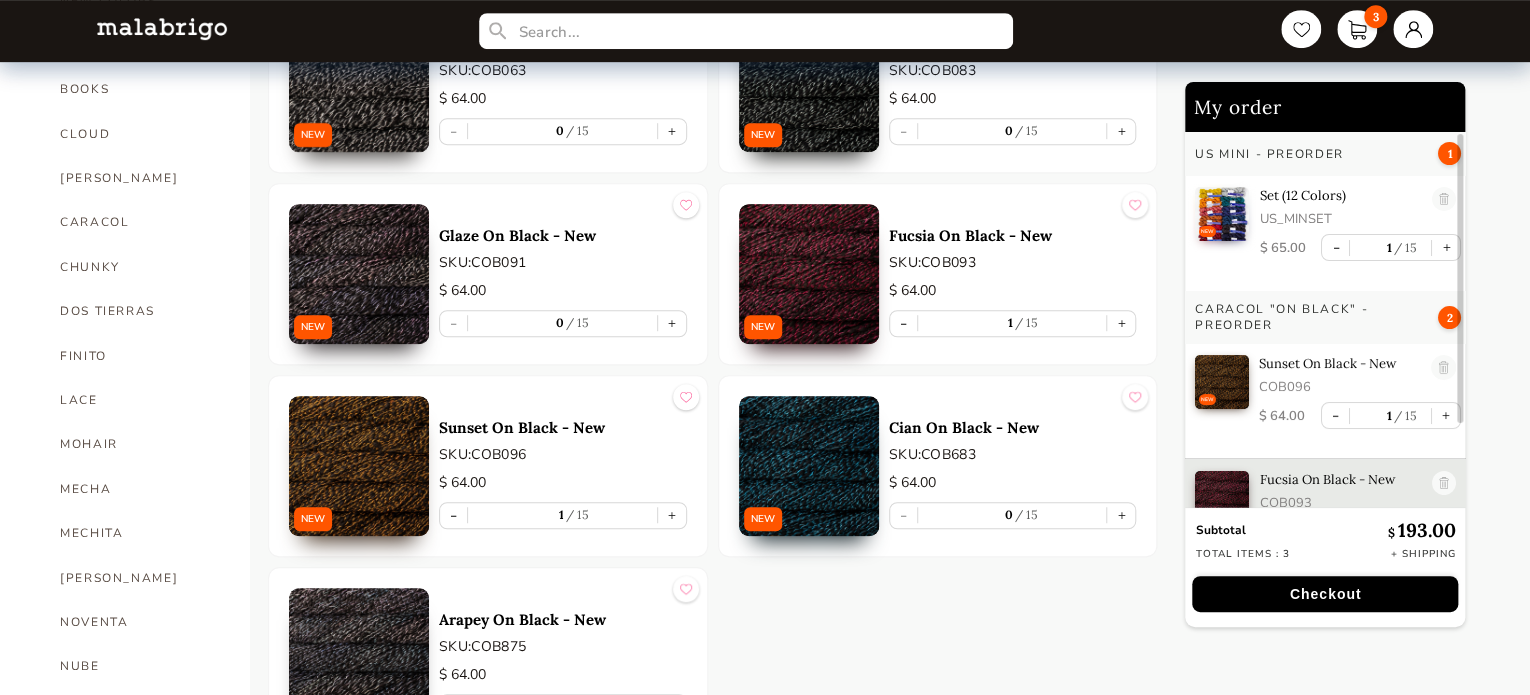 click at bounding box center (359, 274) 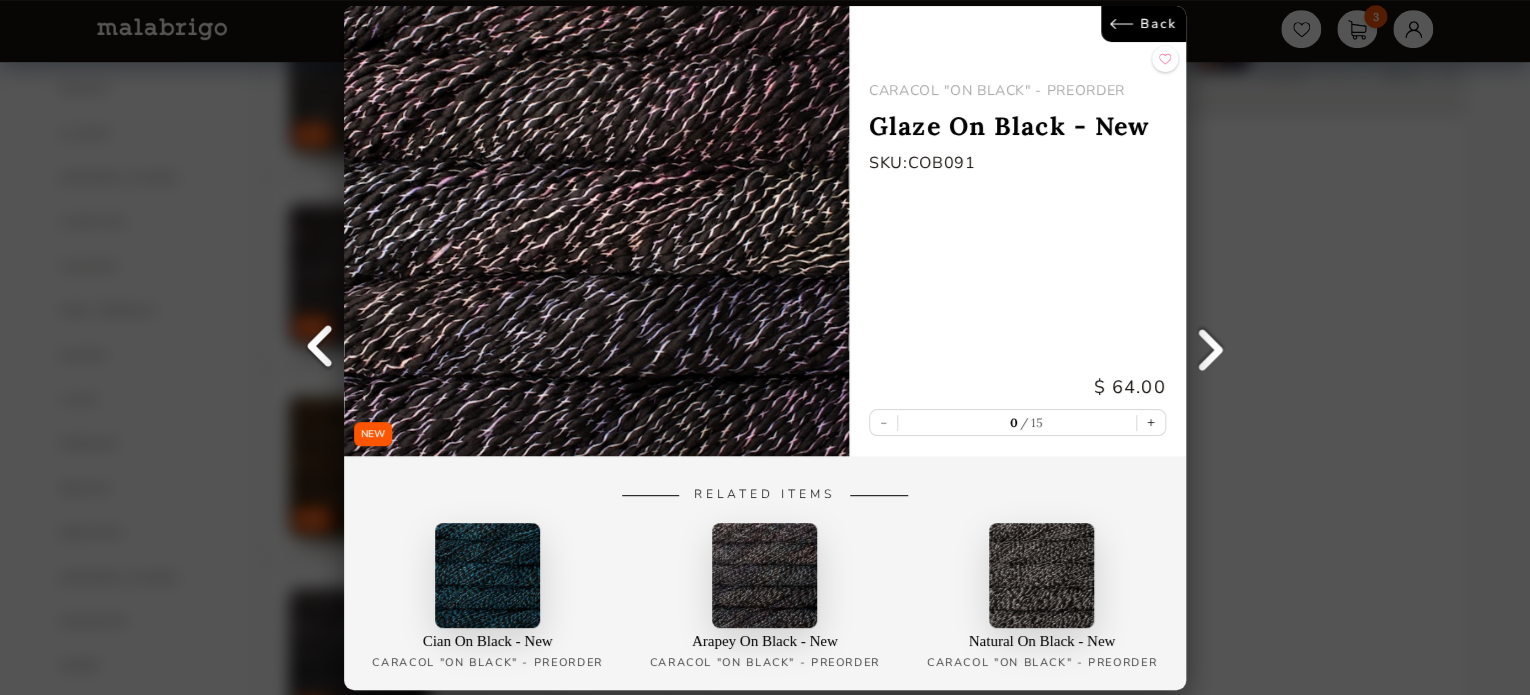 click at bounding box center [596, 231] 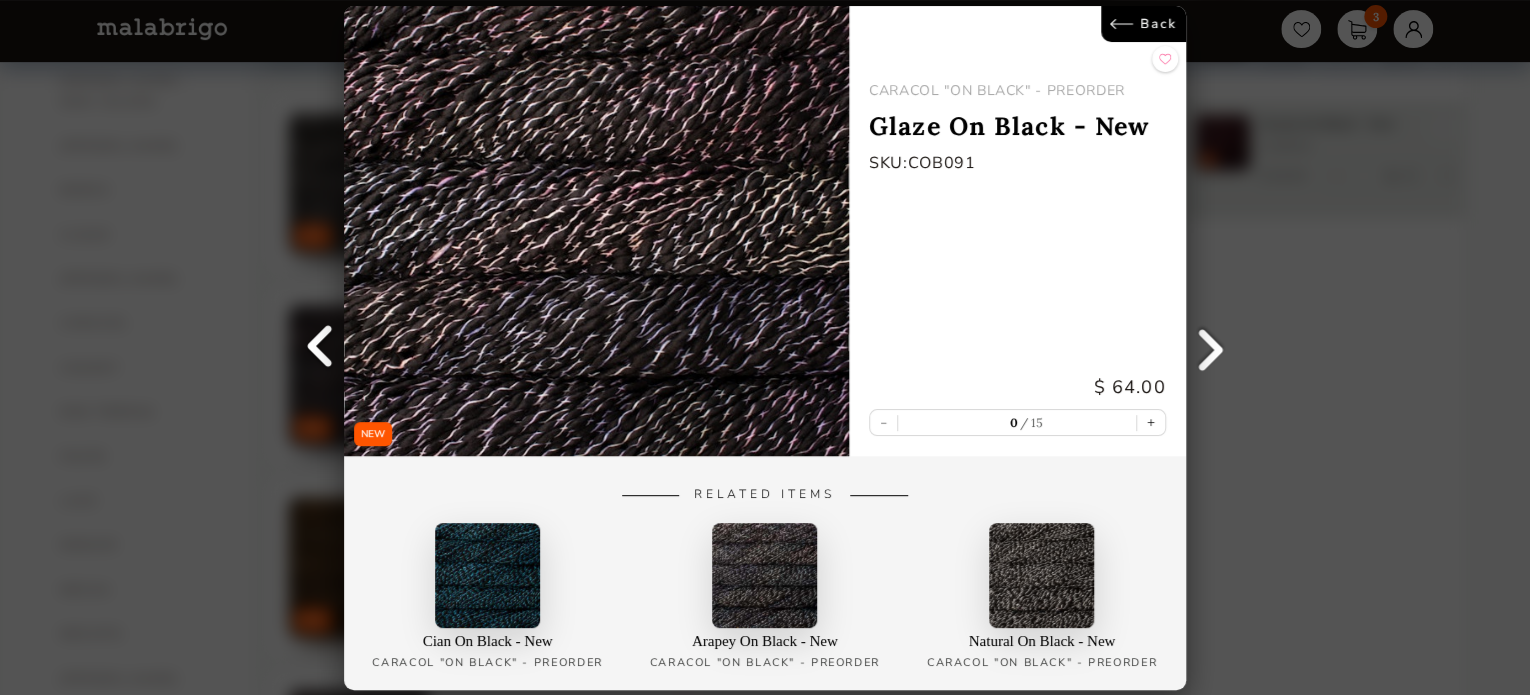 scroll, scrollTop: 600, scrollLeft: 0, axis: vertical 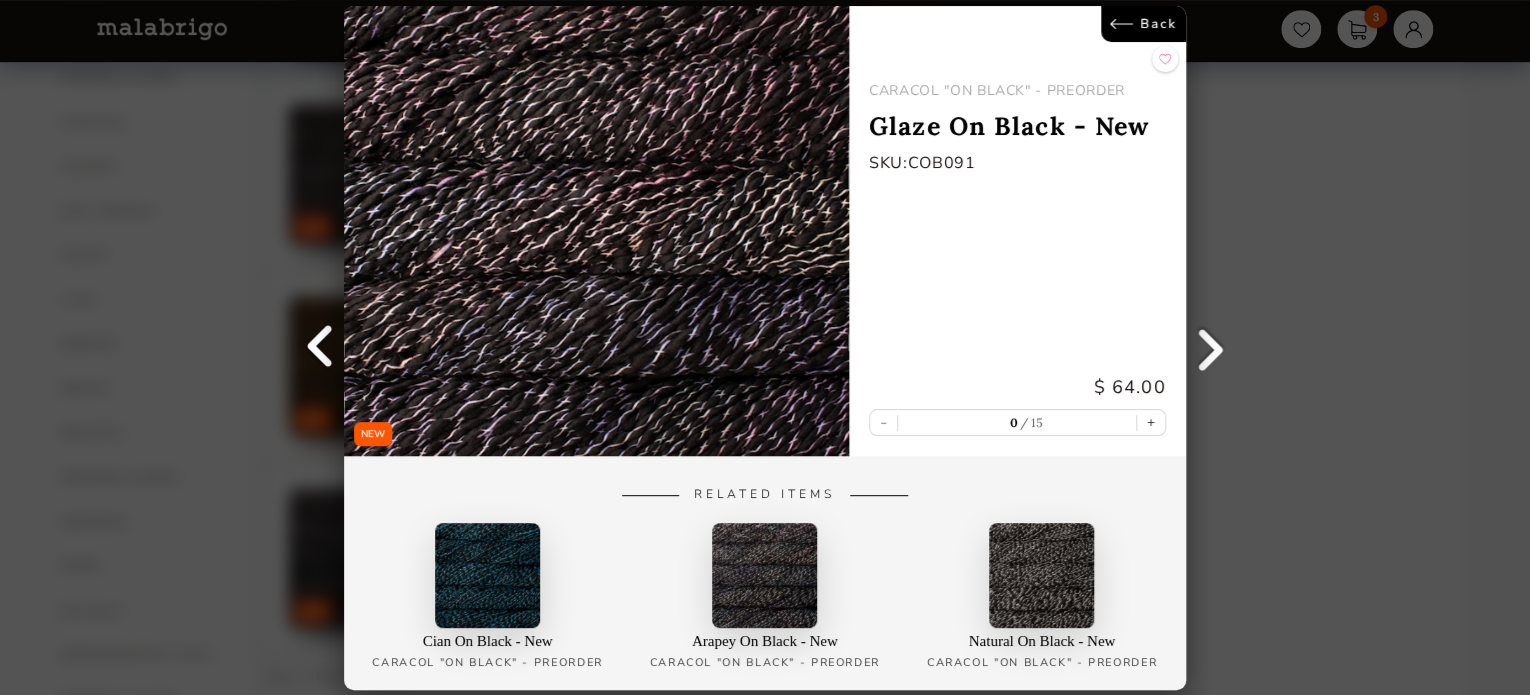 click on "Back" at bounding box center [1143, 24] 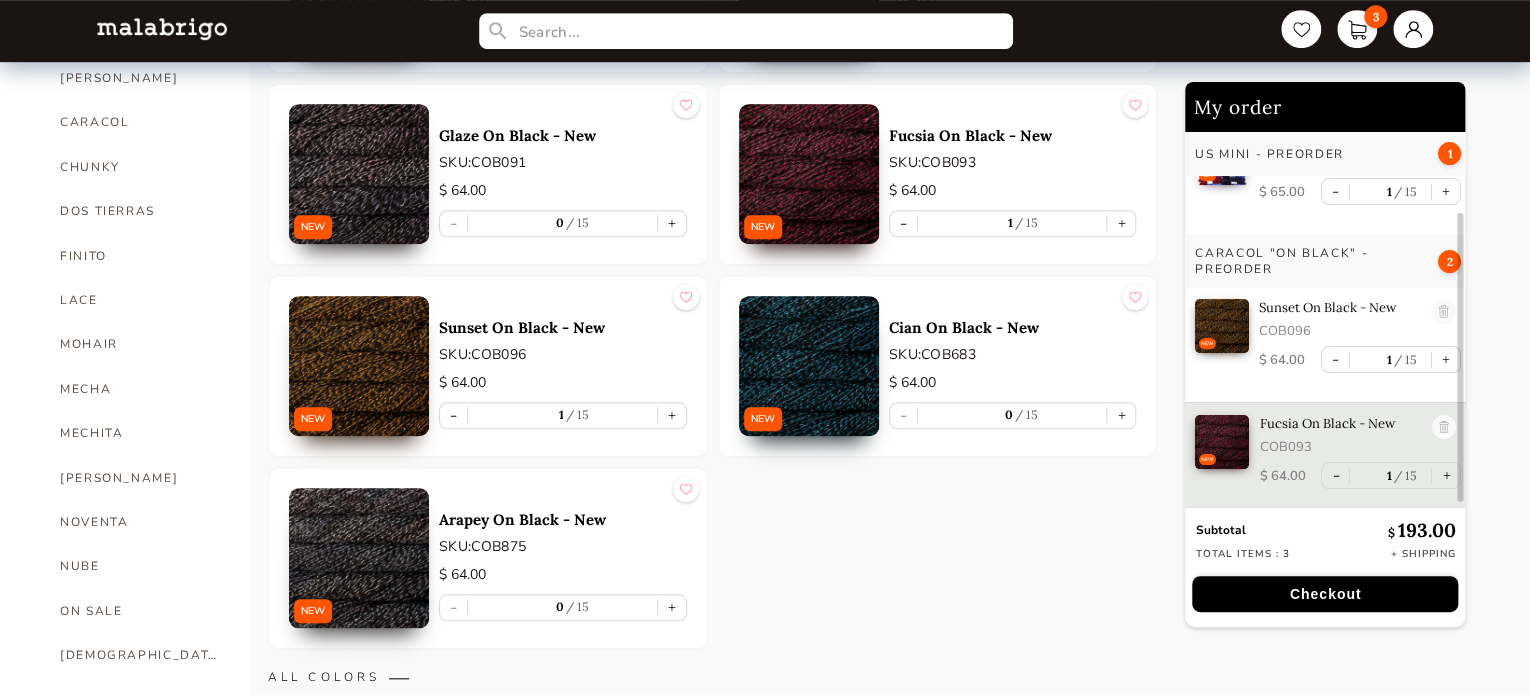 scroll, scrollTop: 107, scrollLeft: 0, axis: vertical 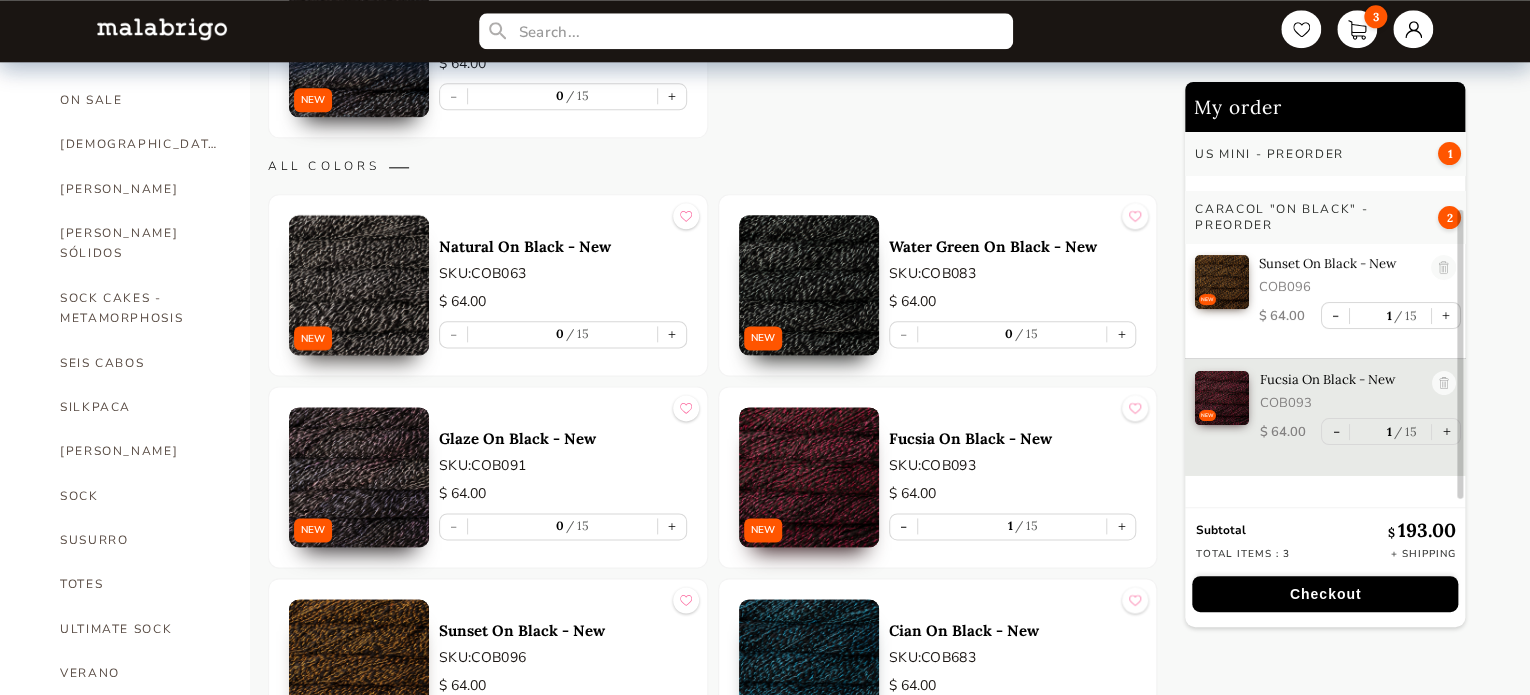 click at bounding box center [359, 477] 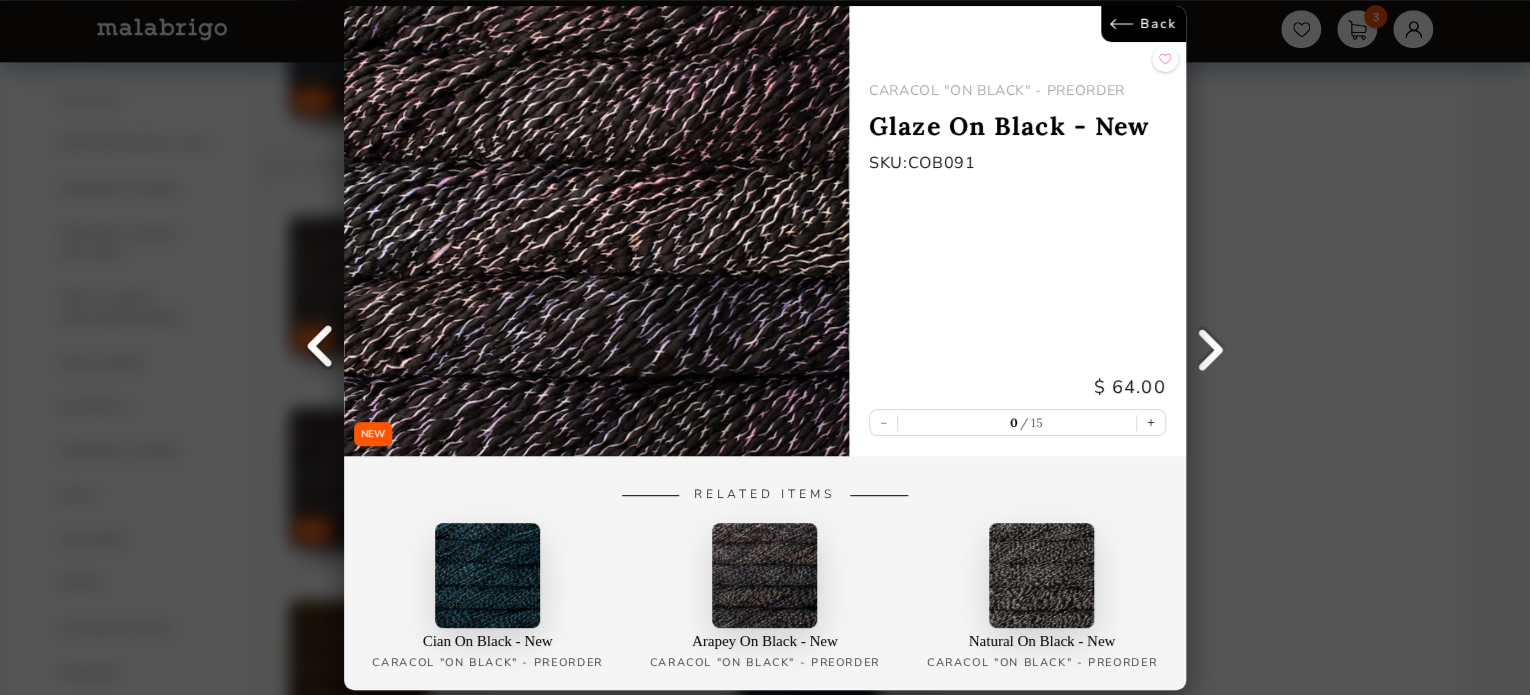 scroll, scrollTop: 0, scrollLeft: 0, axis: both 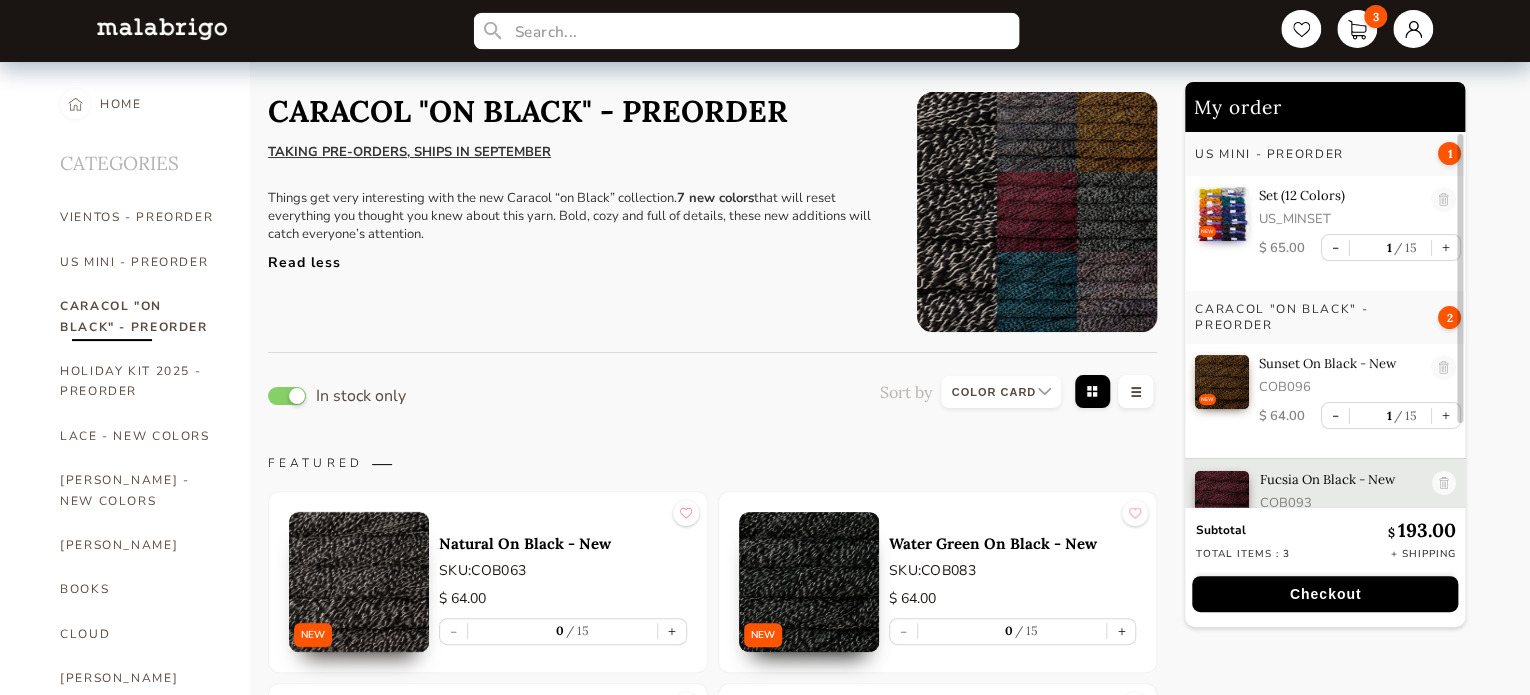 click at bounding box center (745, 31) 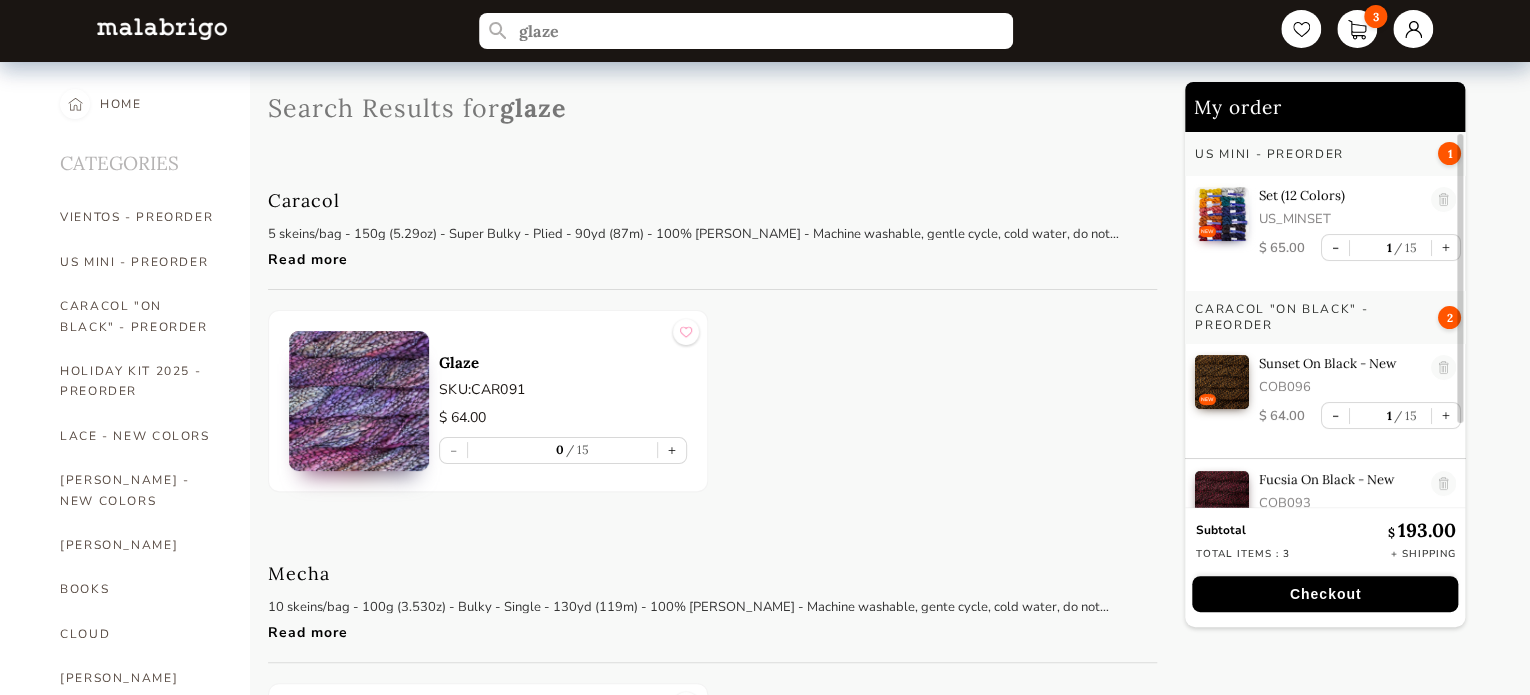 click at bounding box center [359, 401] 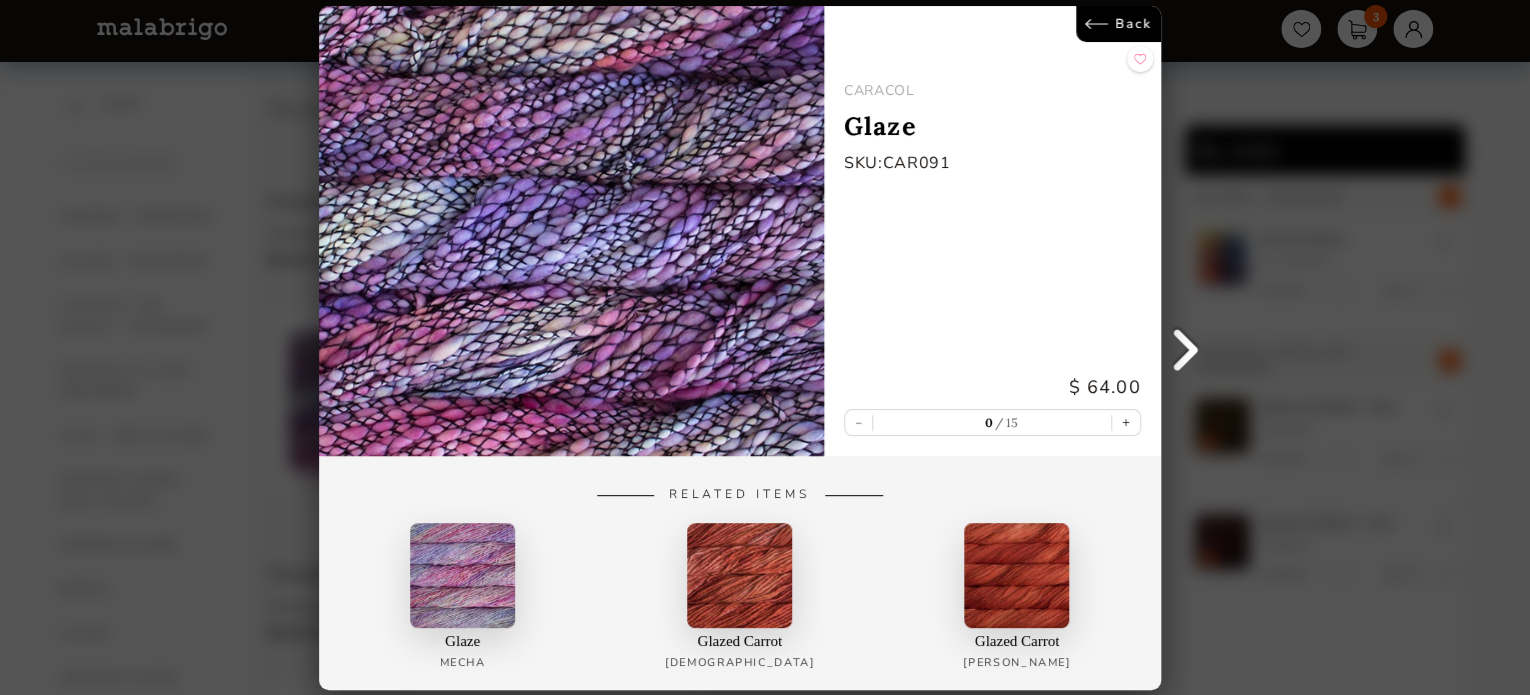 click on "Back" at bounding box center (1118, 24) 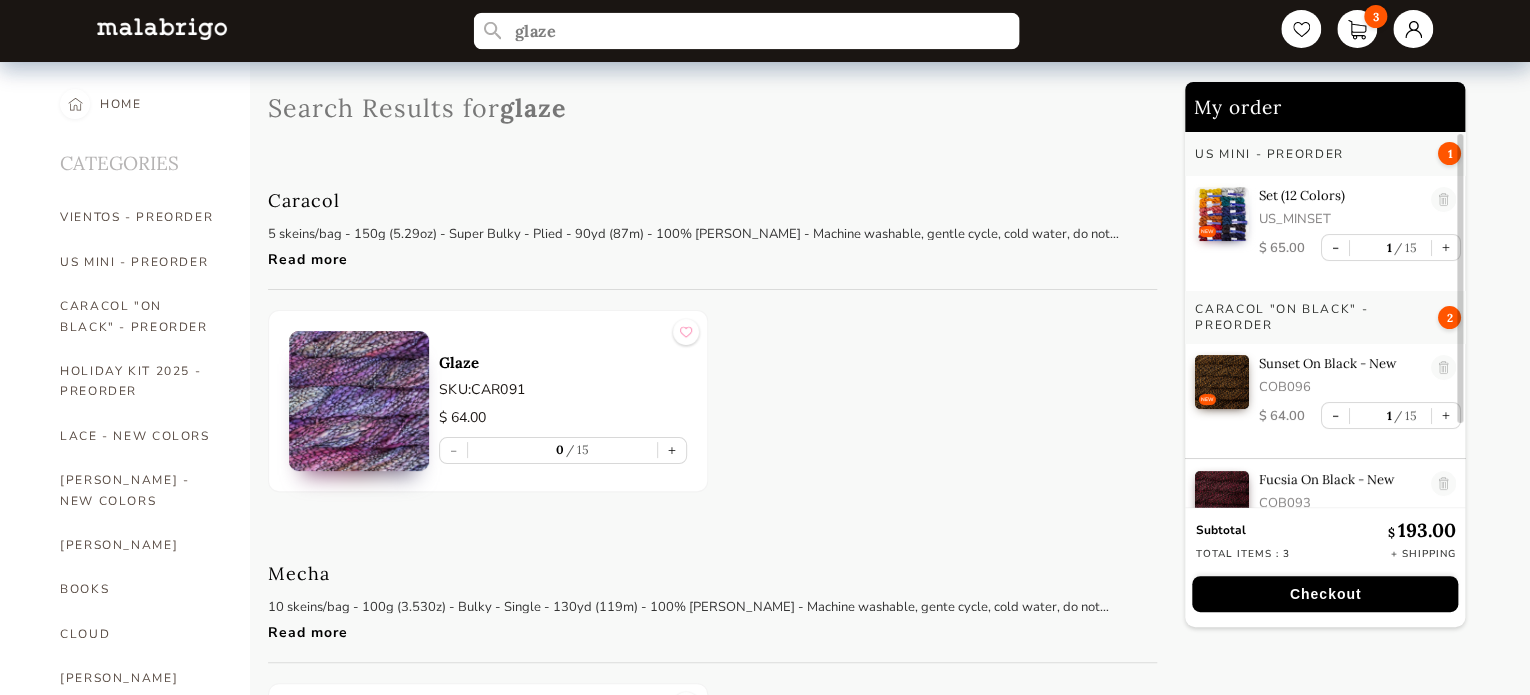 drag, startPoint x: 580, startPoint y: 40, endPoint x: 419, endPoint y: 41, distance: 161.00311 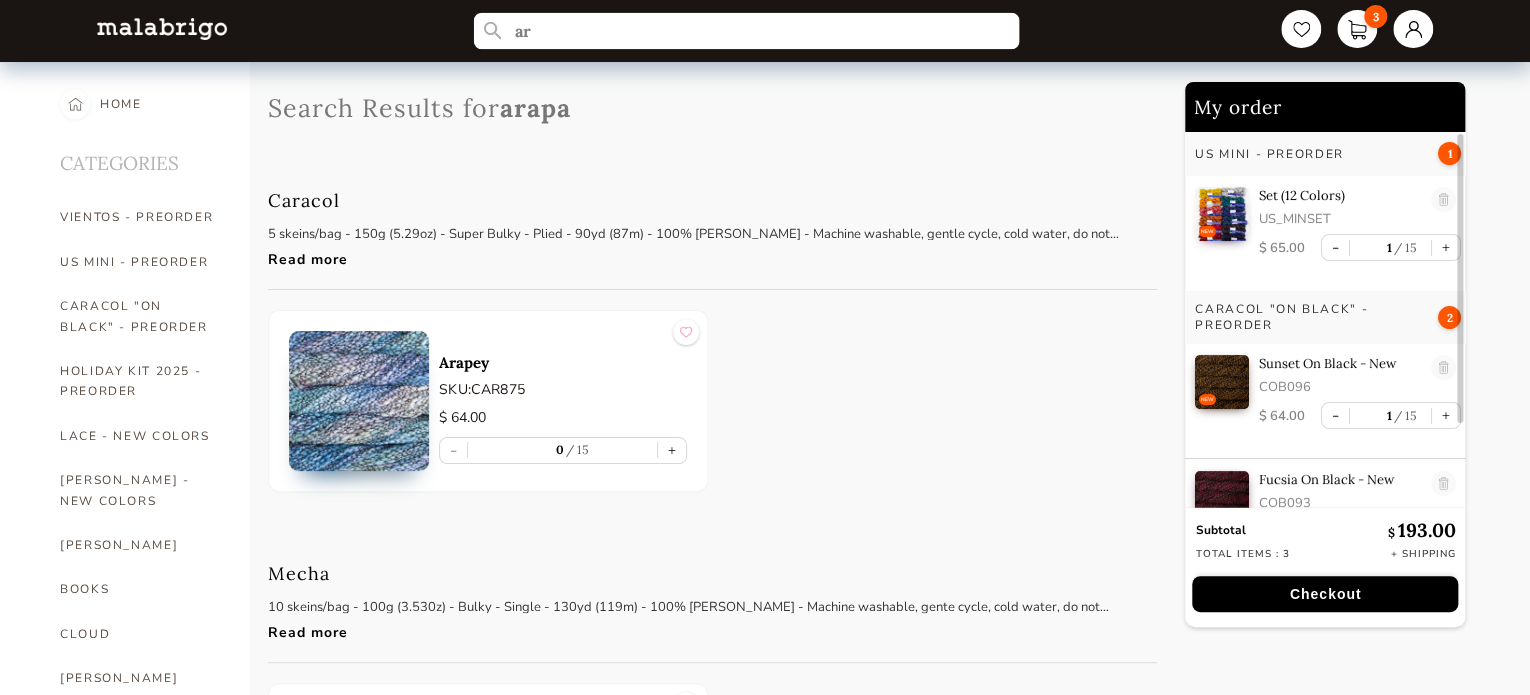 type on "a" 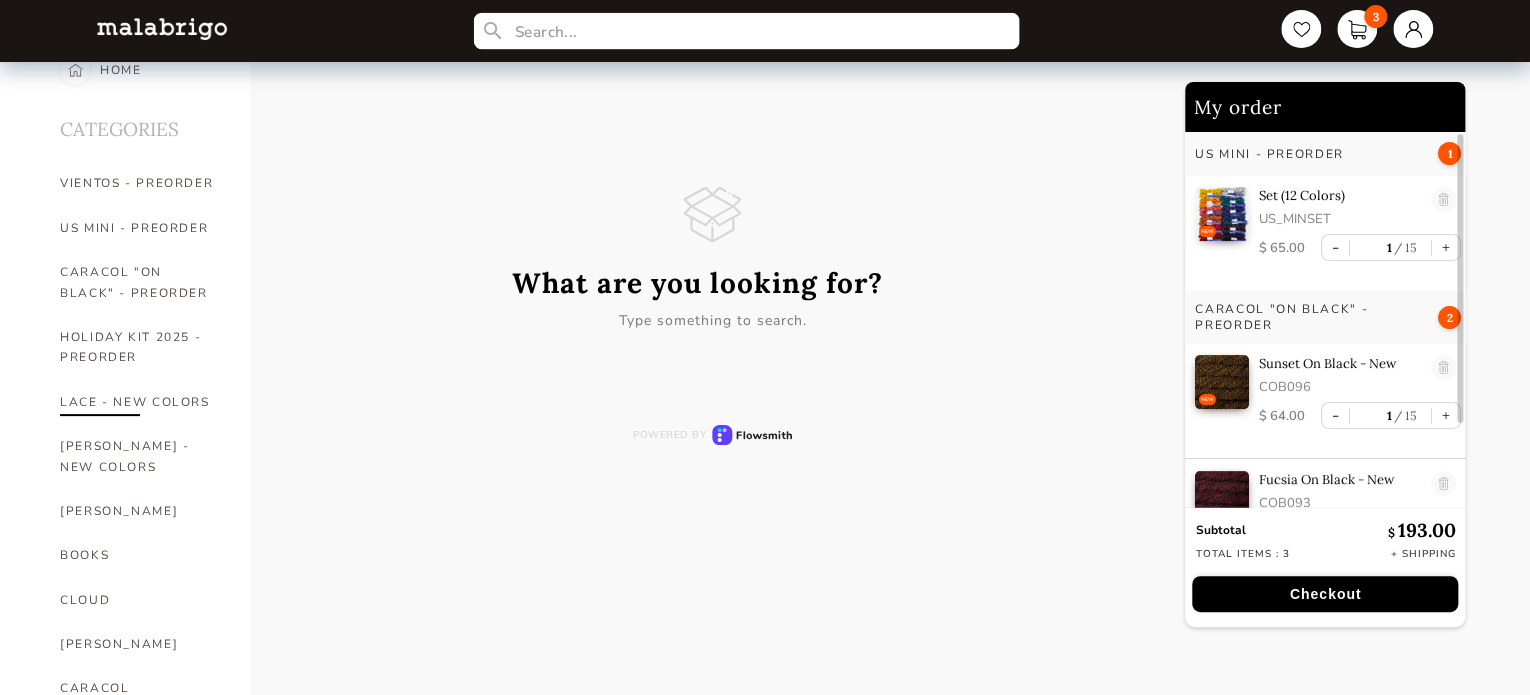 scroll, scrollTop: 0, scrollLeft: 0, axis: both 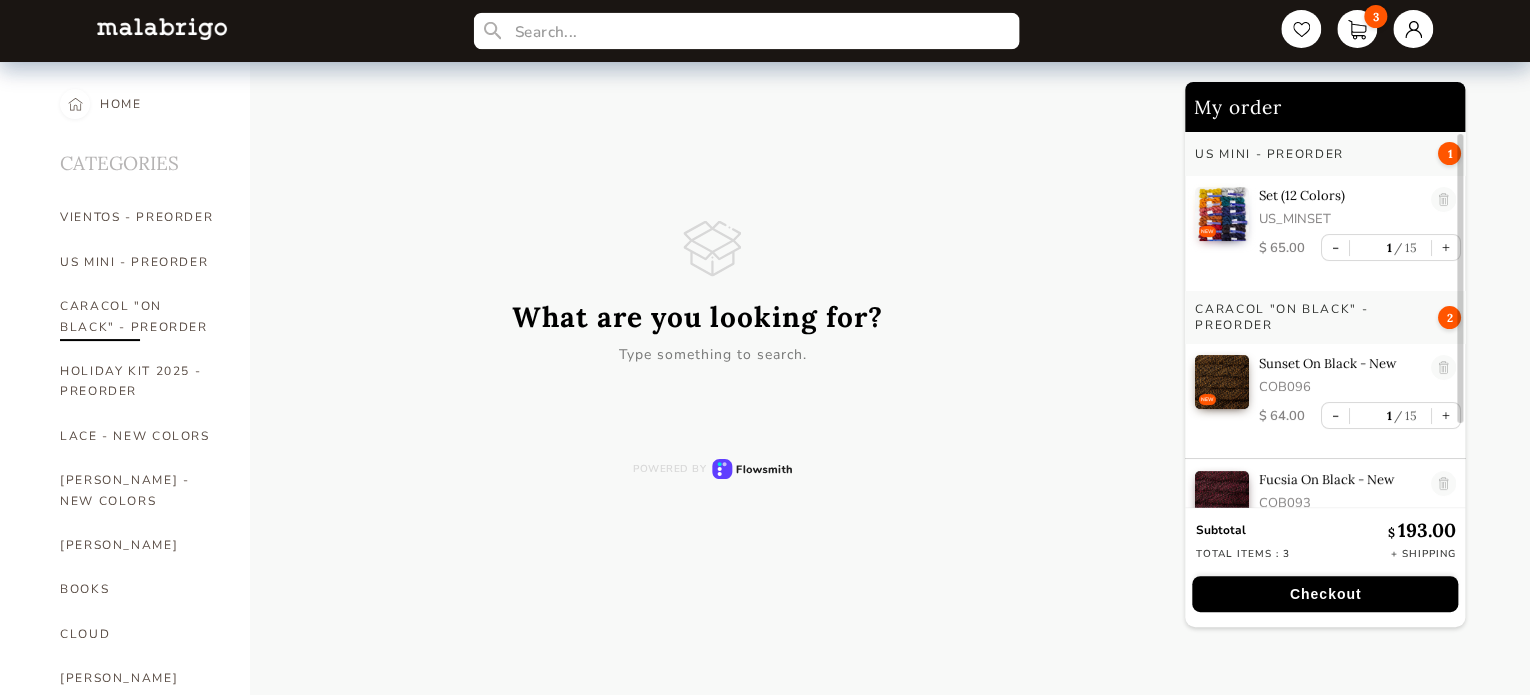 type 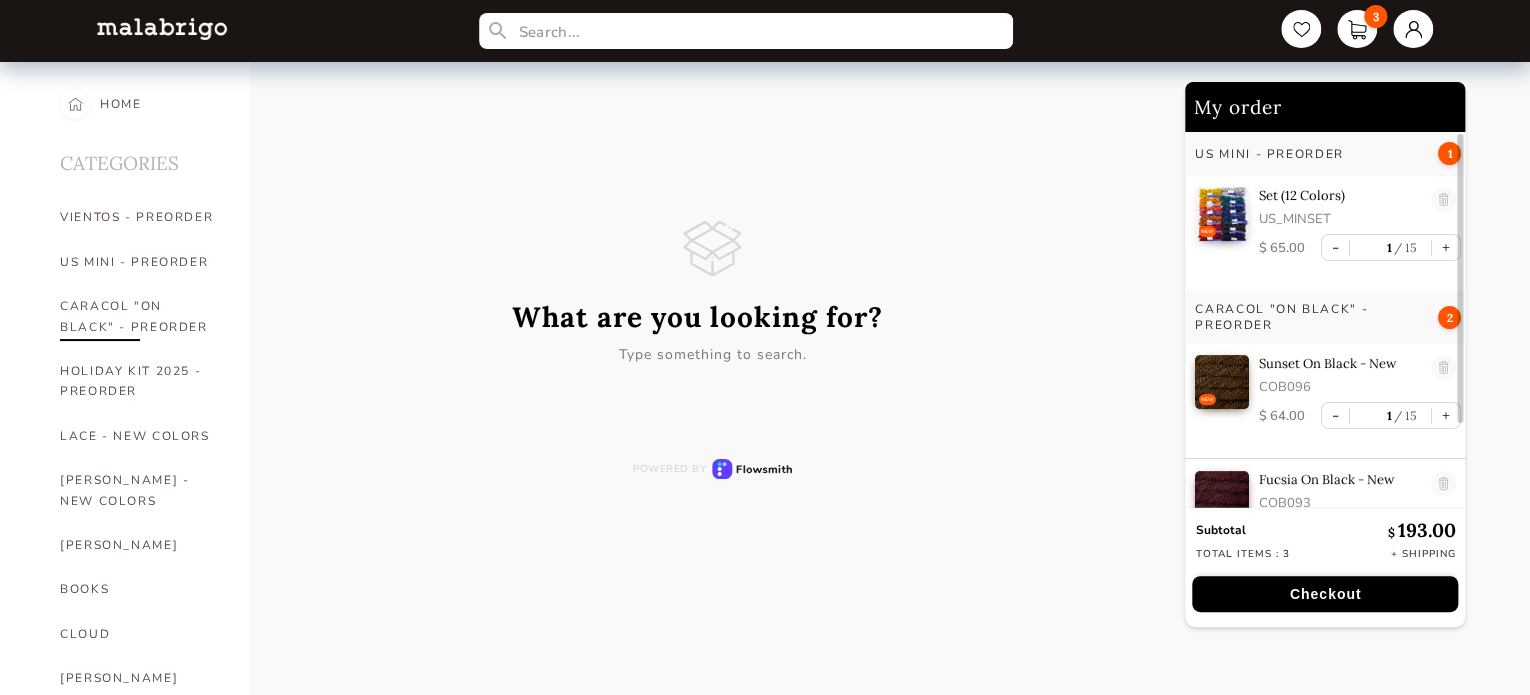 click on "CARACOL "ON BLACK" - PREORDER" at bounding box center (140, 316) 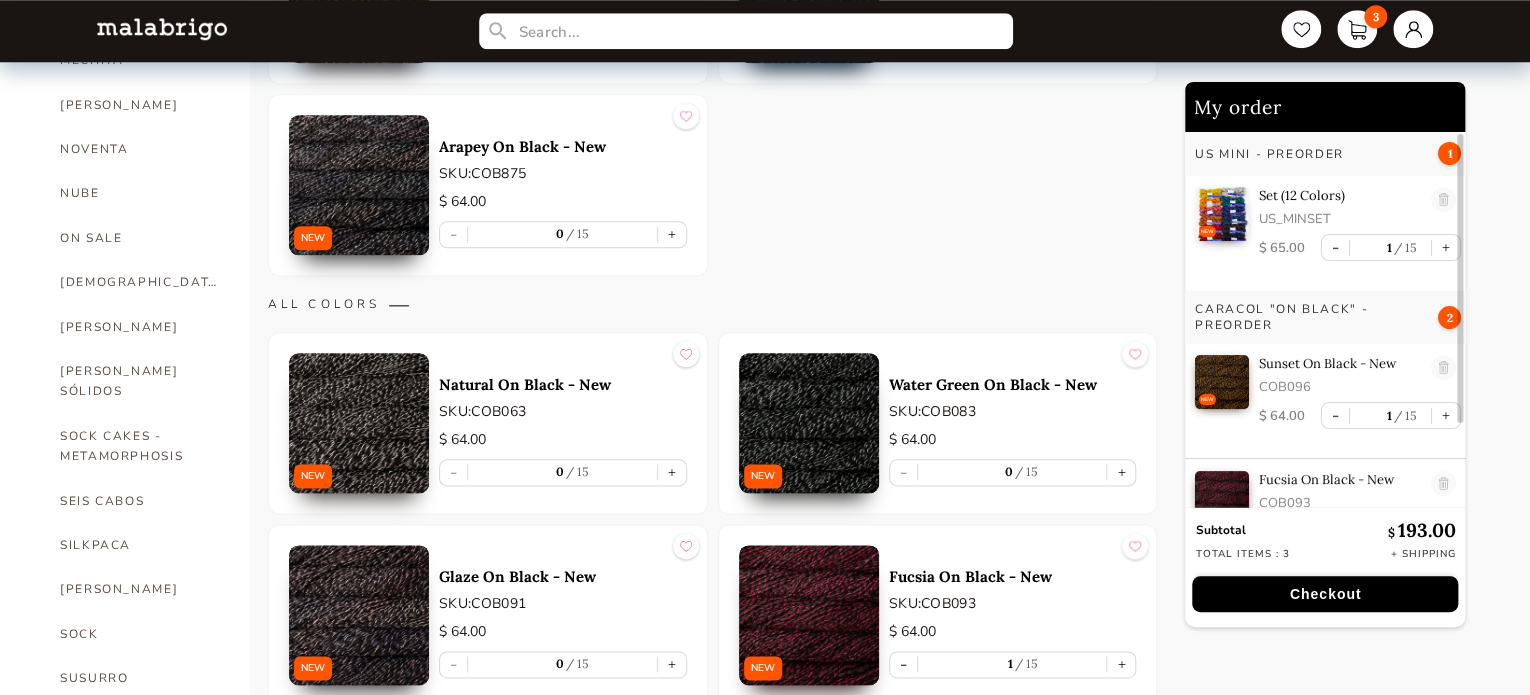 scroll, scrollTop: 900, scrollLeft: 0, axis: vertical 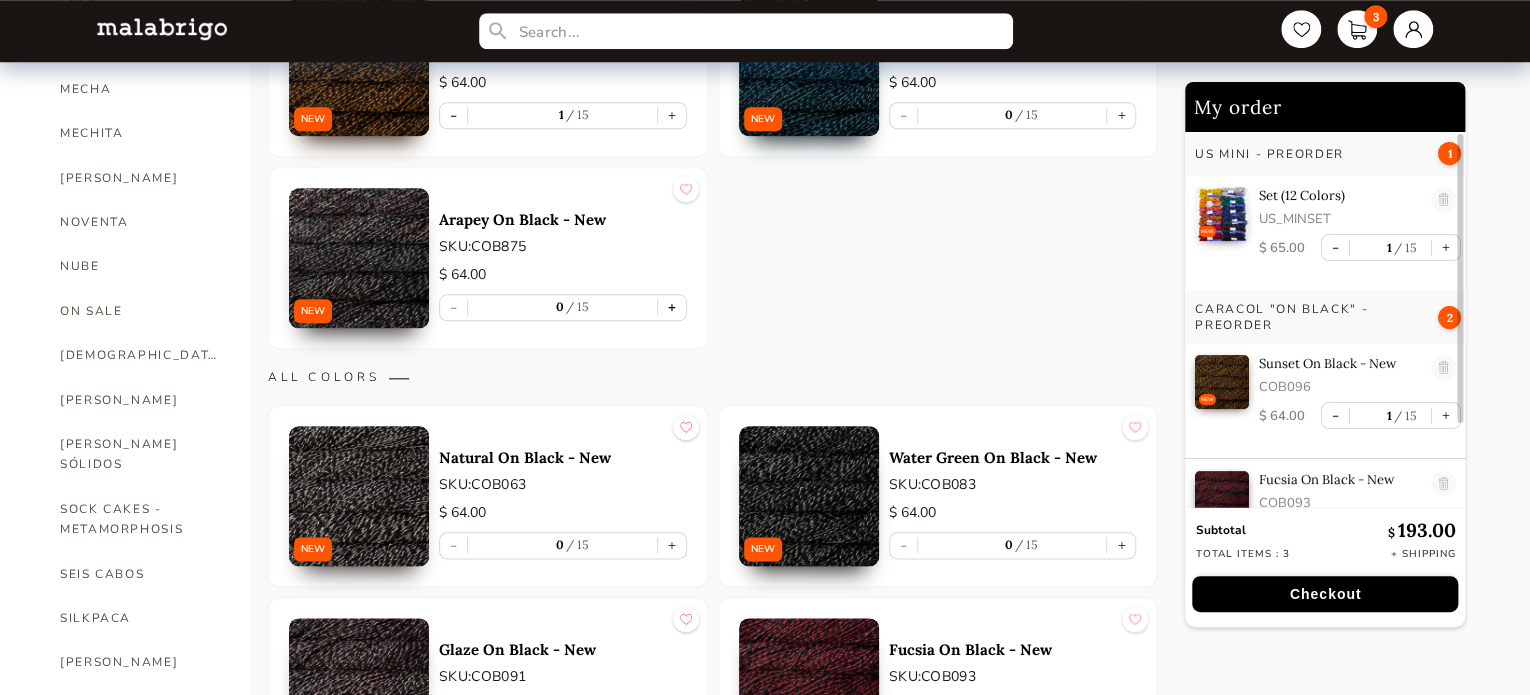 click on "+" at bounding box center (672, 307) 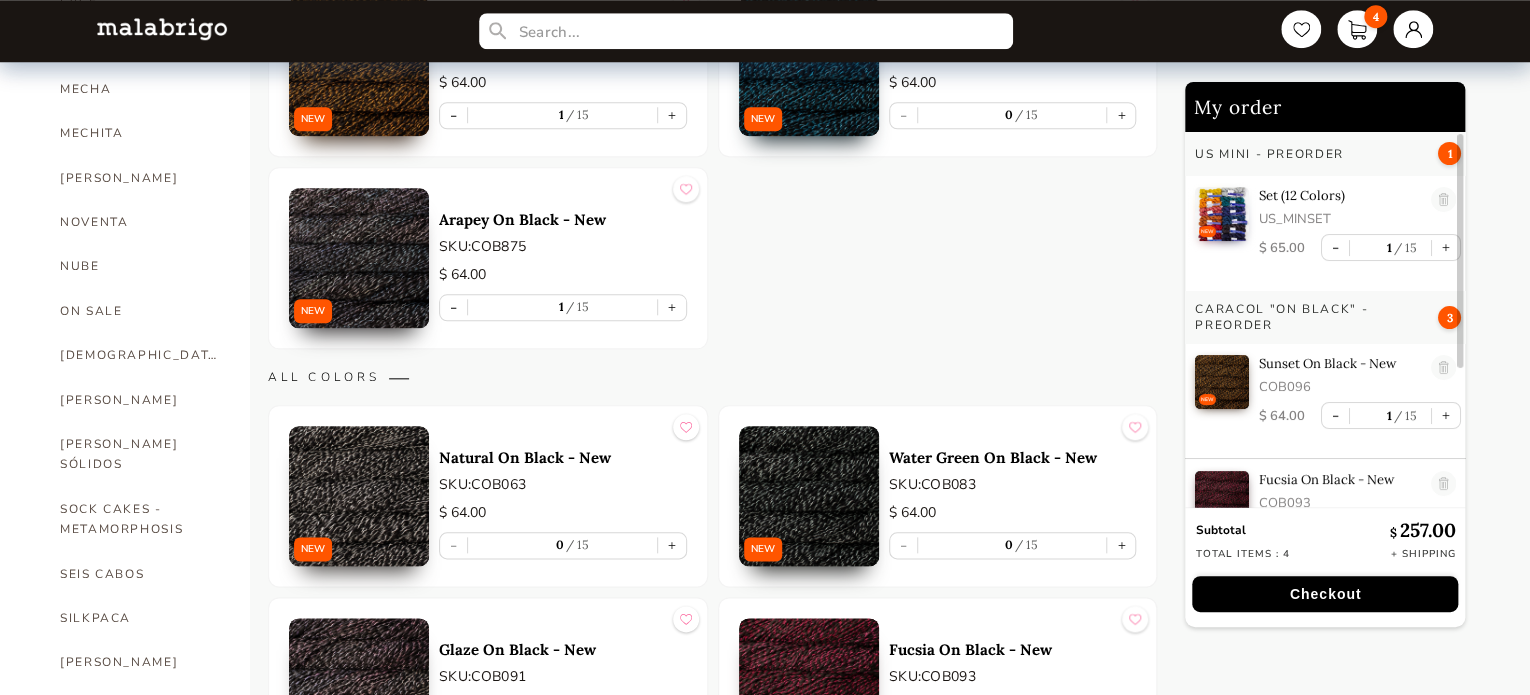 scroll, scrollTop: 60, scrollLeft: 0, axis: vertical 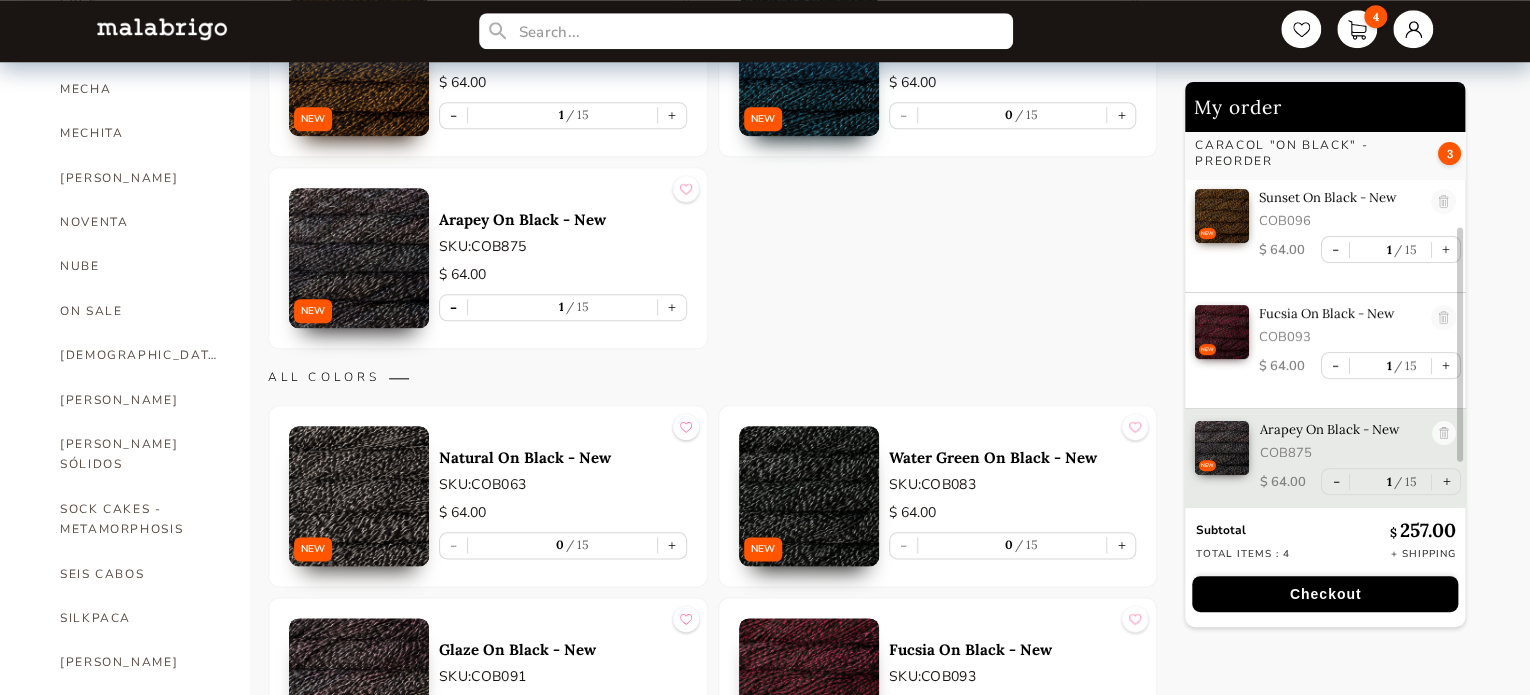 click on "-" at bounding box center [453, 307] 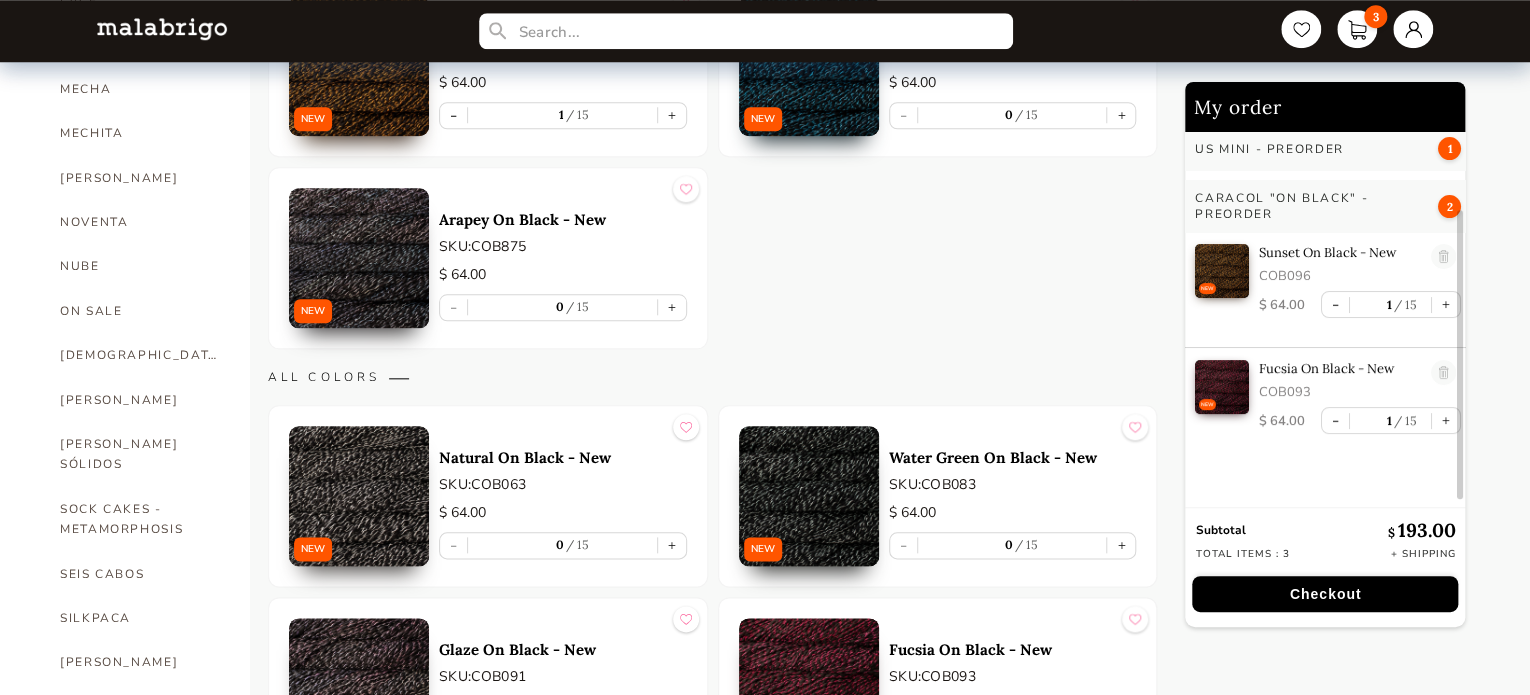 scroll, scrollTop: 107, scrollLeft: 0, axis: vertical 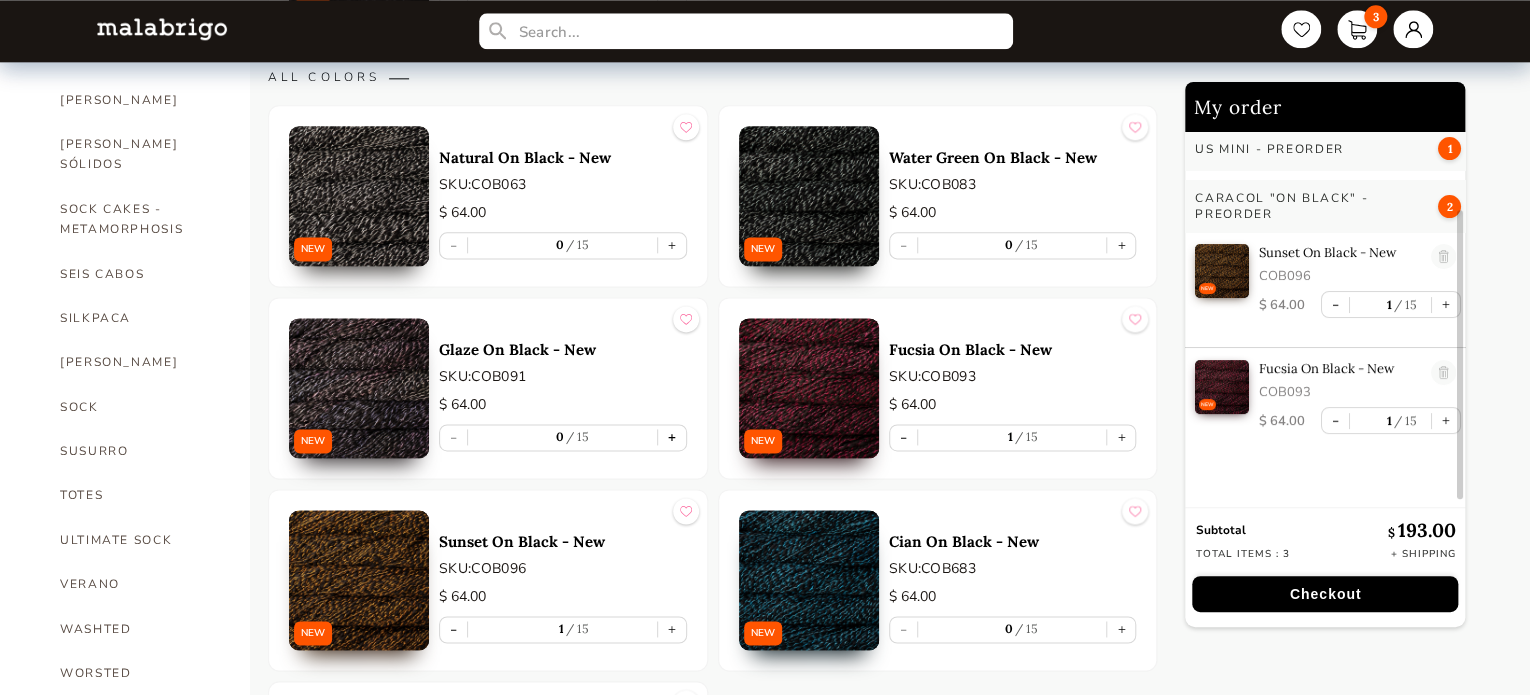 click on "+" at bounding box center [672, 437] 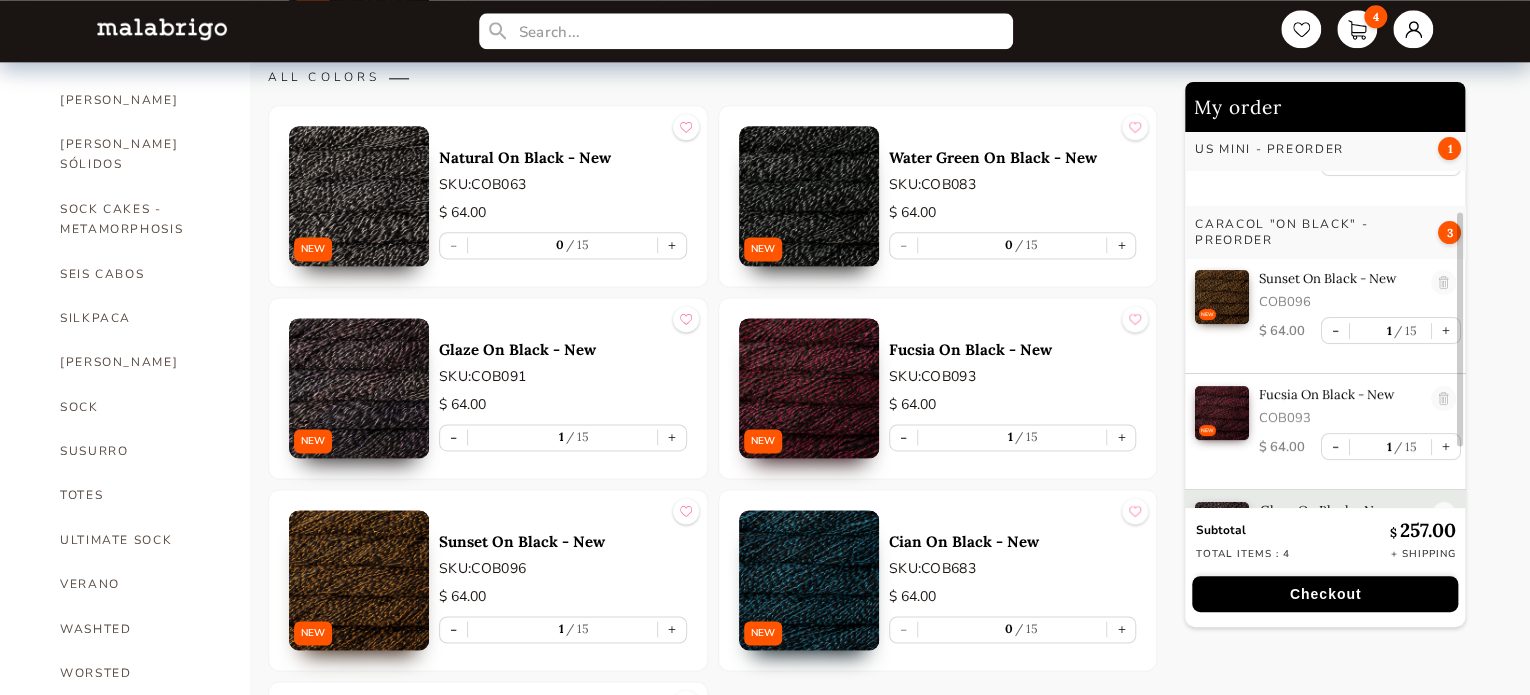 scroll, scrollTop: 0, scrollLeft: 0, axis: both 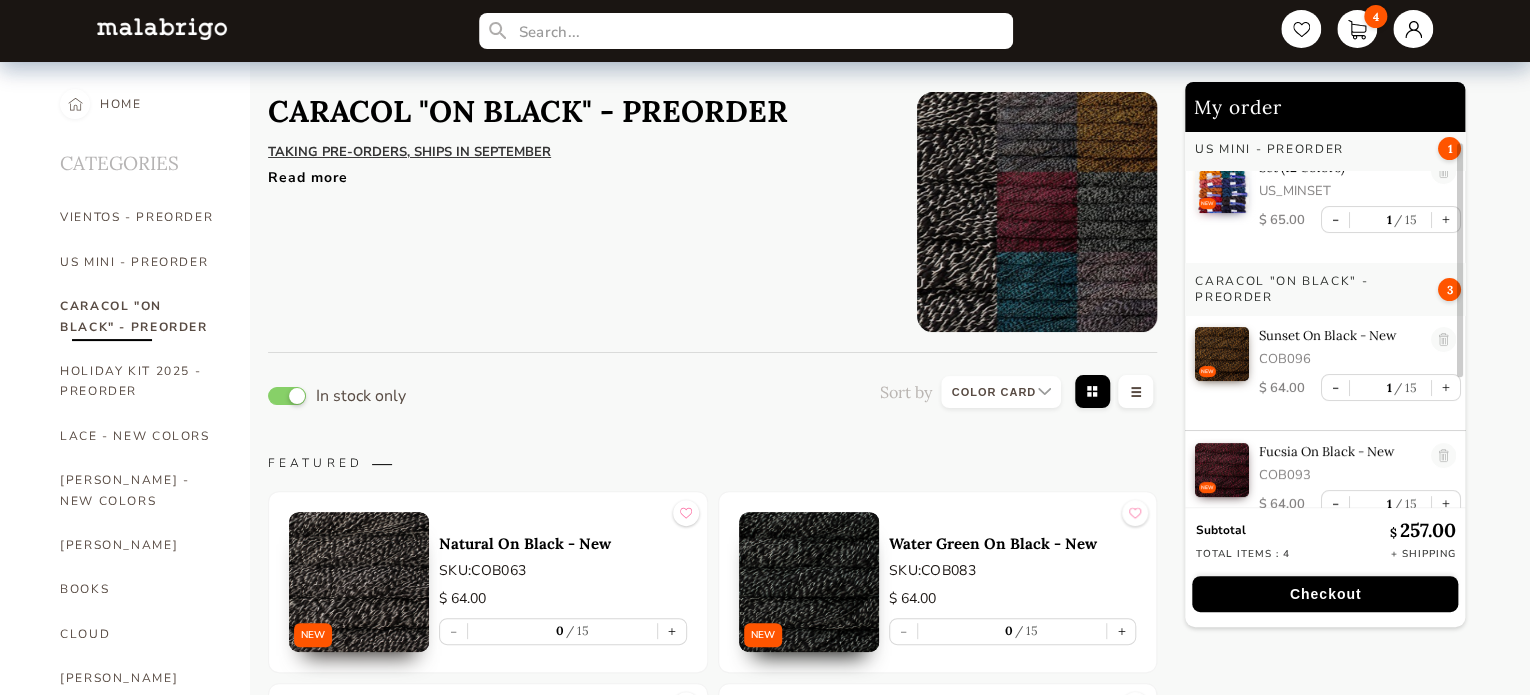 click on "Read more" at bounding box center [577, 172] 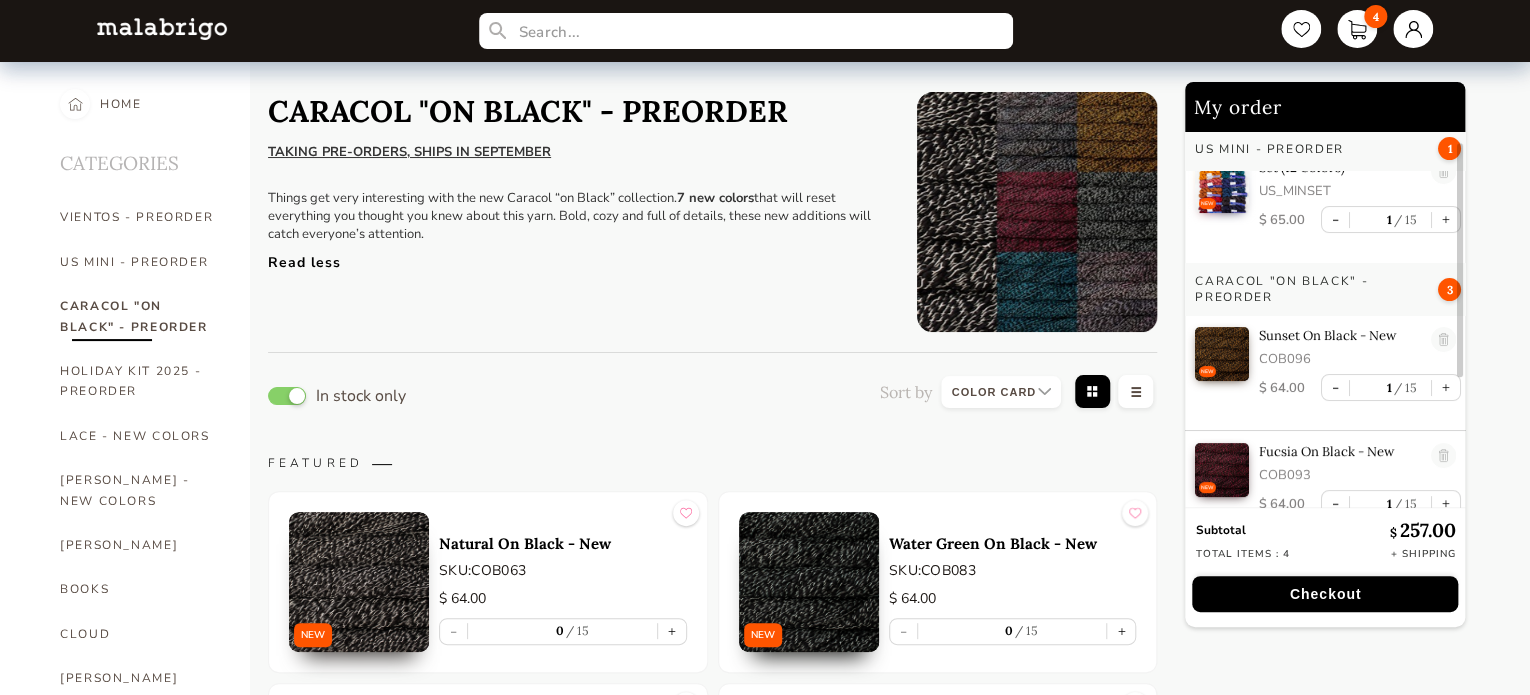 click at bounding box center [1001, 392] 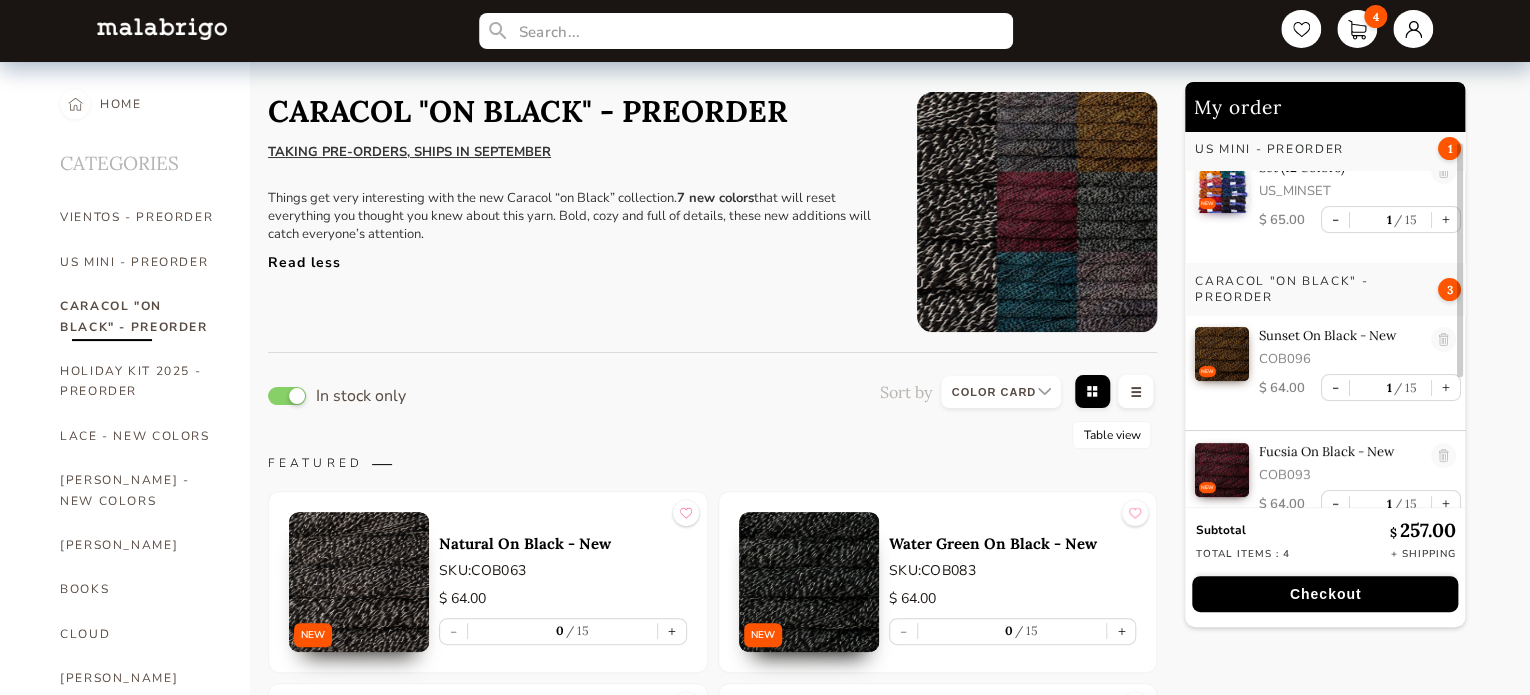click at bounding box center (1135, 393) 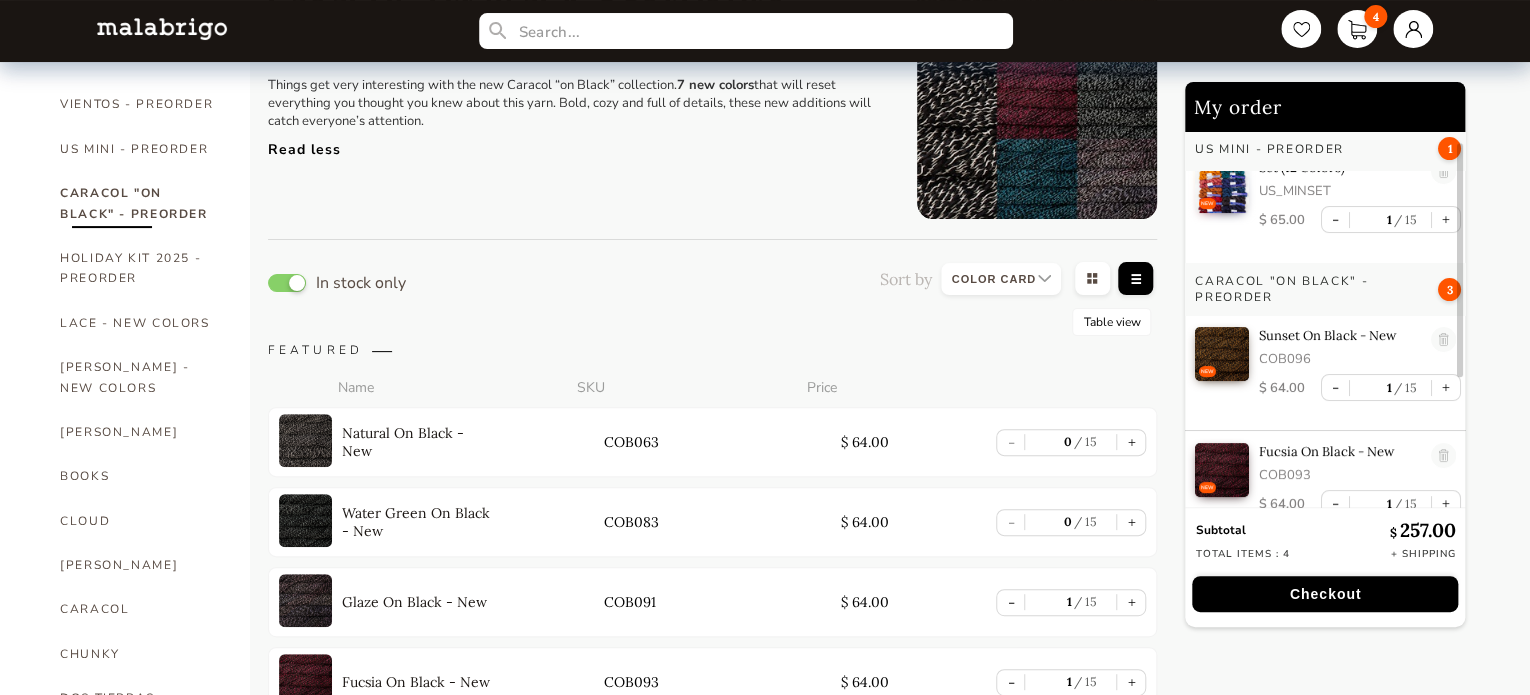 scroll, scrollTop: 0, scrollLeft: 0, axis: both 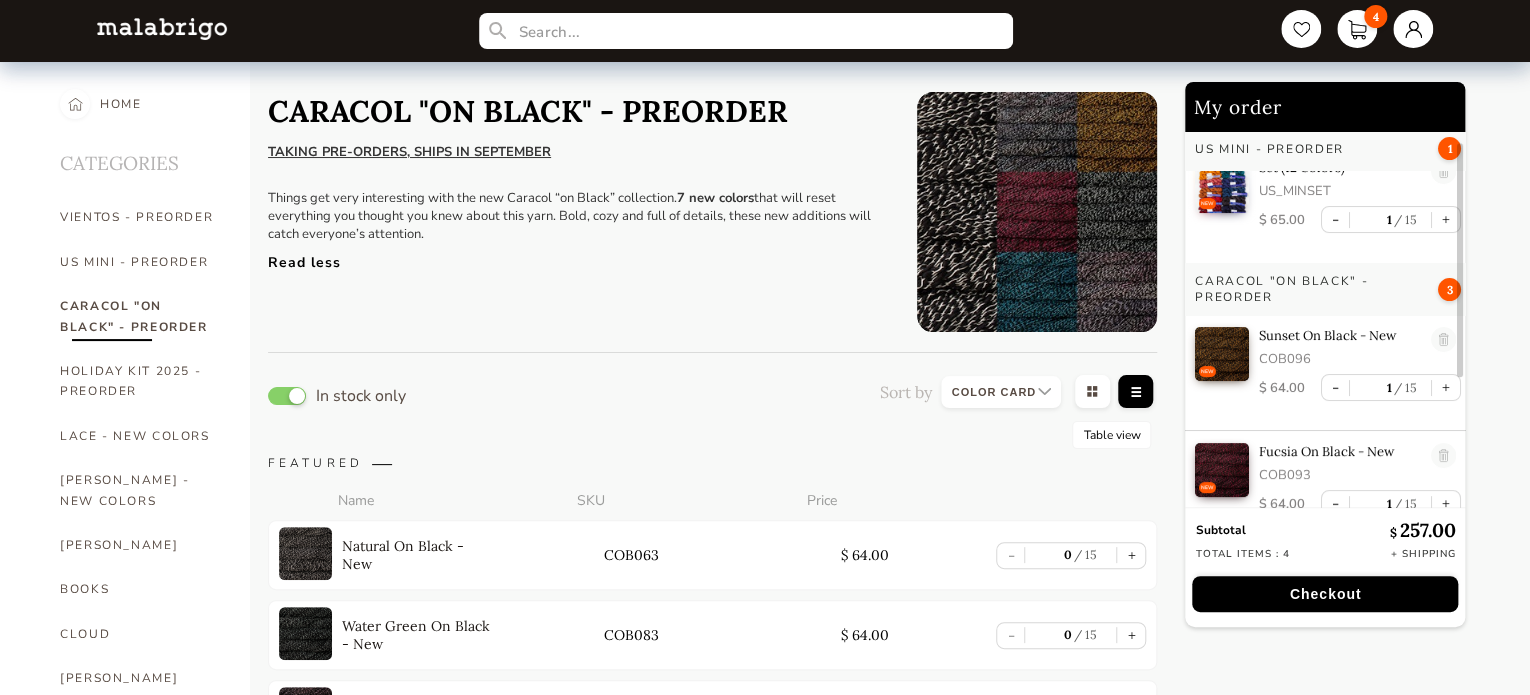 click at bounding box center [1135, 393] 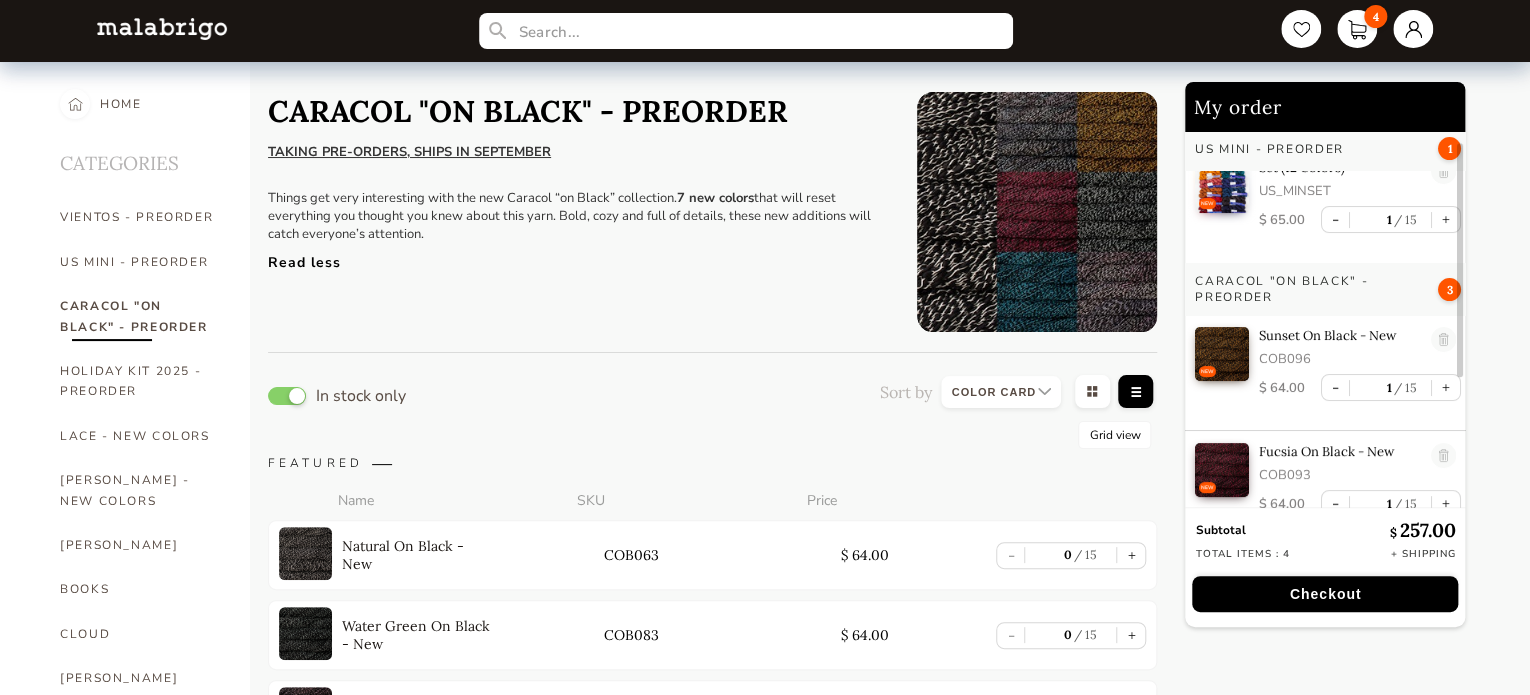 click at bounding box center [1092, 393] 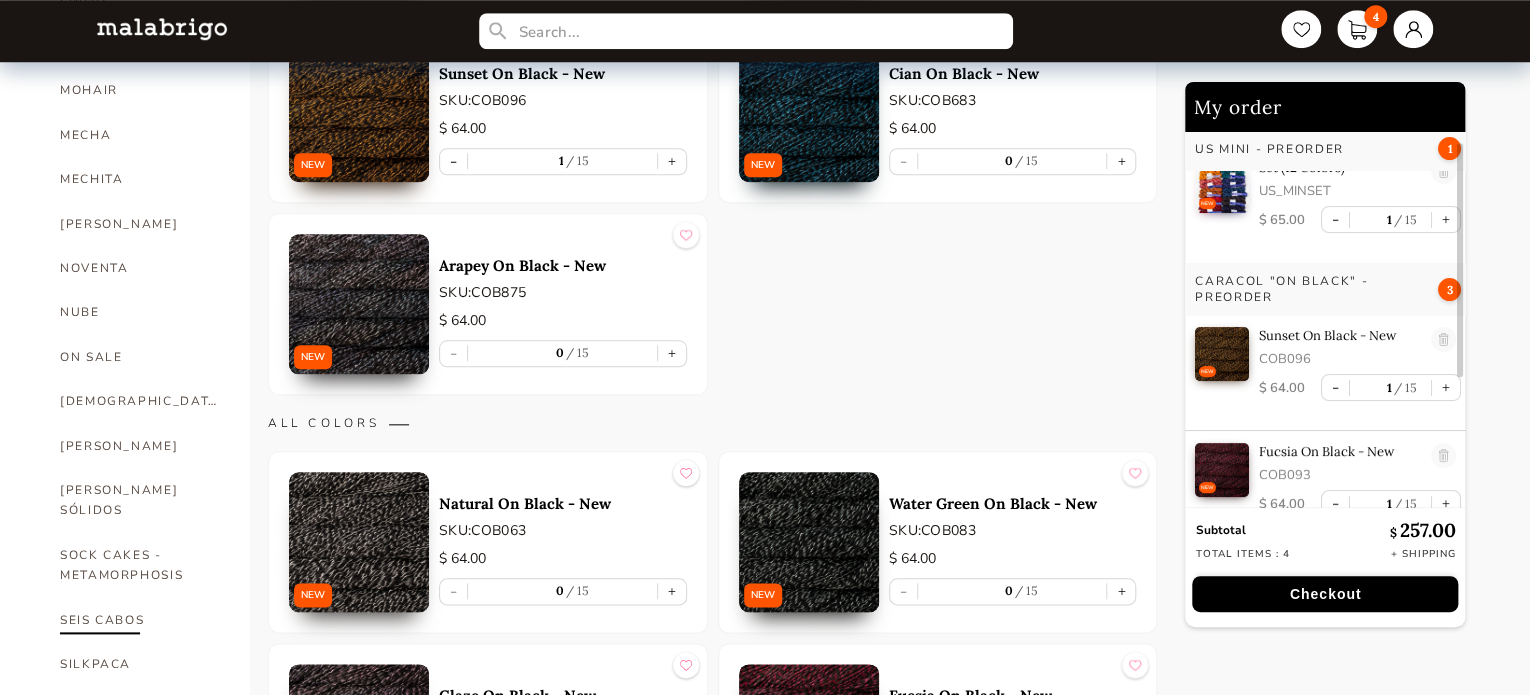 scroll, scrollTop: 900, scrollLeft: 0, axis: vertical 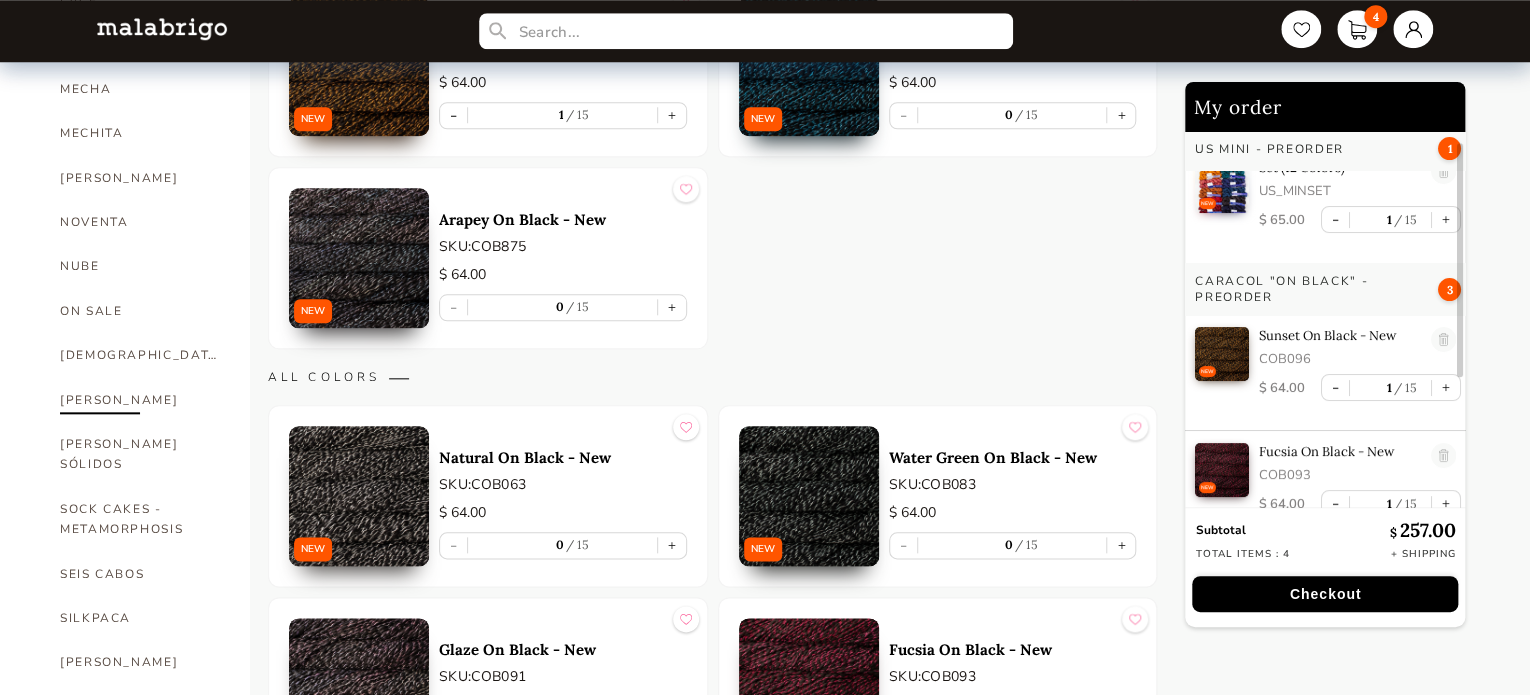 click on "[PERSON_NAME]" at bounding box center [140, 400] 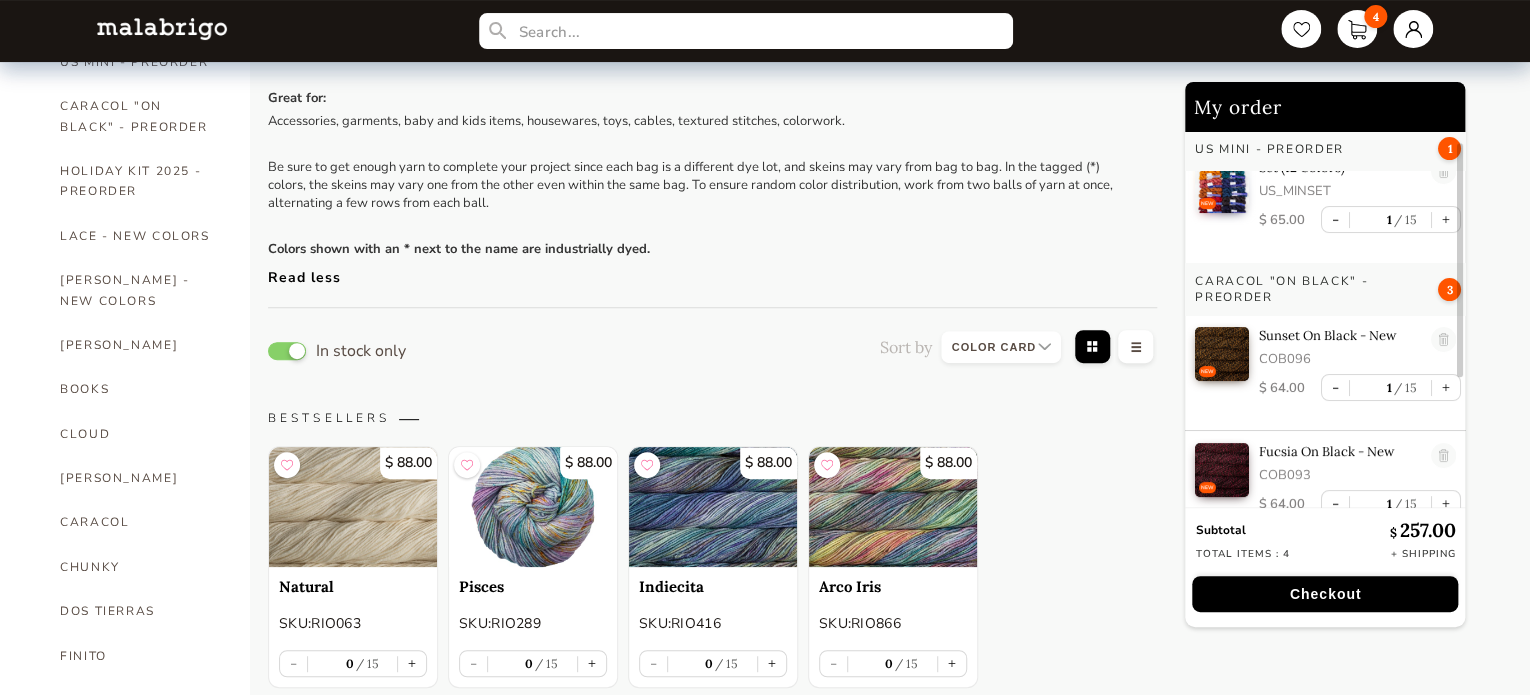 scroll, scrollTop: 500, scrollLeft: 0, axis: vertical 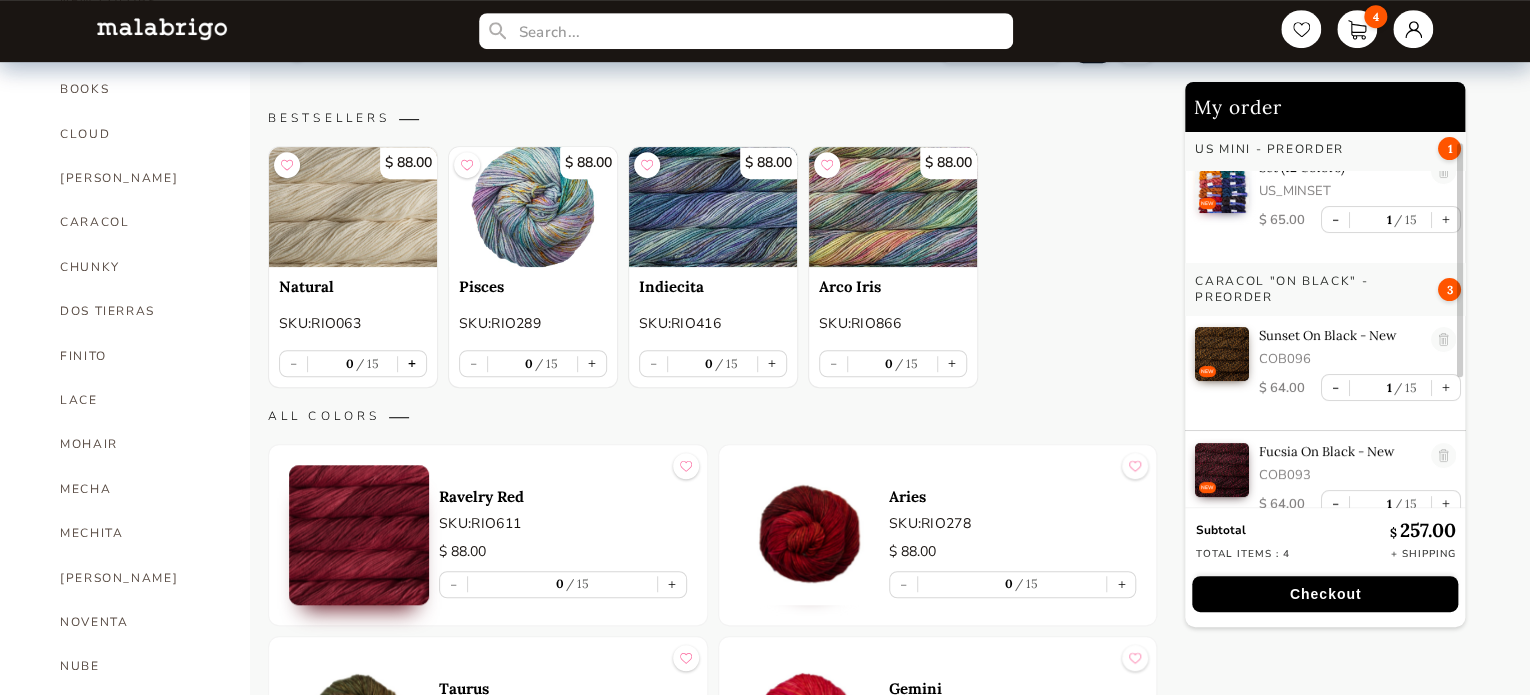 click on "+" at bounding box center (412, 363) 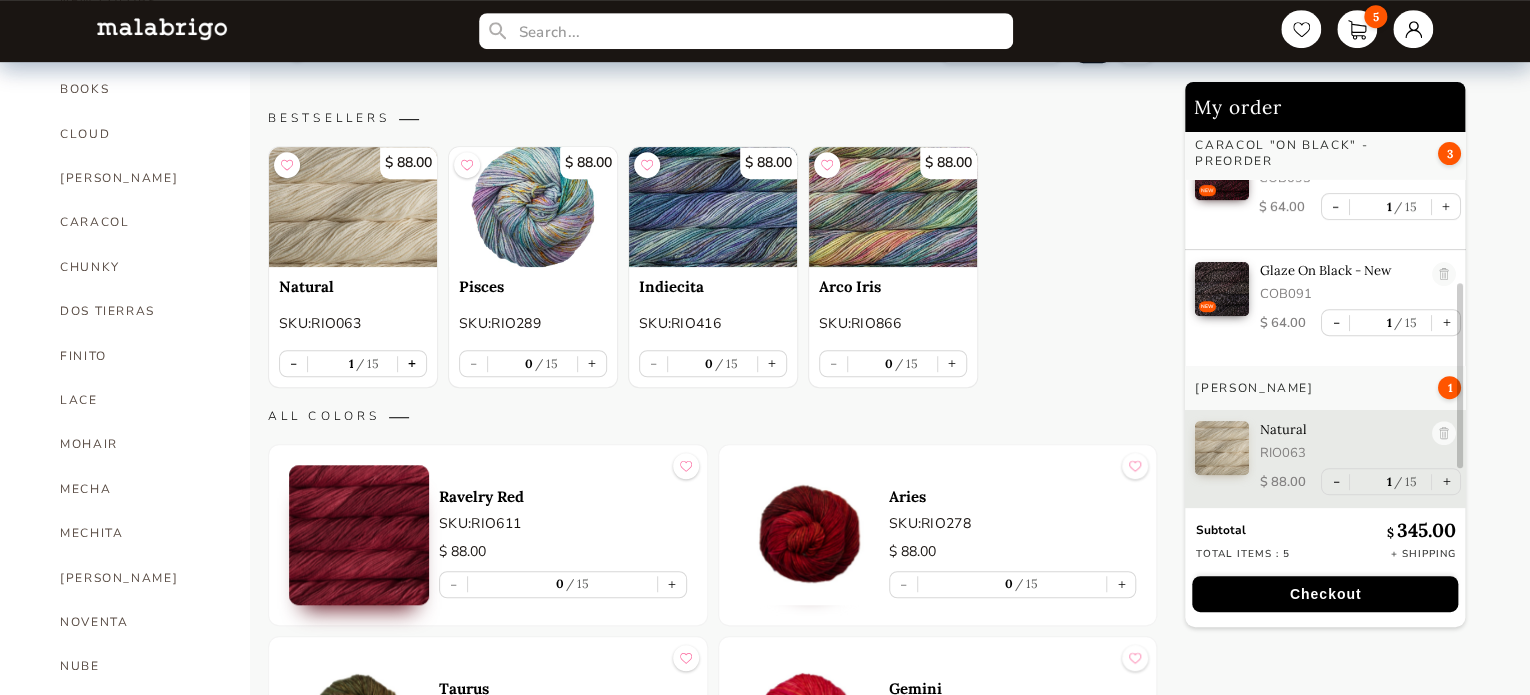 click on "+" at bounding box center [412, 363] 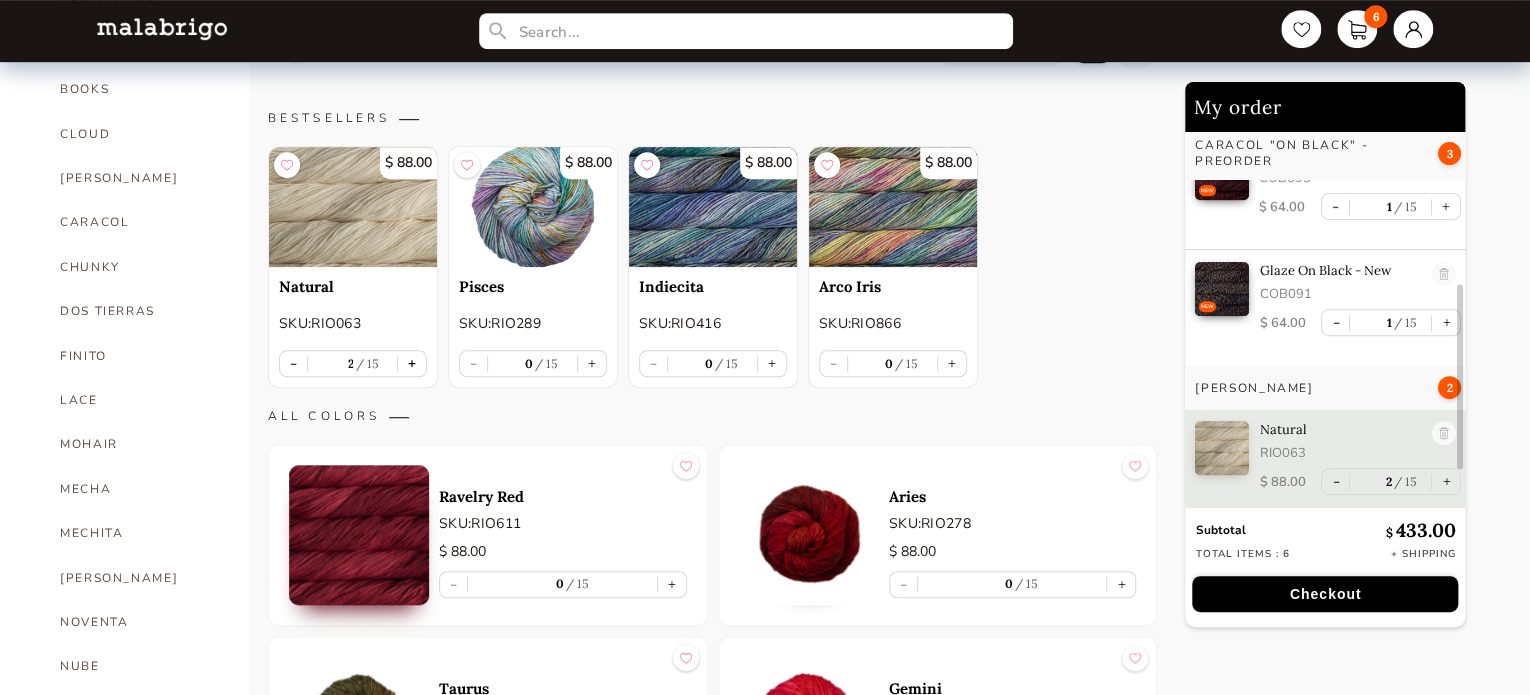 scroll, scrollTop: 337, scrollLeft: 0, axis: vertical 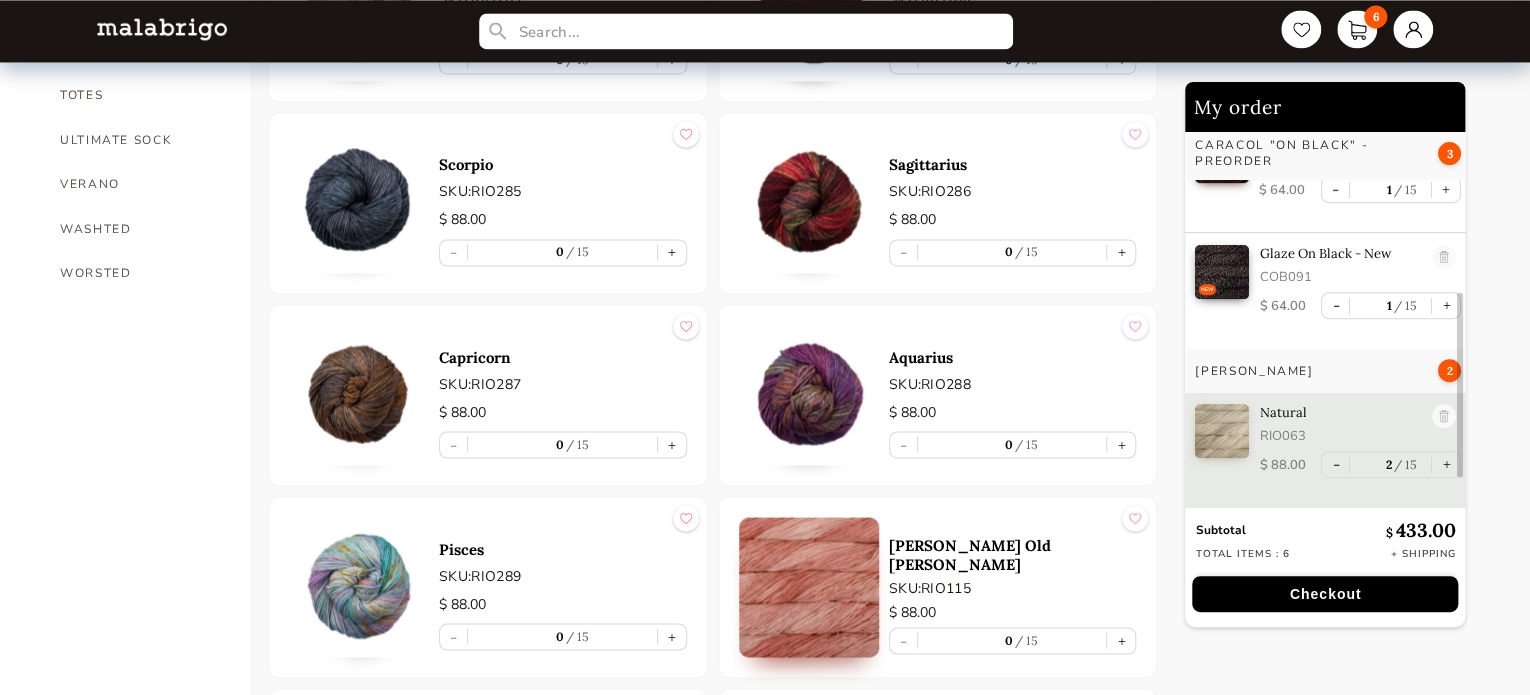 click at bounding box center [809, 395] 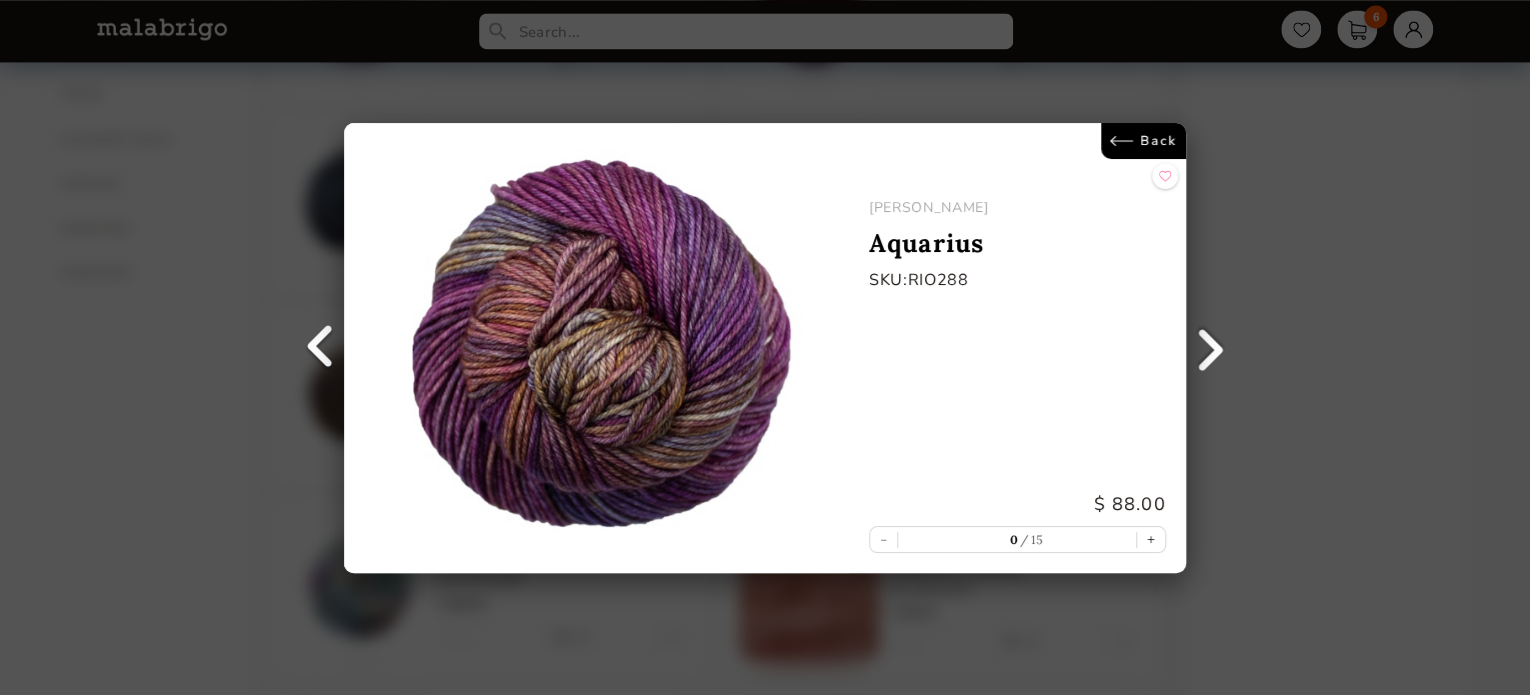 scroll, scrollTop: 0, scrollLeft: 0, axis: both 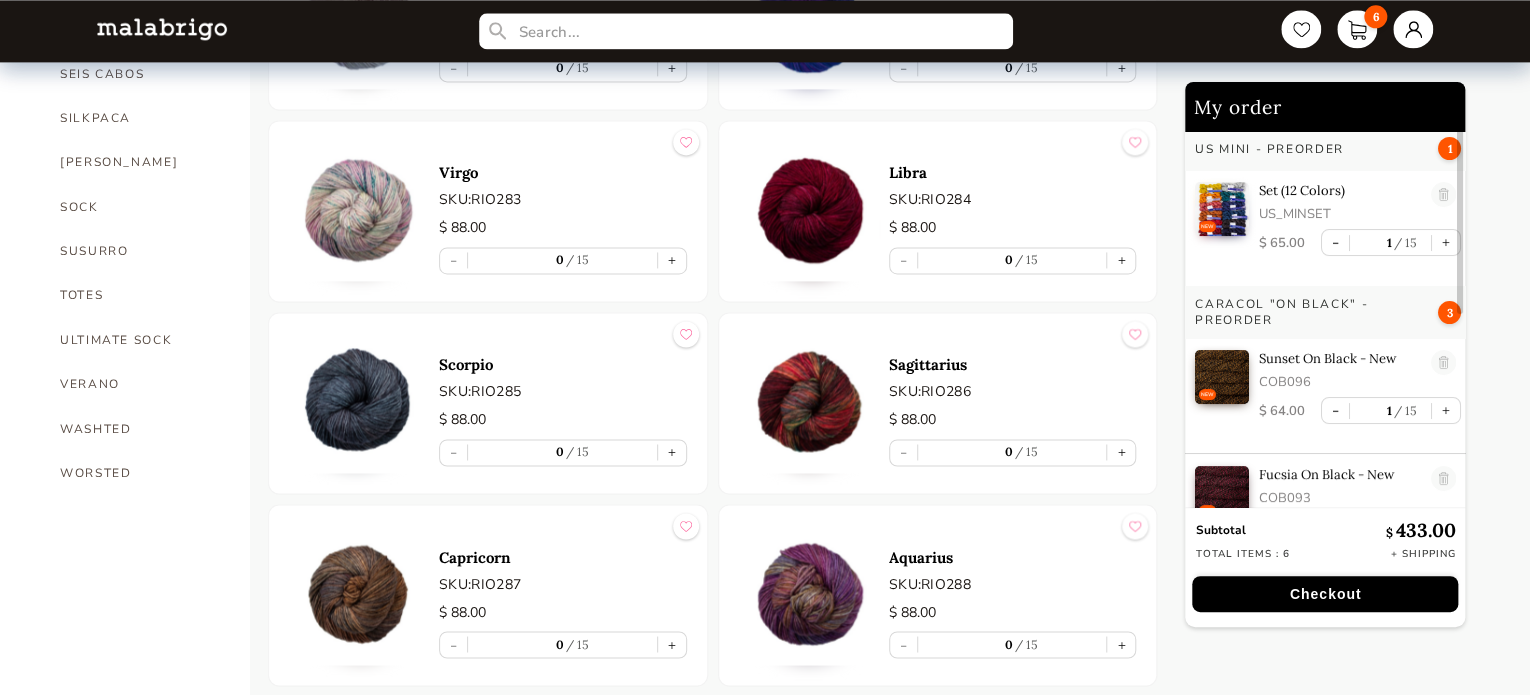 click at bounding box center (359, 403) 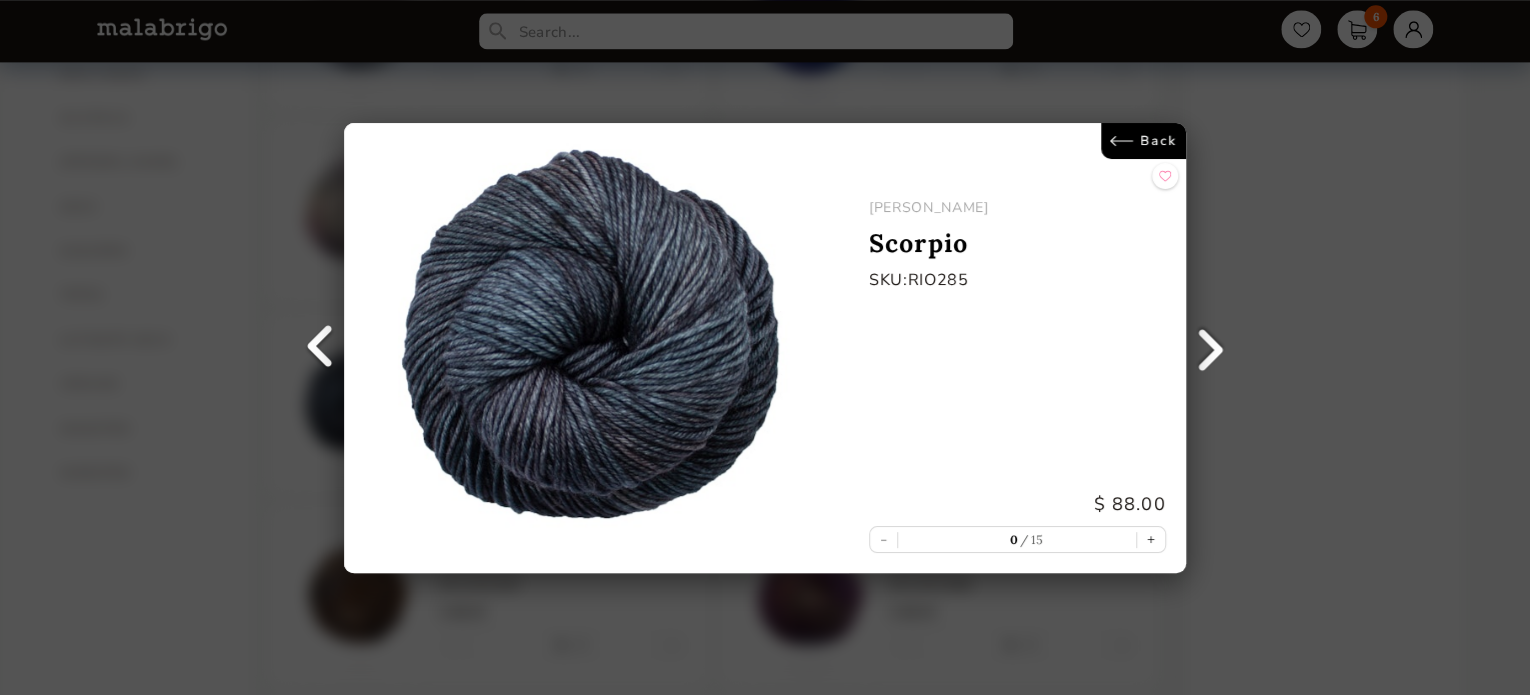 scroll, scrollTop: 6, scrollLeft: 0, axis: vertical 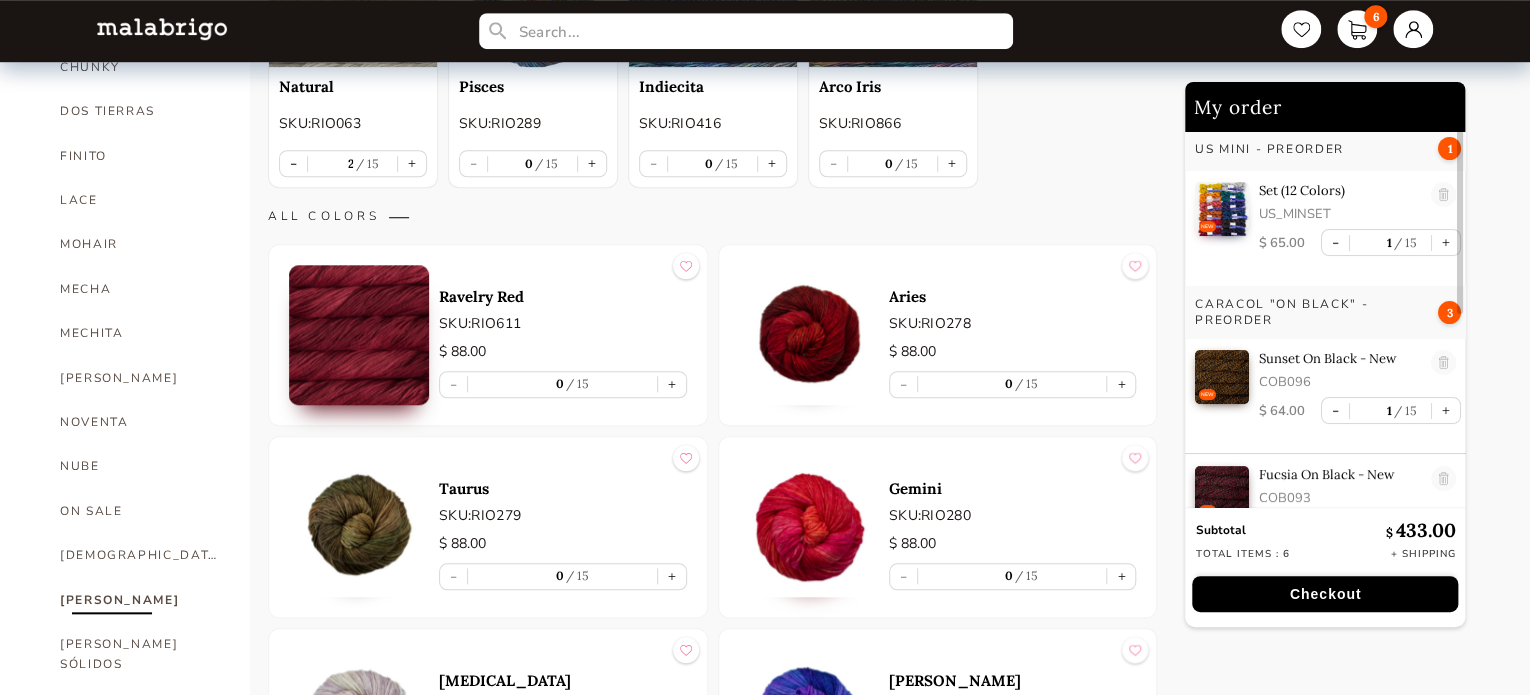click at bounding box center [359, 527] 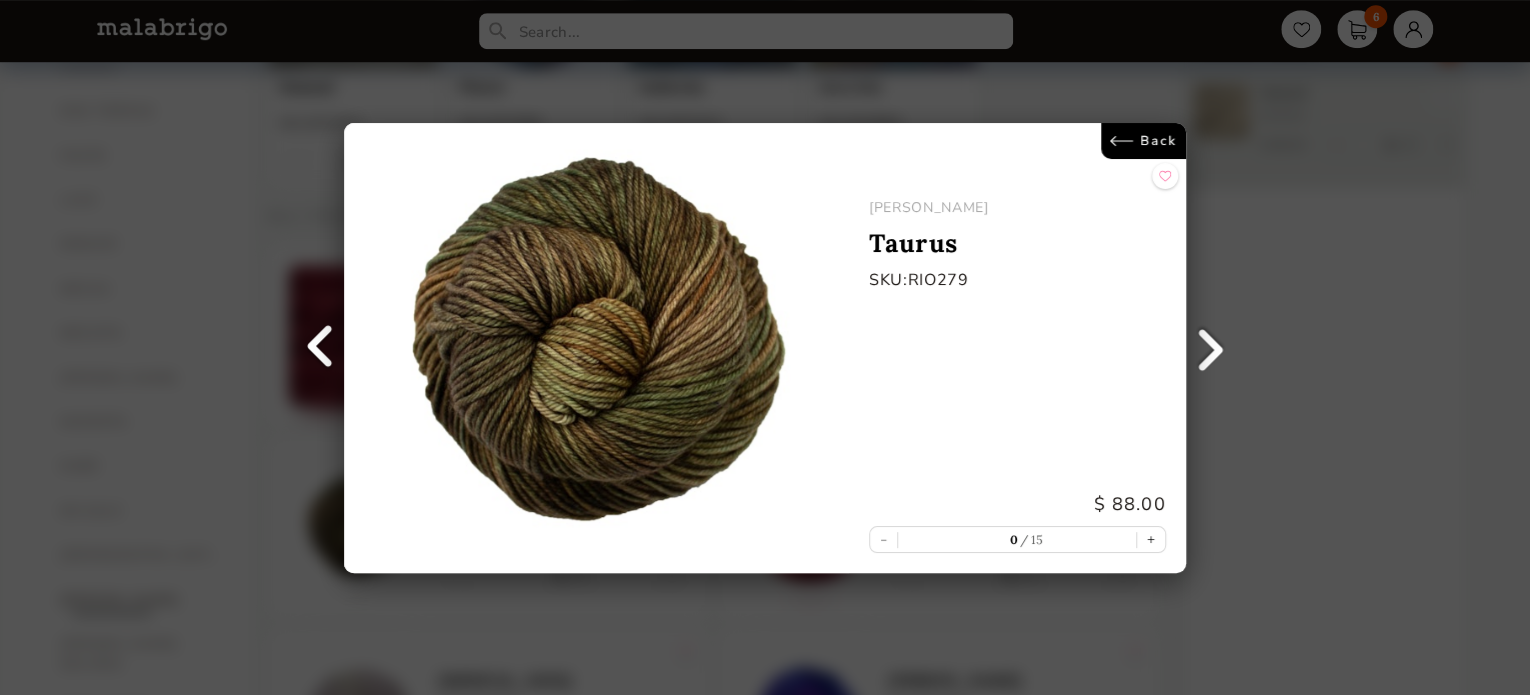 scroll, scrollTop: 6, scrollLeft: 0, axis: vertical 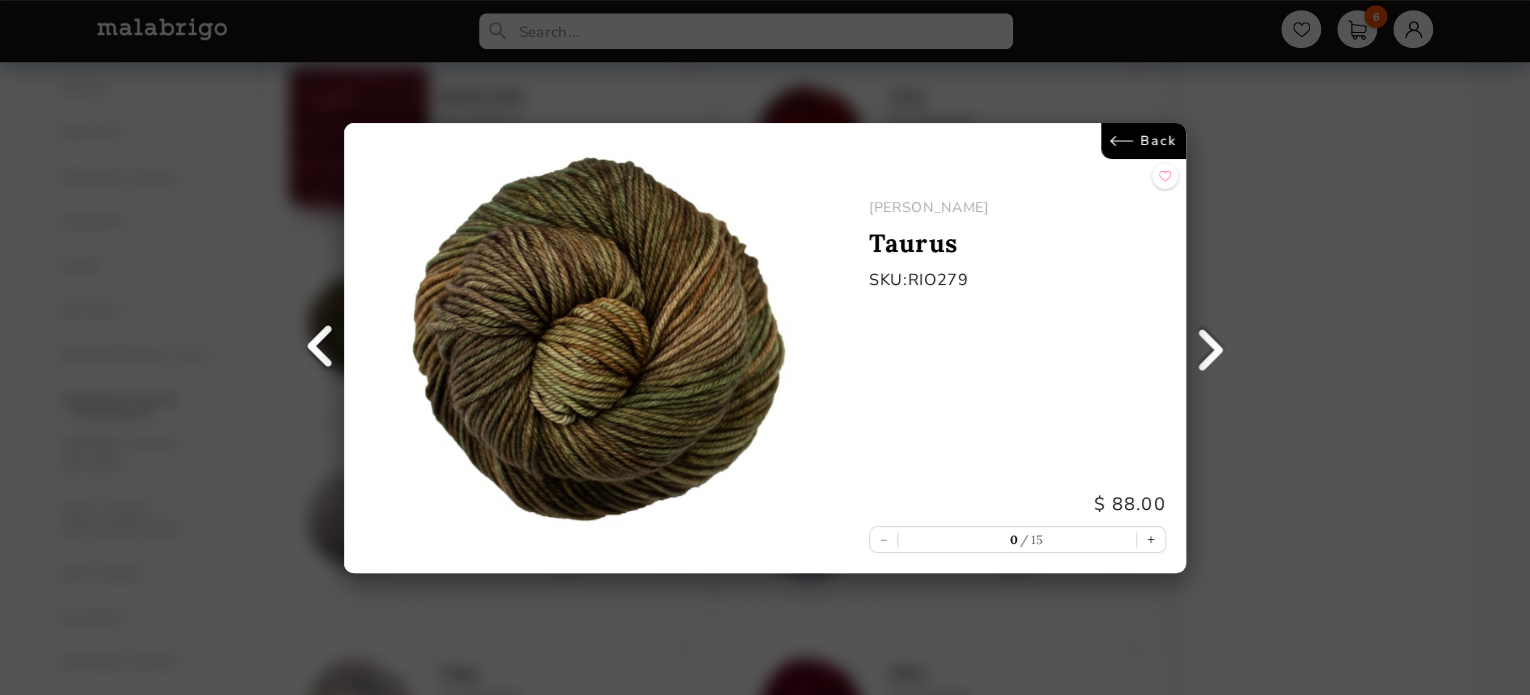 click on "Back" at bounding box center [1143, 141] 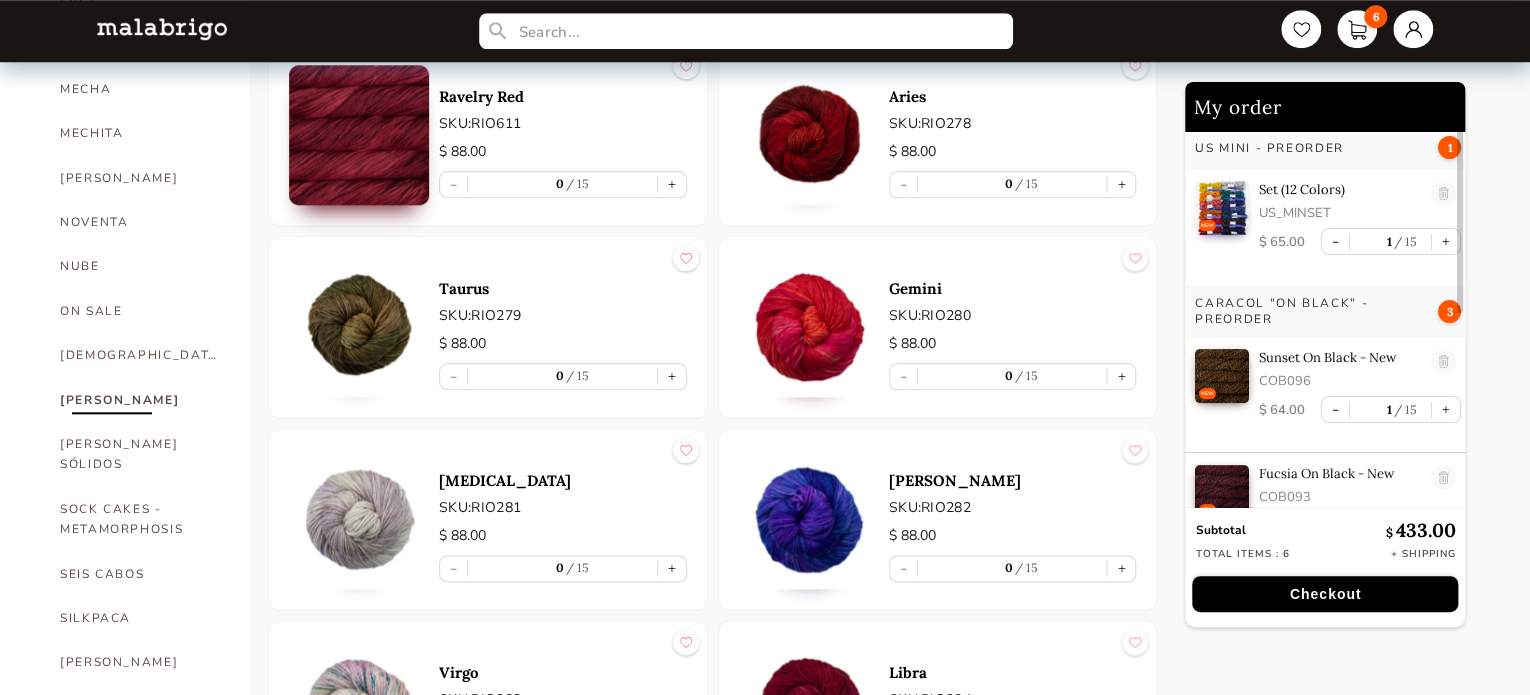 scroll, scrollTop: 5, scrollLeft: 0, axis: vertical 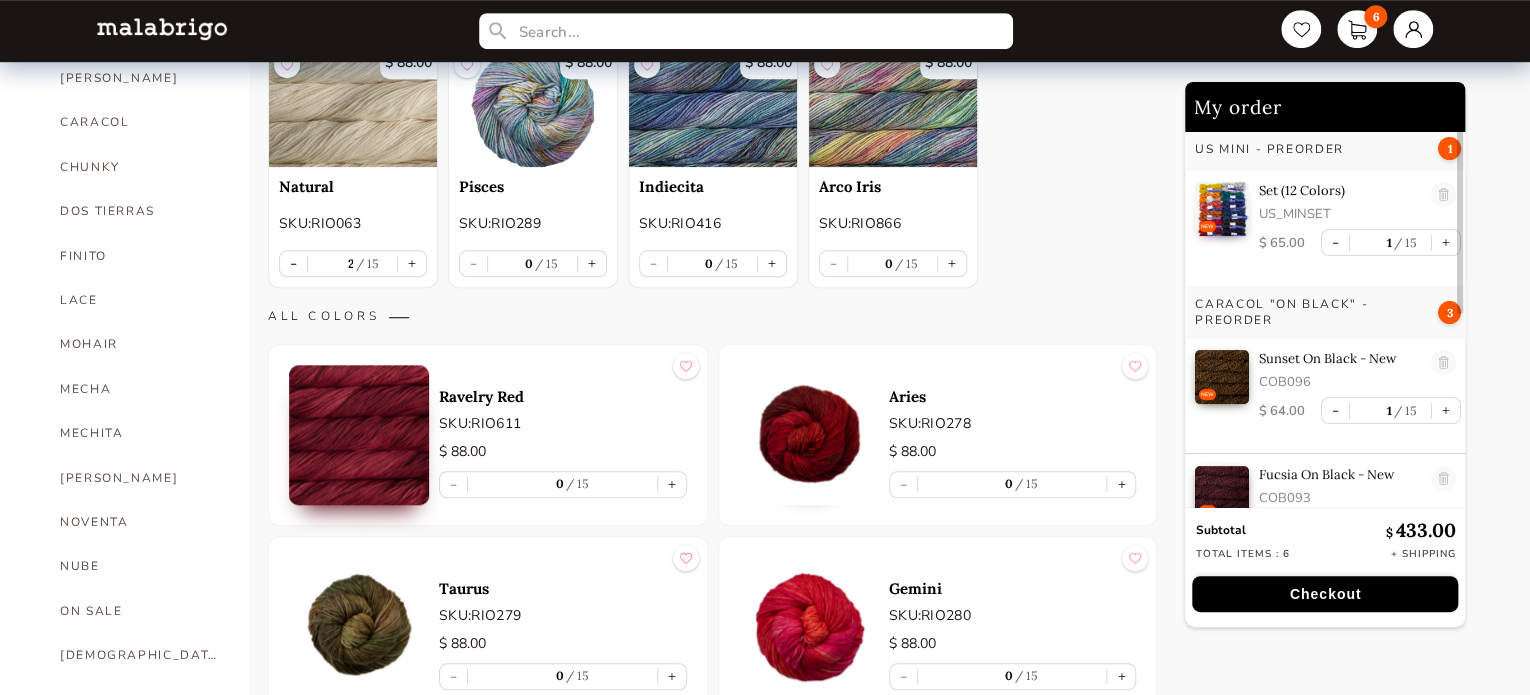 drag, startPoint x: 577, startPoint y: 335, endPoint x: 1049, endPoint y: 281, distance: 475.07895 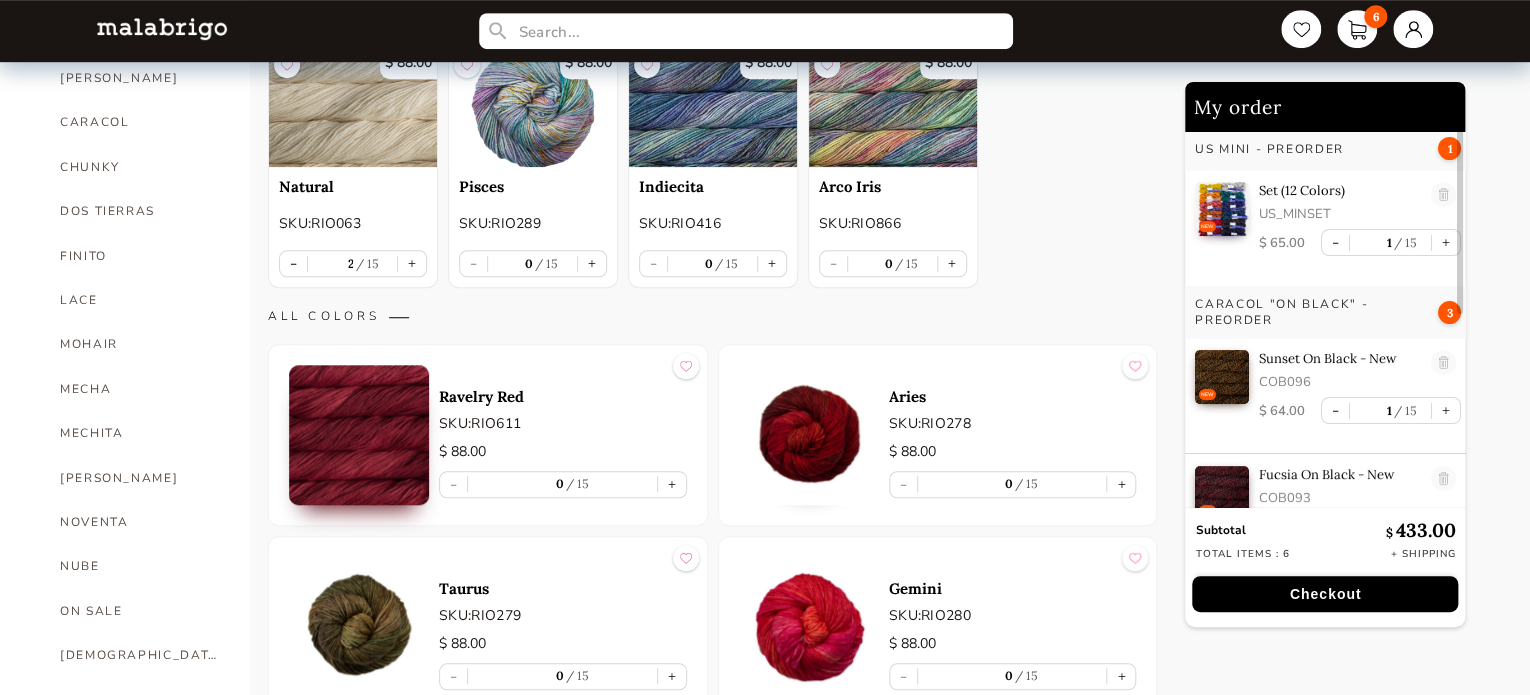 click on "In stock only Sort by Grid view Table view BESTSELLERS $   88.00 Natural SKU:  RIO063 - 2 15 + $   88.00 Pisces SKU:  RIO289 - 0 15 + $   88.00 Indiecita SKU:  RIO416 - 0 15 + $   88.00 Arco Iris SKU:  RIO866 - 0 15 + ALL COLORS Ravelry Red SKU:  RIO611 $   88.00 - 0 15 + Aries SKU:  RIO278 $   88.00 - 0 15 + Taurus SKU:  RIO279 $   88.00 - 0 15 + Gemini SKU:  RIO280 $   88.00 - 0 15 + [MEDICAL_DATA] SKU:  RIO281 $   88.00 - 0 15 + [PERSON_NAME] SKU:  RIO282 $   88.00 - 0 15 + Virgo SKU:  RIO283 $   88.00 - 0 15 + Libra SKU:  RIO284 $   88.00 - 0 15 + Scorpio SKU:  RIO285 $   88.00 - 0 15 + Sagittarius SKU:  RIO286 $   88.00 - 0 15 + Capricorn SKU:  RIO287 $   88.00 - 0 15 + Aquarius SKU:  RIO288 $   88.00 - 0 15 + Pisces SKU:  RIO289 $   88.00 - 0 15 + [PERSON_NAME] [GEOGRAPHIC_DATA][PERSON_NAME]:  RIO115 $   88.00 - 0 15 + Jupiter SKU:  RIO049 $   88.00 - 0 15 + Cereza SKU:  RIO033 $   88.00 - 0 15 + Cumparsita SKU:  RIO869 $   88.00 - 0 8 + Almond Blossom SKU:  RIO703 $   88.00 - 0 15 + English Rose SKU:  RIO057 $   88.00 - 0 15 + Fucsia SKU:  RIO093" at bounding box center [712, 5243] 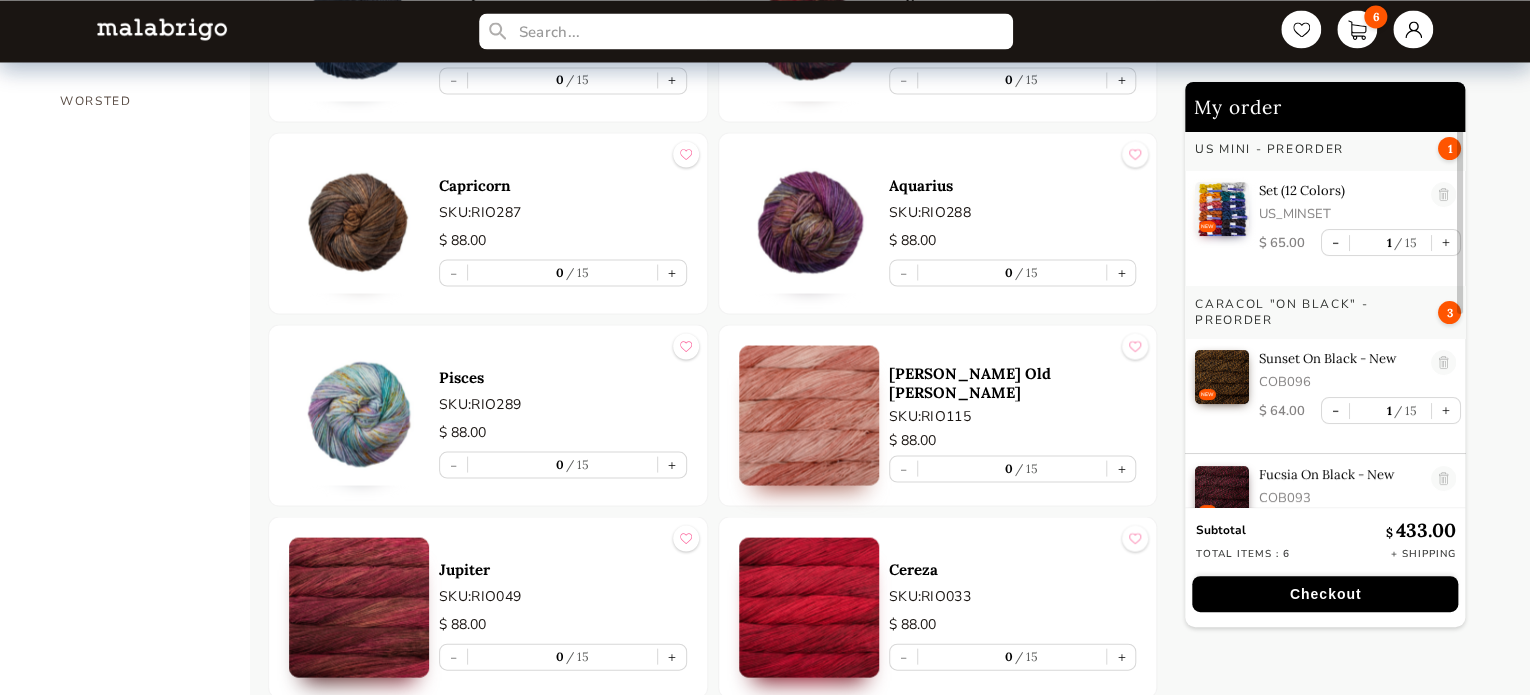 scroll, scrollTop: 1700, scrollLeft: 0, axis: vertical 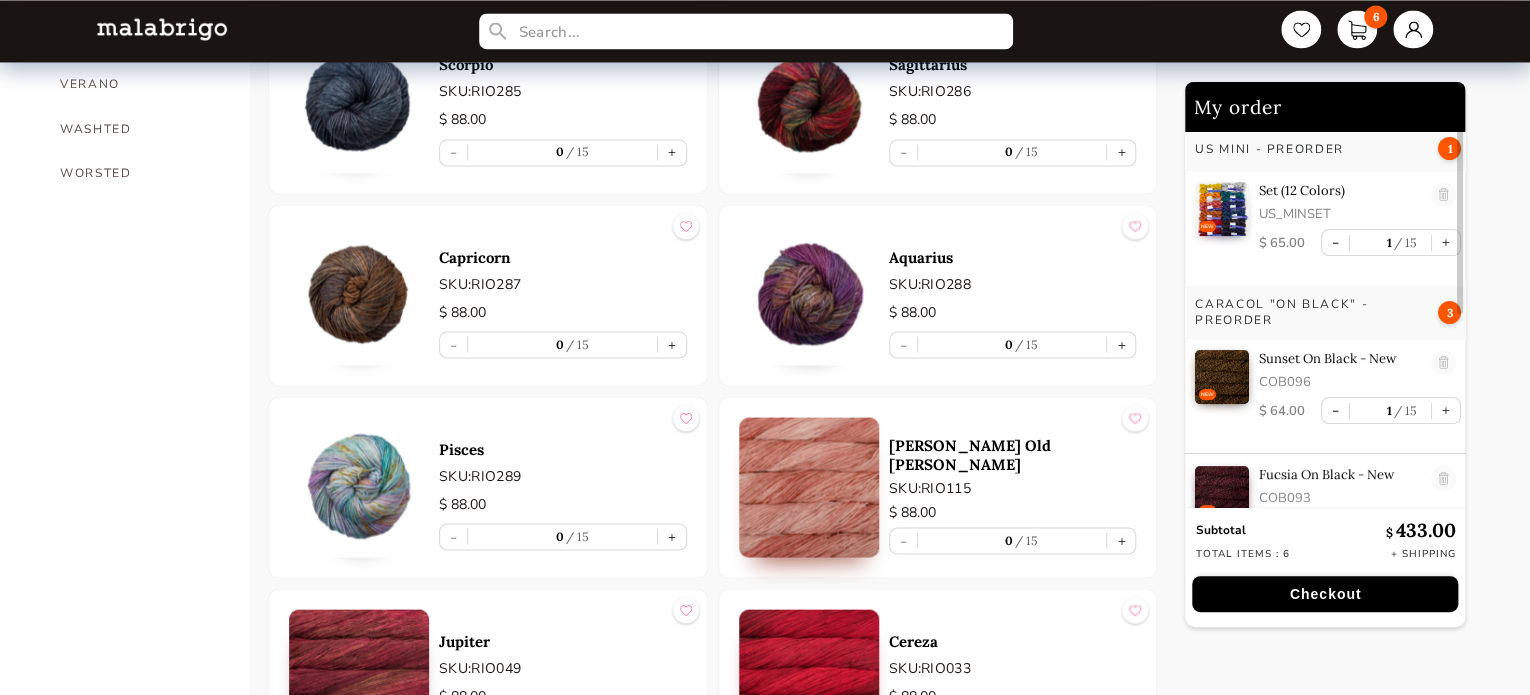 click at bounding box center [359, 295] 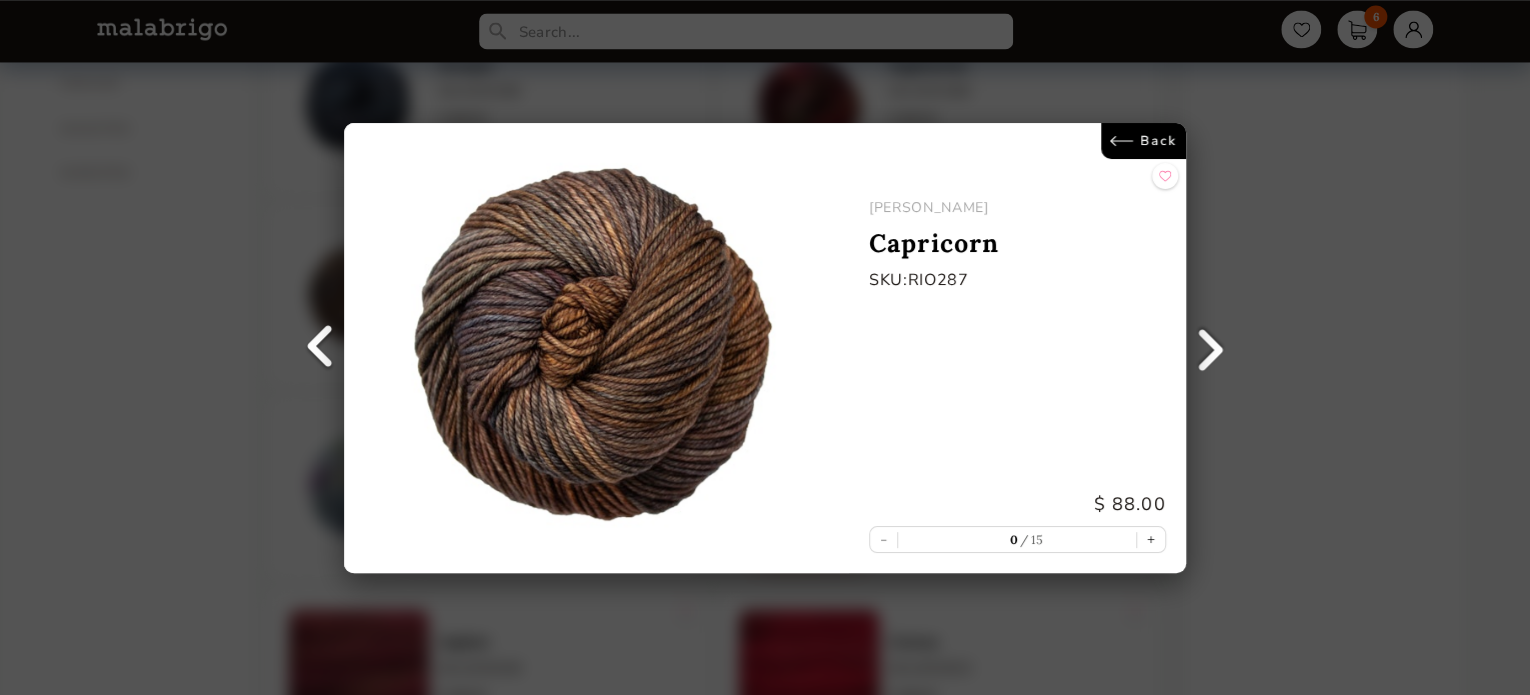 scroll, scrollTop: 6, scrollLeft: 0, axis: vertical 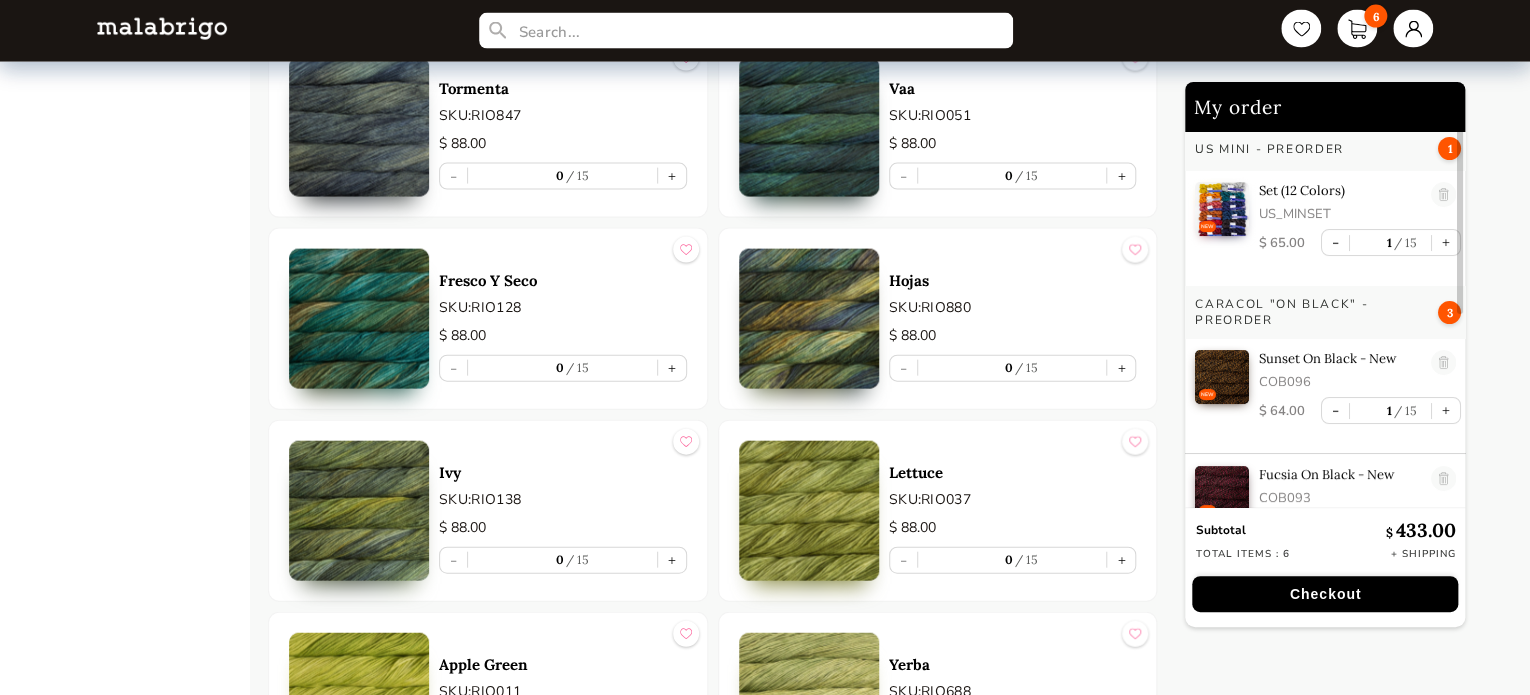click at bounding box center (809, 127) 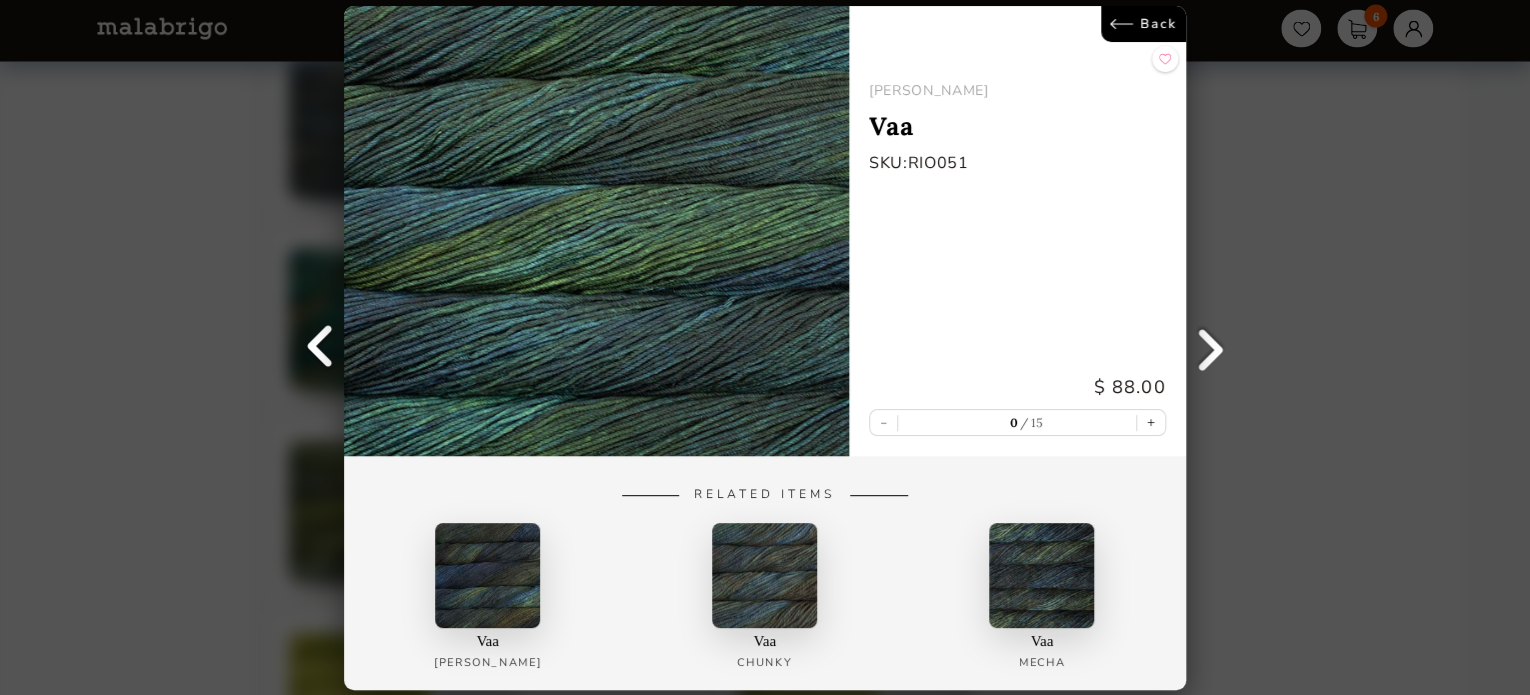 scroll, scrollTop: 6, scrollLeft: 0, axis: vertical 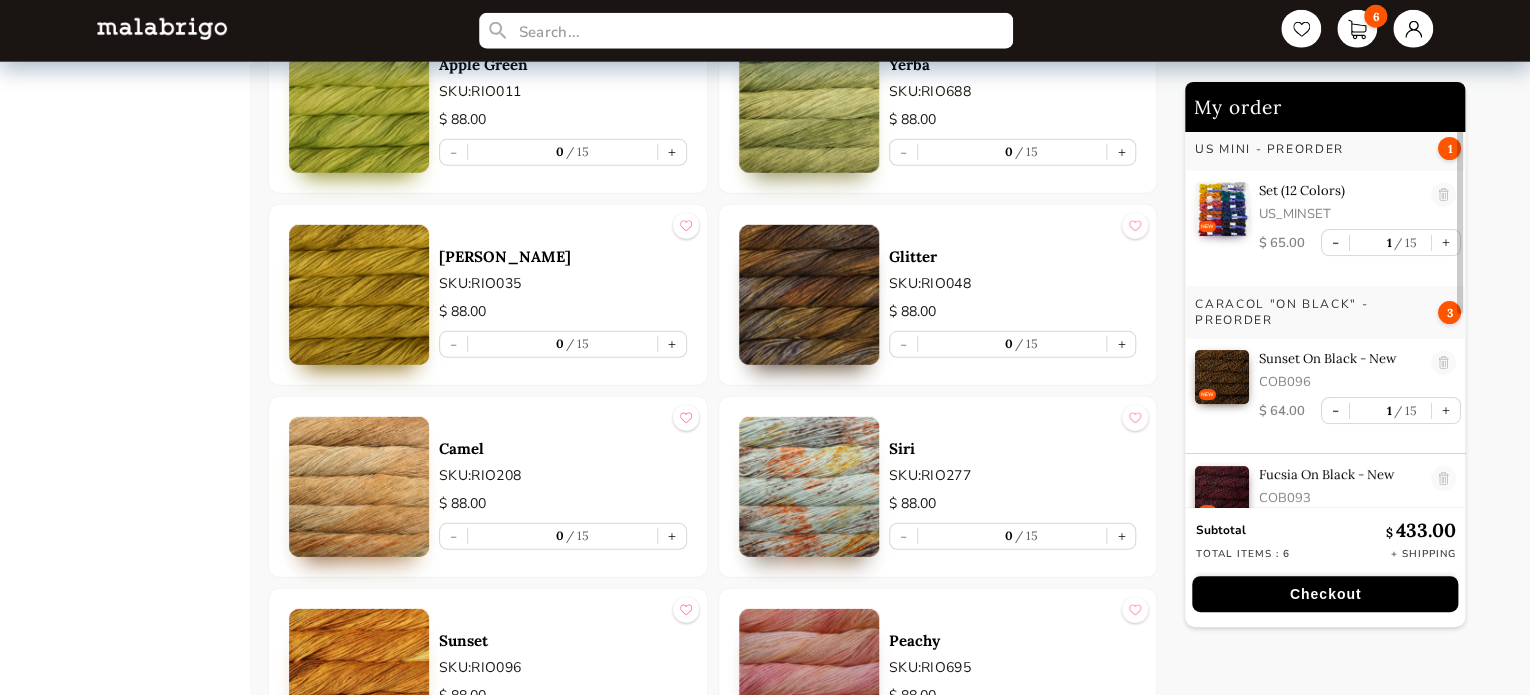 click at bounding box center (359, 295) 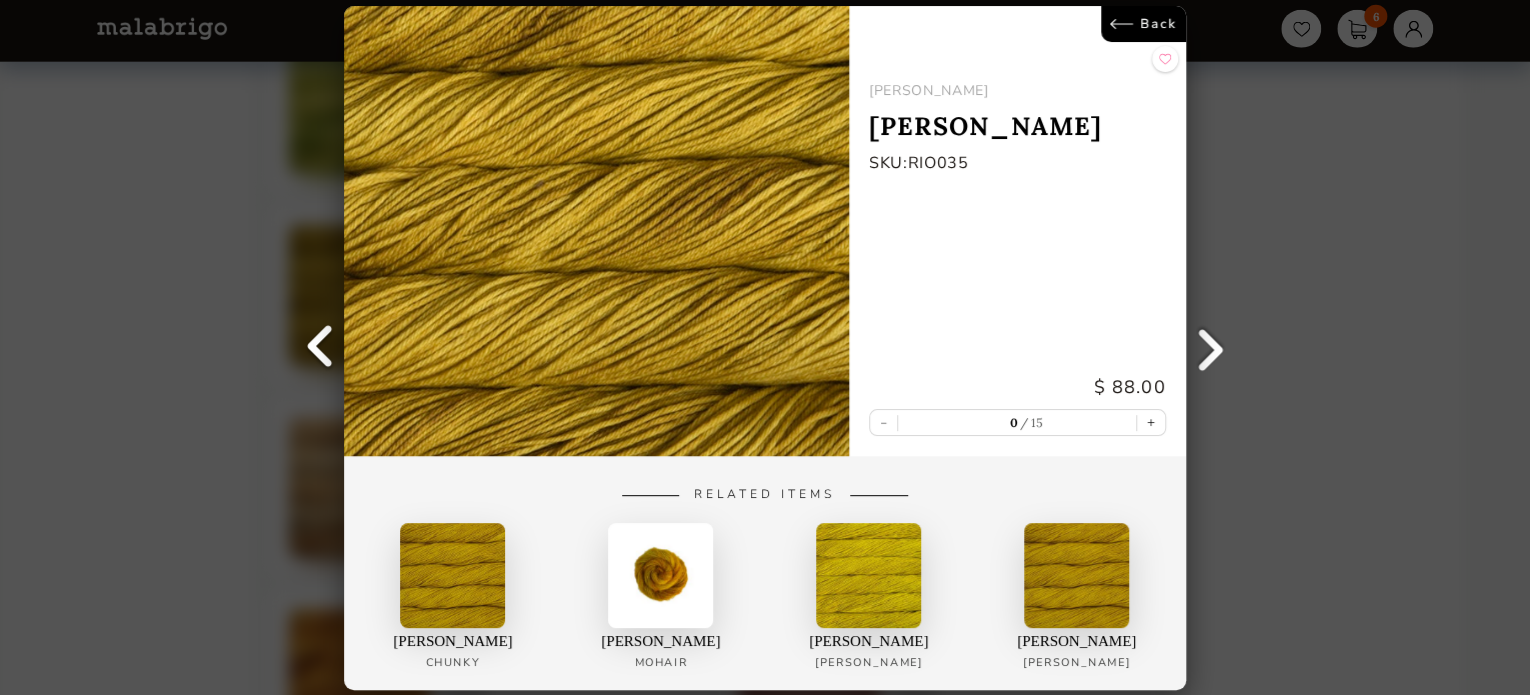 scroll, scrollTop: 6, scrollLeft: 0, axis: vertical 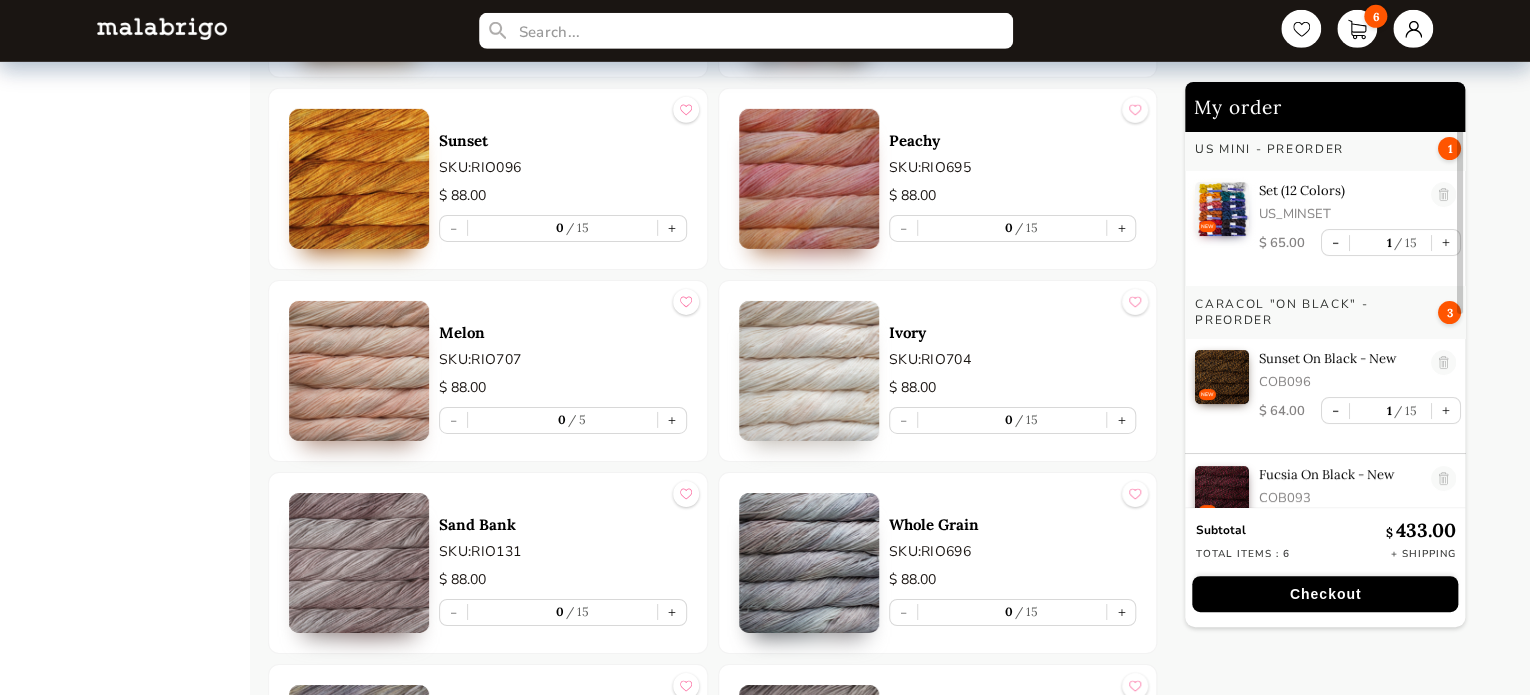 click at bounding box center (359, 179) 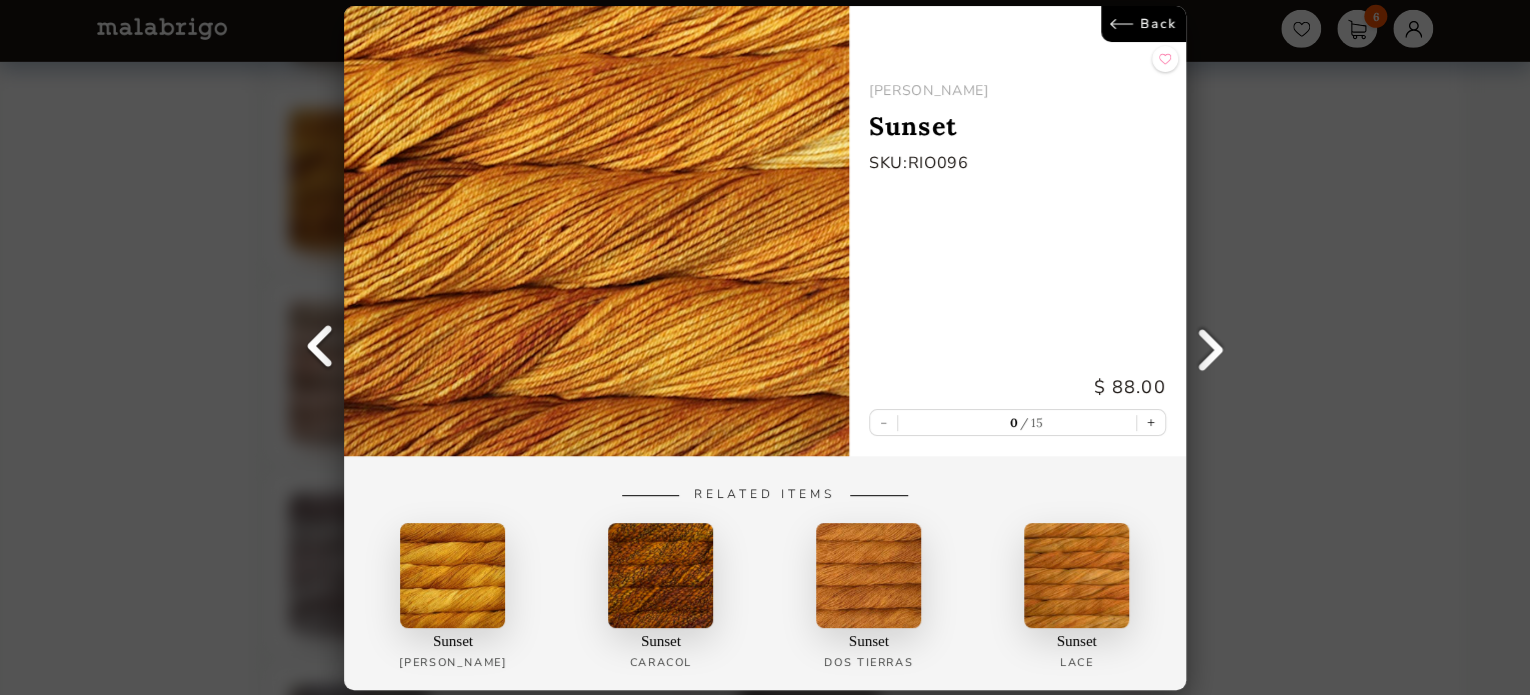 scroll, scrollTop: 6, scrollLeft: 0, axis: vertical 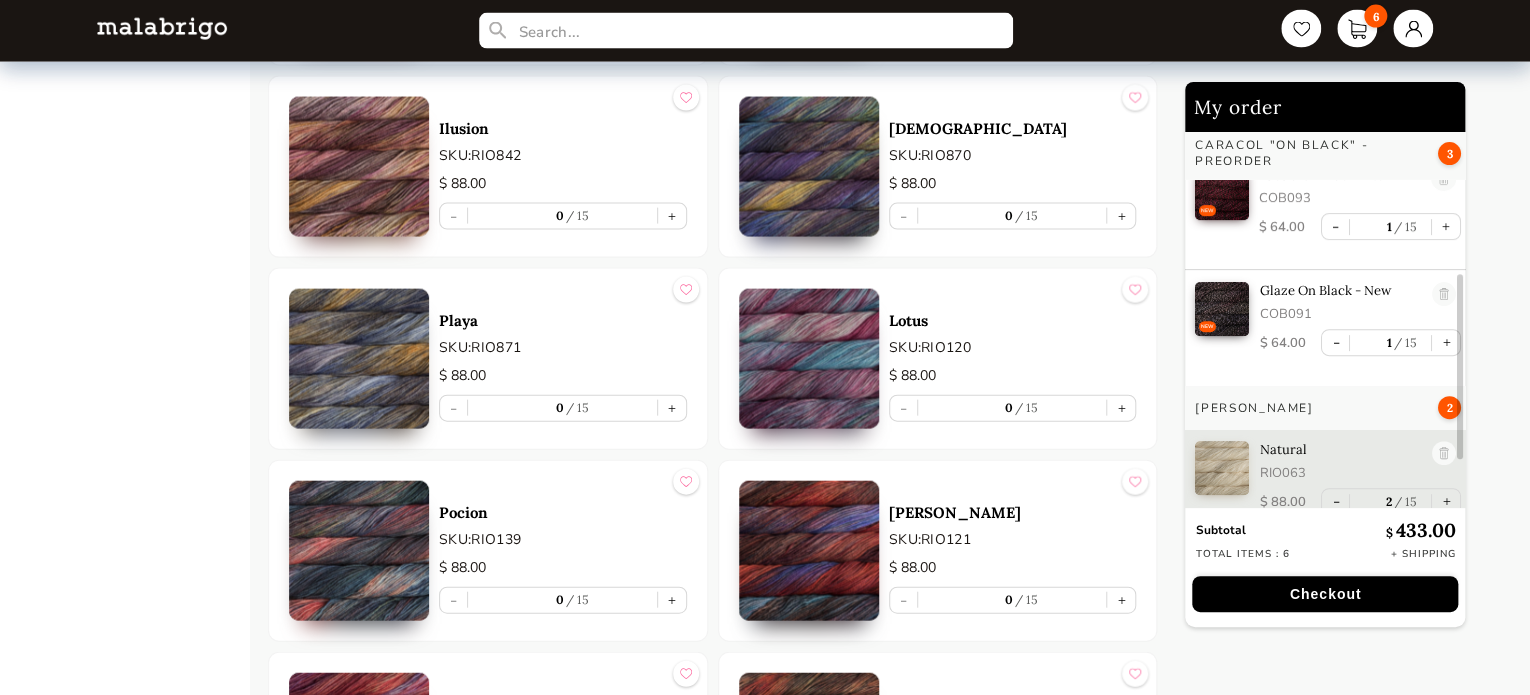 click at bounding box center (809, 167) 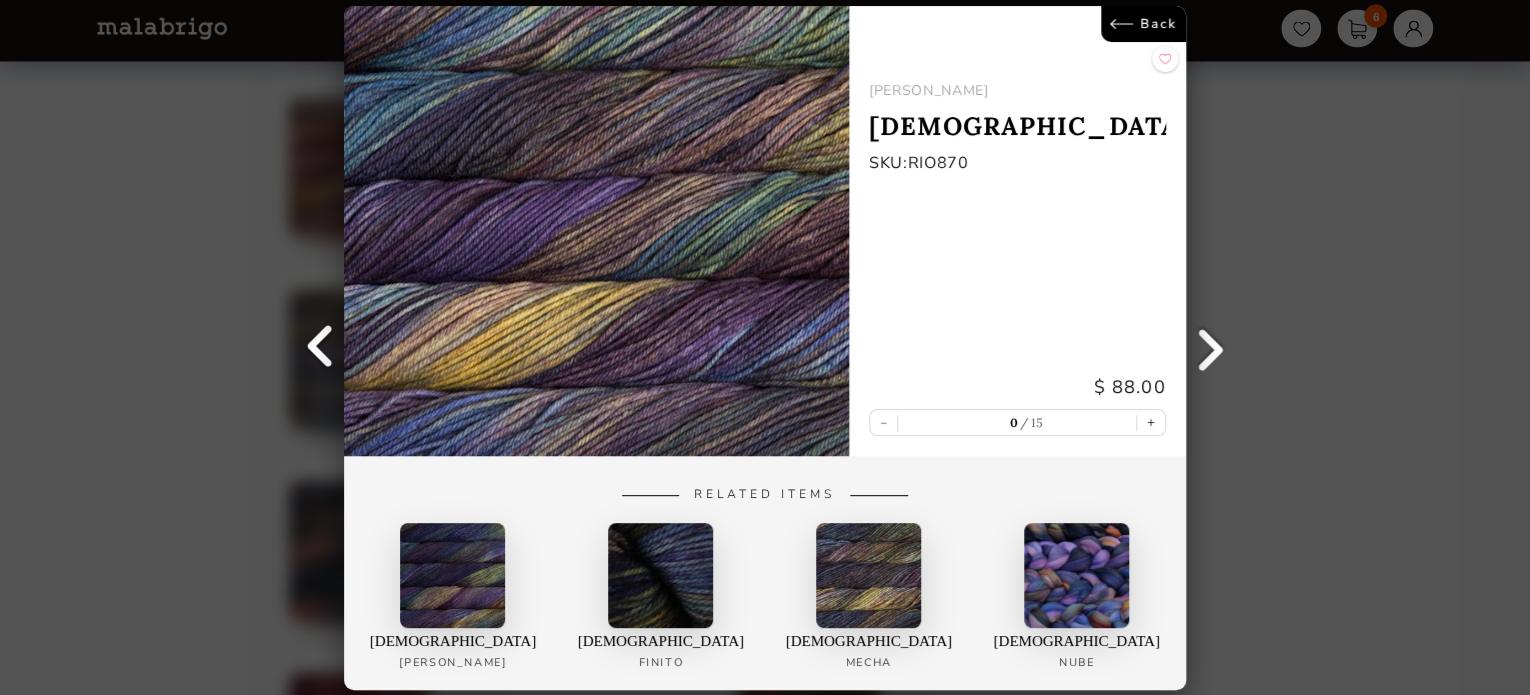 scroll, scrollTop: 0, scrollLeft: 0, axis: both 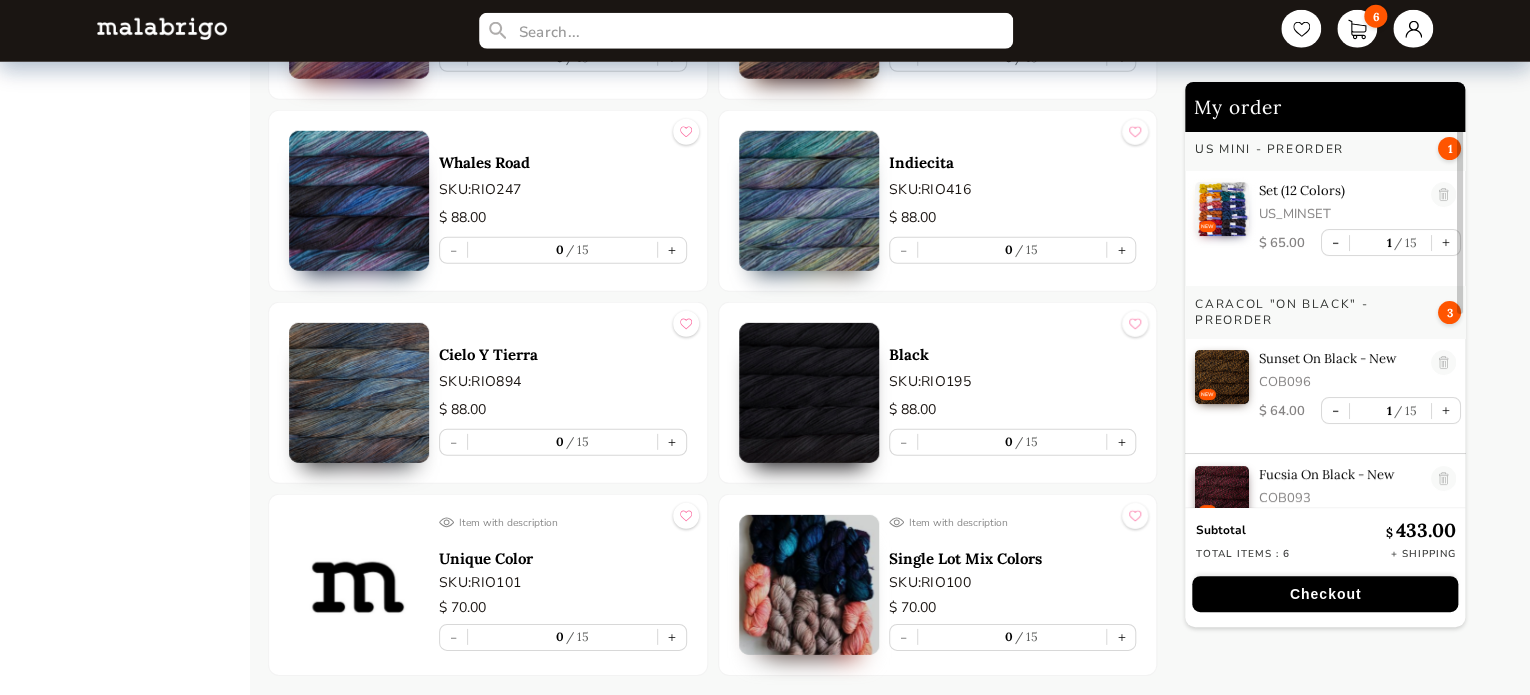 click at bounding box center [359, 393] 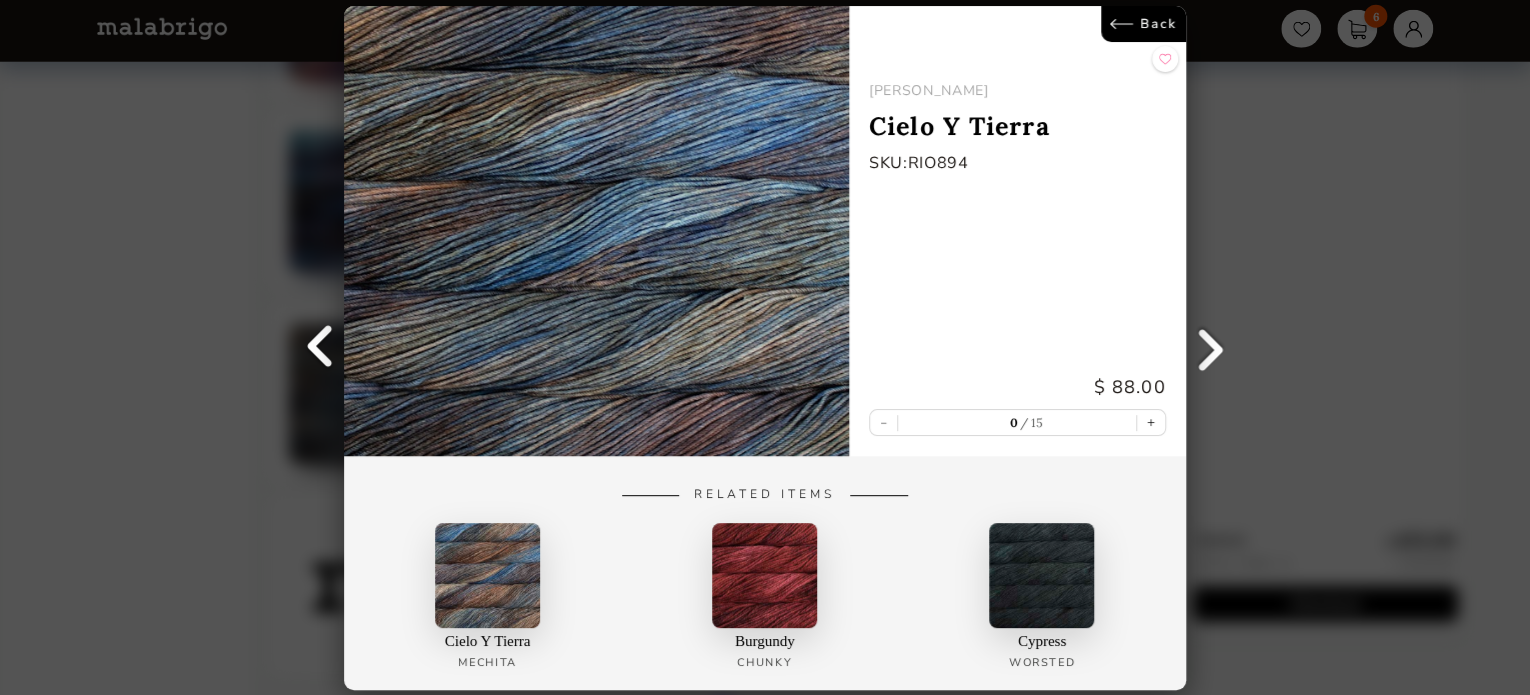 click on "Back" at bounding box center [1143, 24] 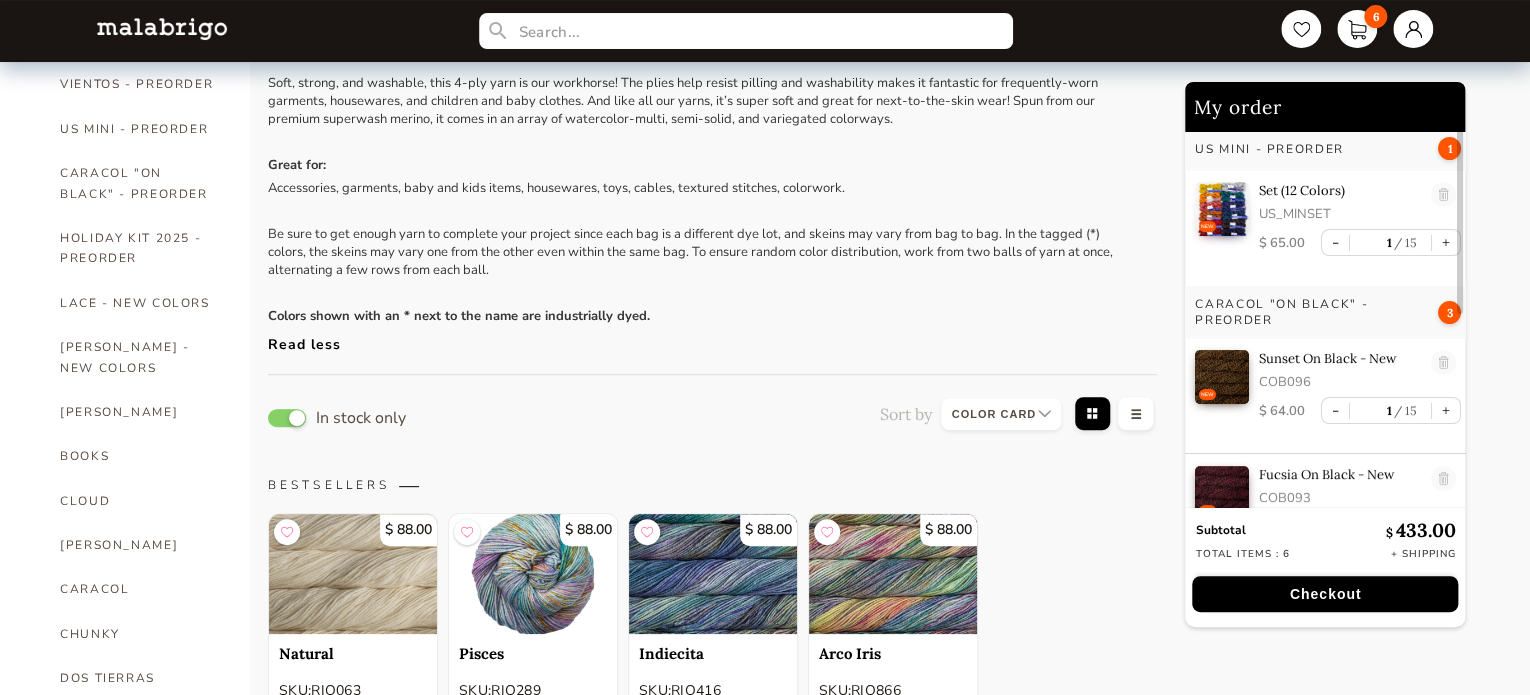 scroll, scrollTop: 0, scrollLeft: 0, axis: both 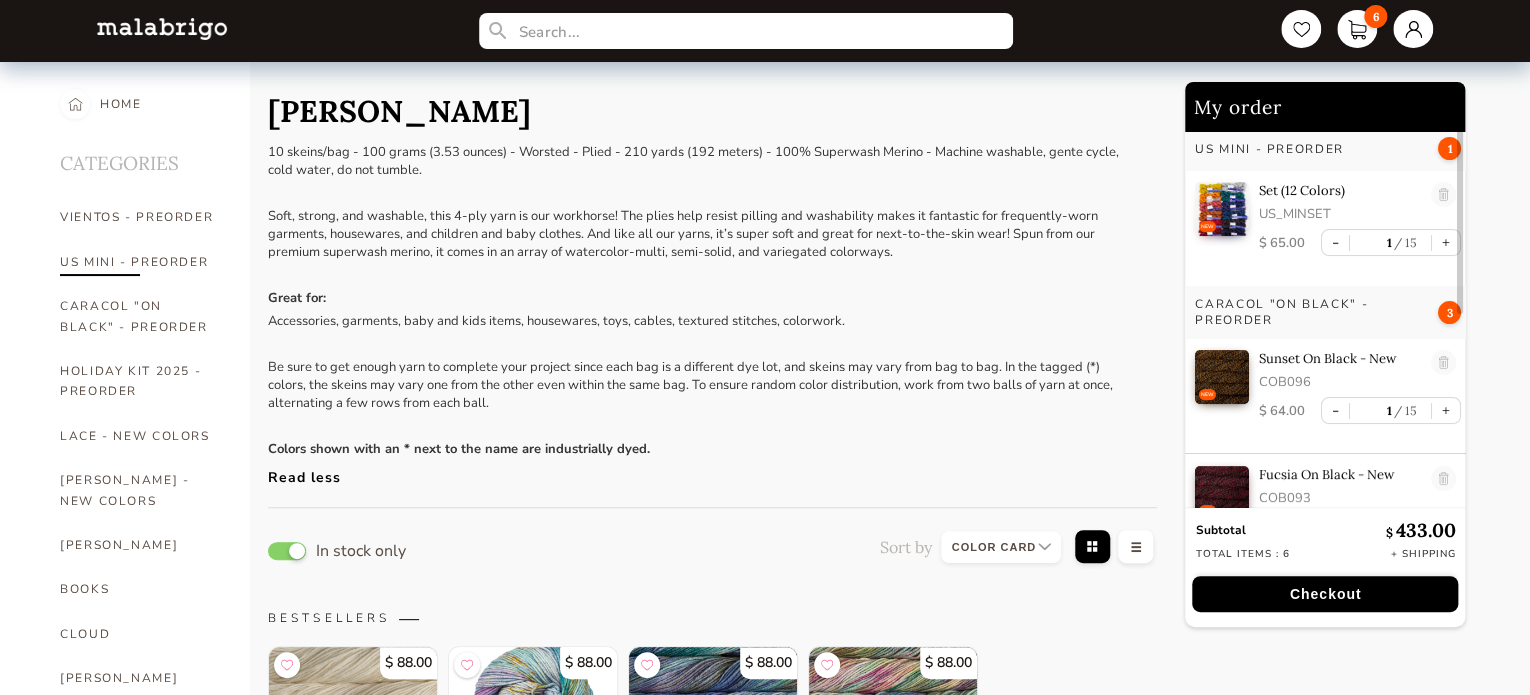 click on "US MINI - PREORDER" at bounding box center (140, 262) 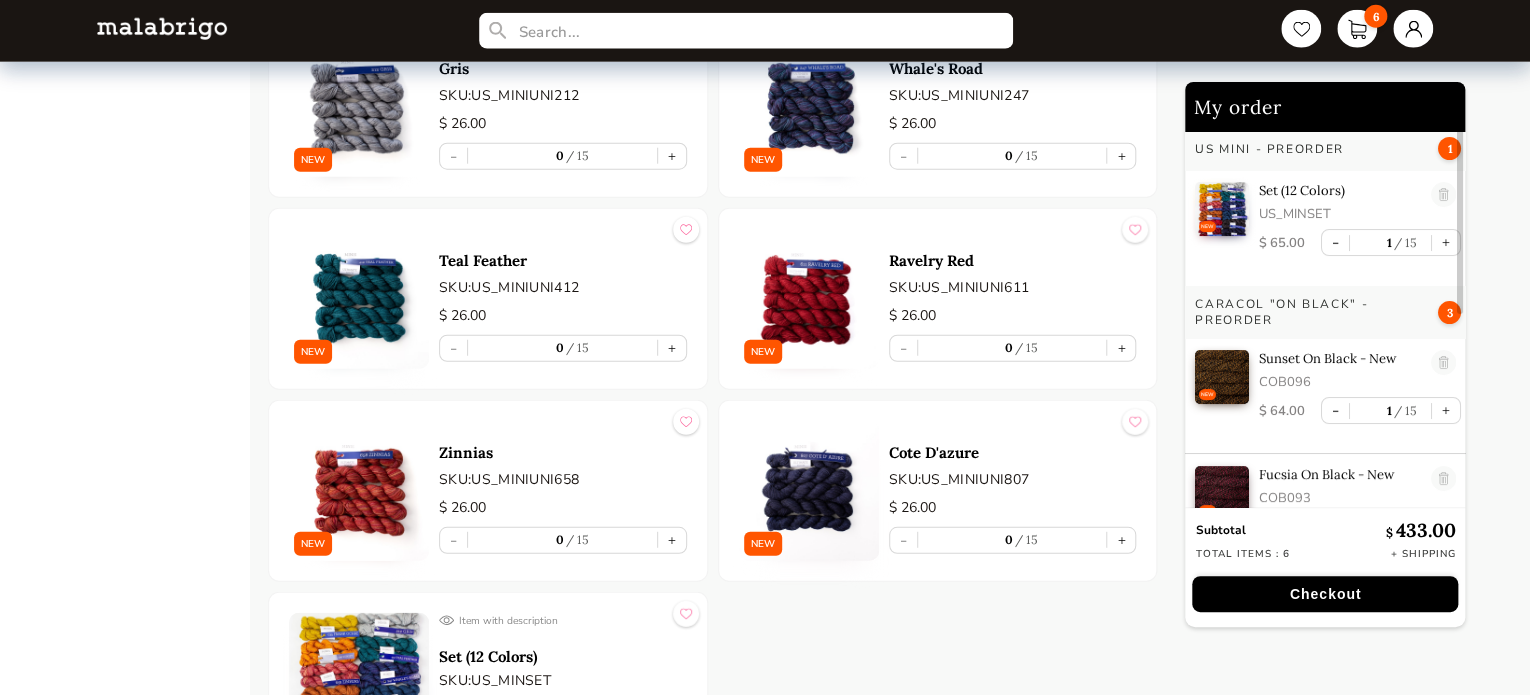 scroll, scrollTop: 2607, scrollLeft: 0, axis: vertical 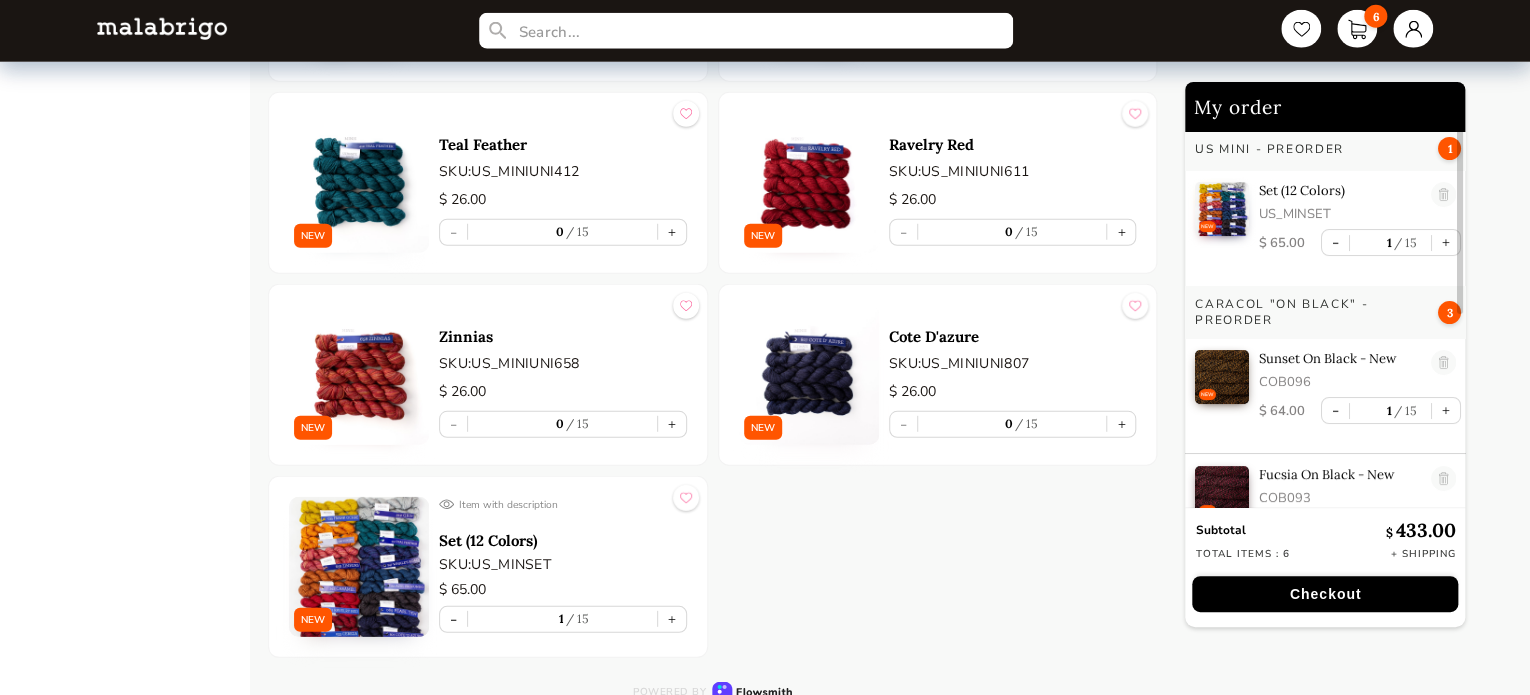 click at bounding box center [359, 567] 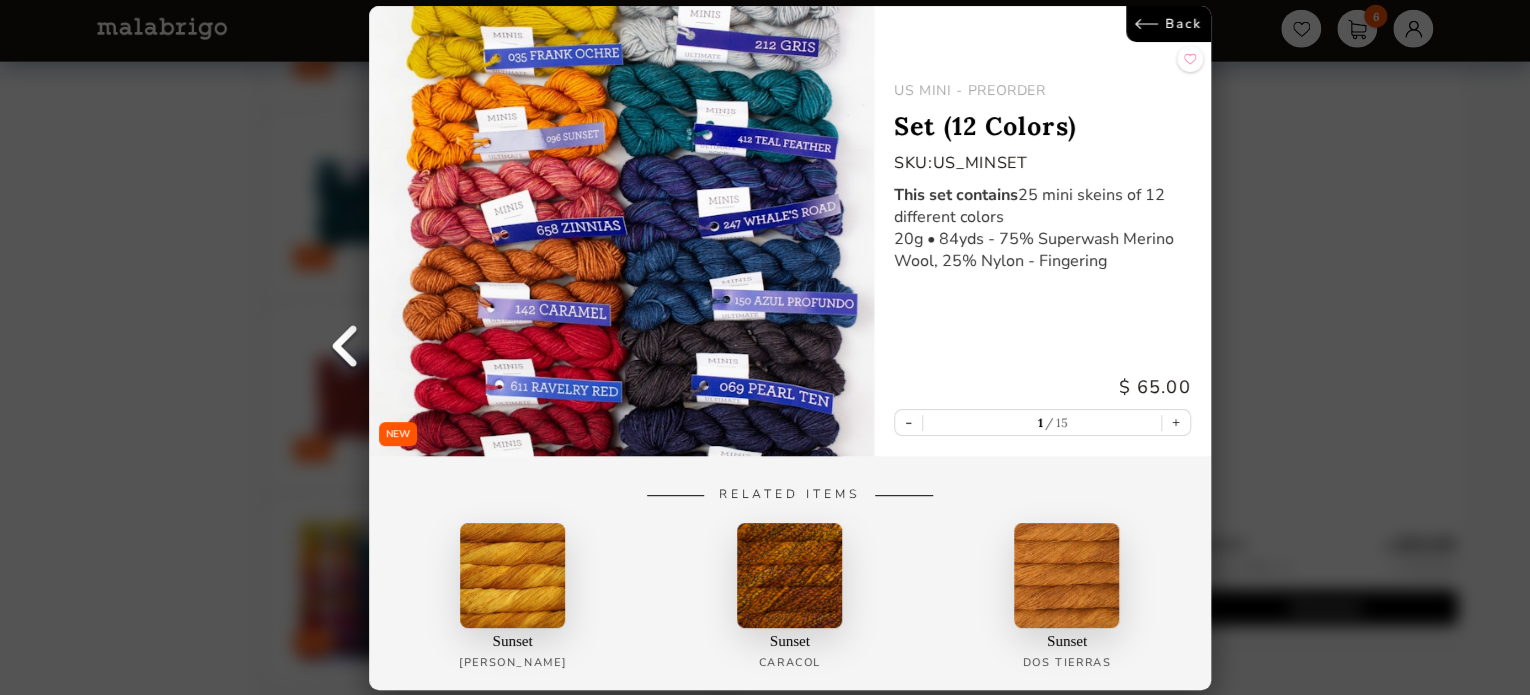 scroll, scrollTop: 2607, scrollLeft: 0, axis: vertical 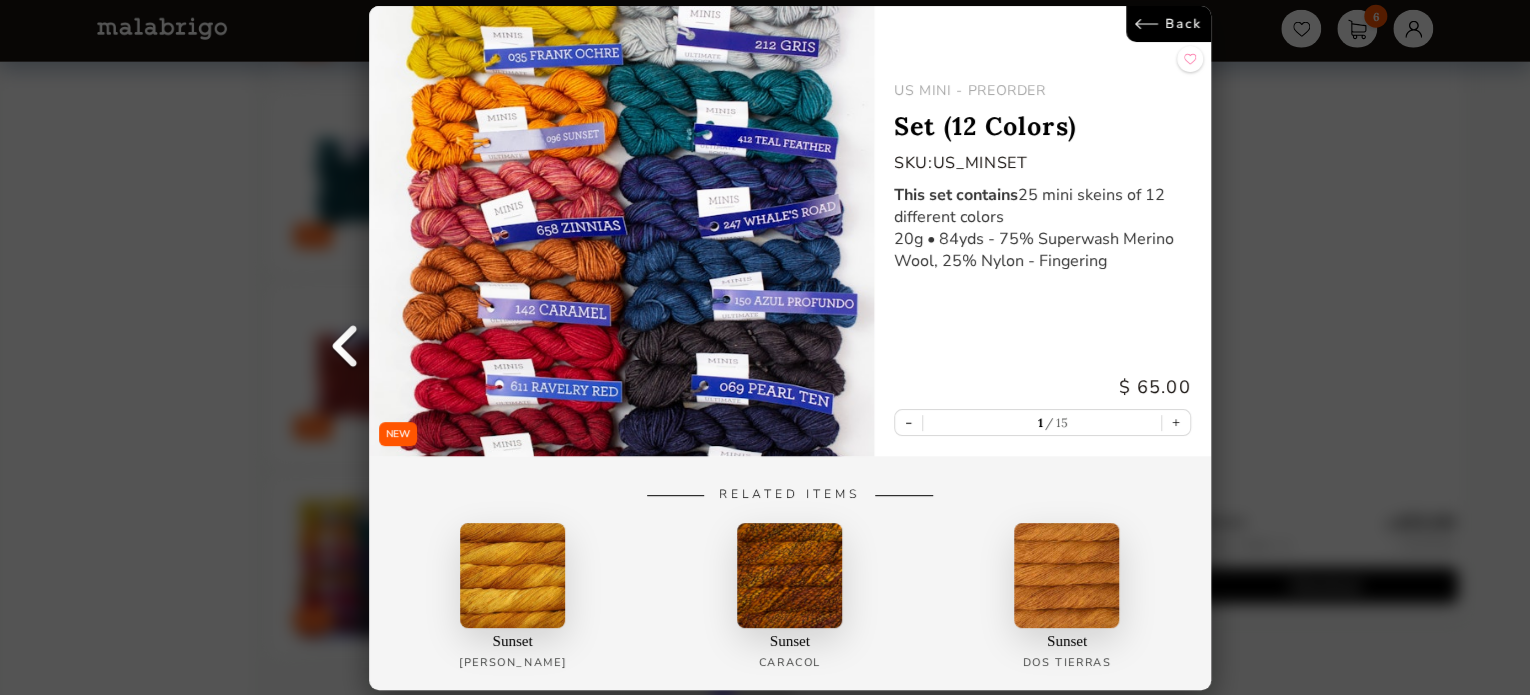 click on "Back" at bounding box center [1168, 24] 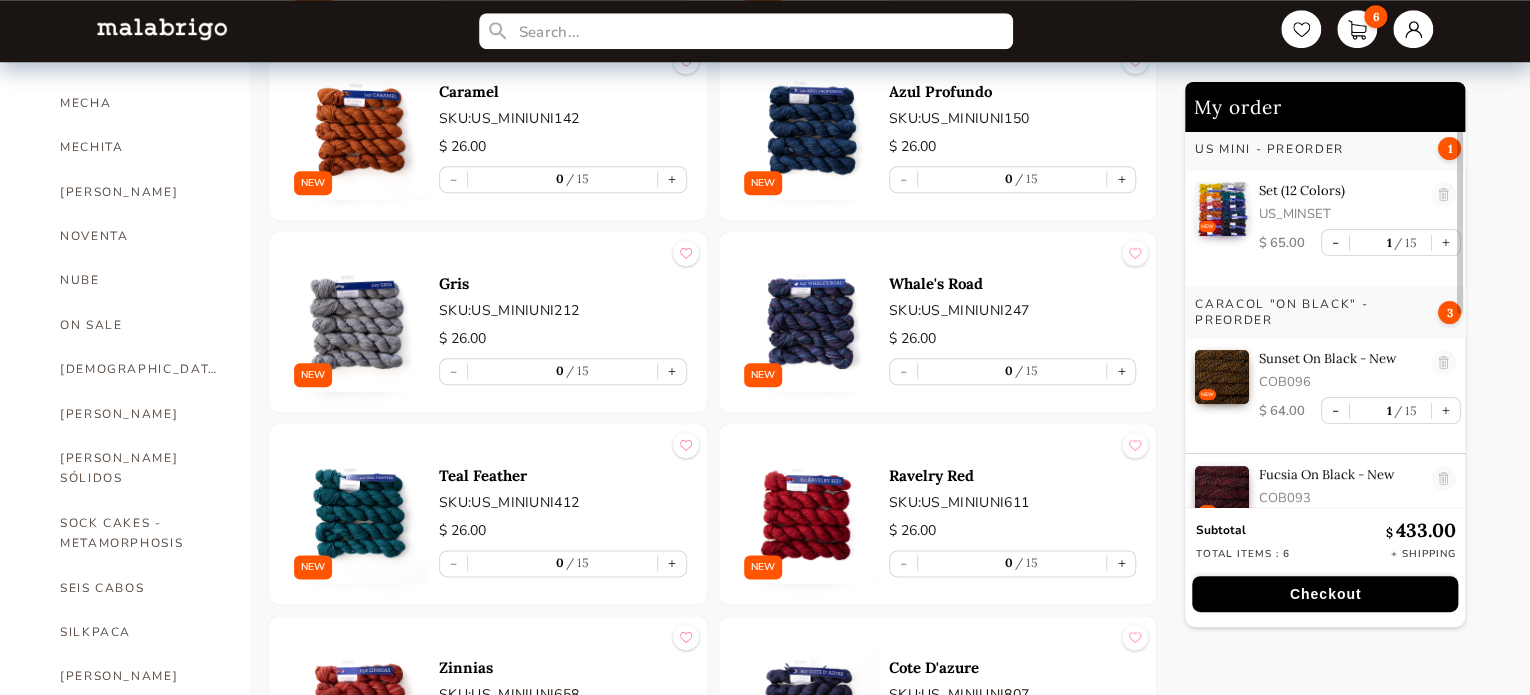 scroll, scrollTop: 907, scrollLeft: 0, axis: vertical 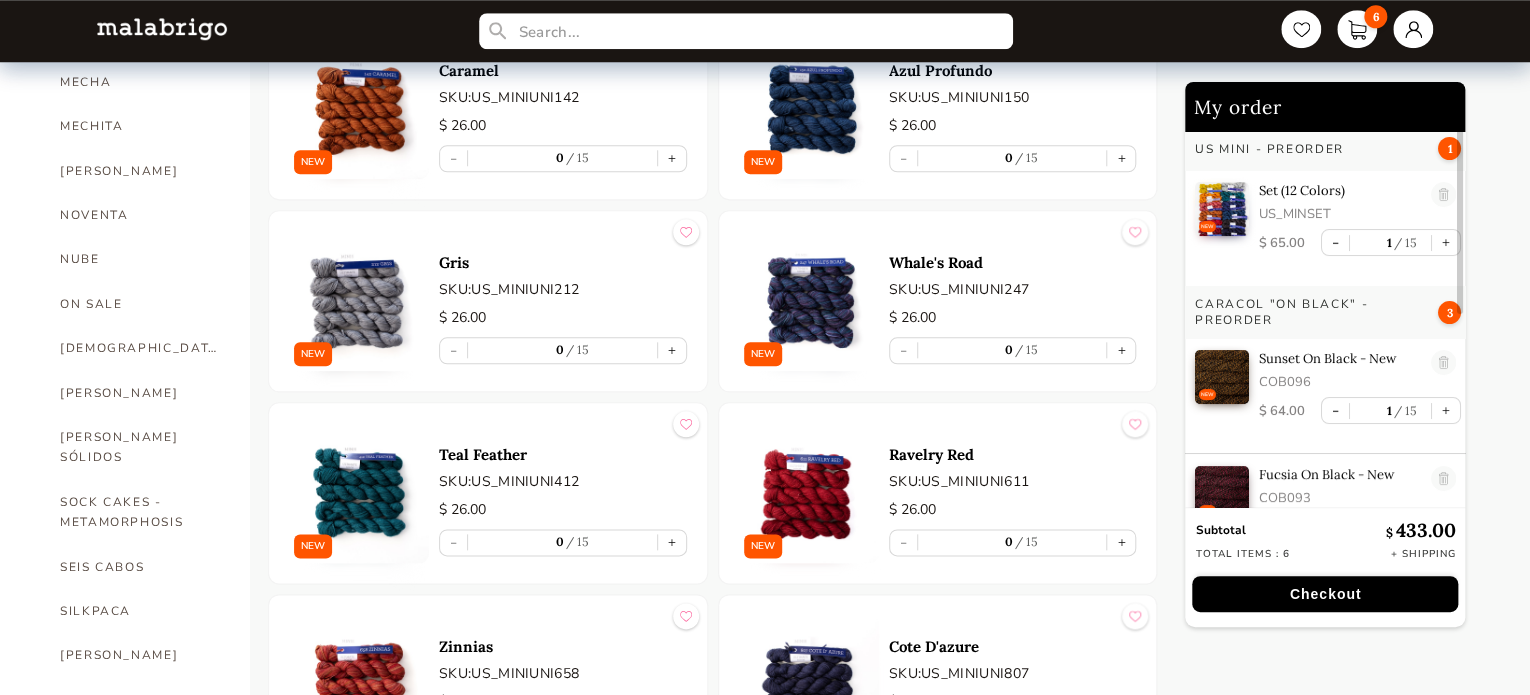 click on "SEIS CABOS" at bounding box center [140, 567] 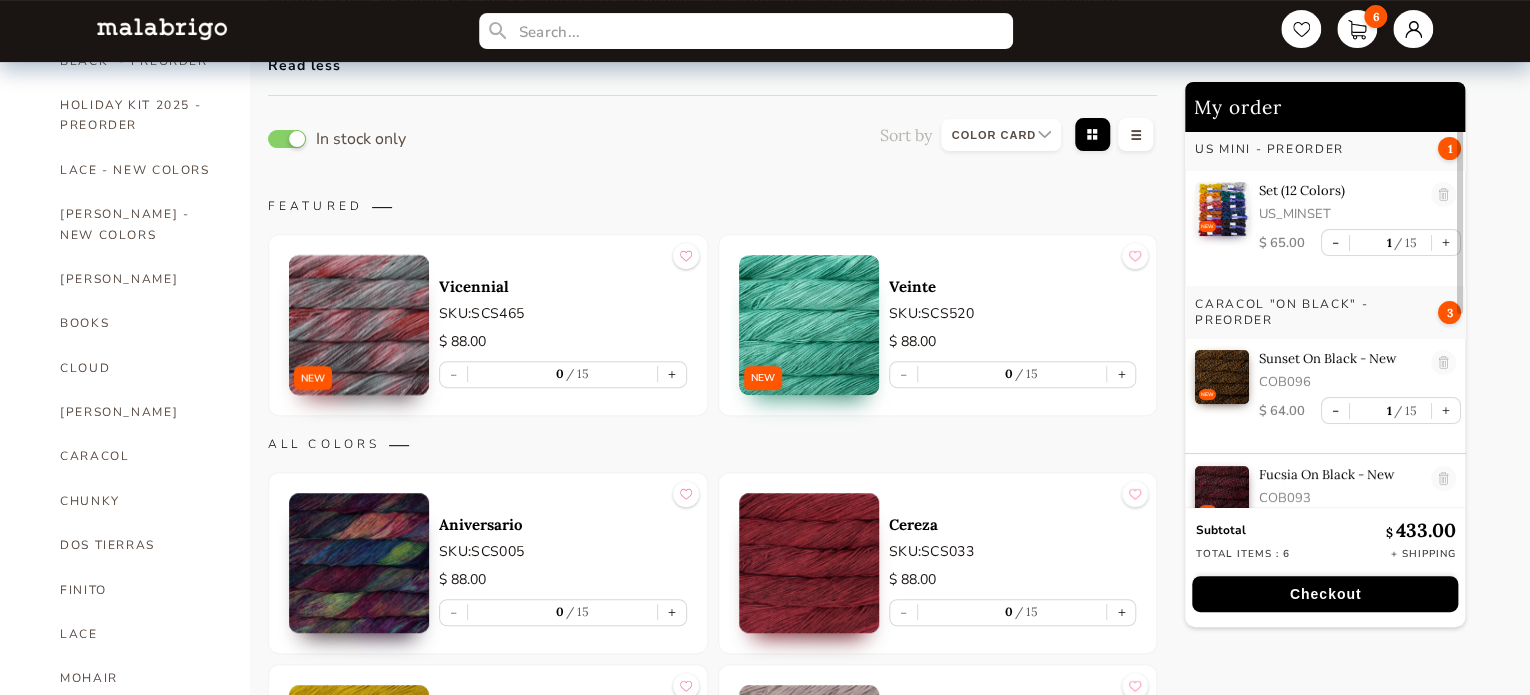 scroll, scrollTop: 300, scrollLeft: 0, axis: vertical 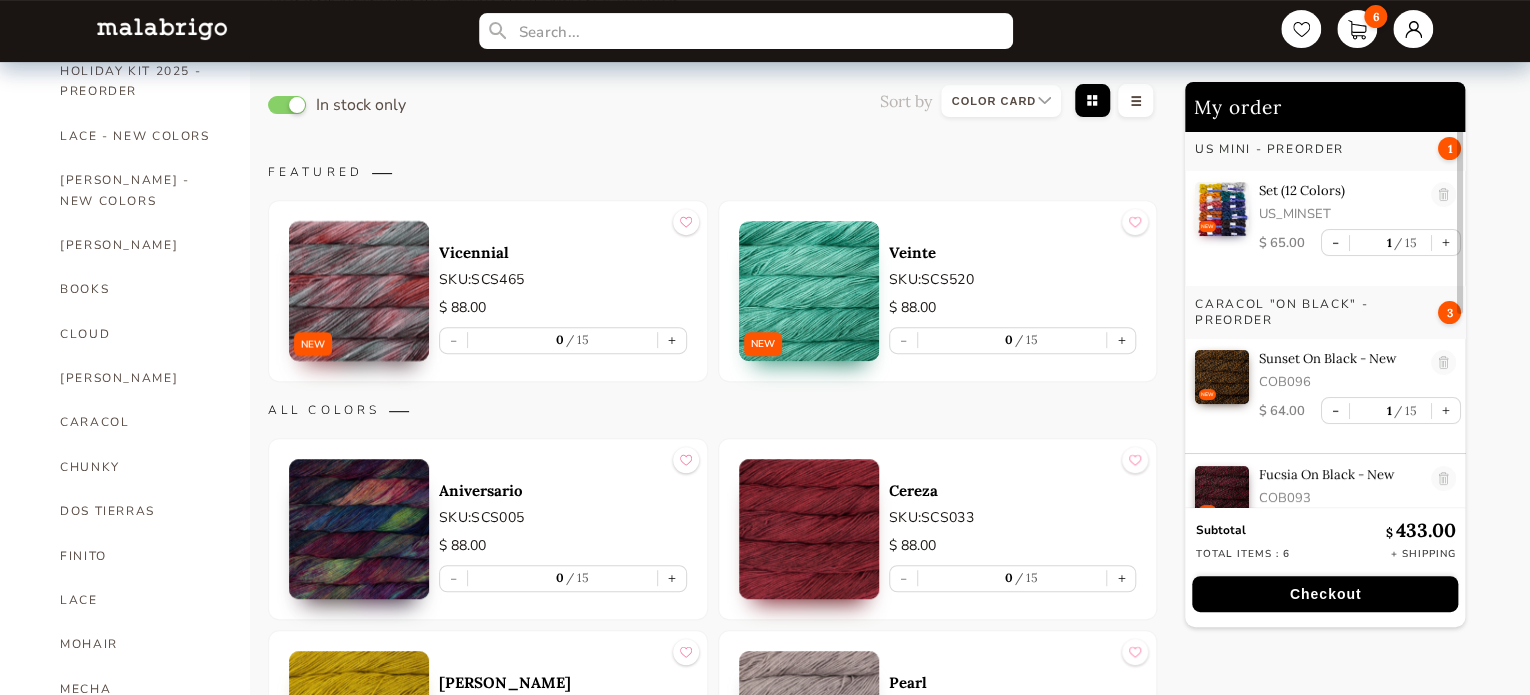 click at bounding box center [359, 291] 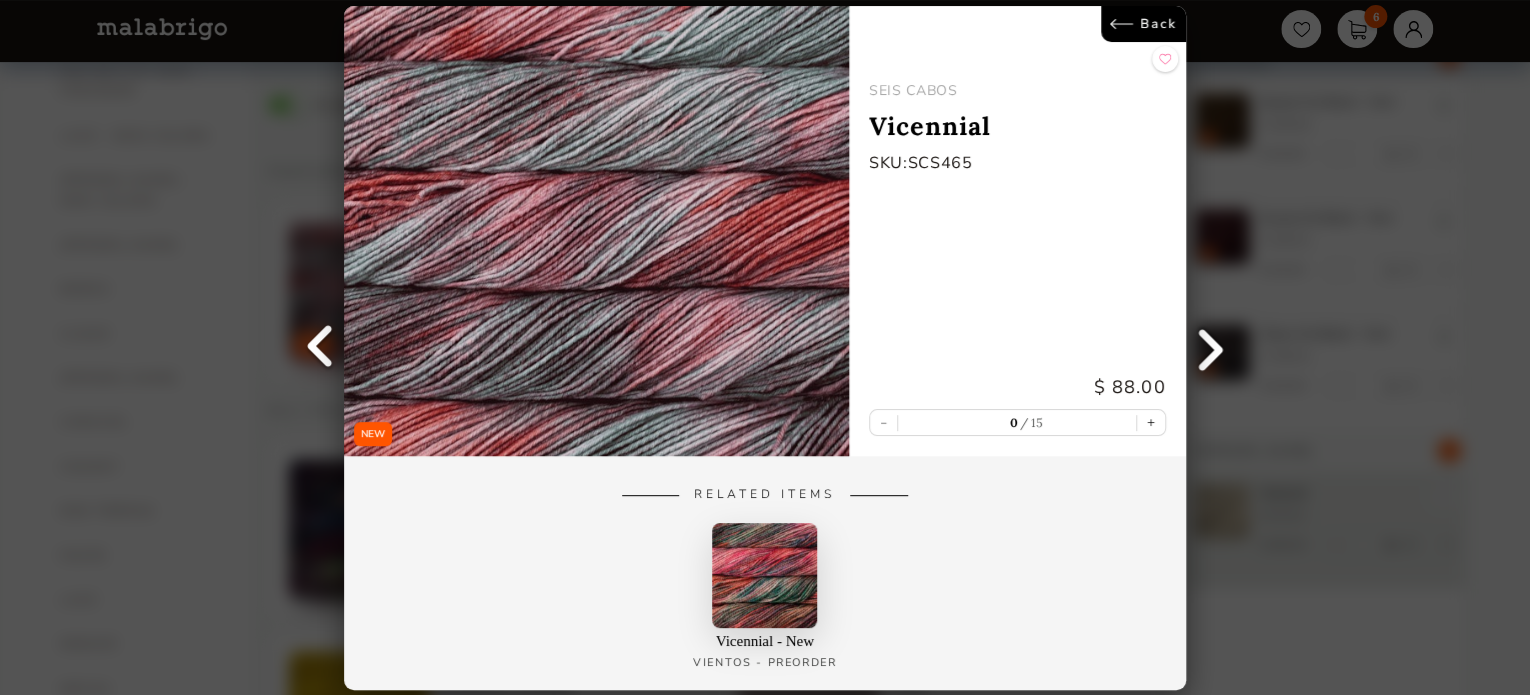 click on "Back" at bounding box center (1143, 24) 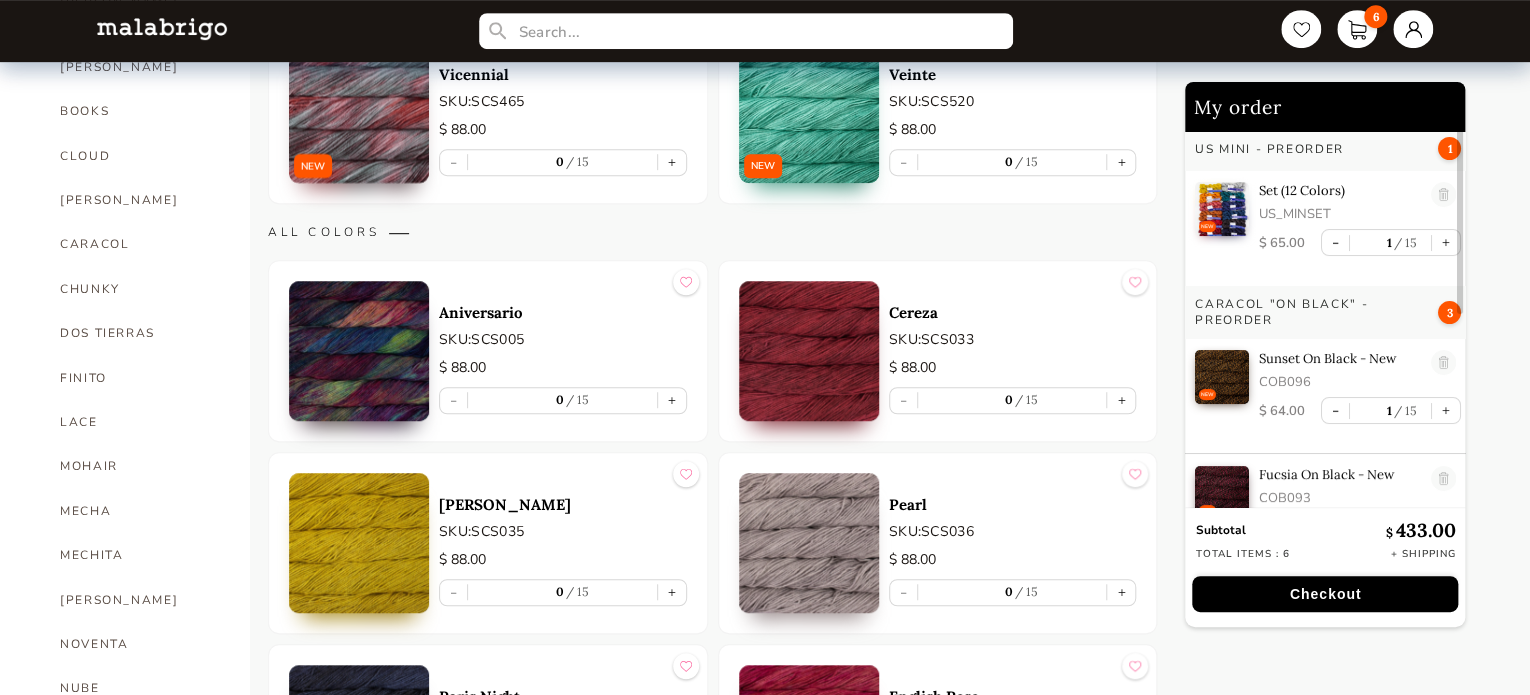 scroll, scrollTop: 500, scrollLeft: 0, axis: vertical 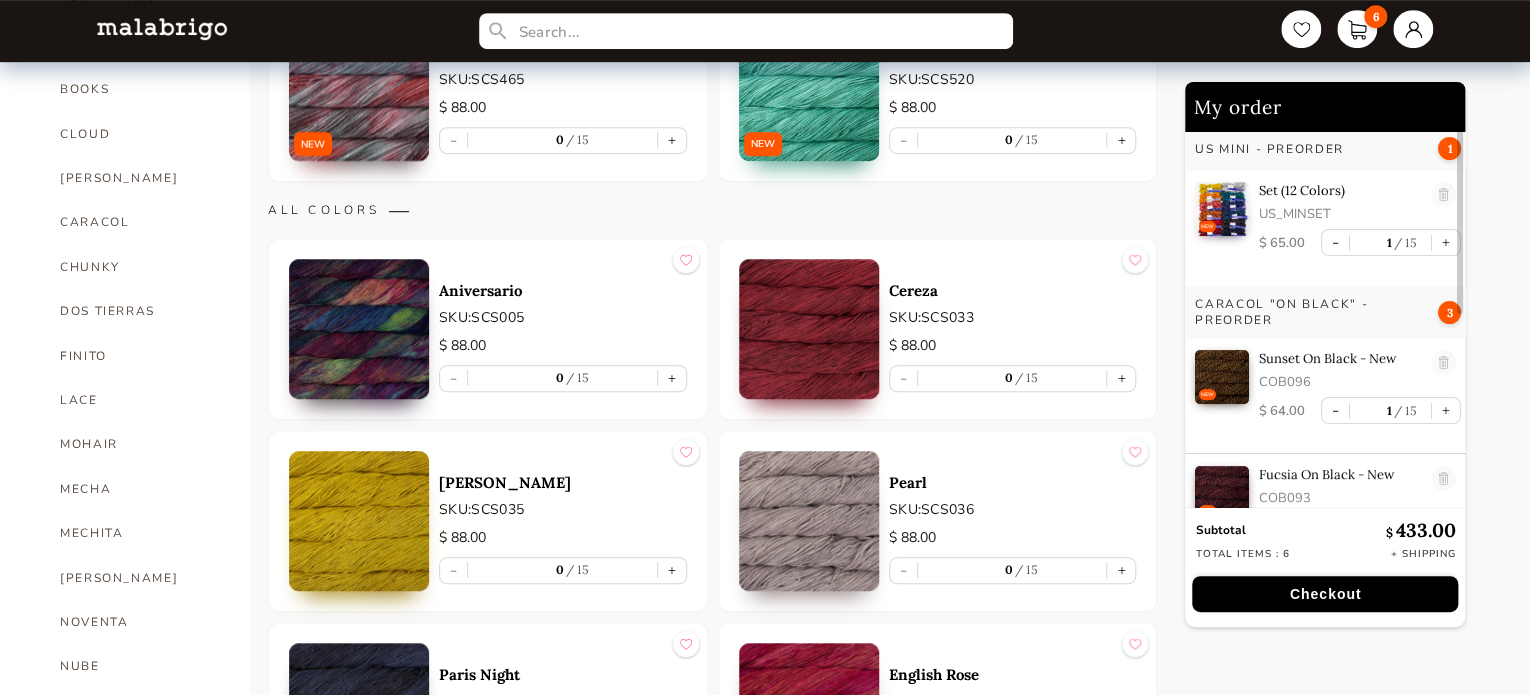 click on "Checkout" at bounding box center [1325, 594] 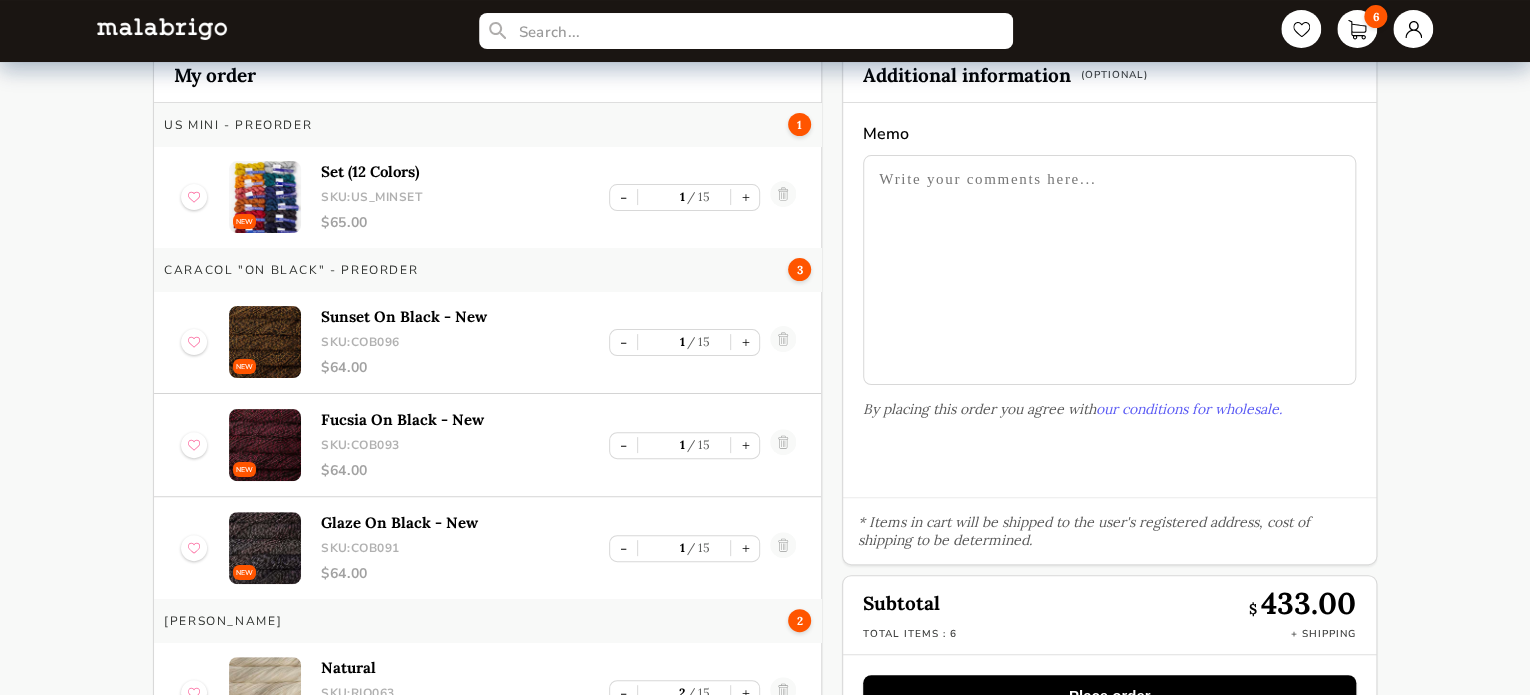 scroll, scrollTop: 0, scrollLeft: 0, axis: both 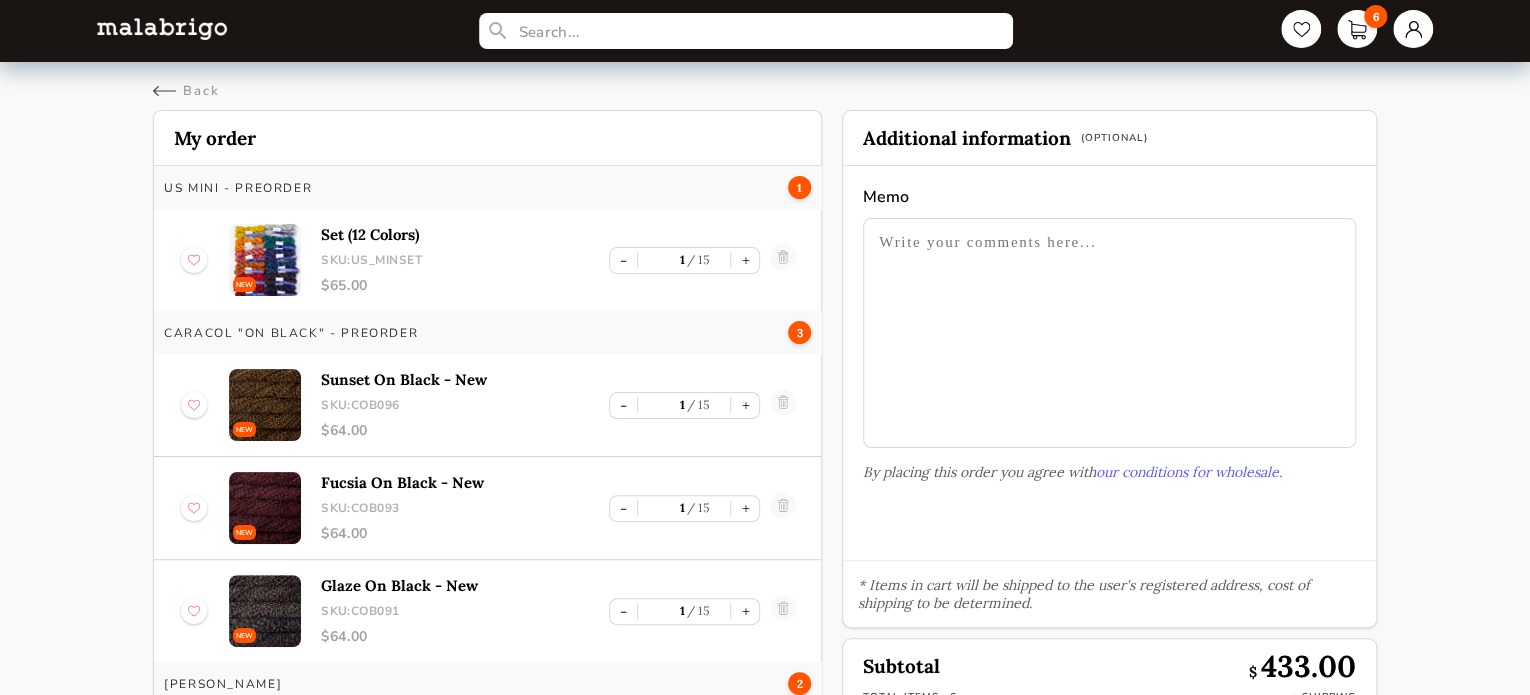 select on "INDEX" 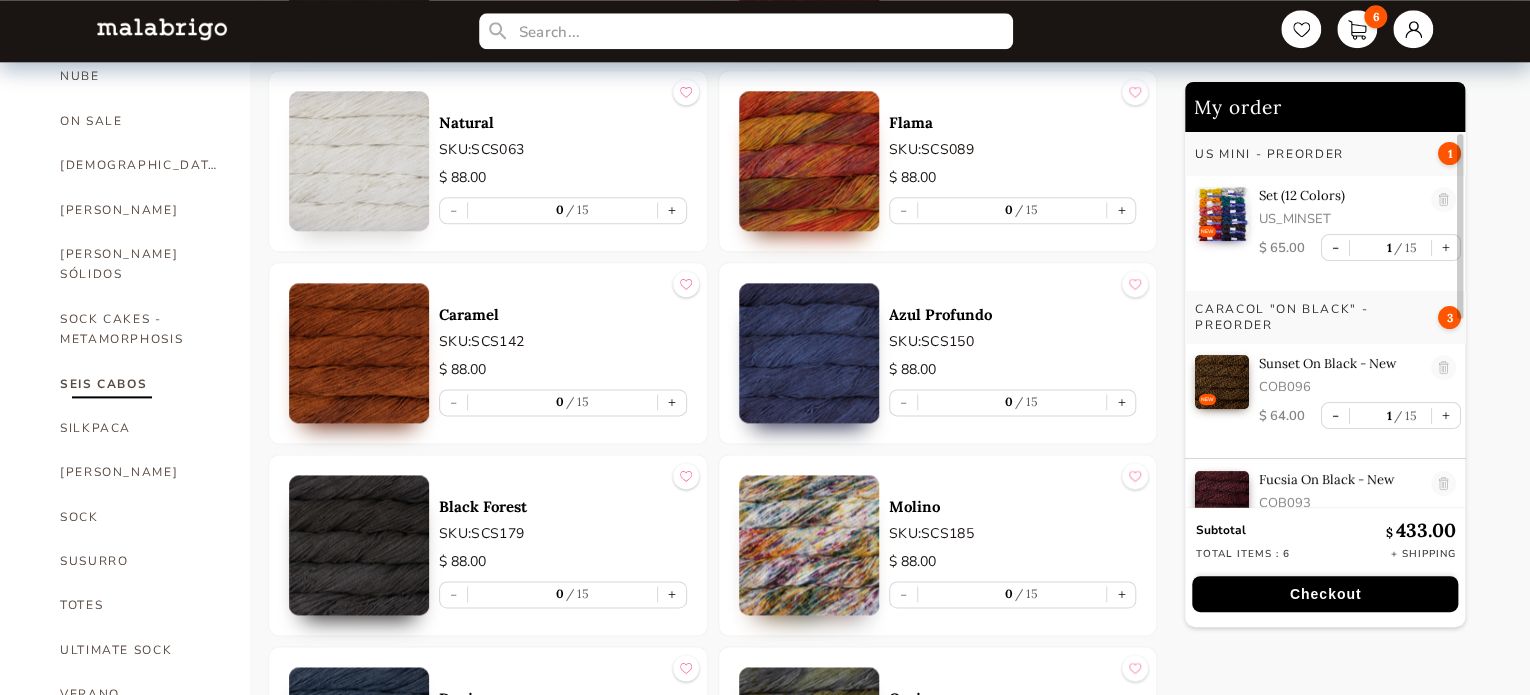 scroll, scrollTop: 1100, scrollLeft: 0, axis: vertical 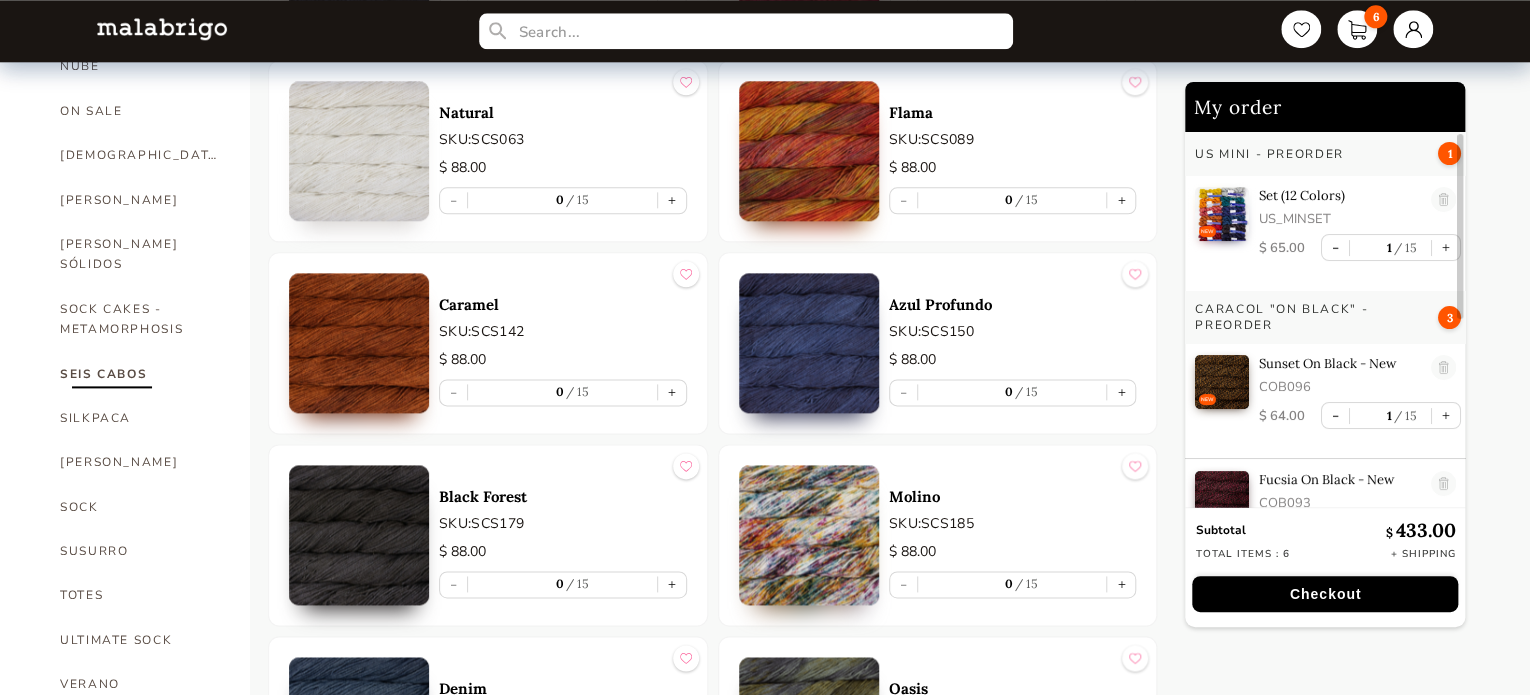 click at bounding box center (809, 151) 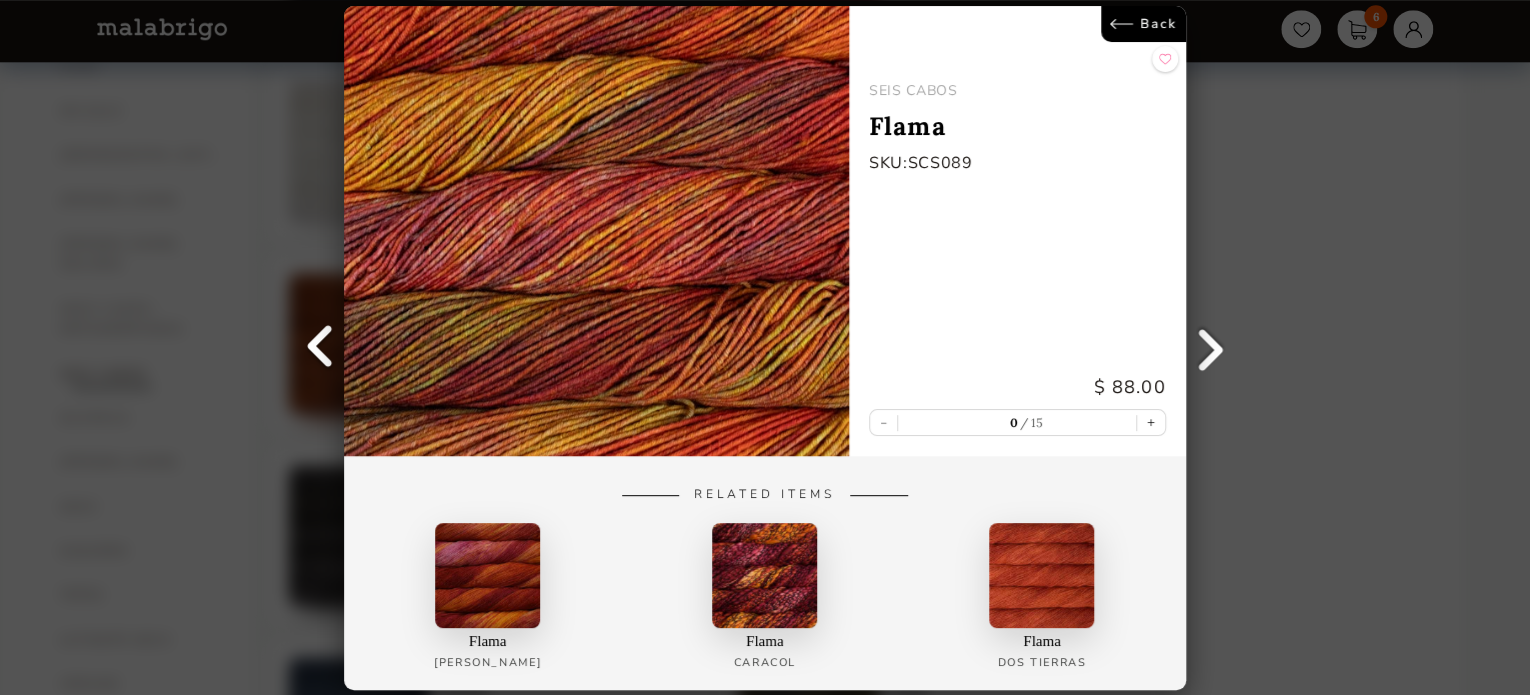 click on "Back" at bounding box center (1143, 24) 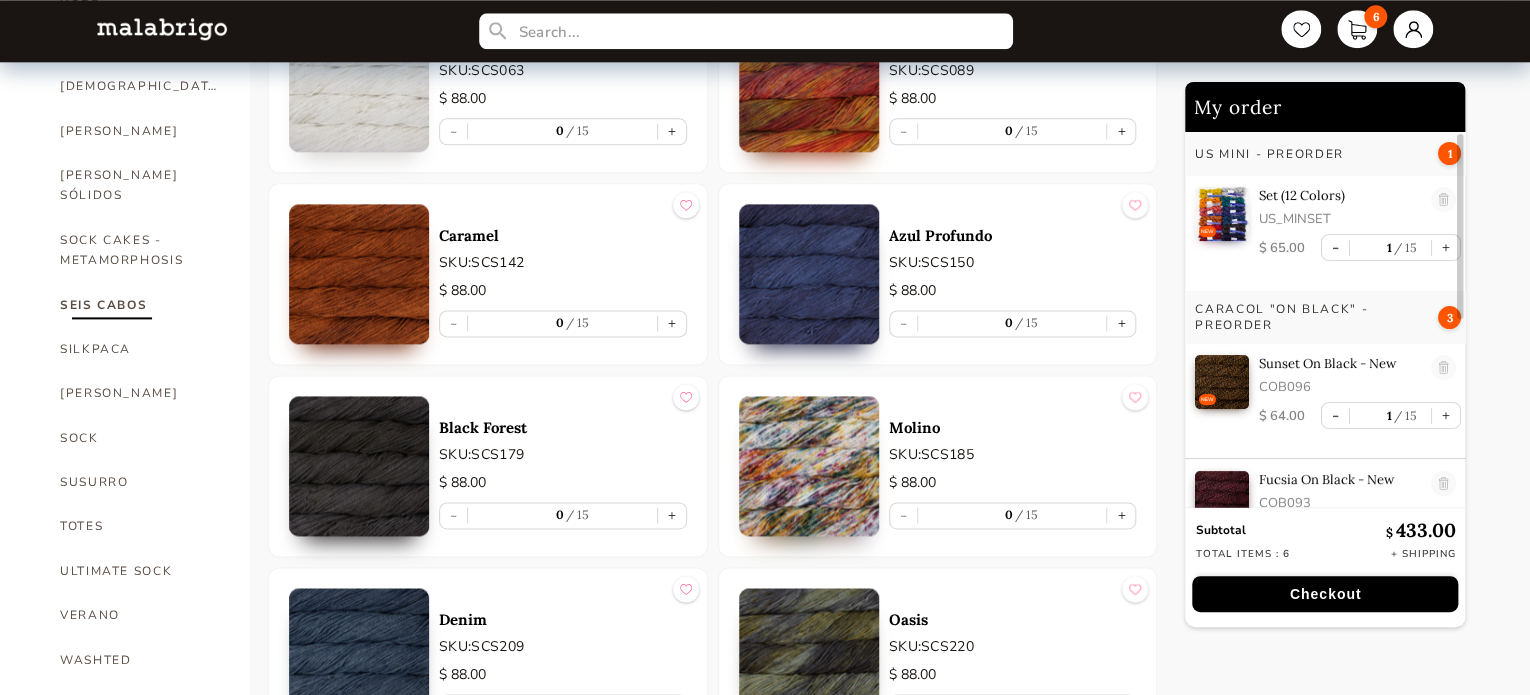 scroll, scrollTop: 900, scrollLeft: 0, axis: vertical 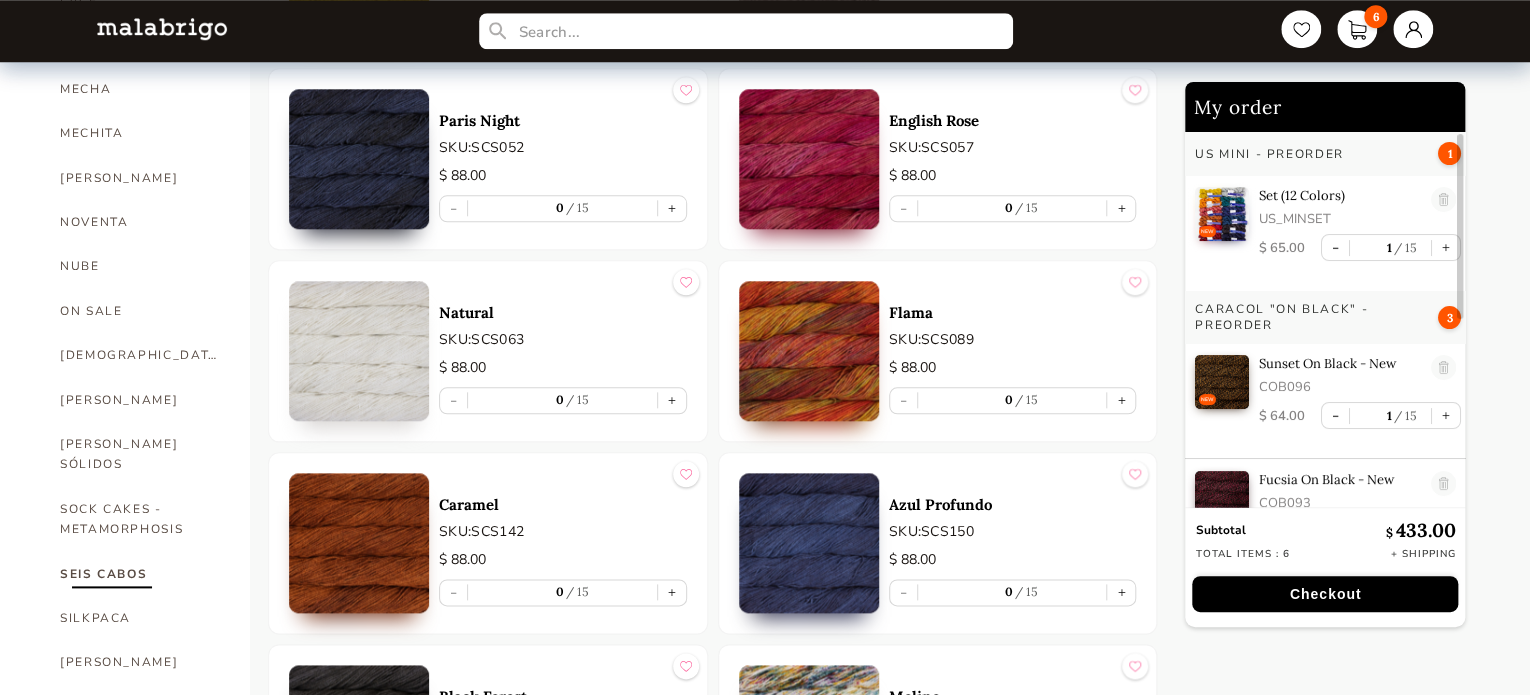 click at bounding box center [809, 351] 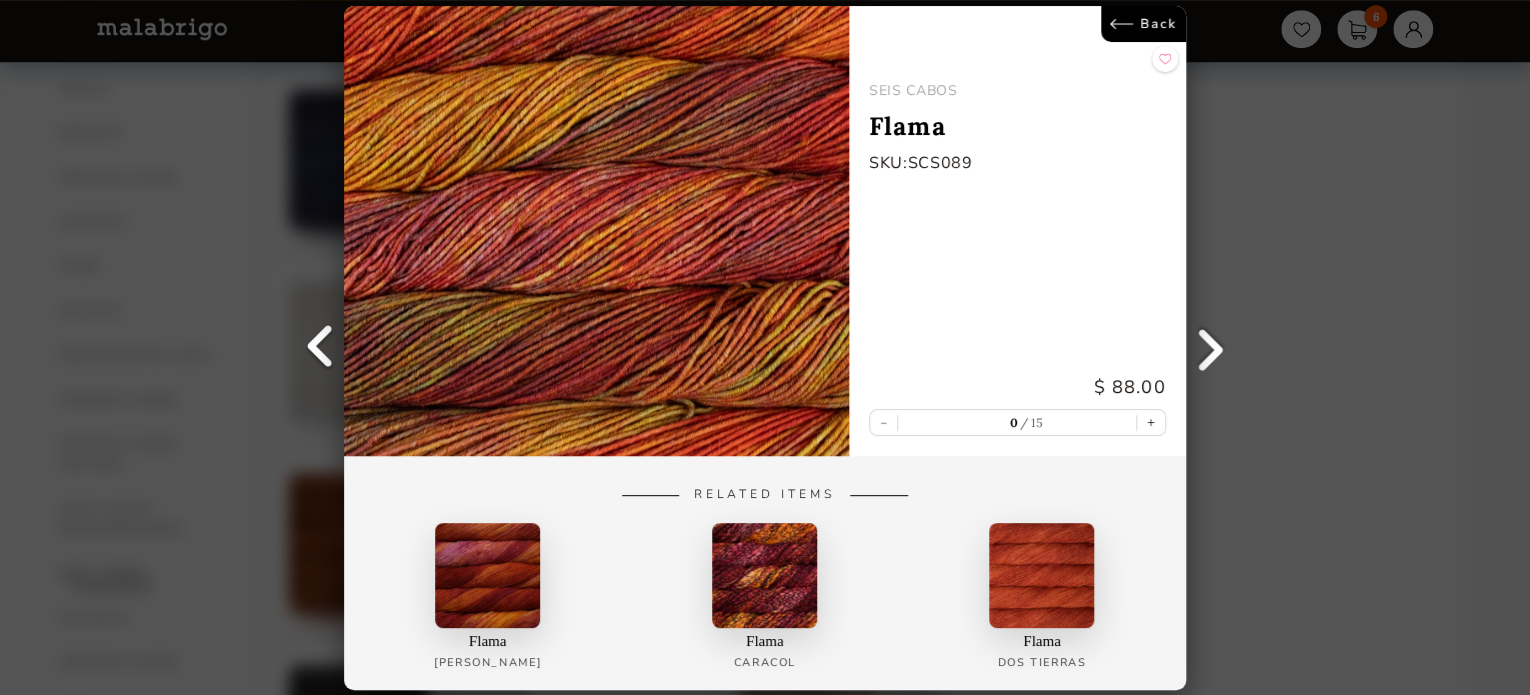 click on "Back" at bounding box center [1143, 24] 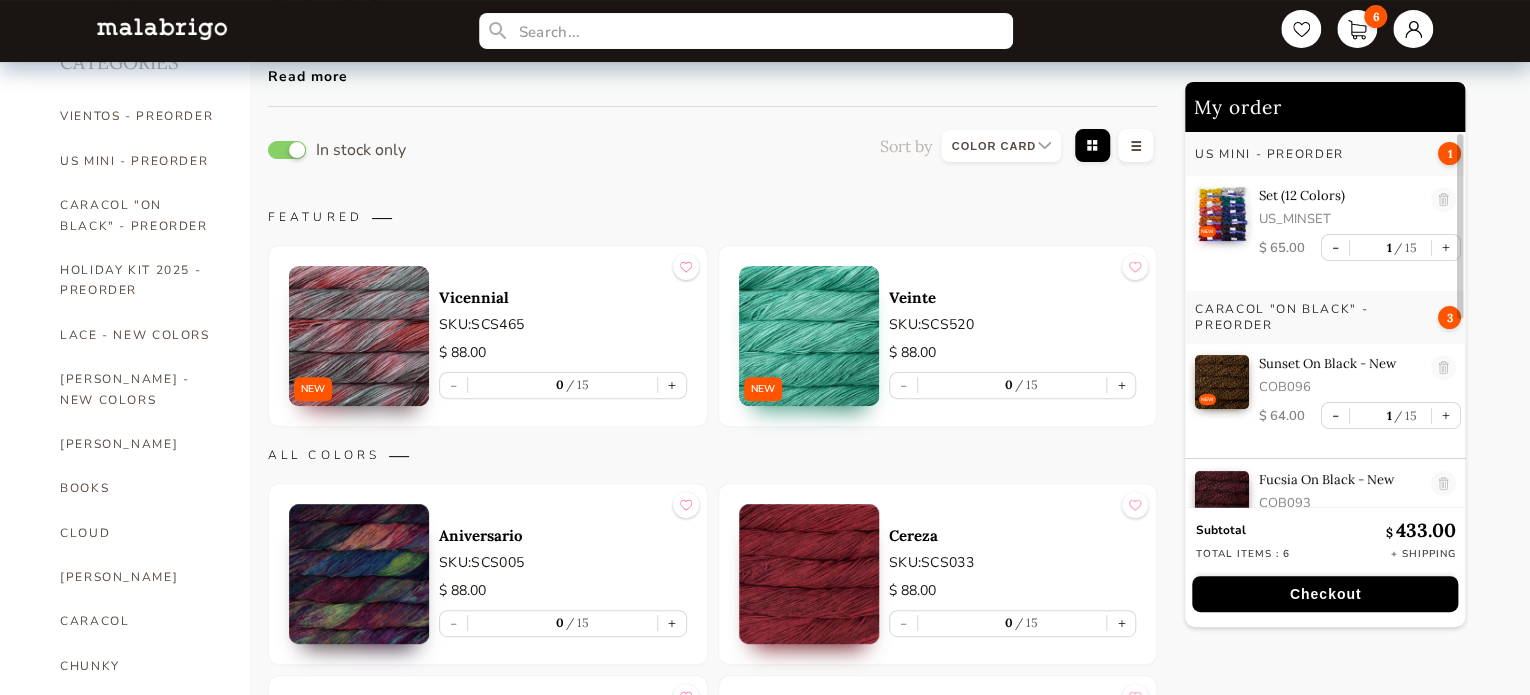 scroll, scrollTop: 0, scrollLeft: 0, axis: both 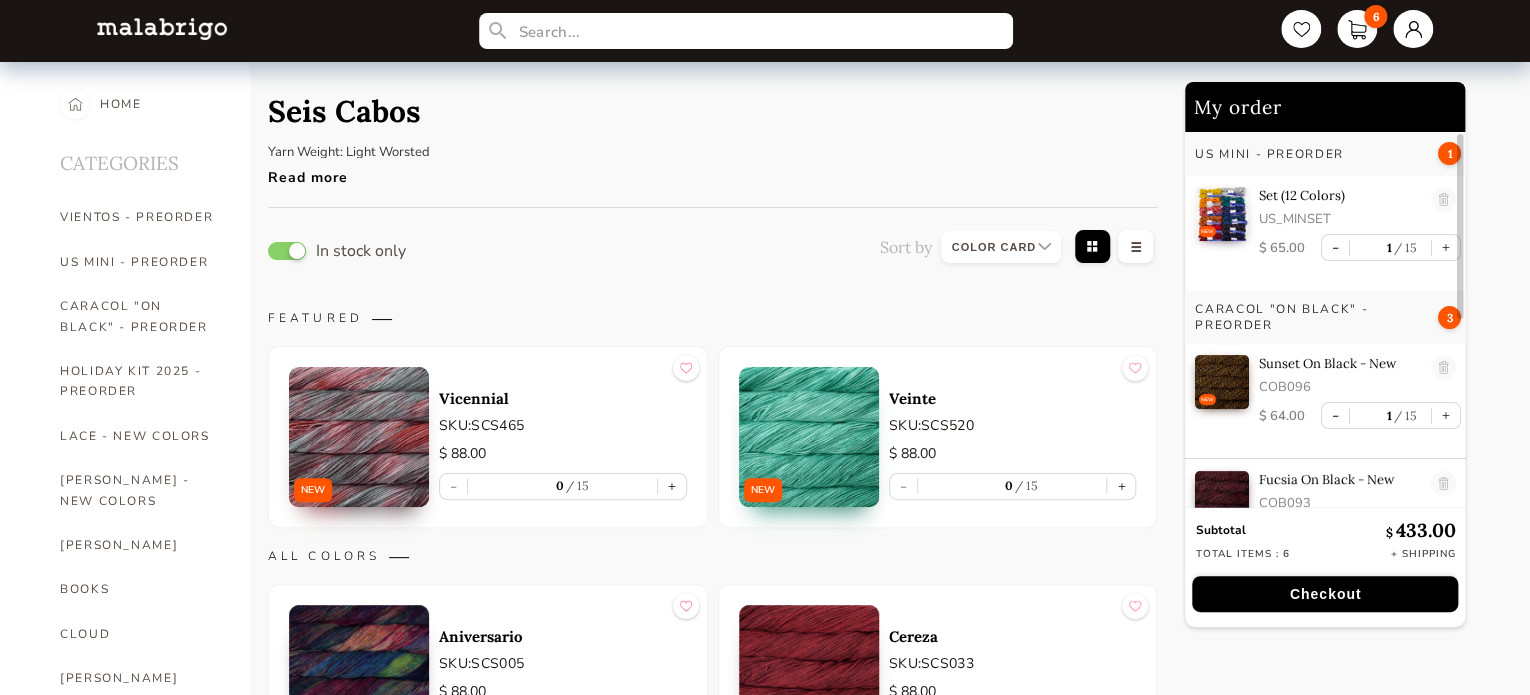 click on "Read more" at bounding box center [383, 172] 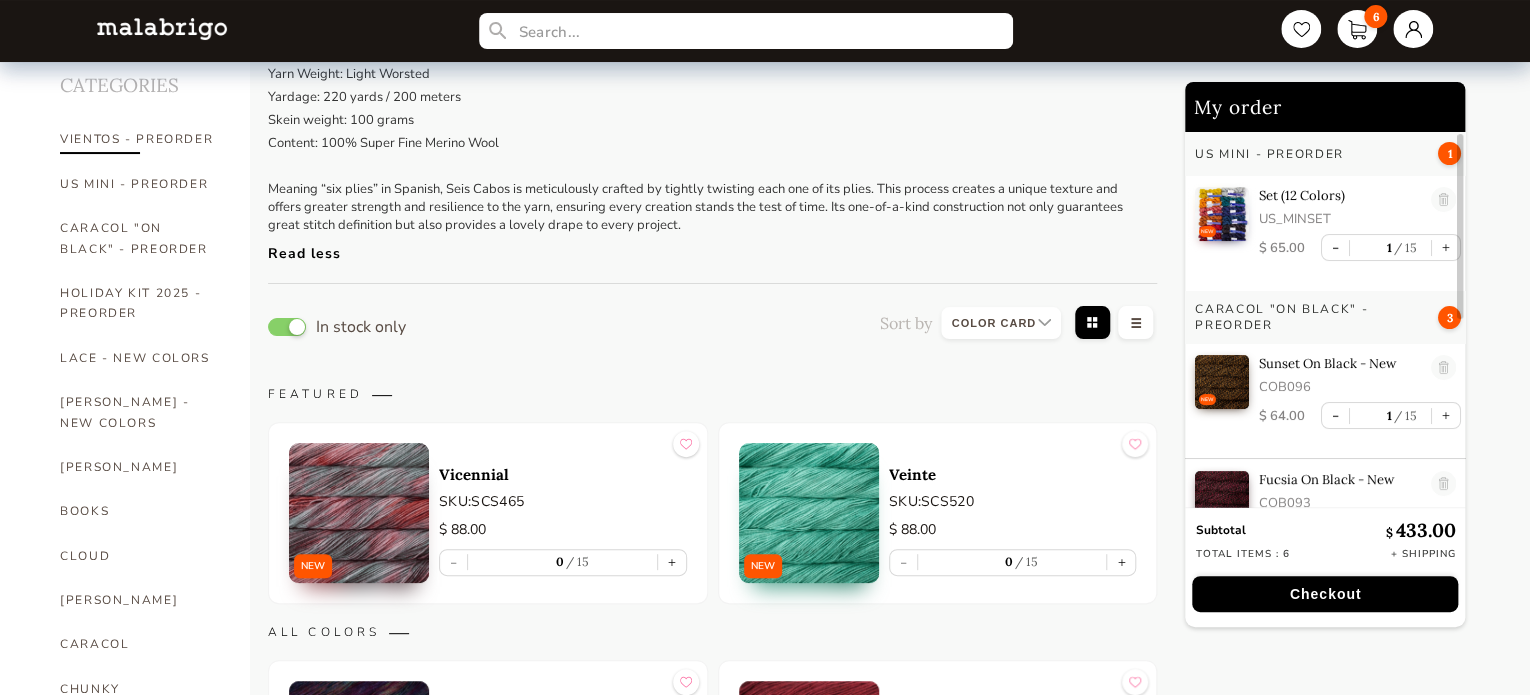 scroll, scrollTop: 0, scrollLeft: 0, axis: both 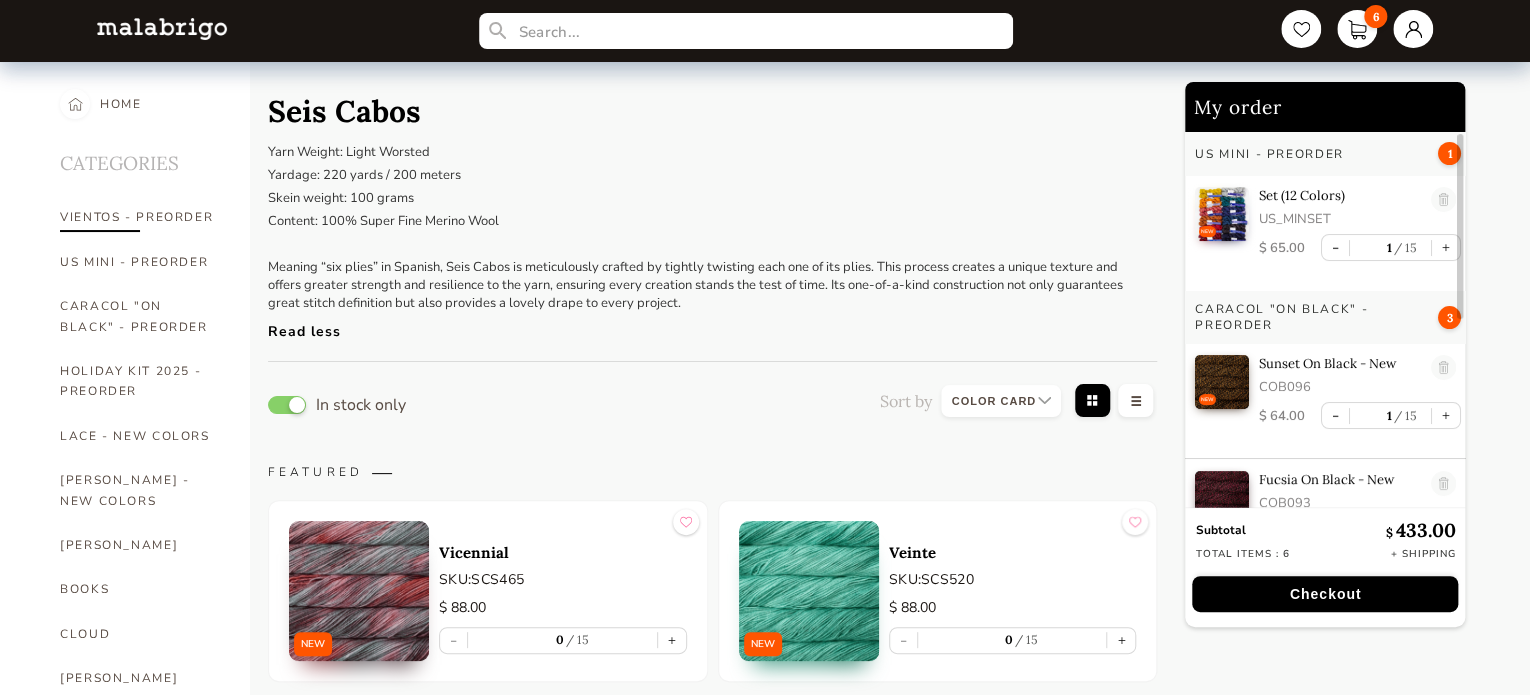 click on "VIENTOS - PREORDER" at bounding box center [140, 217] 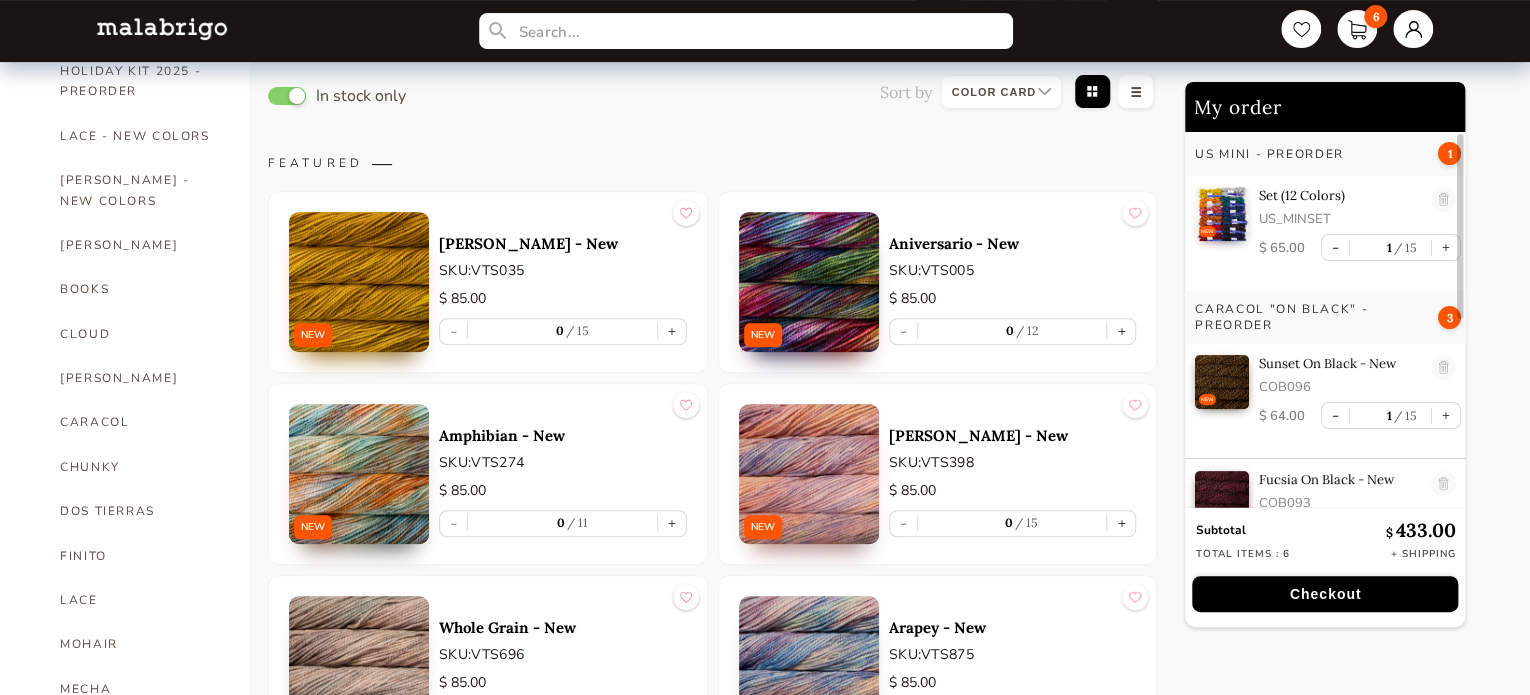 scroll, scrollTop: 600, scrollLeft: 0, axis: vertical 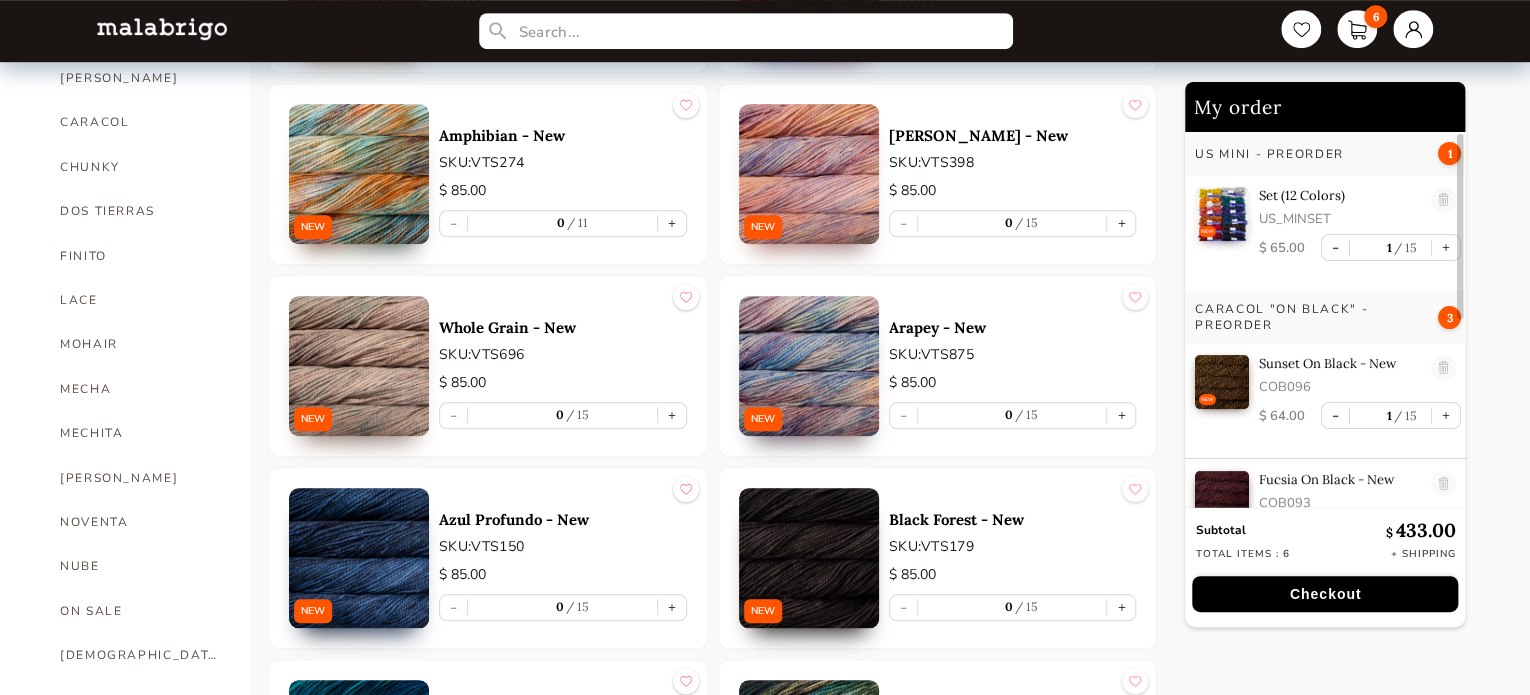 click at bounding box center [359, 174] 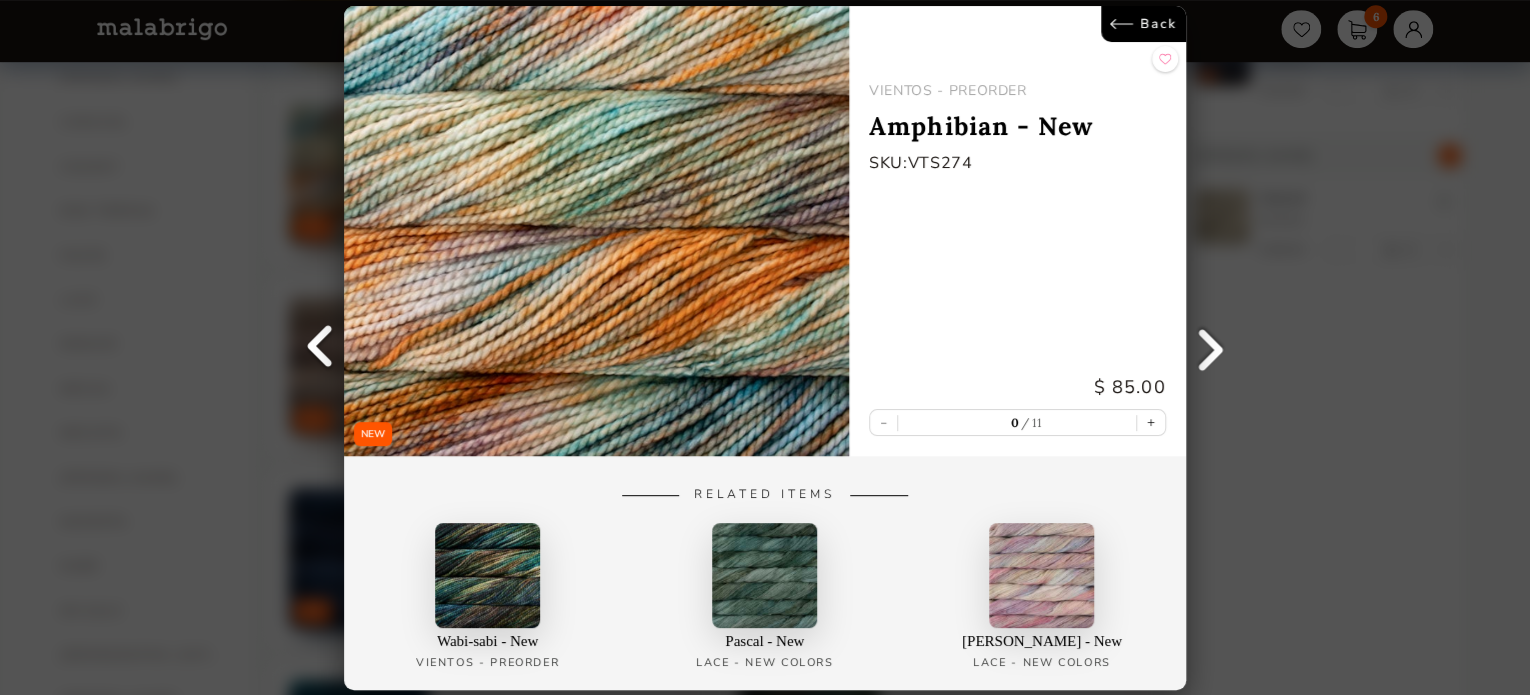 click on "Back" at bounding box center [1143, 24] 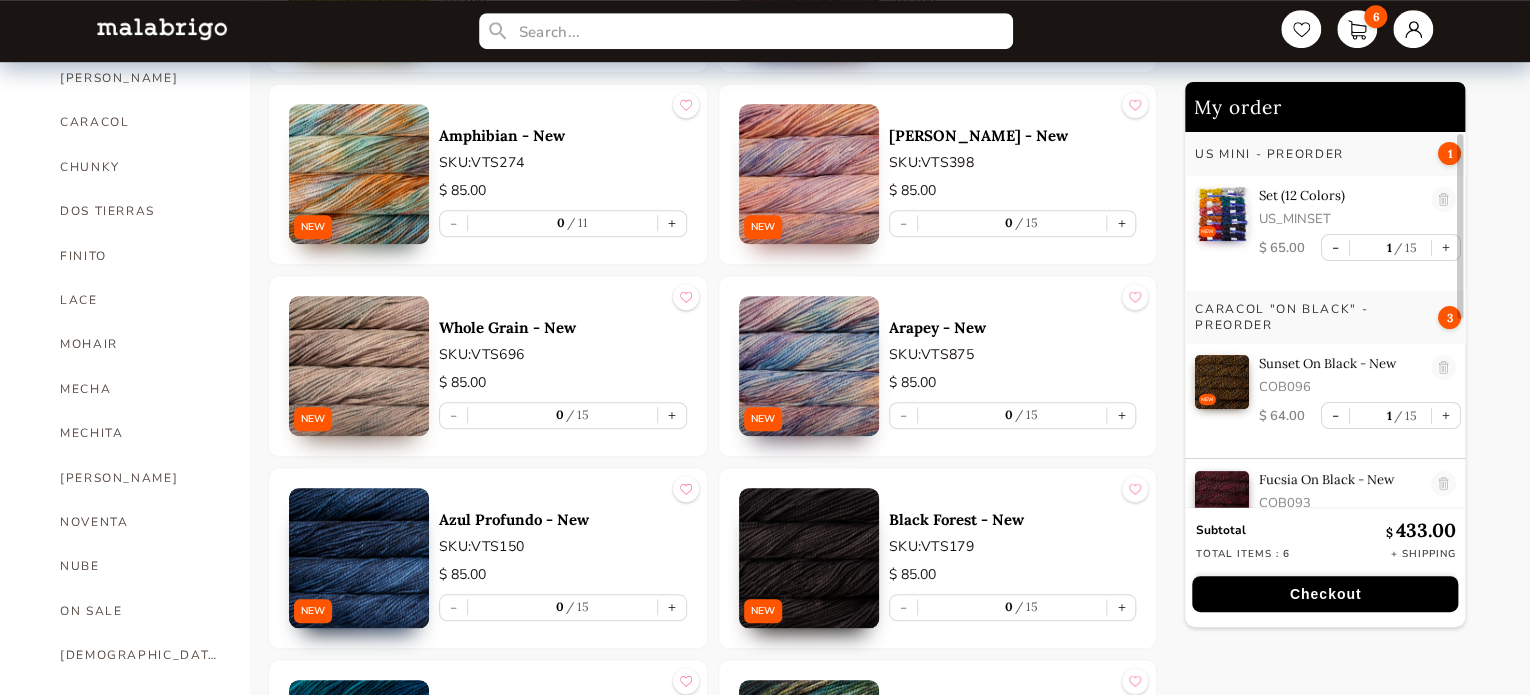 click at bounding box center (359, 366) 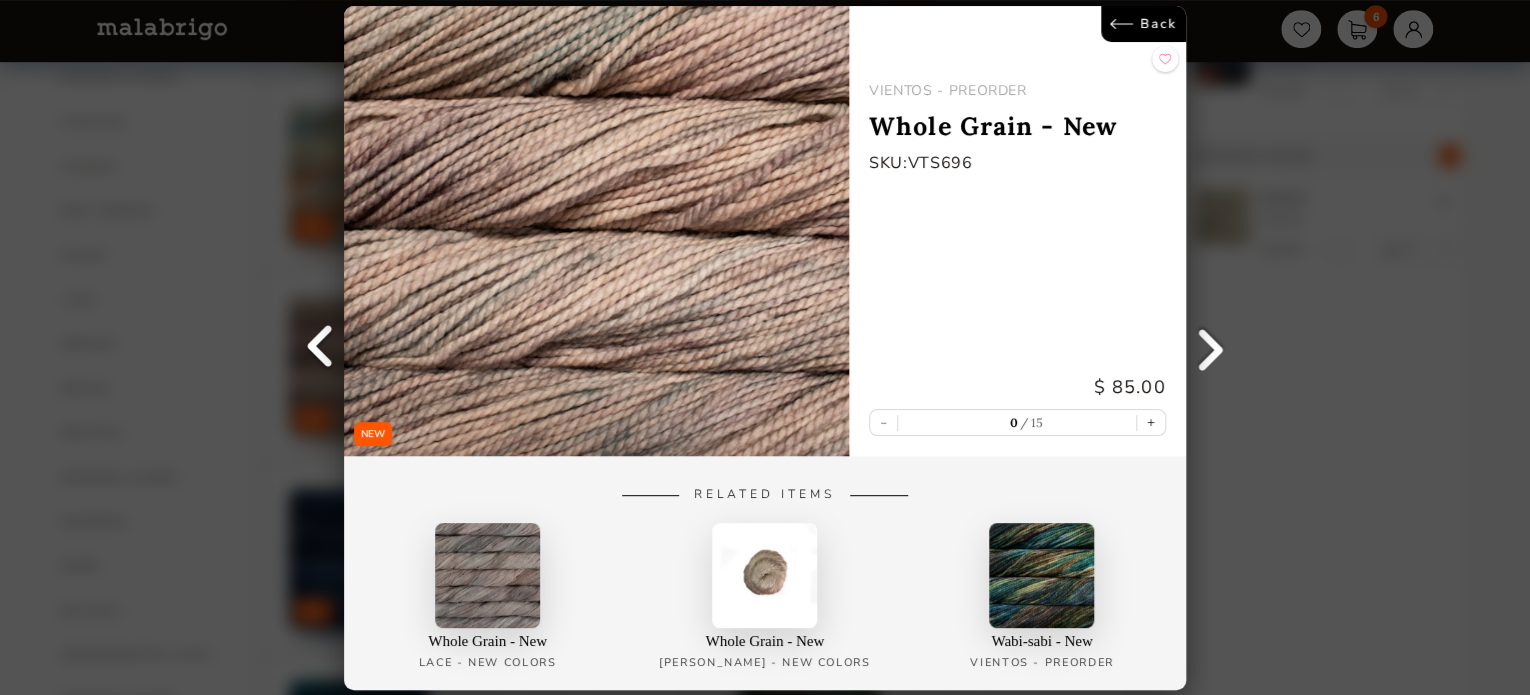 click on "Back" at bounding box center [1143, 24] 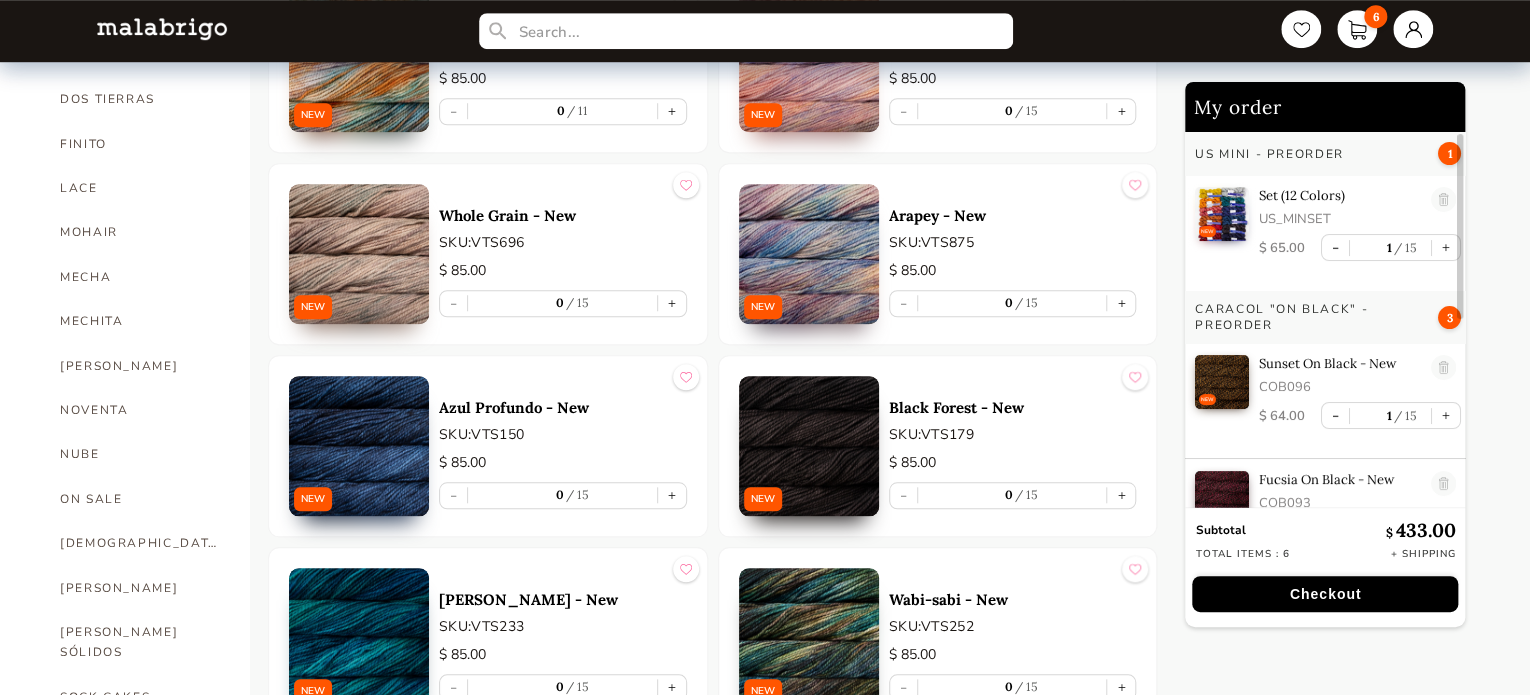 scroll, scrollTop: 900, scrollLeft: 0, axis: vertical 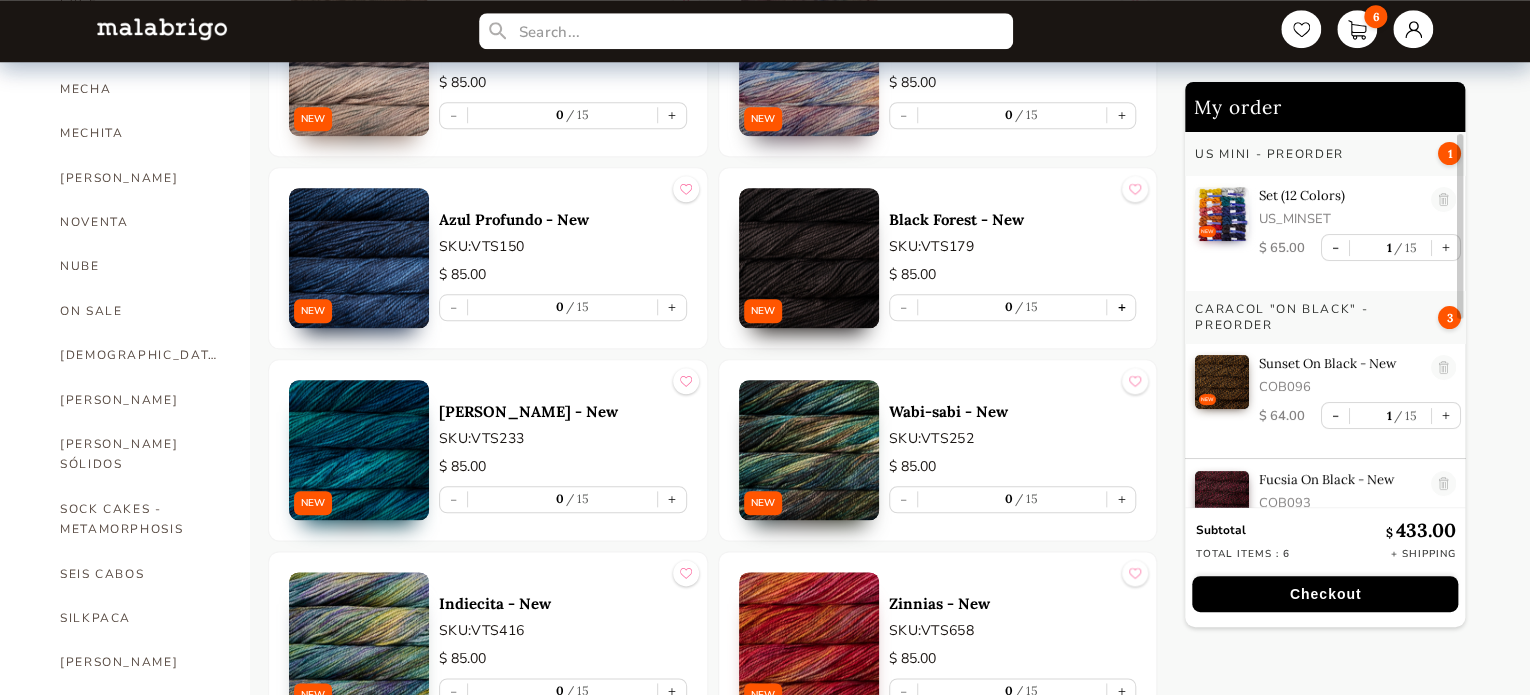 click on "+" at bounding box center (1121, 307) 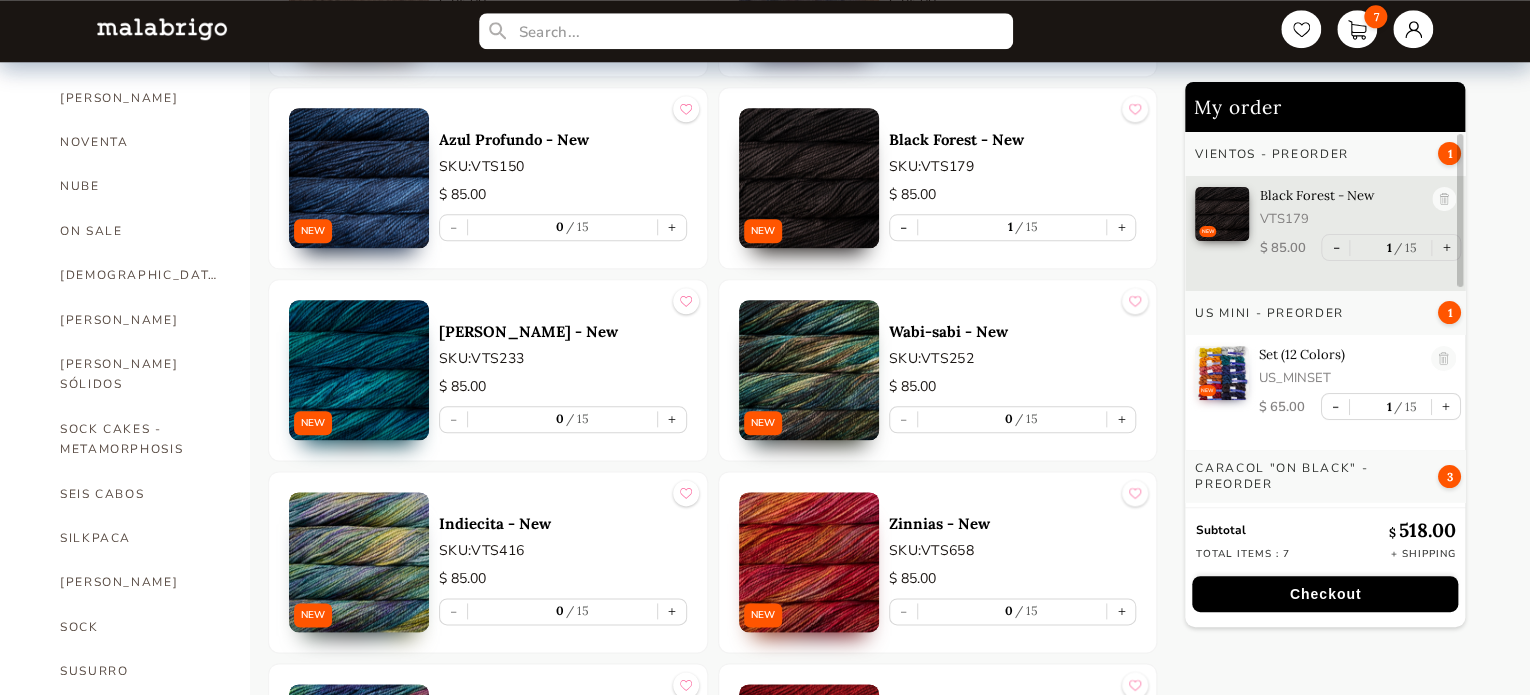scroll, scrollTop: 1100, scrollLeft: 0, axis: vertical 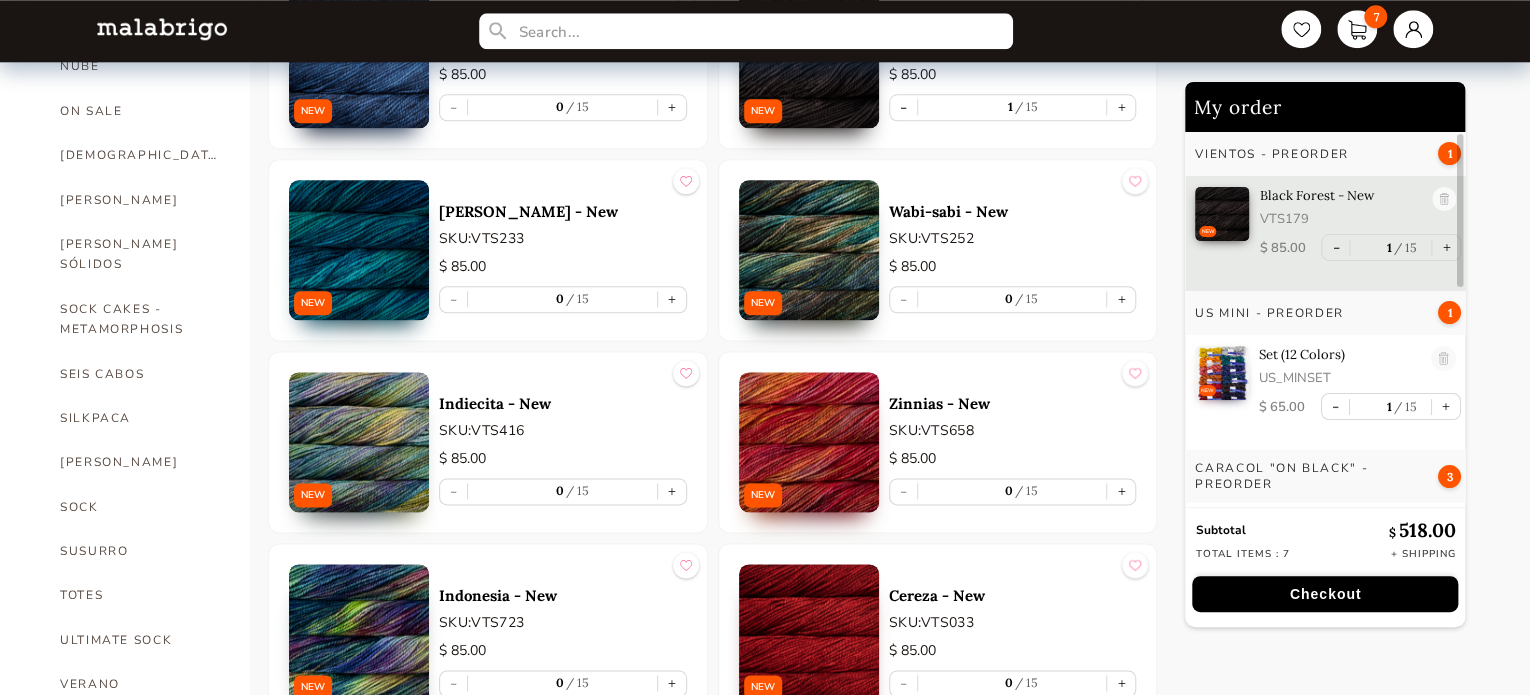 click at bounding box center [359, 250] 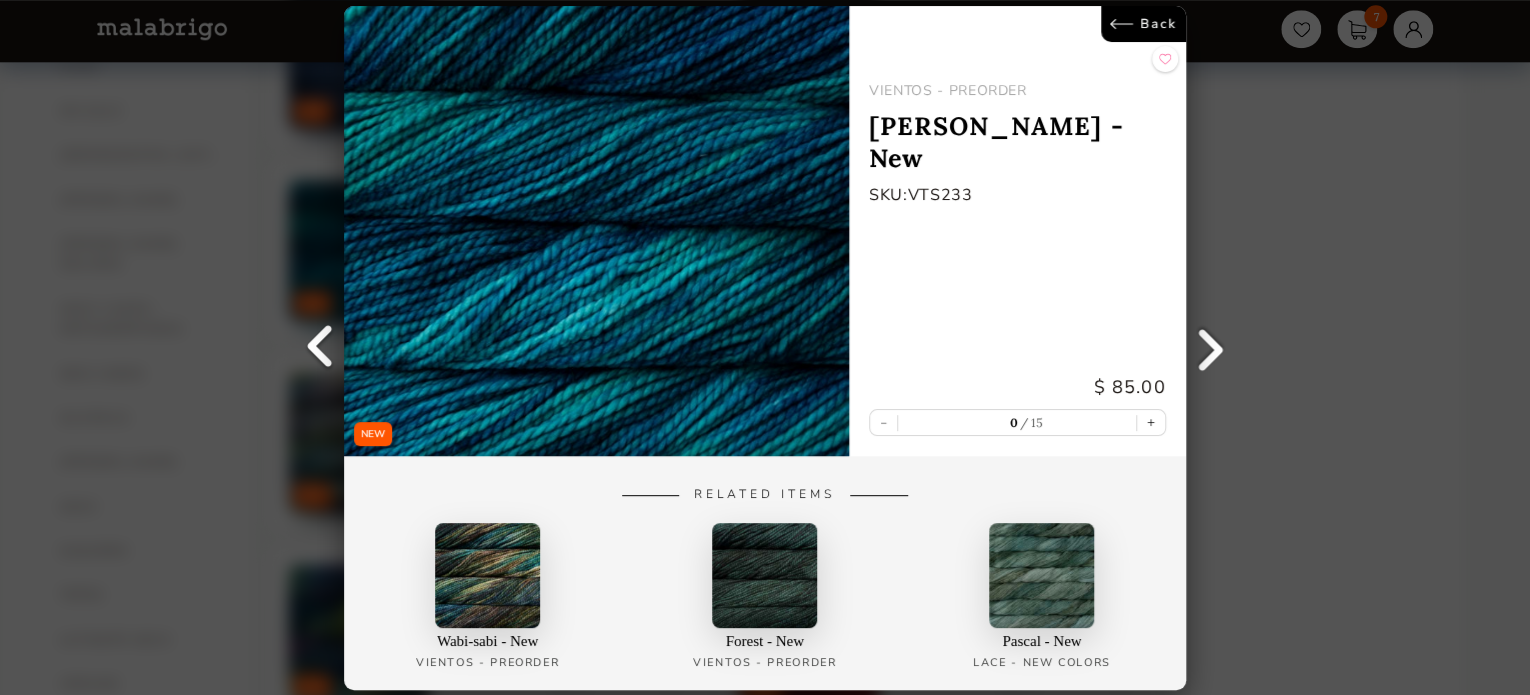 click on "Back" at bounding box center [1143, 24] 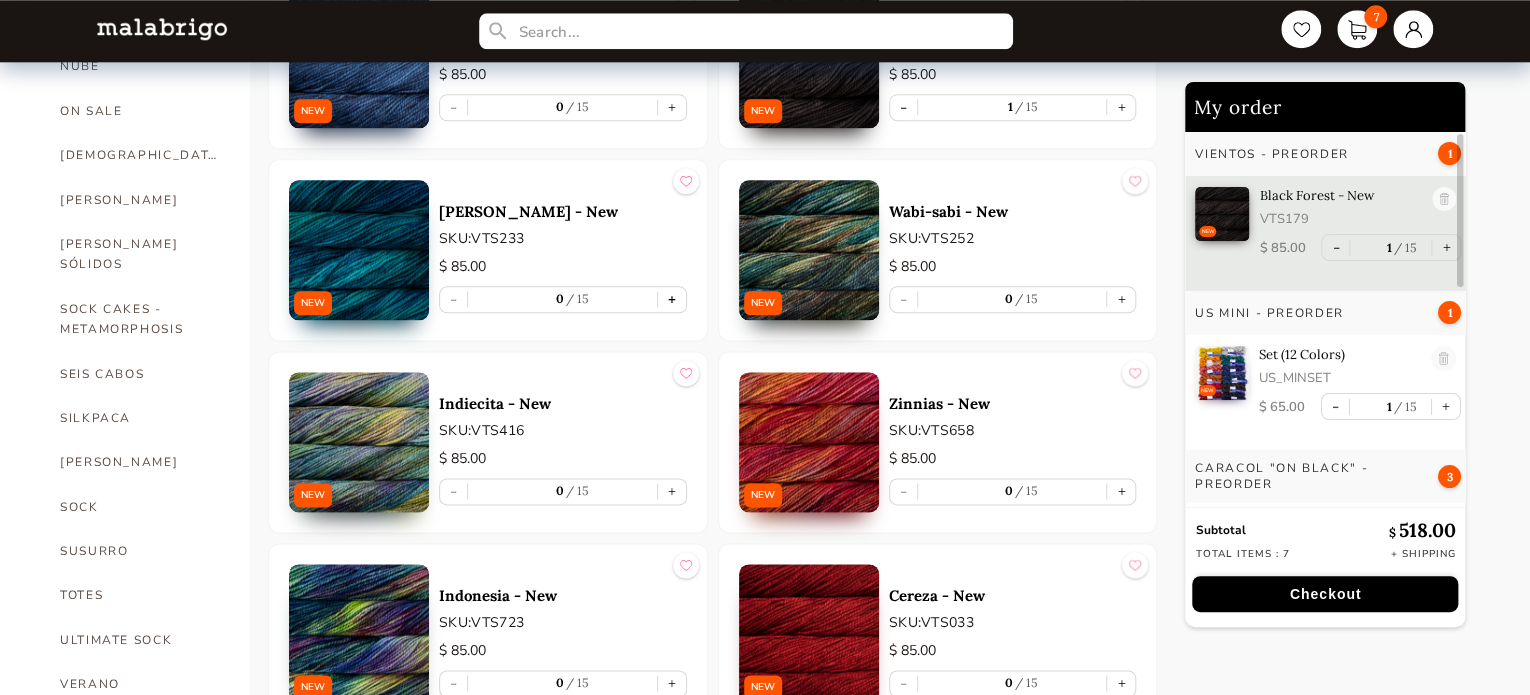 click on "+" at bounding box center [672, 299] 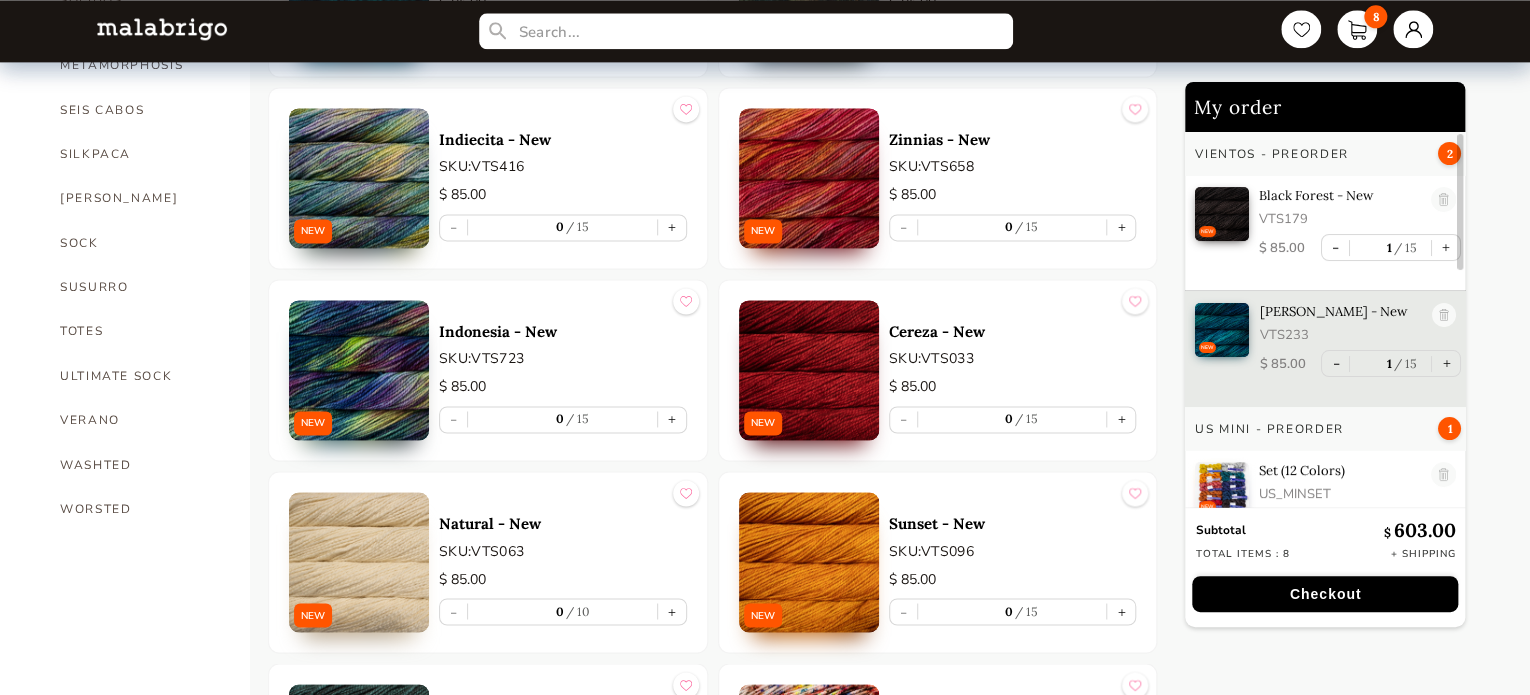 scroll, scrollTop: 1400, scrollLeft: 0, axis: vertical 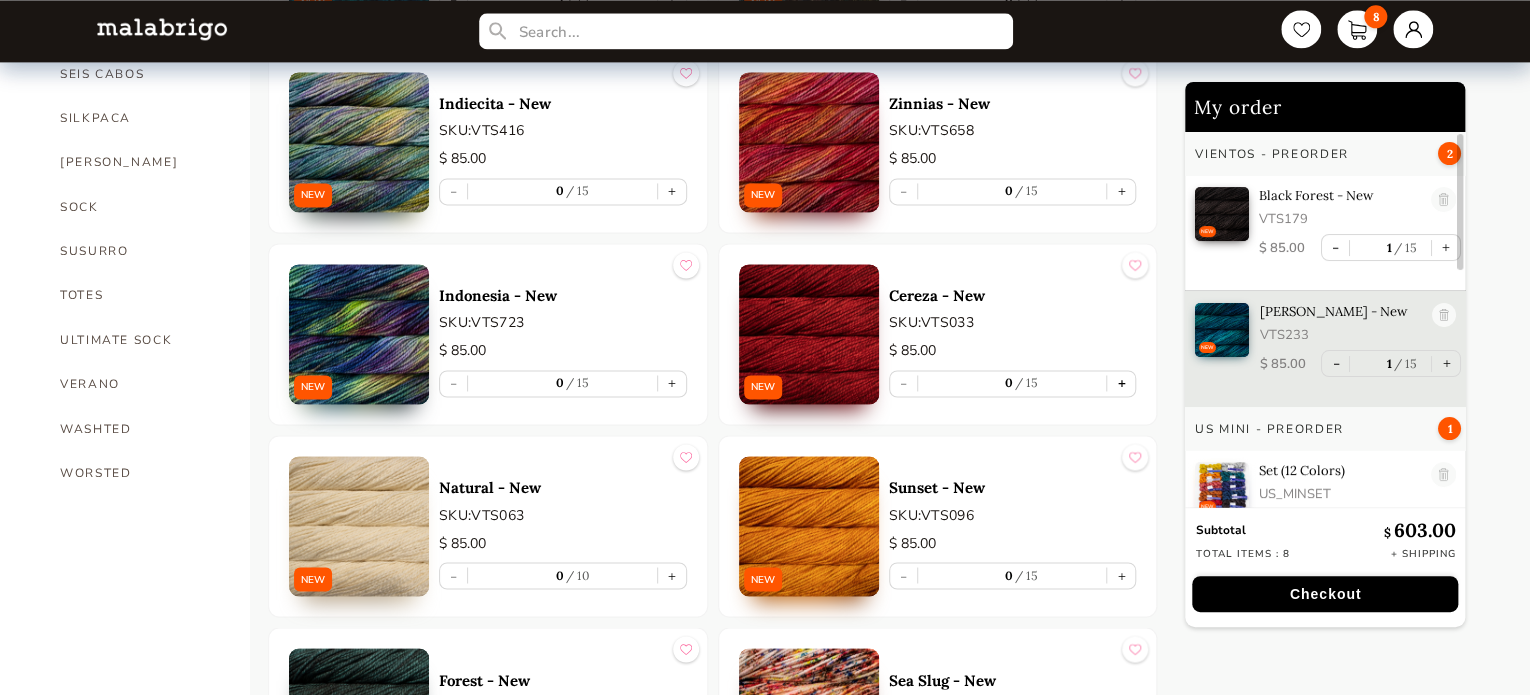 click on "+" at bounding box center (1121, 383) 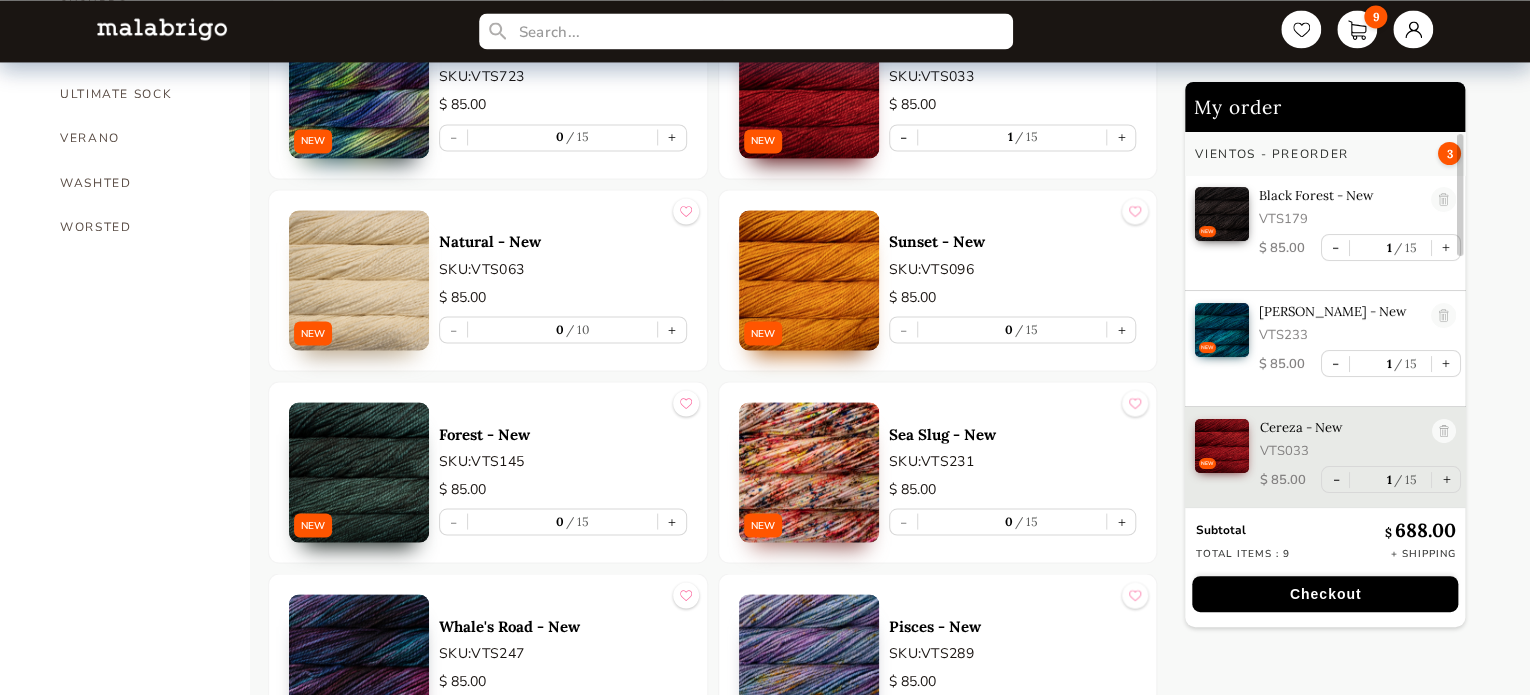 scroll, scrollTop: 1700, scrollLeft: 0, axis: vertical 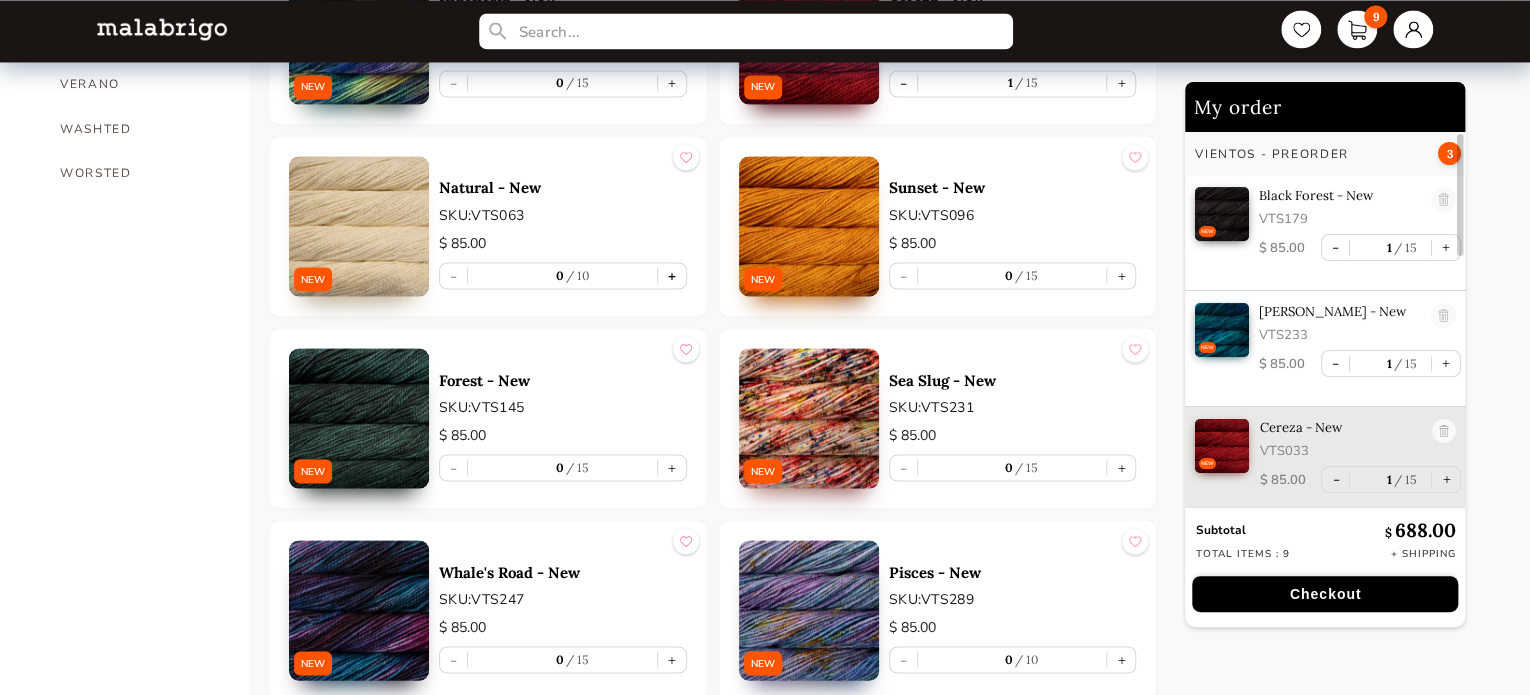click on "+" at bounding box center [672, 275] 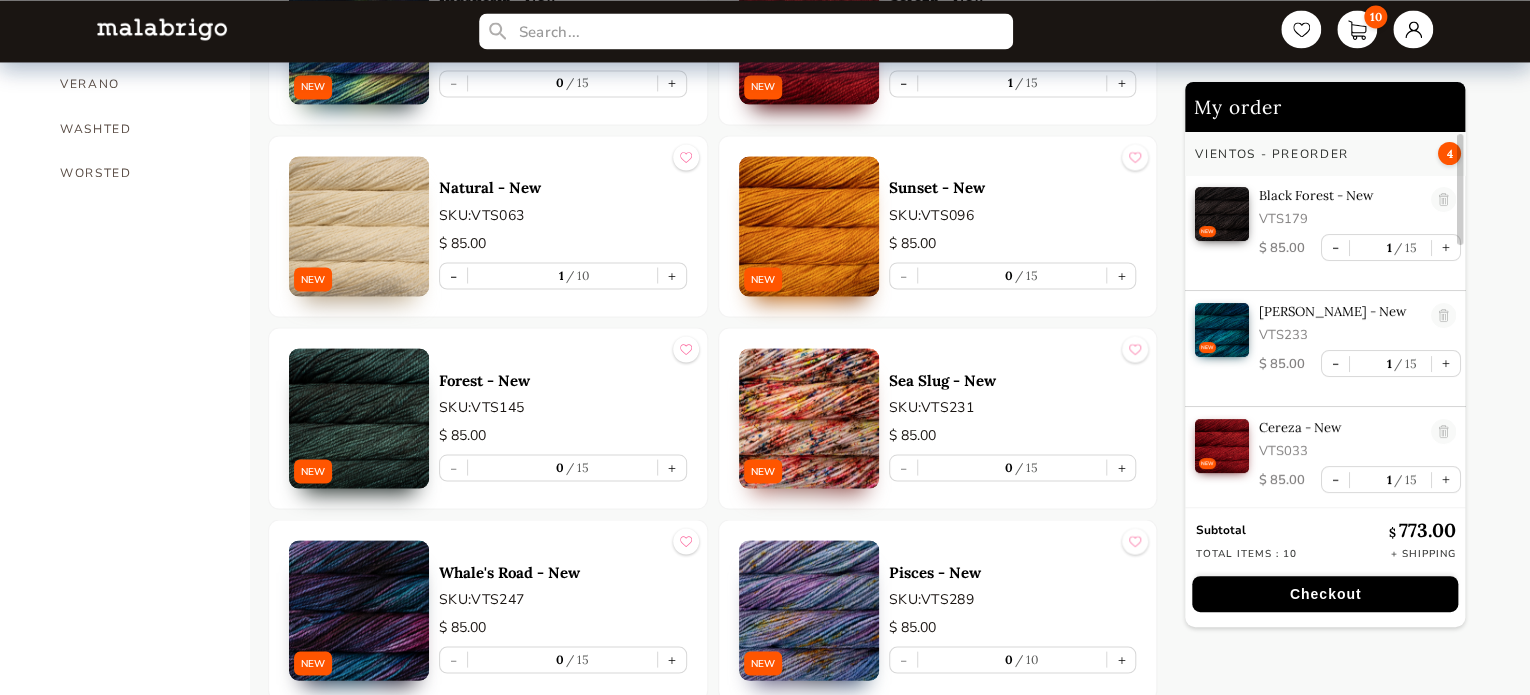scroll, scrollTop: 5, scrollLeft: 0, axis: vertical 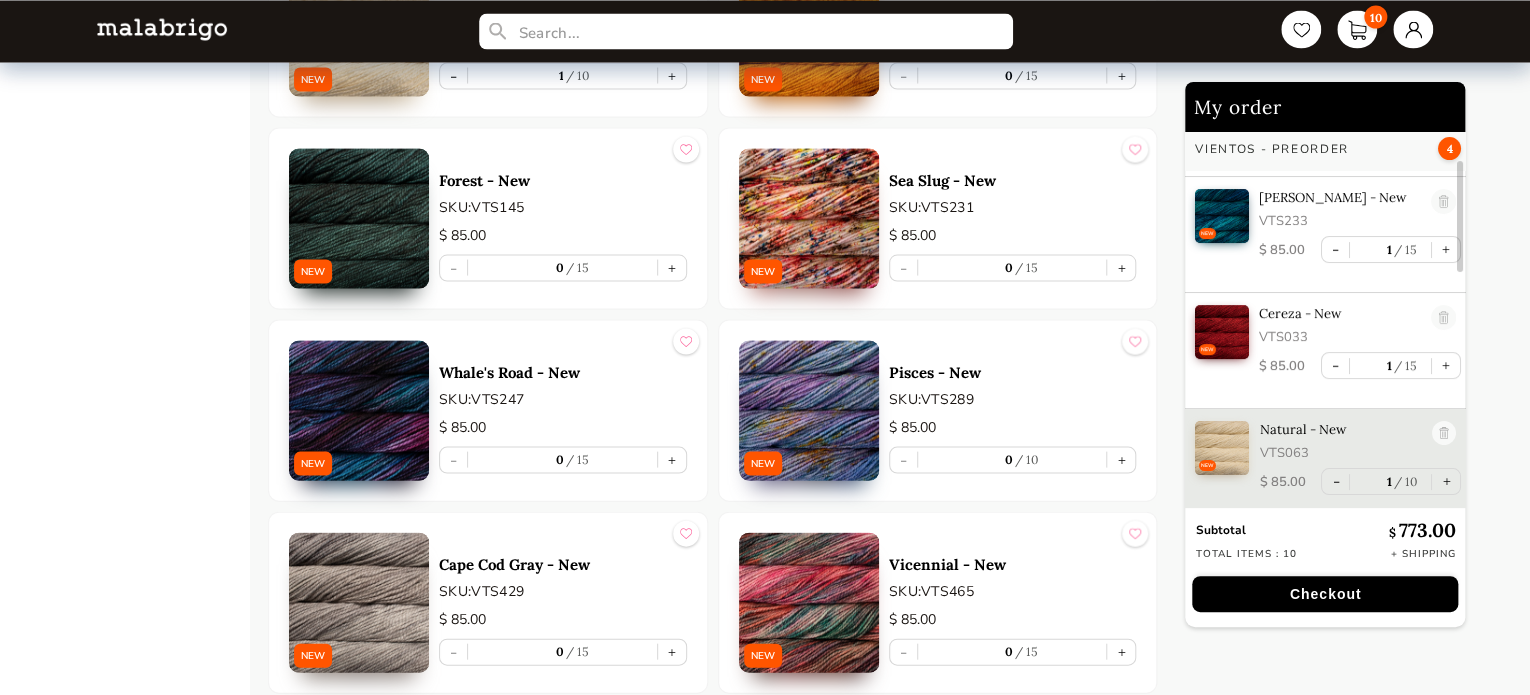 click at bounding box center (359, 218) 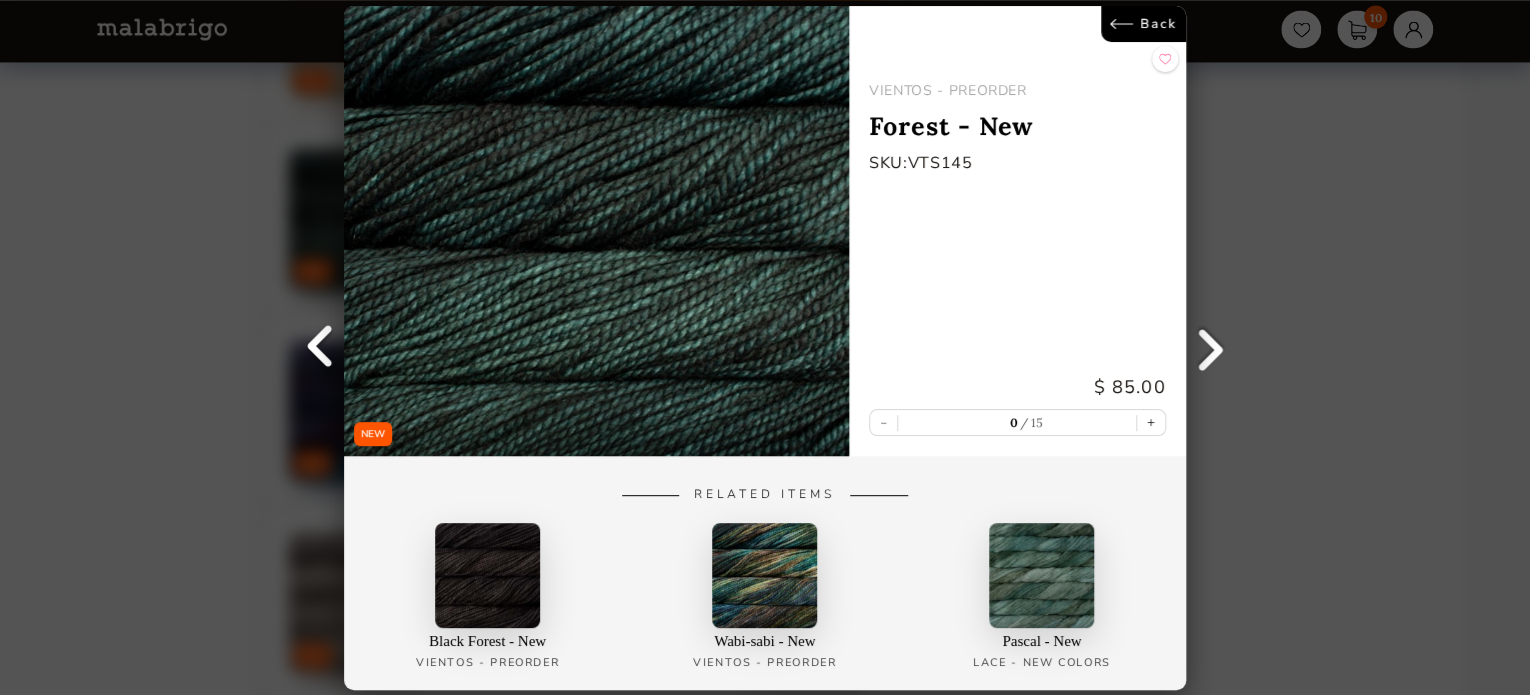 scroll, scrollTop: 0, scrollLeft: 0, axis: both 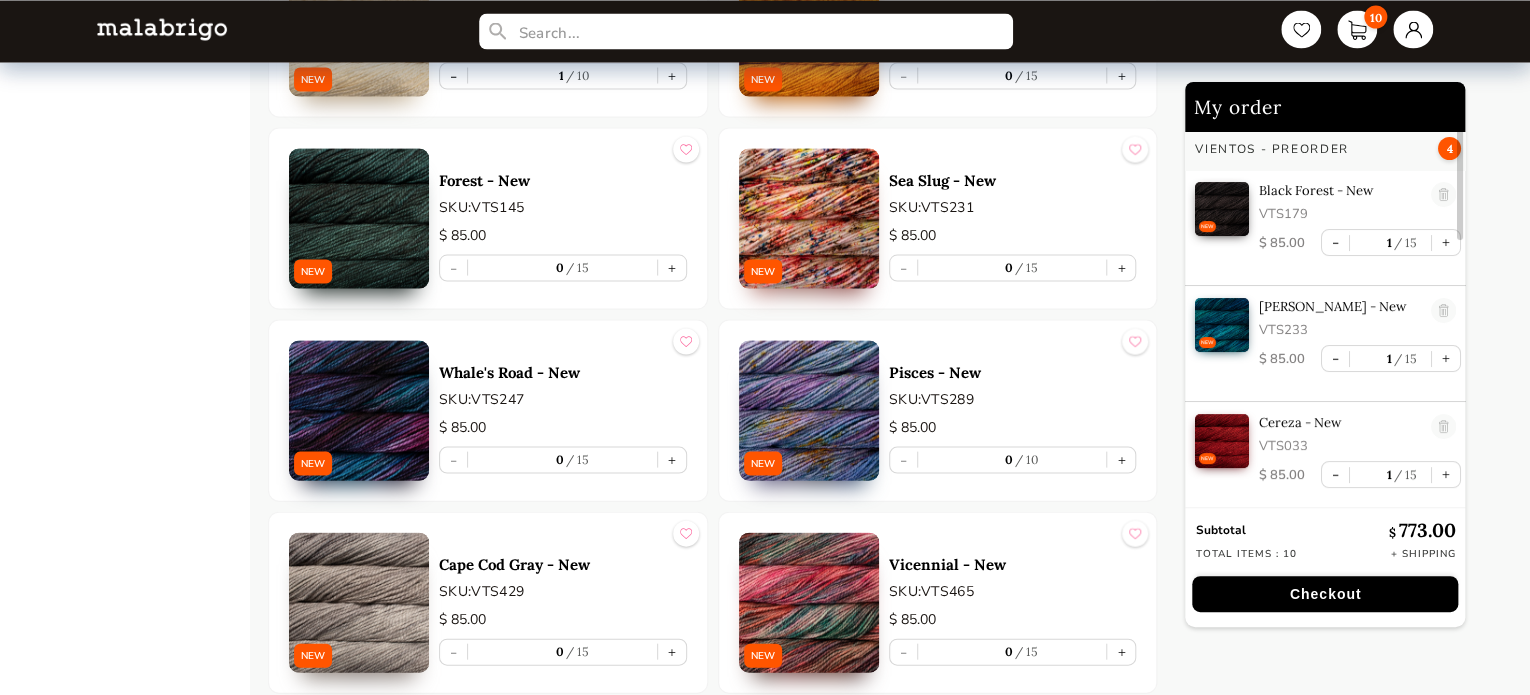 click at bounding box center (809, 410) 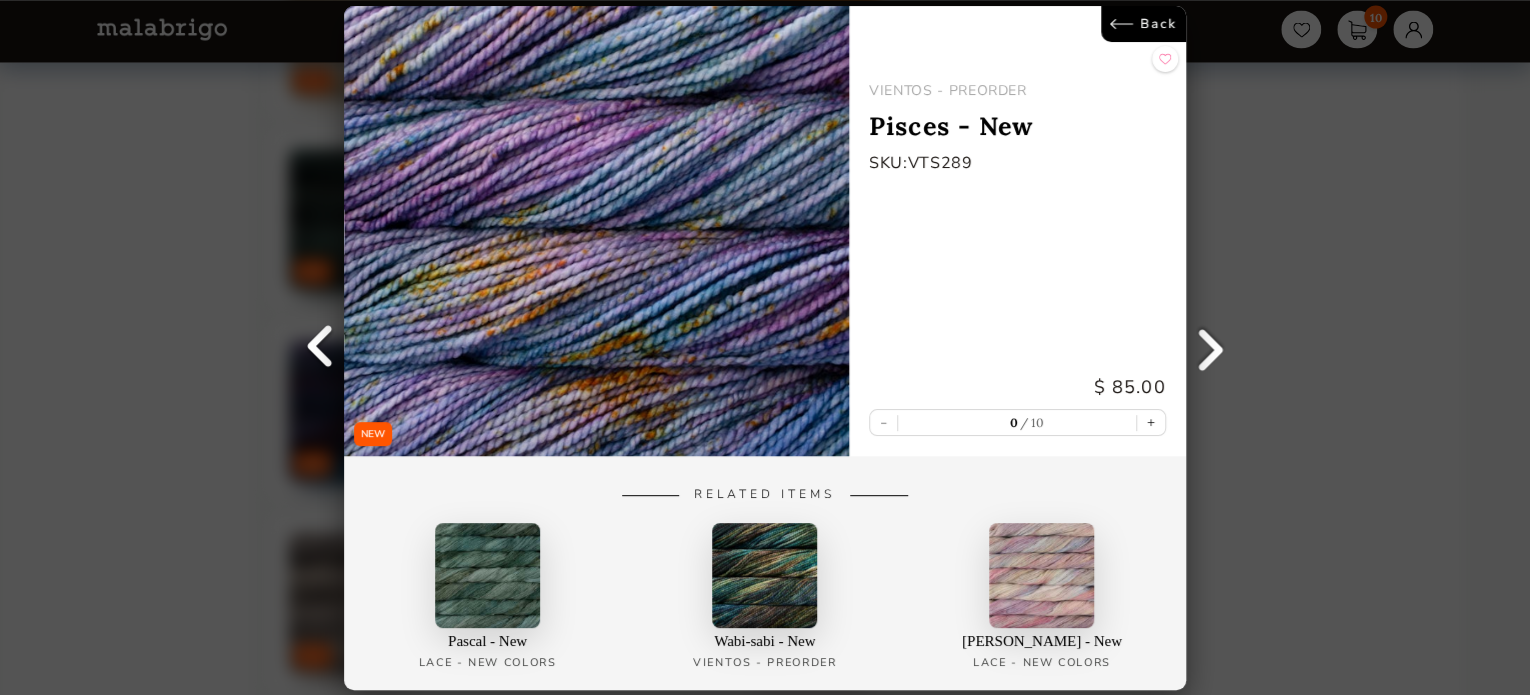 scroll, scrollTop: 6, scrollLeft: 0, axis: vertical 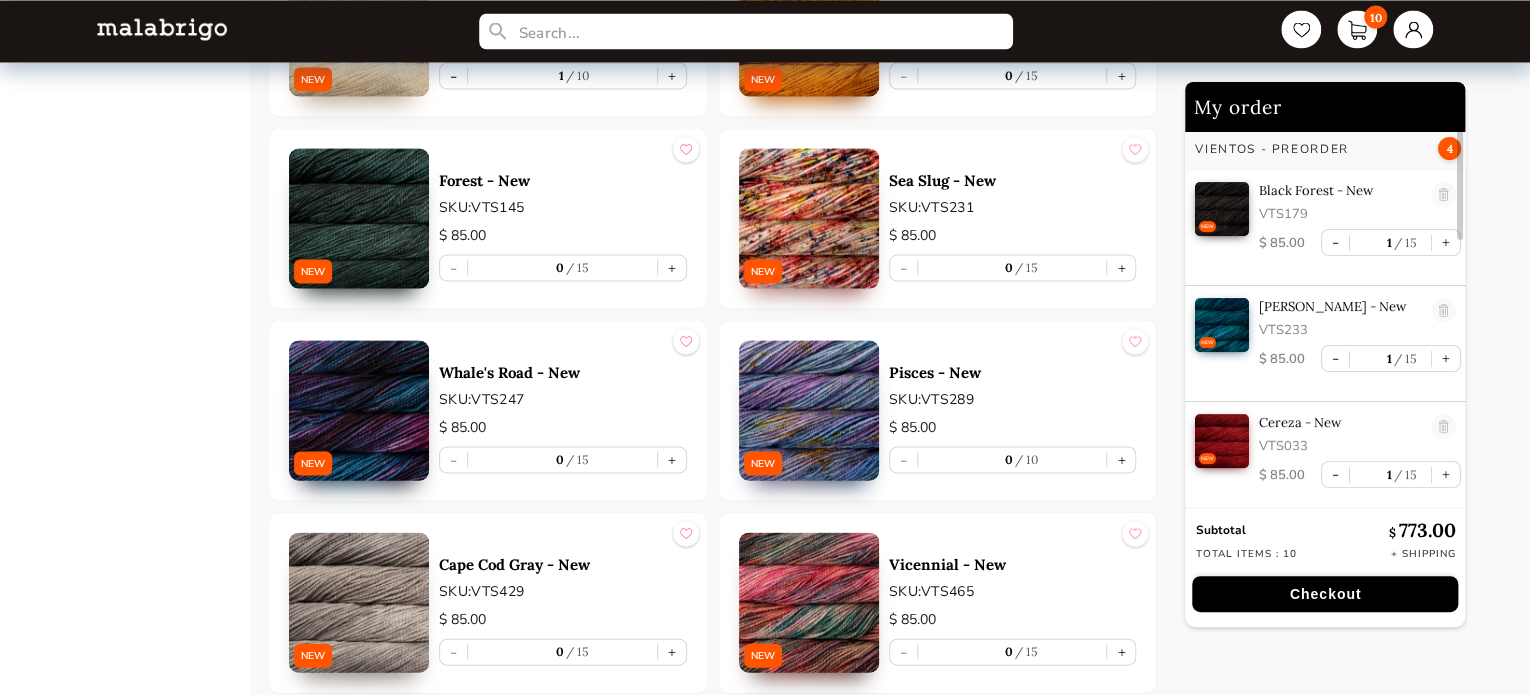 click at bounding box center (359, 218) 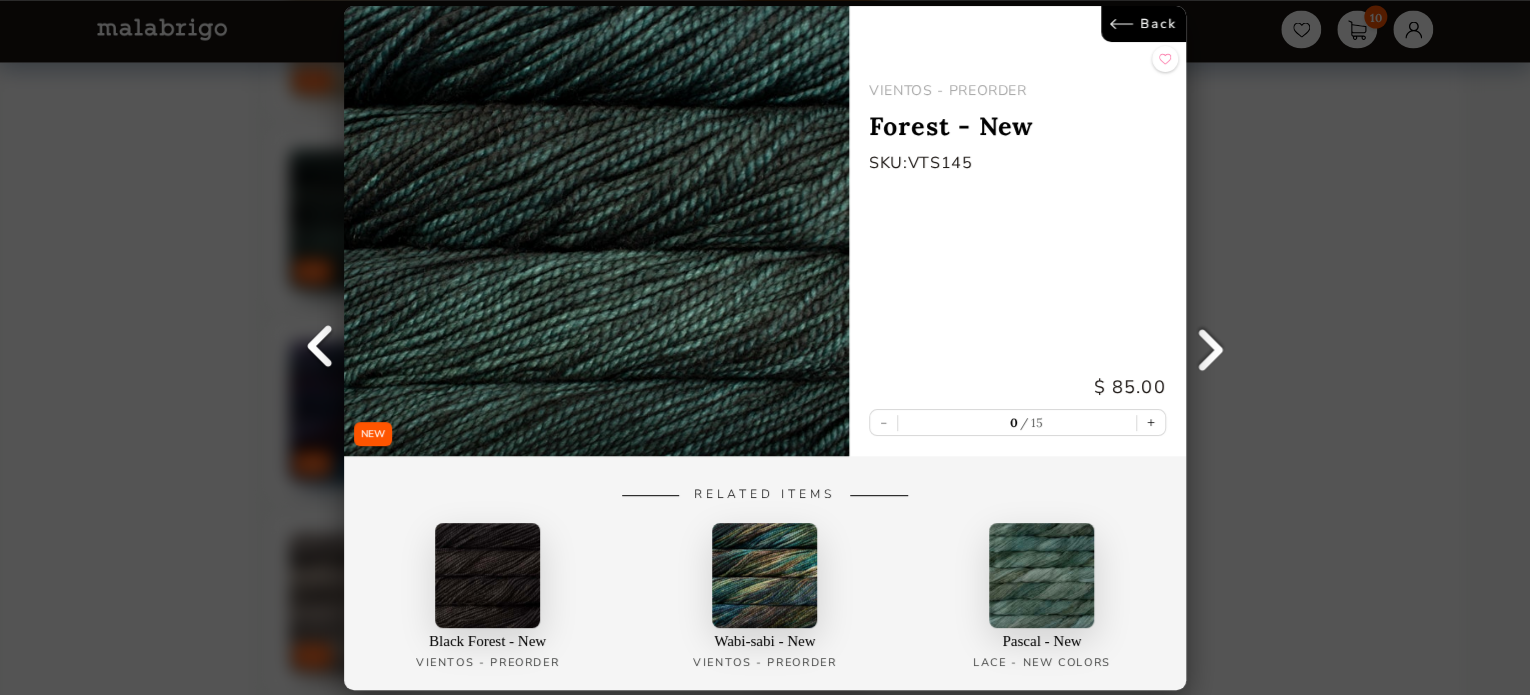 scroll, scrollTop: 6, scrollLeft: 0, axis: vertical 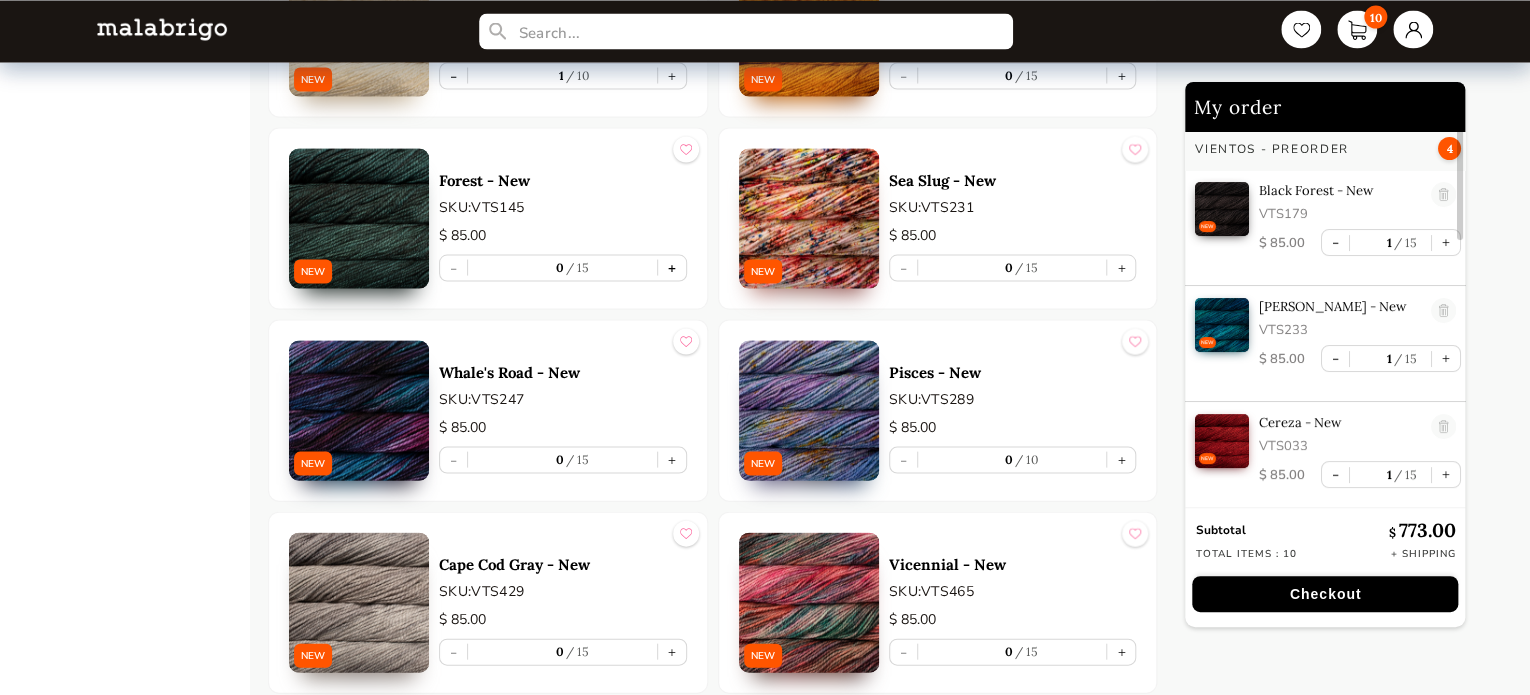 click on "+" at bounding box center (672, 267) 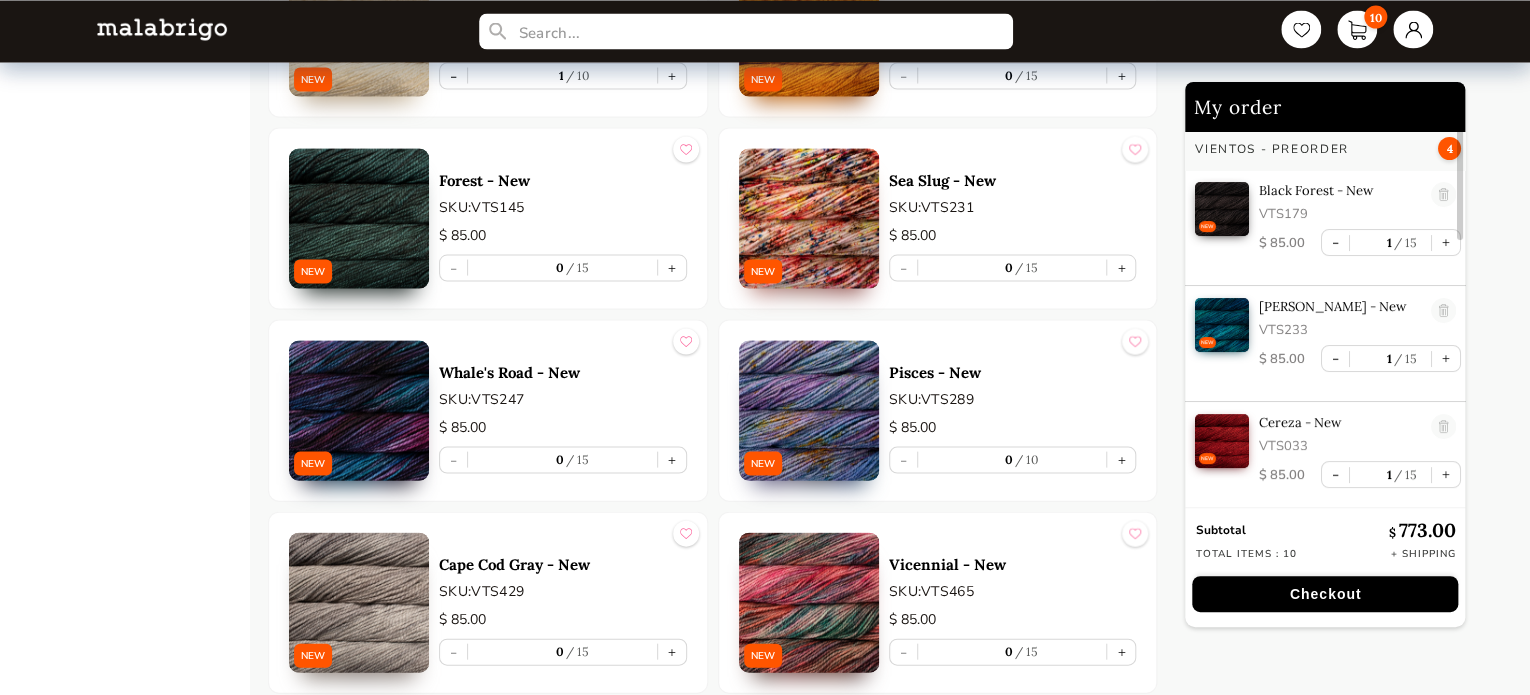 type on "1" 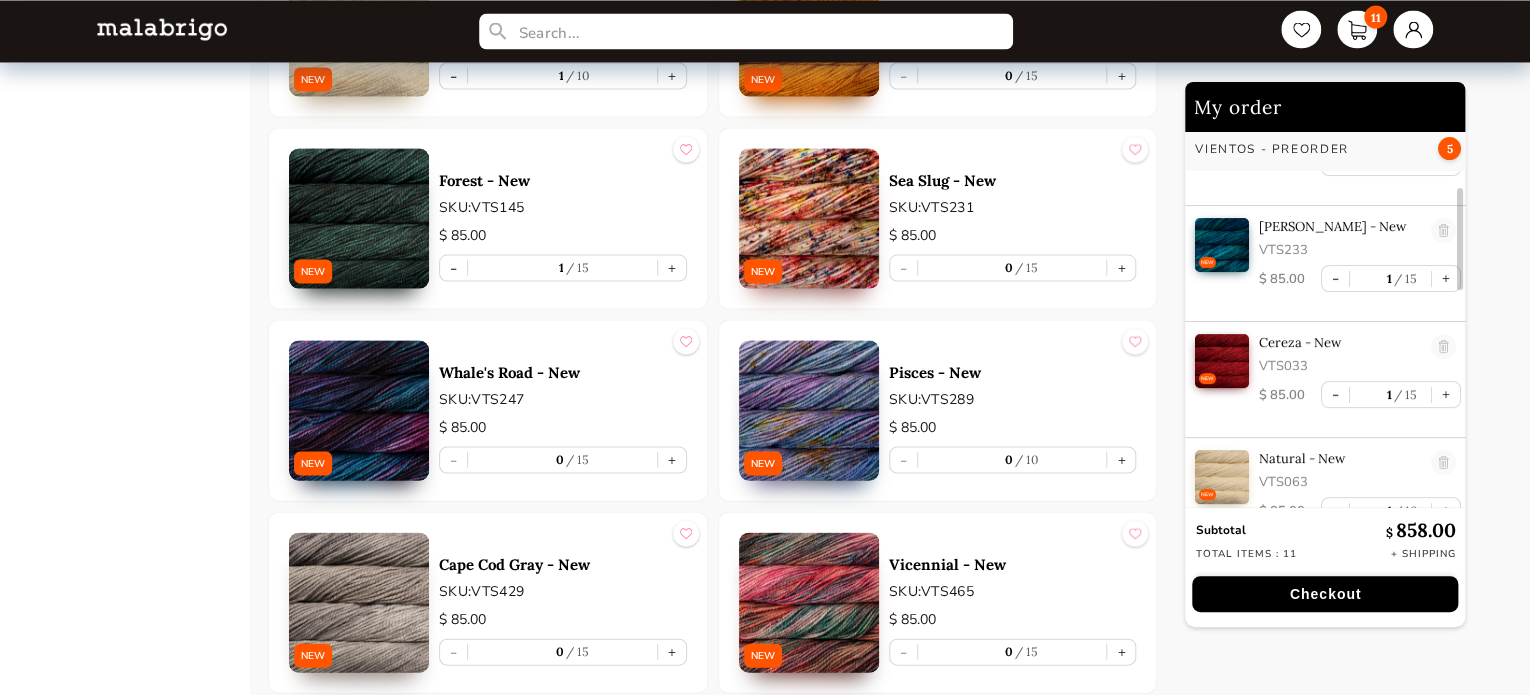 scroll, scrollTop: 225, scrollLeft: 0, axis: vertical 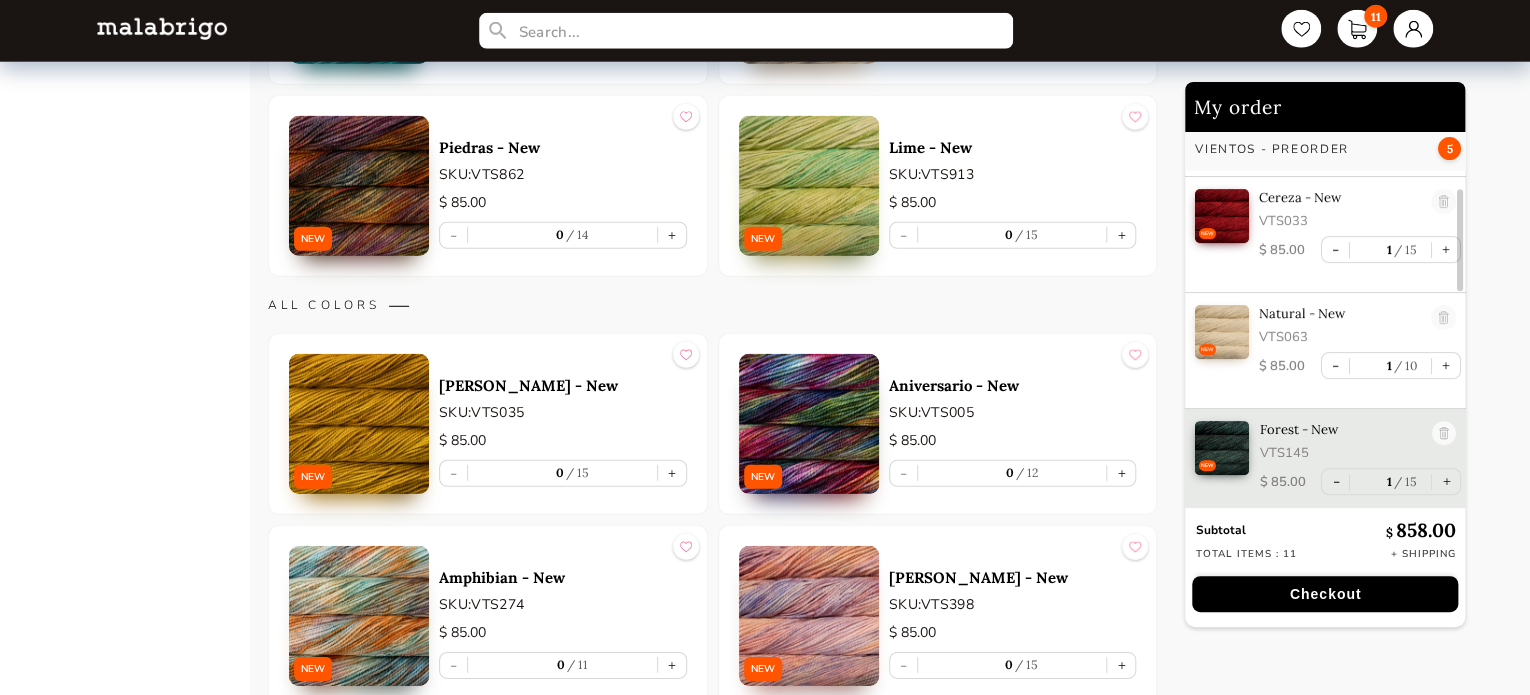 click at bounding box center [359, 186] 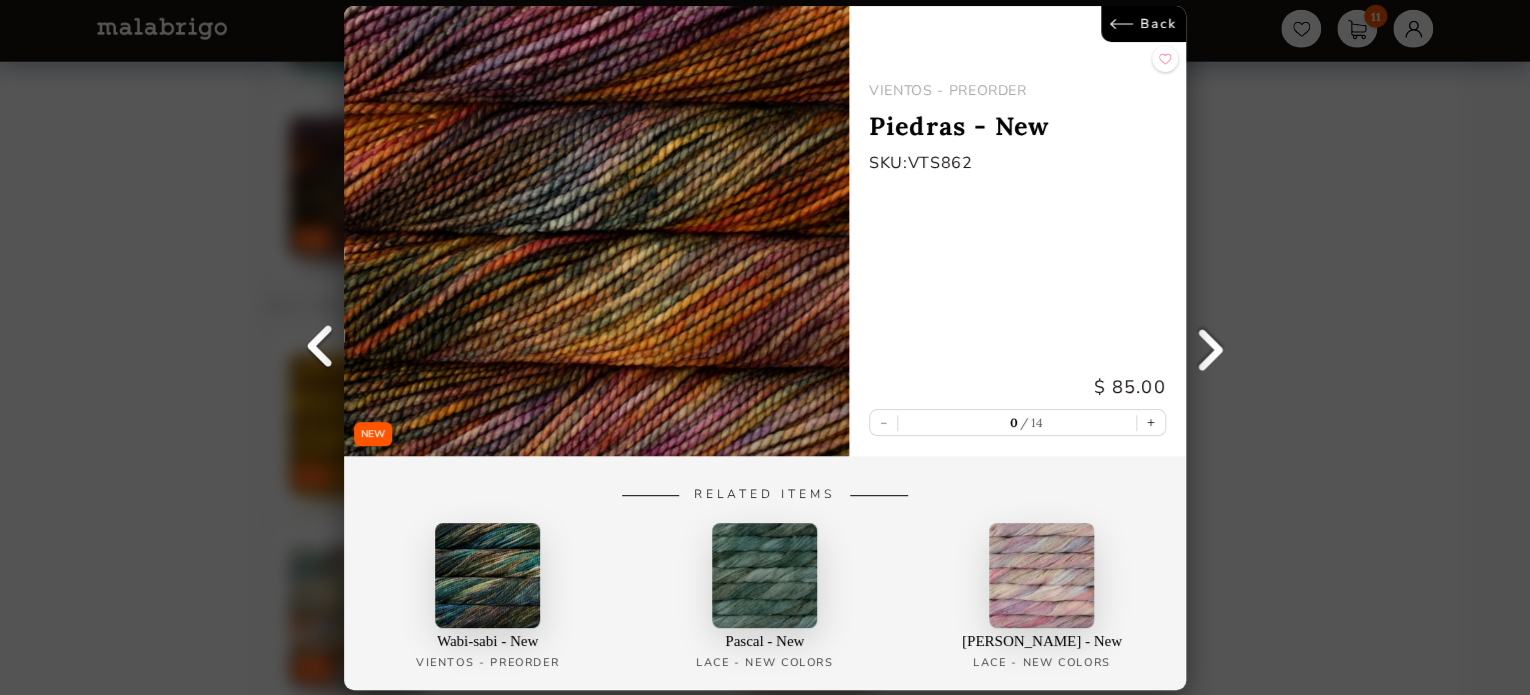 scroll, scrollTop: 0, scrollLeft: 0, axis: both 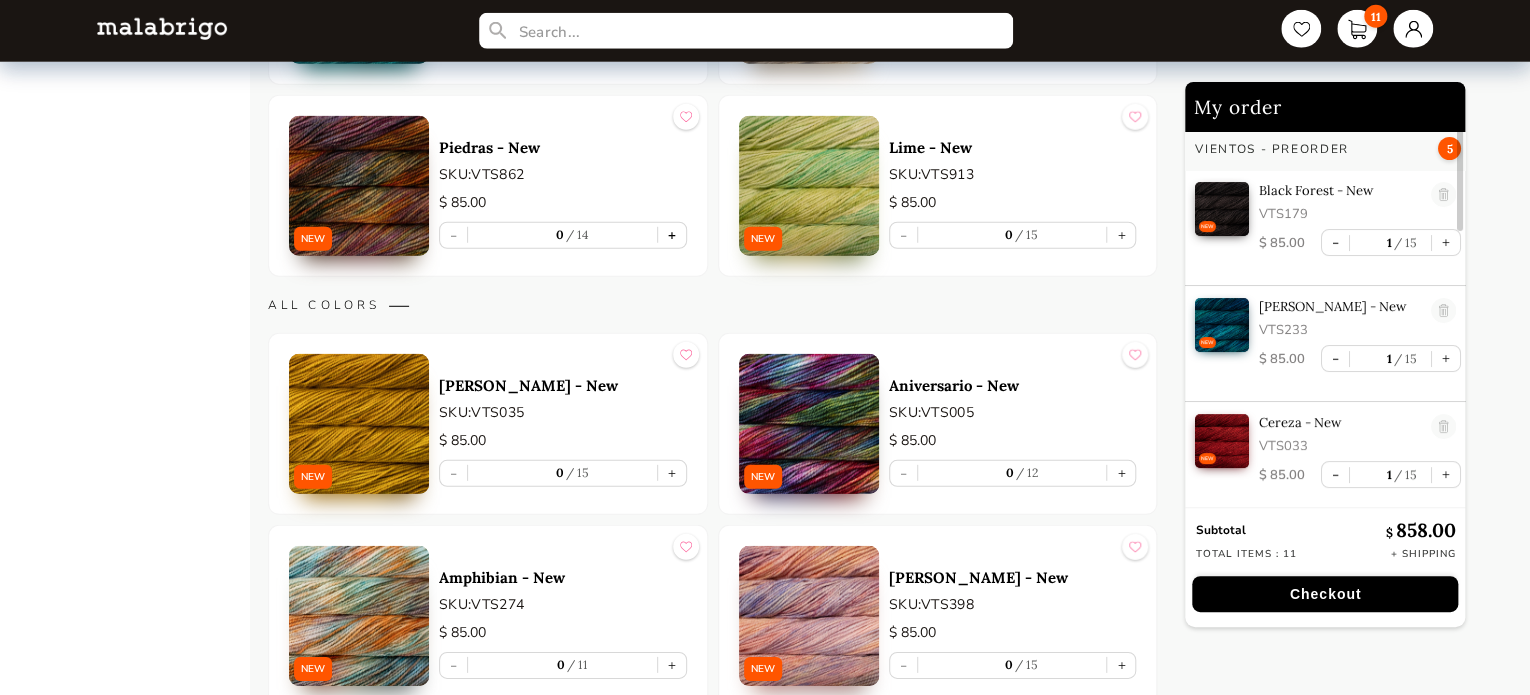 click on "+" at bounding box center [672, 235] 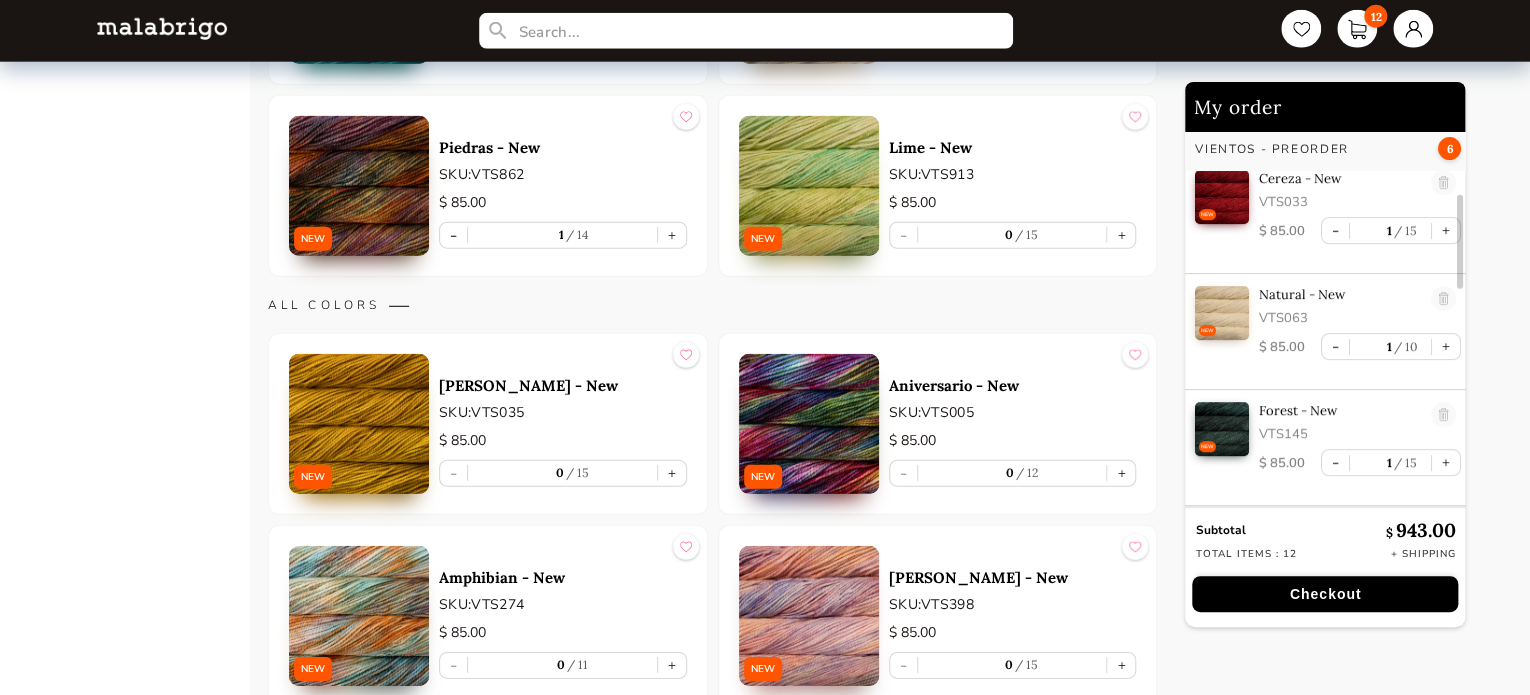 scroll, scrollTop: 341, scrollLeft: 0, axis: vertical 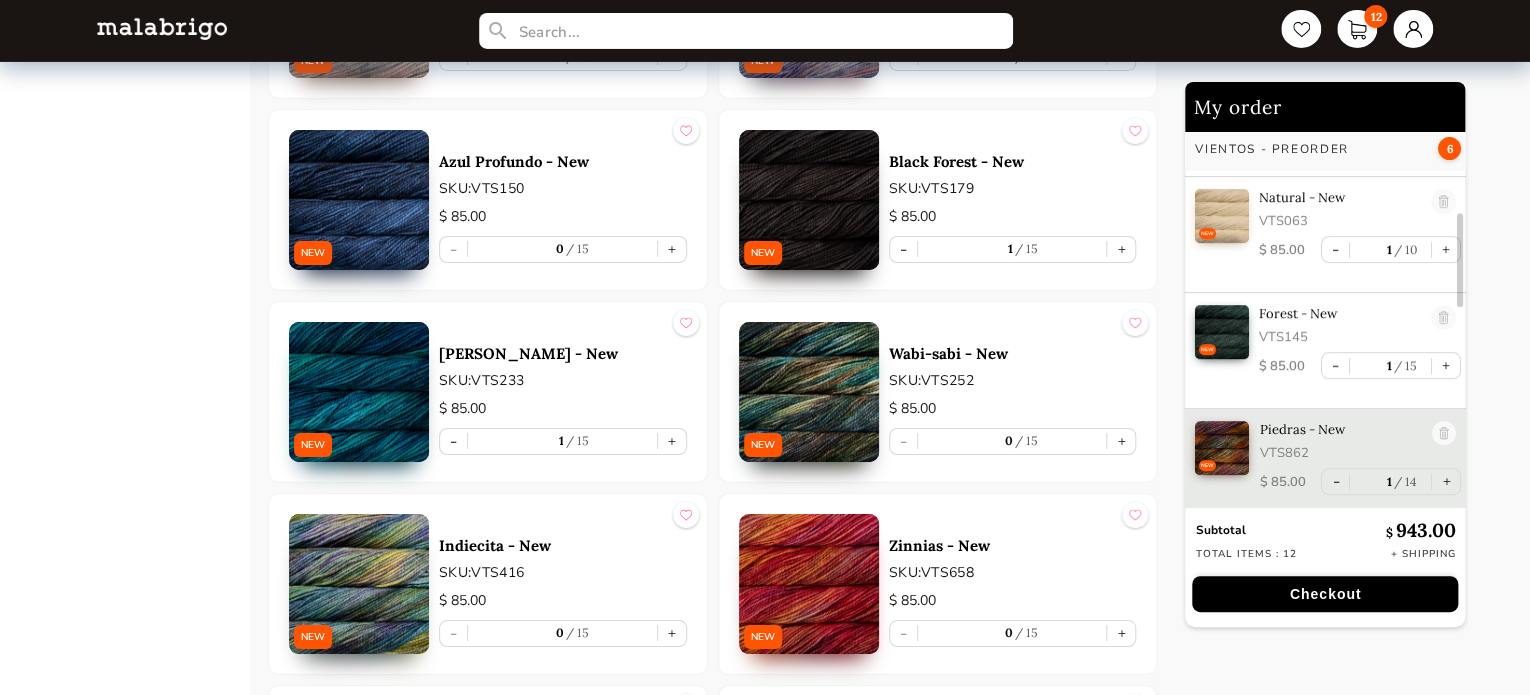 click at bounding box center [809, 392] 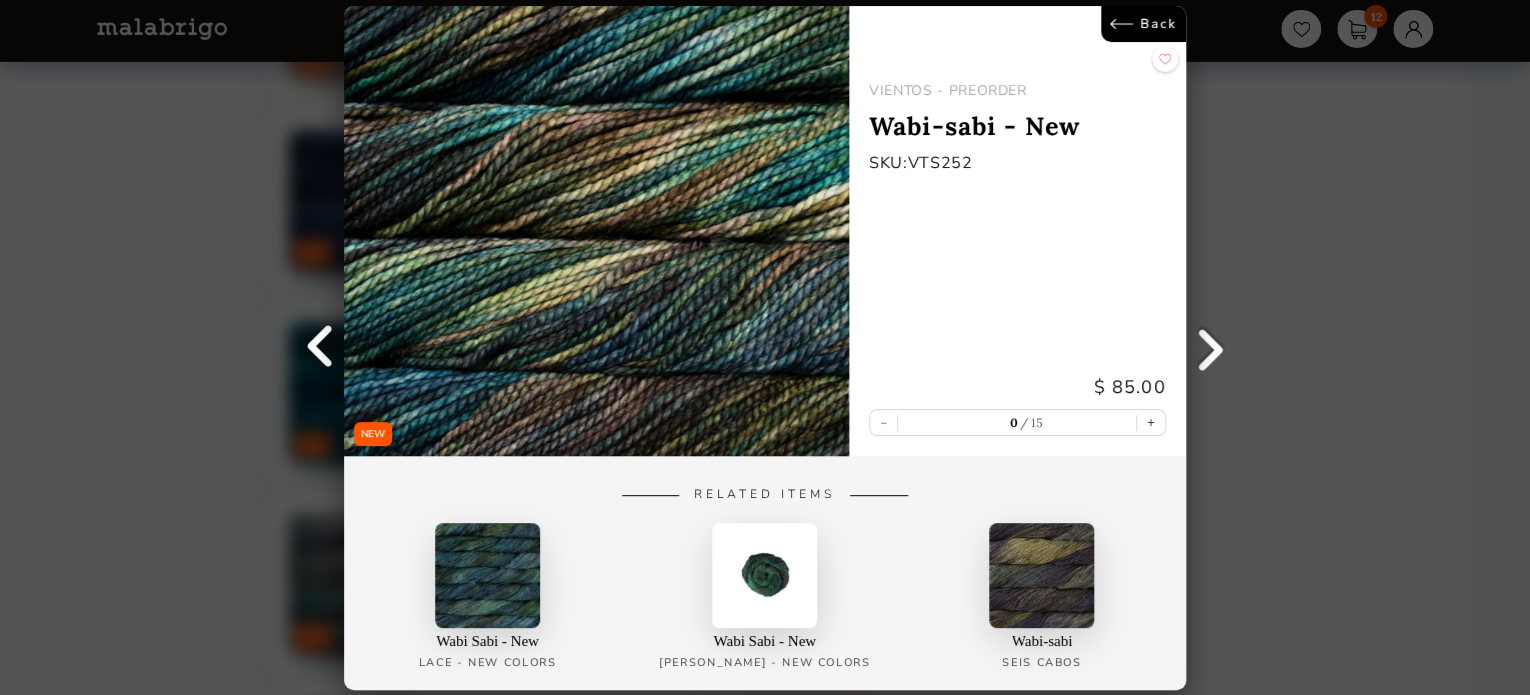 scroll, scrollTop: 0, scrollLeft: 0, axis: both 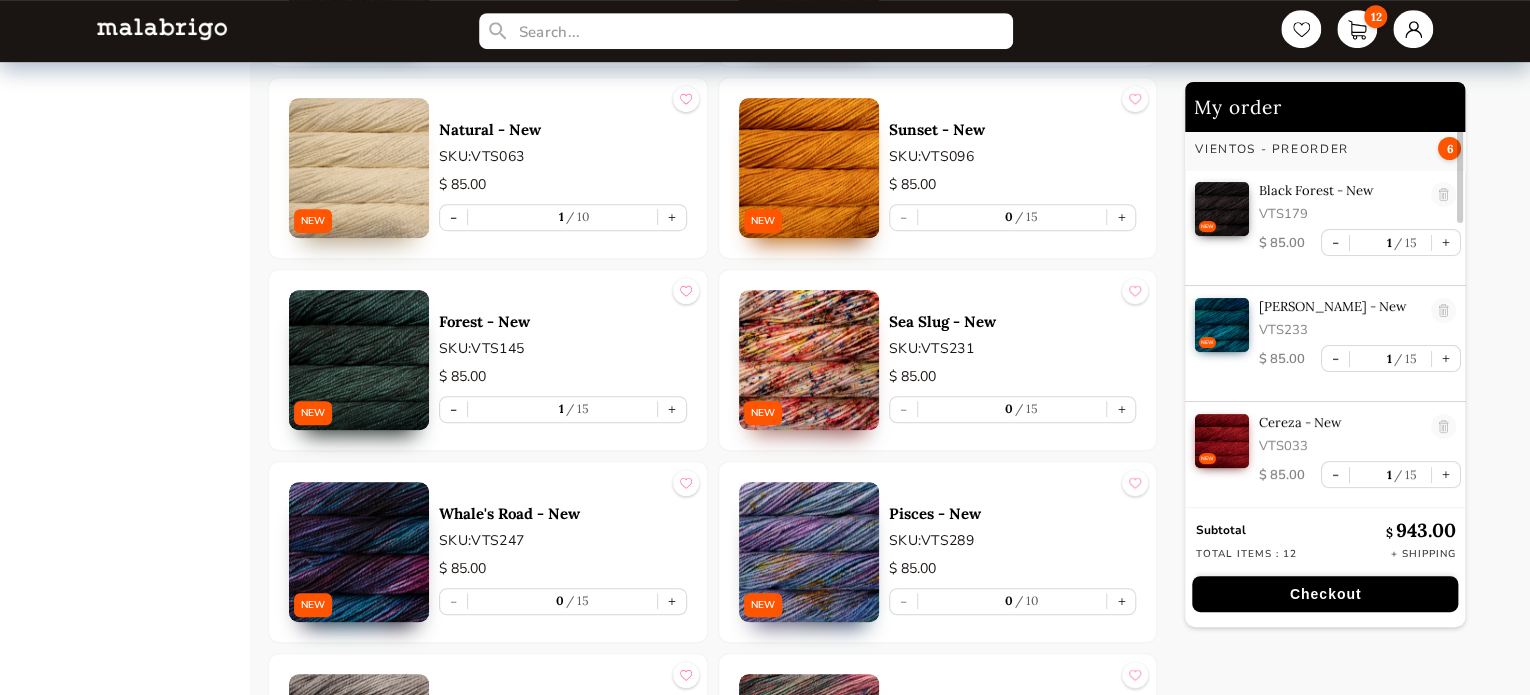 click at bounding box center (809, 360) 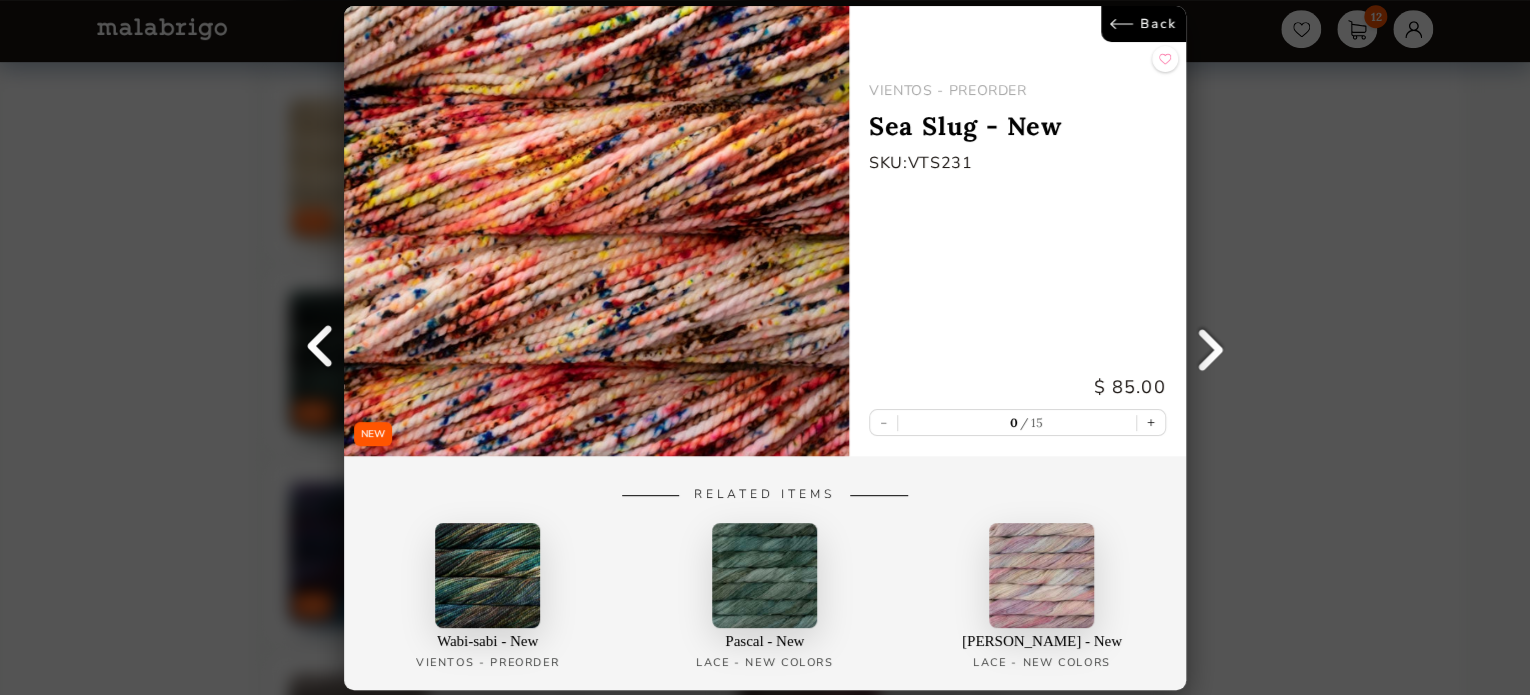 scroll, scrollTop: 6, scrollLeft: 0, axis: vertical 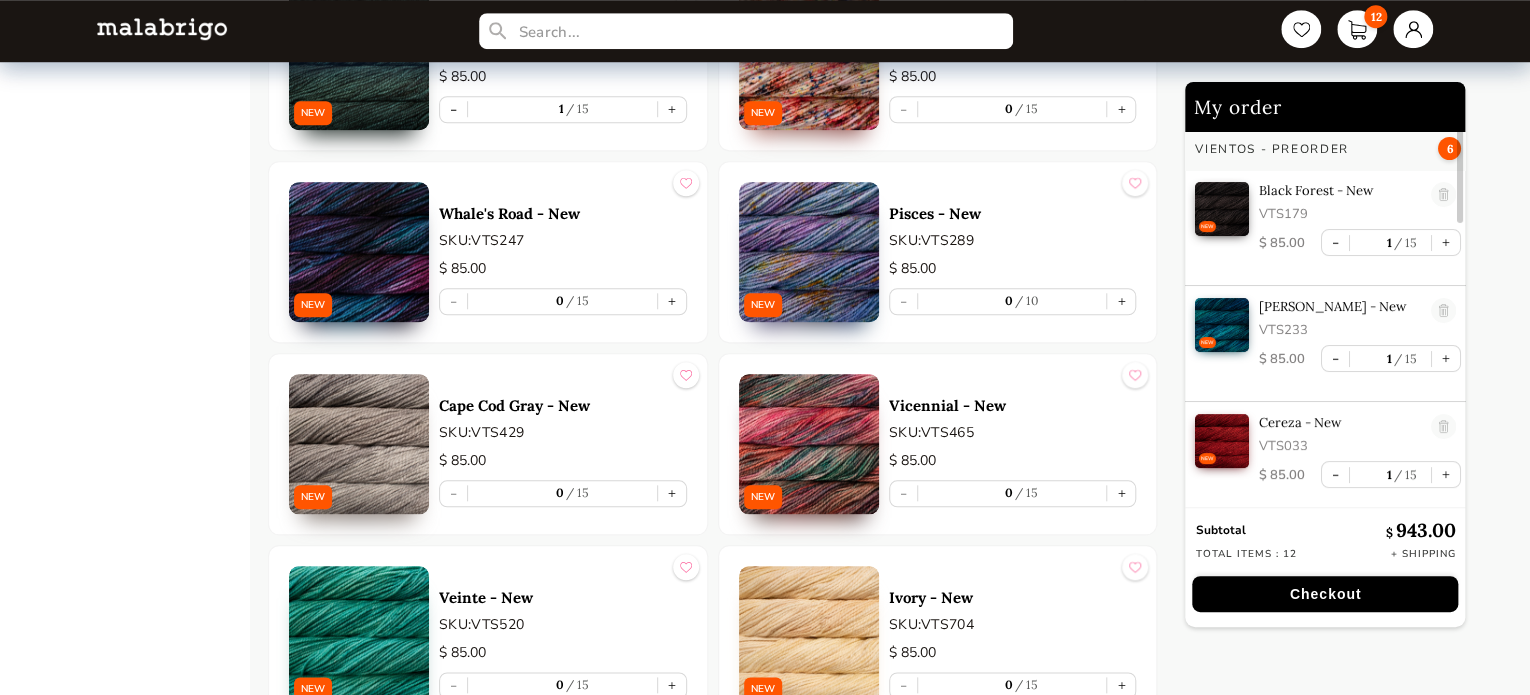 click at bounding box center (359, 252) 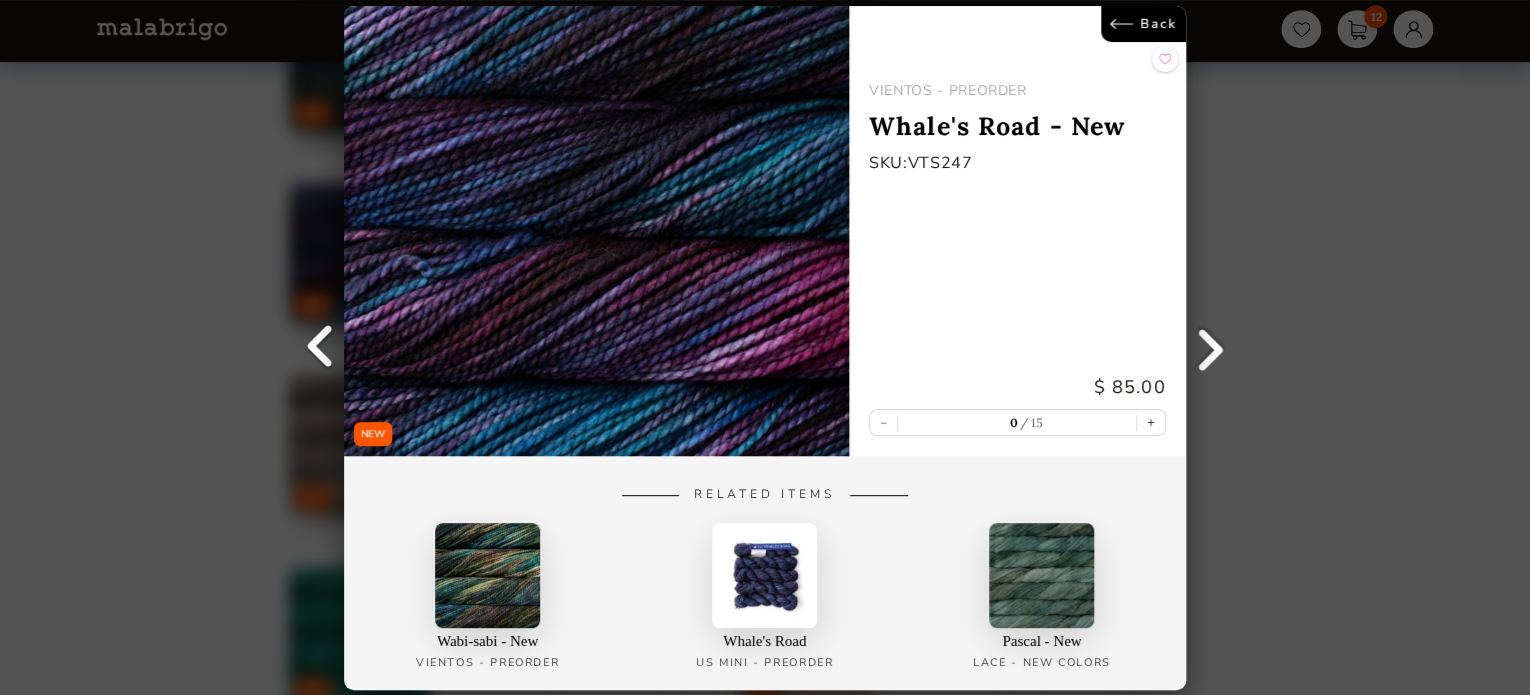 click on "Back" at bounding box center (1143, 24) 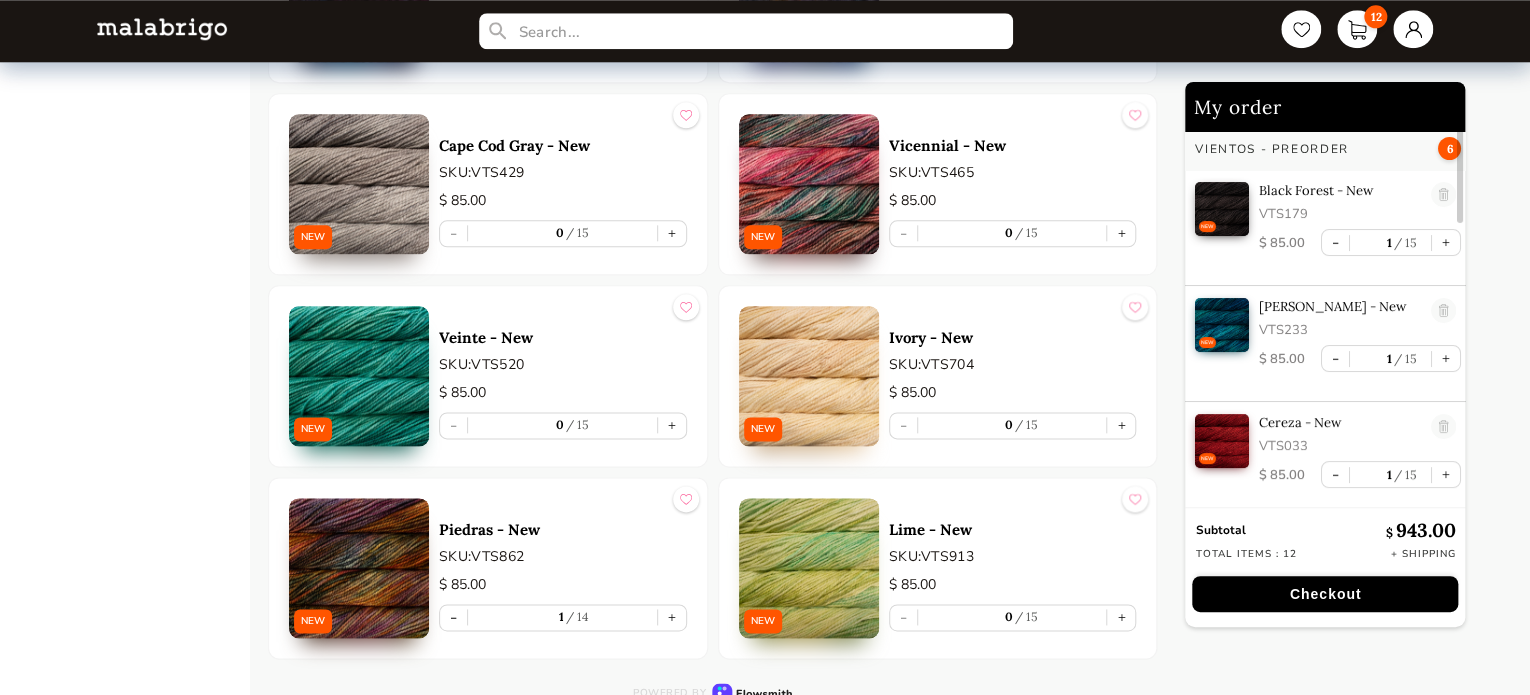 click at bounding box center (359, 376) 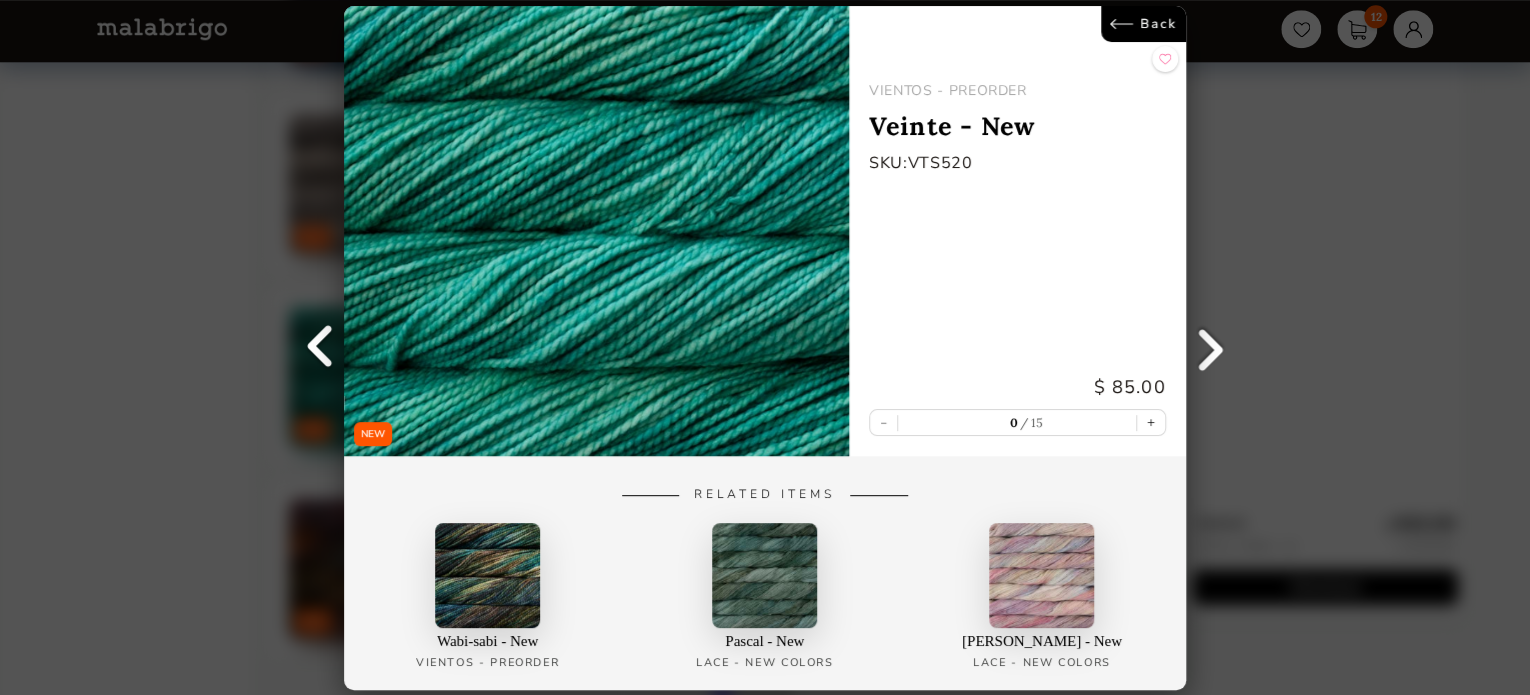 click on "Back" at bounding box center [1143, 24] 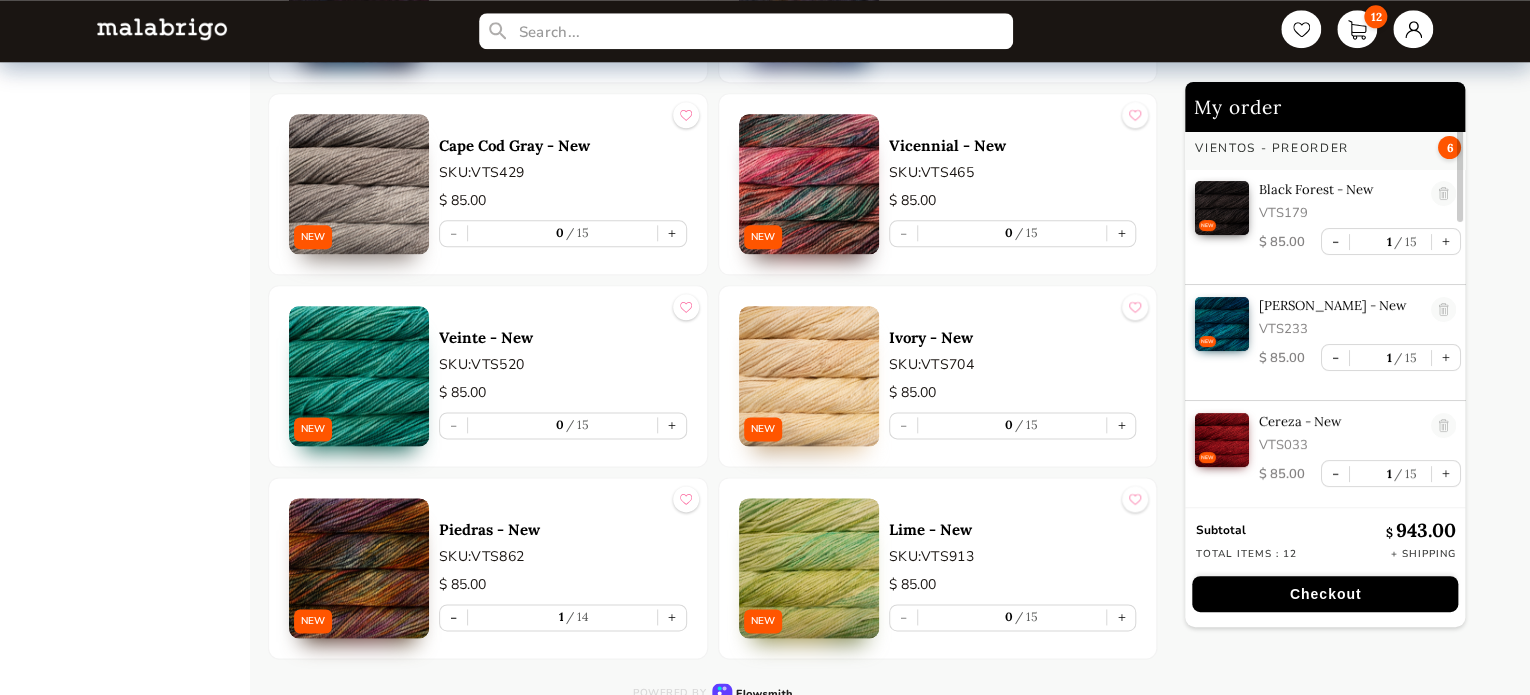 scroll, scrollTop: 5, scrollLeft: 0, axis: vertical 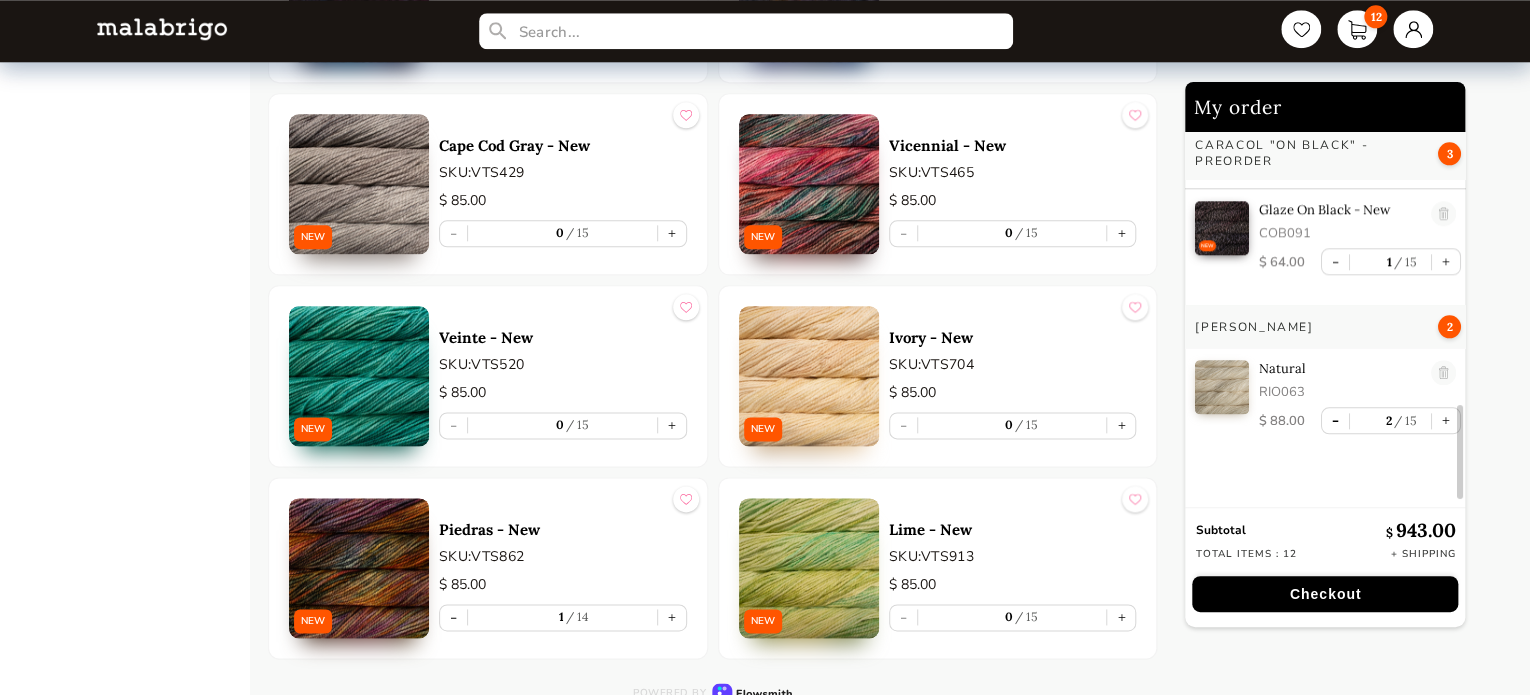 click on "-" at bounding box center (1335, 420) 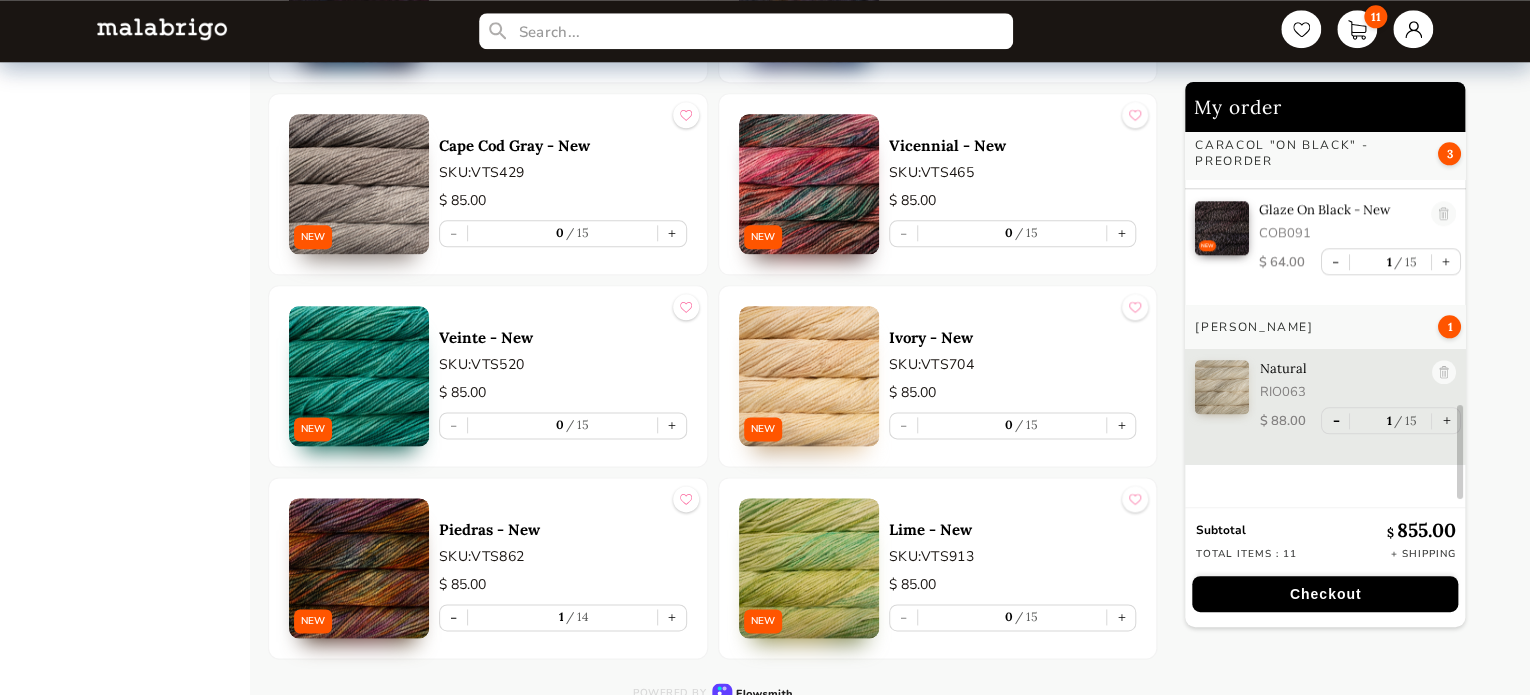 click on "-" at bounding box center [1335, 420] 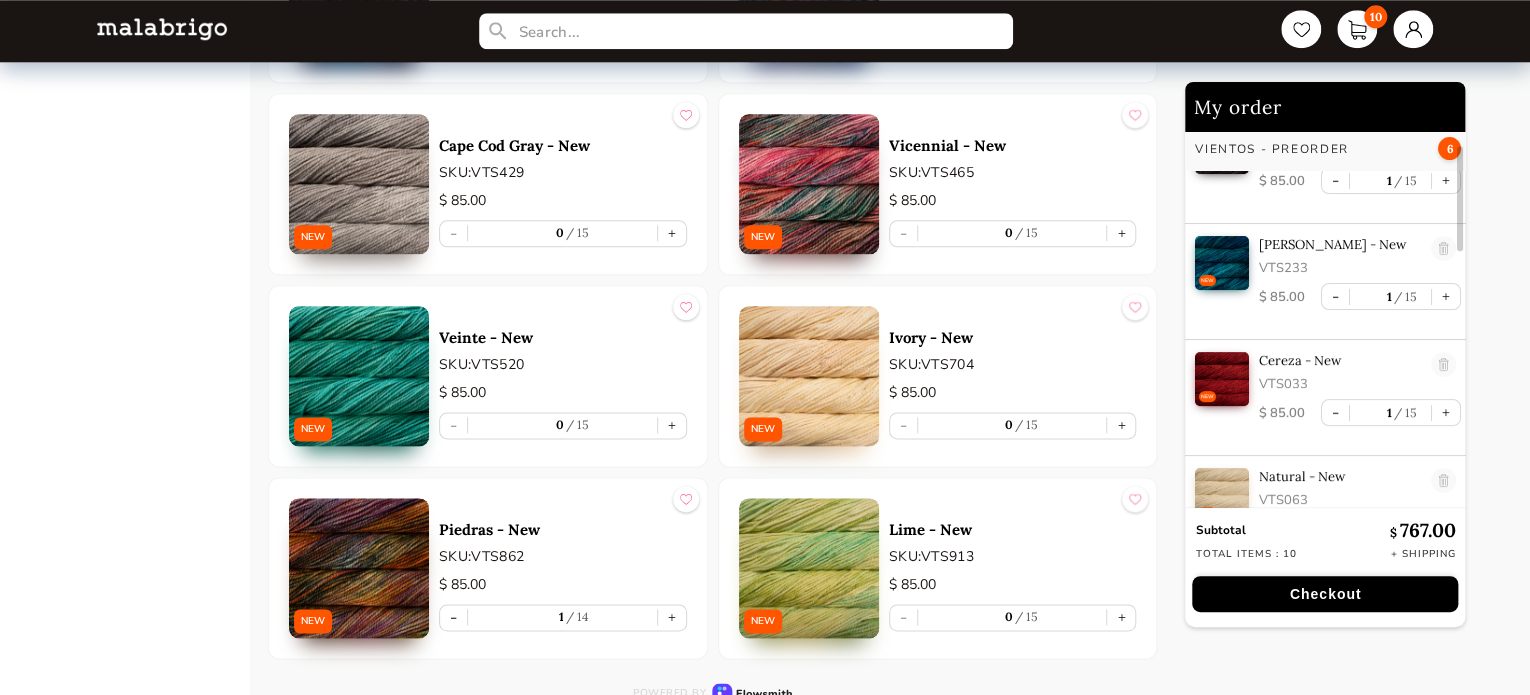 scroll, scrollTop: 0, scrollLeft: 0, axis: both 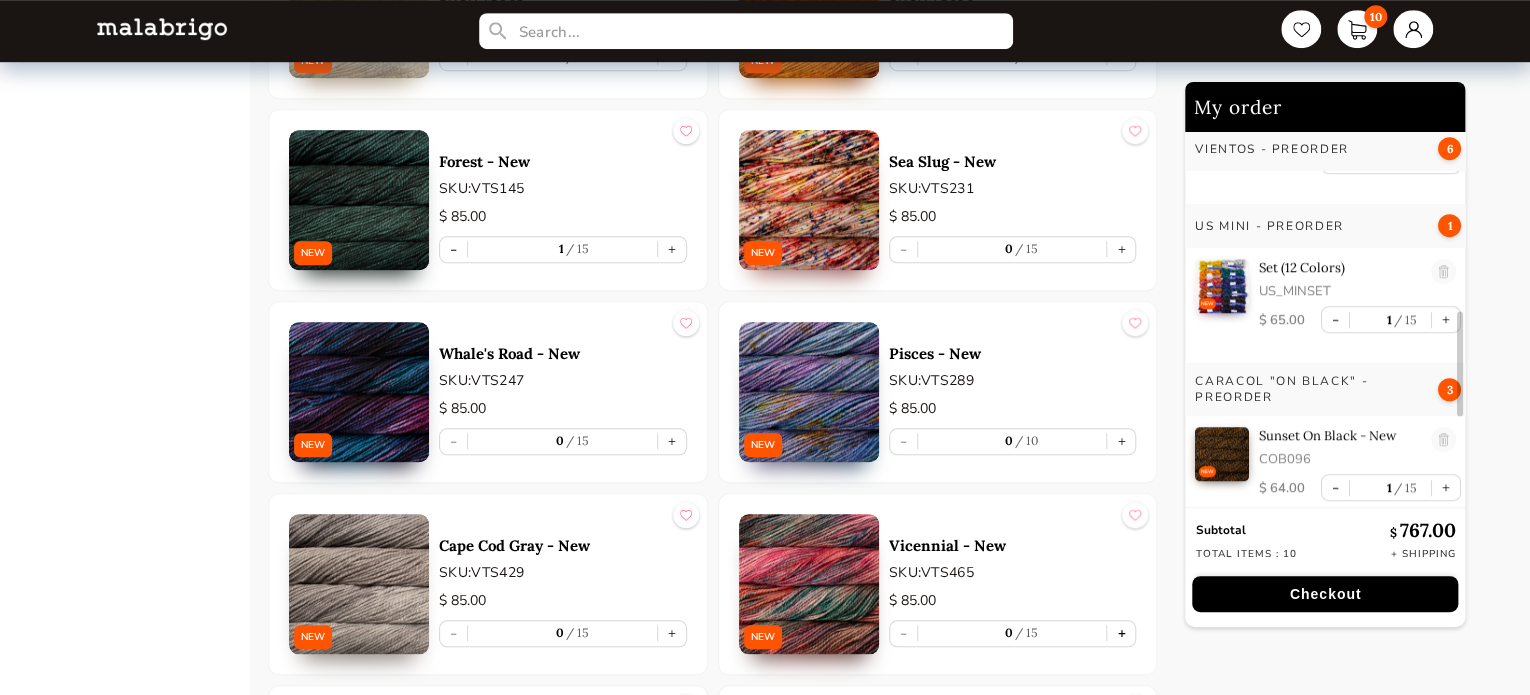 click on "+" at bounding box center [1121, 633] 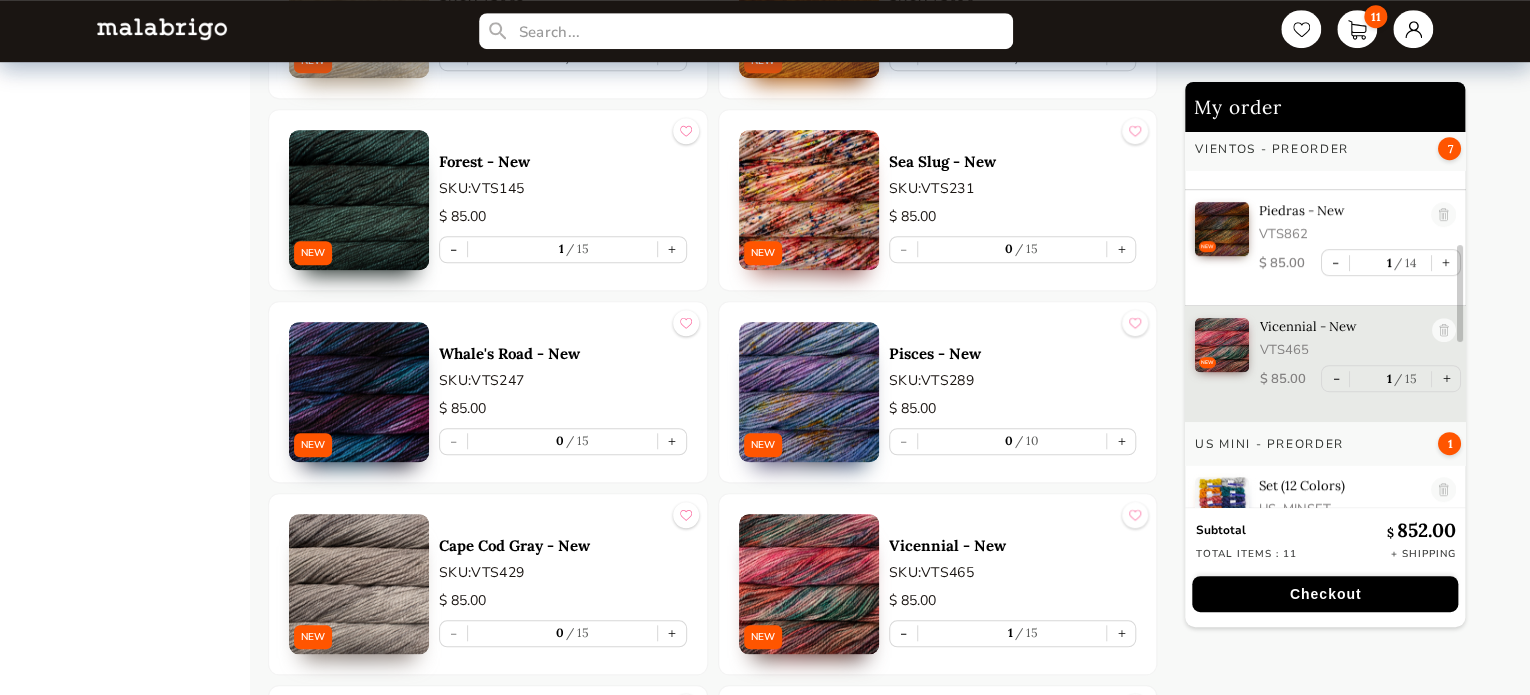 scroll, scrollTop: 457, scrollLeft: 0, axis: vertical 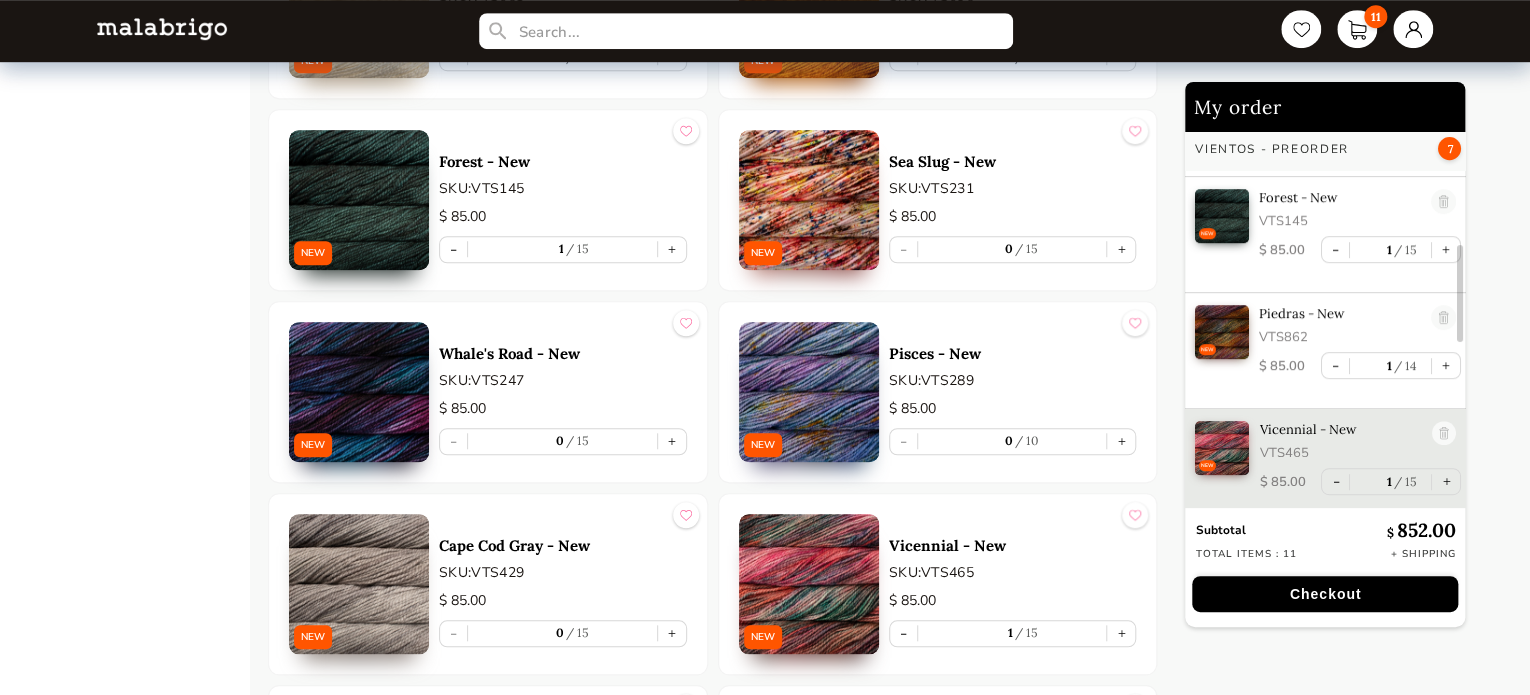 click at bounding box center (809, 584) 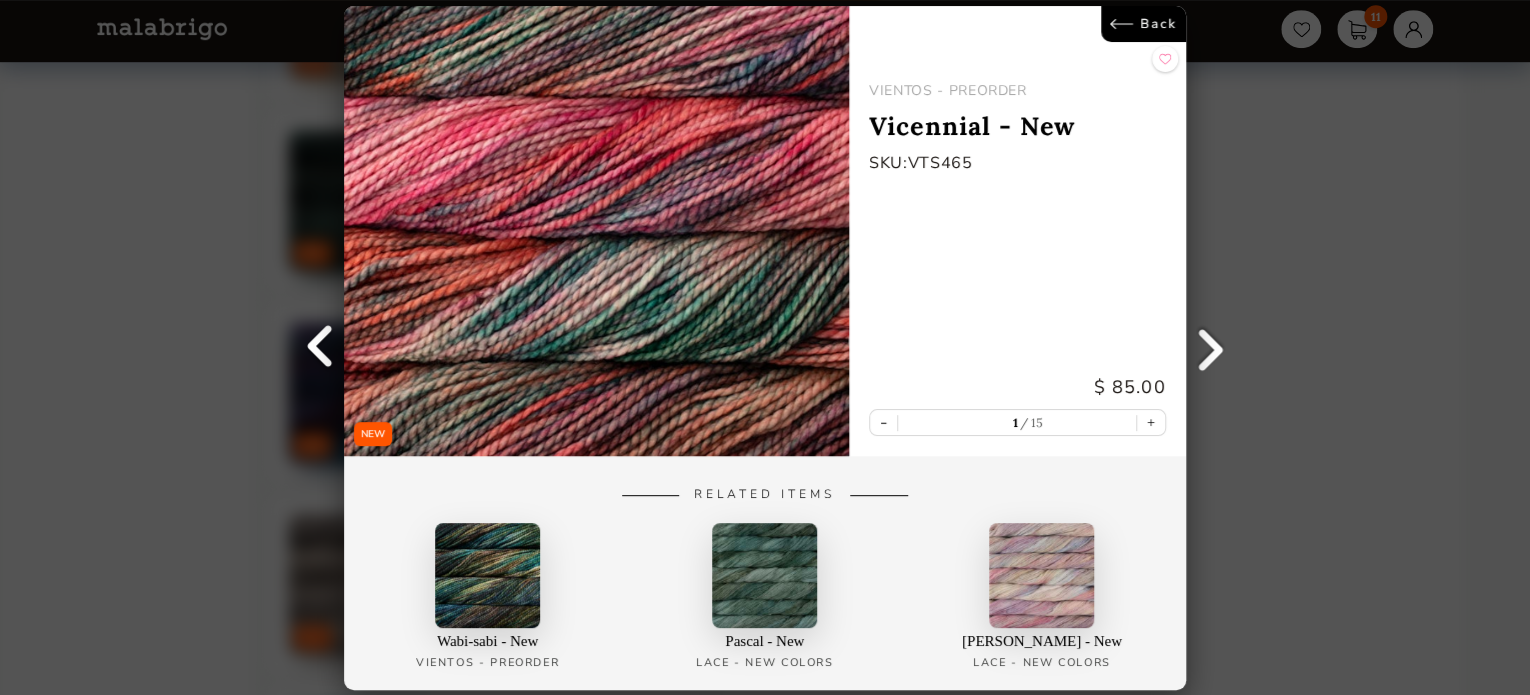 scroll, scrollTop: 0, scrollLeft: 0, axis: both 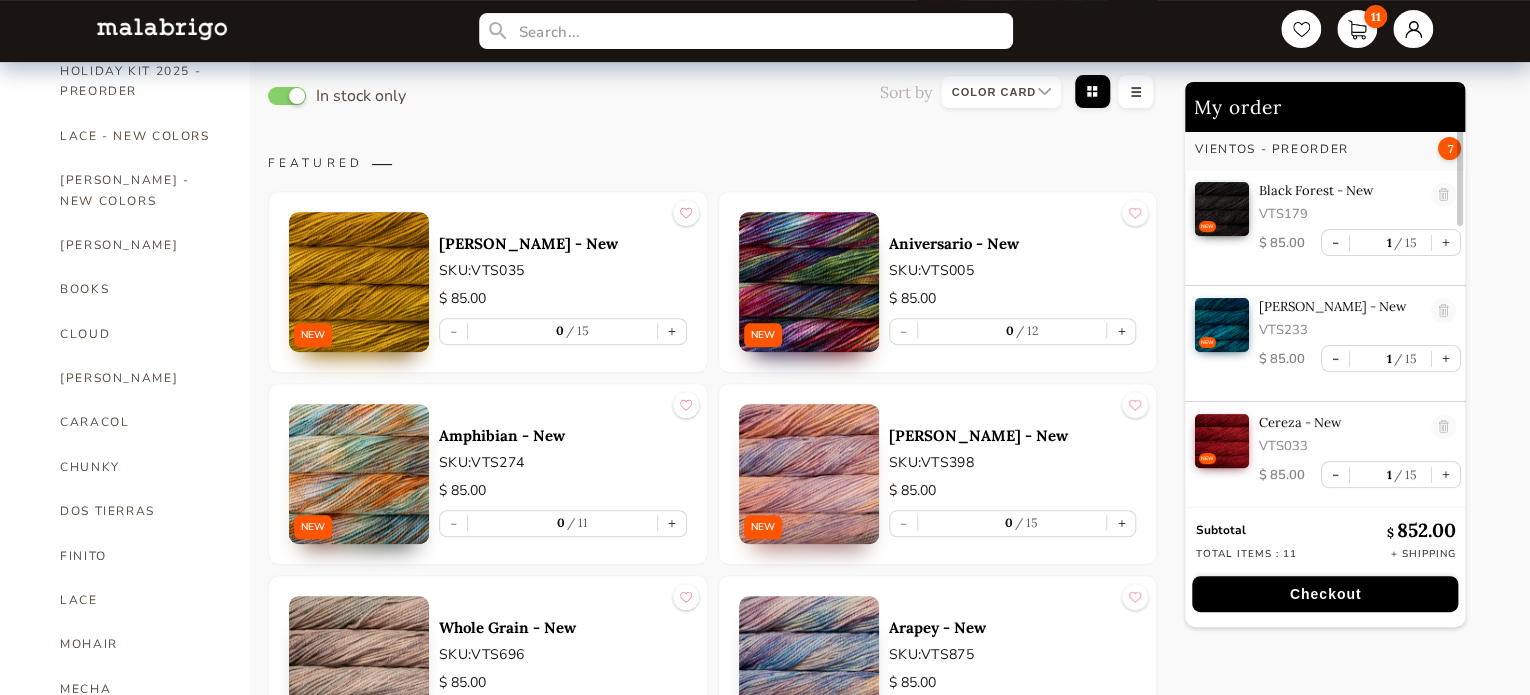 click at bounding box center (809, 282) 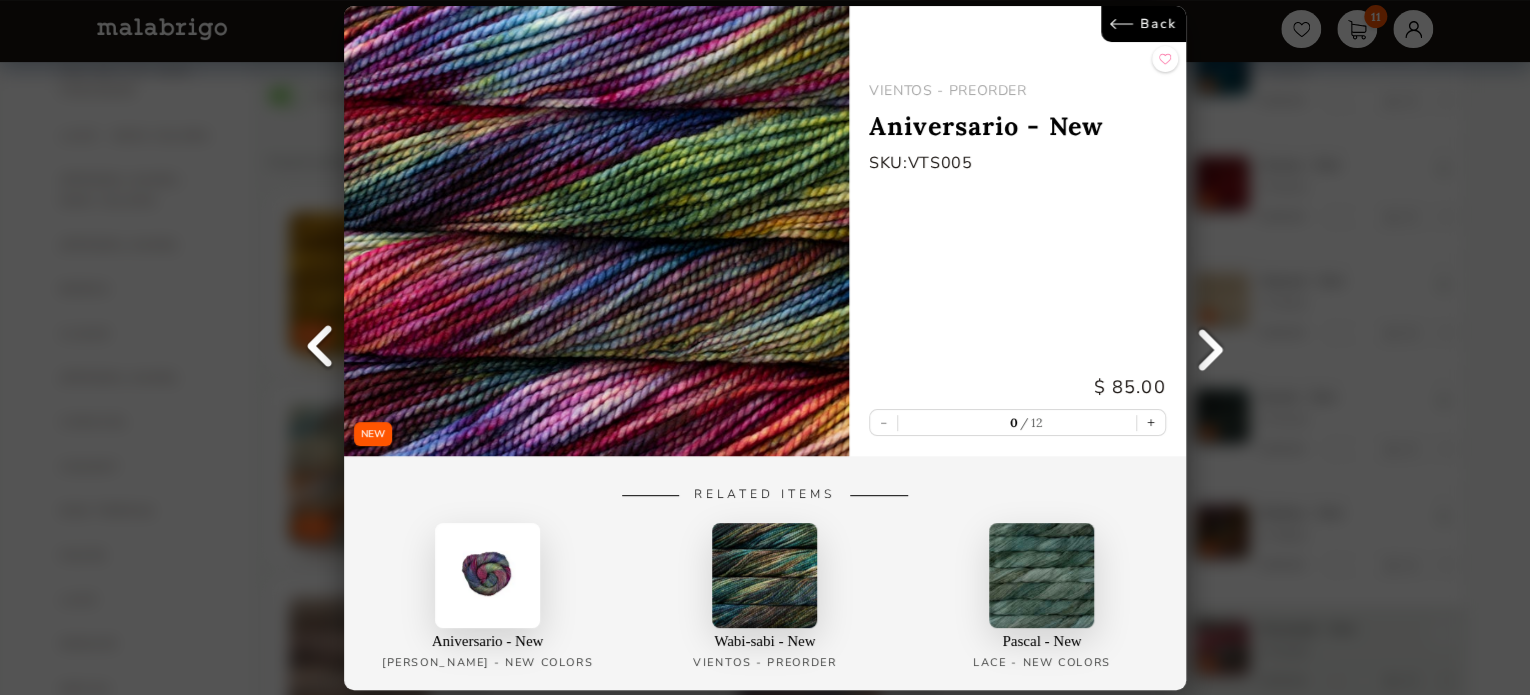 click on "Back" at bounding box center [1143, 24] 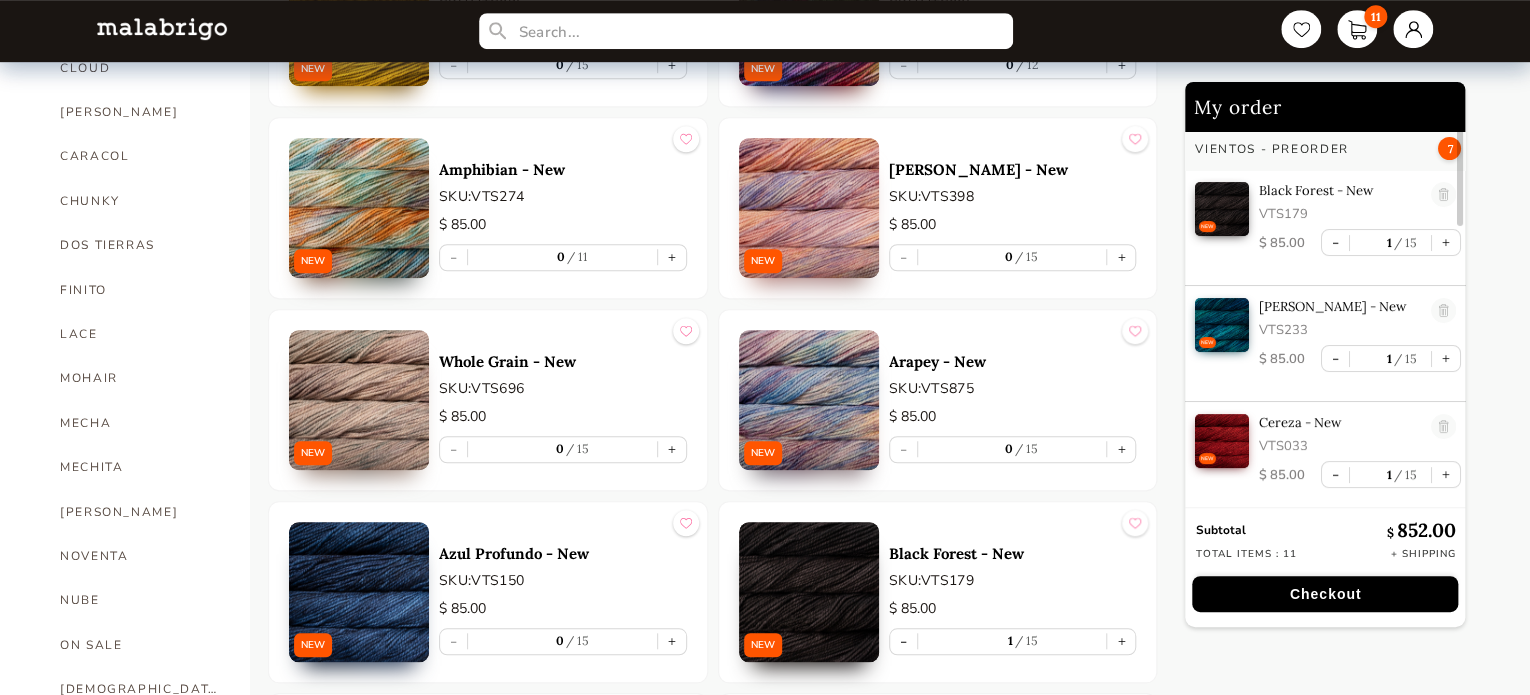 scroll, scrollTop: 600, scrollLeft: 0, axis: vertical 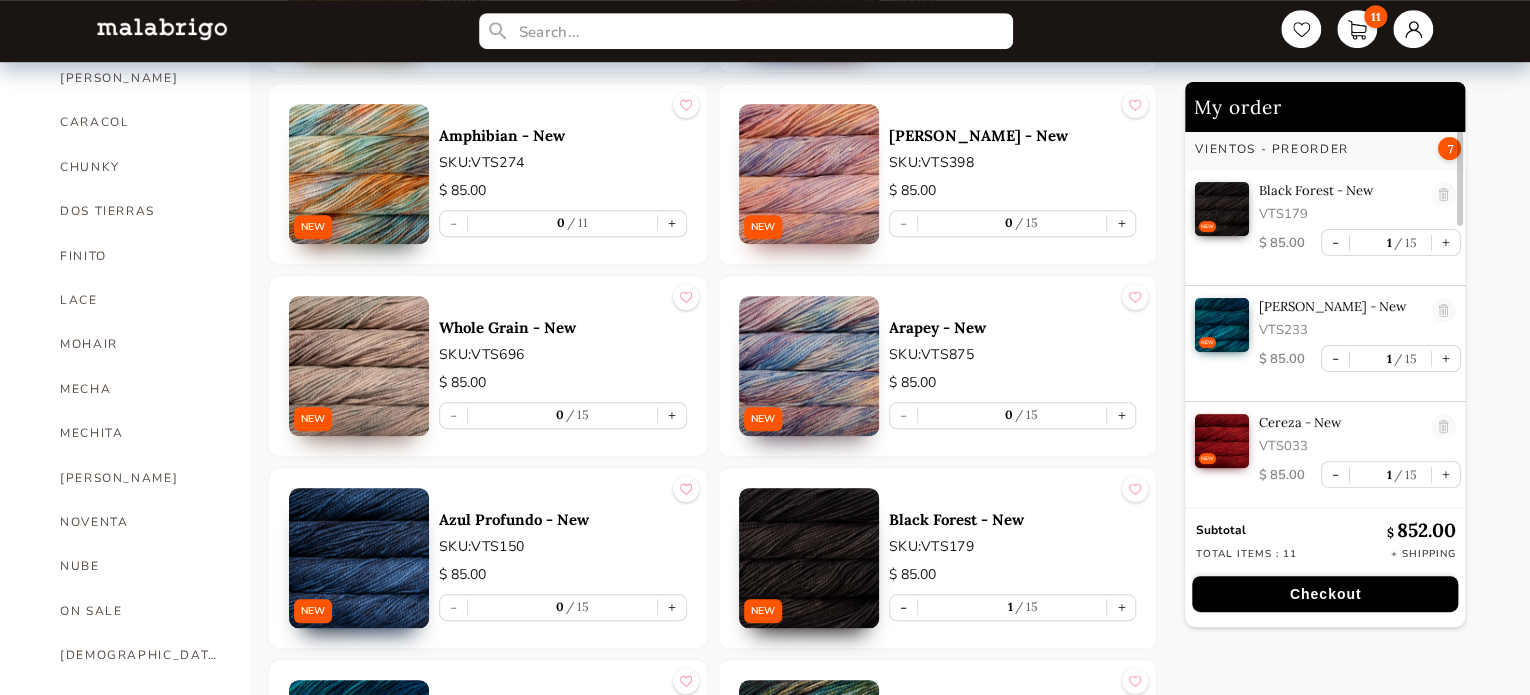 click at bounding box center [809, 174] 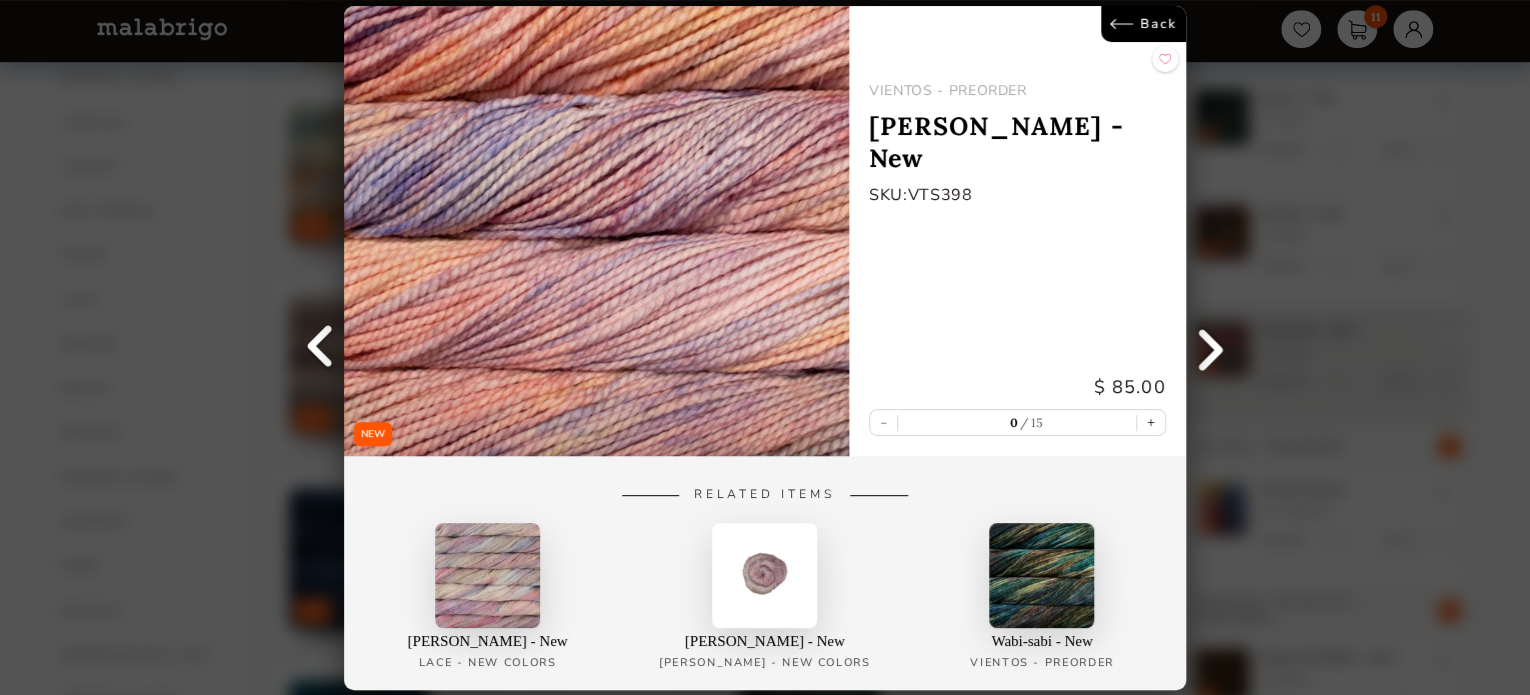 scroll, scrollTop: 6, scrollLeft: 0, axis: vertical 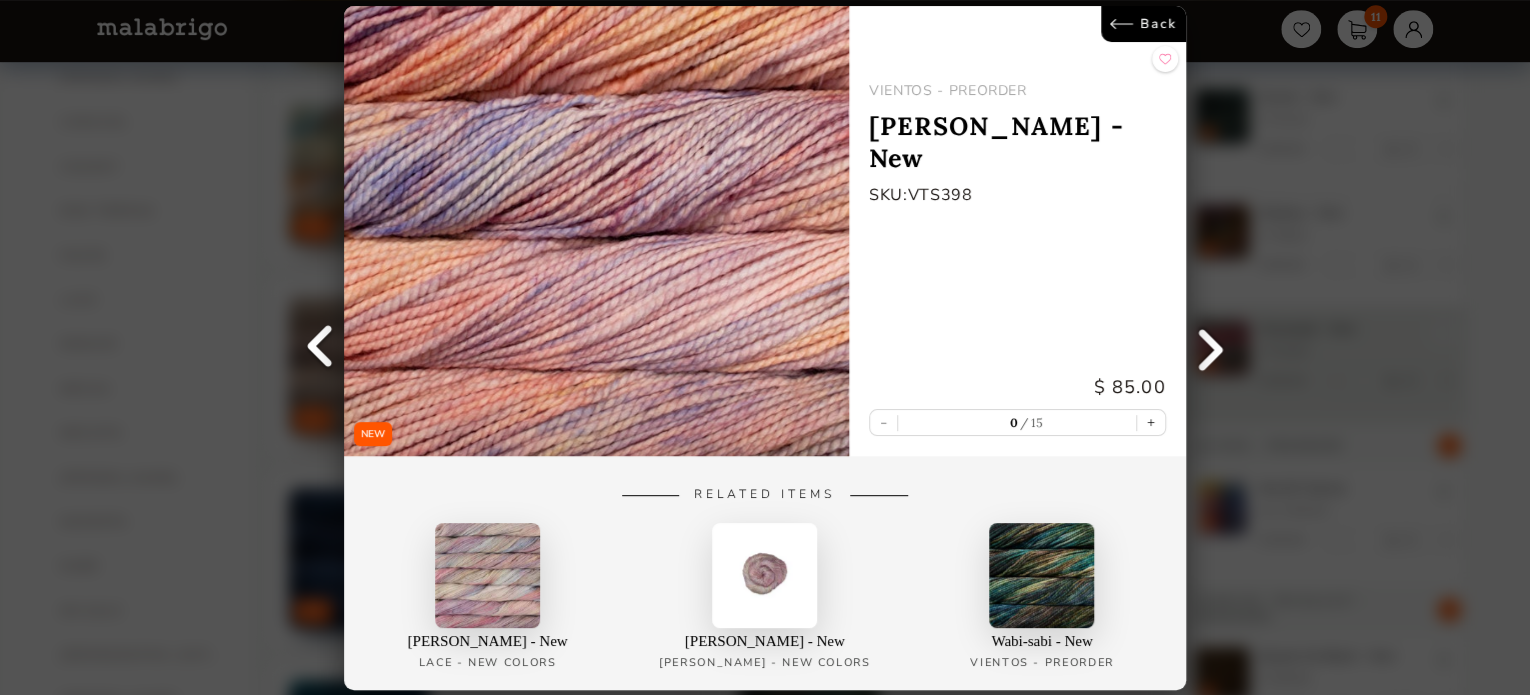 click on "Back" at bounding box center [1143, 24] 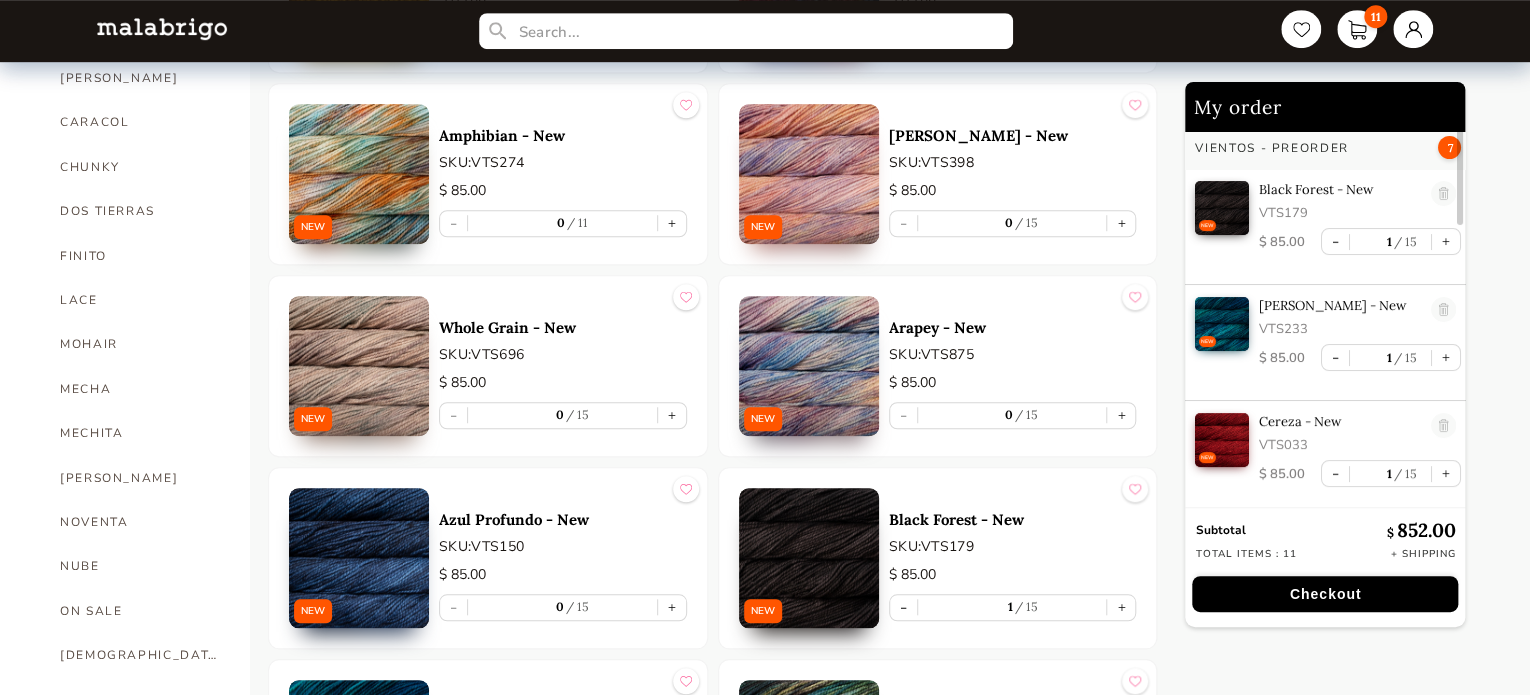 scroll, scrollTop: 5, scrollLeft: 0, axis: vertical 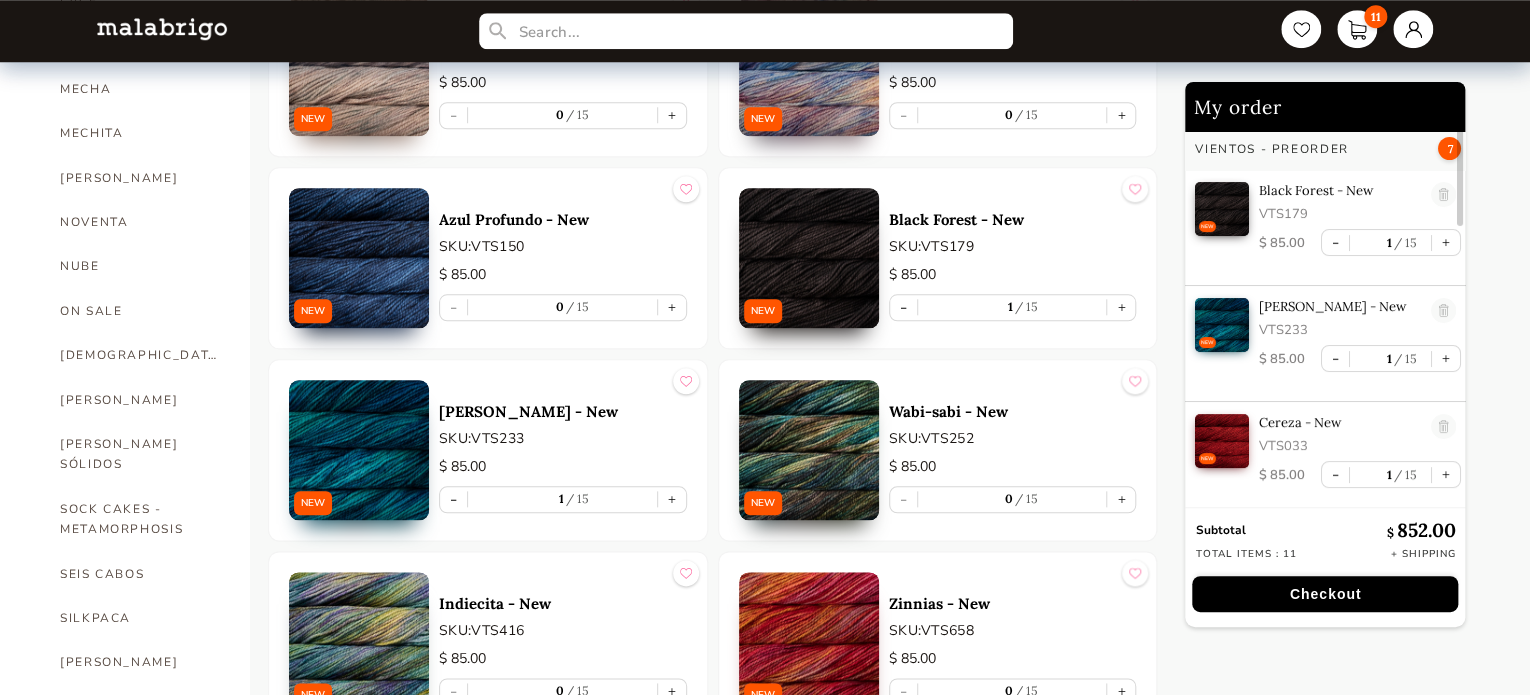 click at bounding box center [359, 258] 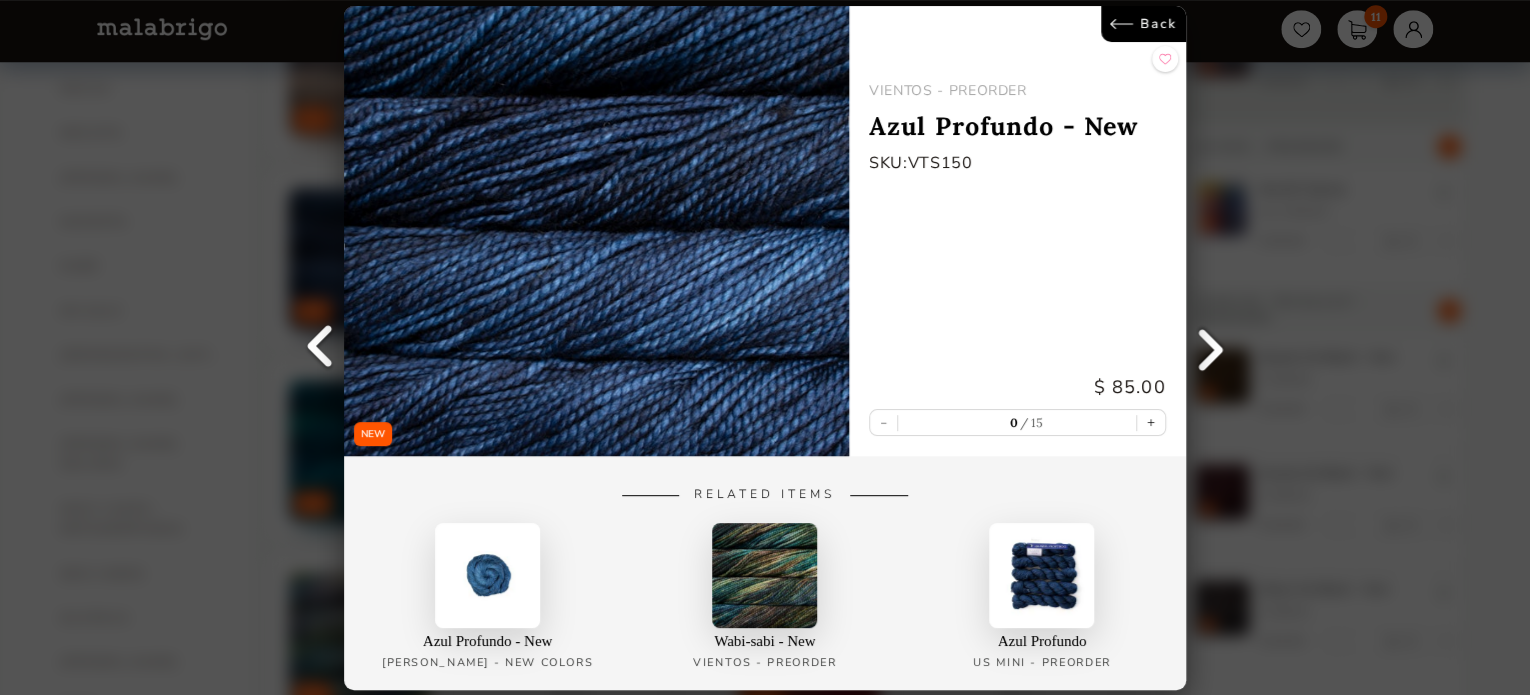 scroll, scrollTop: 6, scrollLeft: 0, axis: vertical 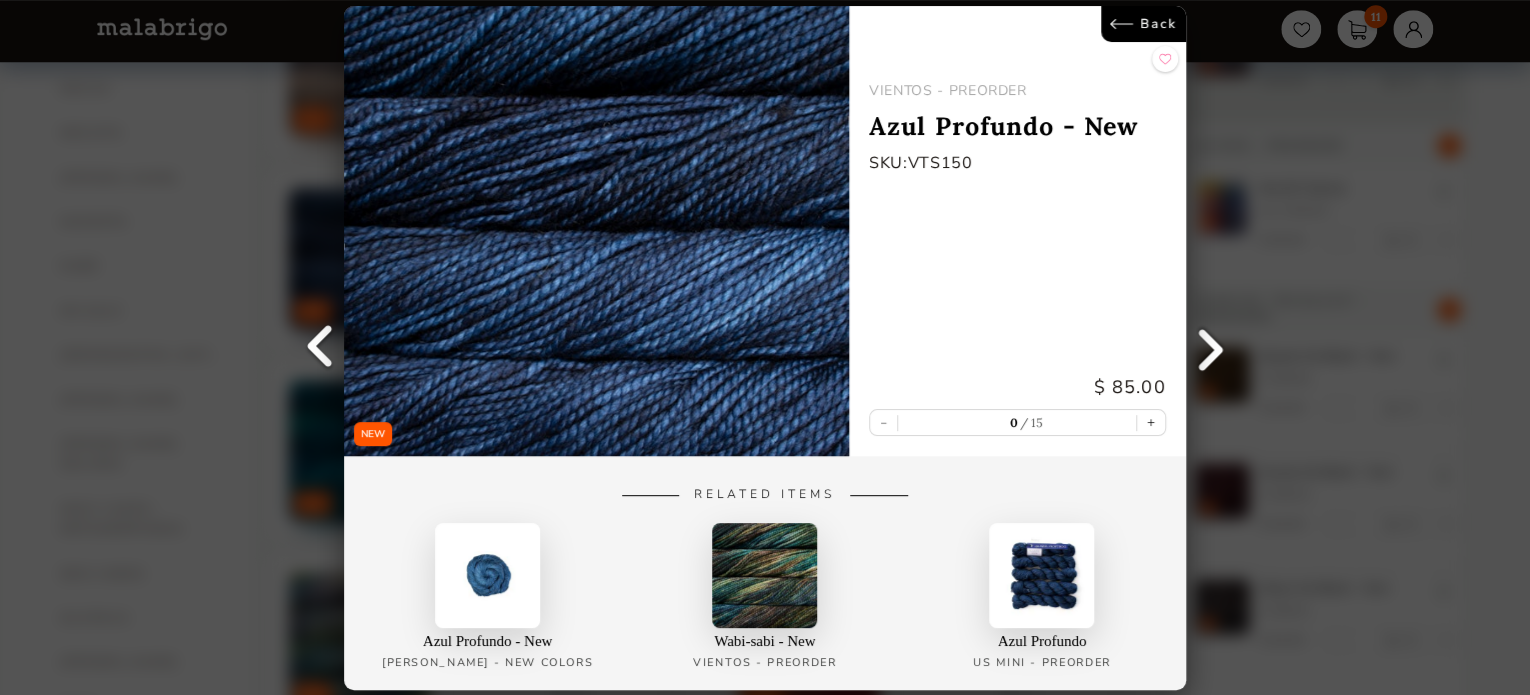 click on "Back" at bounding box center [1143, 24] 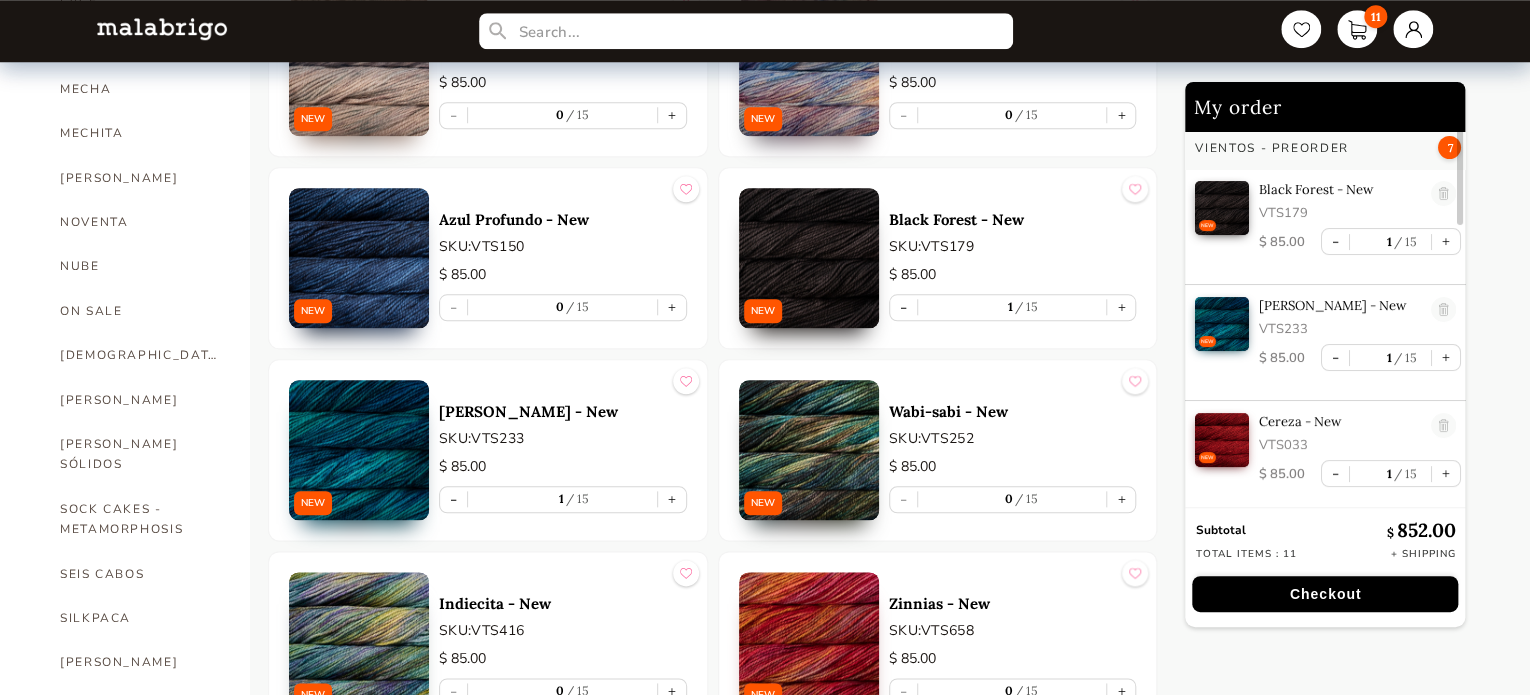 scroll, scrollTop: 5, scrollLeft: 0, axis: vertical 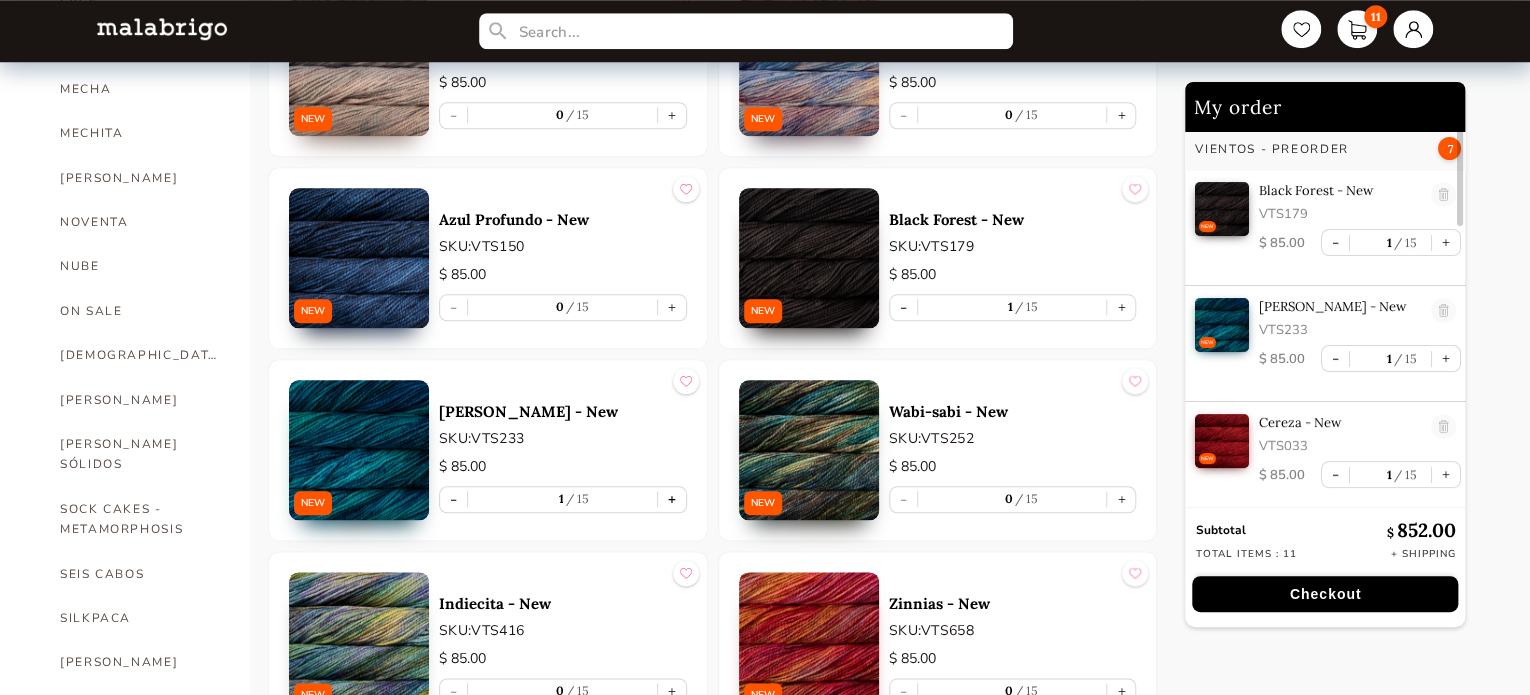 click on "+" at bounding box center [672, 499] 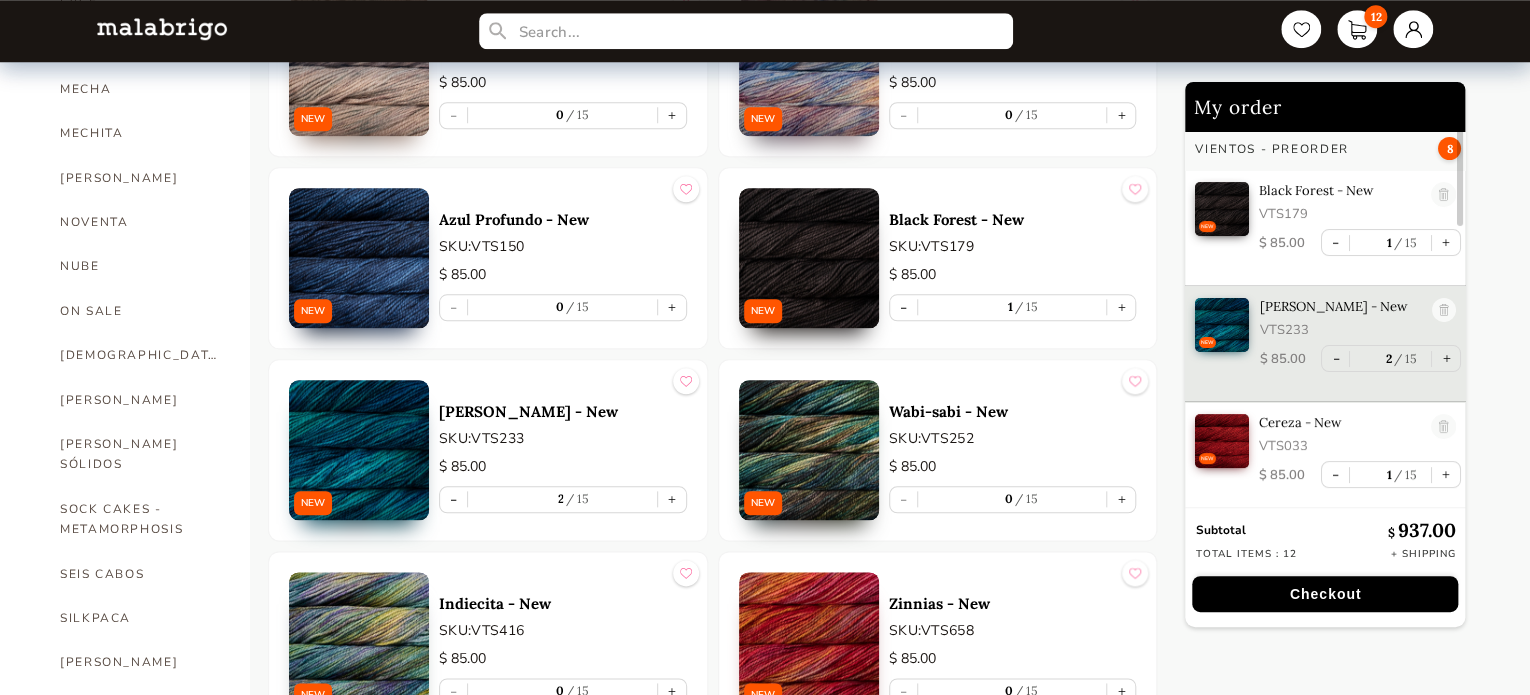 scroll, scrollTop: 0, scrollLeft: 0, axis: both 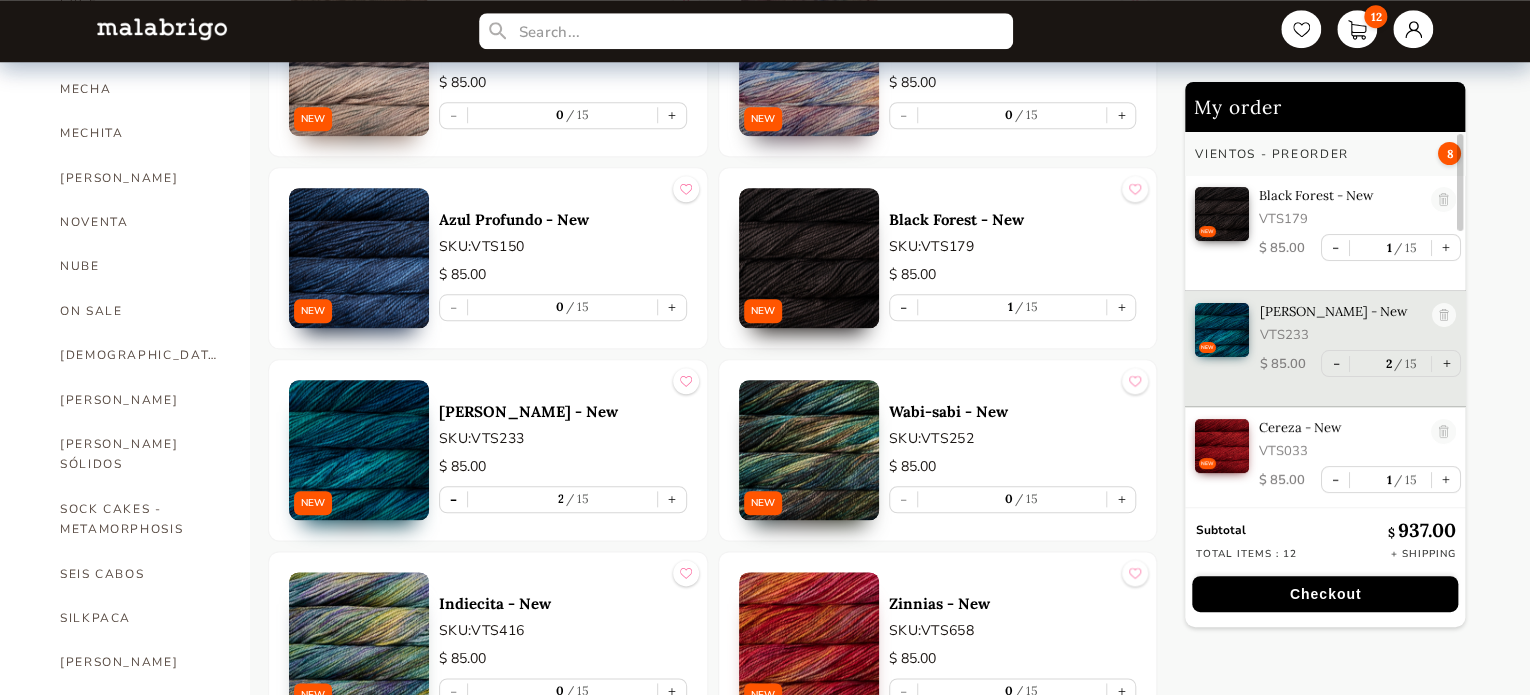 drag, startPoint x: 456, startPoint y: 495, endPoint x: 455, endPoint y: 480, distance: 15.033297 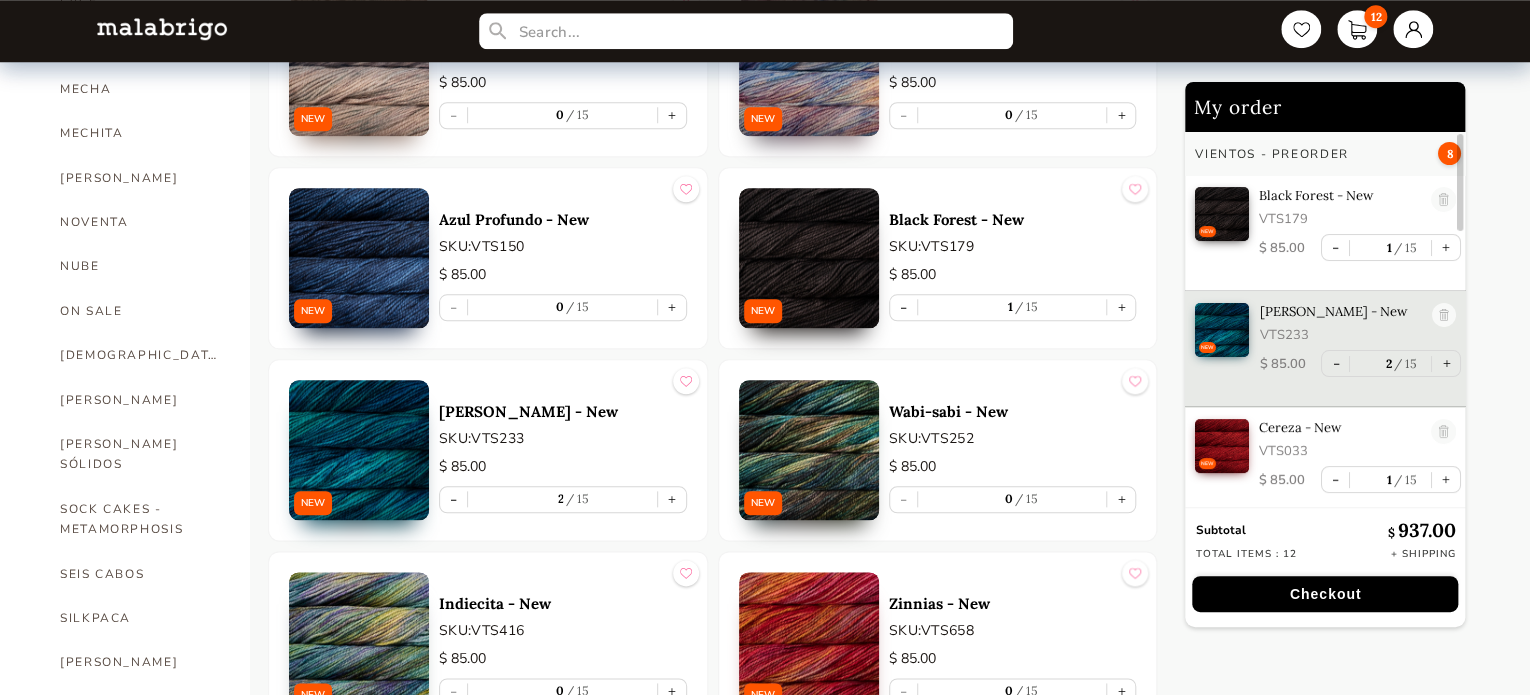 type on "1" 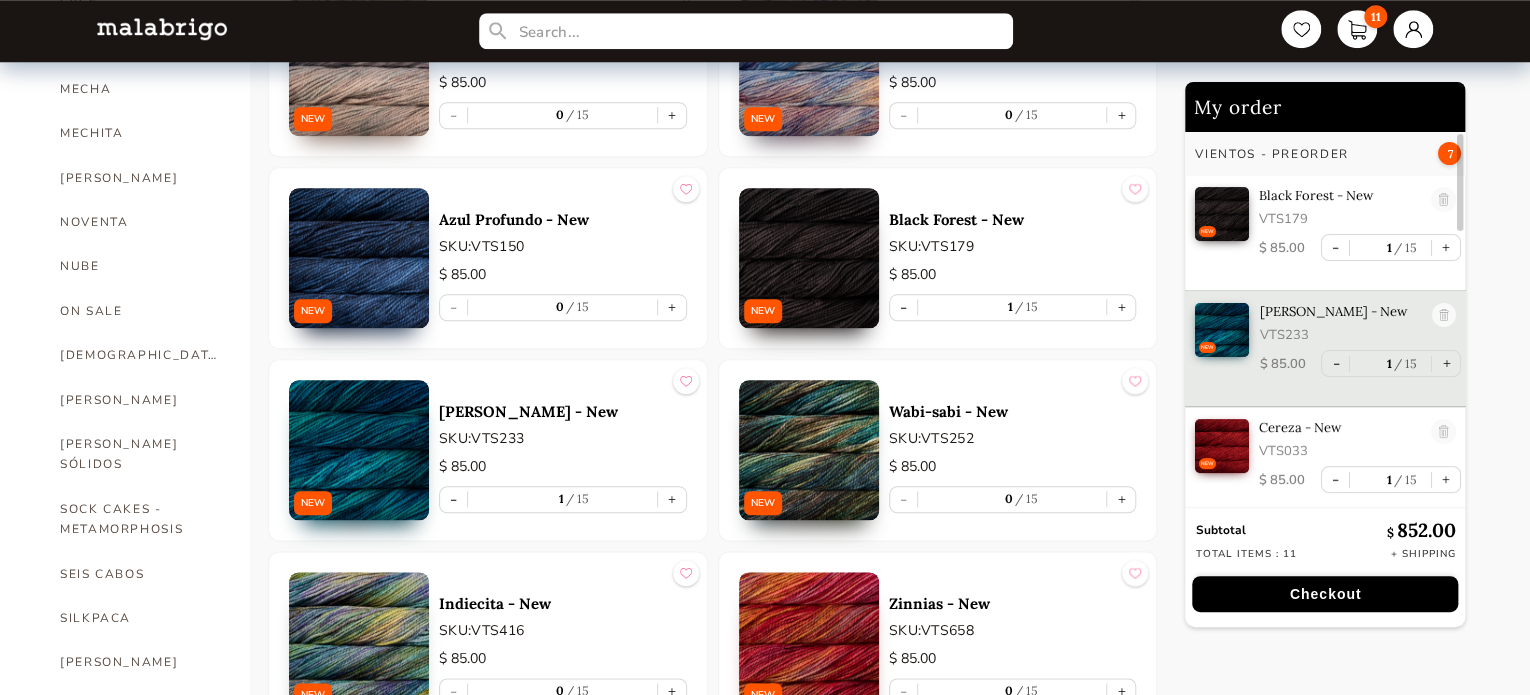 click at bounding box center (359, 450) 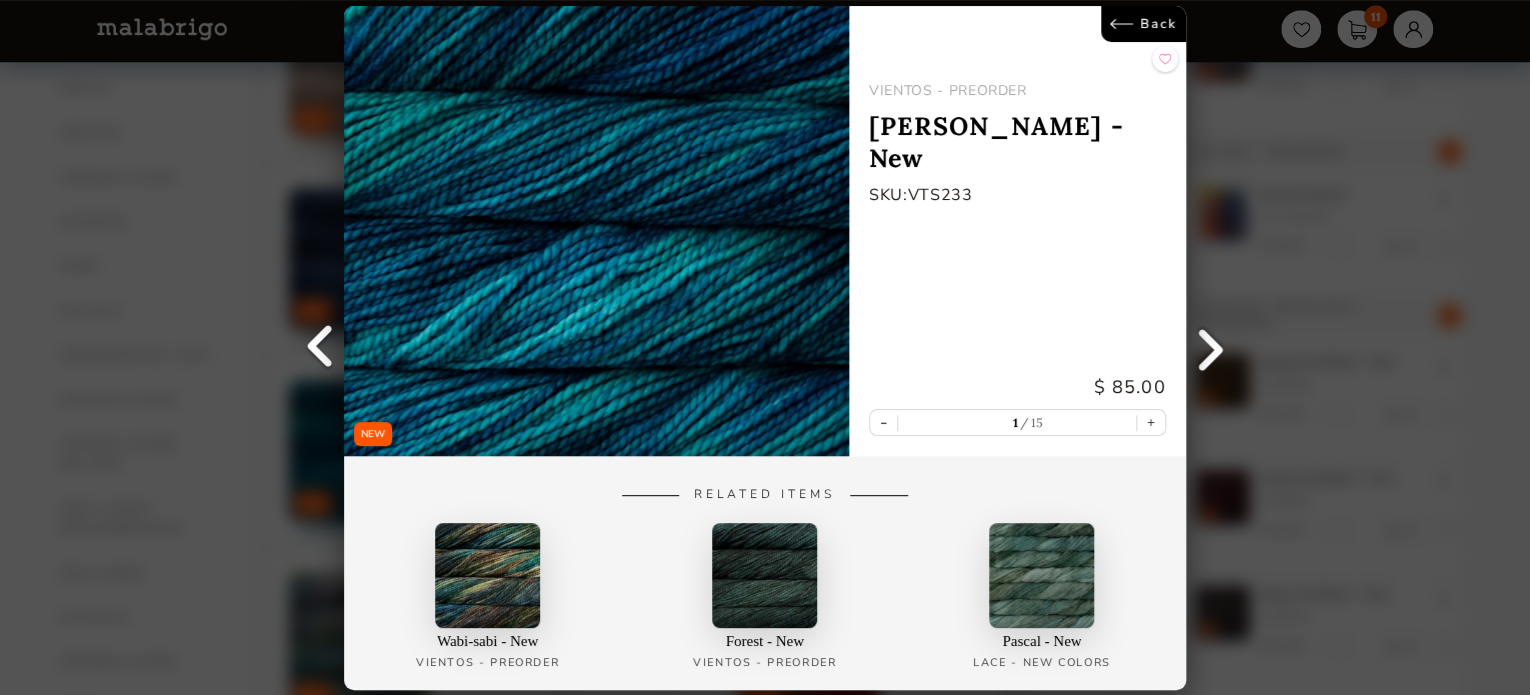 click on "Back" at bounding box center (1143, 24) 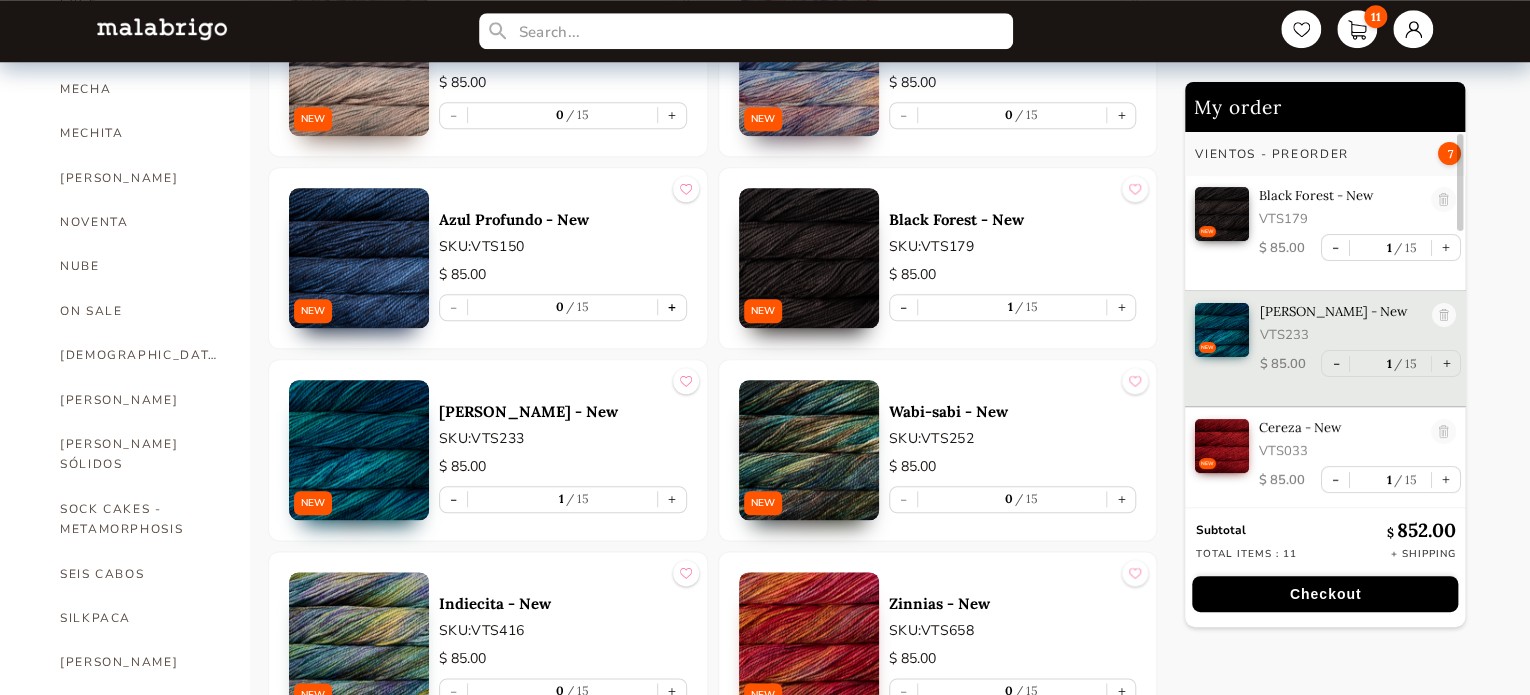 click on "+" at bounding box center [672, 307] 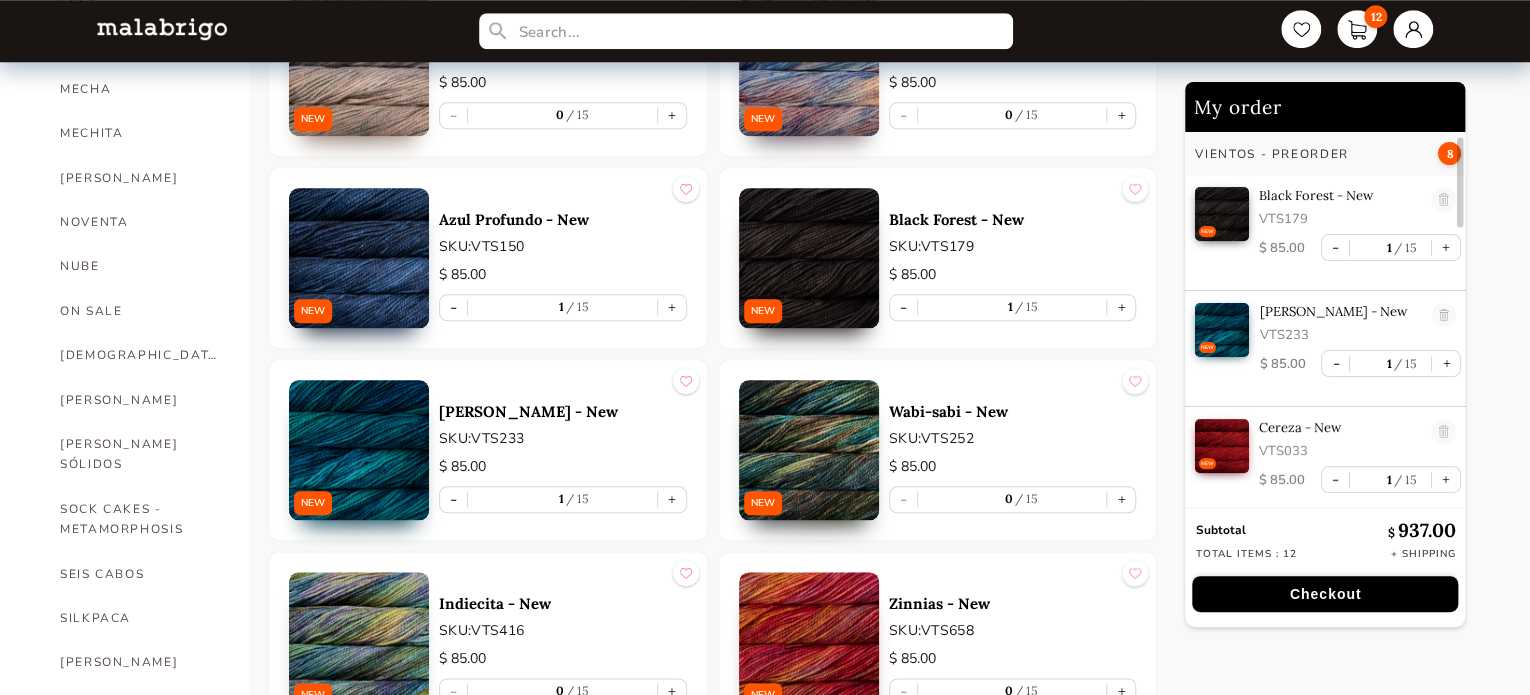 scroll, scrollTop: 5, scrollLeft: 0, axis: vertical 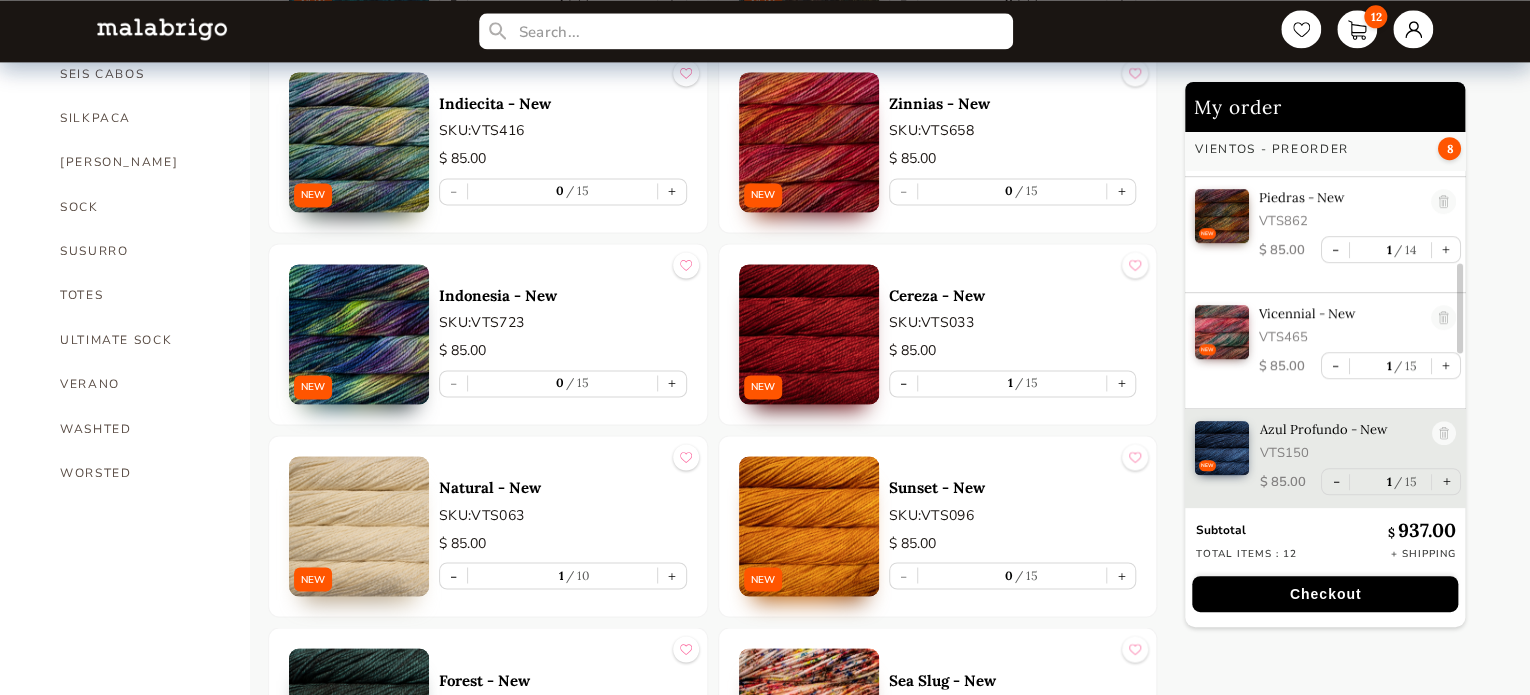 click at bounding box center (359, 334) 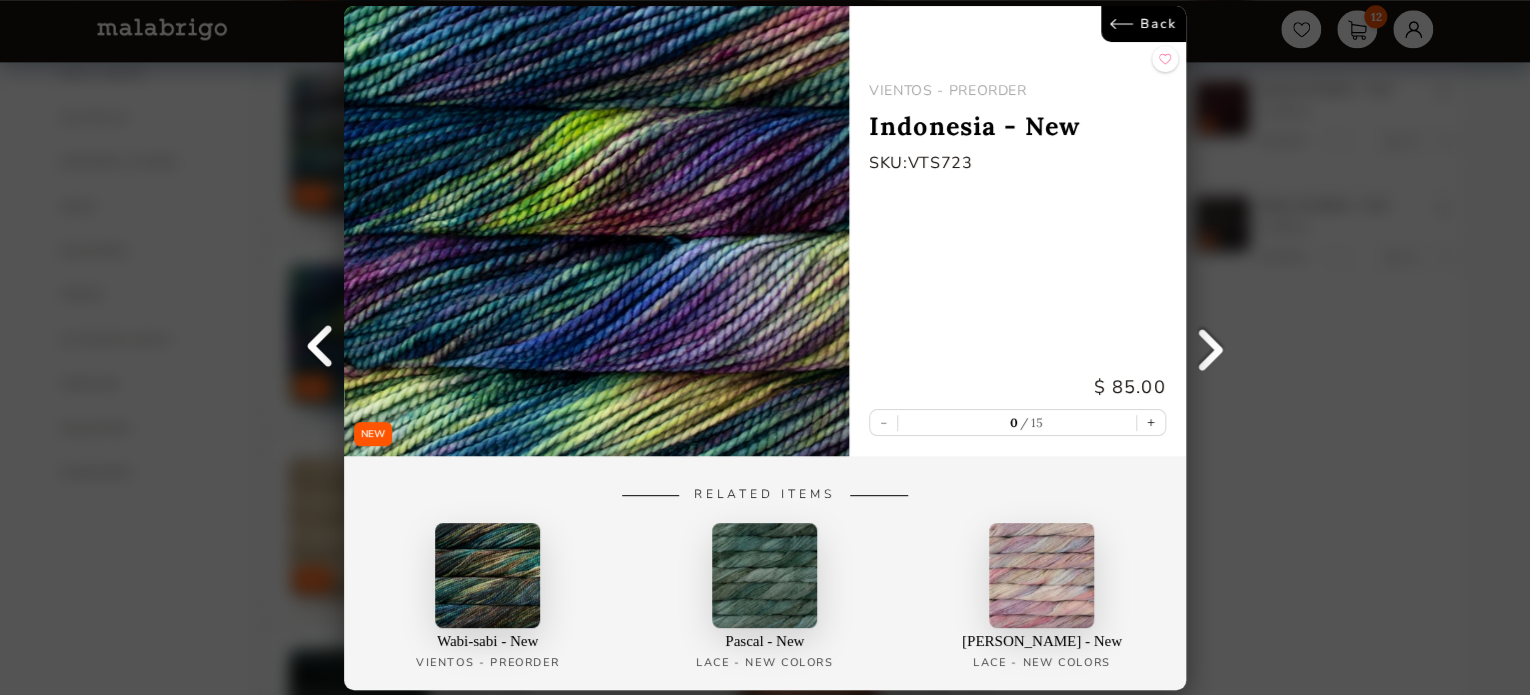scroll, scrollTop: 0, scrollLeft: 0, axis: both 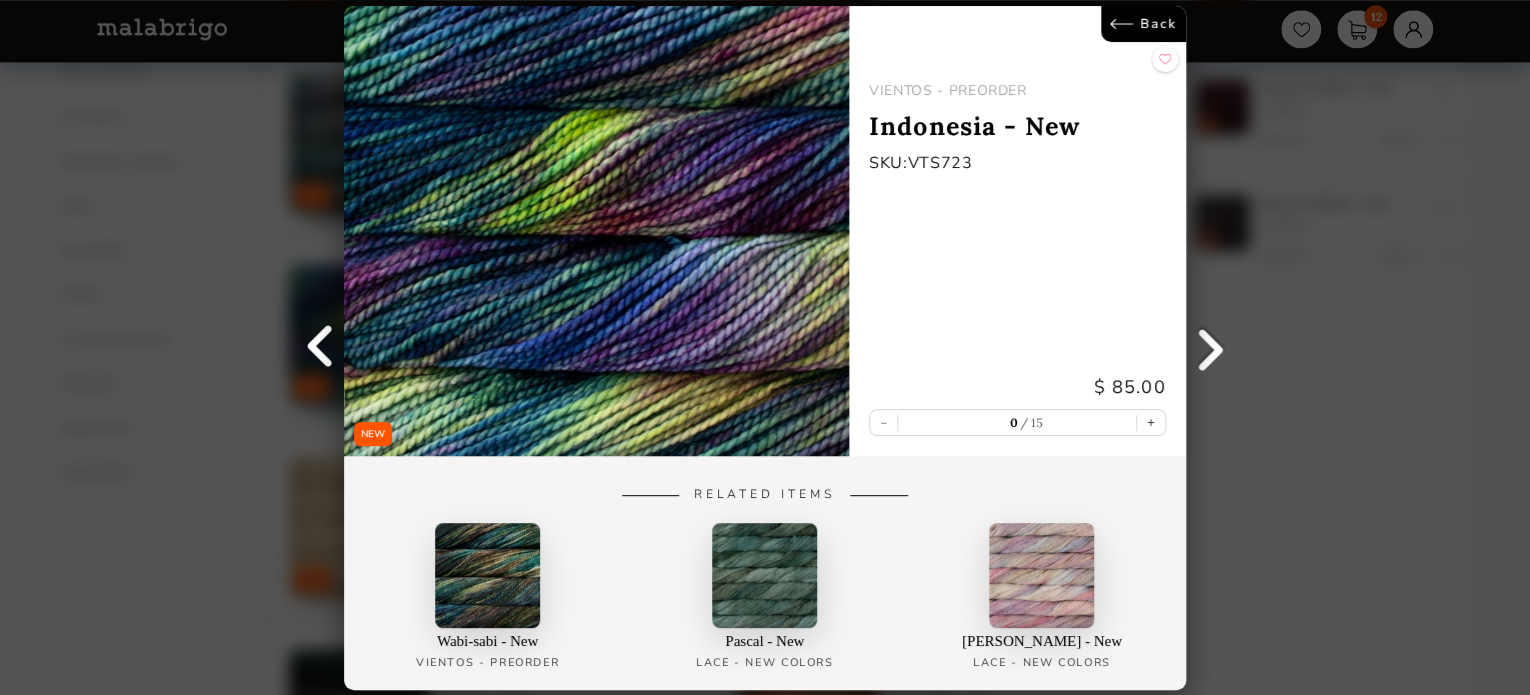 click on "Back" at bounding box center (1143, 24) 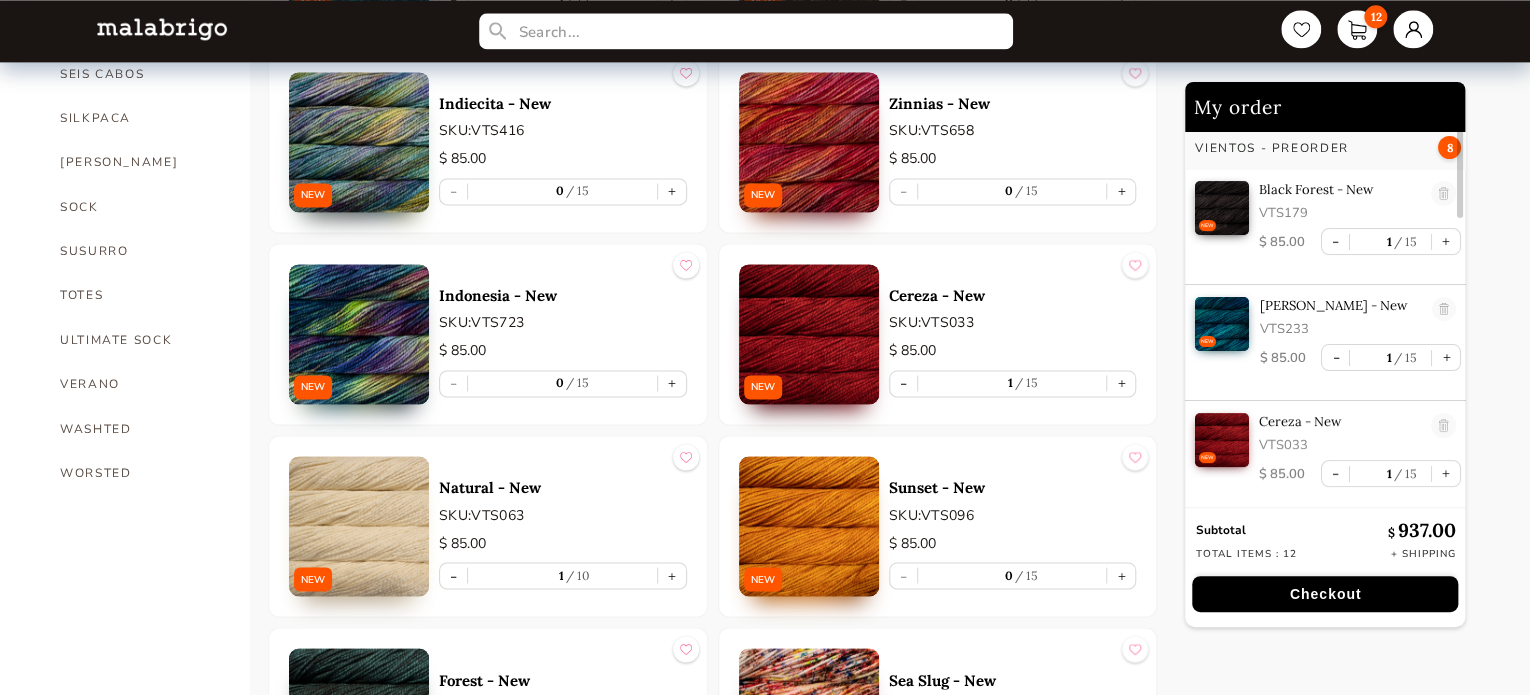 scroll, scrollTop: 5, scrollLeft: 0, axis: vertical 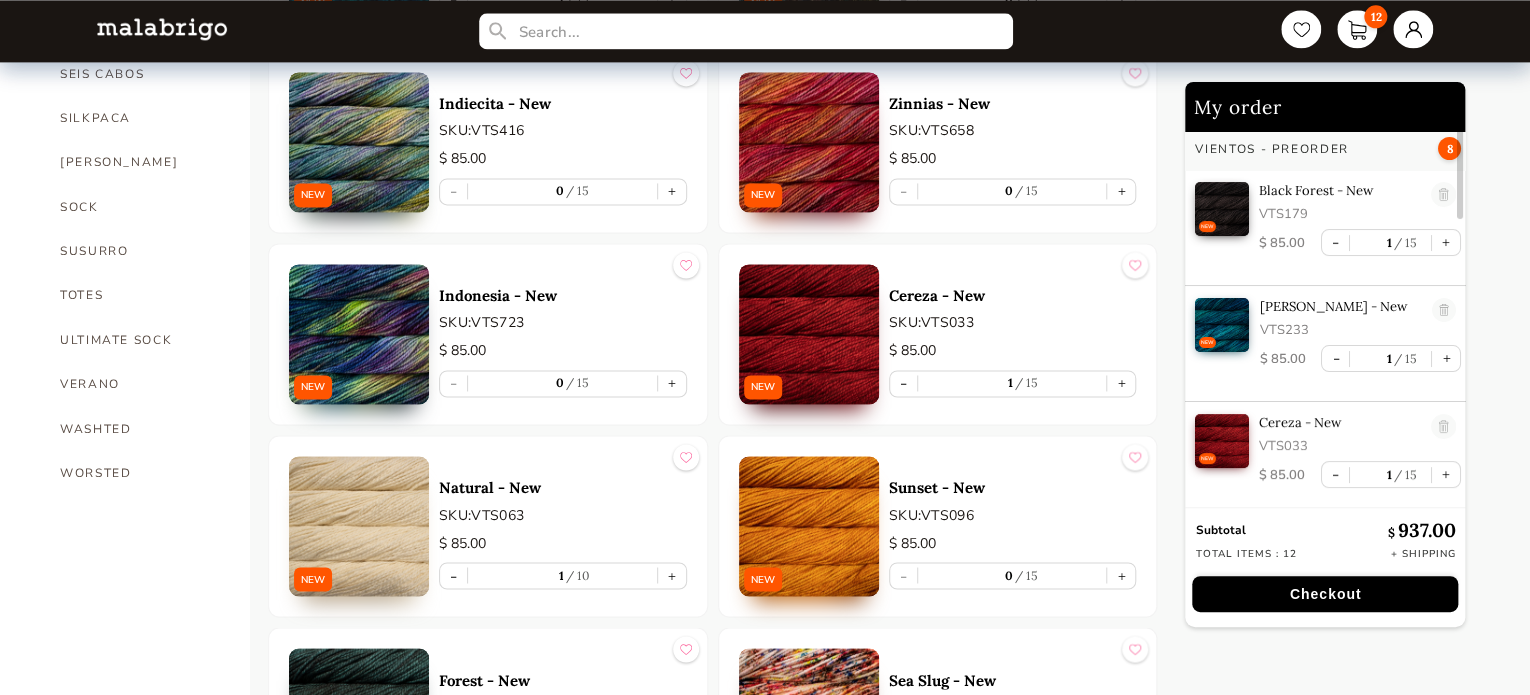 click at bounding box center [359, 142] 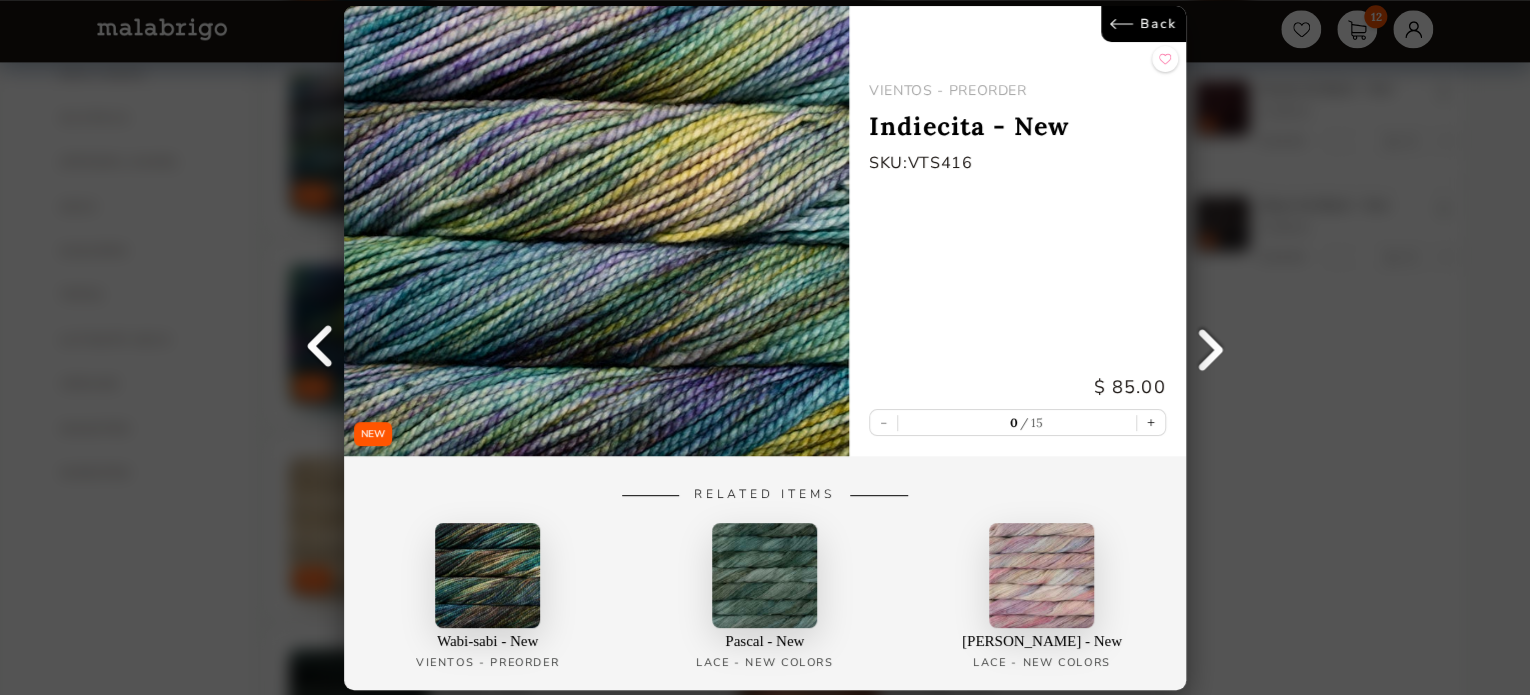 scroll, scrollTop: 6, scrollLeft: 0, axis: vertical 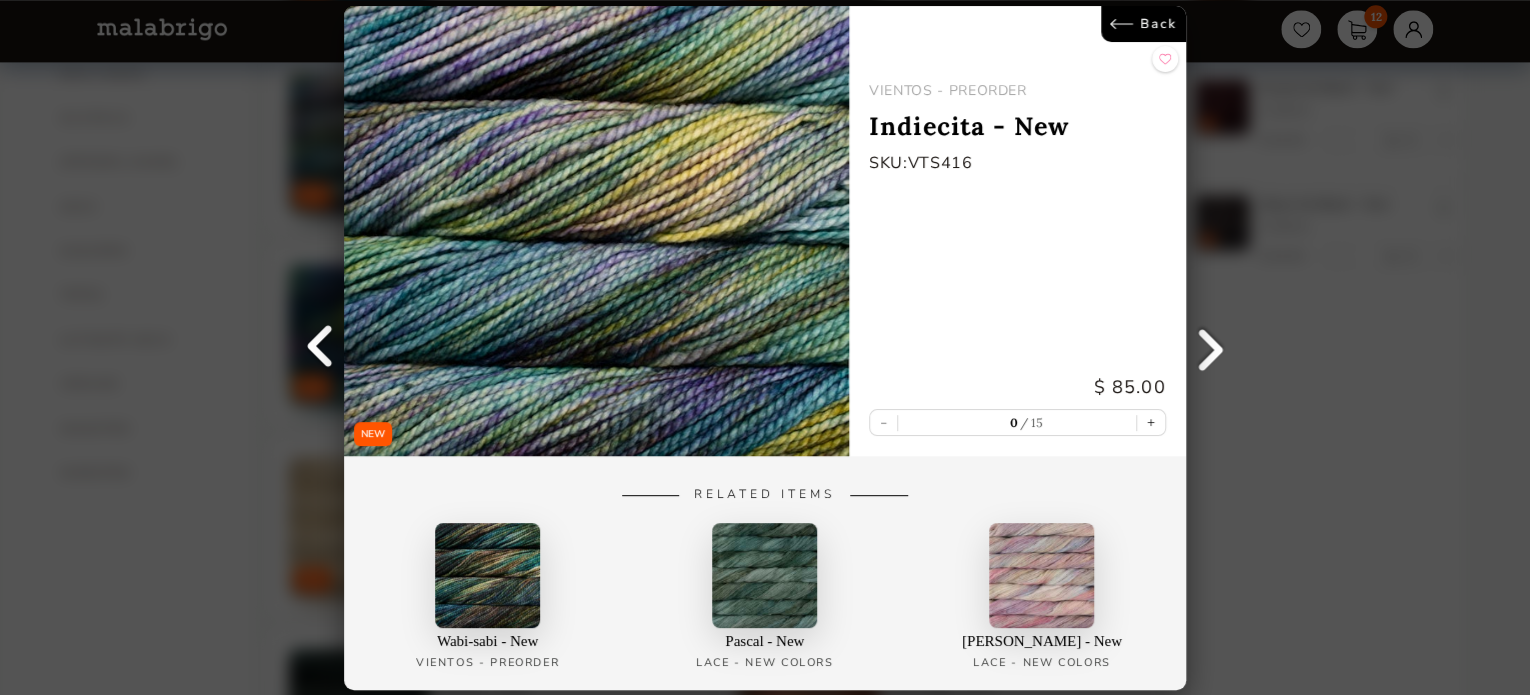 click on "Back" at bounding box center (1143, 24) 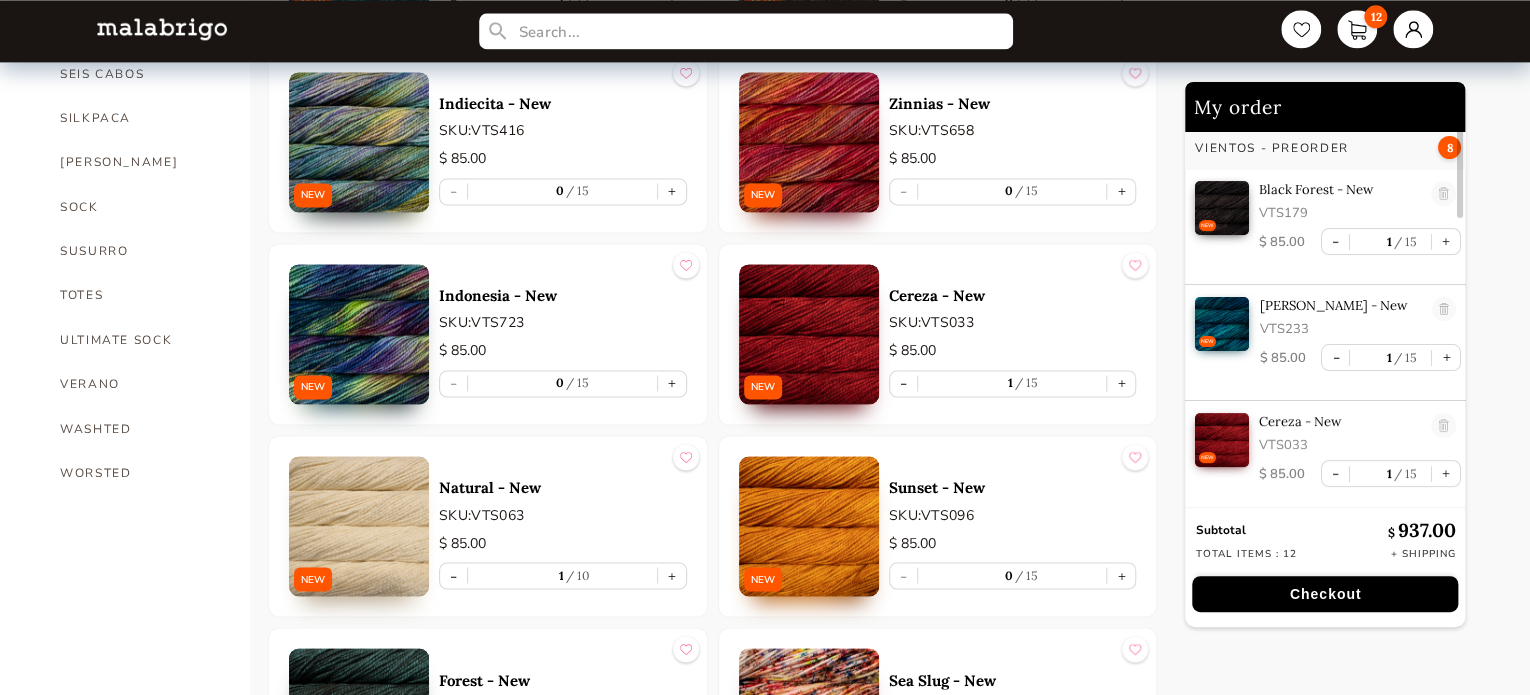 scroll, scrollTop: 5, scrollLeft: 0, axis: vertical 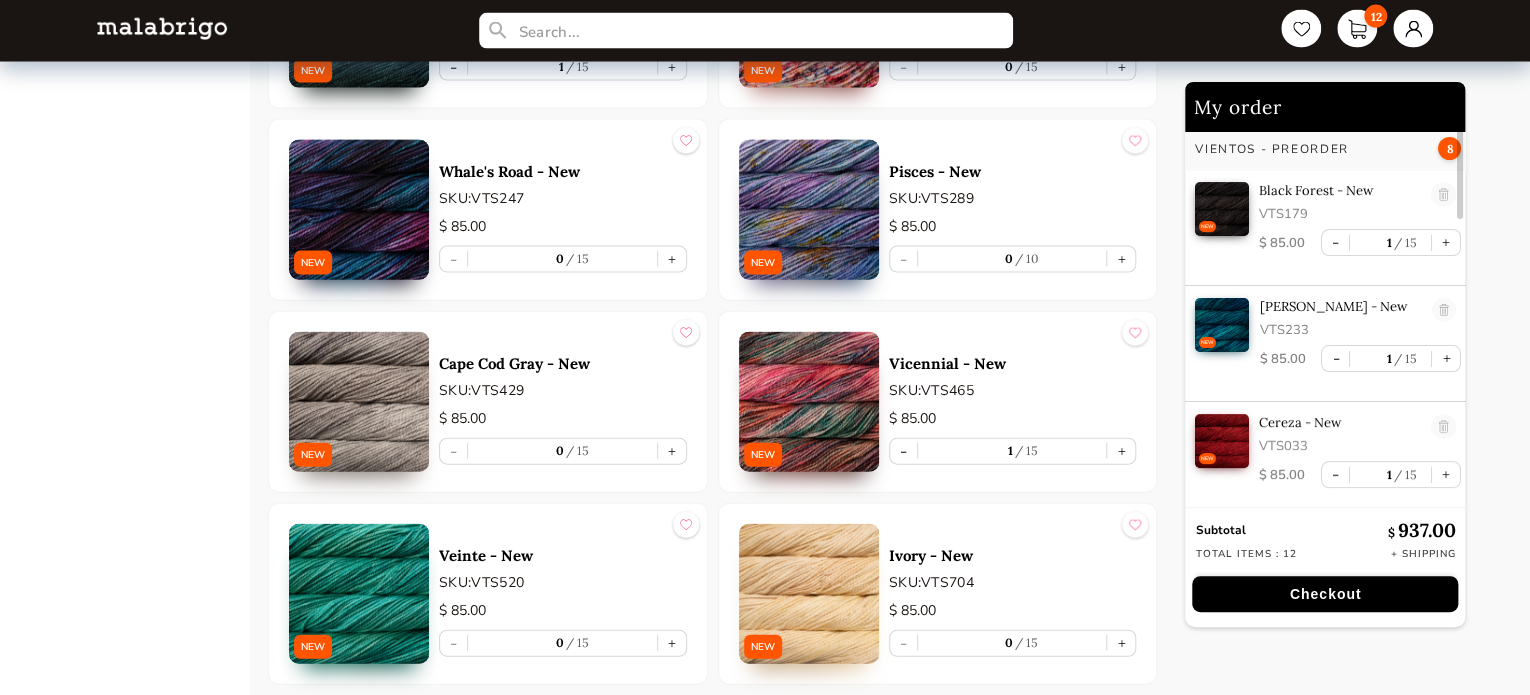 click at bounding box center (809, 210) 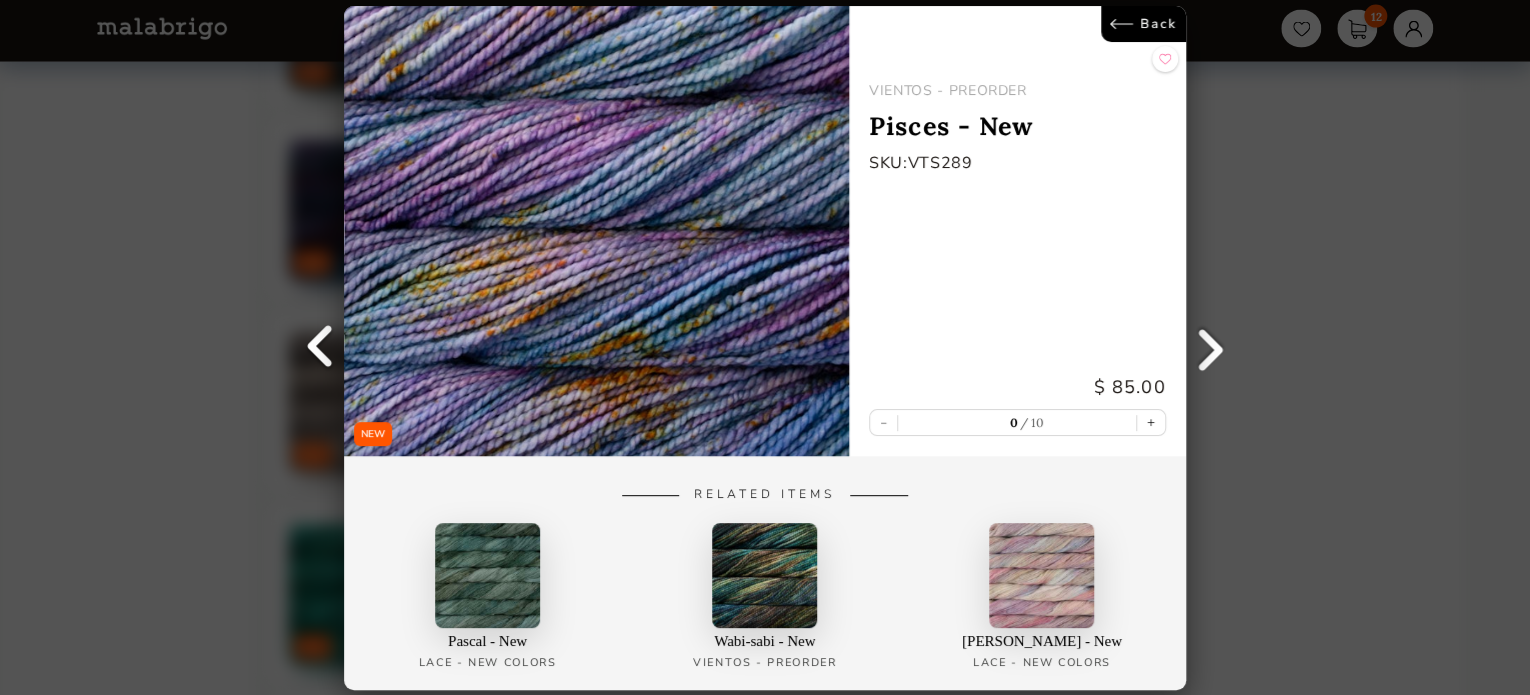 scroll, scrollTop: 6, scrollLeft: 0, axis: vertical 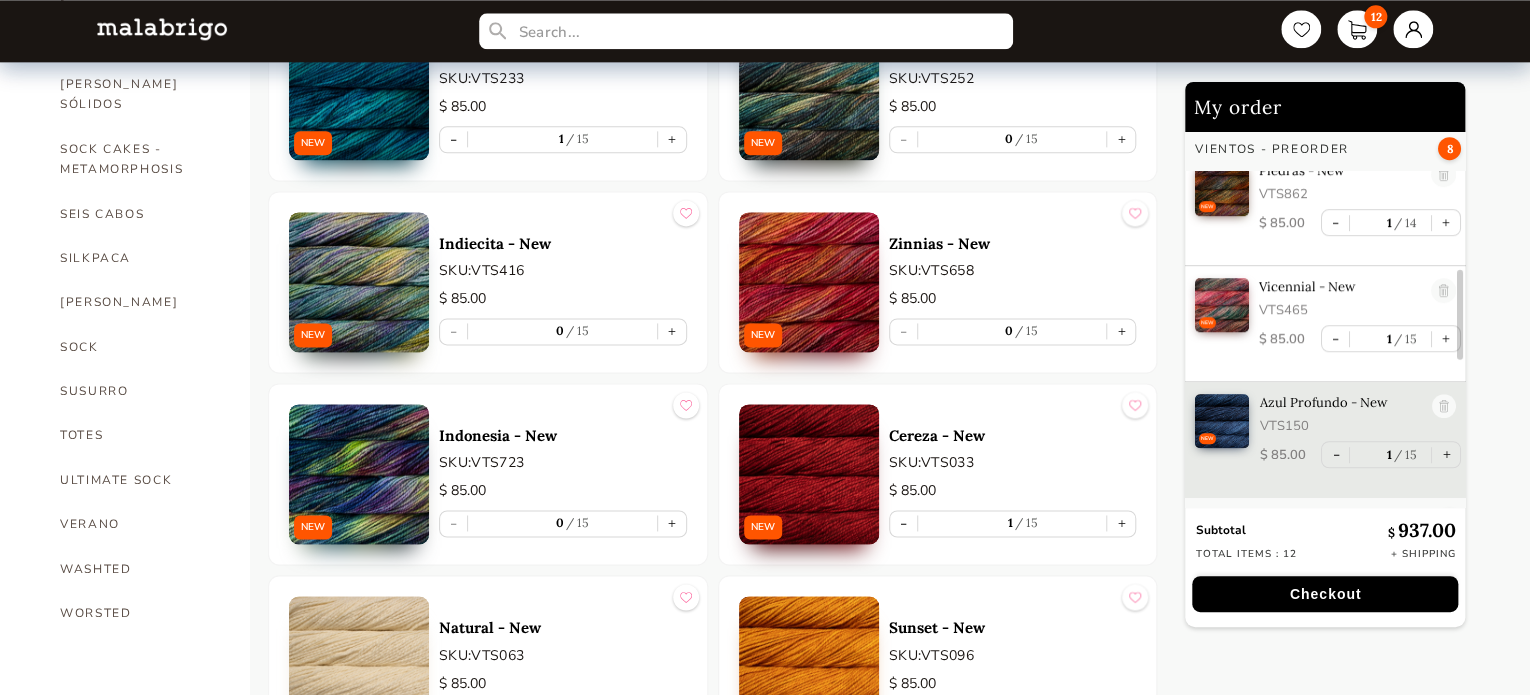 click at bounding box center [809, 282] 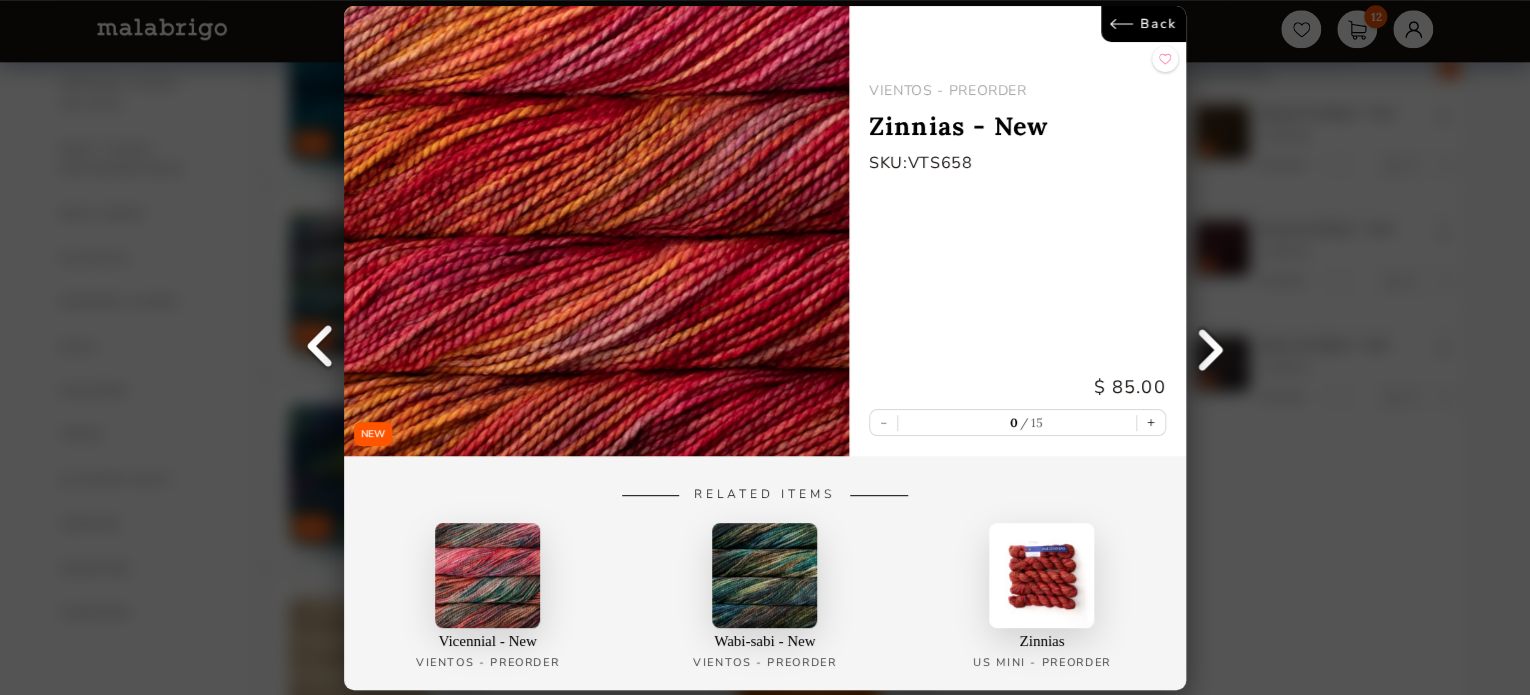 scroll, scrollTop: 0, scrollLeft: 0, axis: both 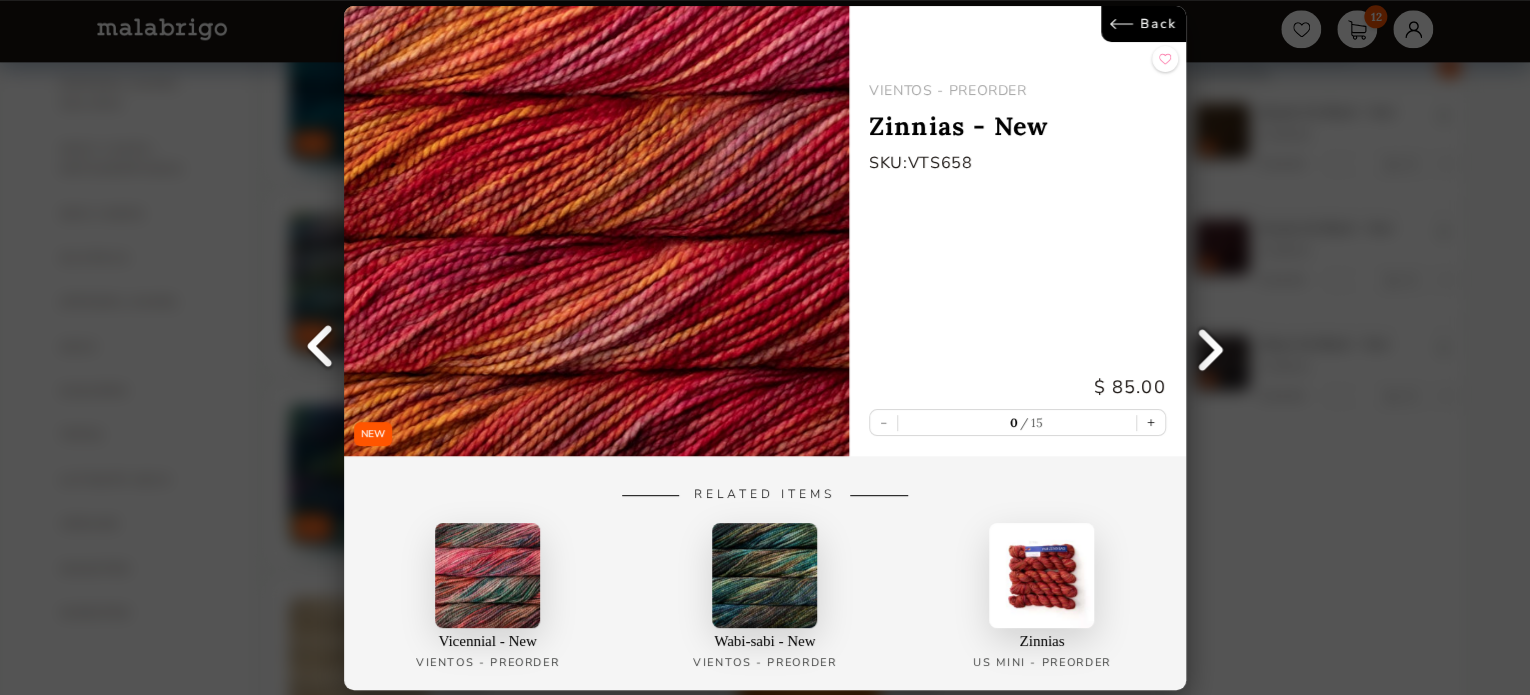 click on "Back" at bounding box center (1143, 24) 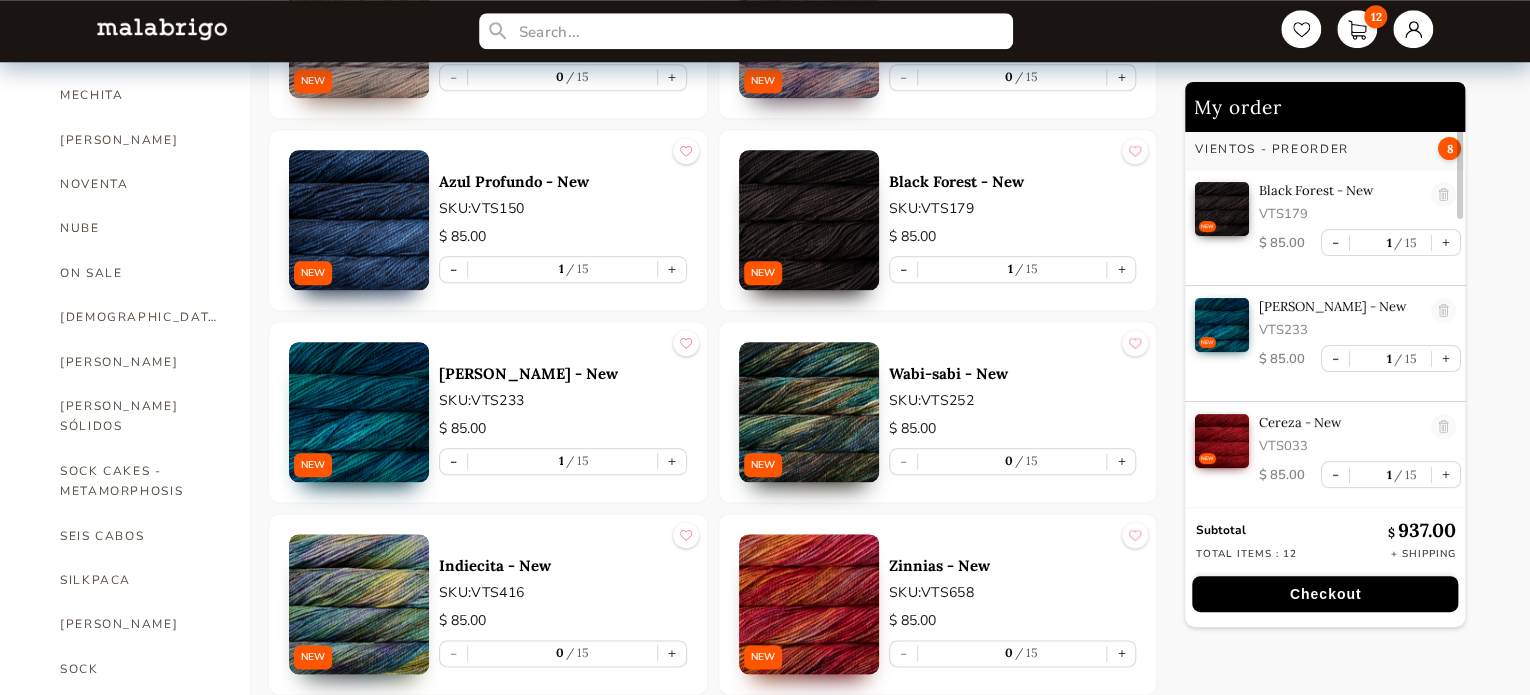 scroll, scrollTop: 860, scrollLeft: 0, axis: vertical 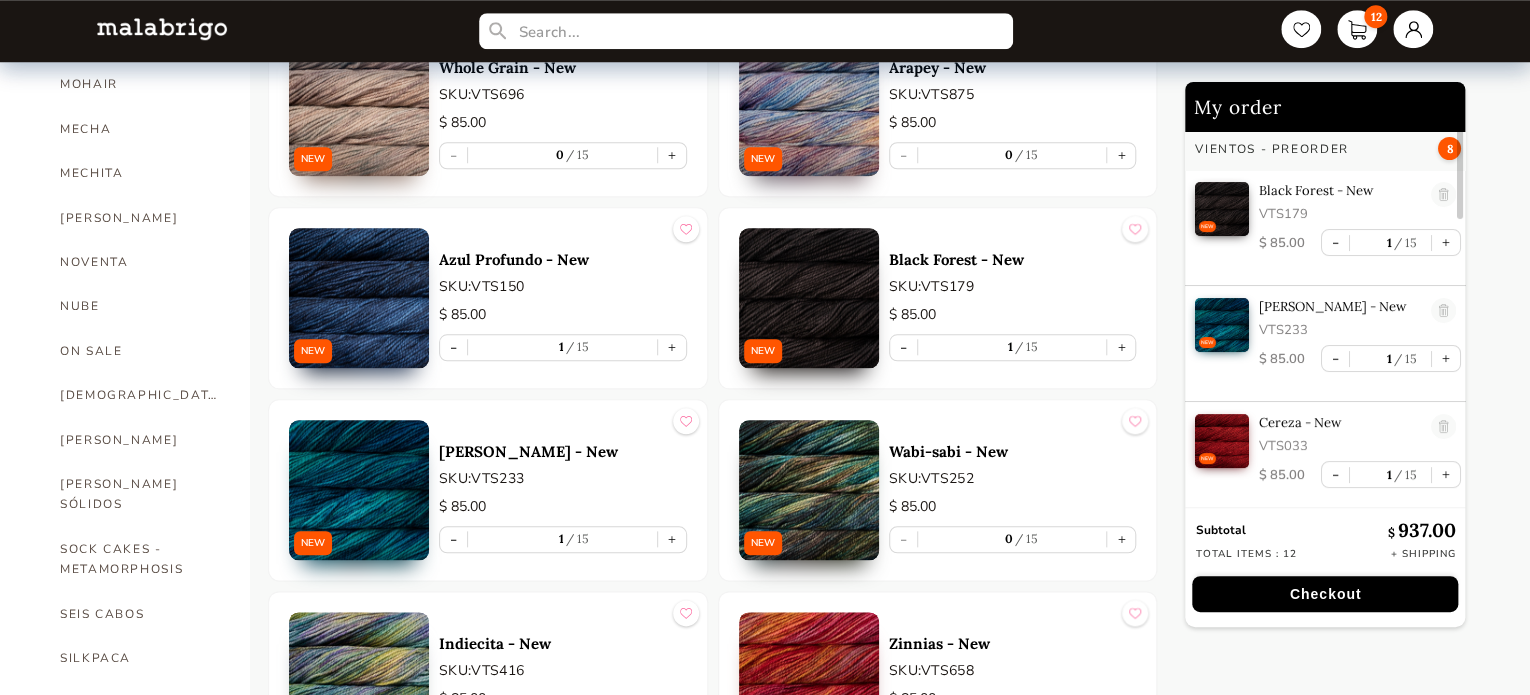 click at bounding box center (809, 490) 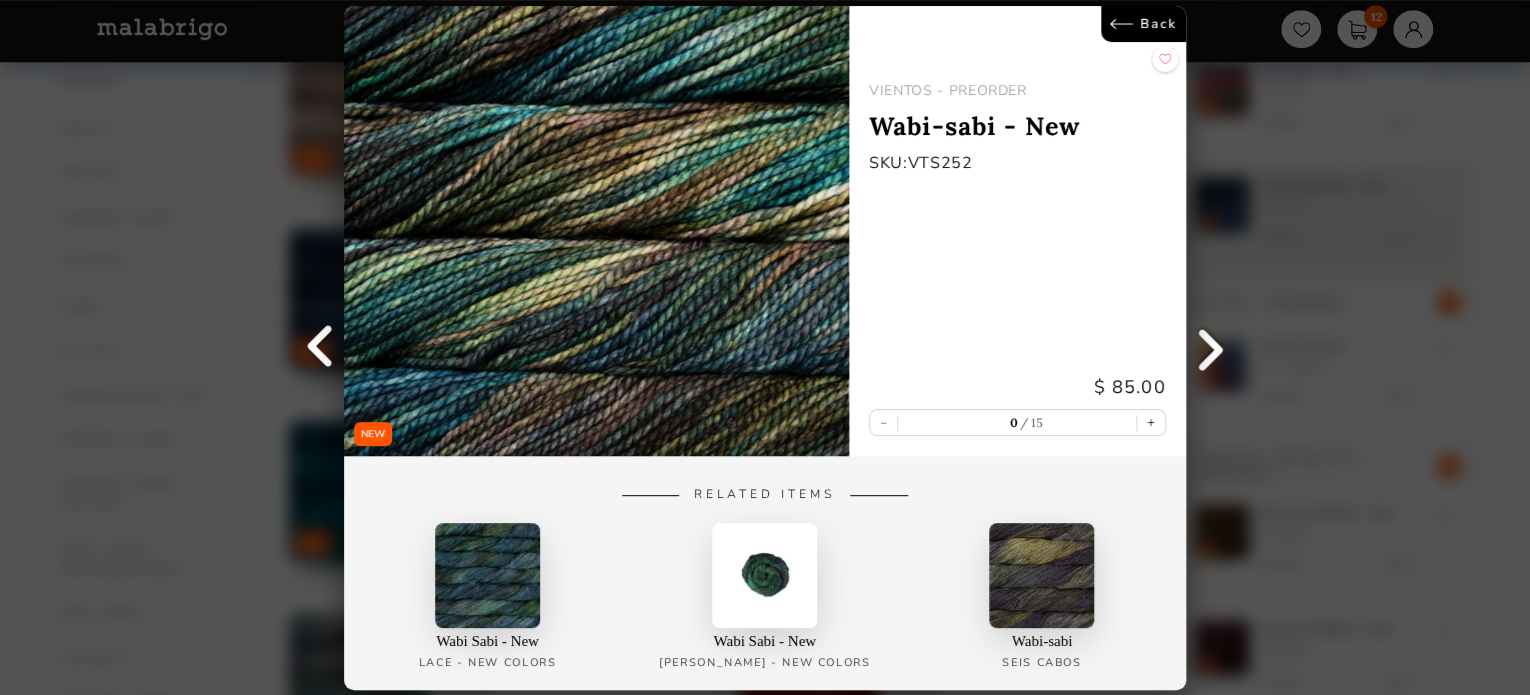 scroll, scrollTop: 6, scrollLeft: 0, axis: vertical 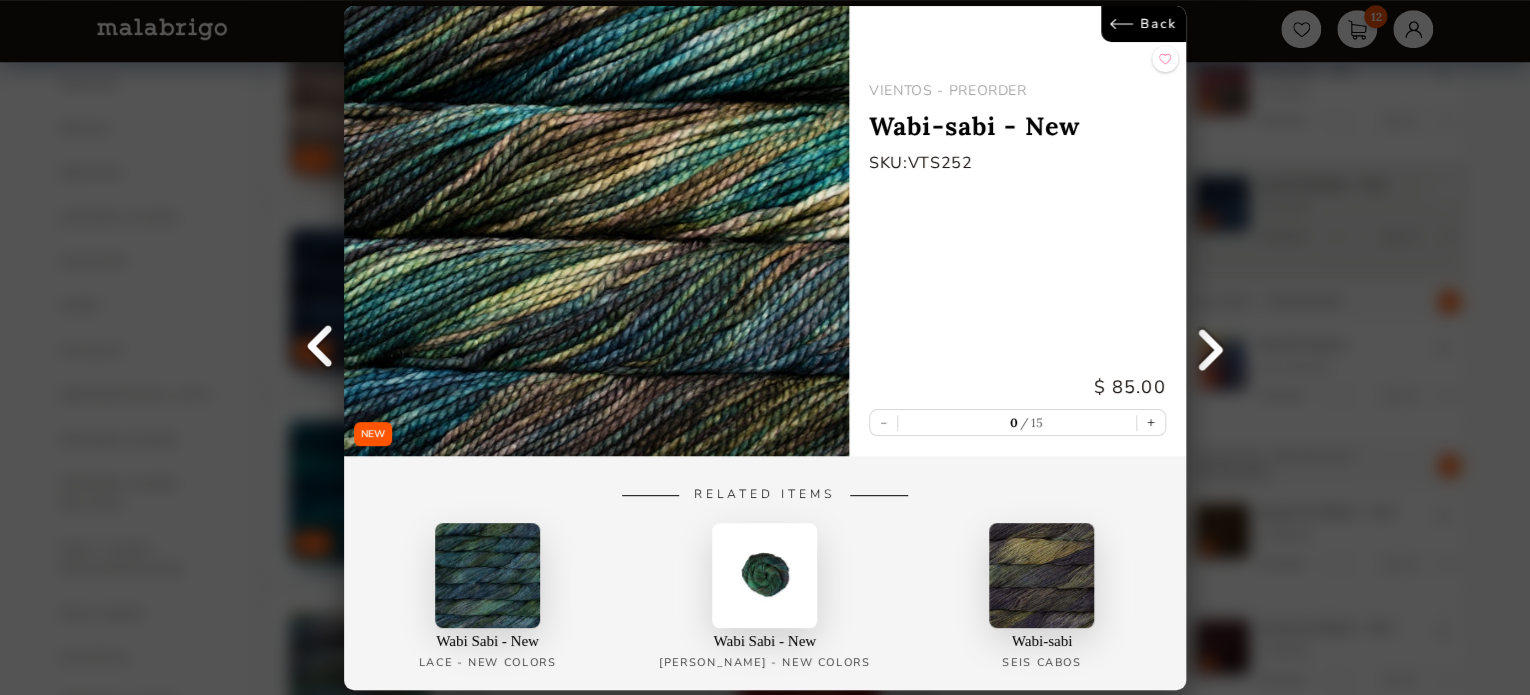 click on "Back" at bounding box center [1143, 24] 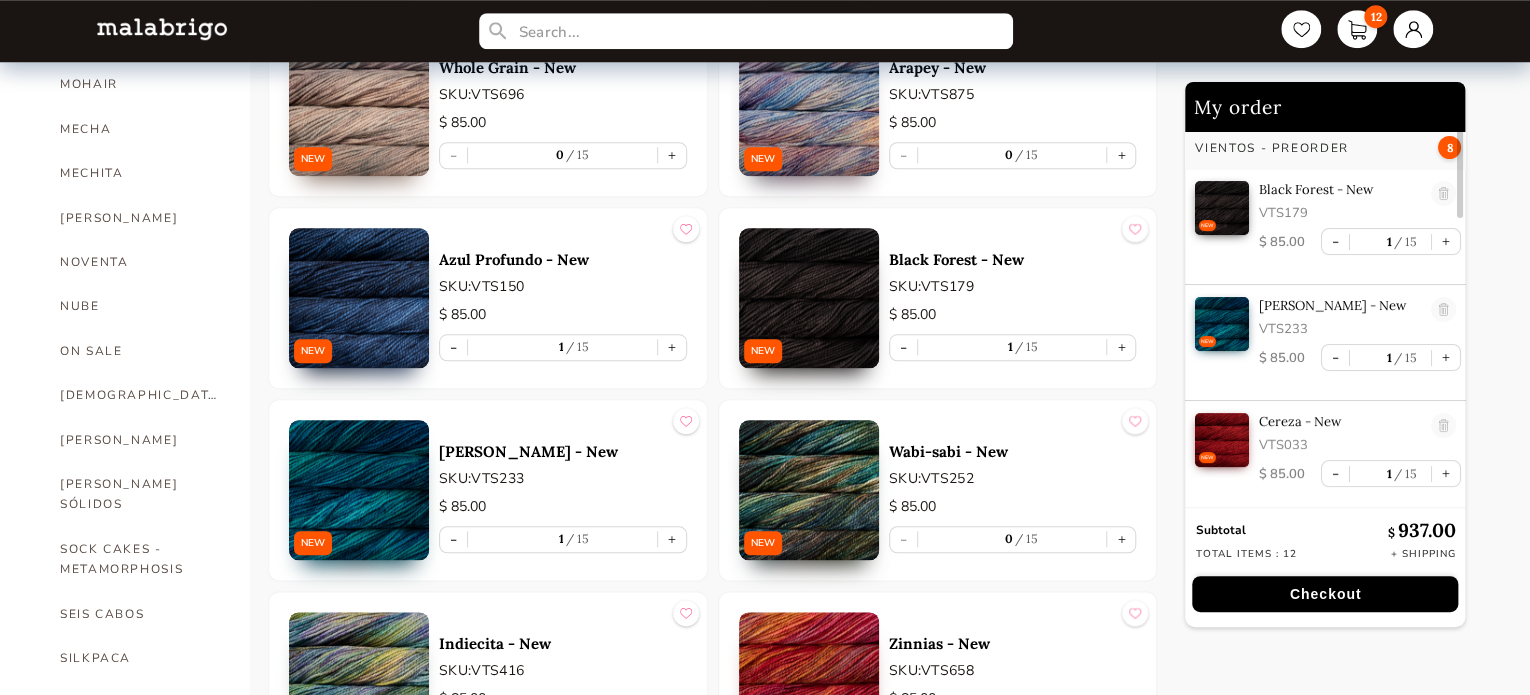 scroll, scrollTop: 5, scrollLeft: 0, axis: vertical 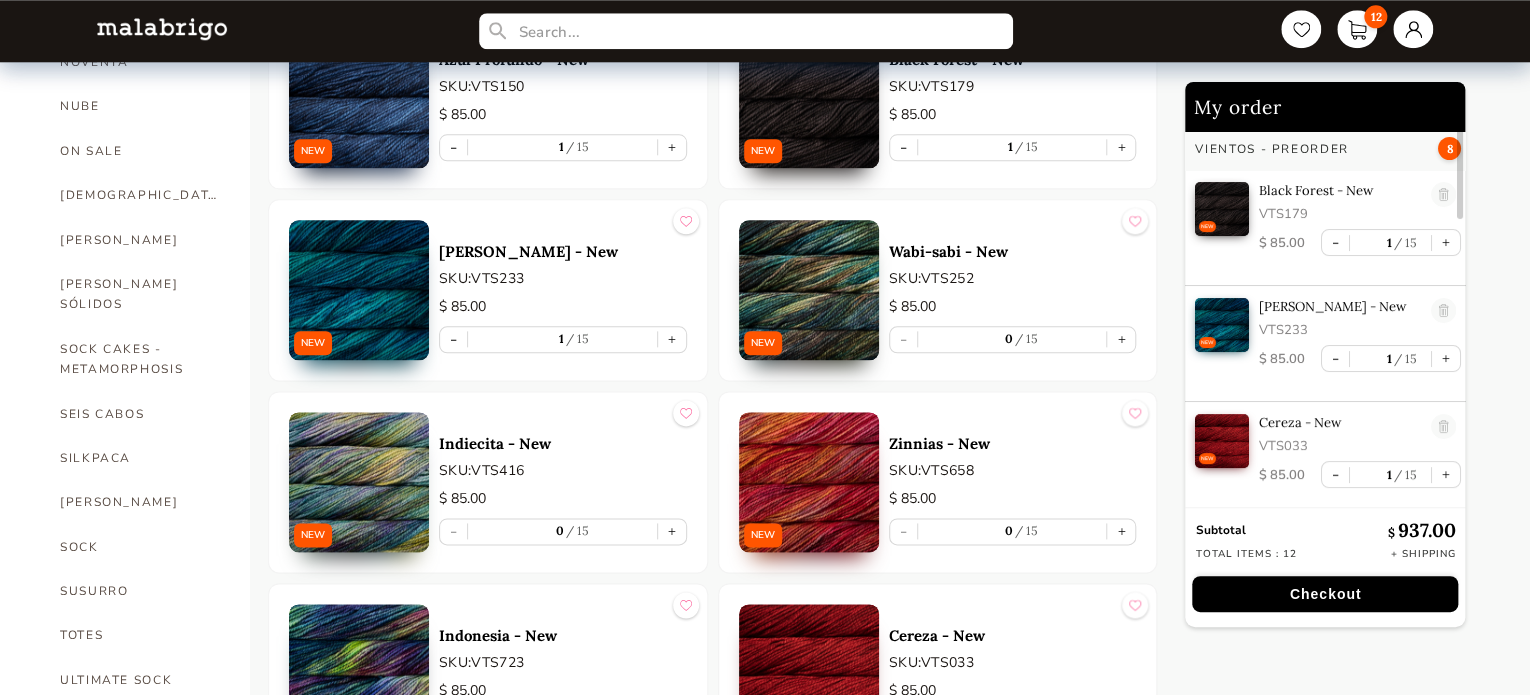 click at bounding box center [809, 482] 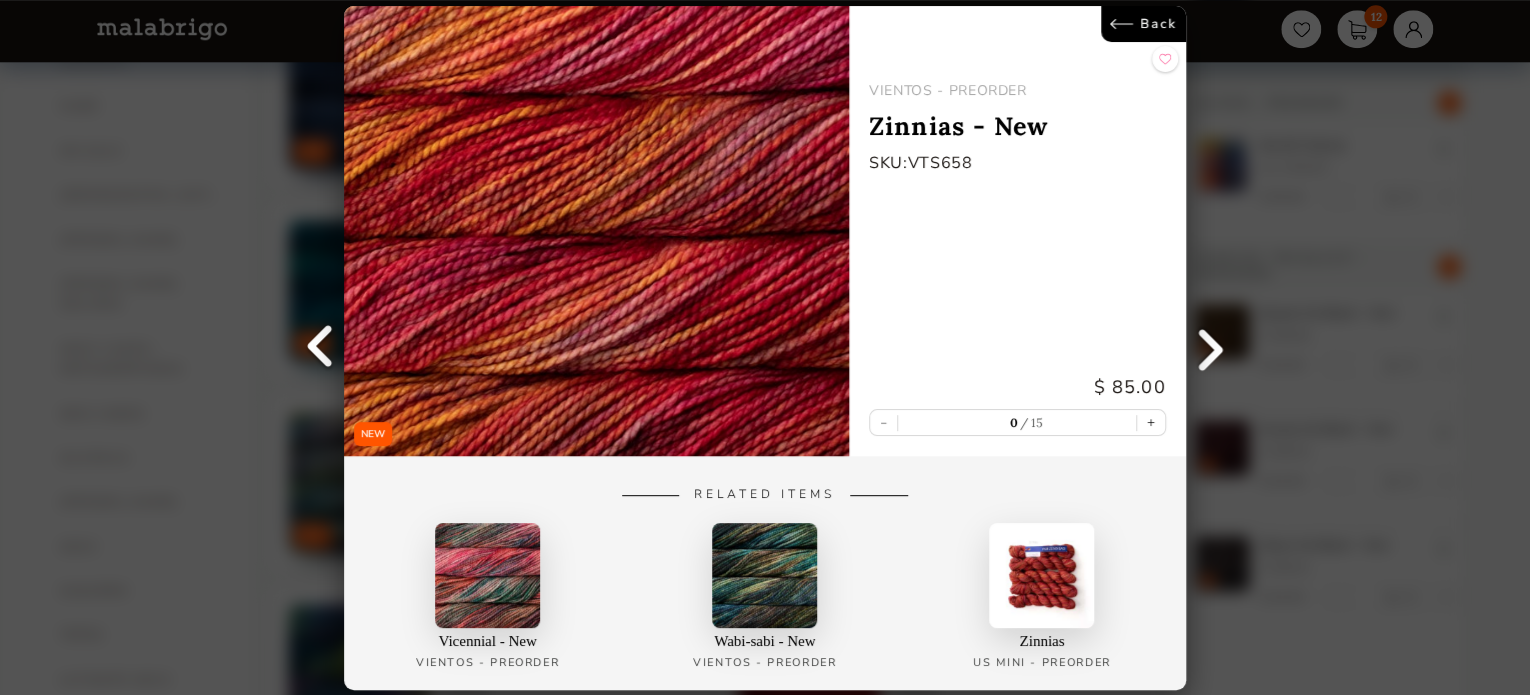 scroll, scrollTop: 6, scrollLeft: 0, axis: vertical 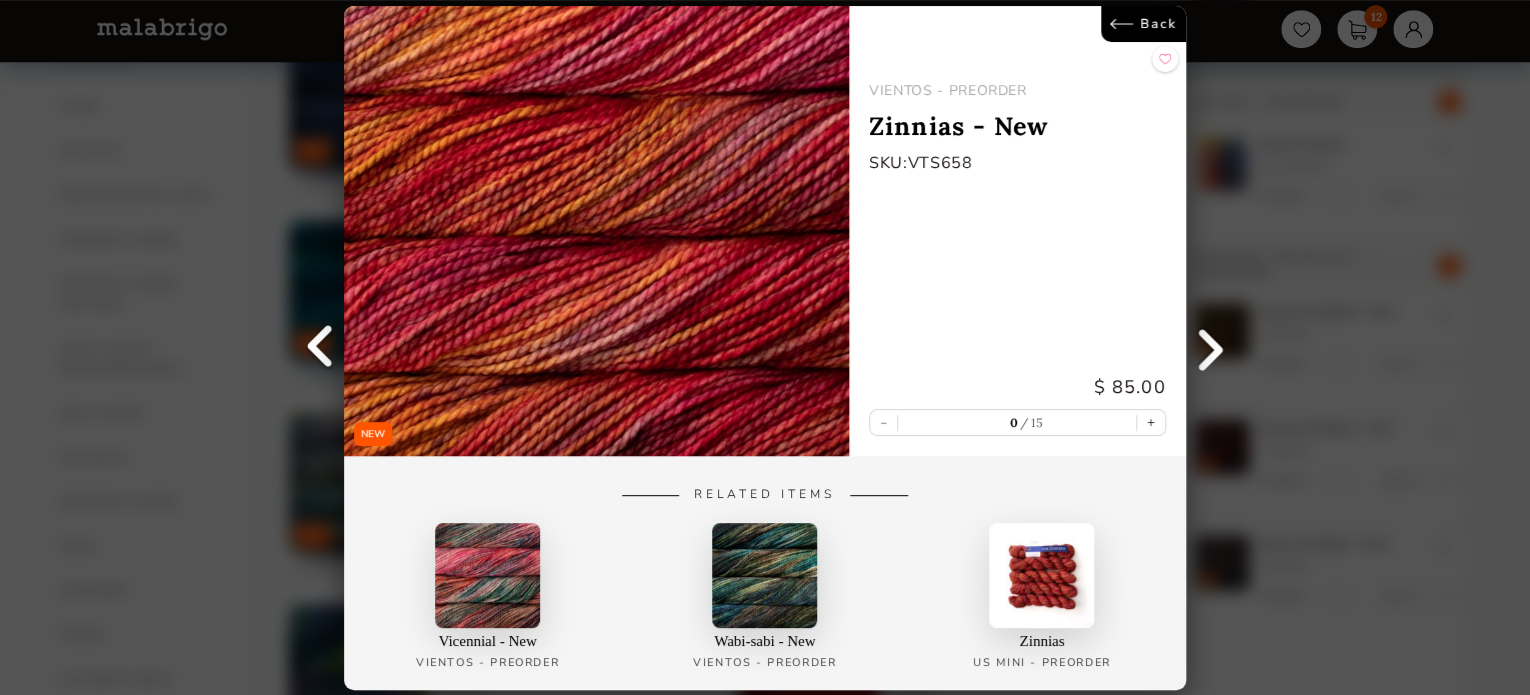 click on "Back" at bounding box center [1143, 24] 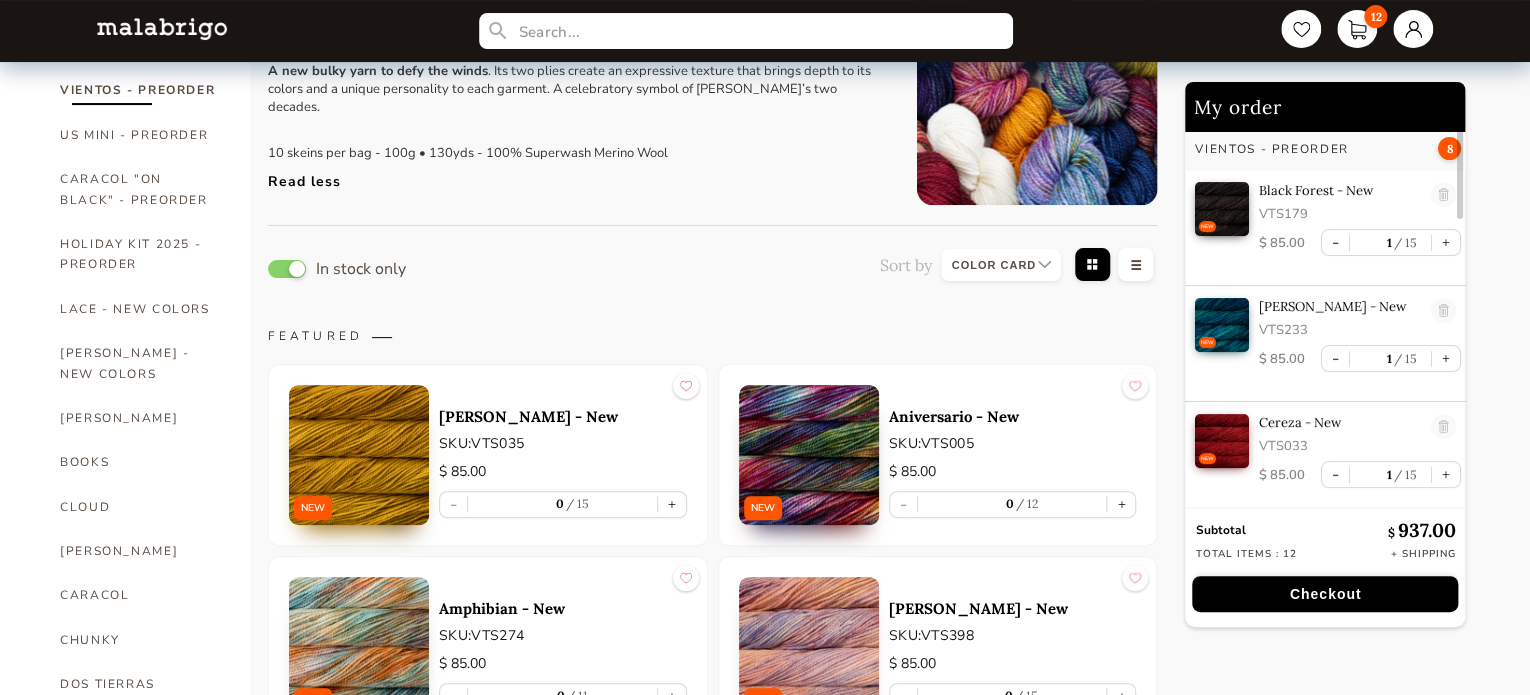 scroll, scrollTop: 60, scrollLeft: 0, axis: vertical 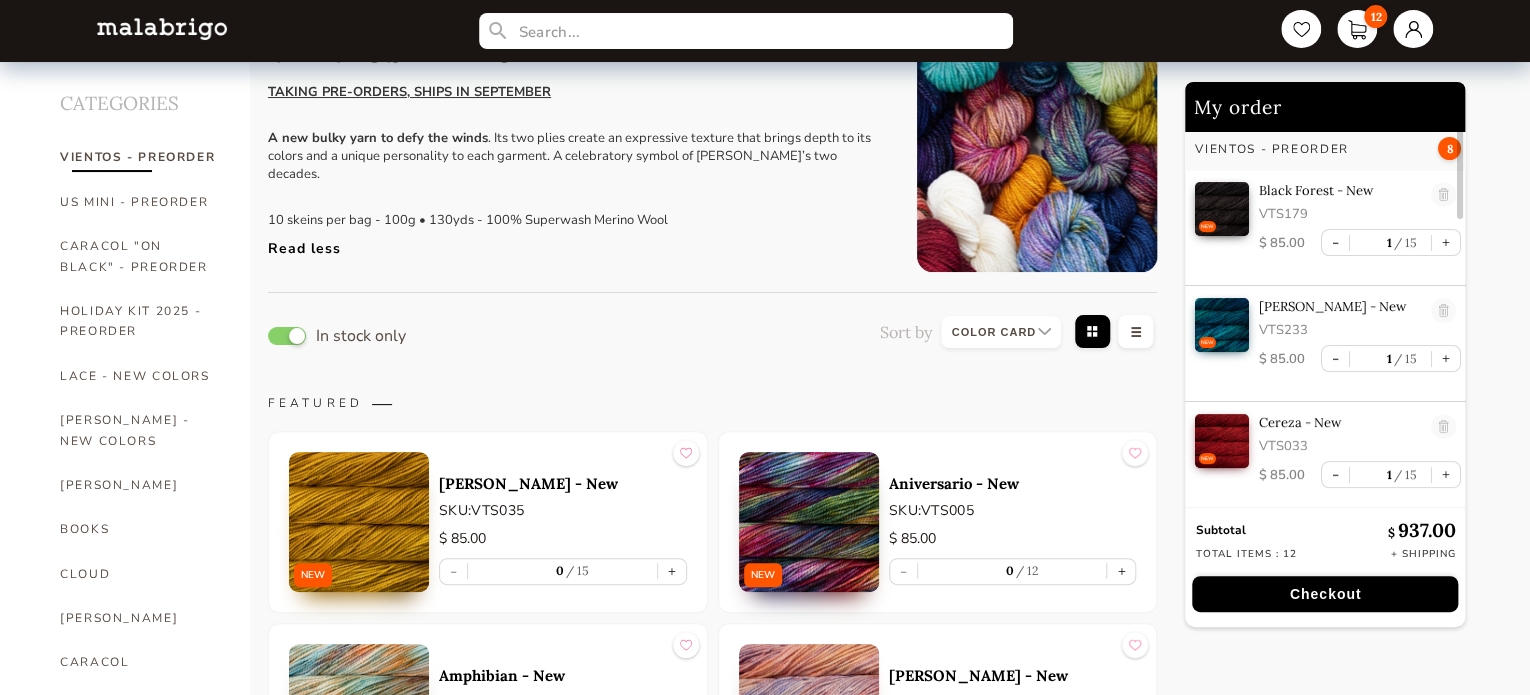 click at bounding box center (809, 522) 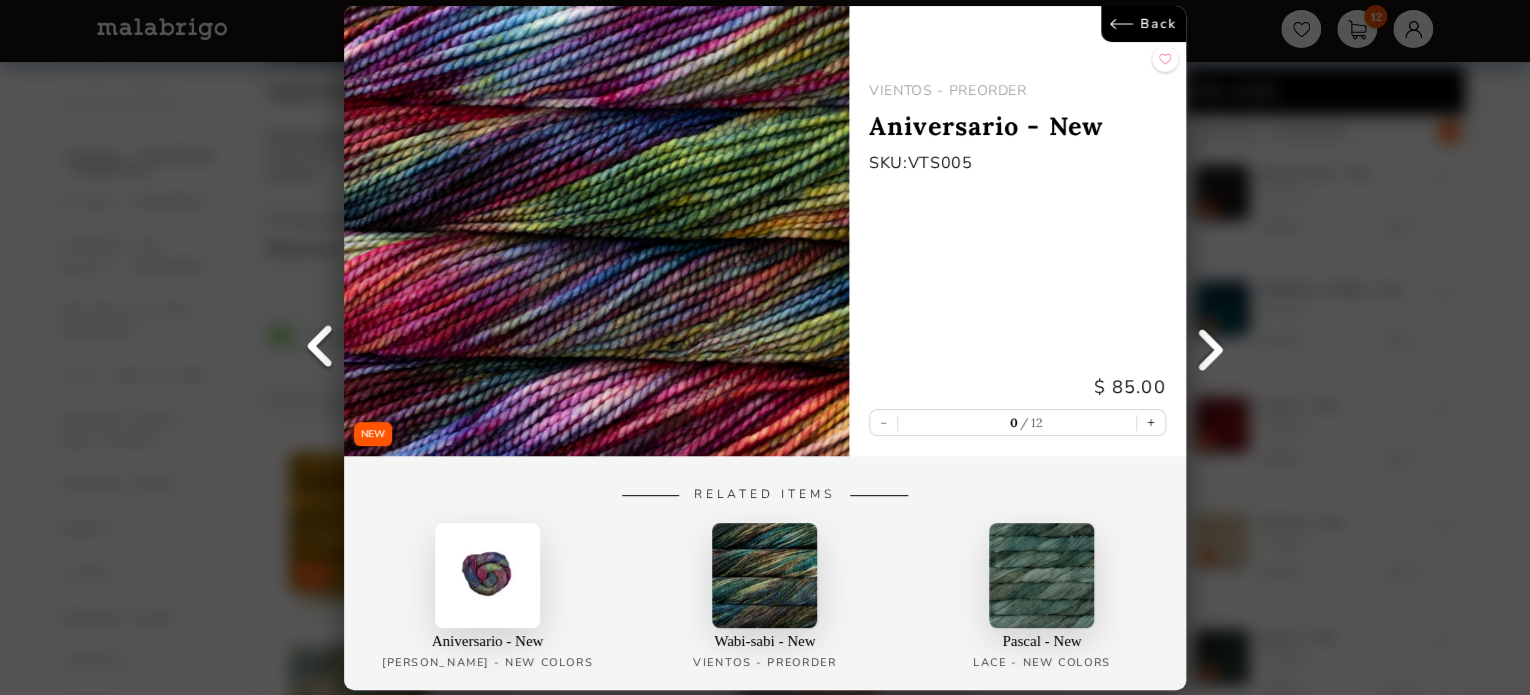 scroll, scrollTop: 6, scrollLeft: 0, axis: vertical 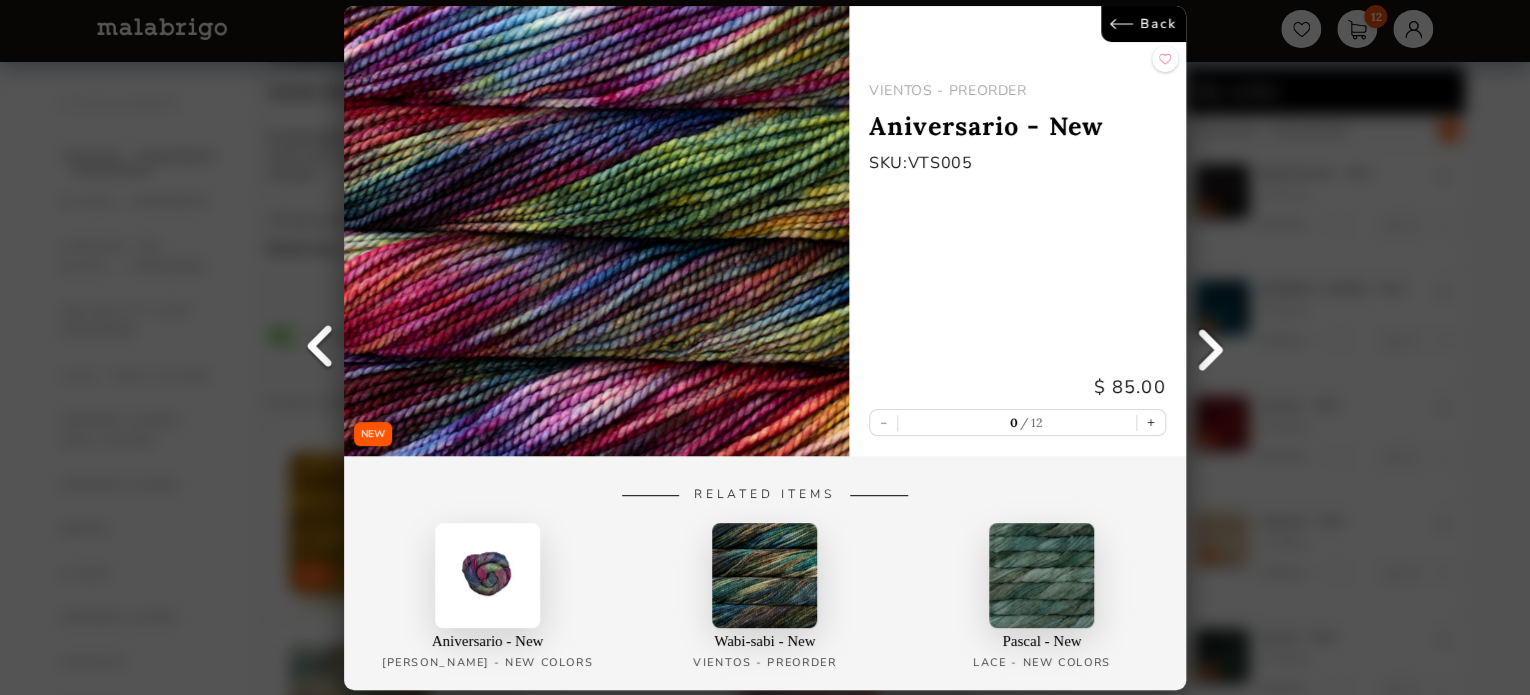 click on "Back" at bounding box center (1143, 24) 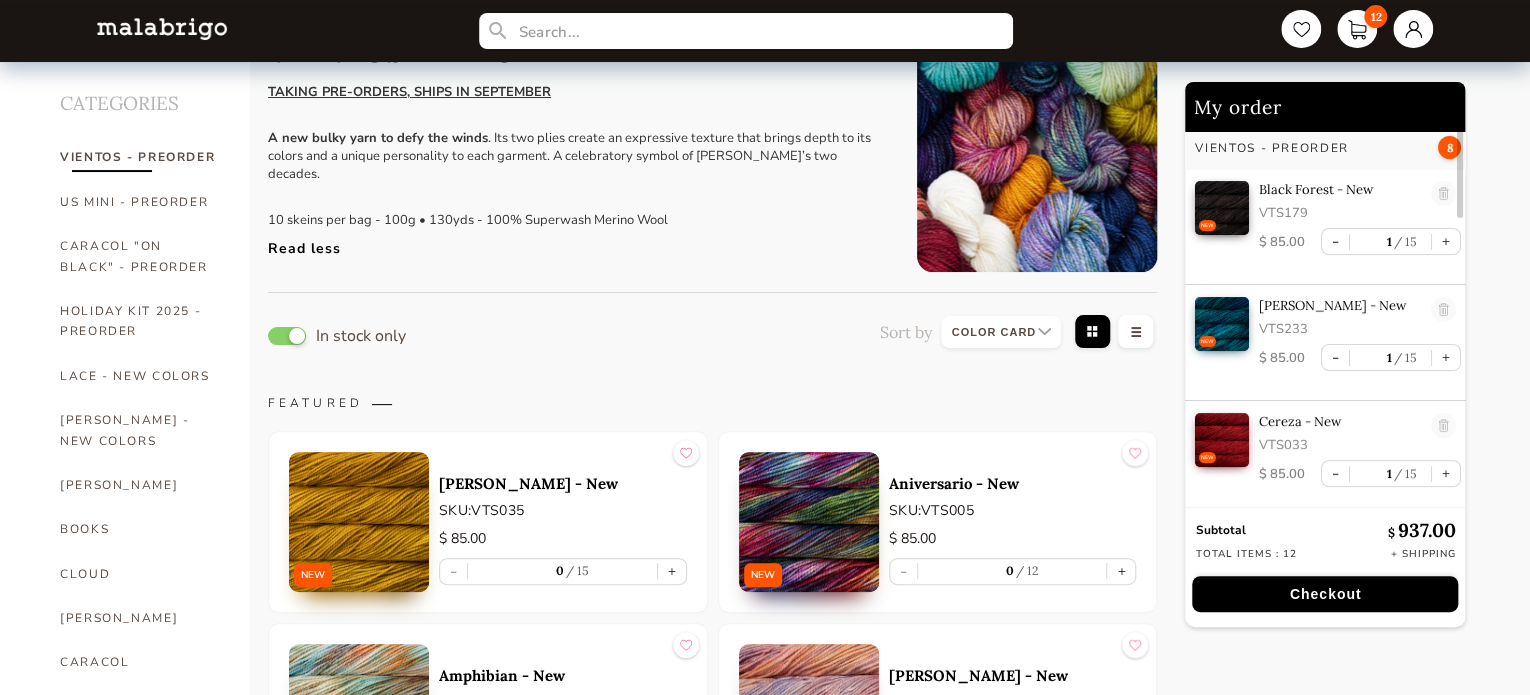 scroll, scrollTop: 5, scrollLeft: 0, axis: vertical 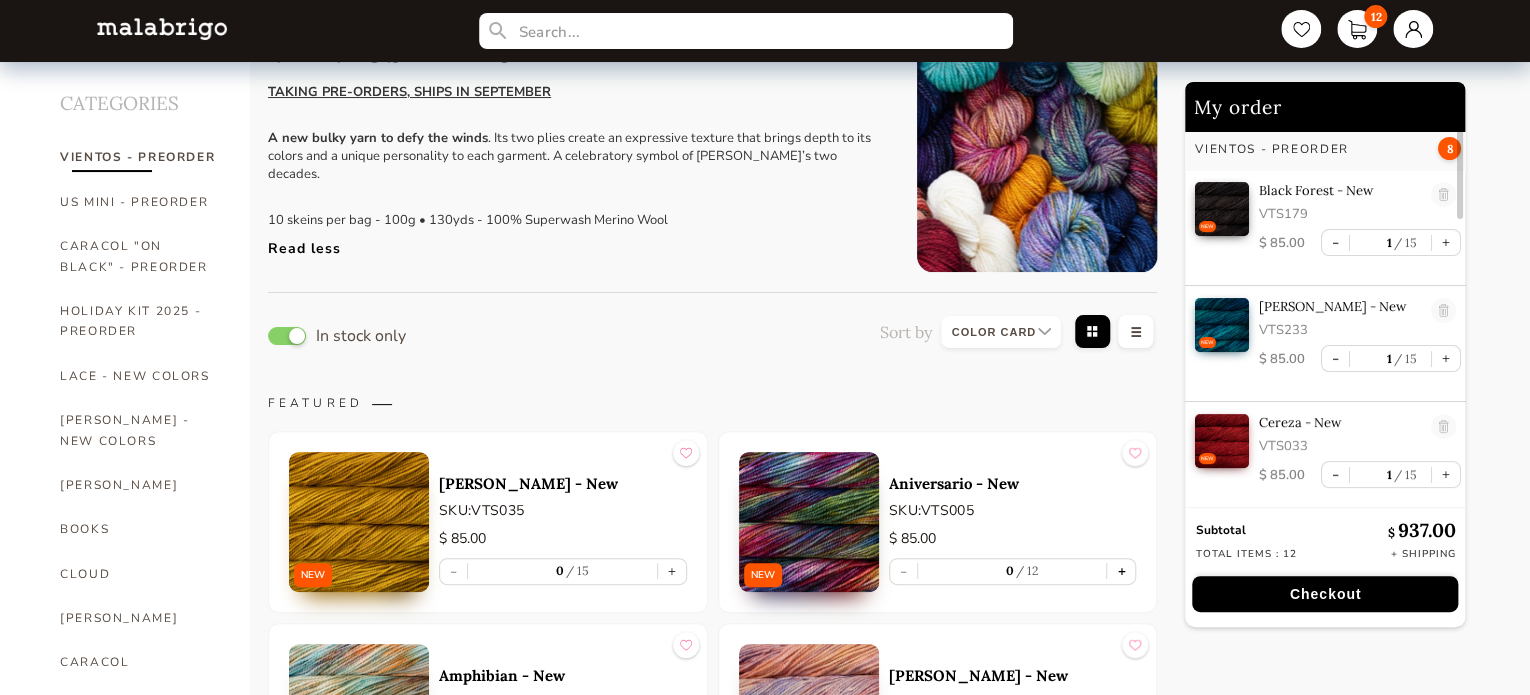 click on "+" at bounding box center [1121, 571] 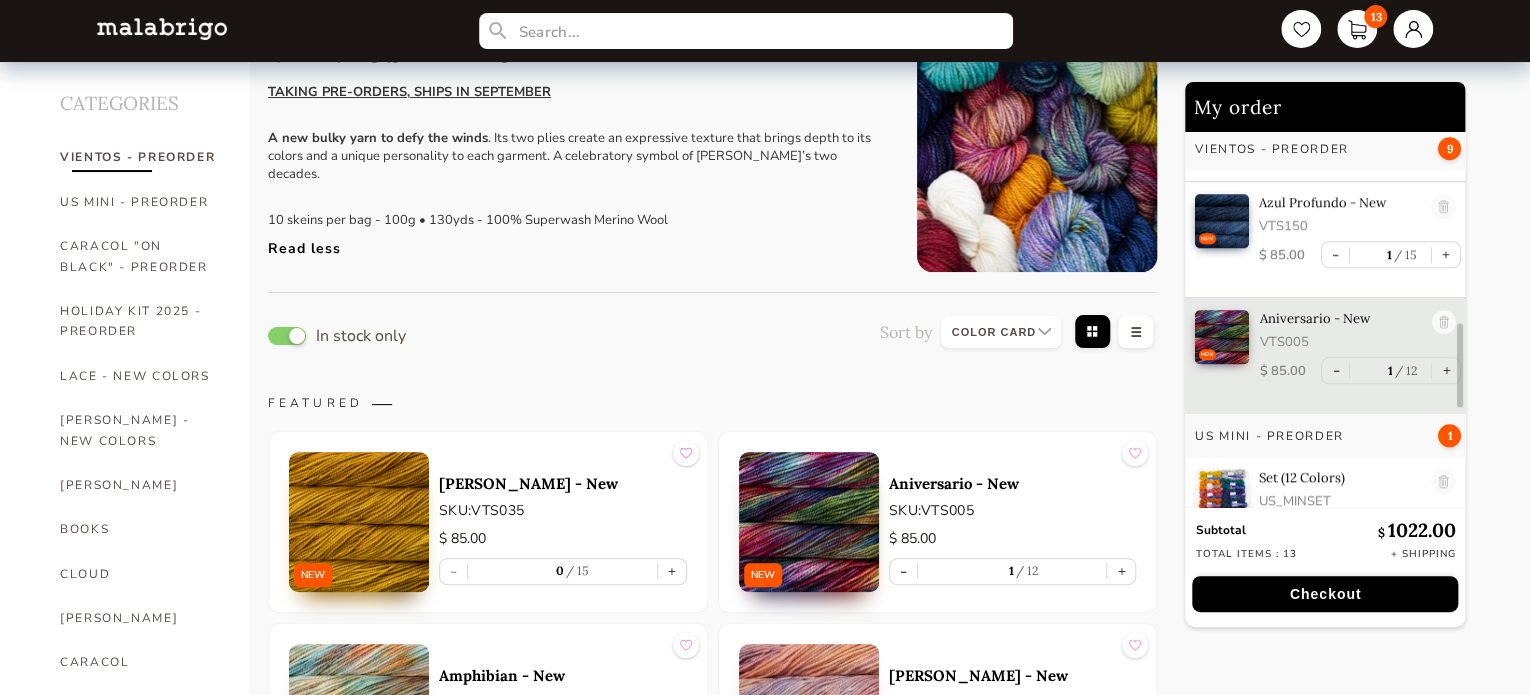 scroll, scrollTop: 1200, scrollLeft: 0, axis: vertical 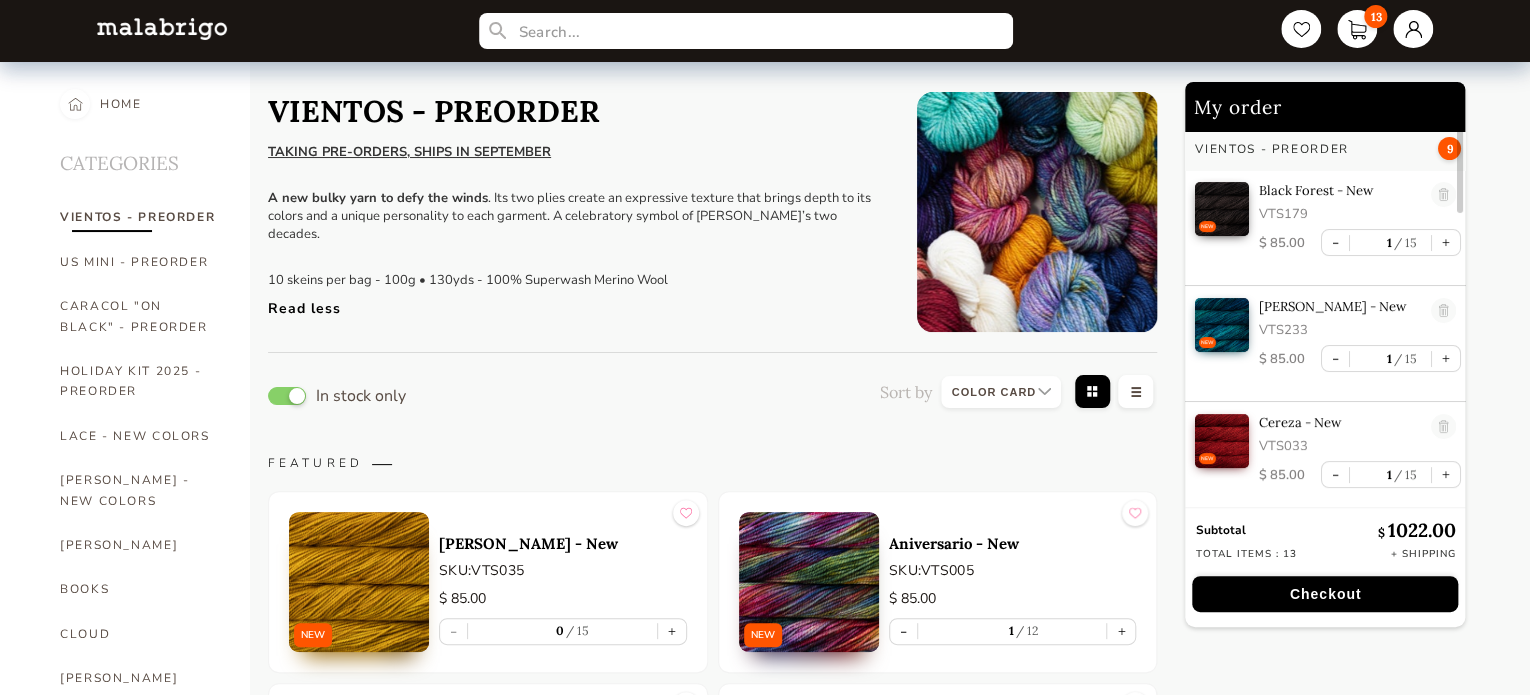 click on "TAKING PRE-ORDERS, SHIPS IN SEPTEMBER" at bounding box center [409, 152] 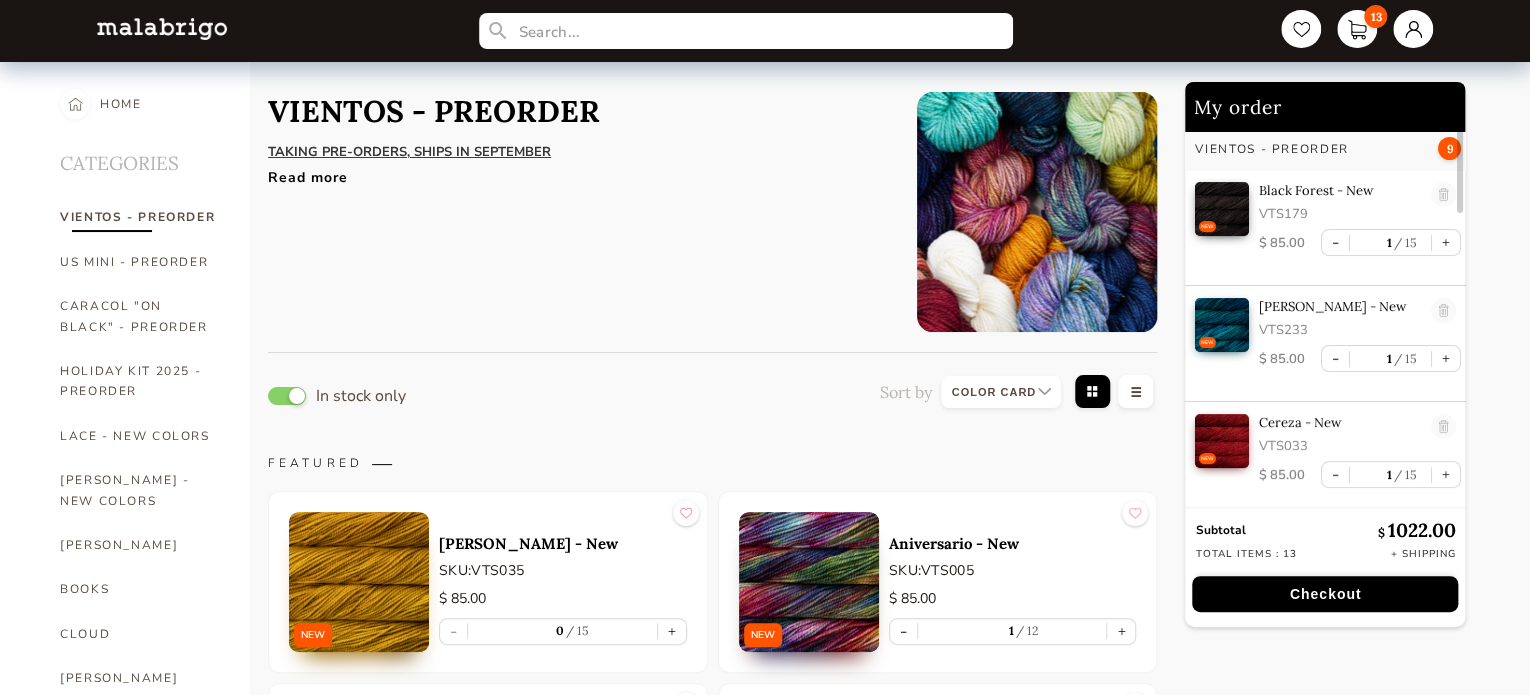click on "TAKING PRE-ORDERS, SHIPS IN SEPTEMBER" at bounding box center (409, 152) 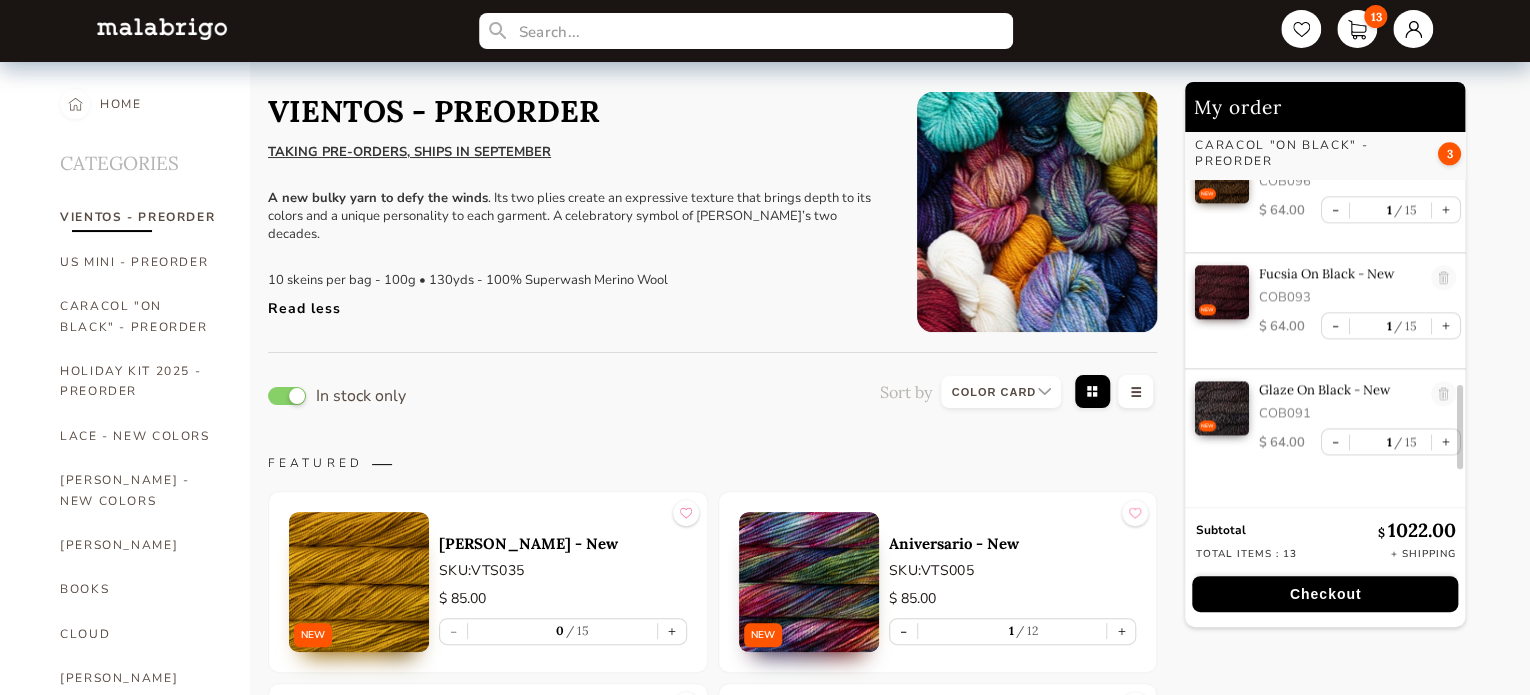 scroll, scrollTop: 1310, scrollLeft: 0, axis: vertical 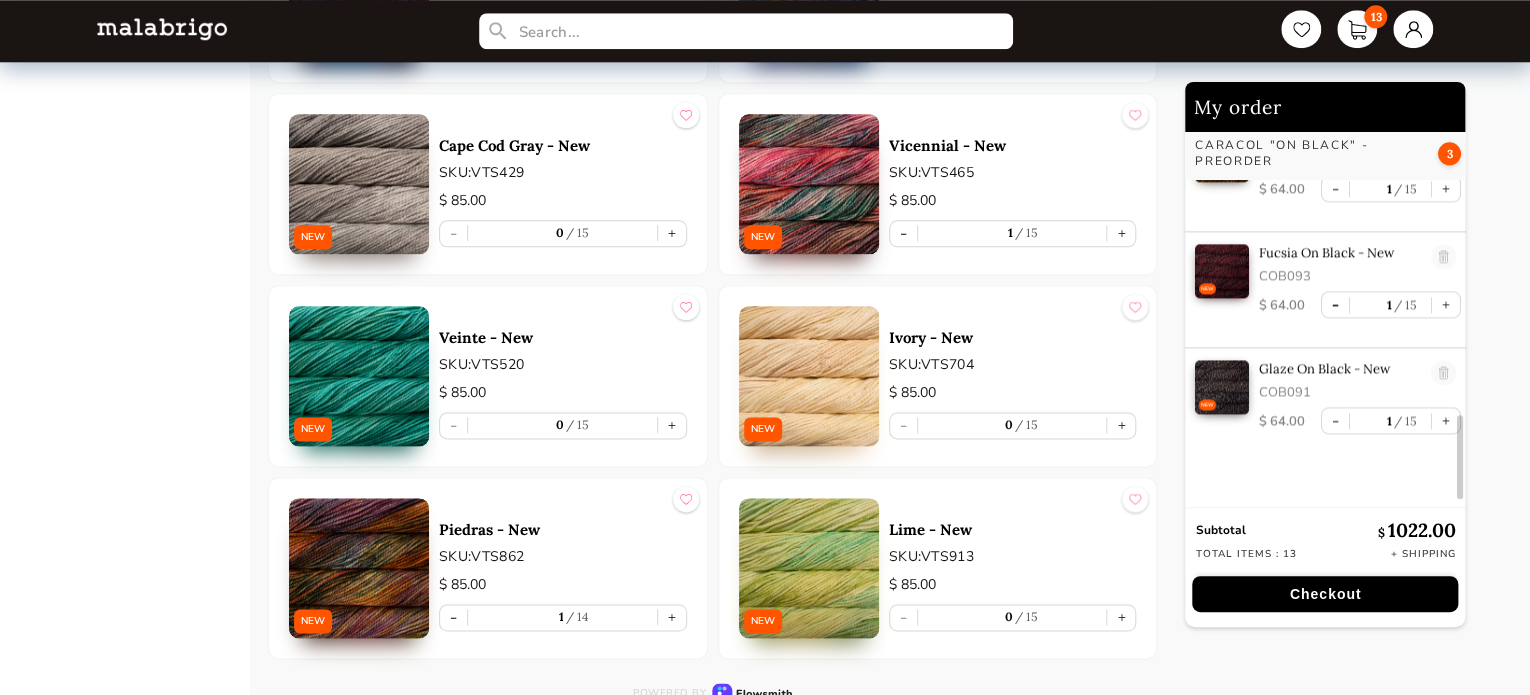 click on "-" at bounding box center (1335, 304) 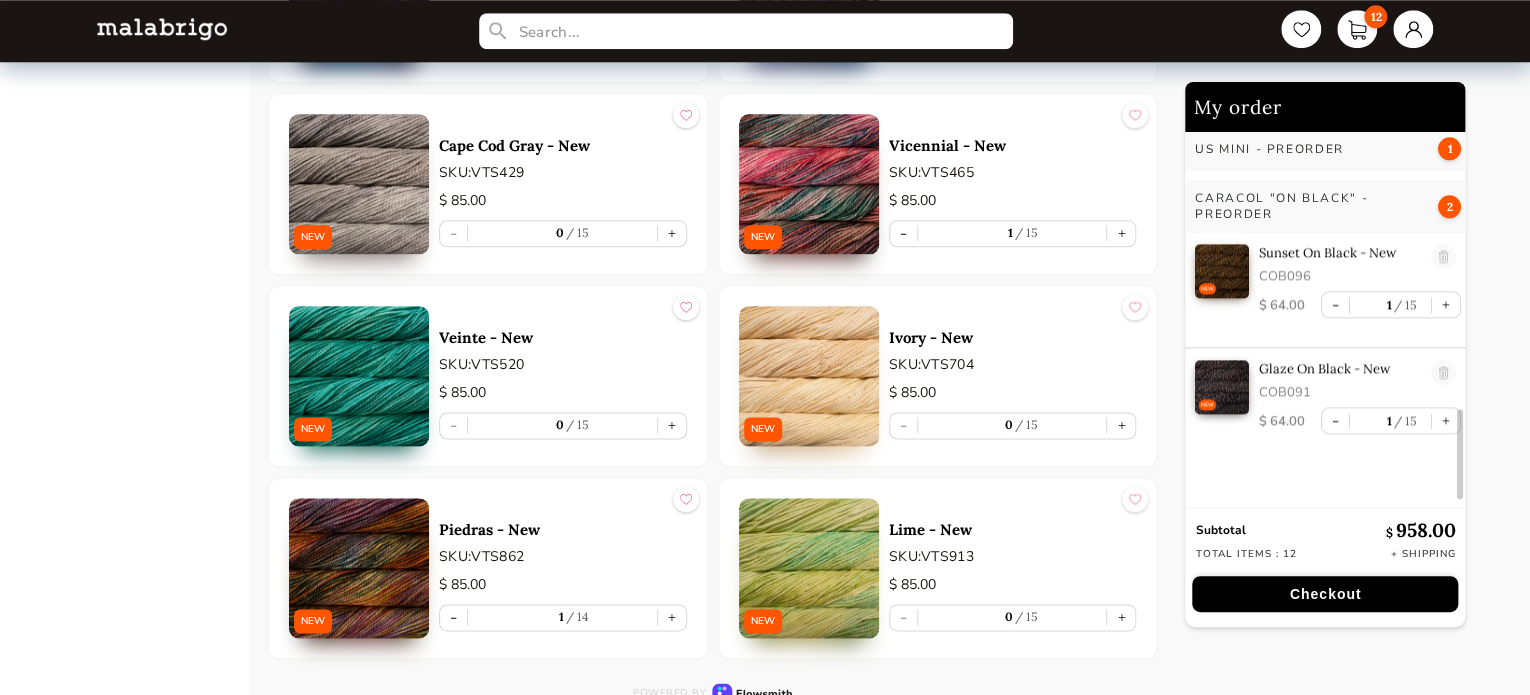 scroll, scrollTop: 1194, scrollLeft: 0, axis: vertical 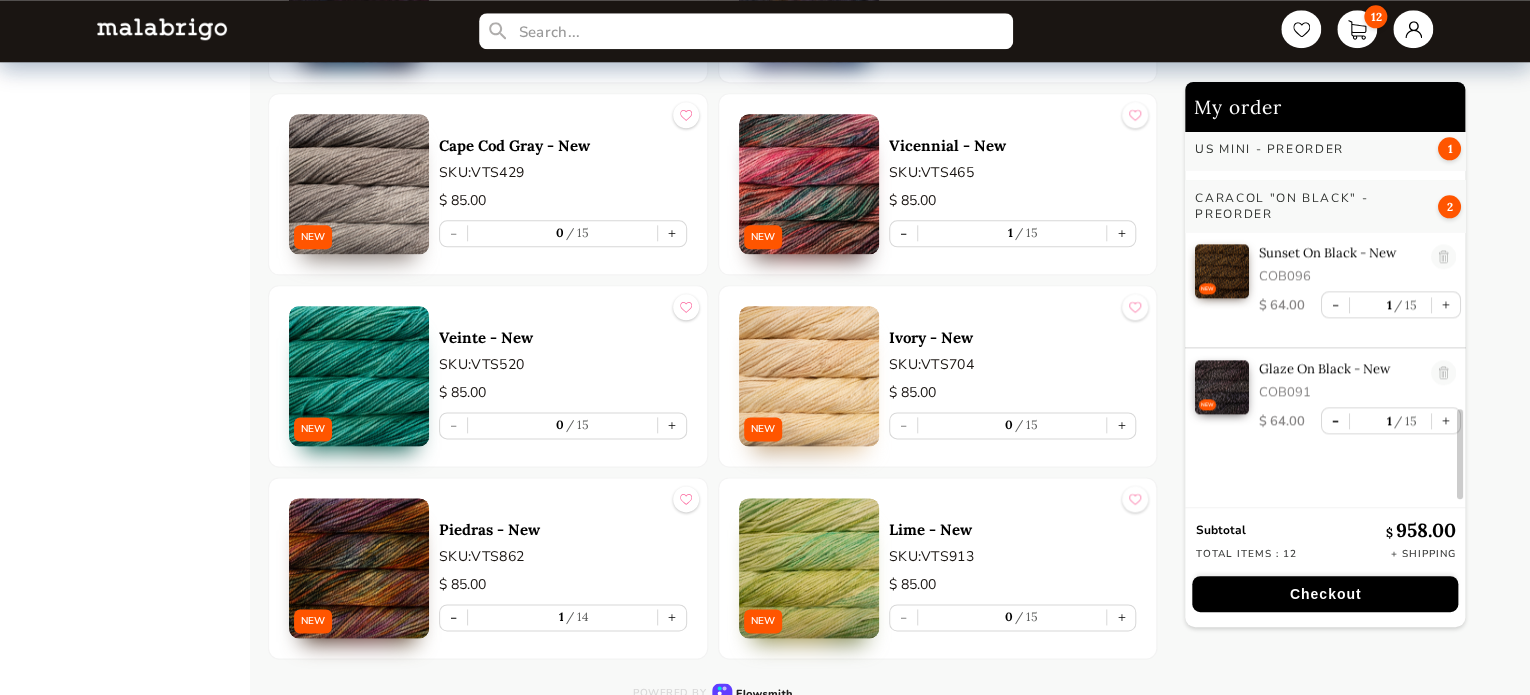 click on "-" at bounding box center [1335, 420] 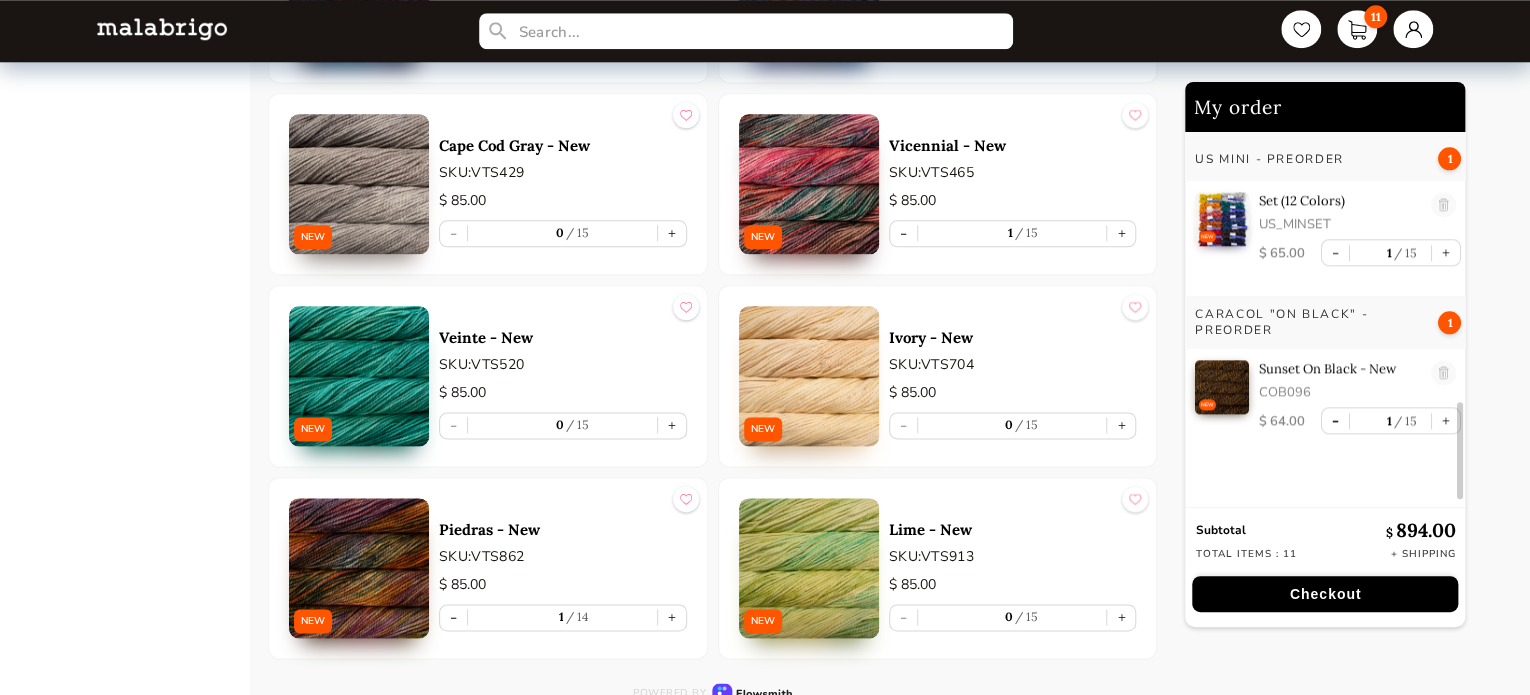 scroll, scrollTop: 1078, scrollLeft: 0, axis: vertical 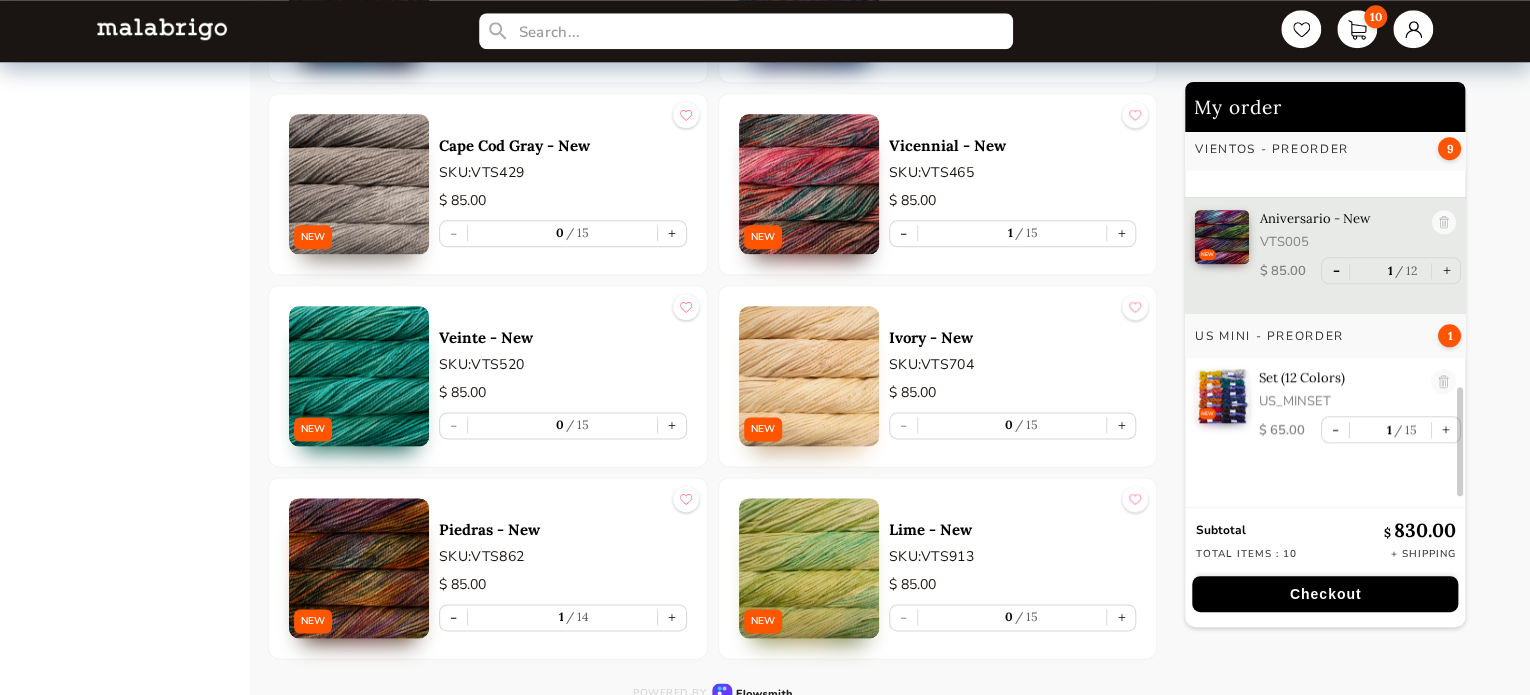 click on "-" at bounding box center [1335, 270] 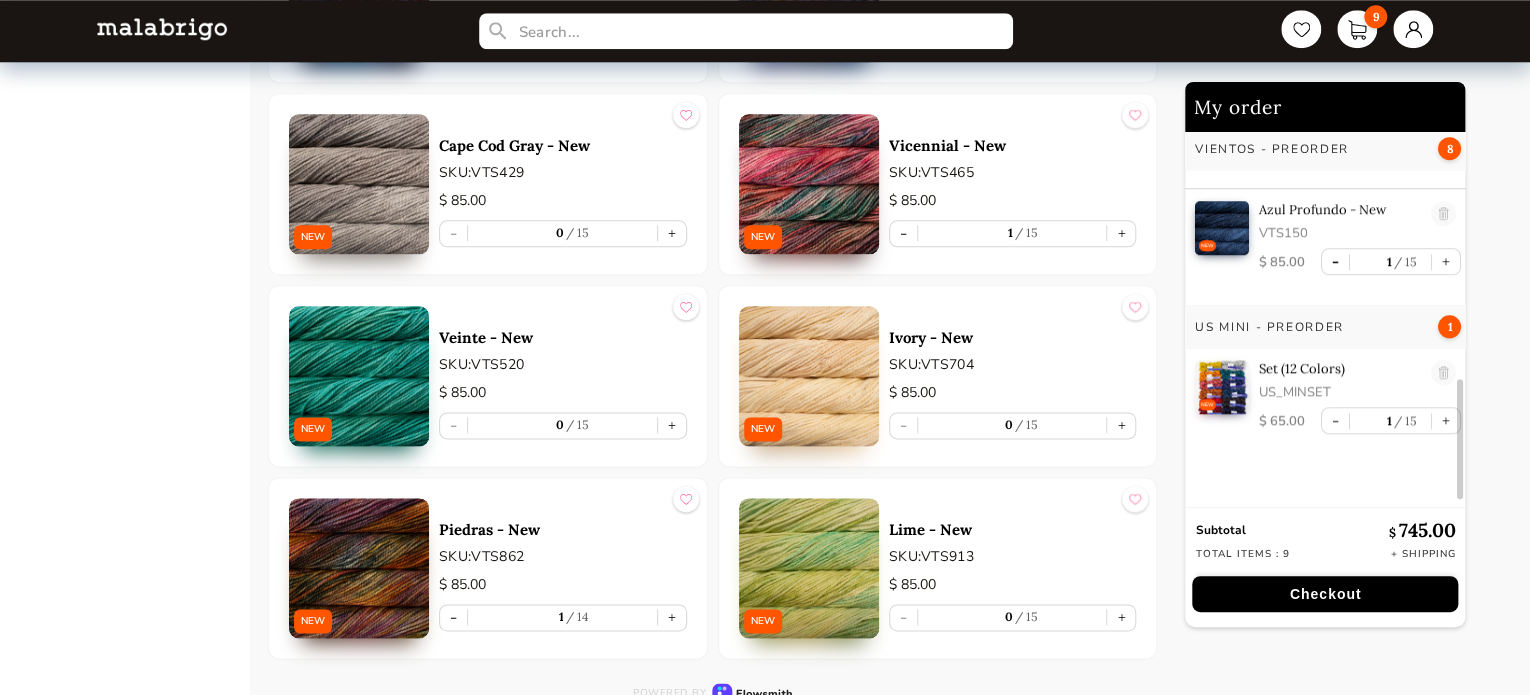 click on "-" at bounding box center (1335, 261) 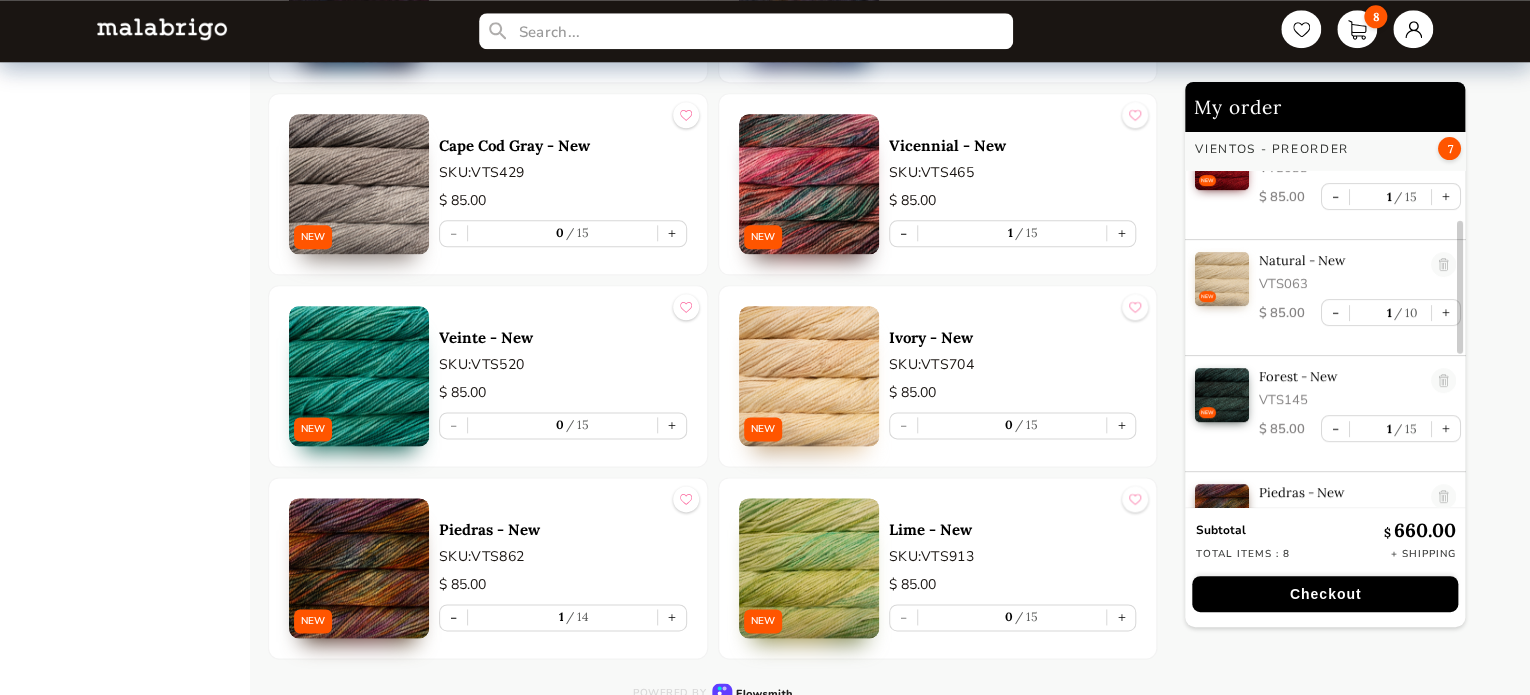 scroll, scrollTop: 0, scrollLeft: 0, axis: both 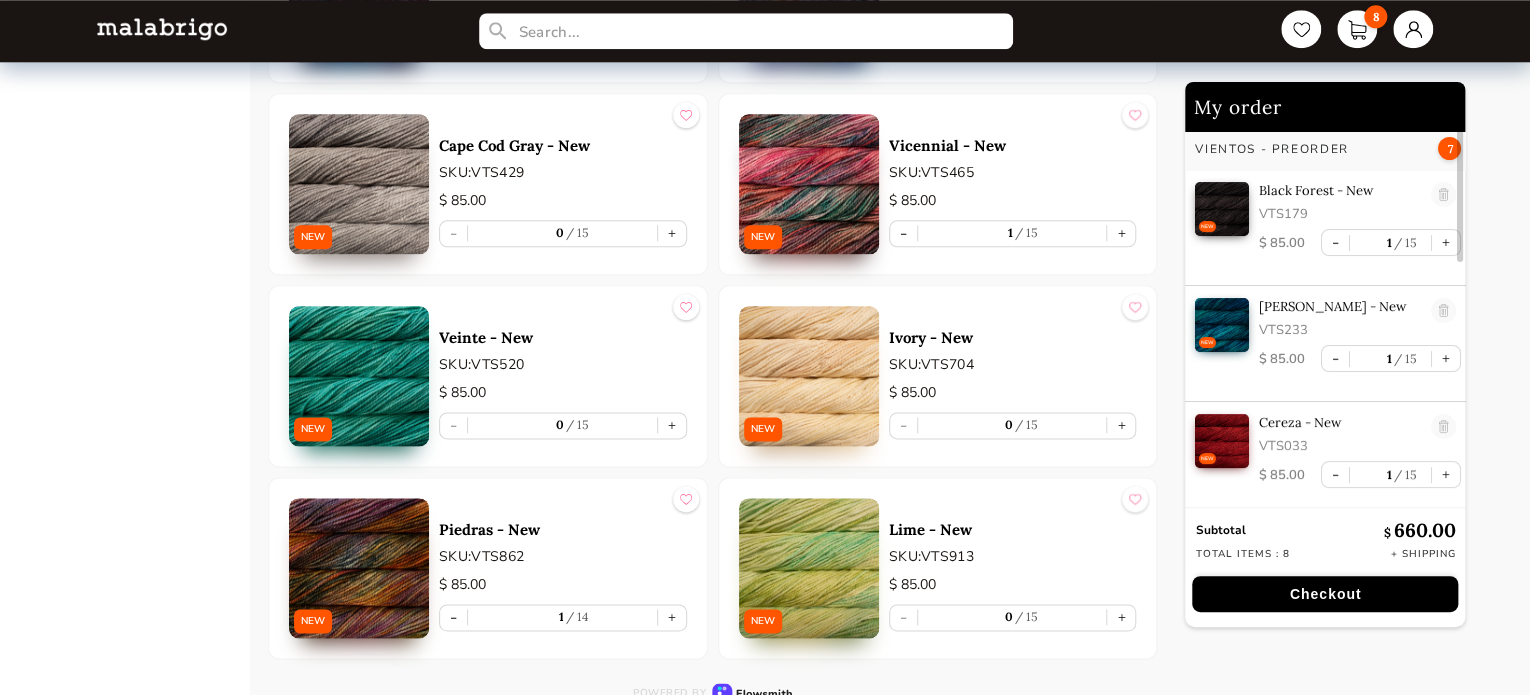 click on "Checkout" at bounding box center [1325, 594] 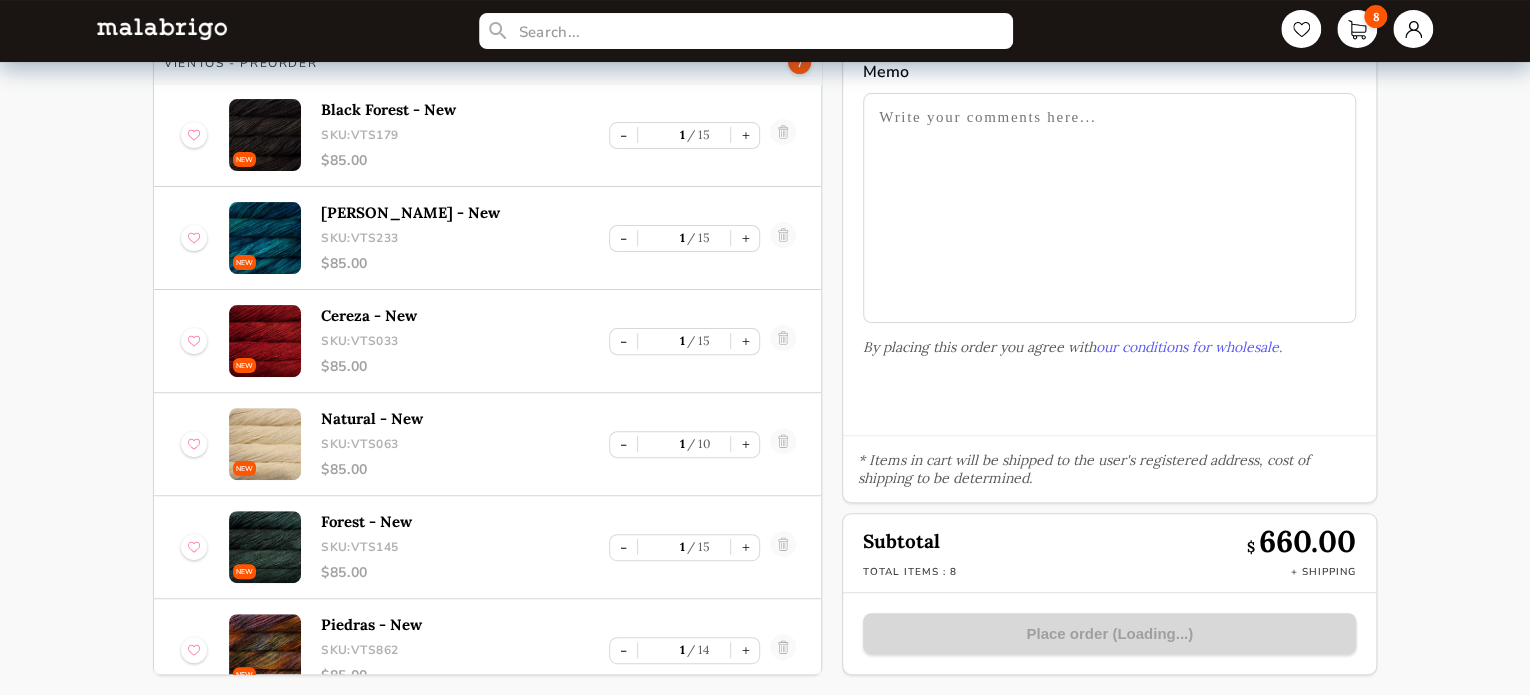 scroll, scrollTop: 124, scrollLeft: 0, axis: vertical 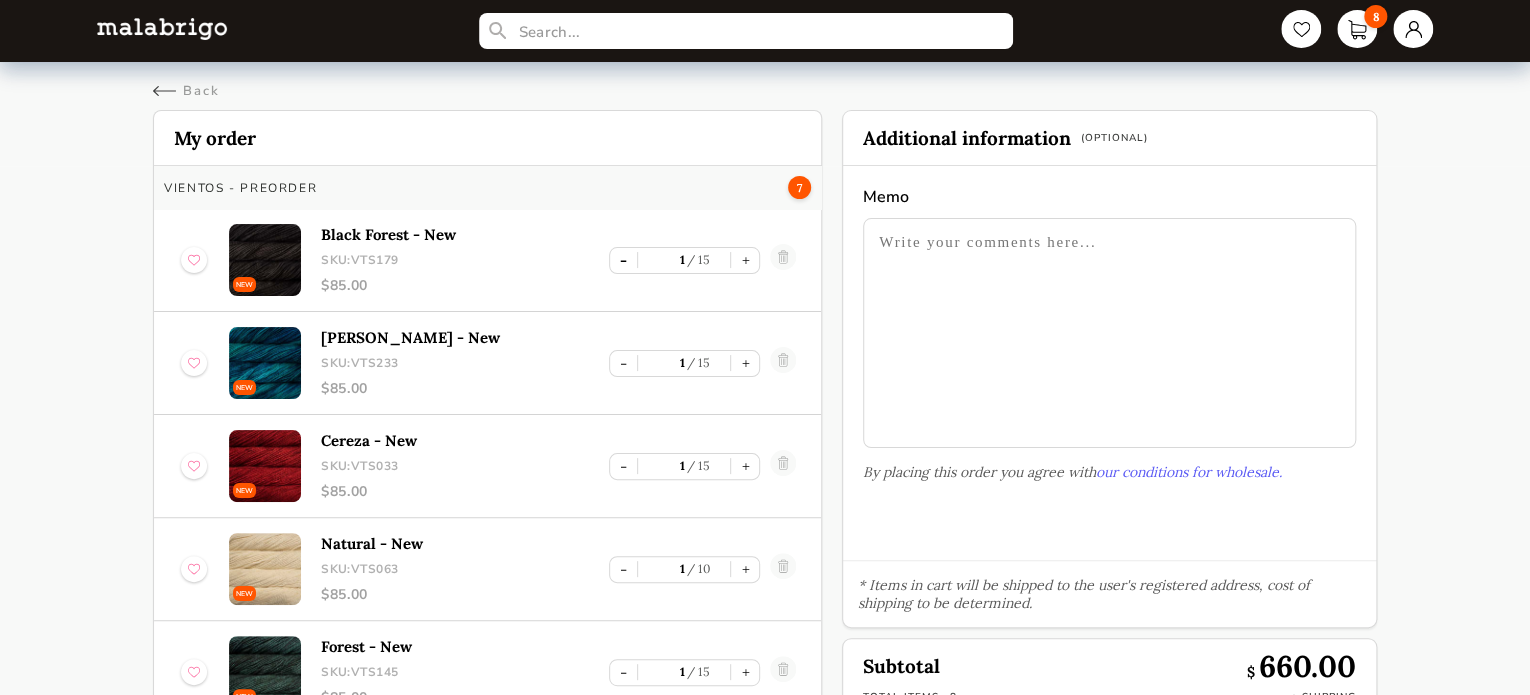 click on "-" at bounding box center (623, 260) 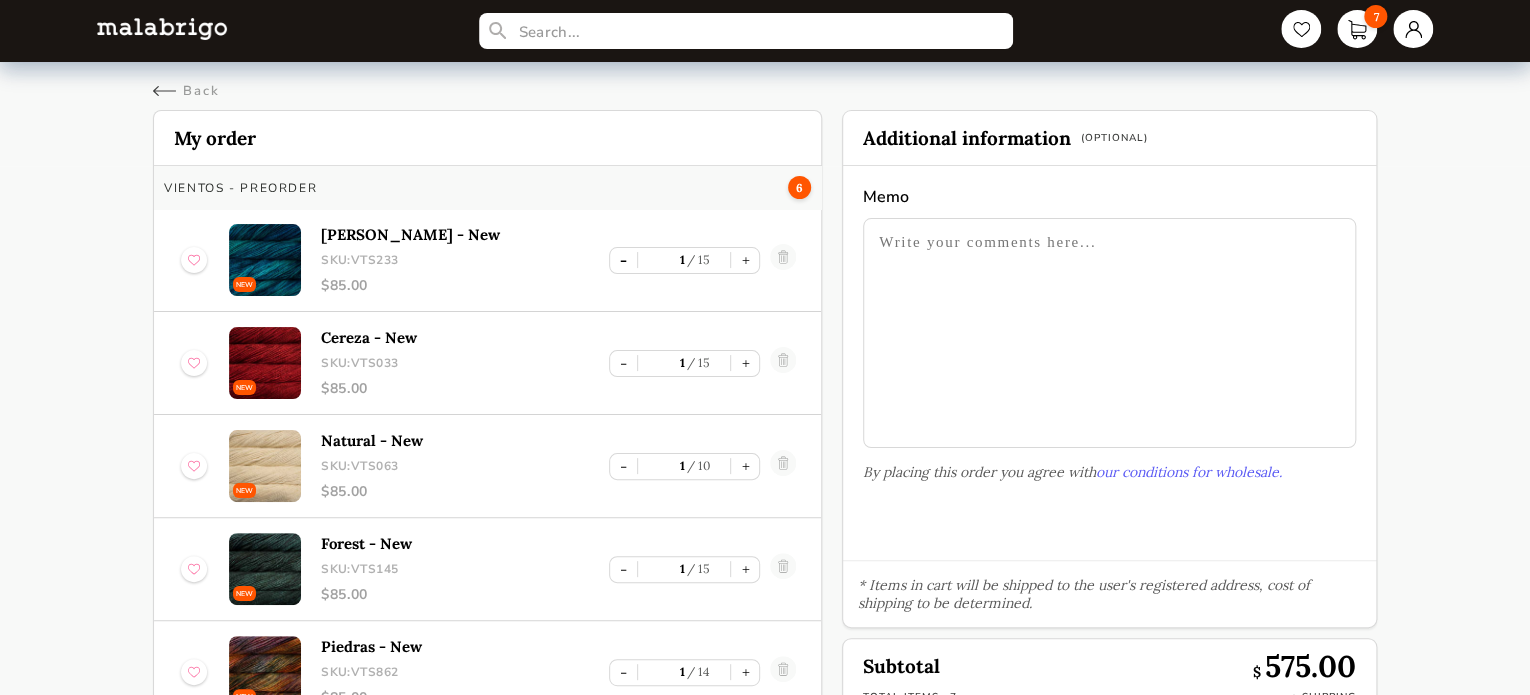 click on "-" at bounding box center (623, 260) 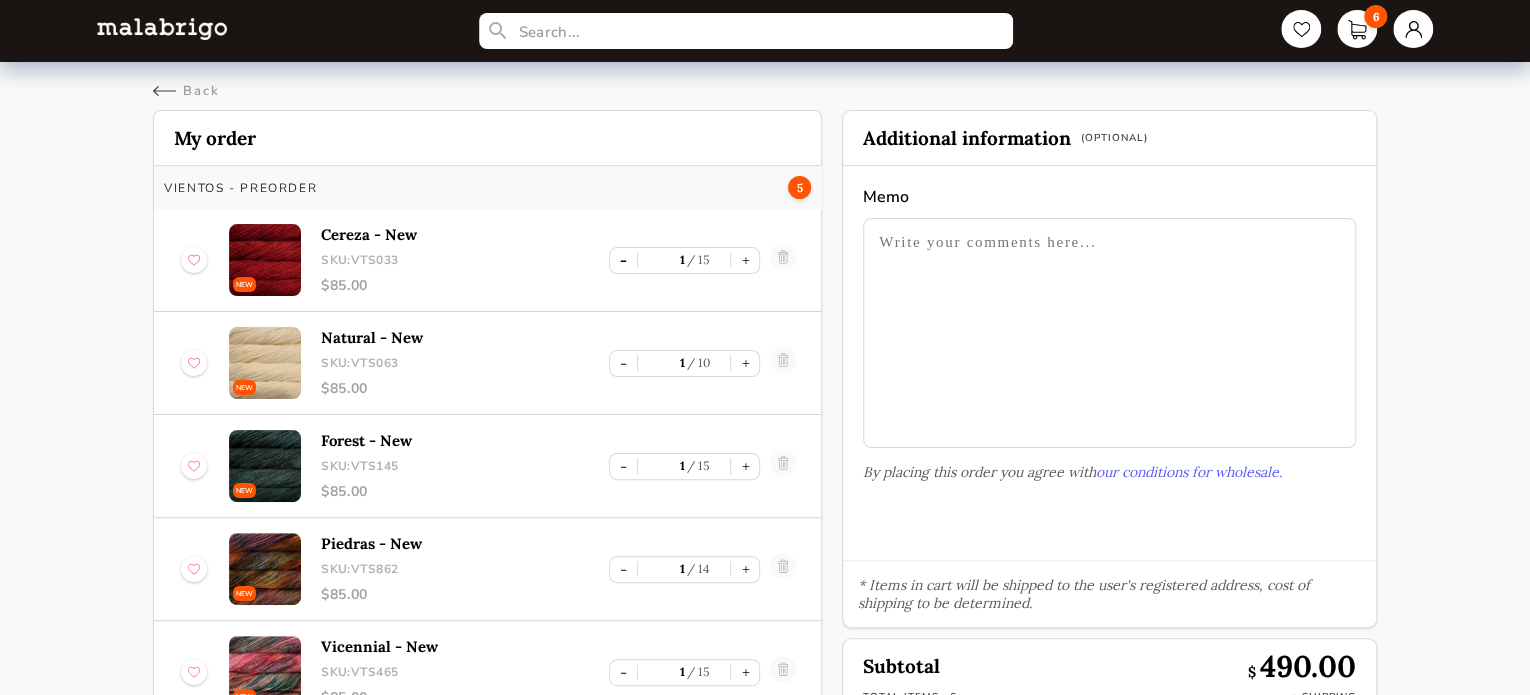 click on "-" at bounding box center (623, 260) 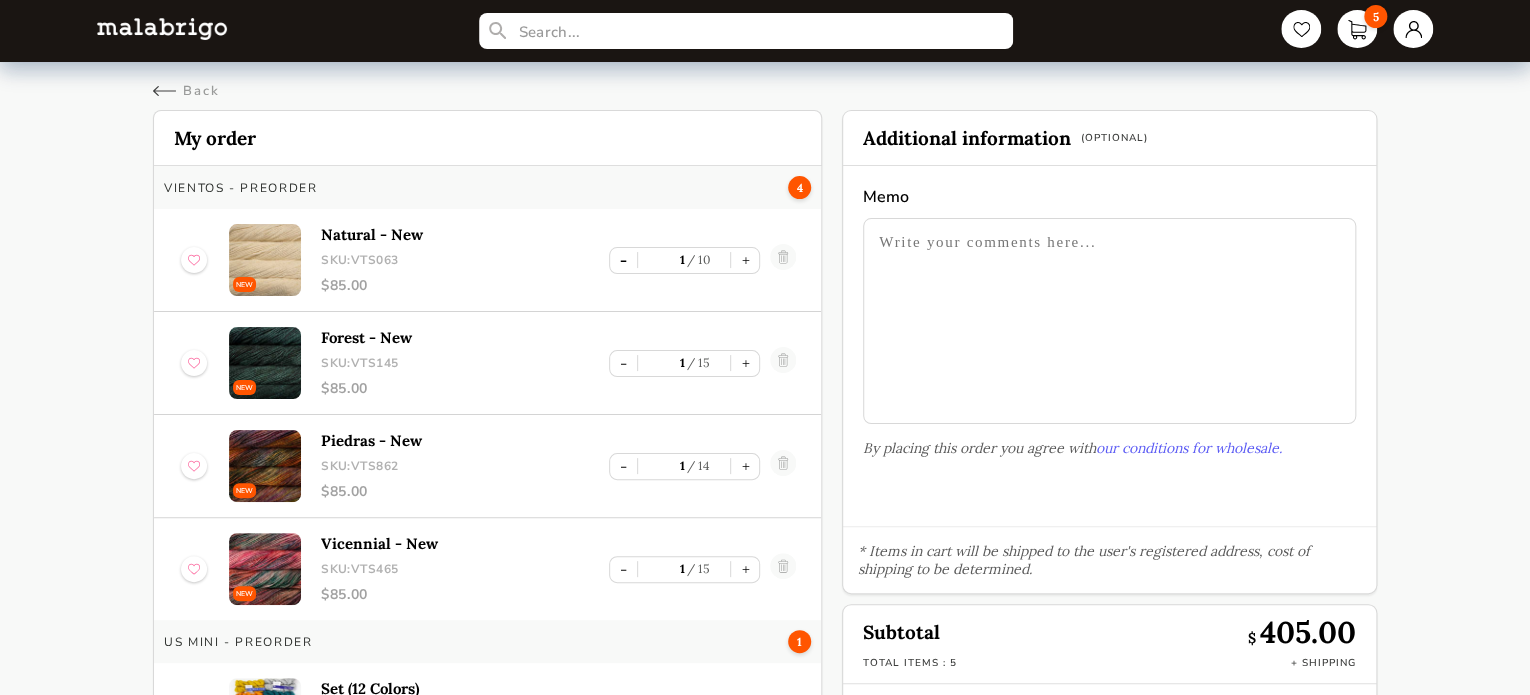 click on "-" at bounding box center (623, 260) 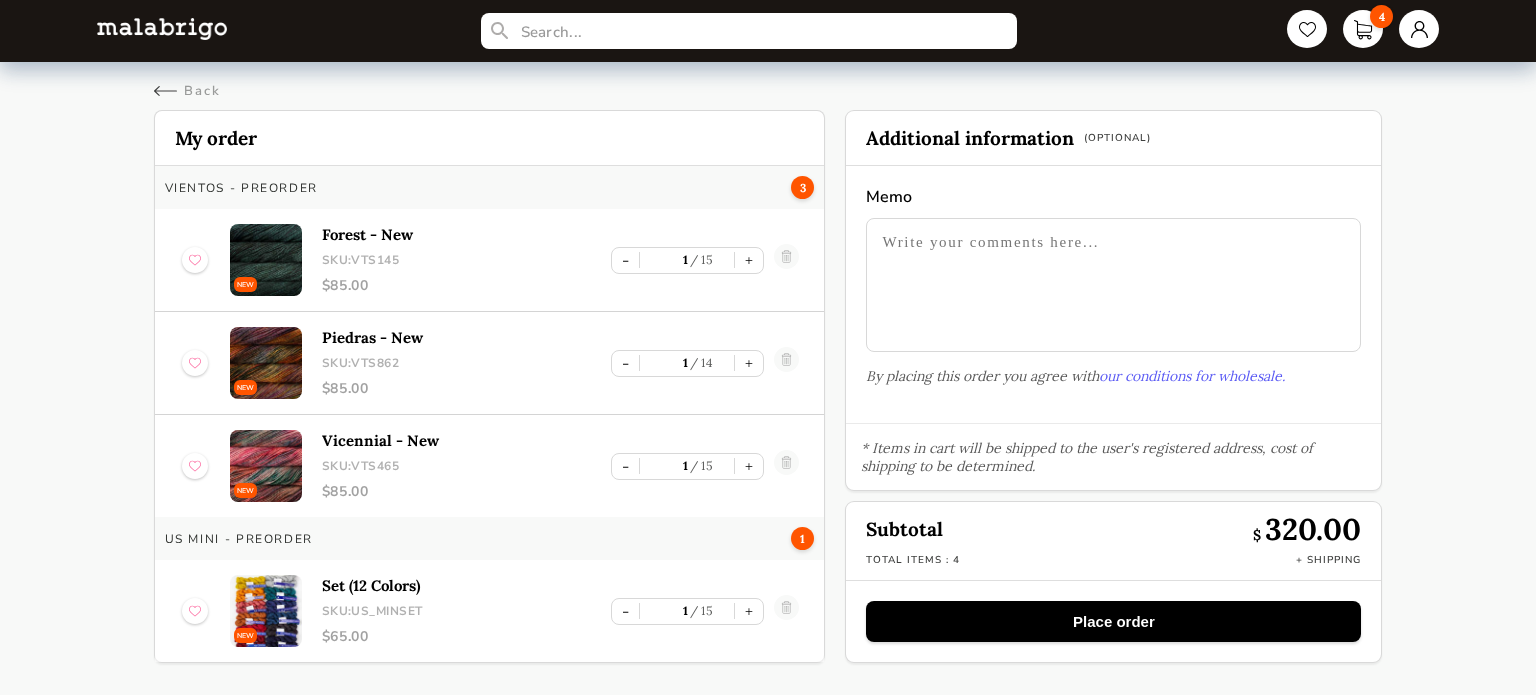 click on "-" at bounding box center [625, 260] 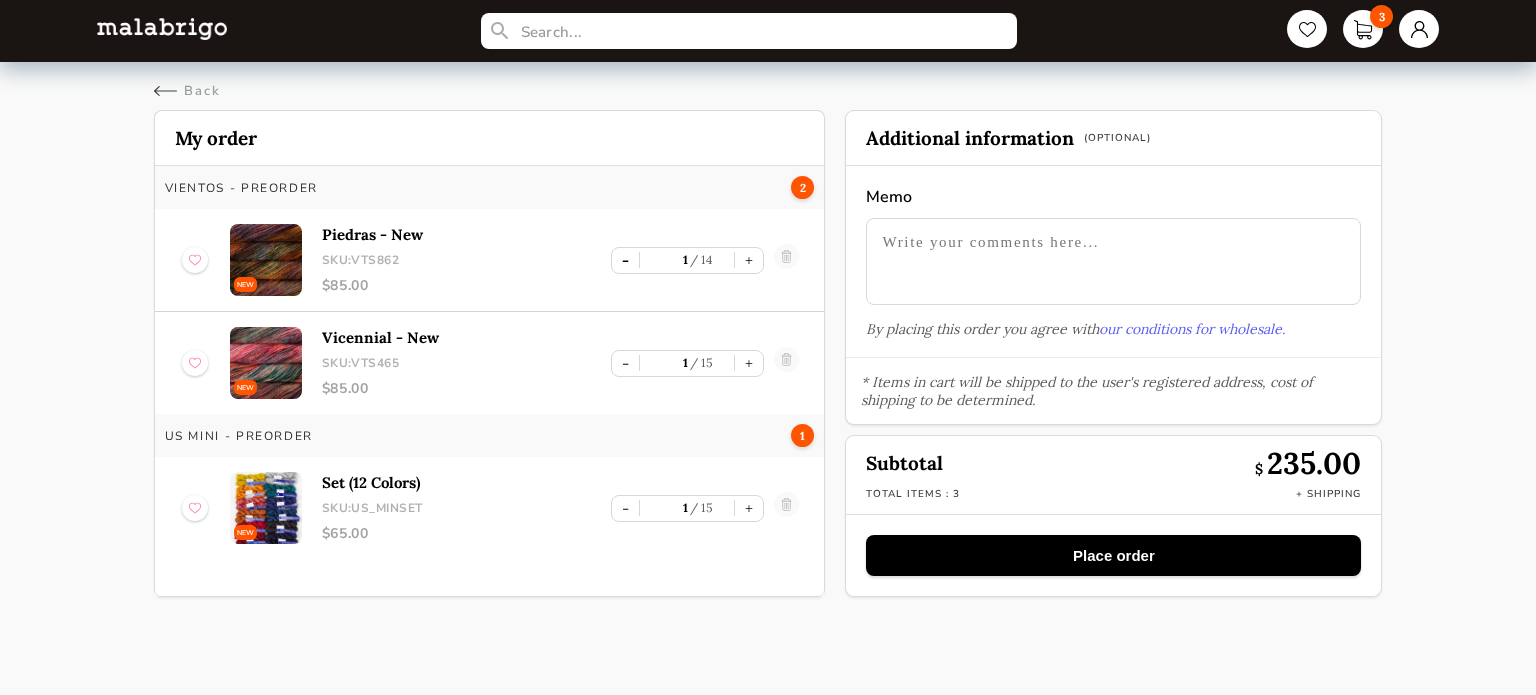 click on "-" at bounding box center (625, 260) 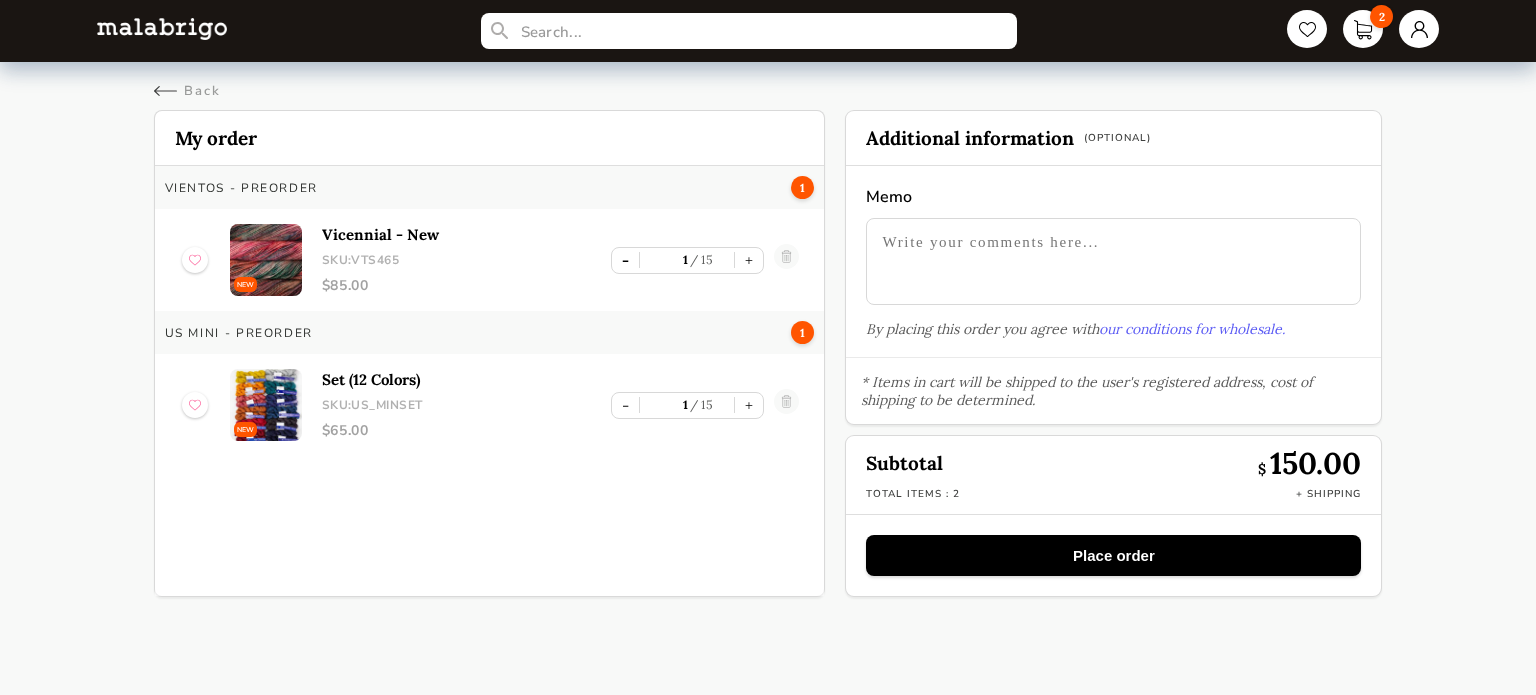 click on "-" at bounding box center (625, 260) 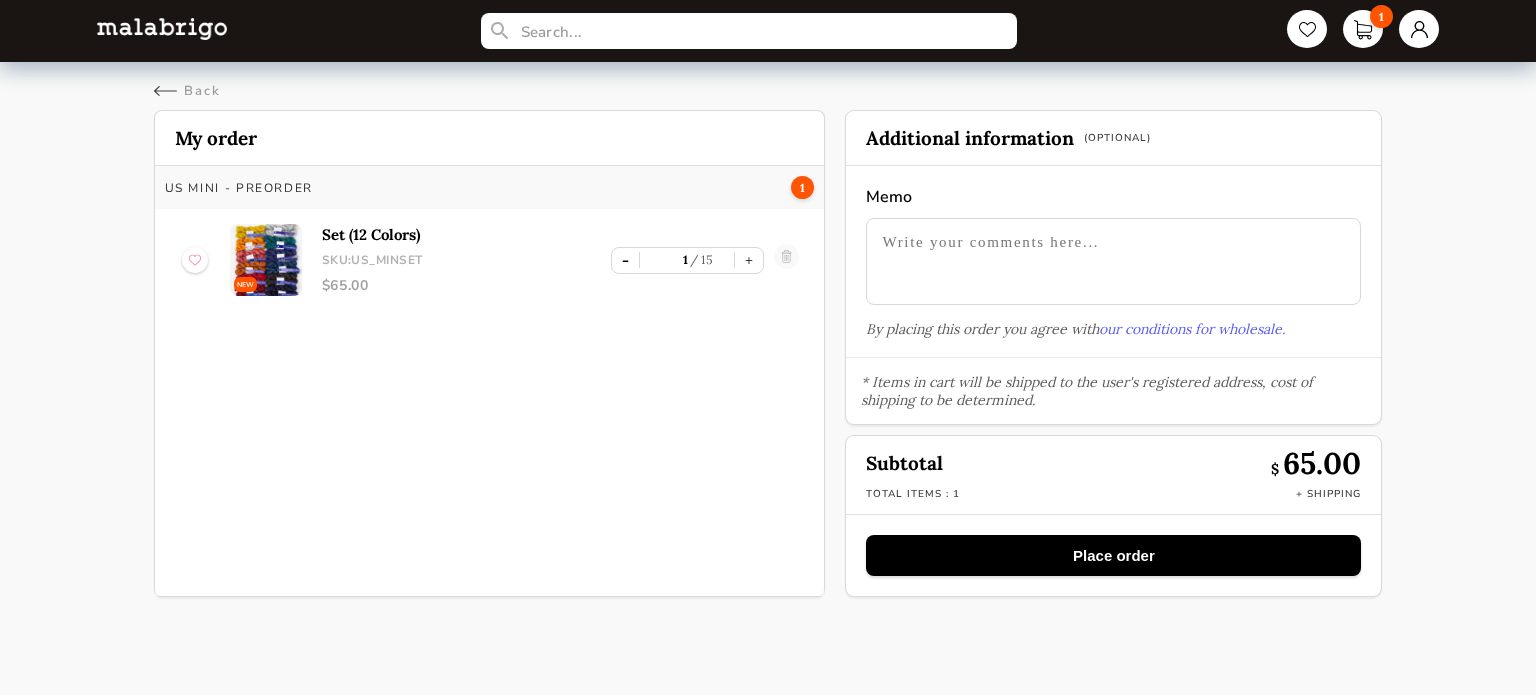 click on "-" at bounding box center [625, 260] 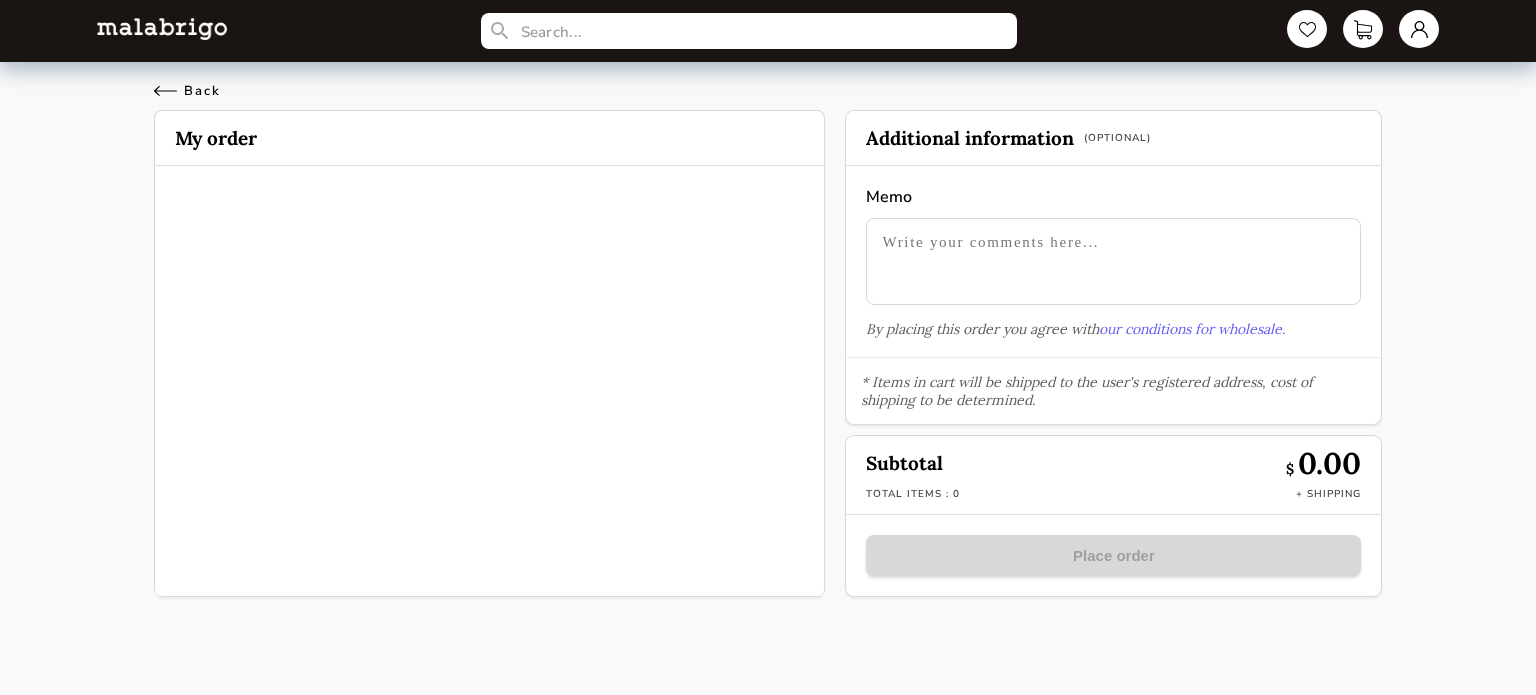 click on "Back" at bounding box center [187, 91] 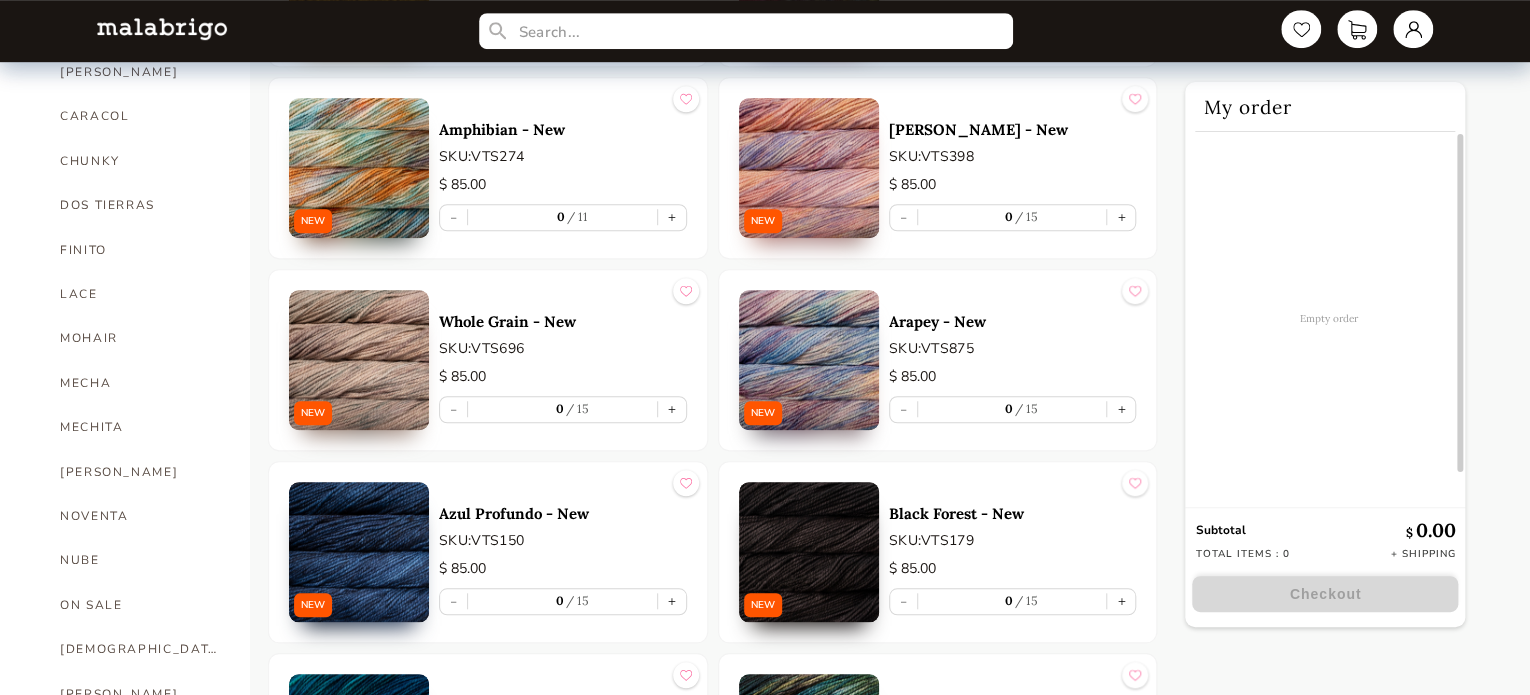 scroll, scrollTop: 700, scrollLeft: 0, axis: vertical 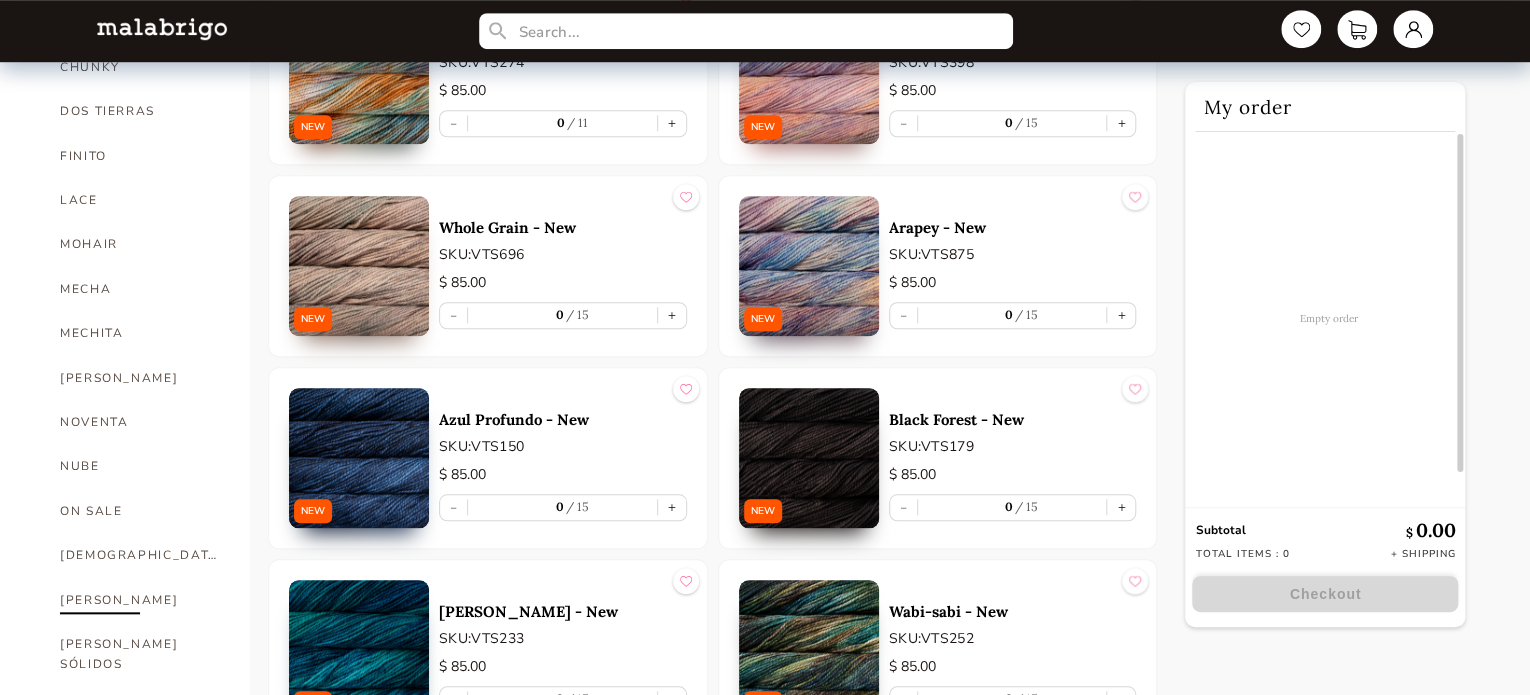 click on "[PERSON_NAME]" at bounding box center (140, 600) 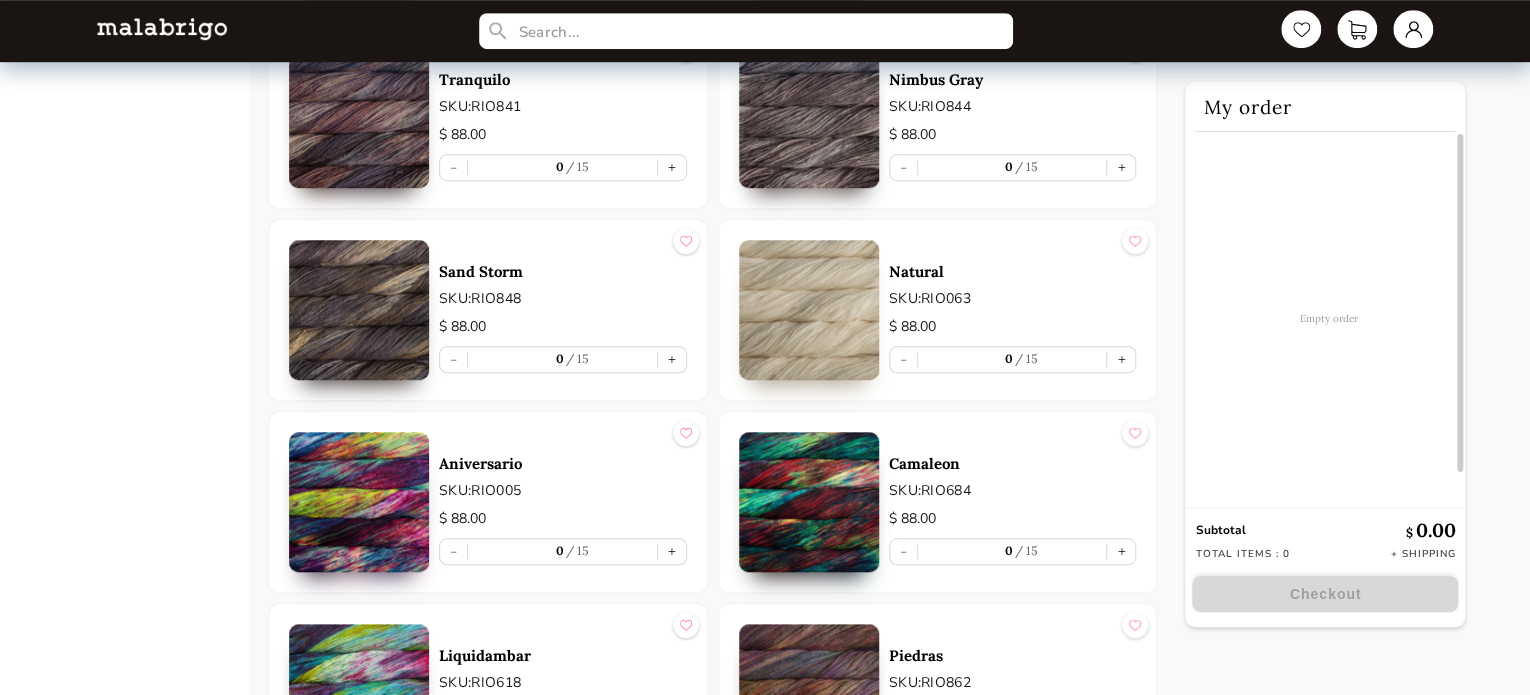 scroll, scrollTop: 8300, scrollLeft: 0, axis: vertical 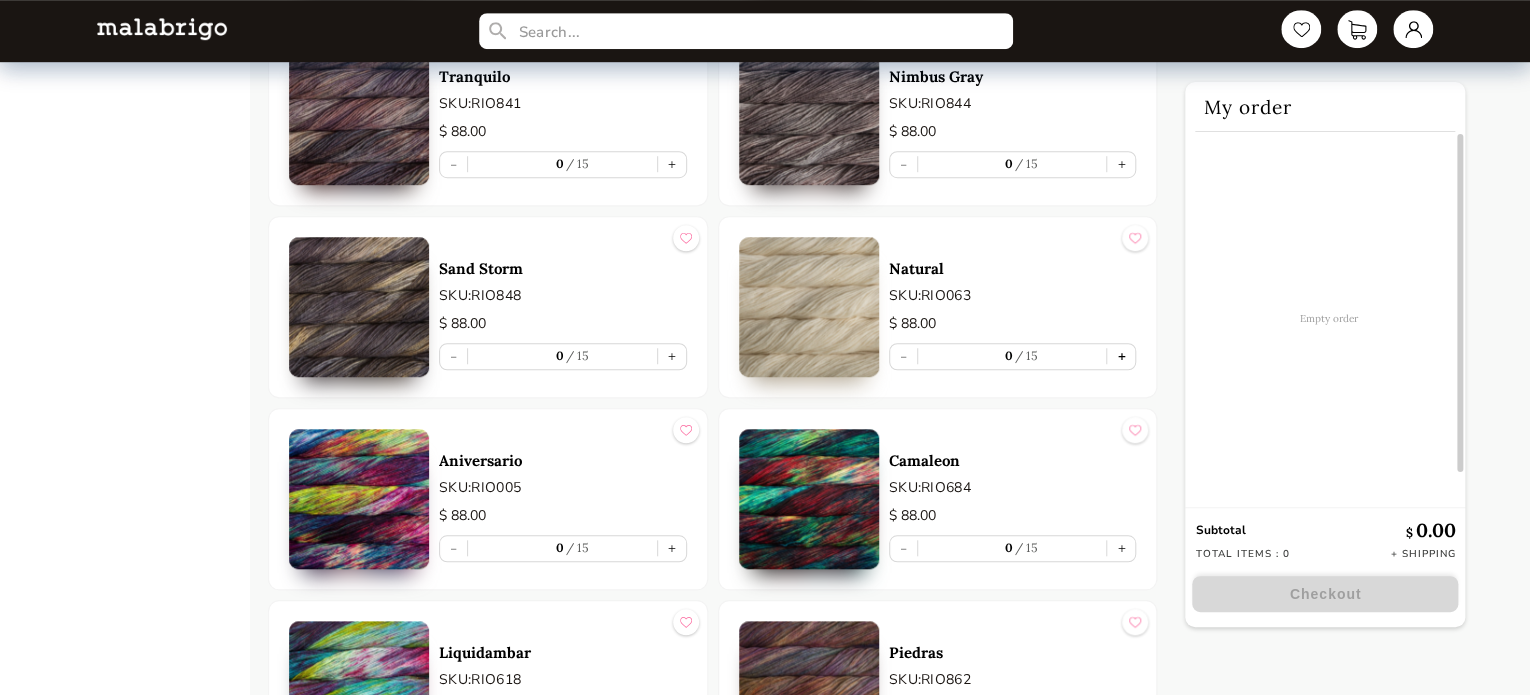 click on "+" at bounding box center (1121, 356) 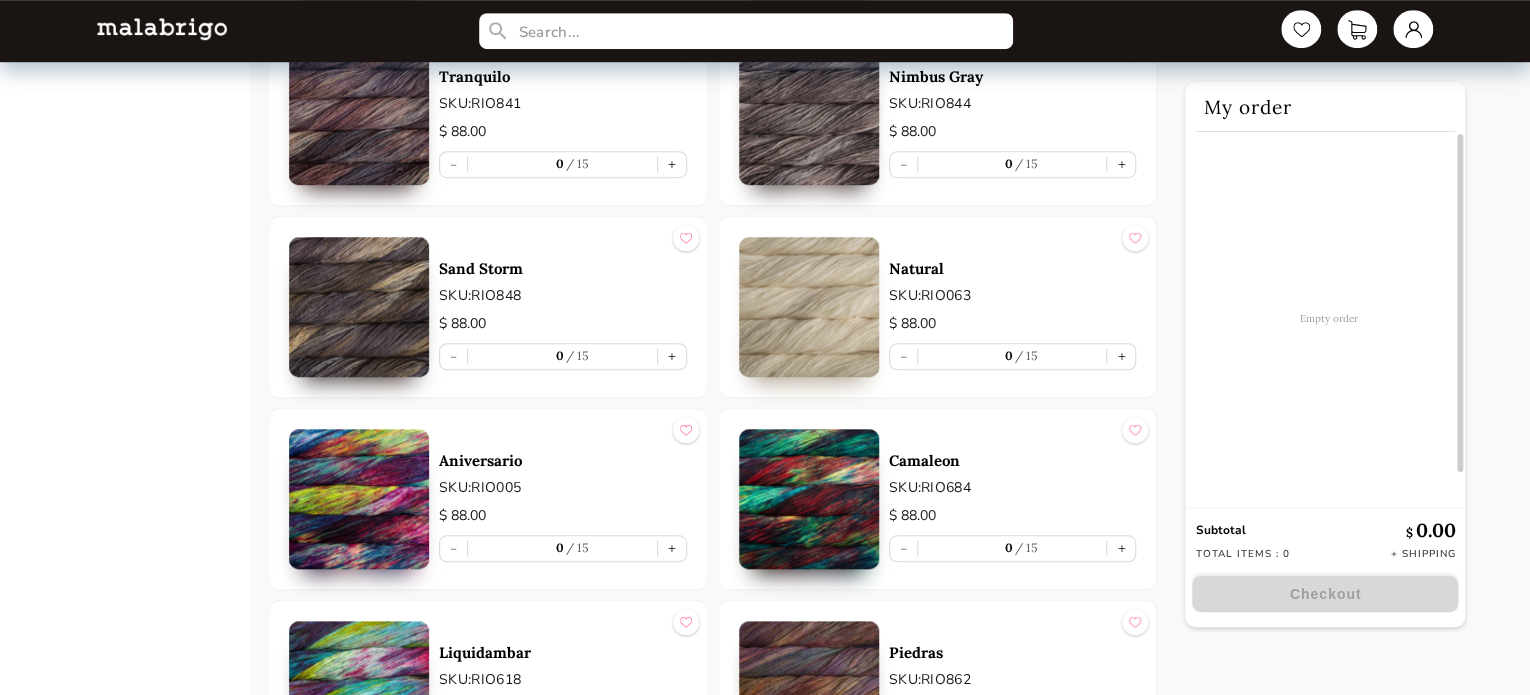 type on "1" 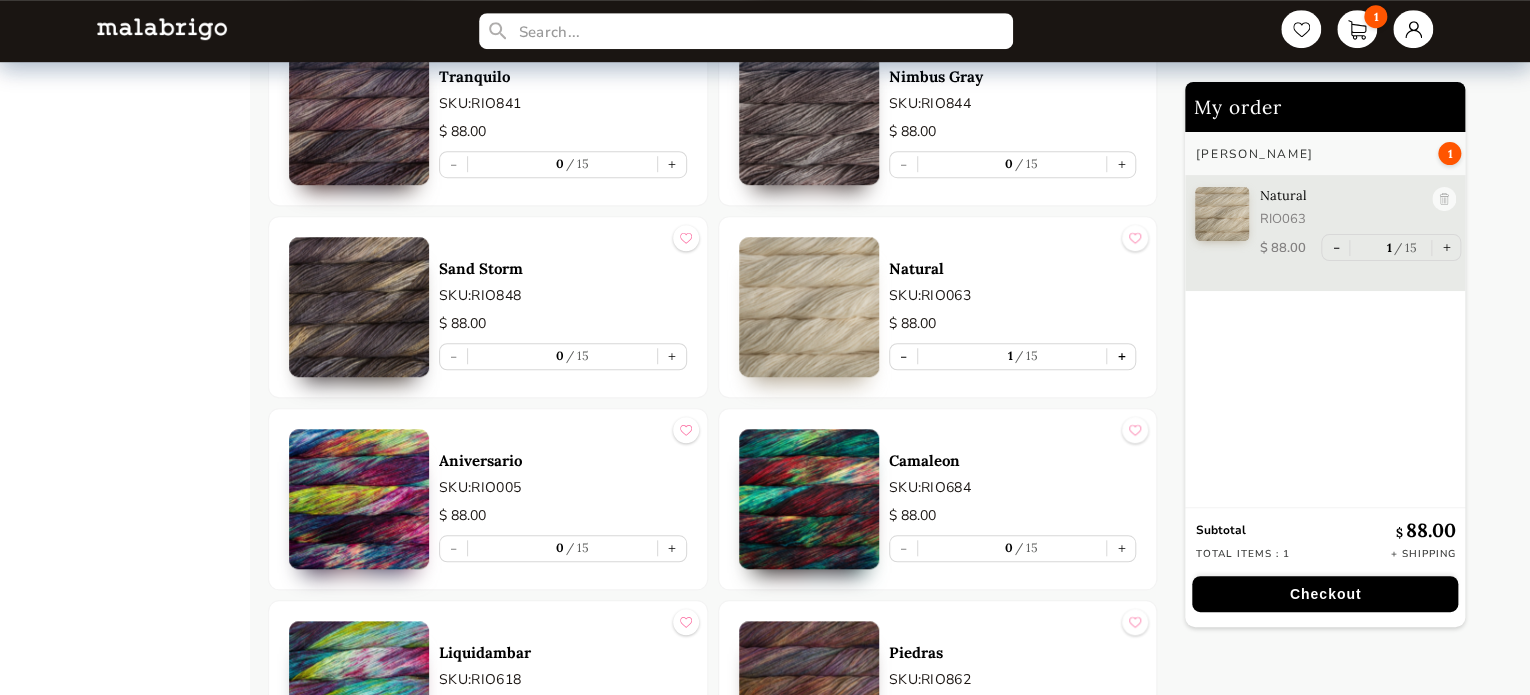click on "+" at bounding box center [1121, 356] 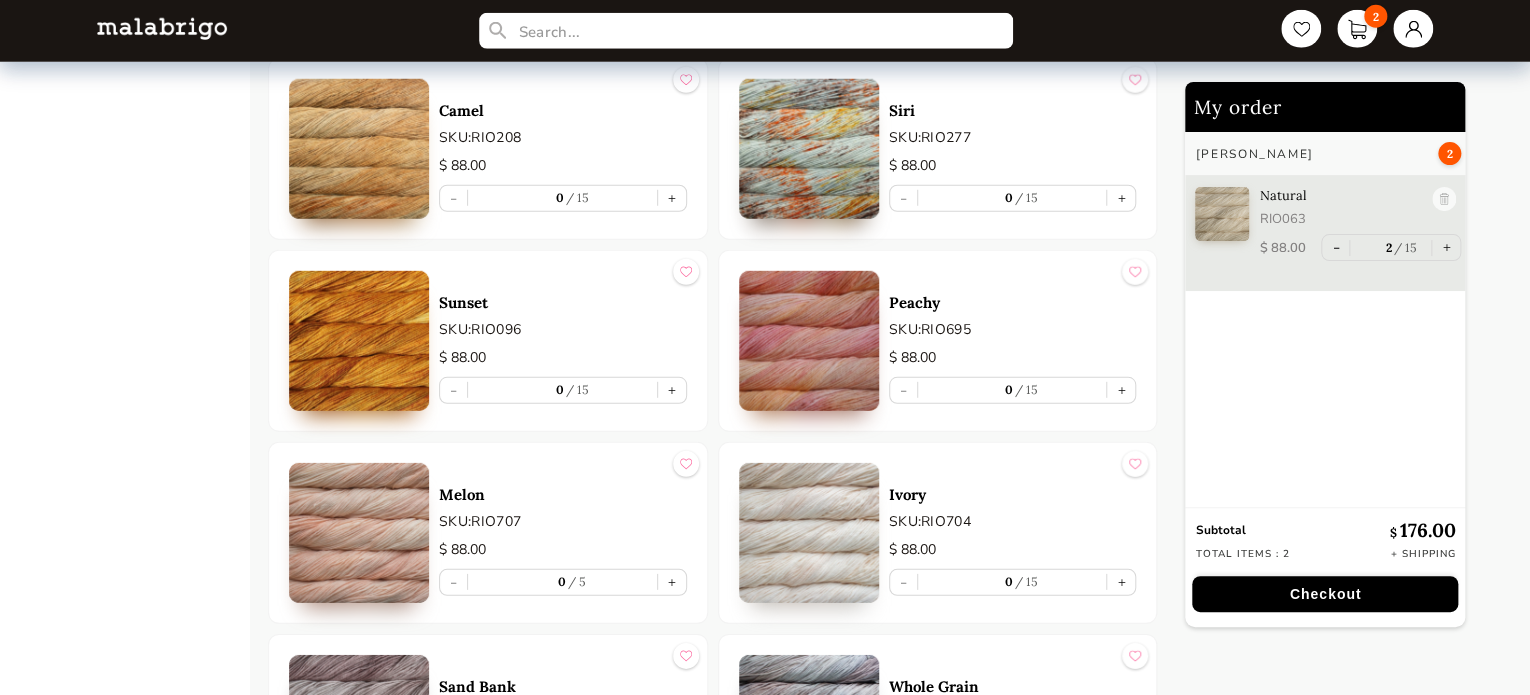 scroll, scrollTop: 6700, scrollLeft: 0, axis: vertical 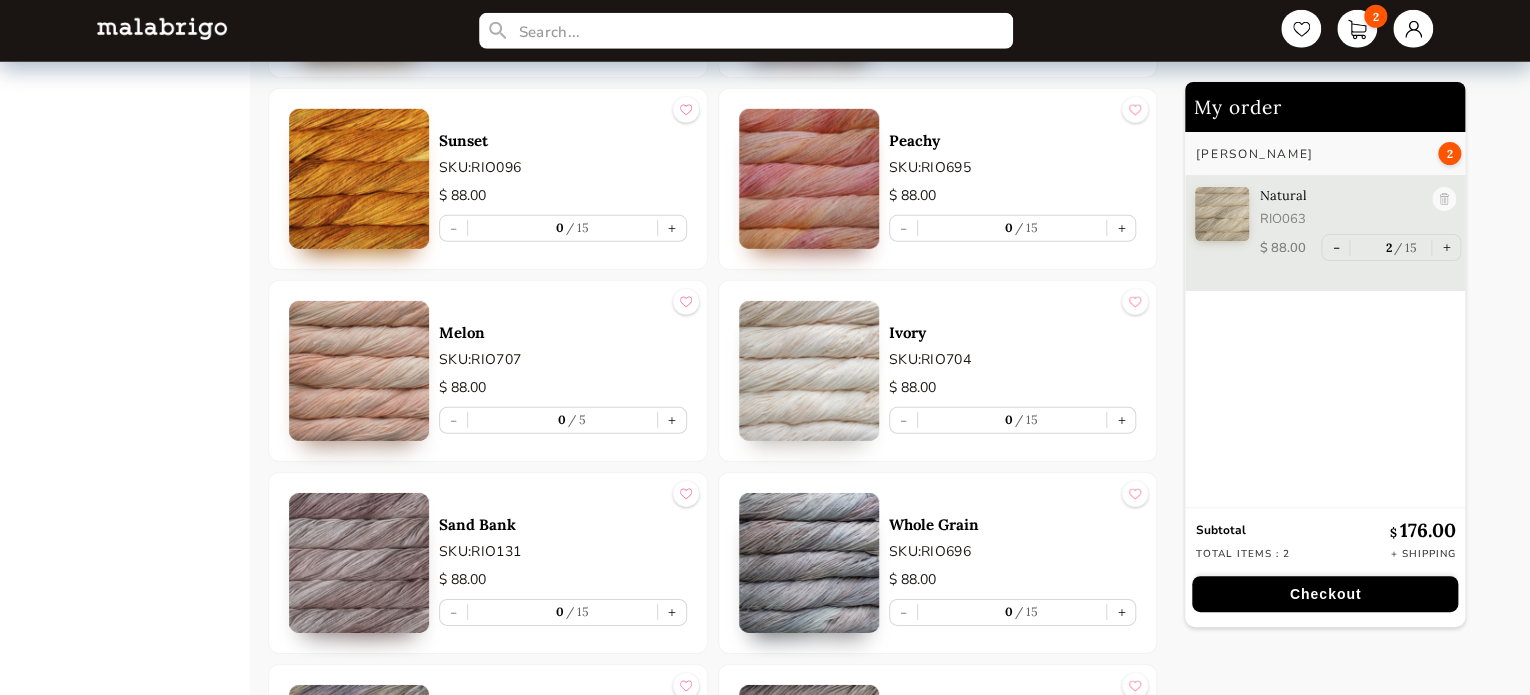 click at bounding box center (809, 371) 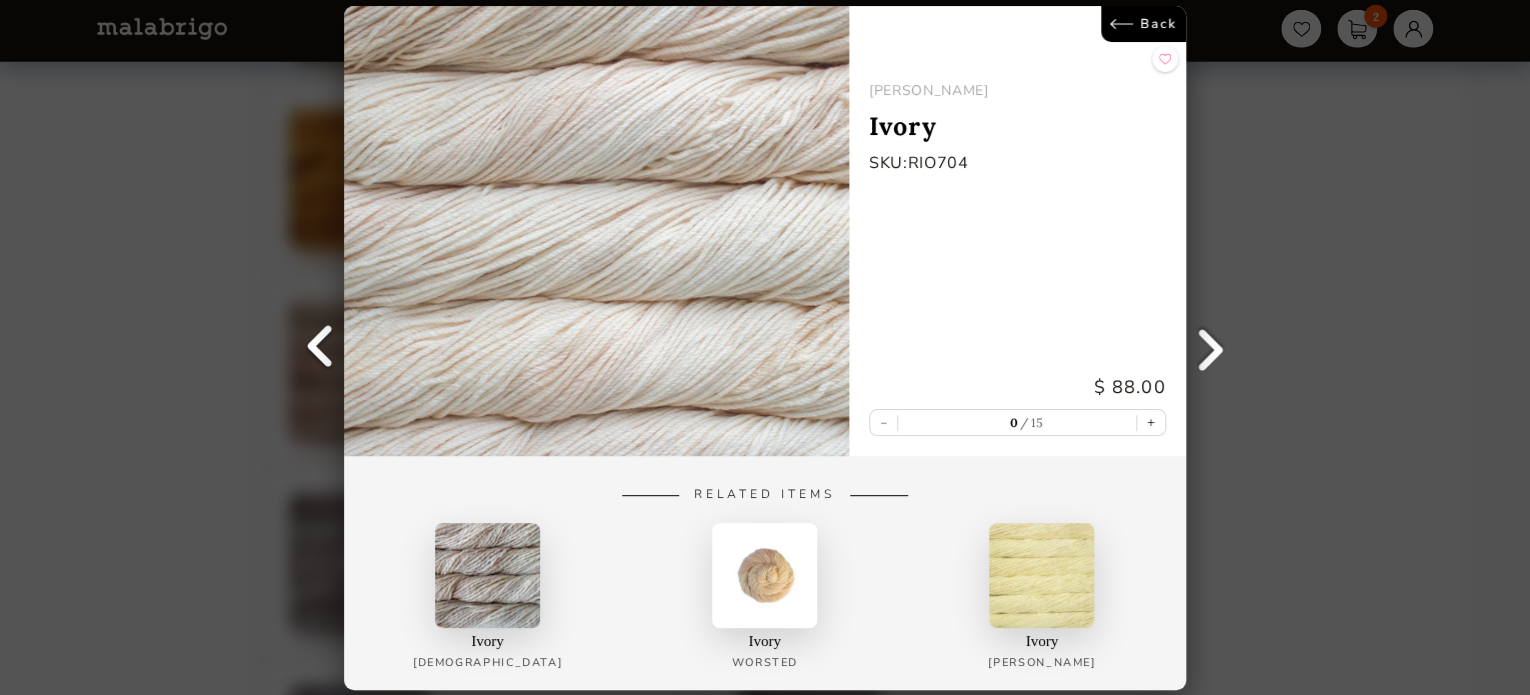 click on "Back" at bounding box center (1143, 24) 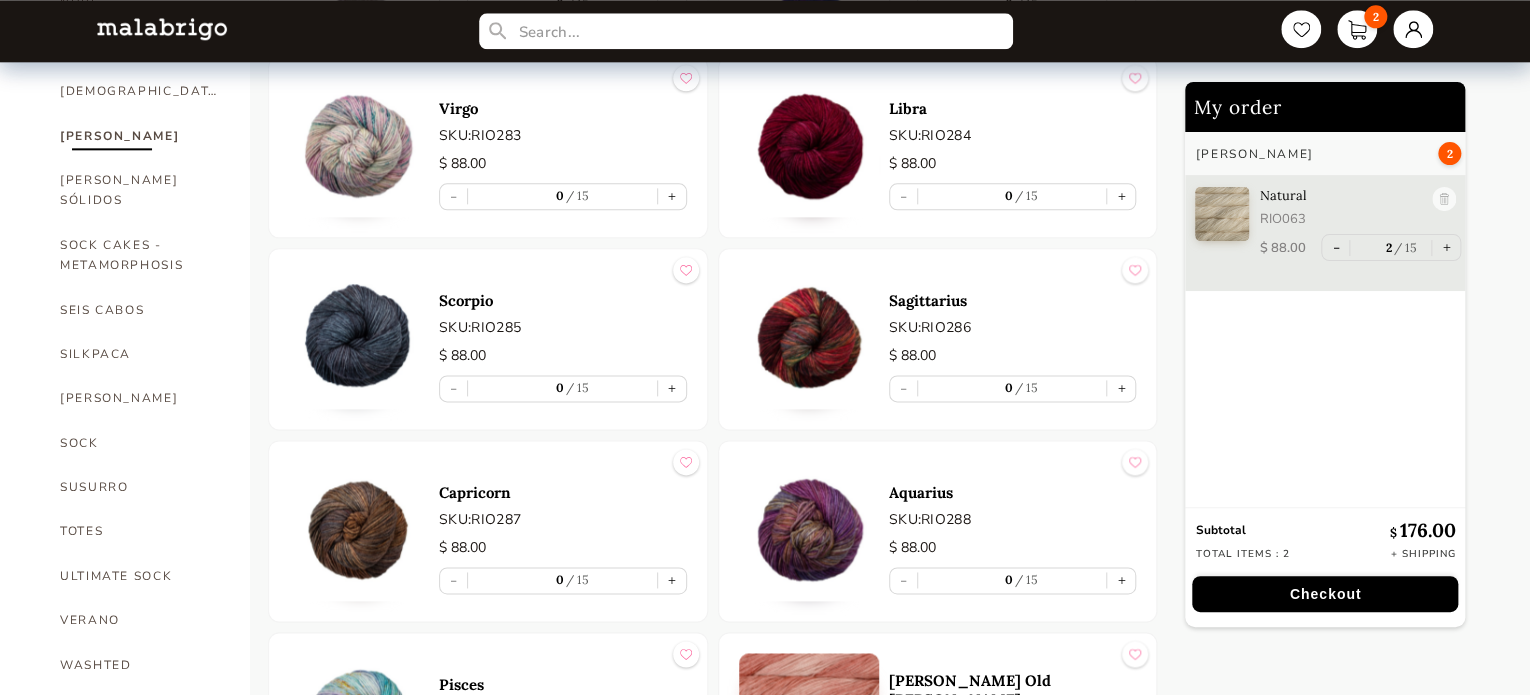 scroll, scrollTop: 1200, scrollLeft: 0, axis: vertical 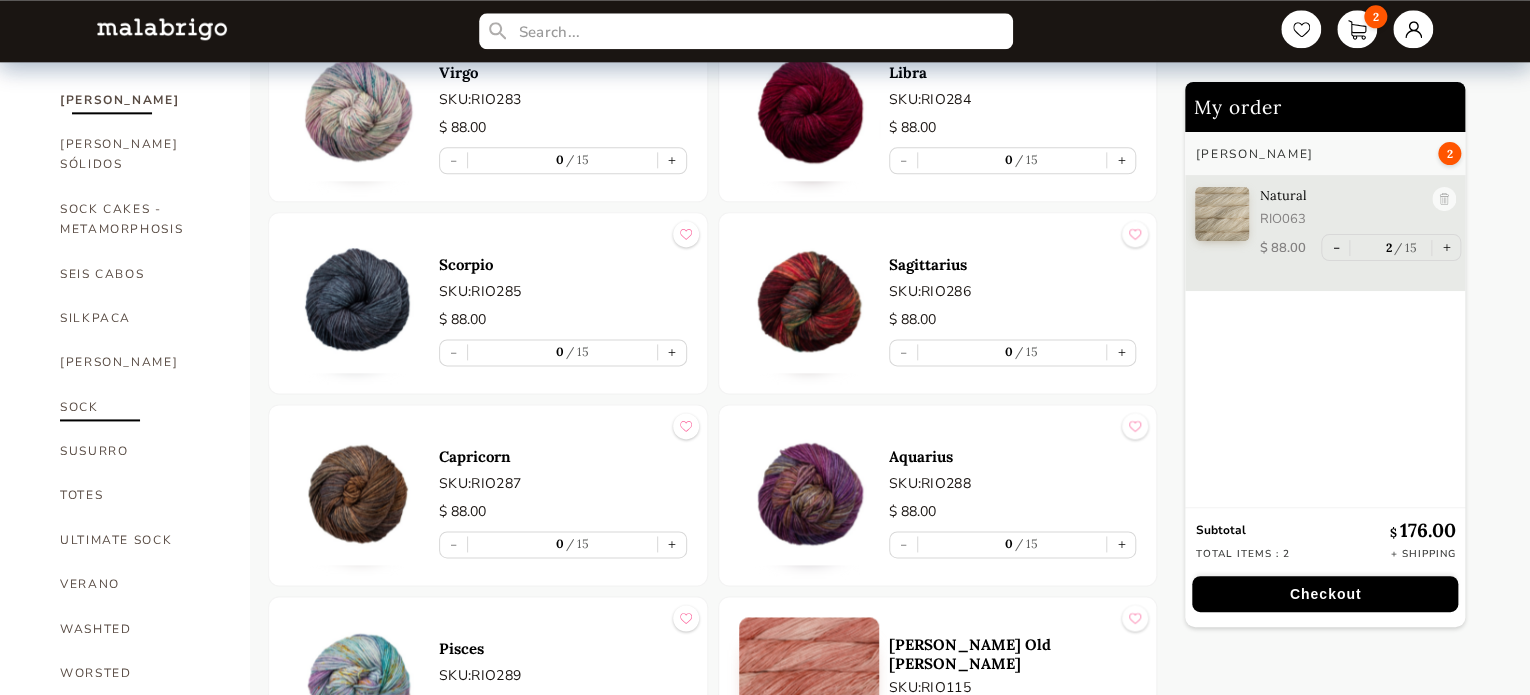 click on "SOCK" at bounding box center [140, 407] 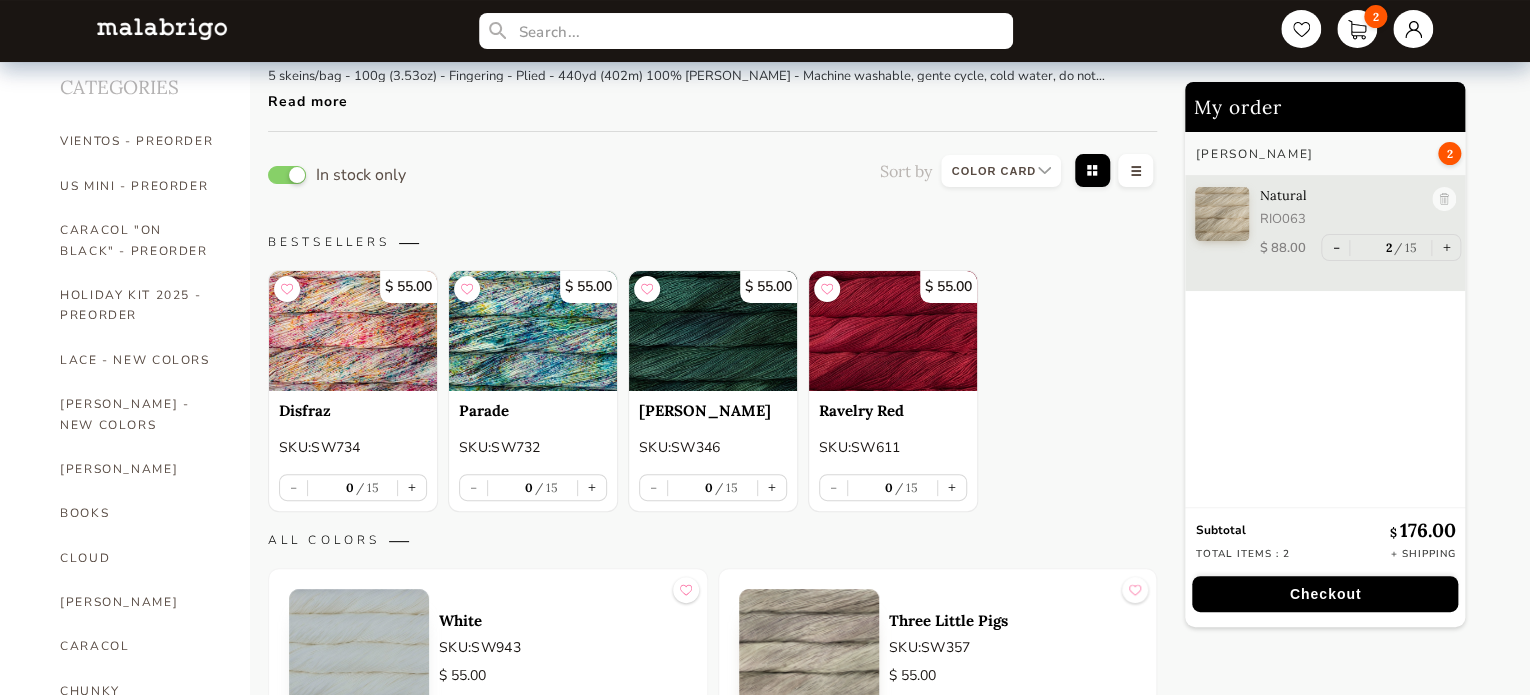 scroll, scrollTop: 0, scrollLeft: 0, axis: both 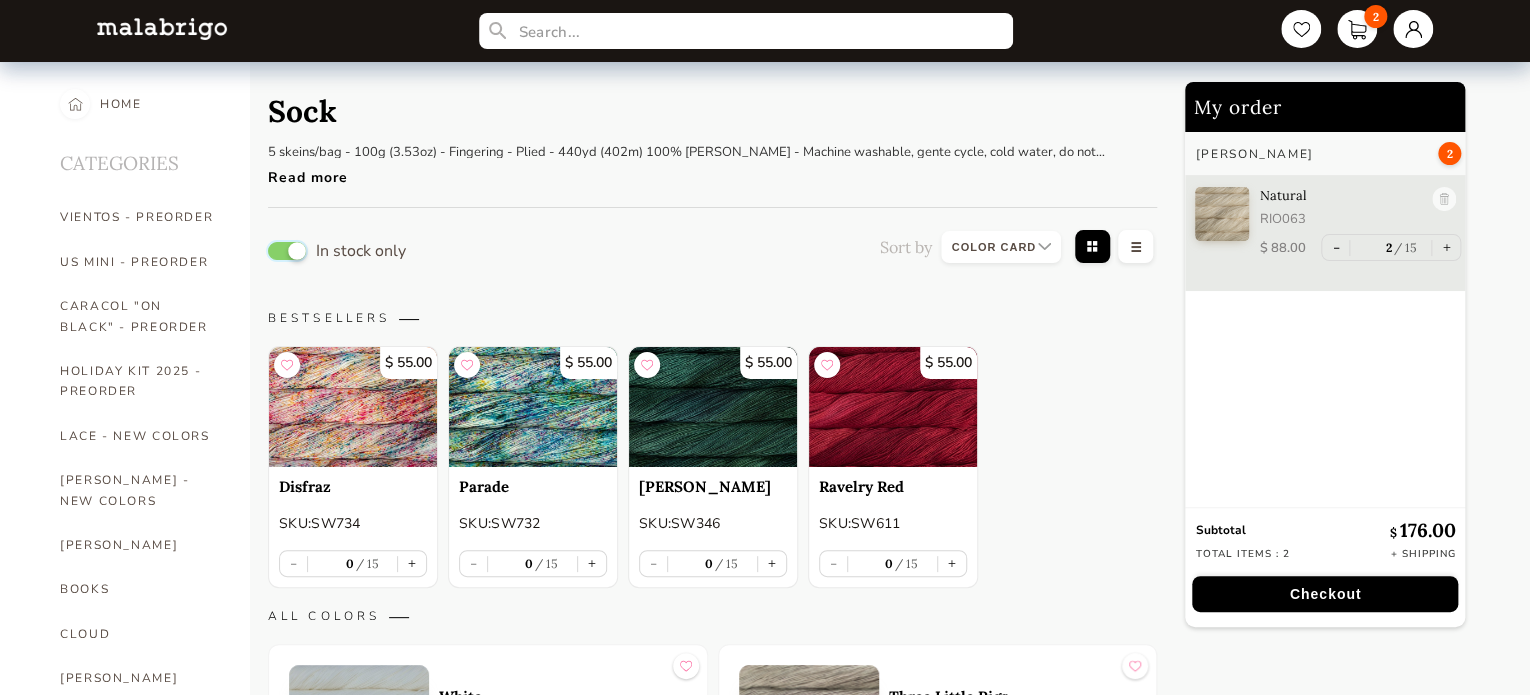 click at bounding box center (287, 251) 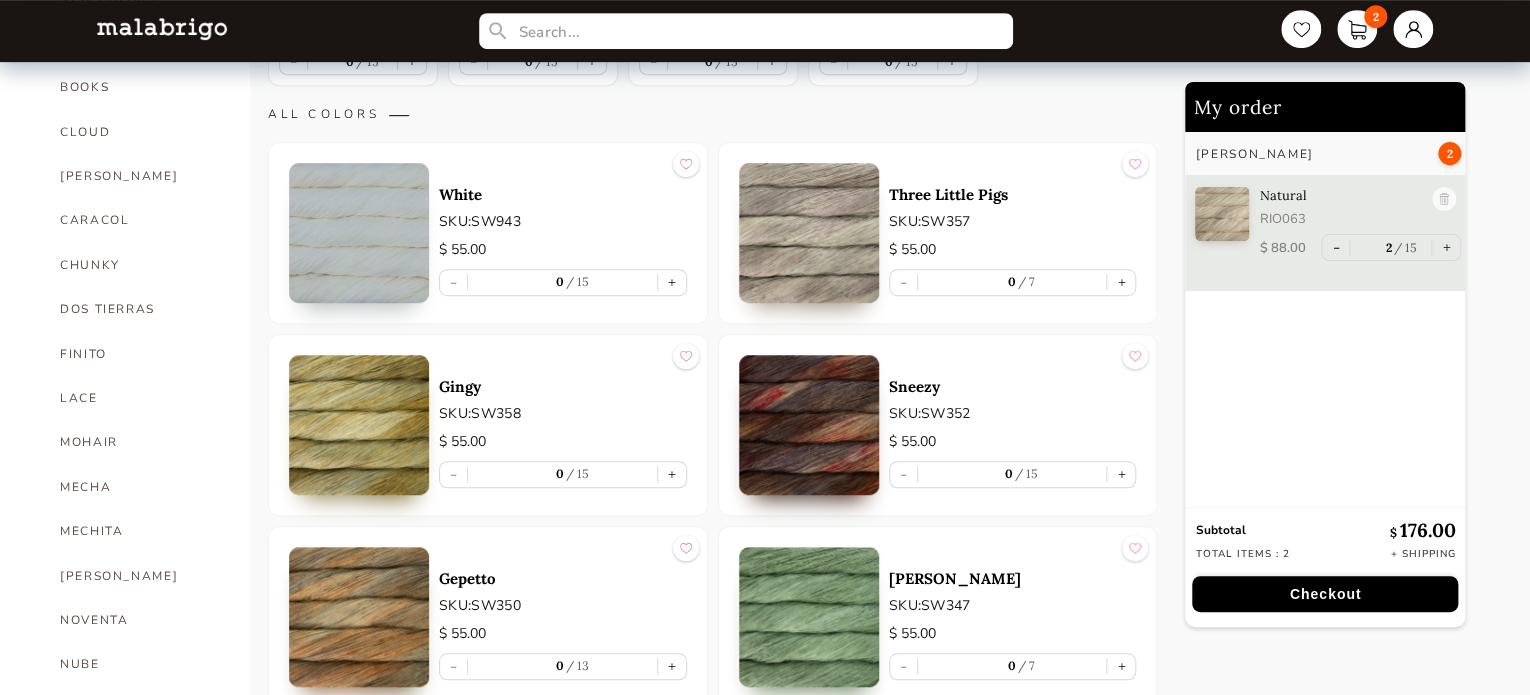 scroll, scrollTop: 500, scrollLeft: 0, axis: vertical 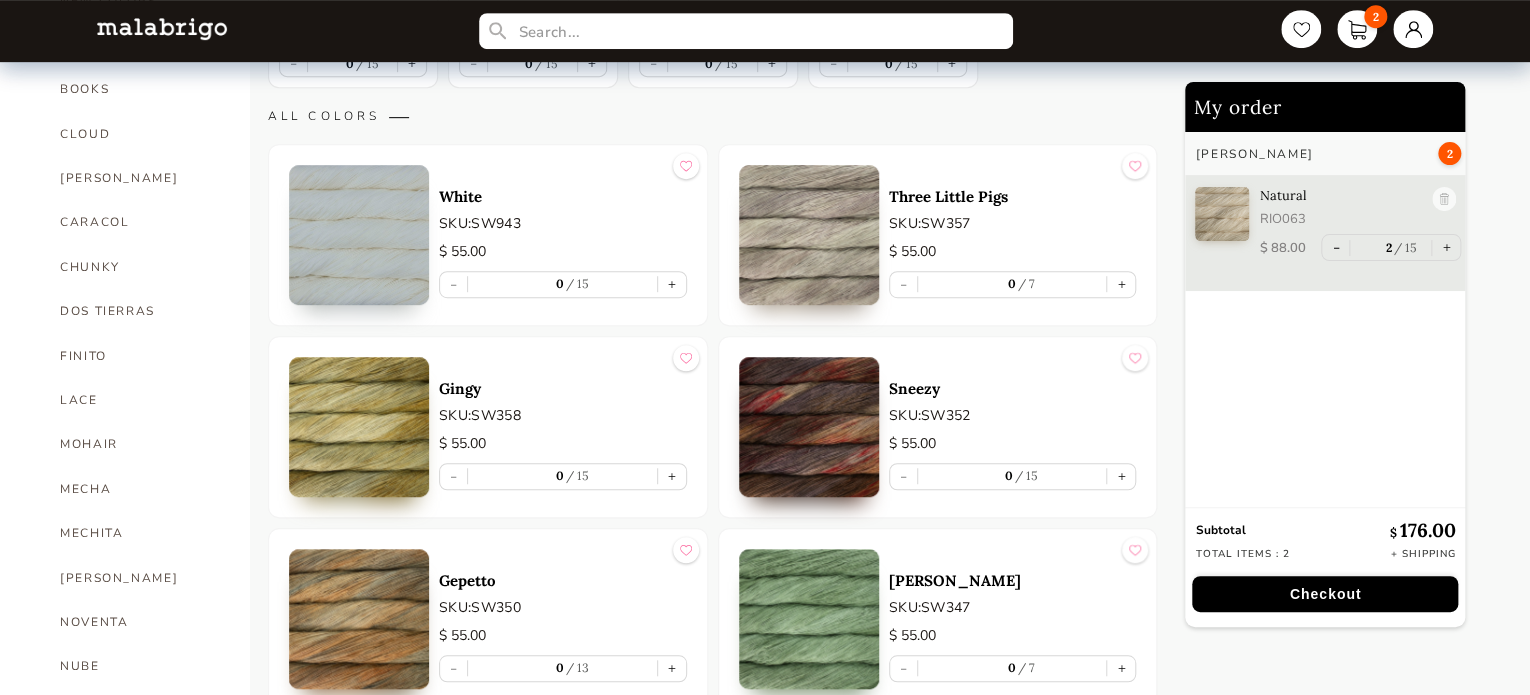 click at bounding box center [809, 427] 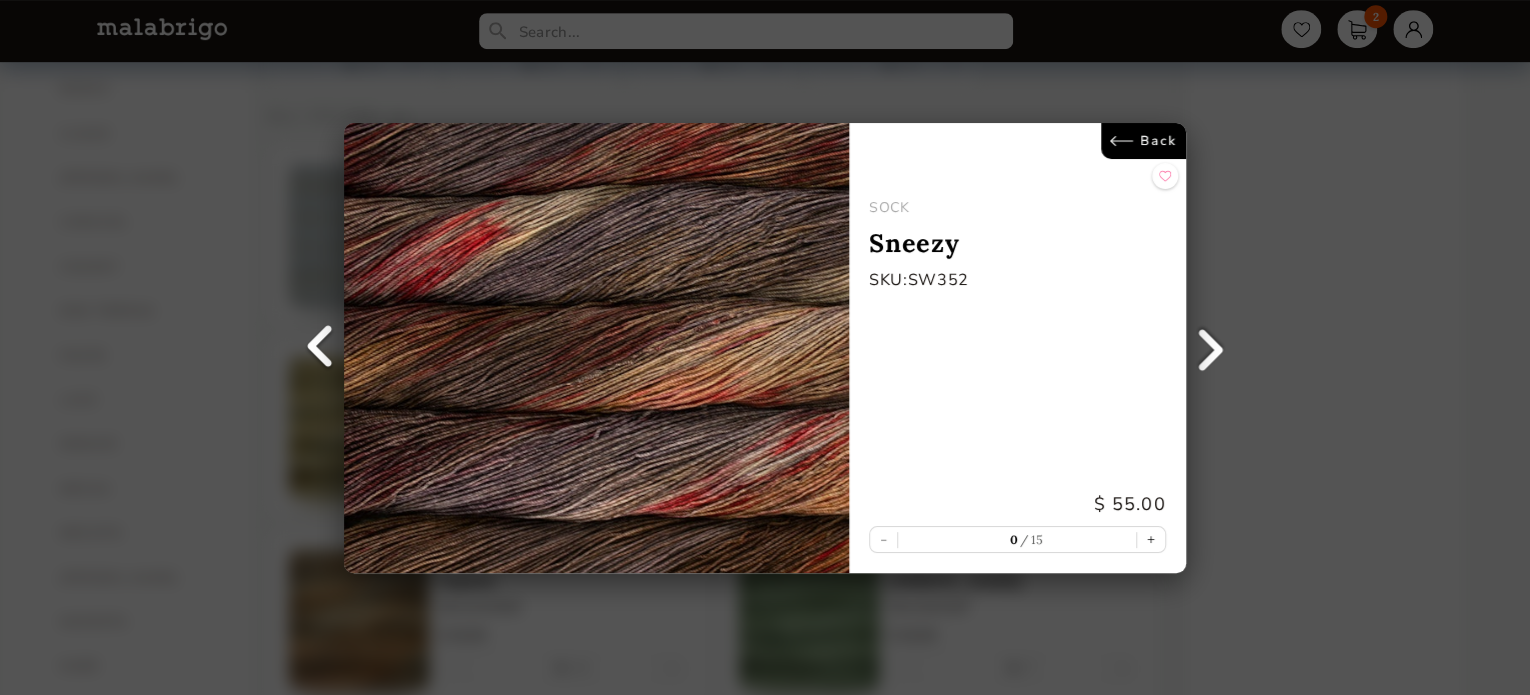click on "Back" at bounding box center [1143, 141] 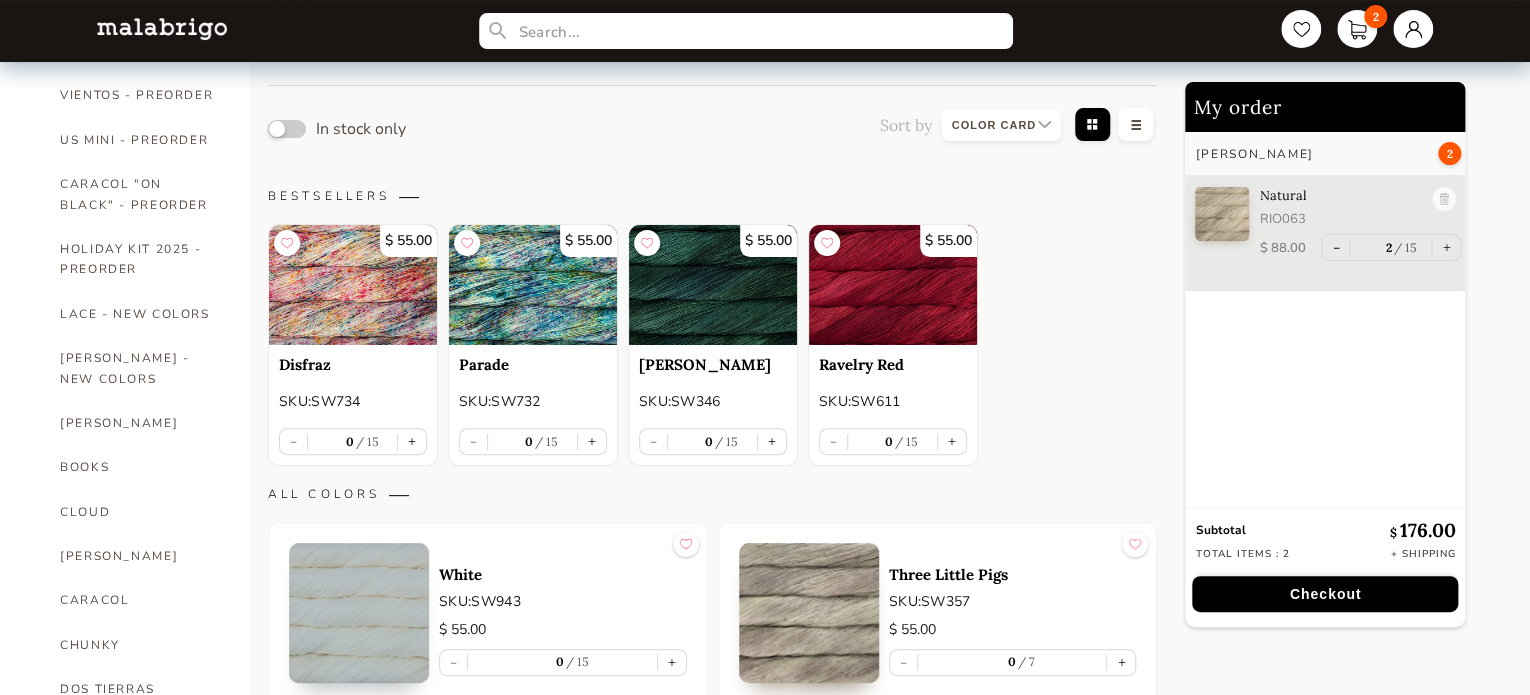 scroll, scrollTop: 100, scrollLeft: 0, axis: vertical 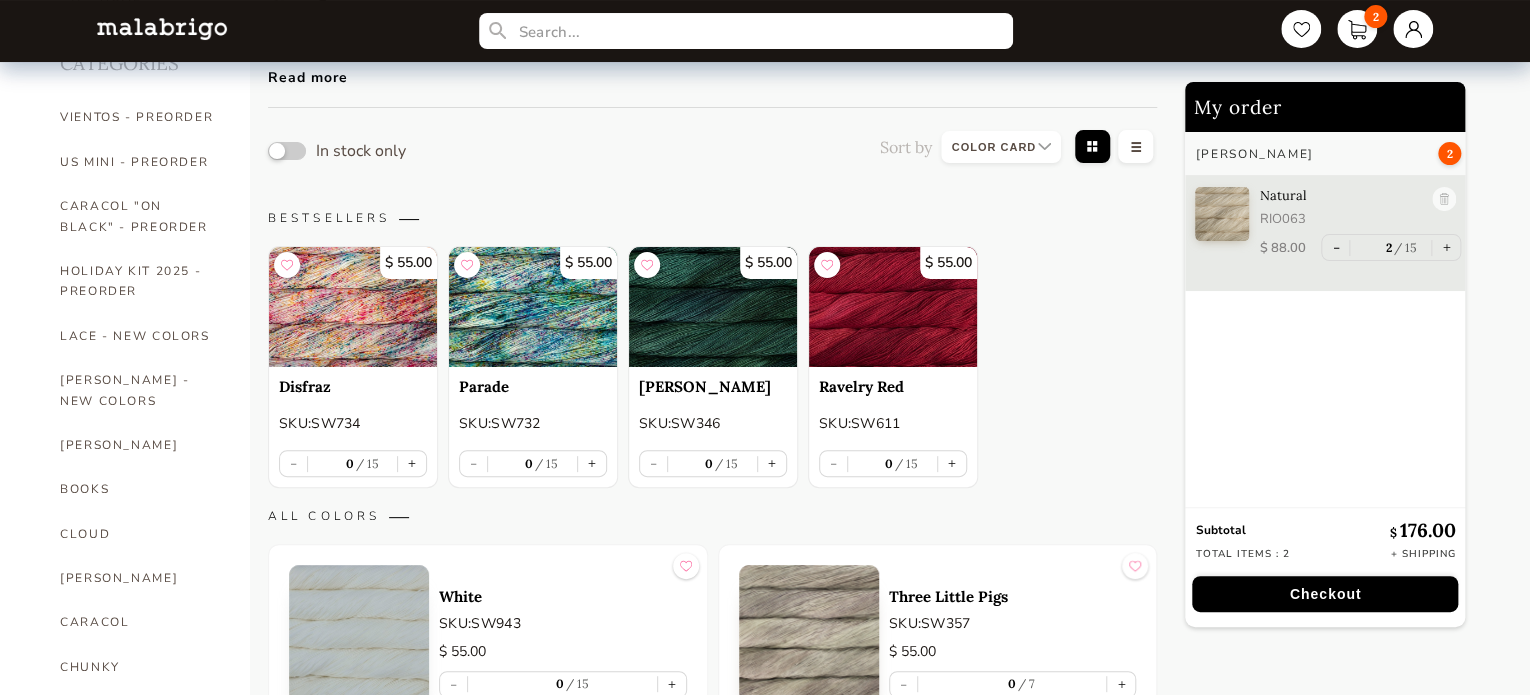 click on "ALL COLORS" at bounding box center [712, 516] 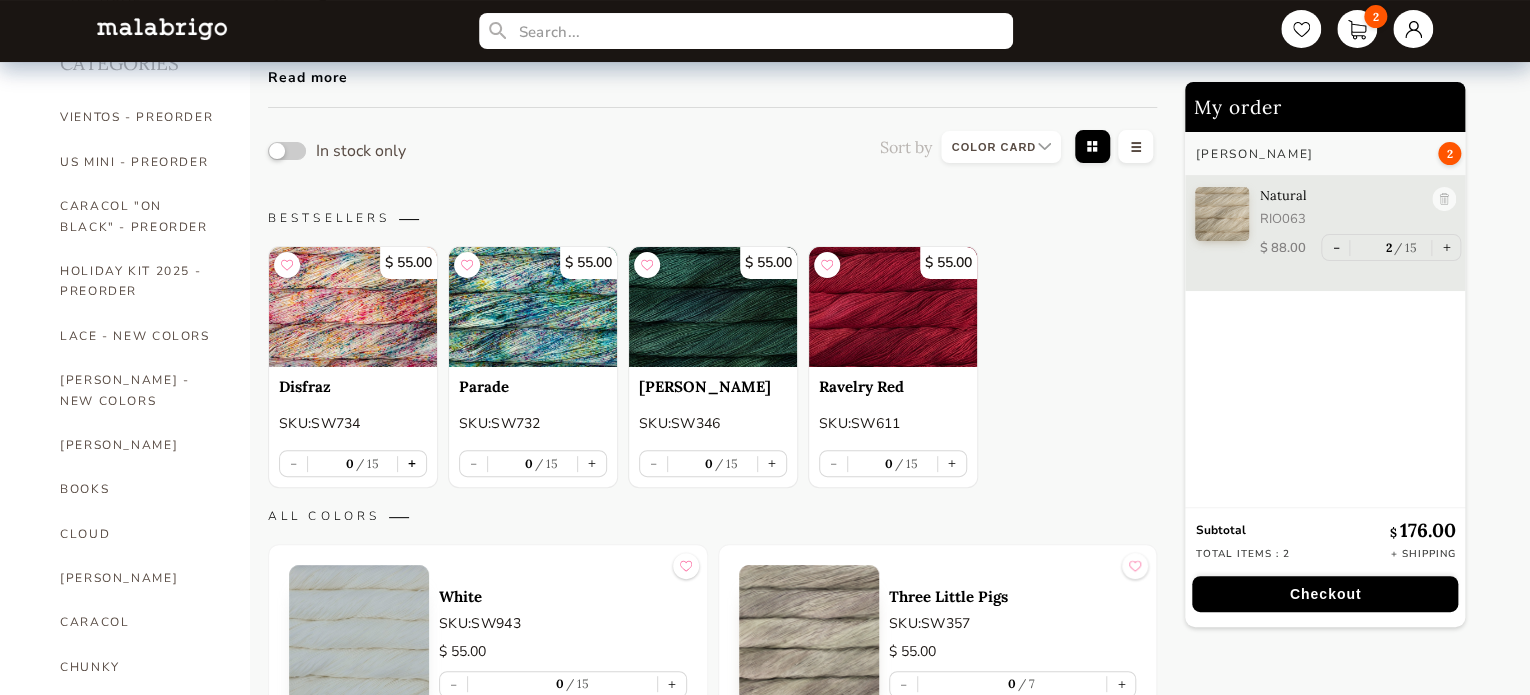 scroll, scrollTop: 0, scrollLeft: 0, axis: both 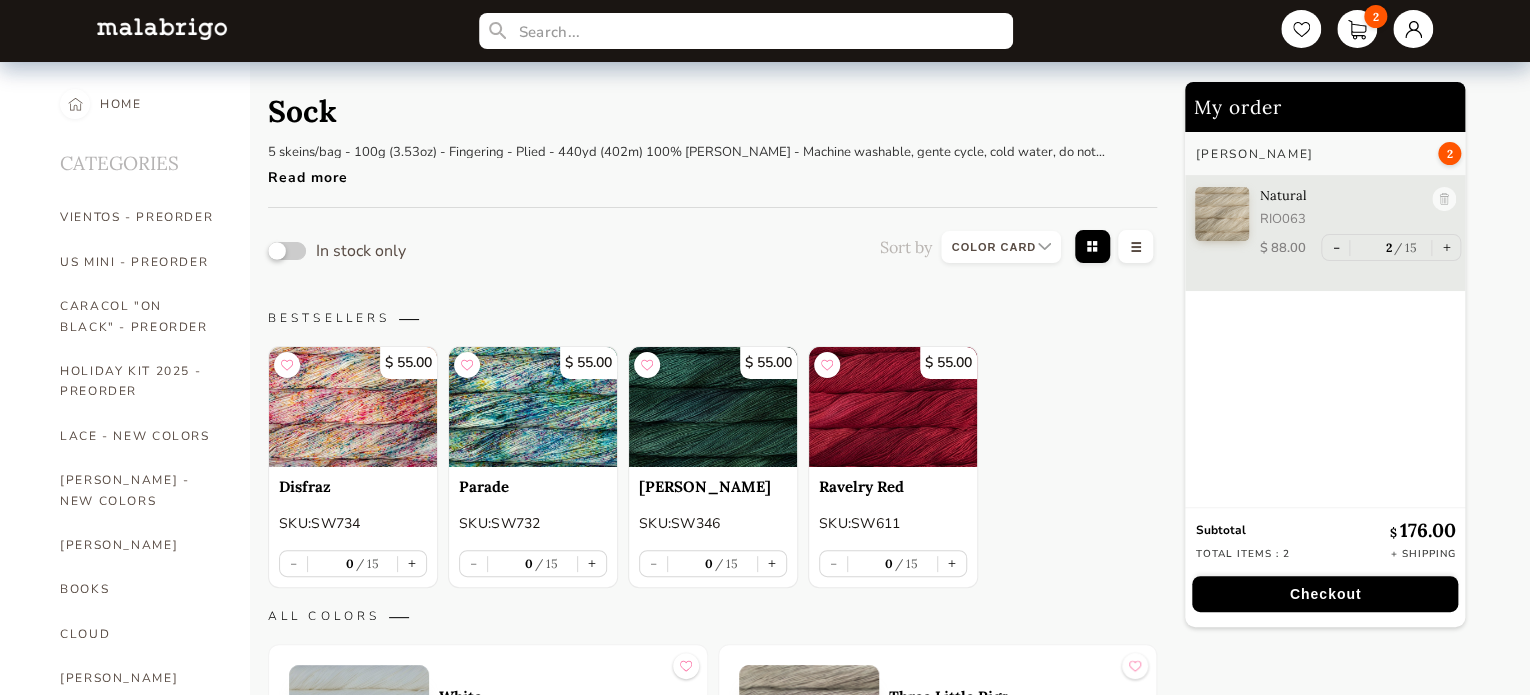 click at bounding box center (287, 251) 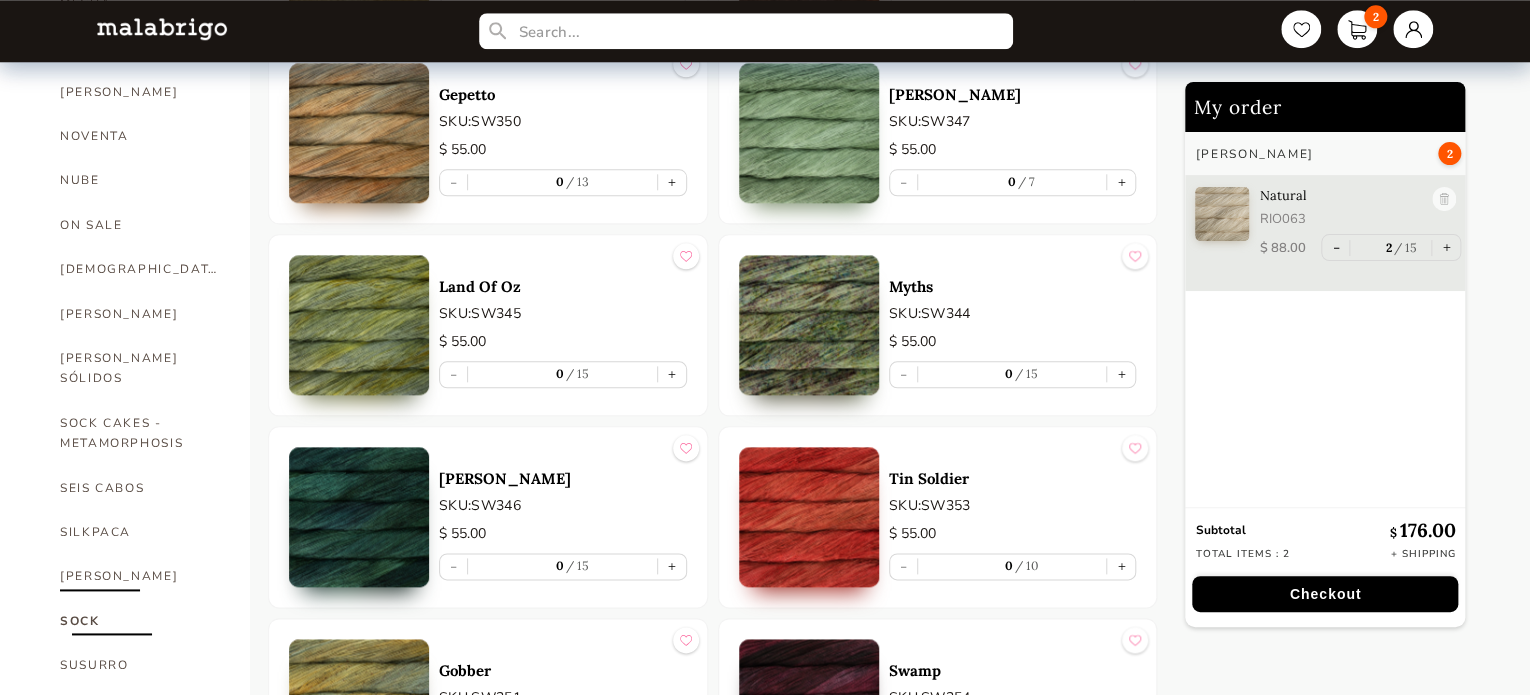 scroll, scrollTop: 1300, scrollLeft: 0, axis: vertical 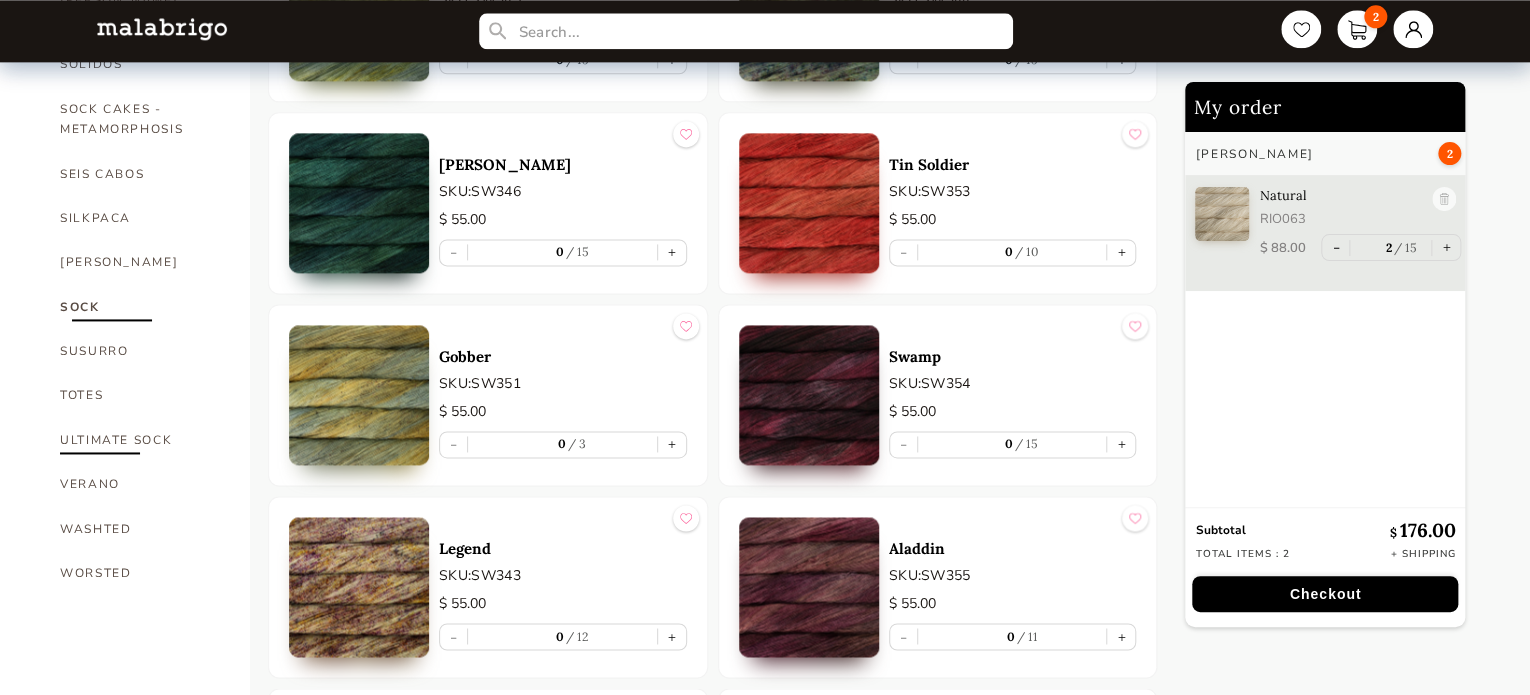 click on "ULTIMATE SOCK" at bounding box center (140, 440) 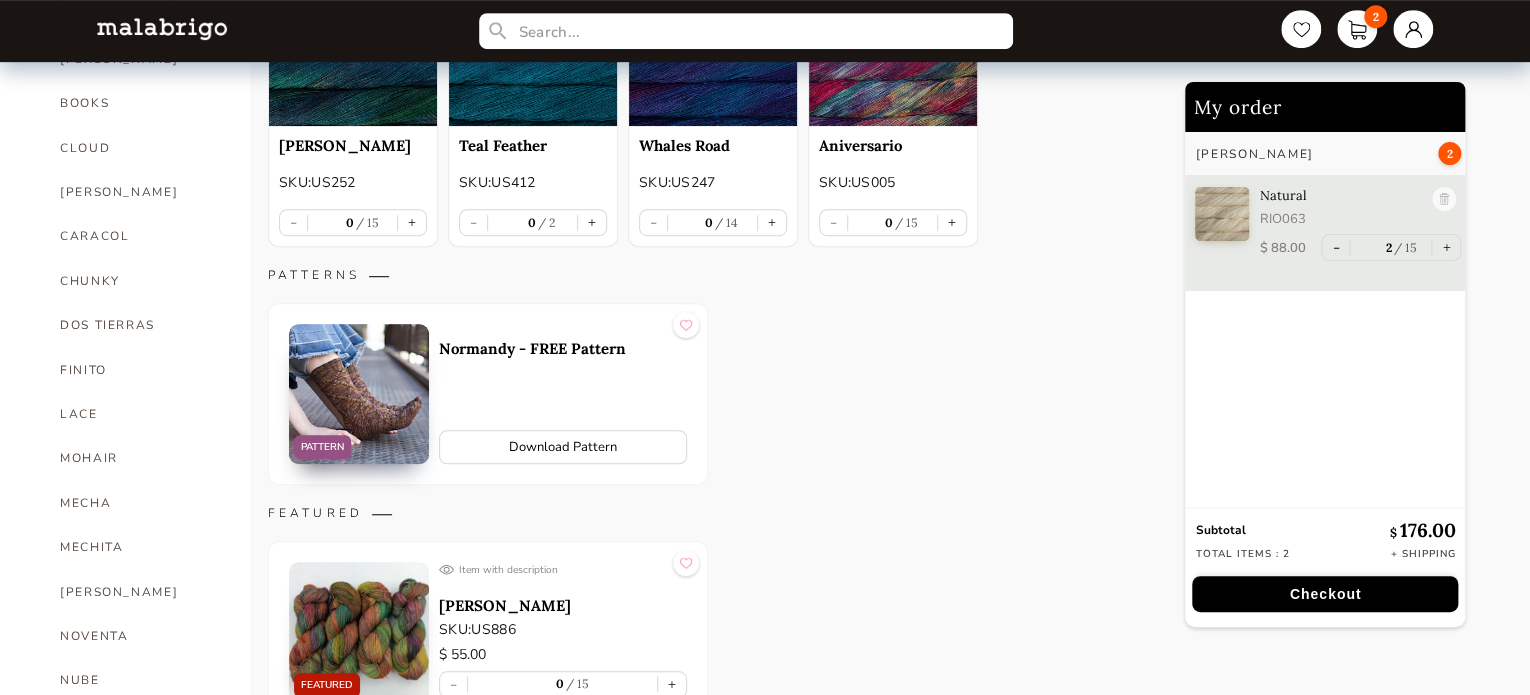 scroll, scrollTop: 300, scrollLeft: 0, axis: vertical 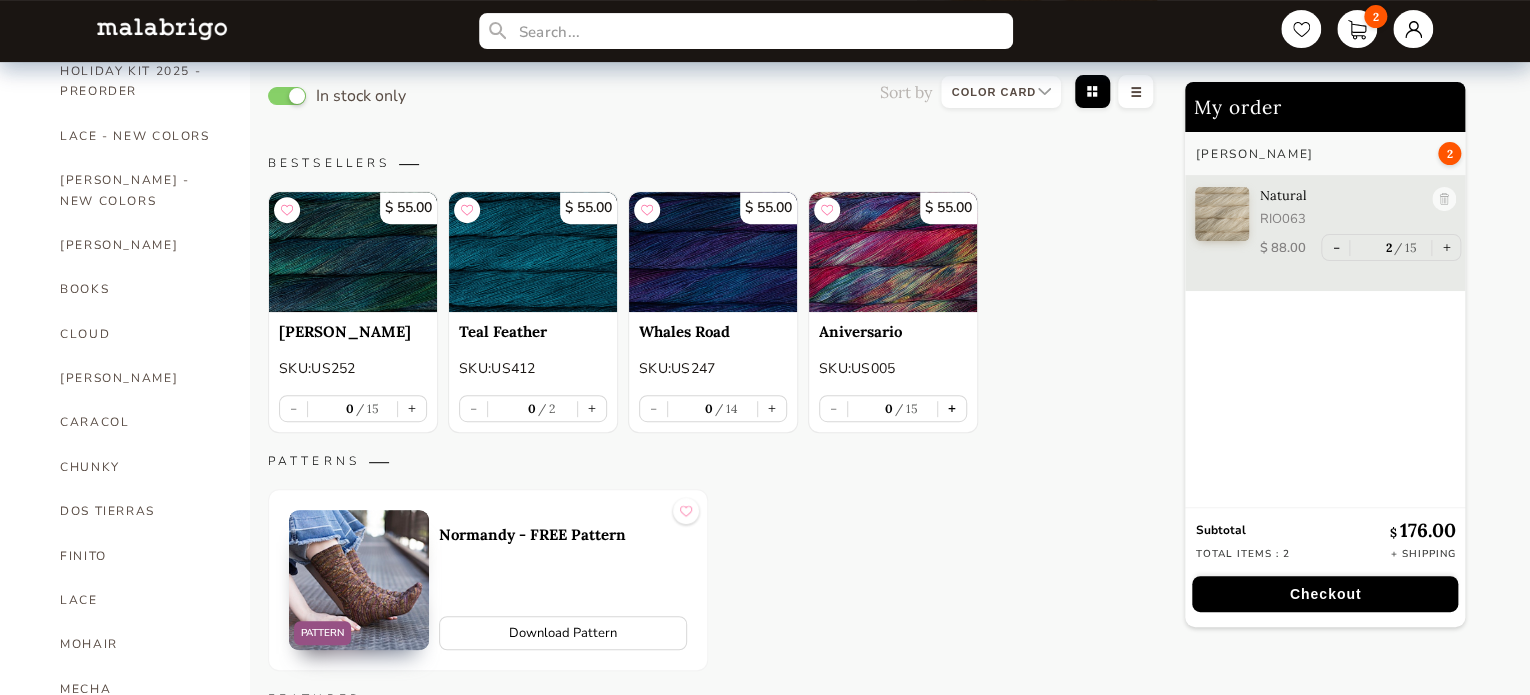 click on "+" at bounding box center (952, 408) 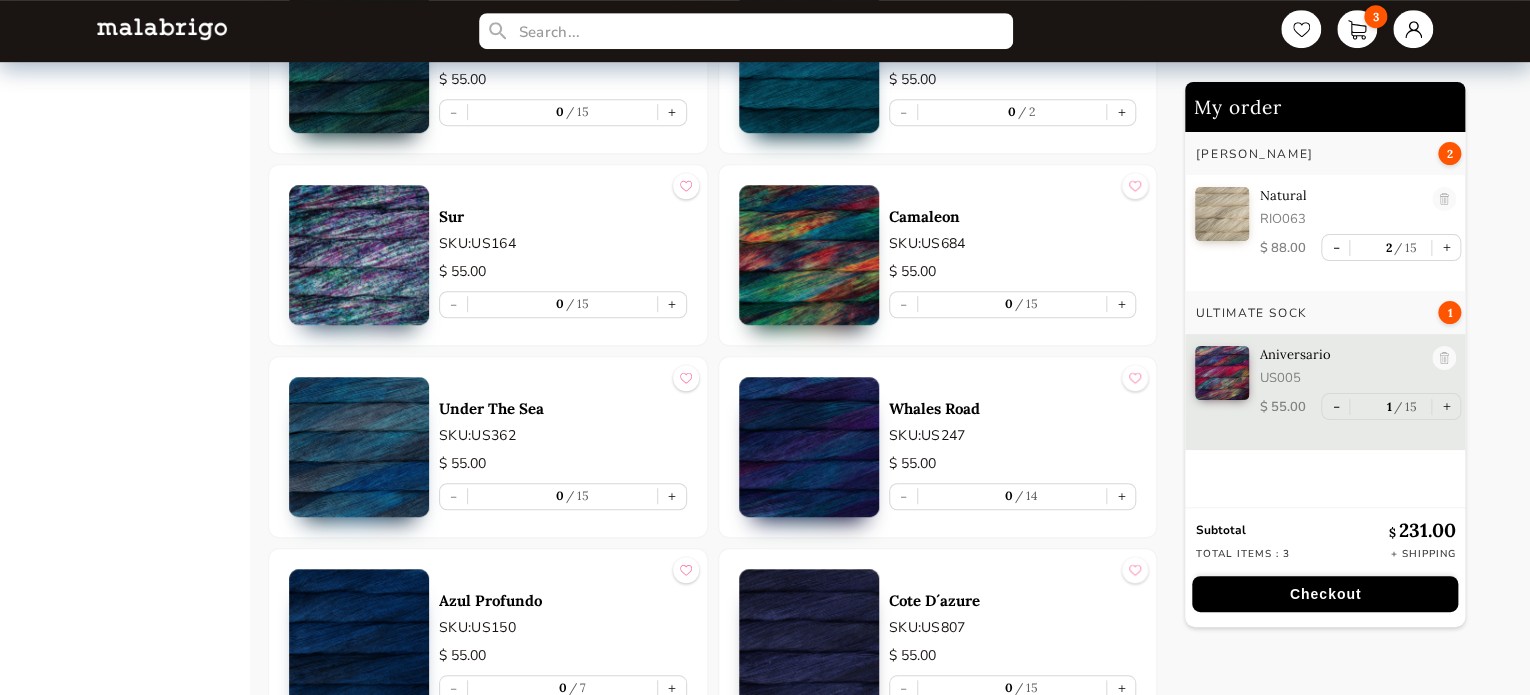 scroll, scrollTop: 4400, scrollLeft: 0, axis: vertical 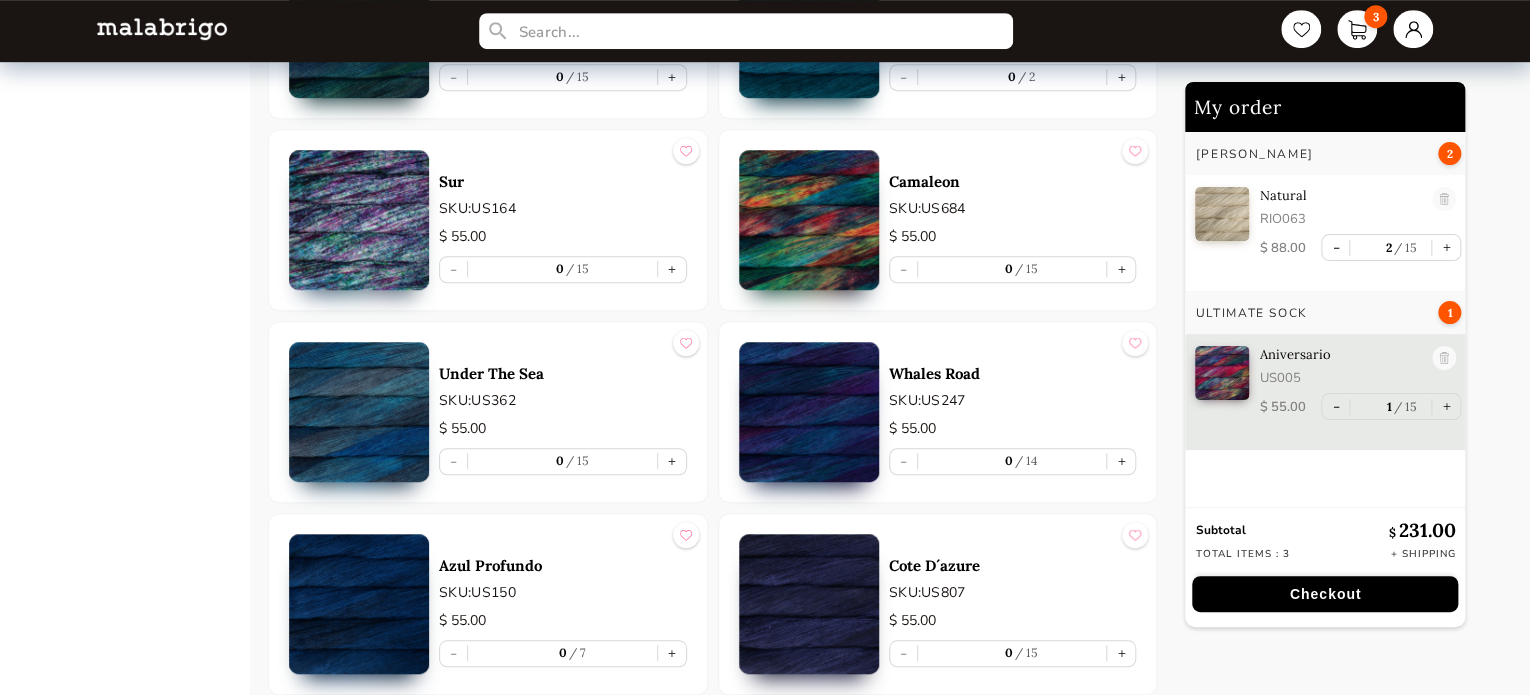 click at bounding box center (809, 220) 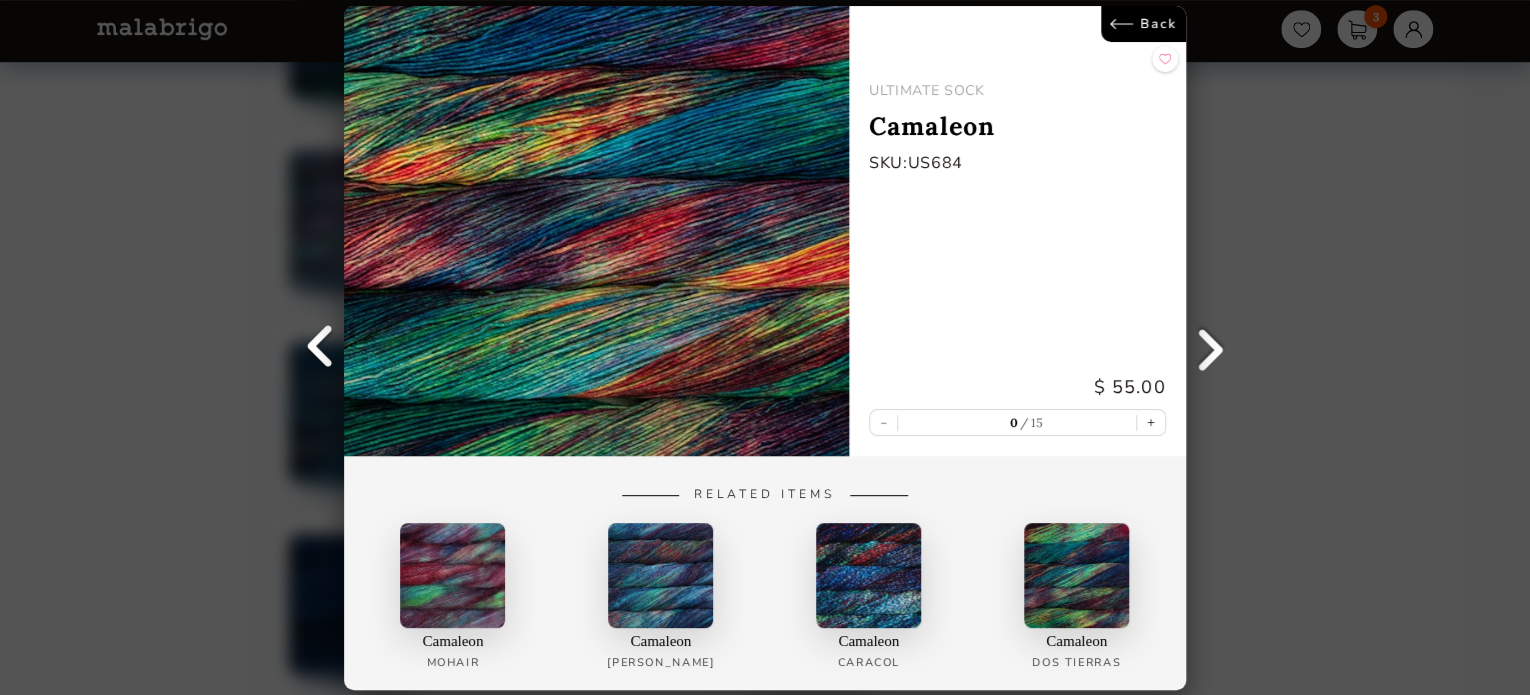 click on "Back" at bounding box center [1143, 24] 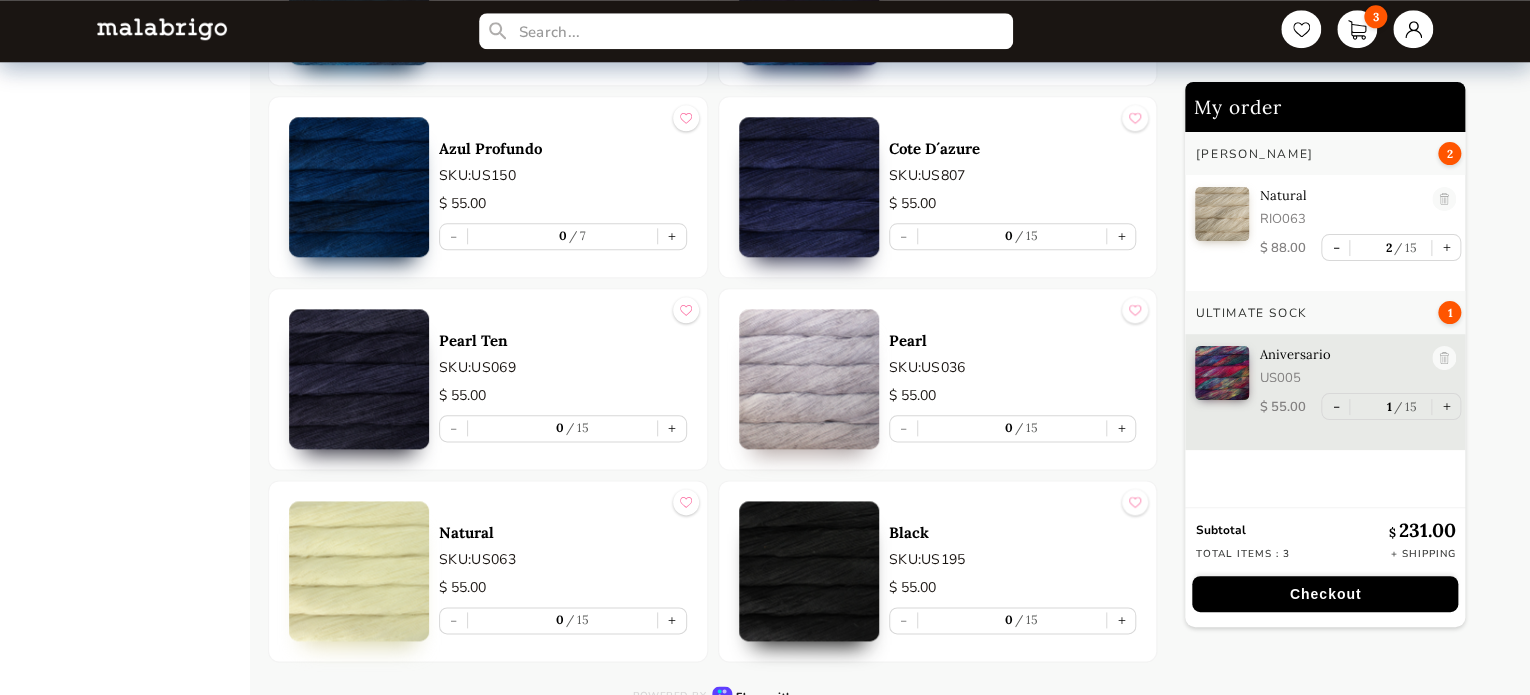scroll, scrollTop: 4820, scrollLeft: 0, axis: vertical 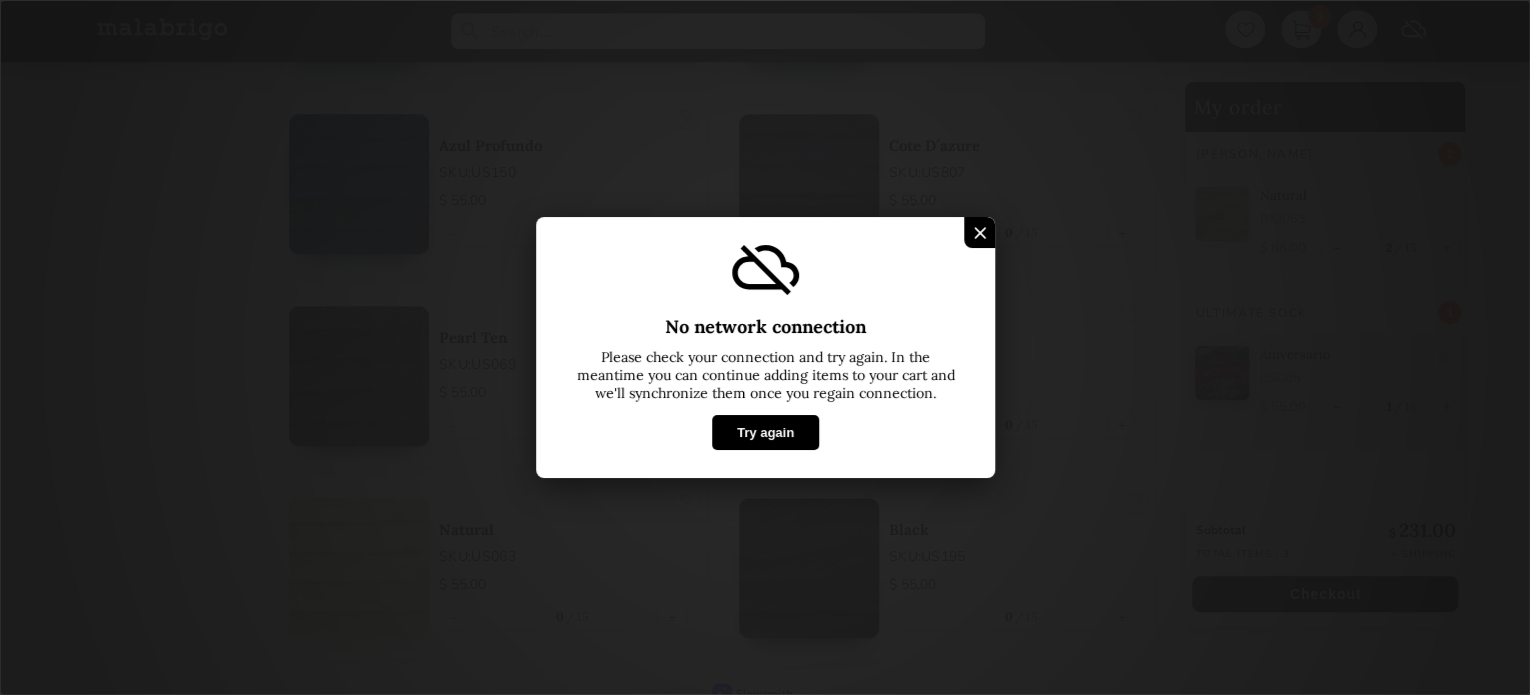 click on "Try again" at bounding box center (764, 432) 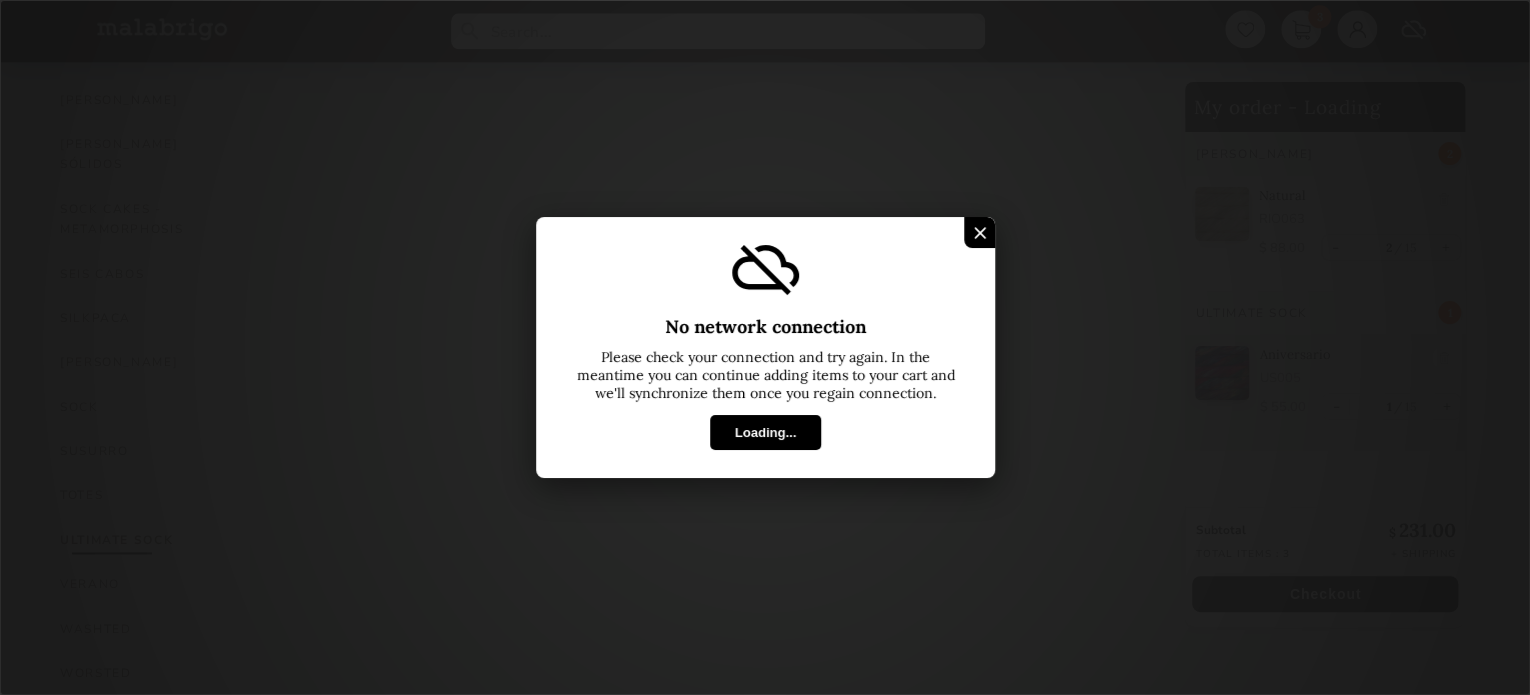 scroll, scrollTop: 1160, scrollLeft: 0, axis: vertical 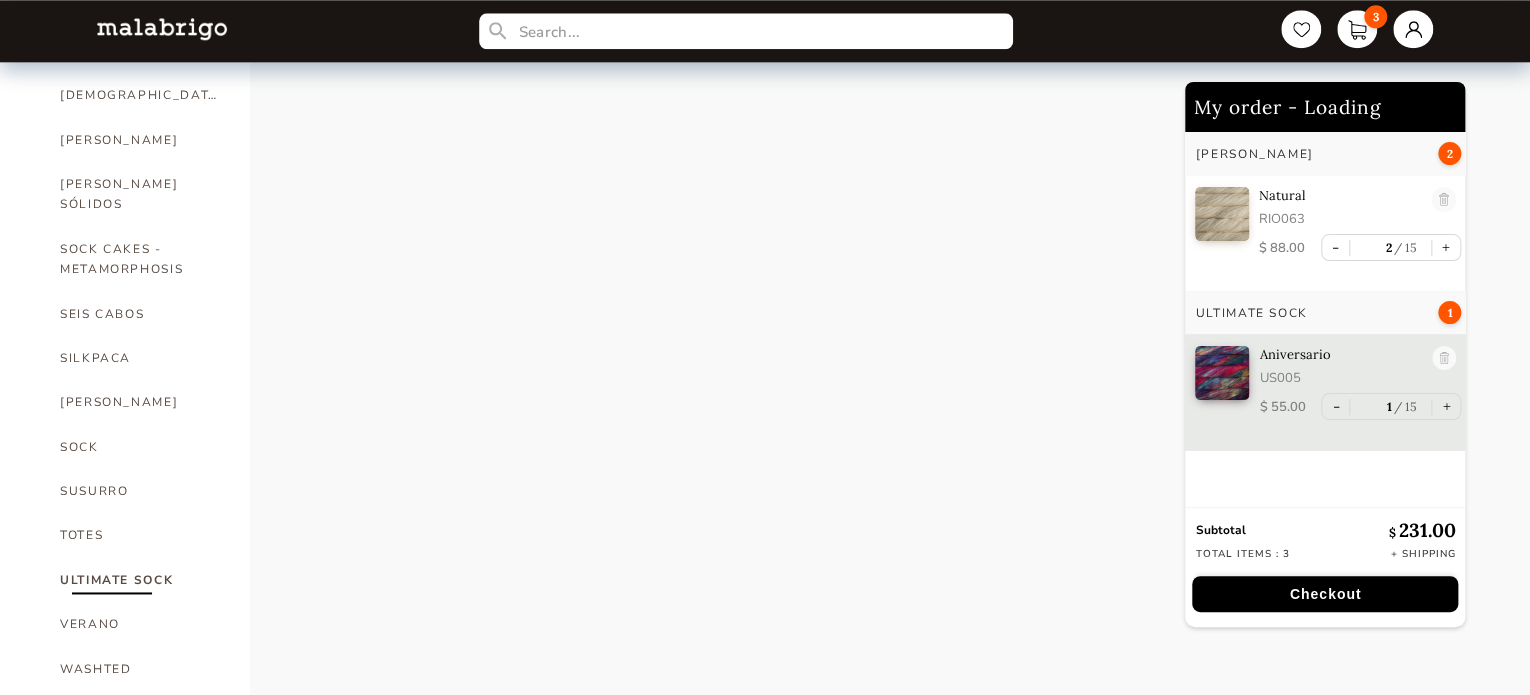 select on "INDEX" 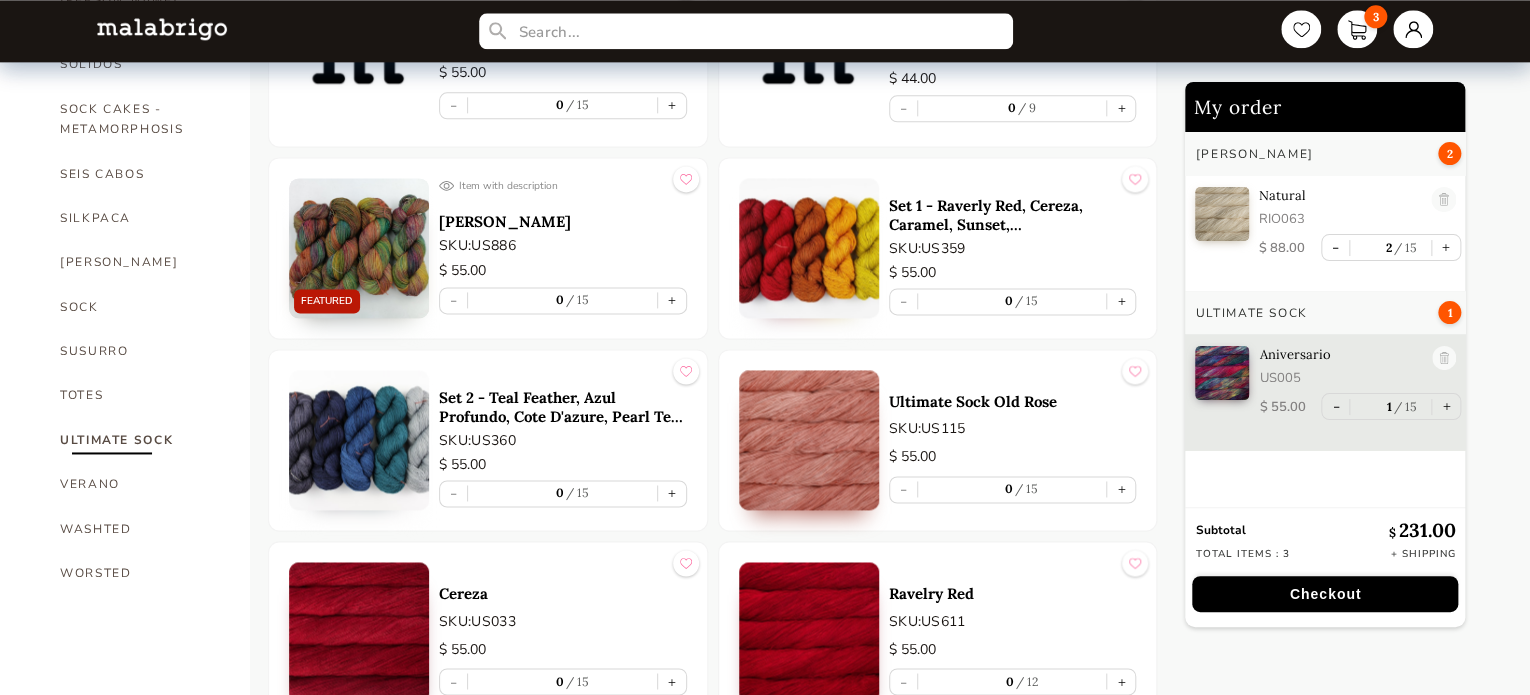 scroll, scrollTop: 1100, scrollLeft: 0, axis: vertical 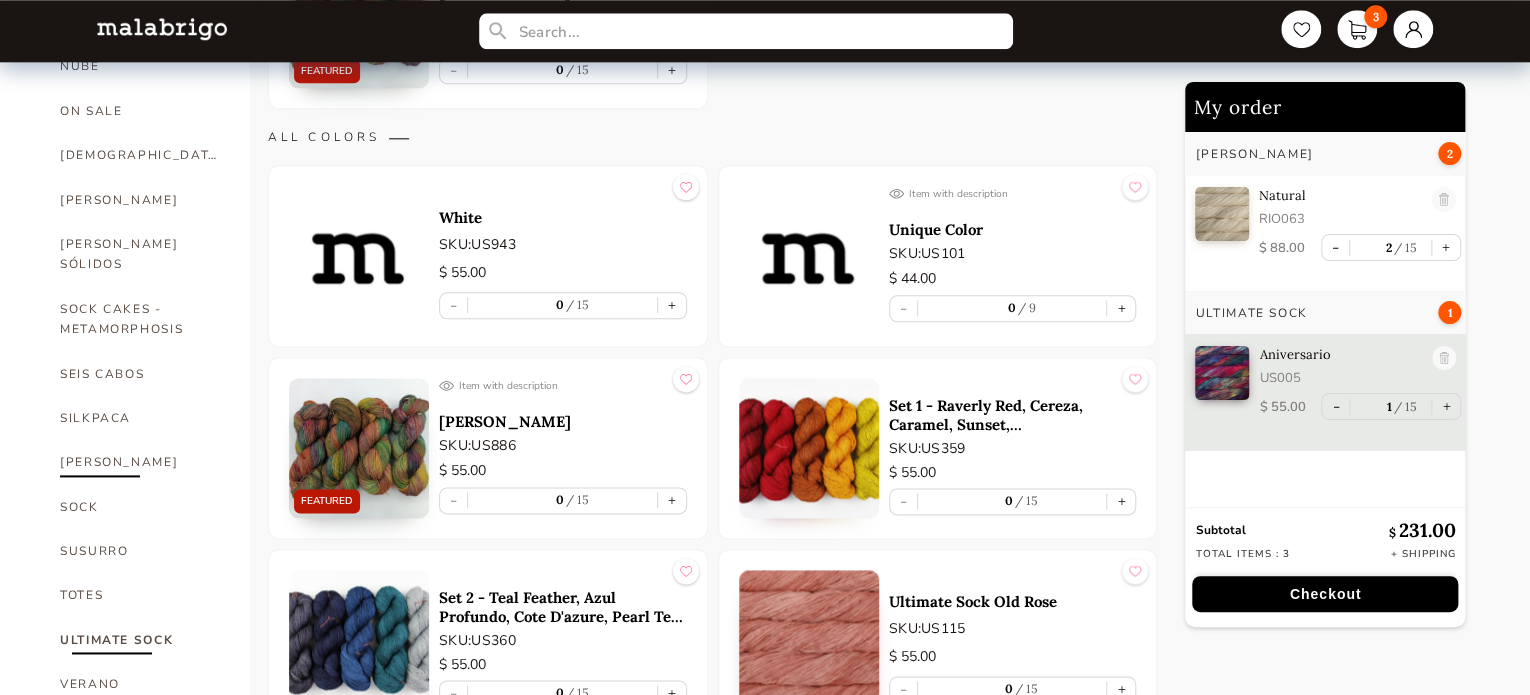 drag, startPoint x: 90, startPoint y: 463, endPoint x: 185, endPoint y: 437, distance: 98.49365 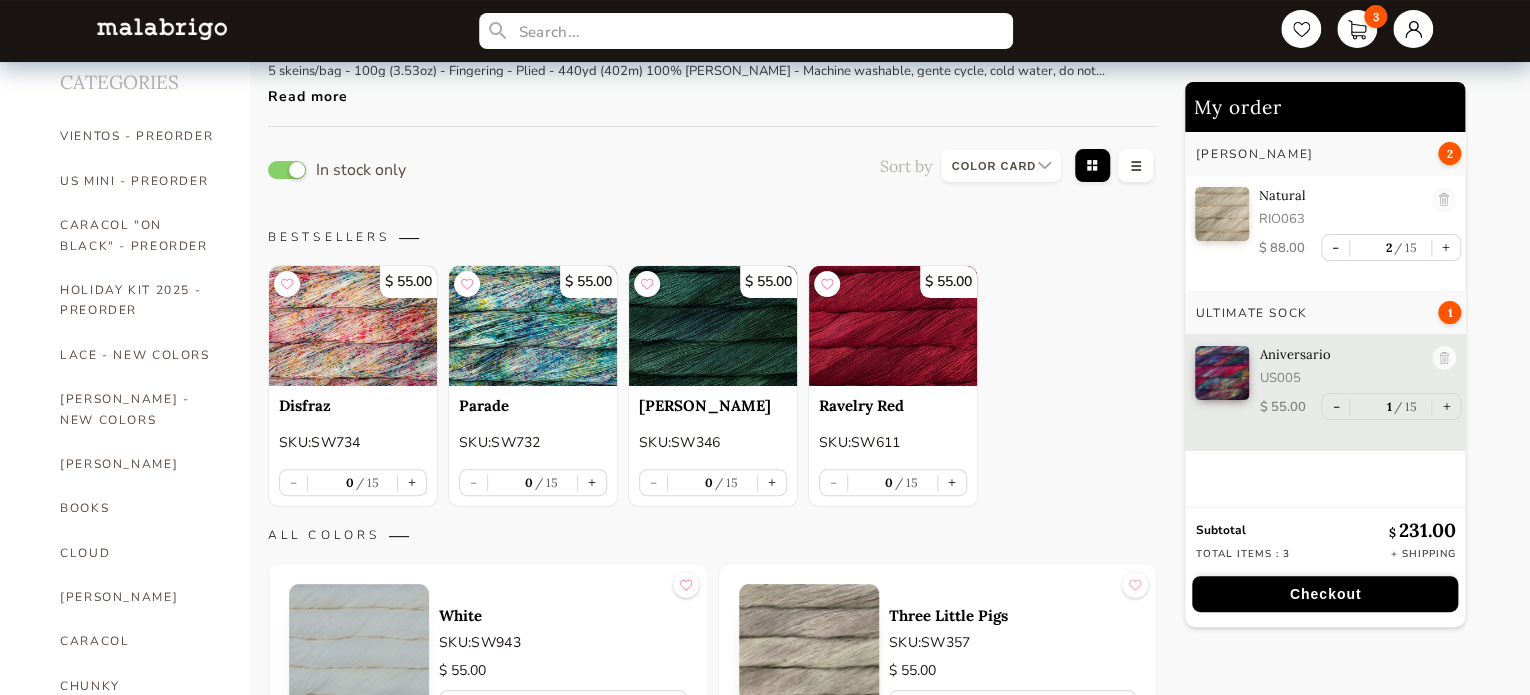 scroll, scrollTop: 0, scrollLeft: 0, axis: both 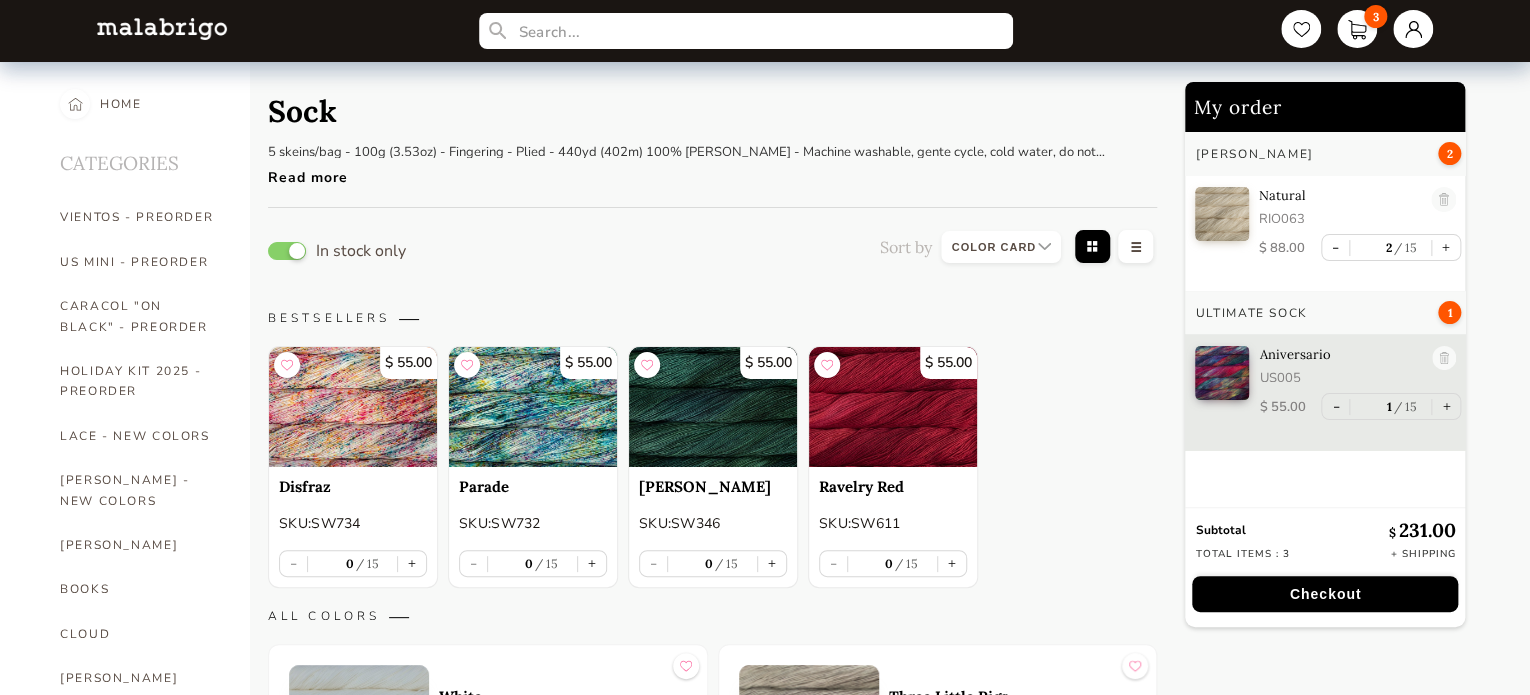 click on "Read more" at bounding box center (697, 172) 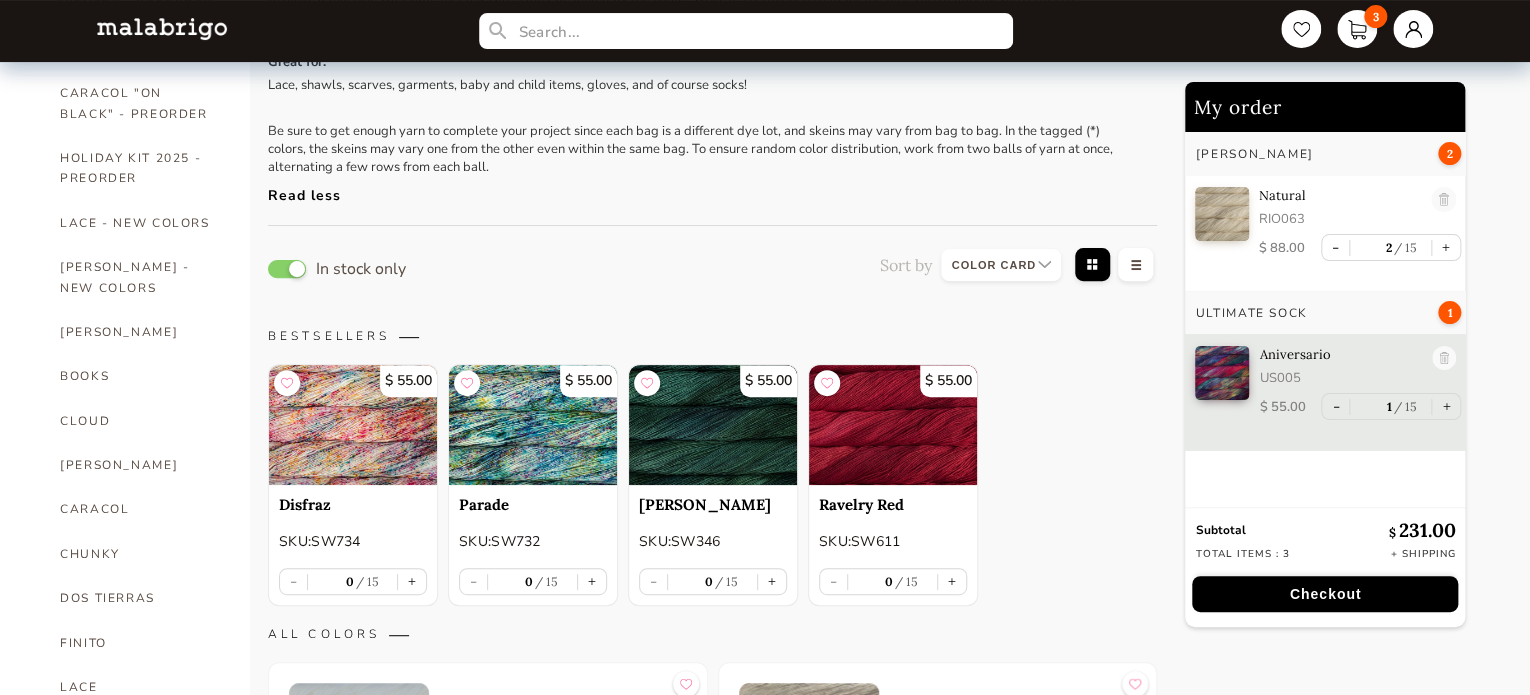 scroll, scrollTop: 100, scrollLeft: 0, axis: vertical 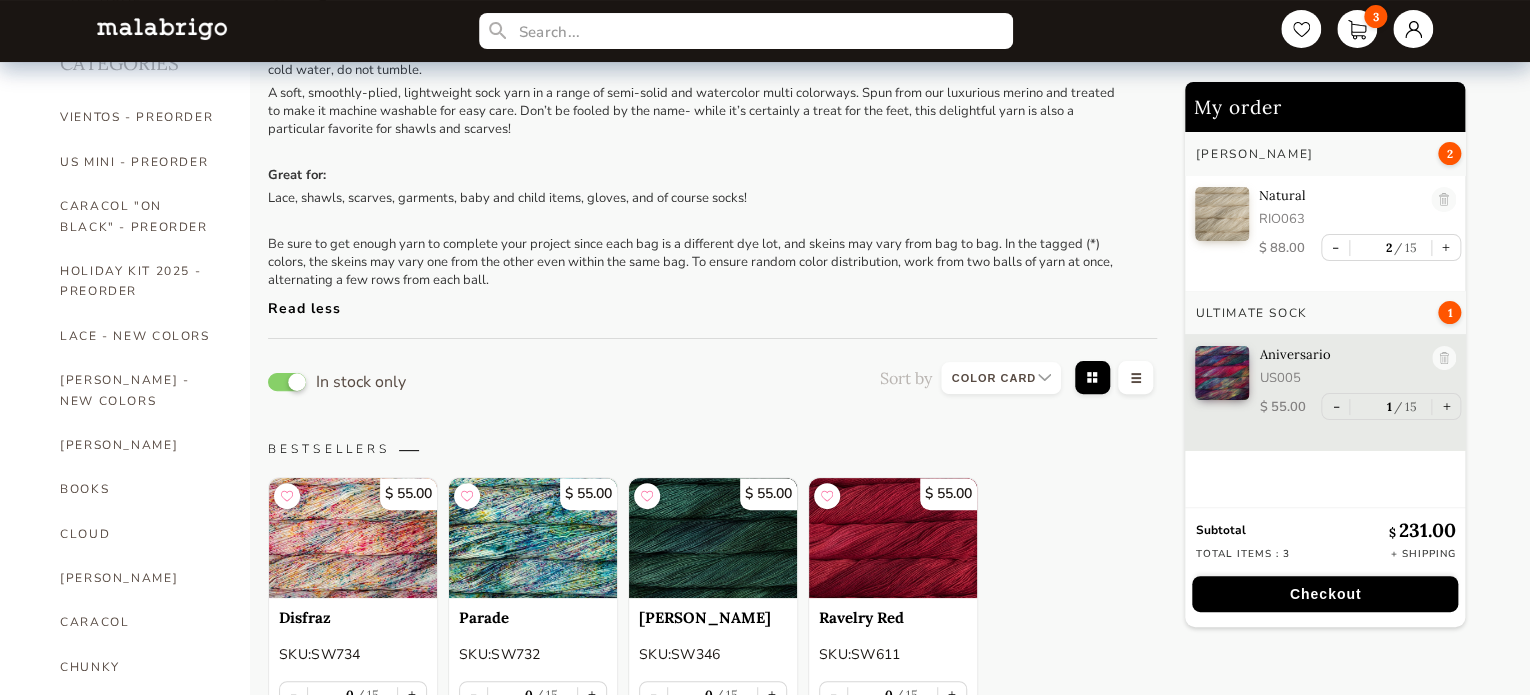 click at bounding box center (287, 382) 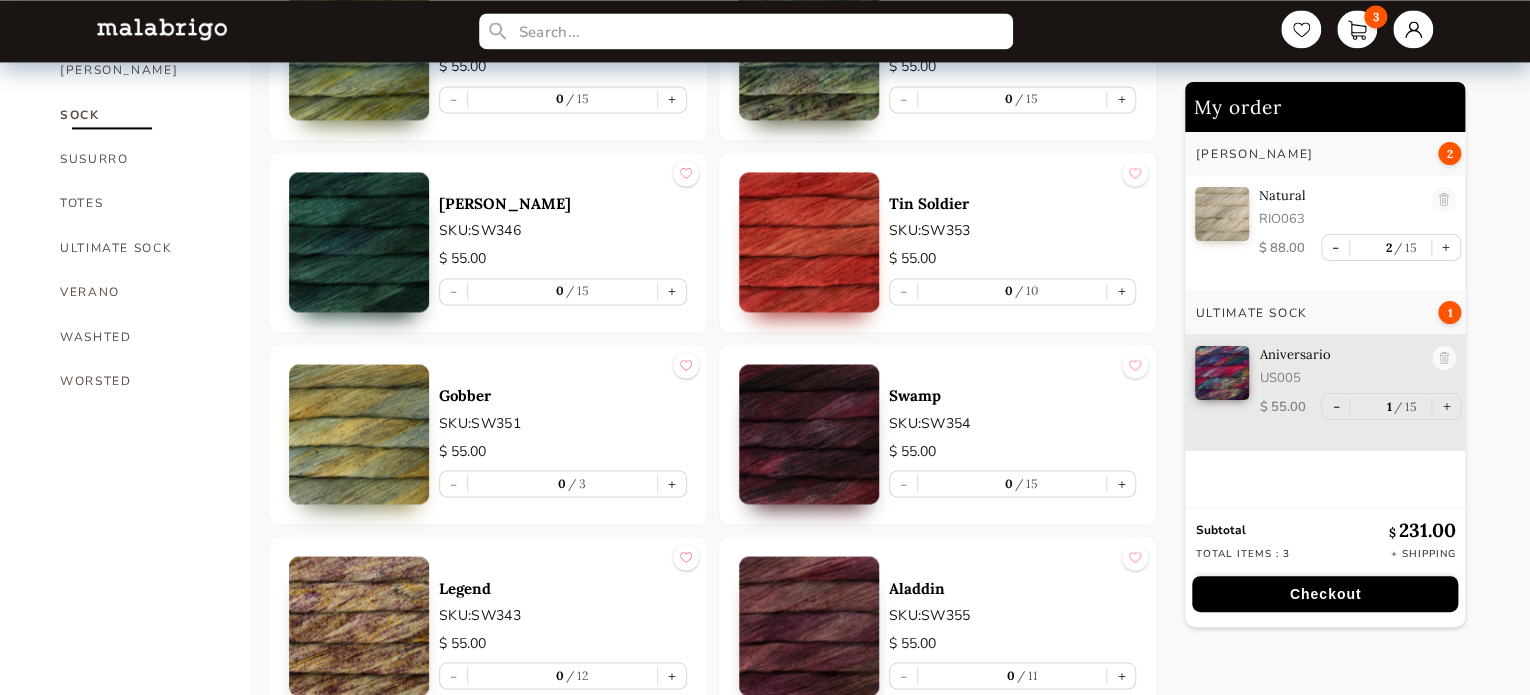 scroll, scrollTop: 1500, scrollLeft: 0, axis: vertical 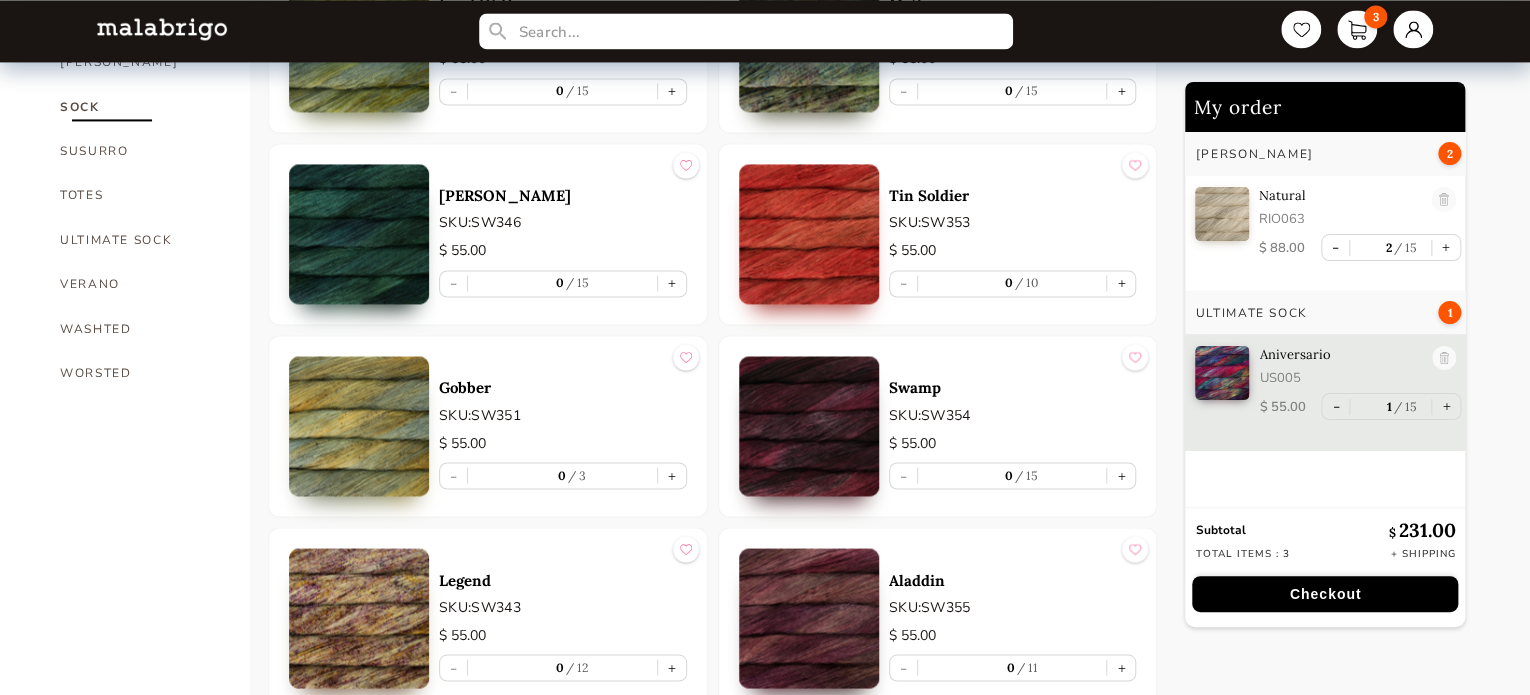 click at bounding box center (359, 426) 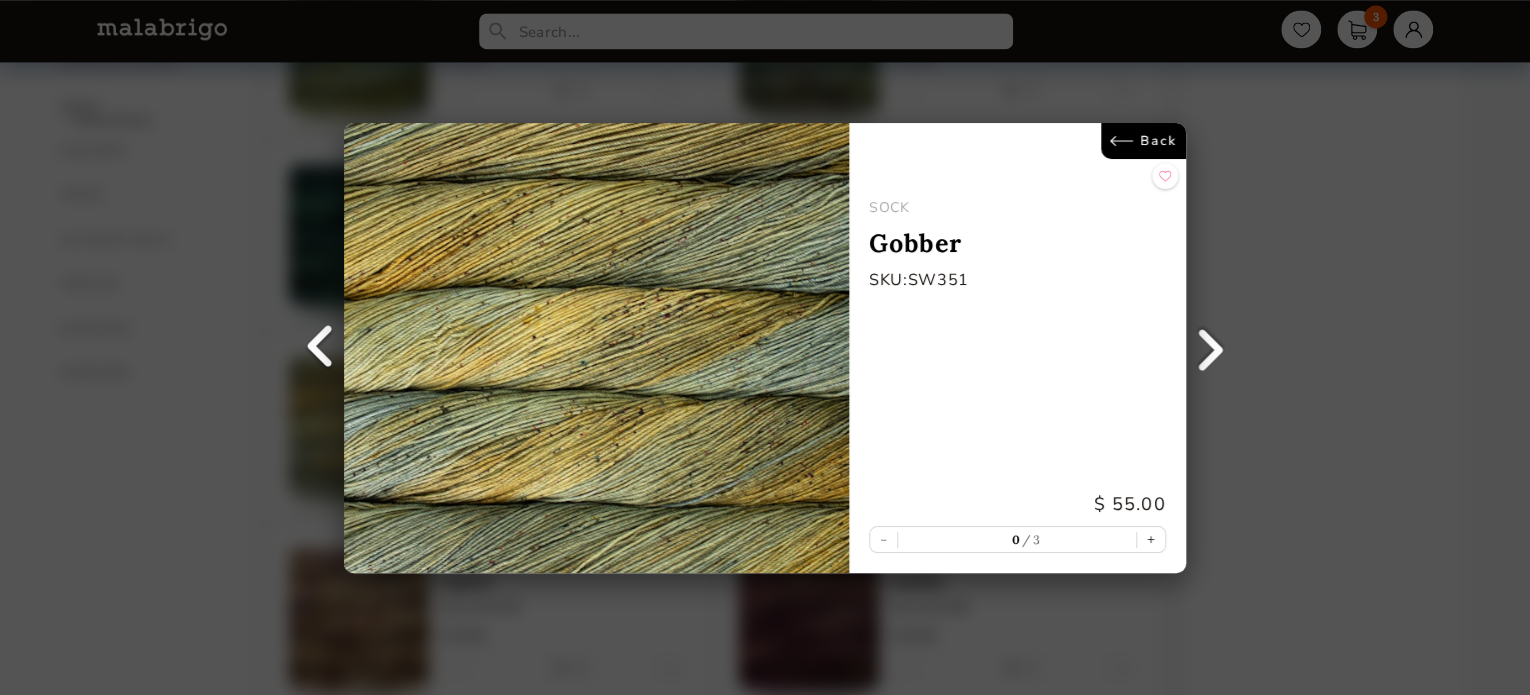 click on "Back" at bounding box center [1143, 141] 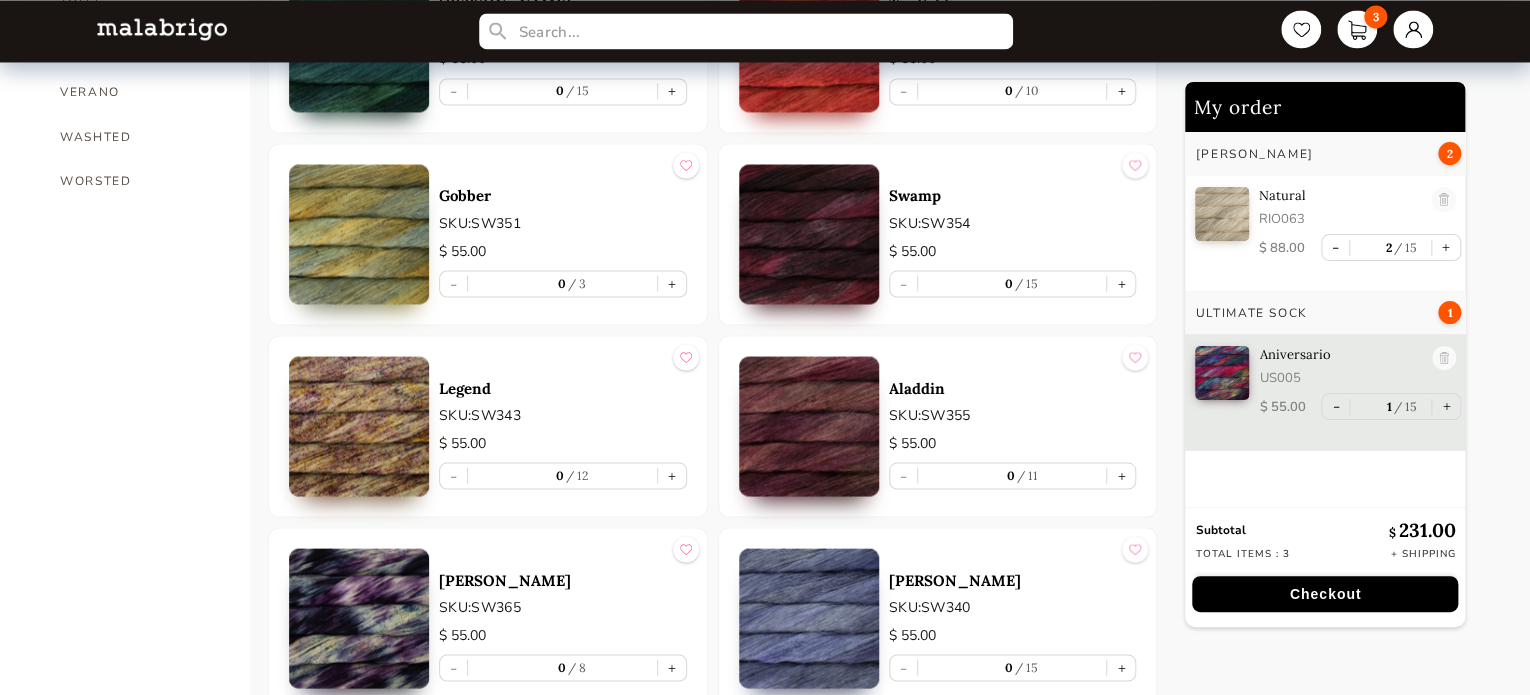 scroll, scrollTop: 1700, scrollLeft: 0, axis: vertical 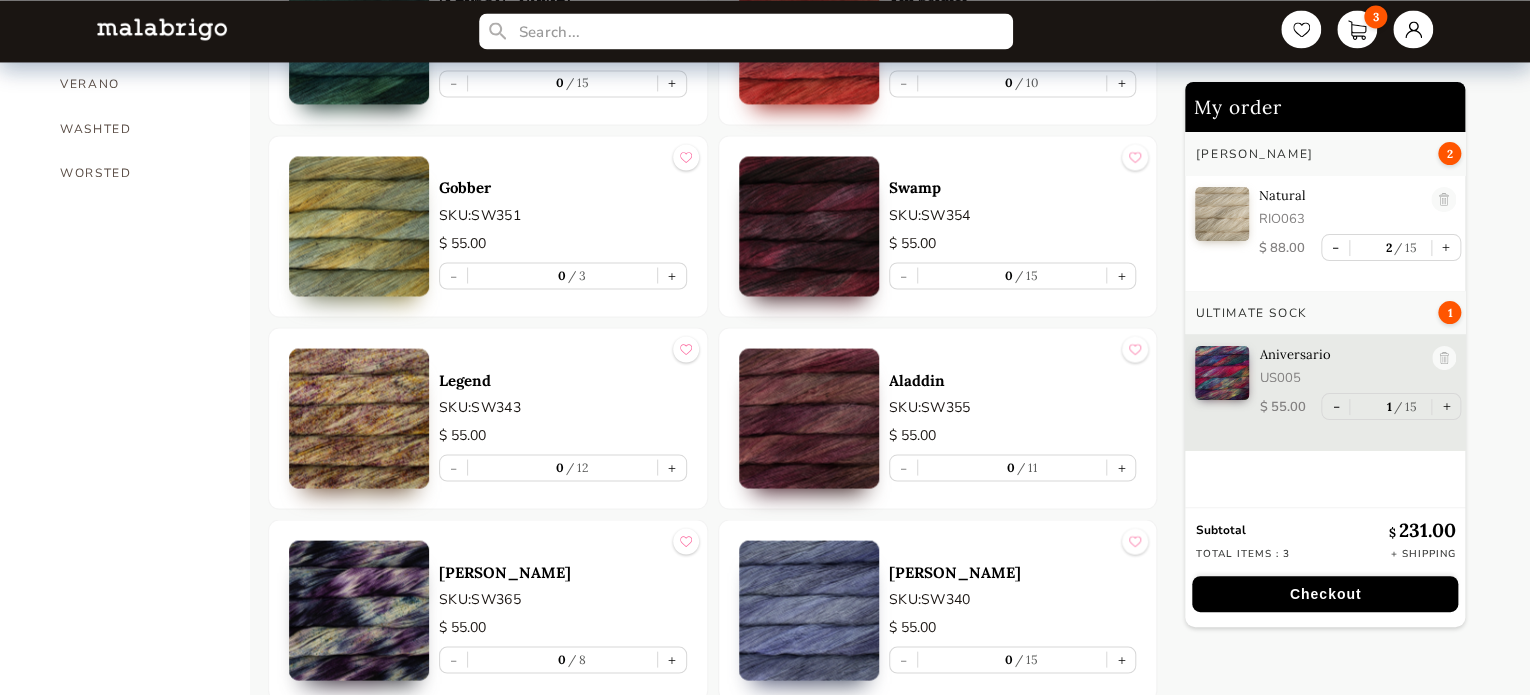 click at bounding box center [809, 418] 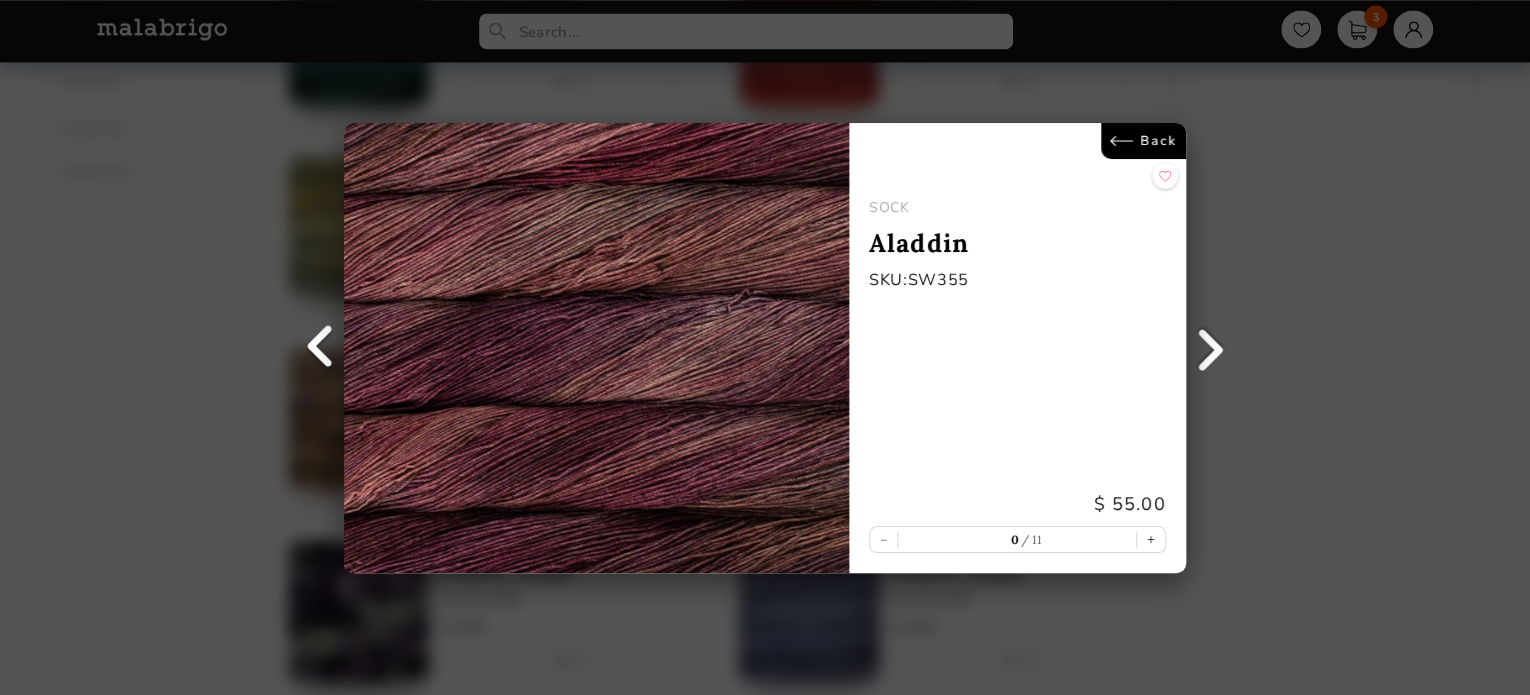 click on "Back" at bounding box center [1143, 141] 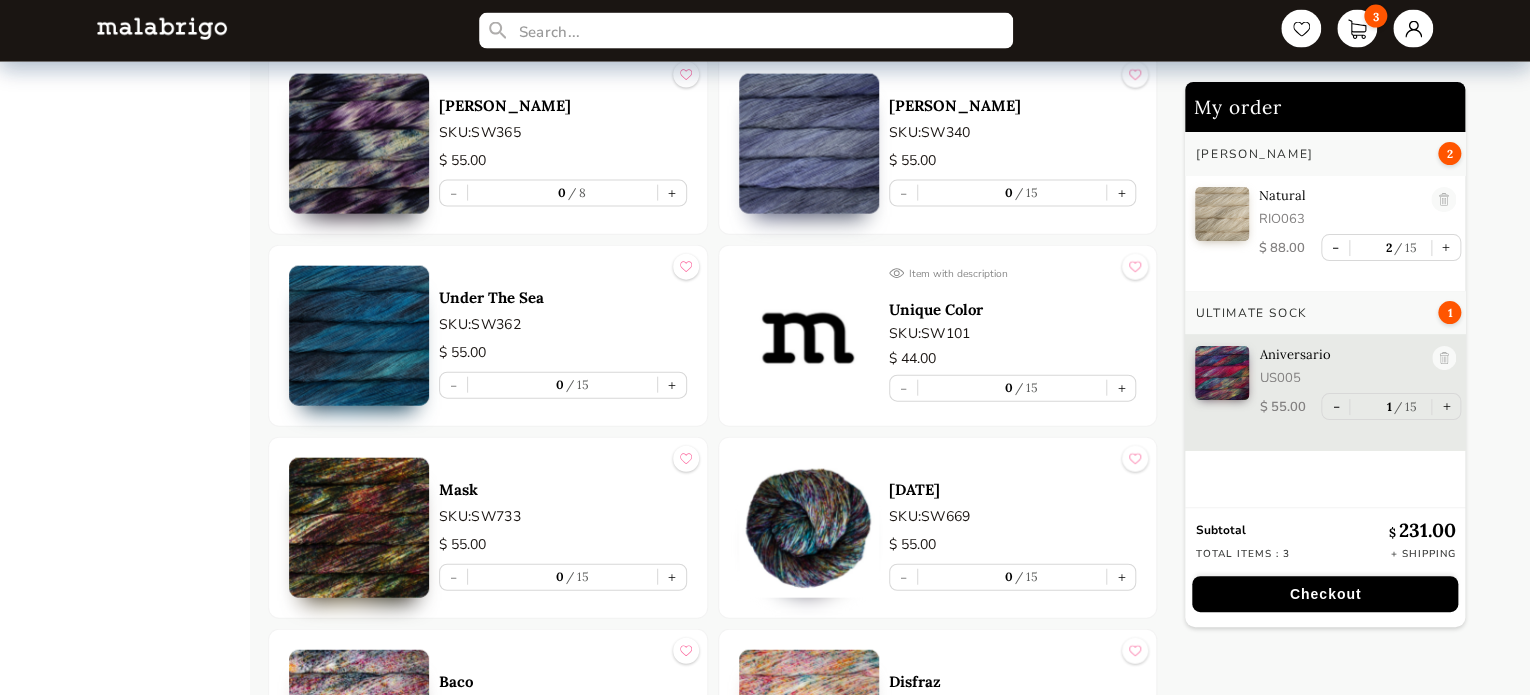 scroll, scrollTop: 2200, scrollLeft: 0, axis: vertical 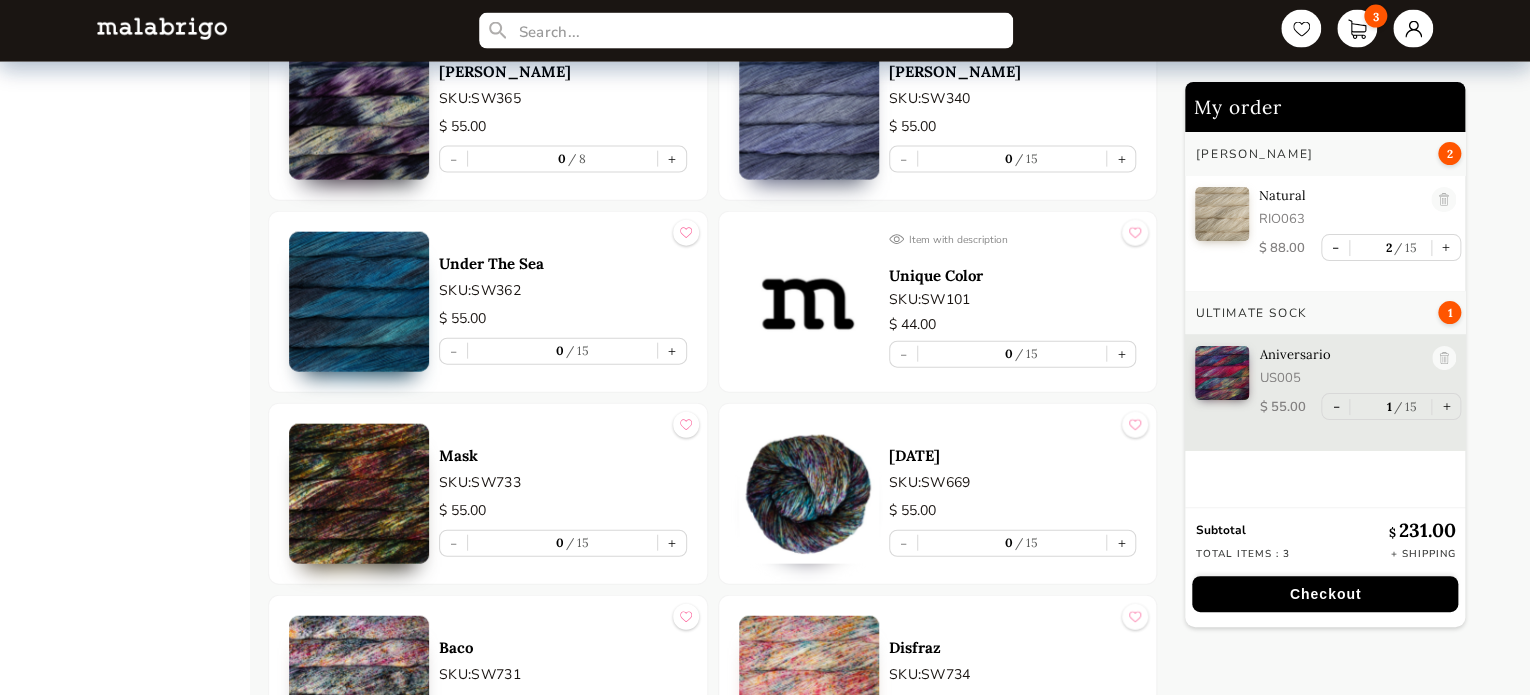 click at bounding box center [359, 494] 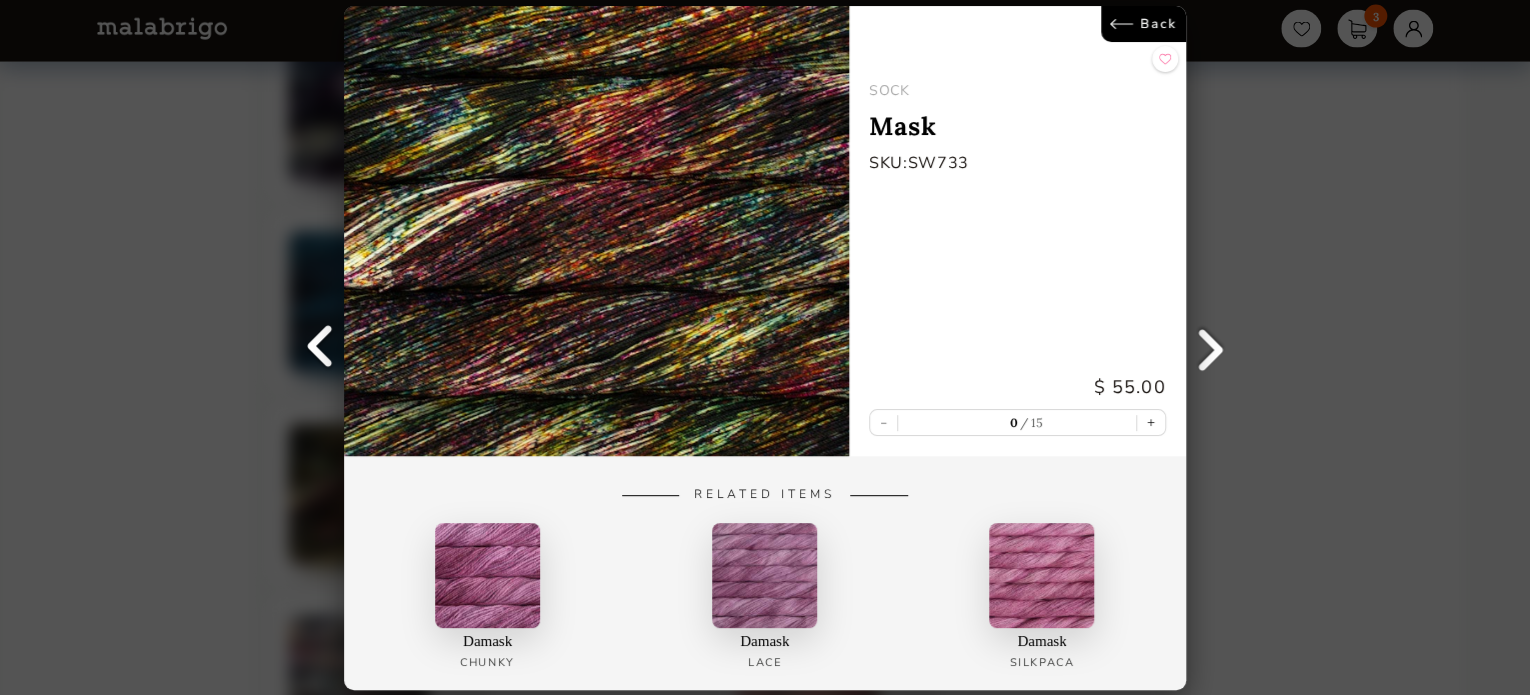 click on "Back" at bounding box center [1143, 24] 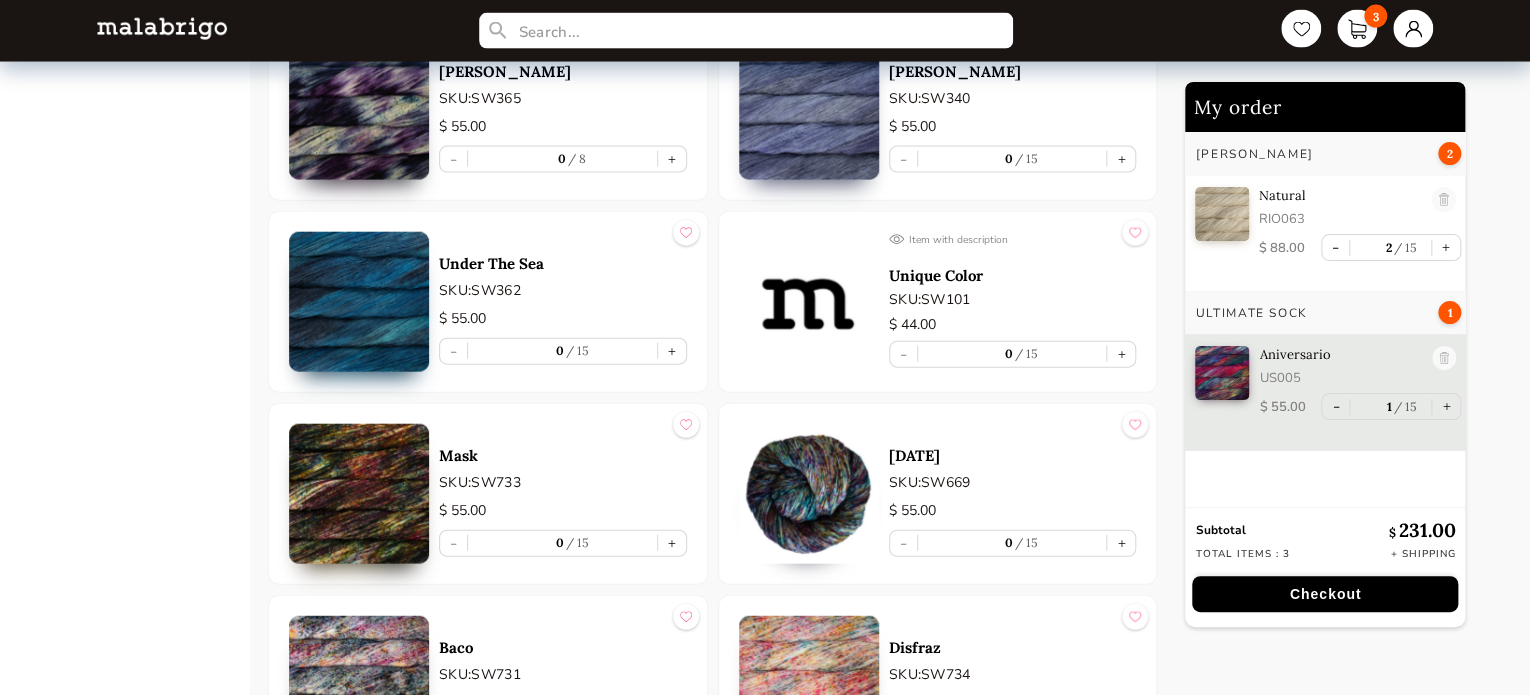 click at bounding box center [359, 302] 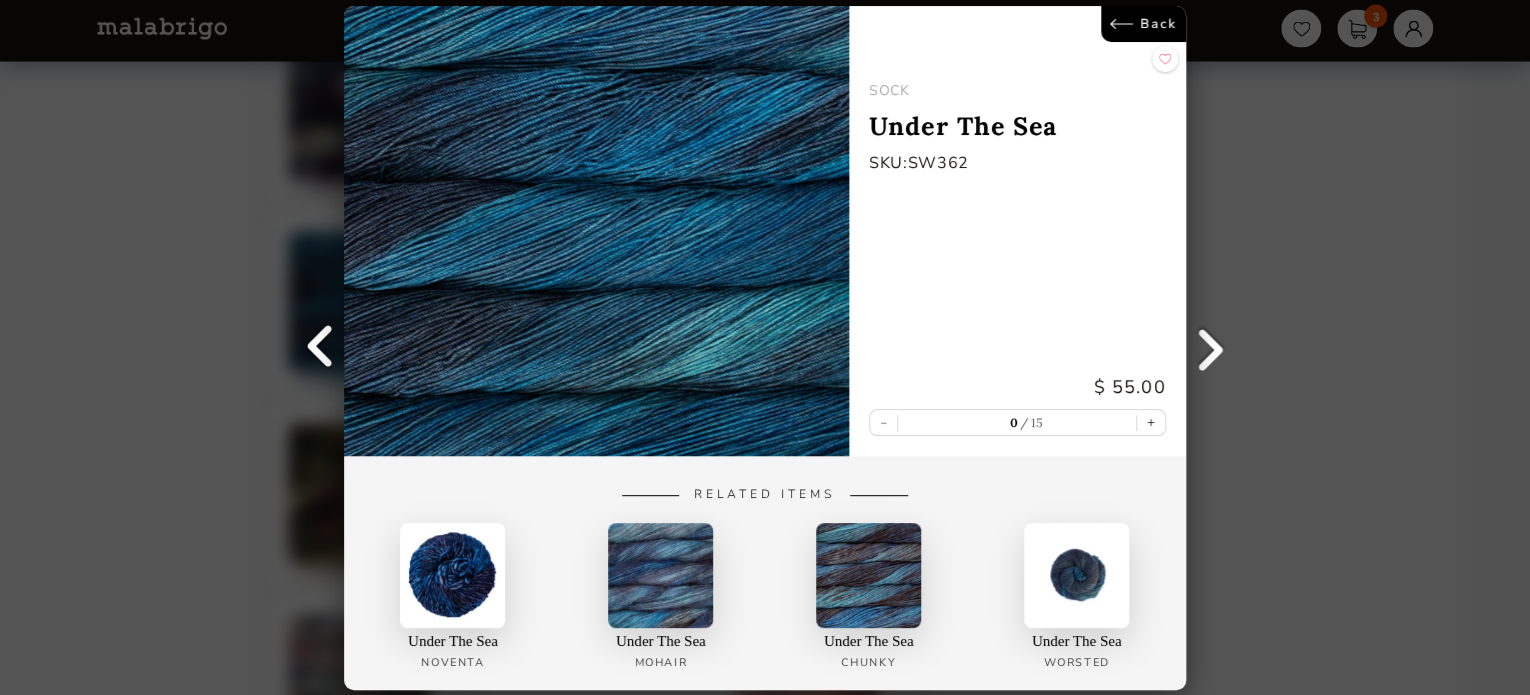 click on "Back" at bounding box center (1143, 24) 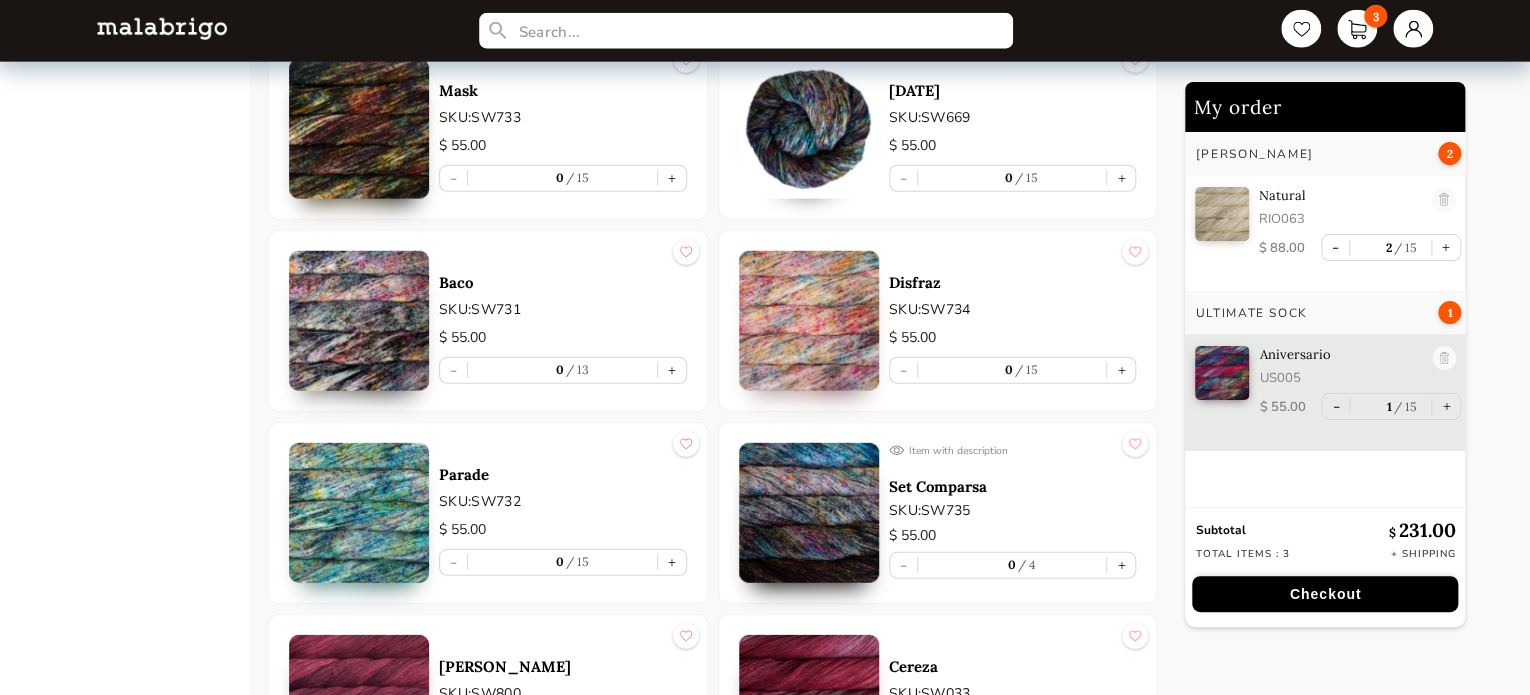scroll, scrollTop: 2600, scrollLeft: 0, axis: vertical 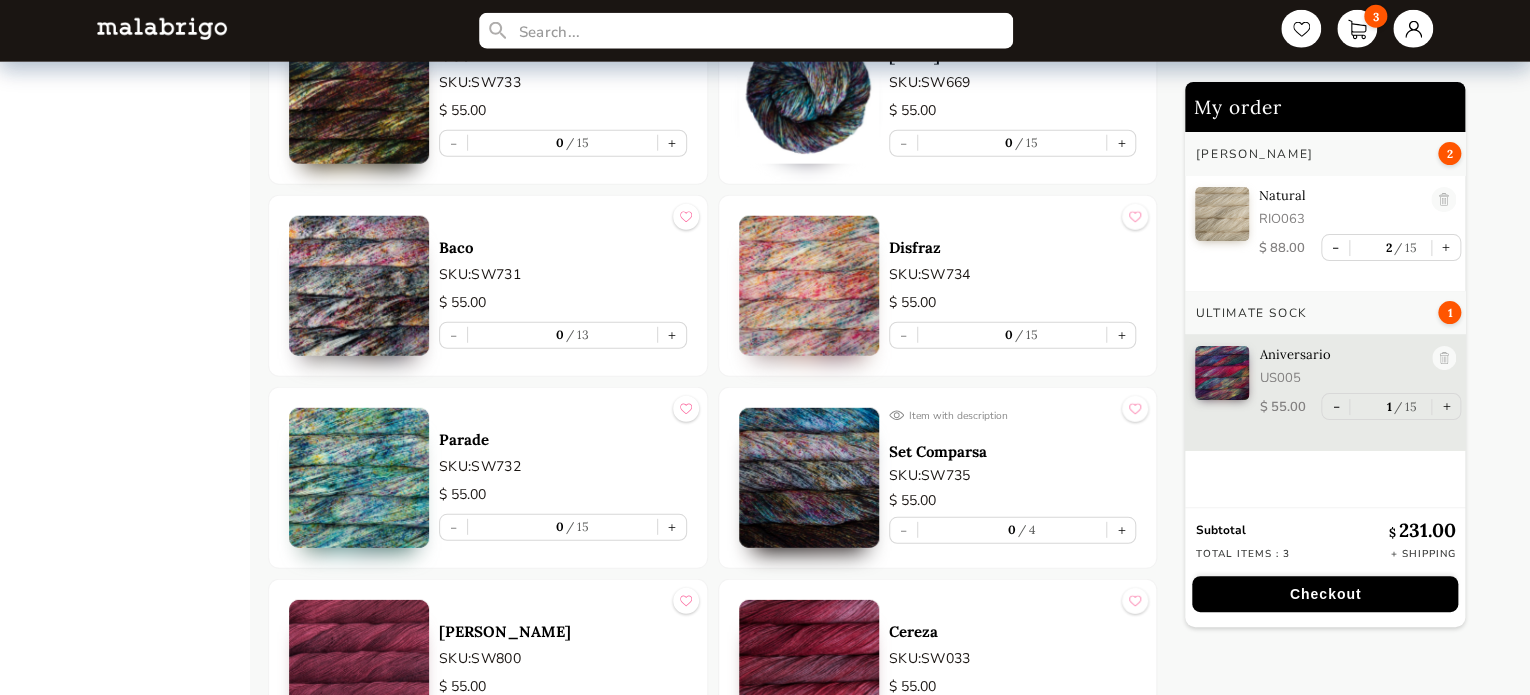 click at bounding box center (359, 478) 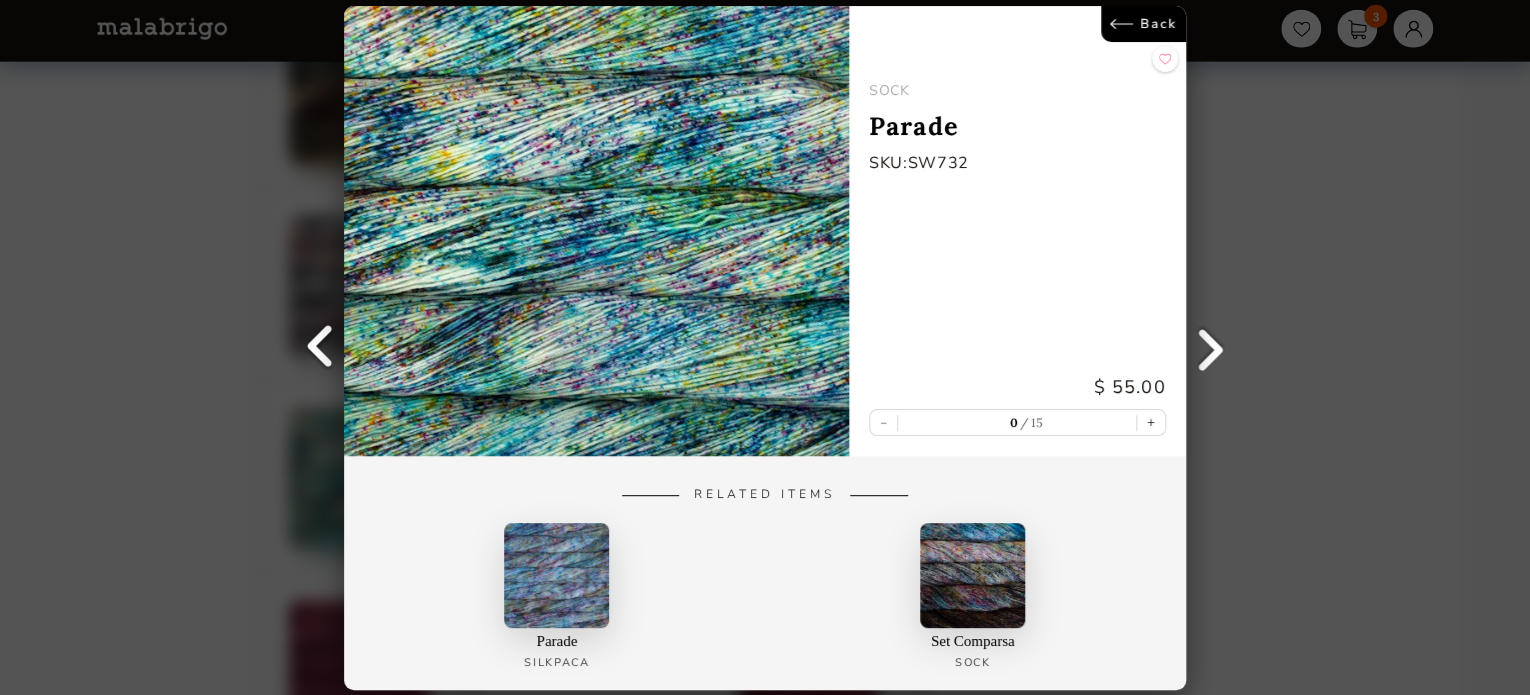 click on "Back" at bounding box center [1143, 24] 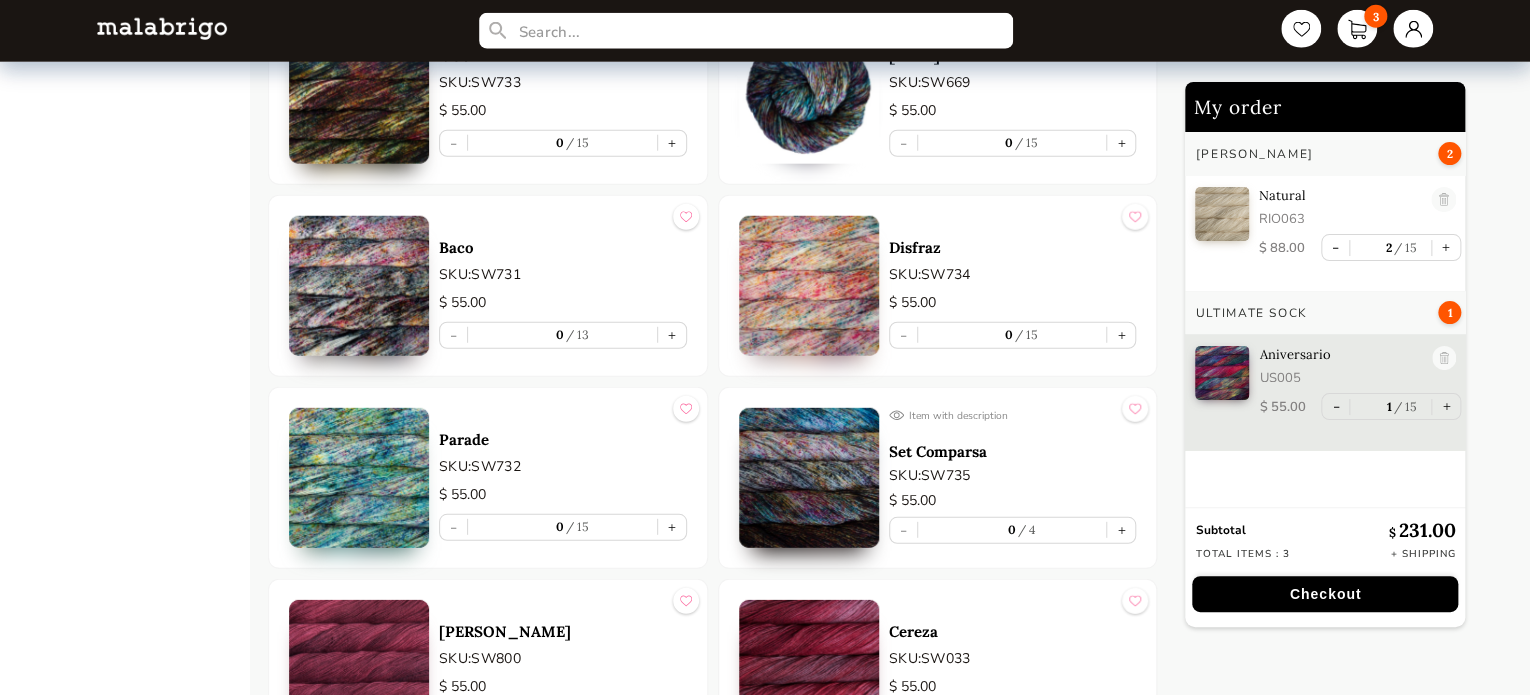 click at bounding box center [809, 478] 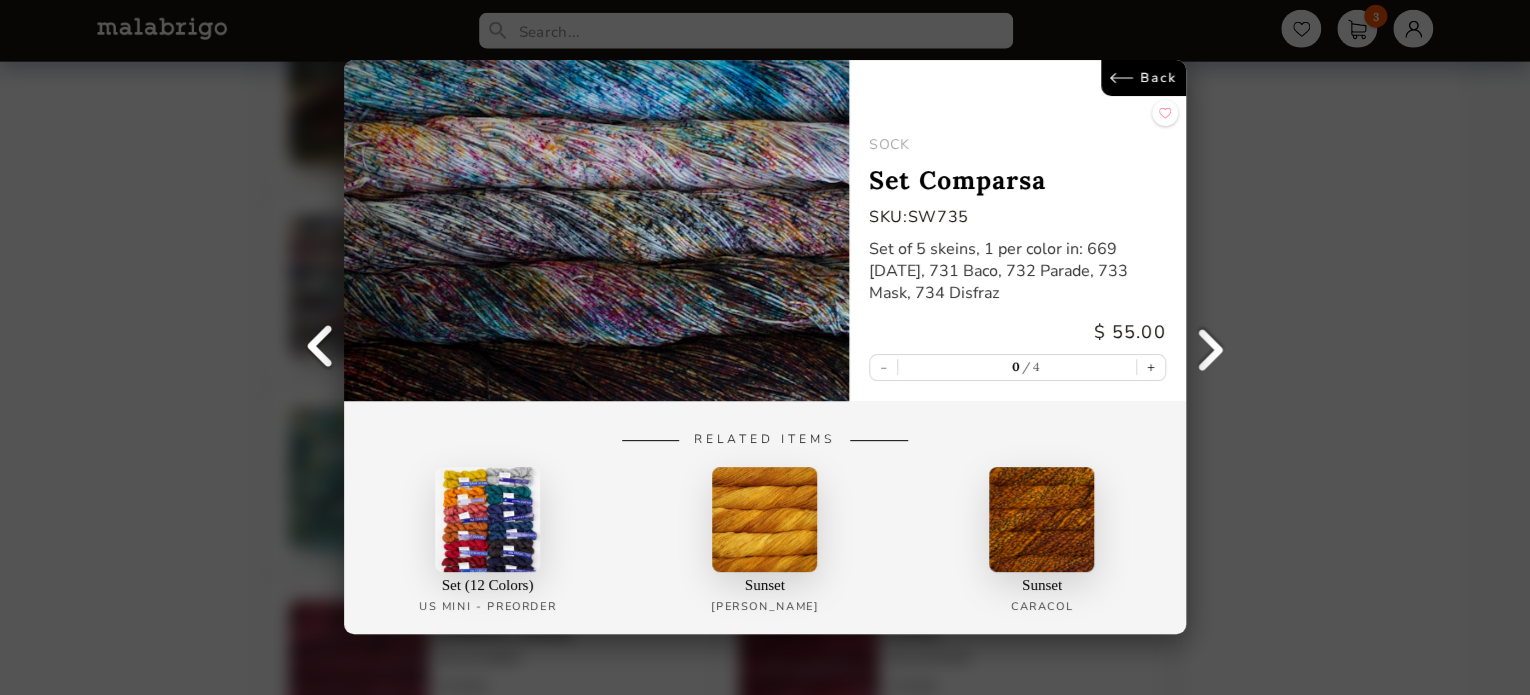 click on "Back" at bounding box center [1143, 78] 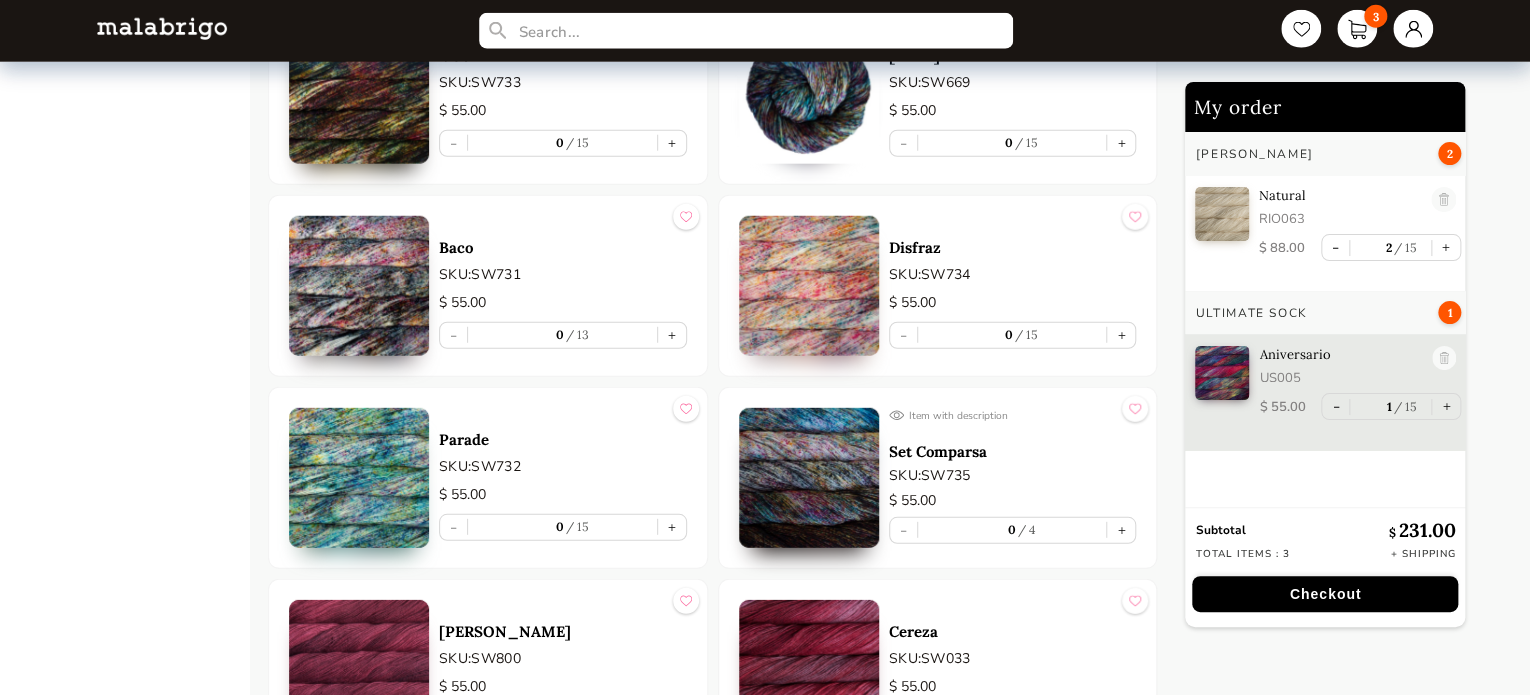 click at bounding box center [809, 286] 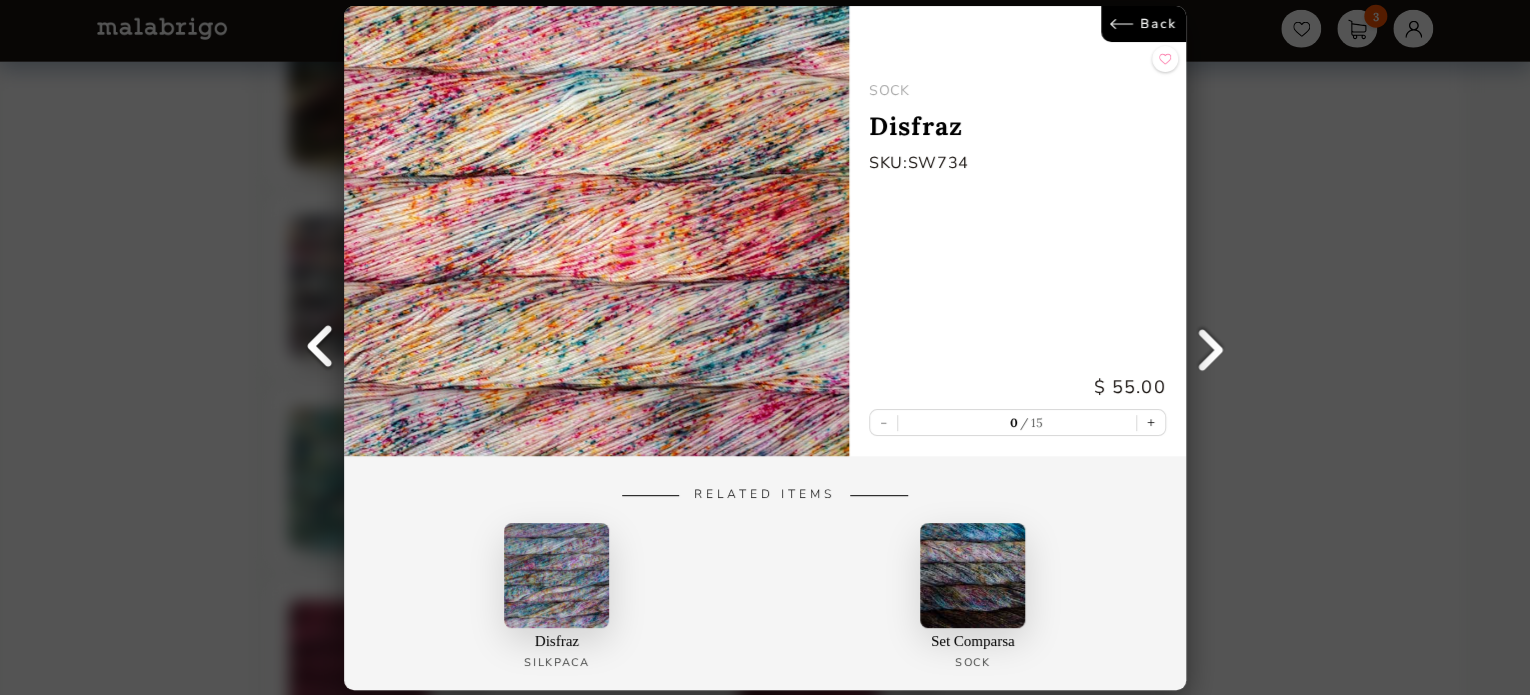 click on "Back" at bounding box center (1143, 24) 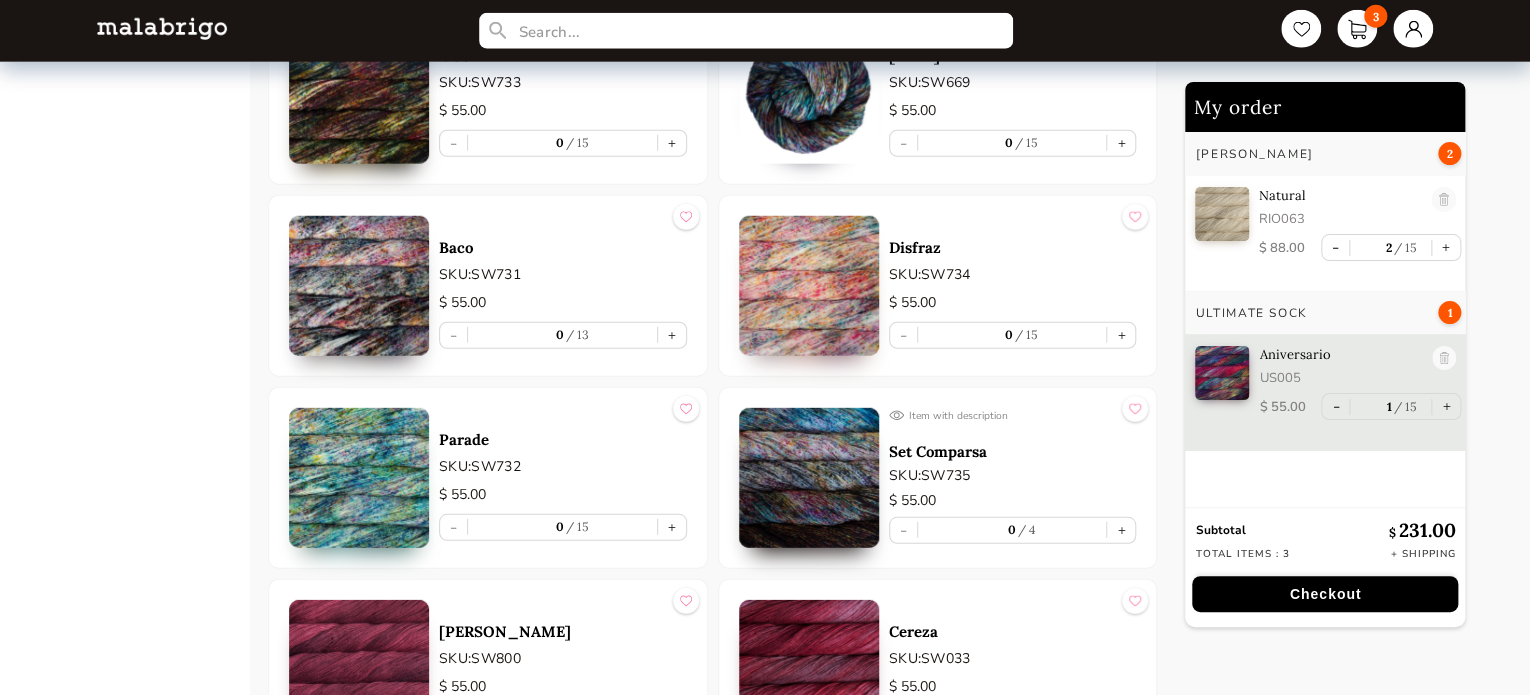click at bounding box center (359, 286) 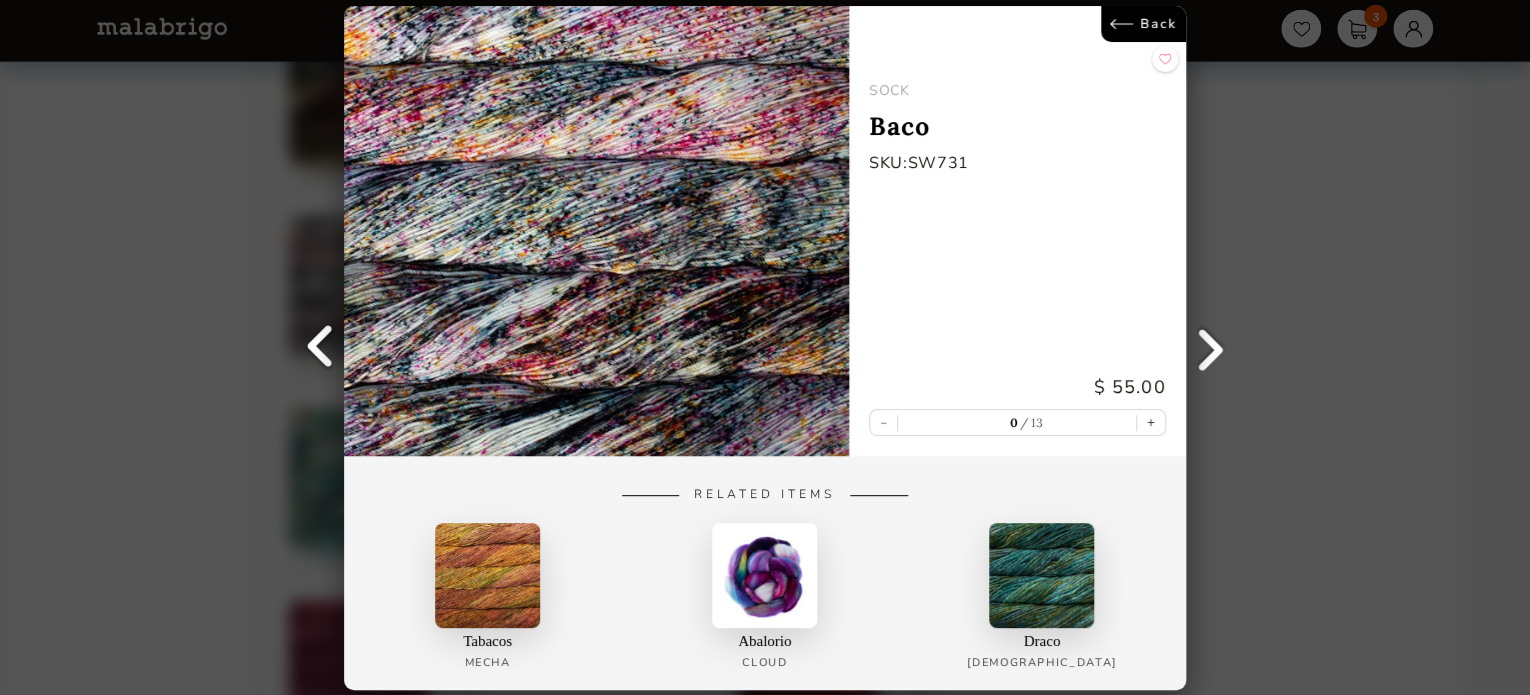 click on "Back" at bounding box center [1143, 24] 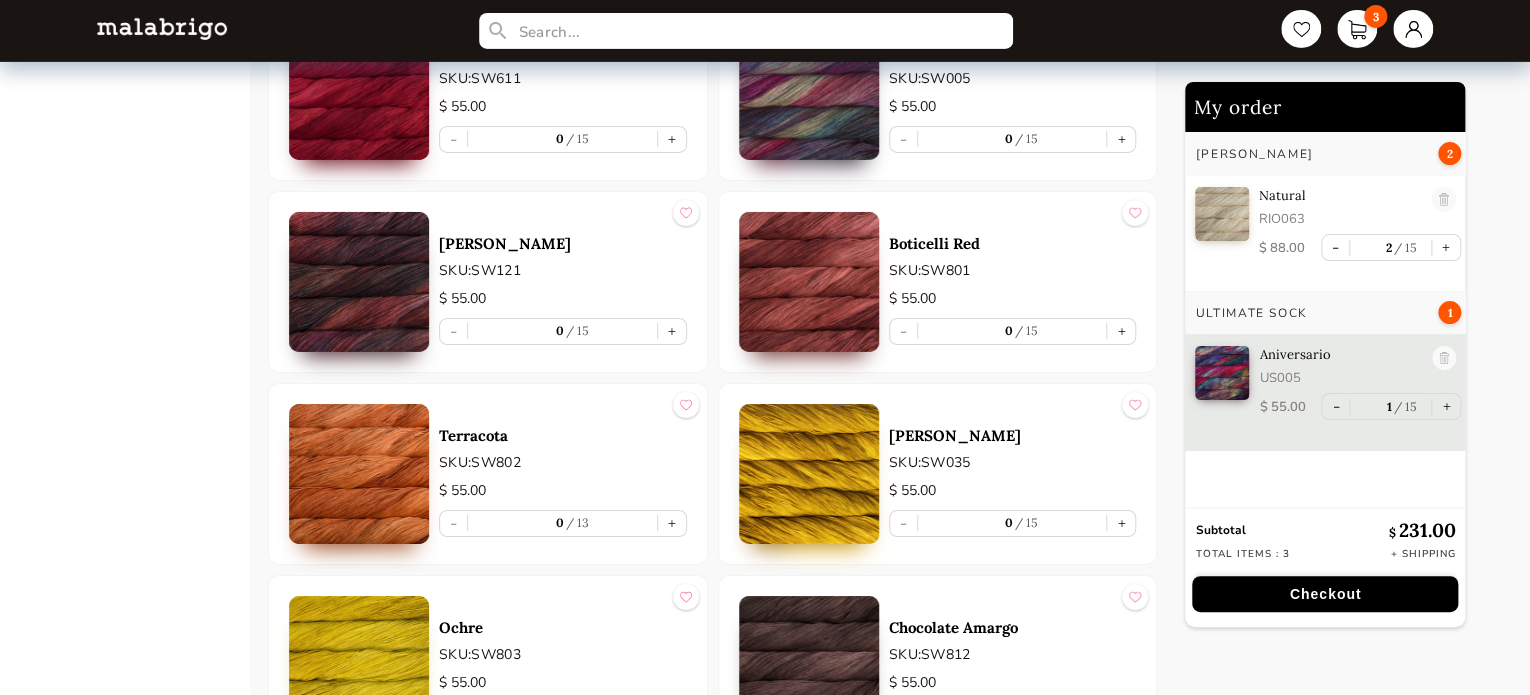 scroll, scrollTop: 3400, scrollLeft: 0, axis: vertical 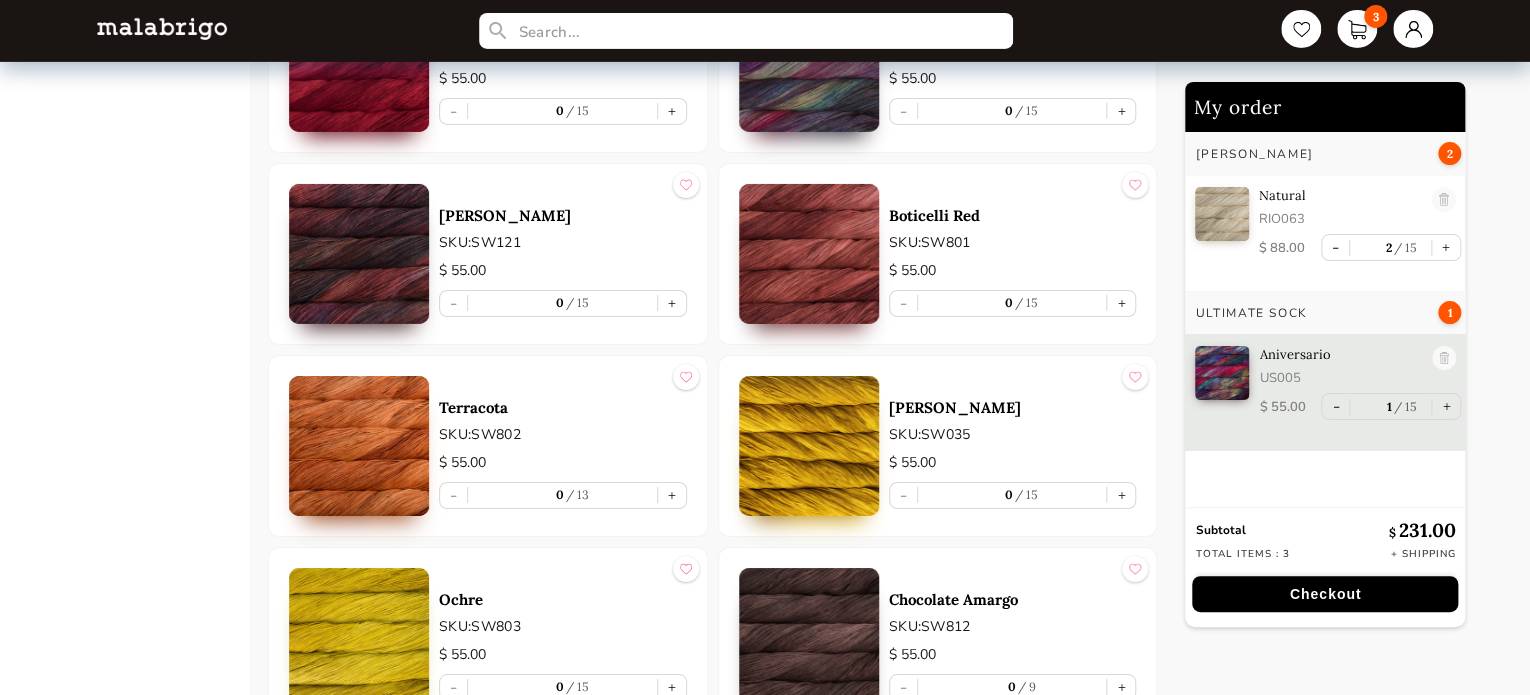 click at bounding box center (359, 254) 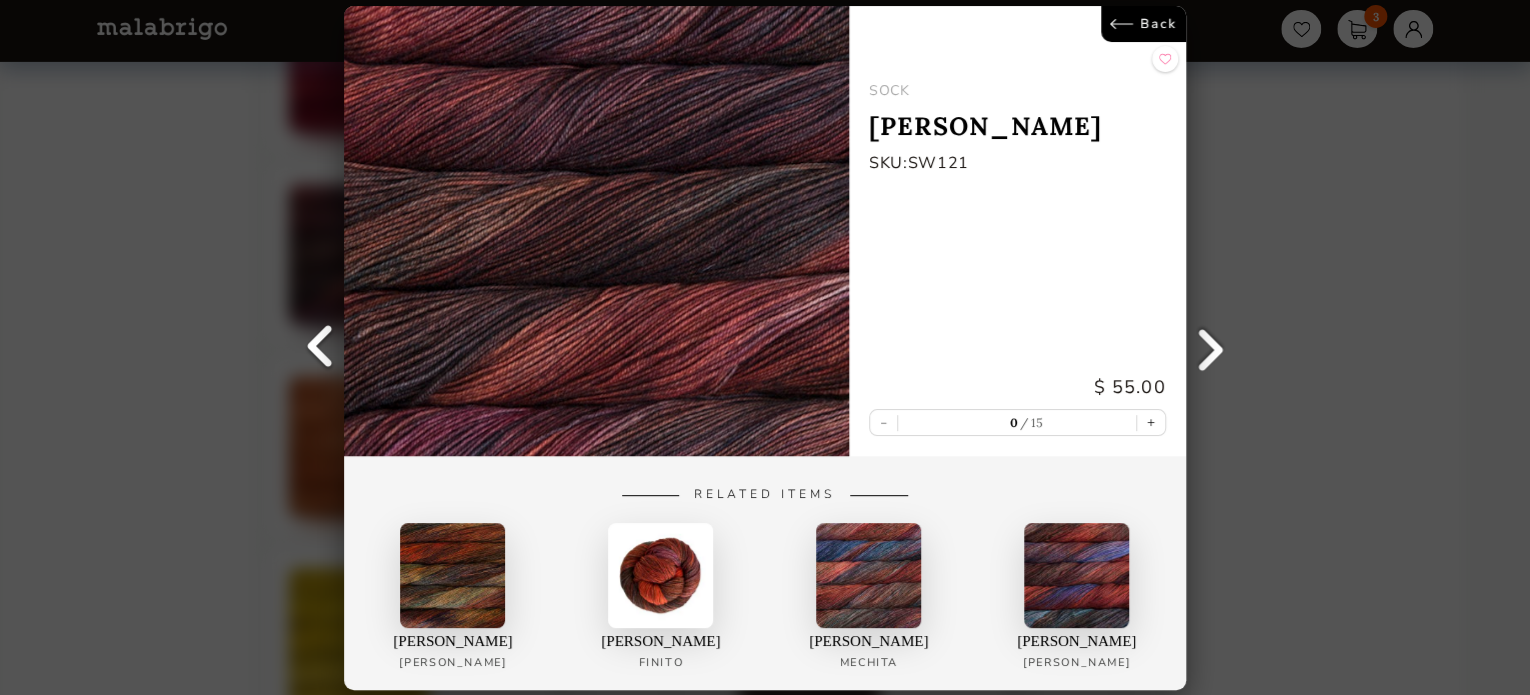 click on "Back" at bounding box center (1143, 24) 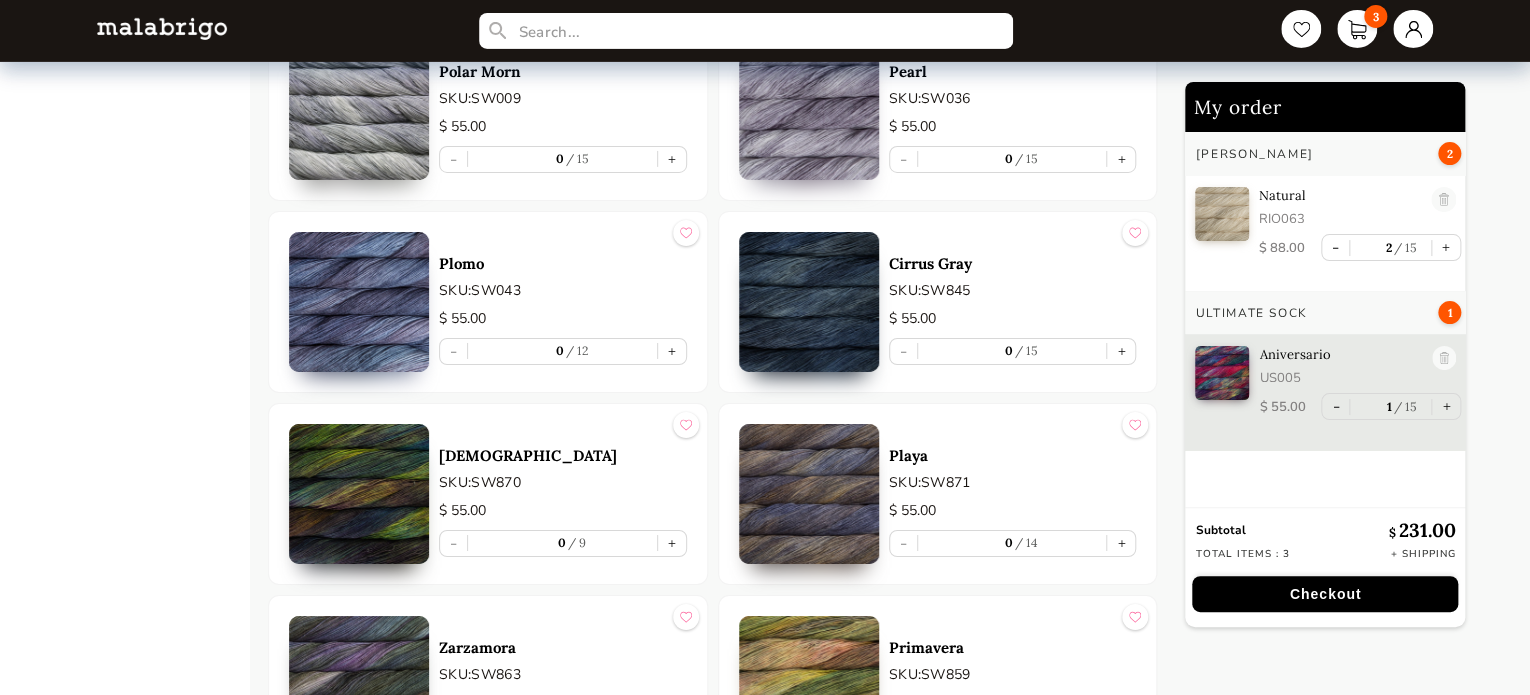scroll, scrollTop: 7200, scrollLeft: 0, axis: vertical 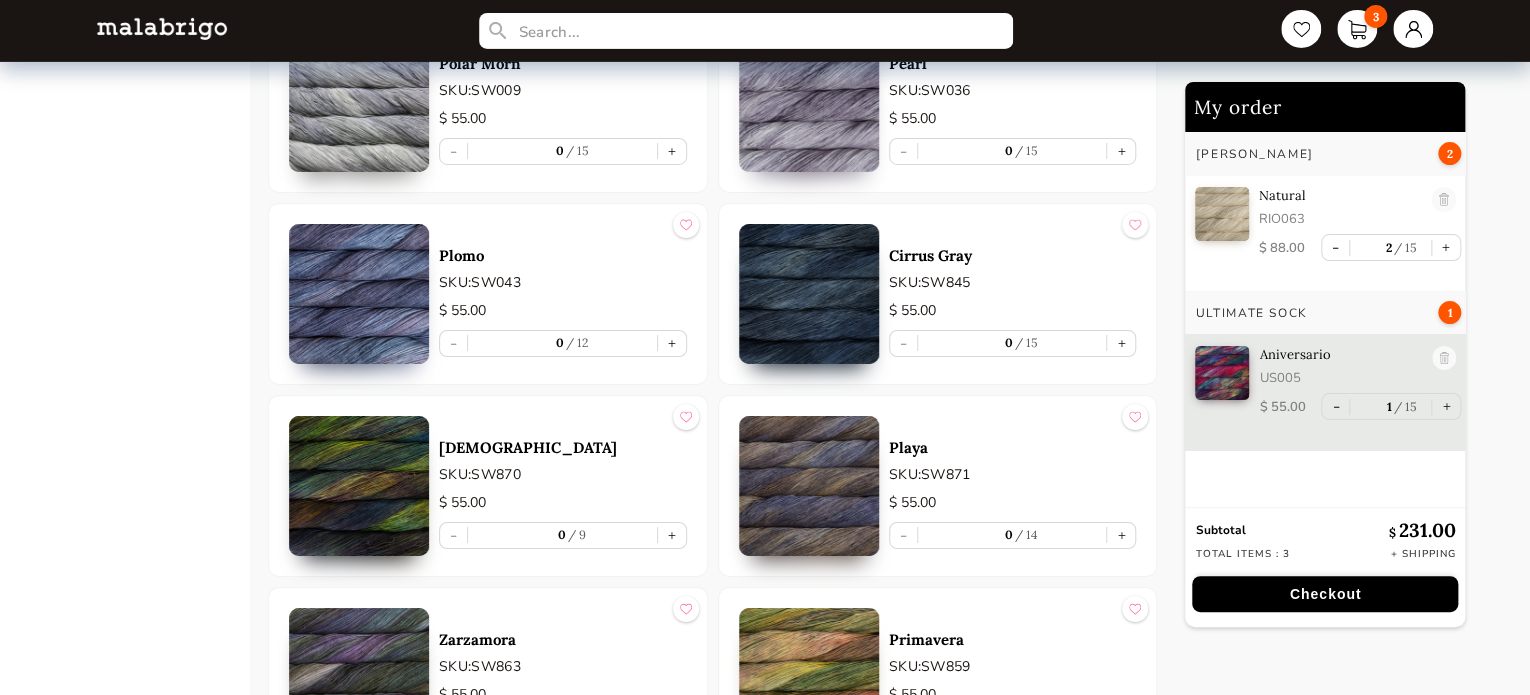 click at bounding box center [809, 294] 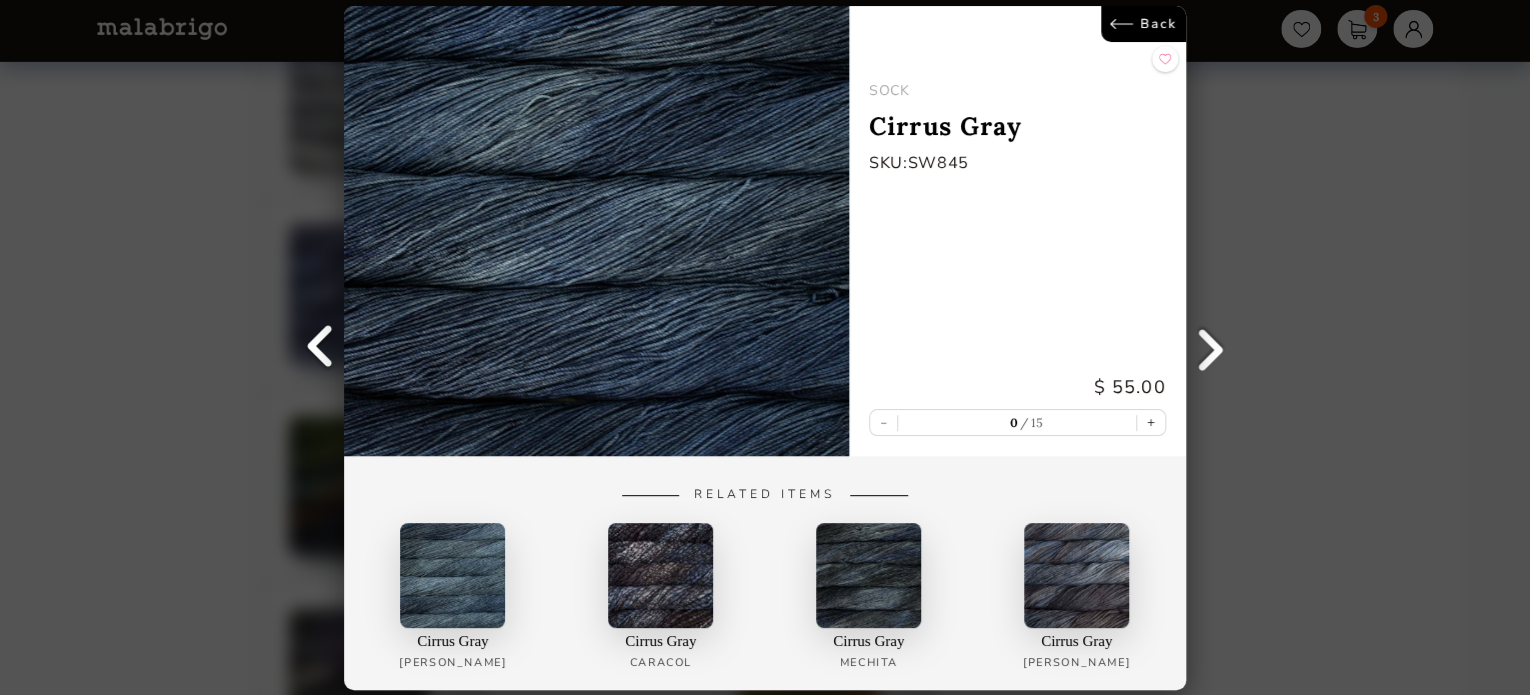 click on "Back" at bounding box center [1143, 24] 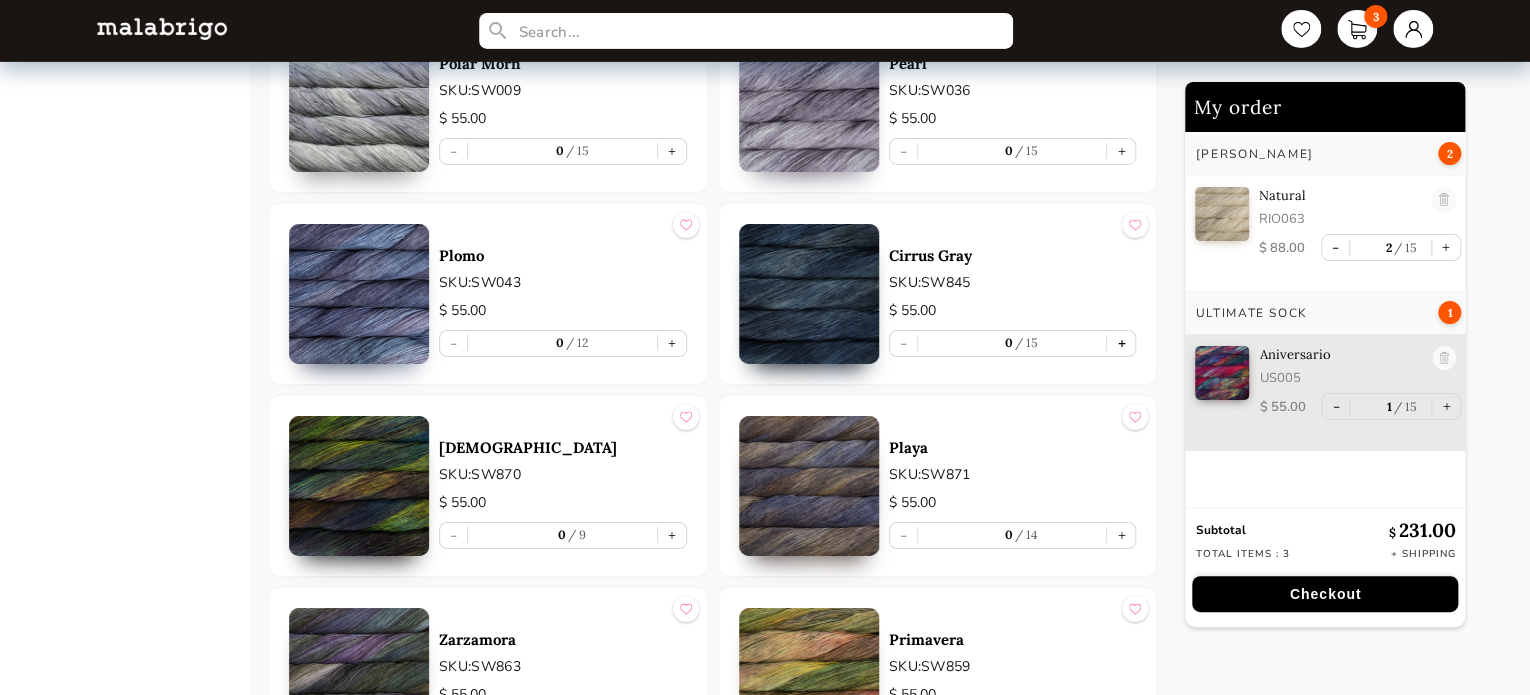 click on "+" at bounding box center (1121, 343) 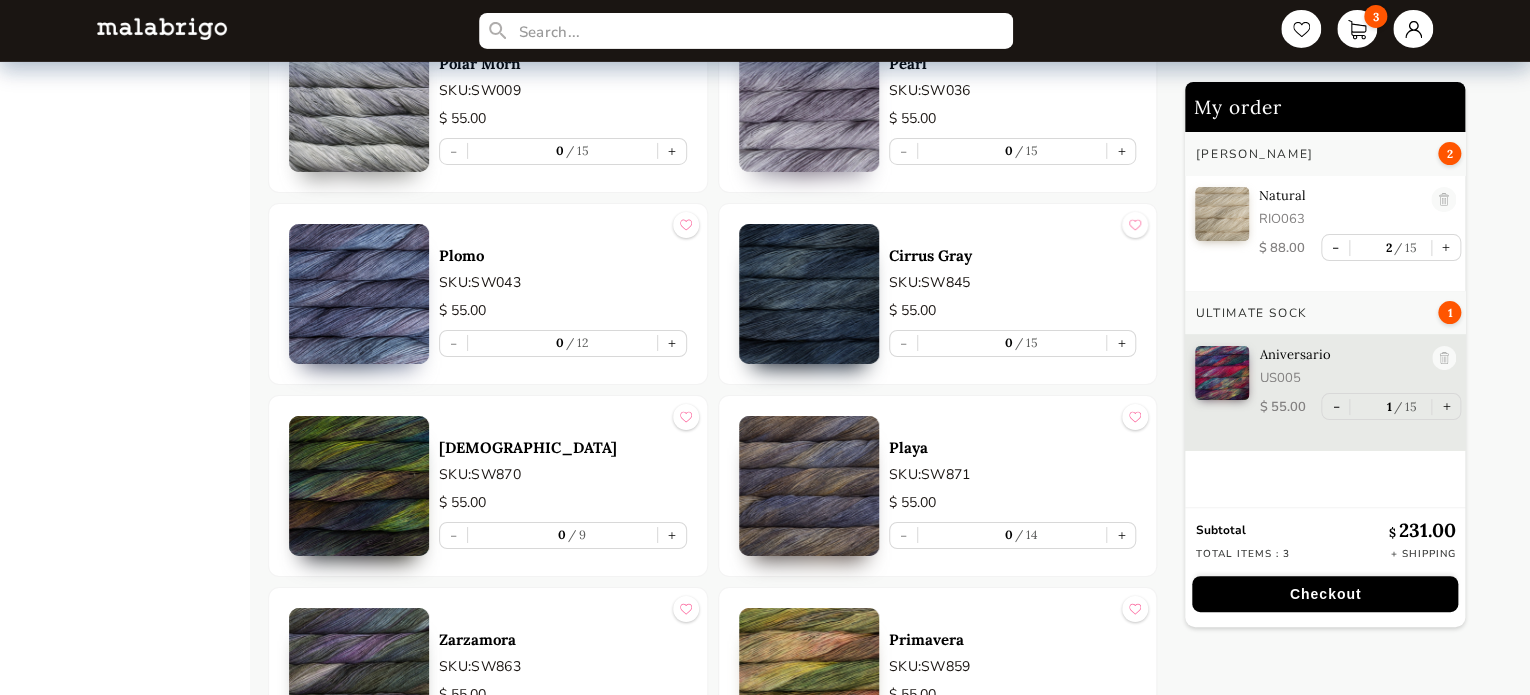 type on "1" 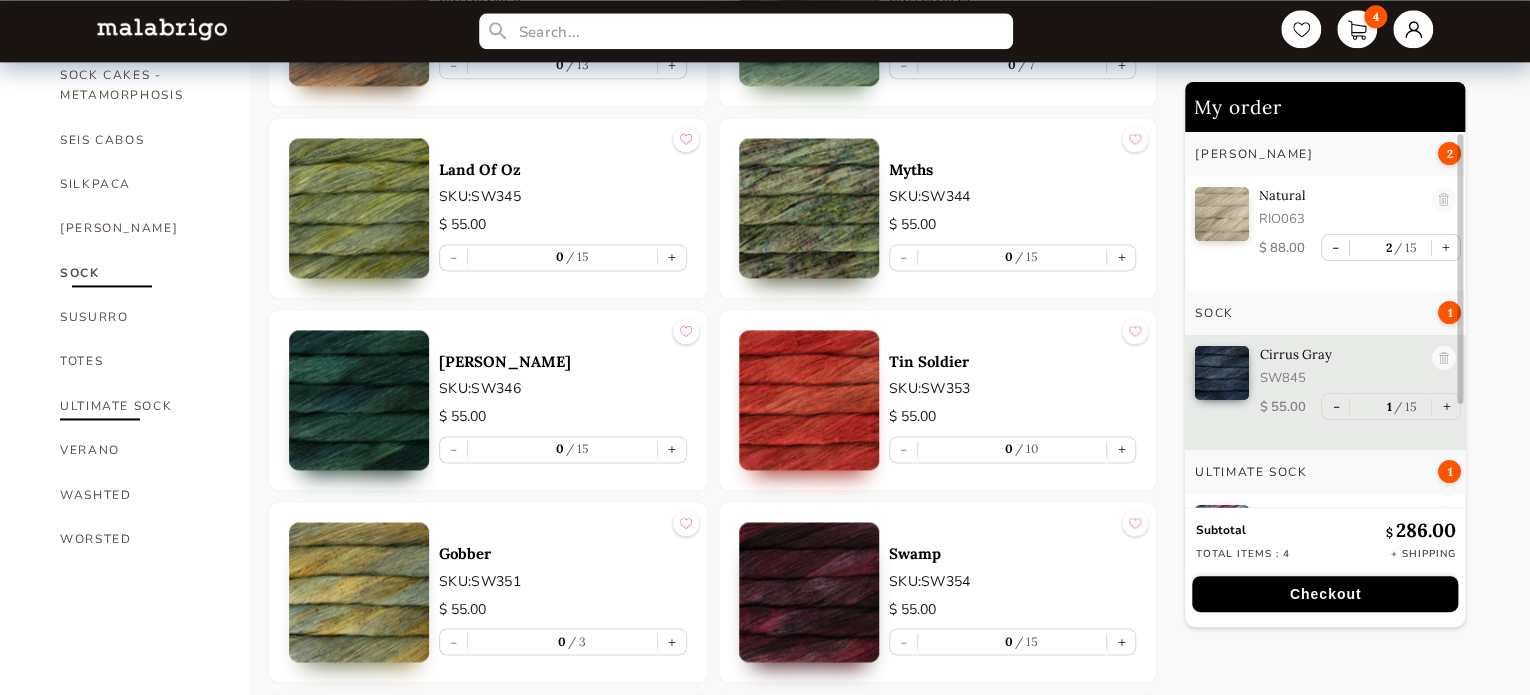 scroll, scrollTop: 1300, scrollLeft: 0, axis: vertical 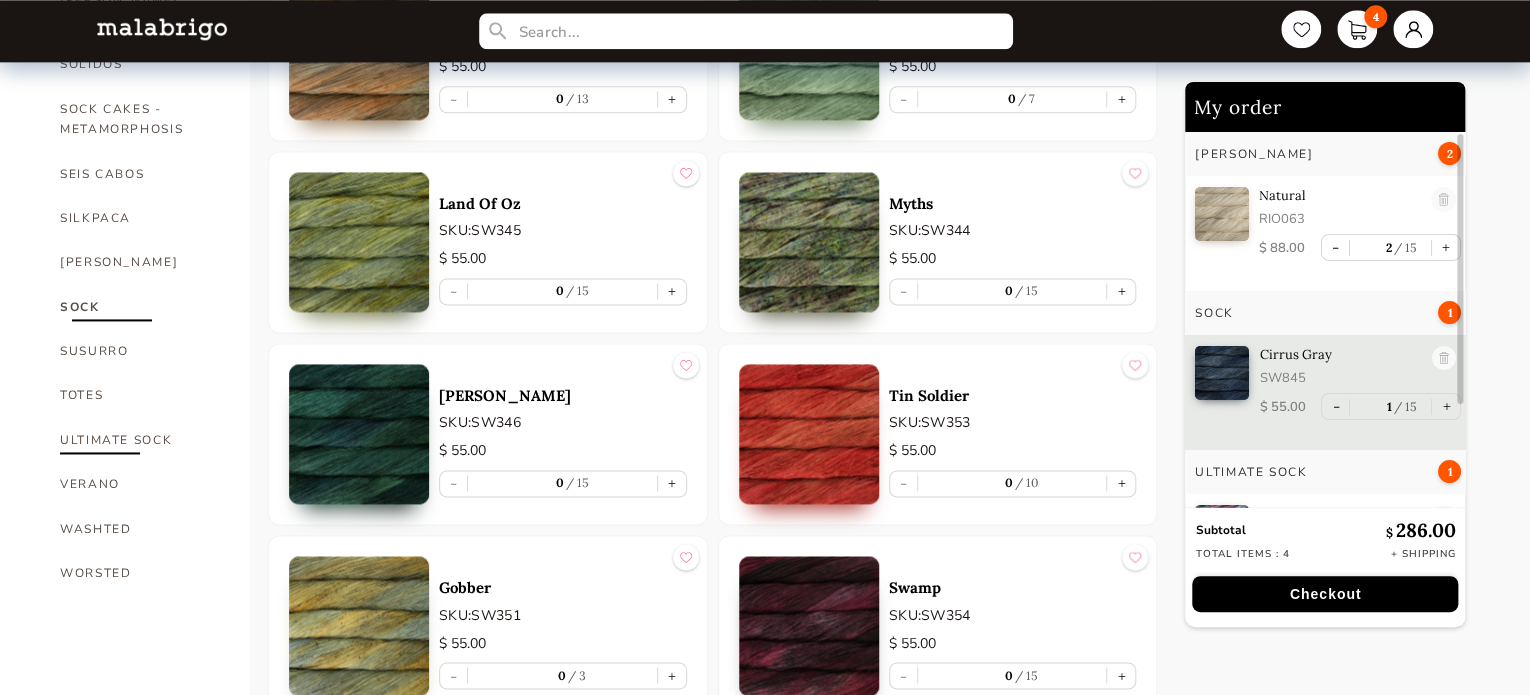 click on "ULTIMATE SOCK" at bounding box center [140, 440] 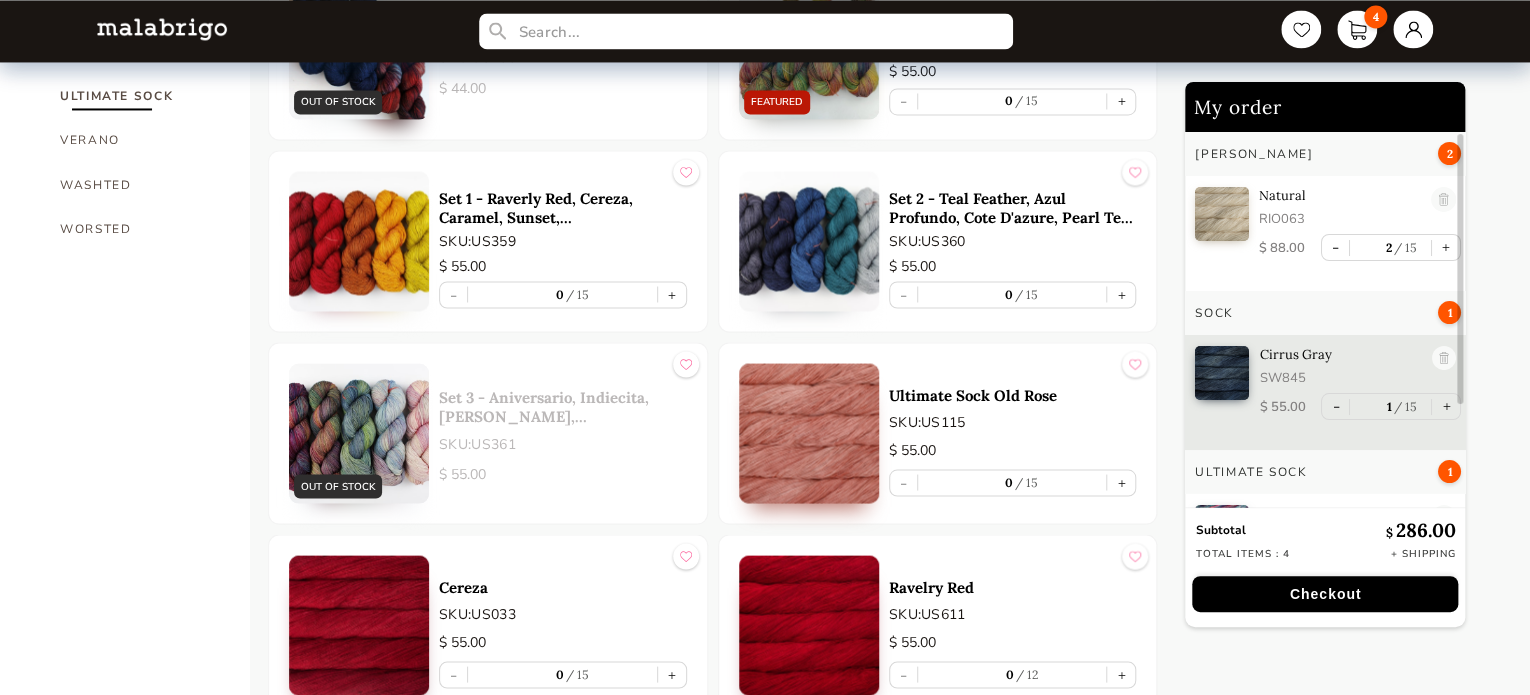 scroll, scrollTop: 1700, scrollLeft: 0, axis: vertical 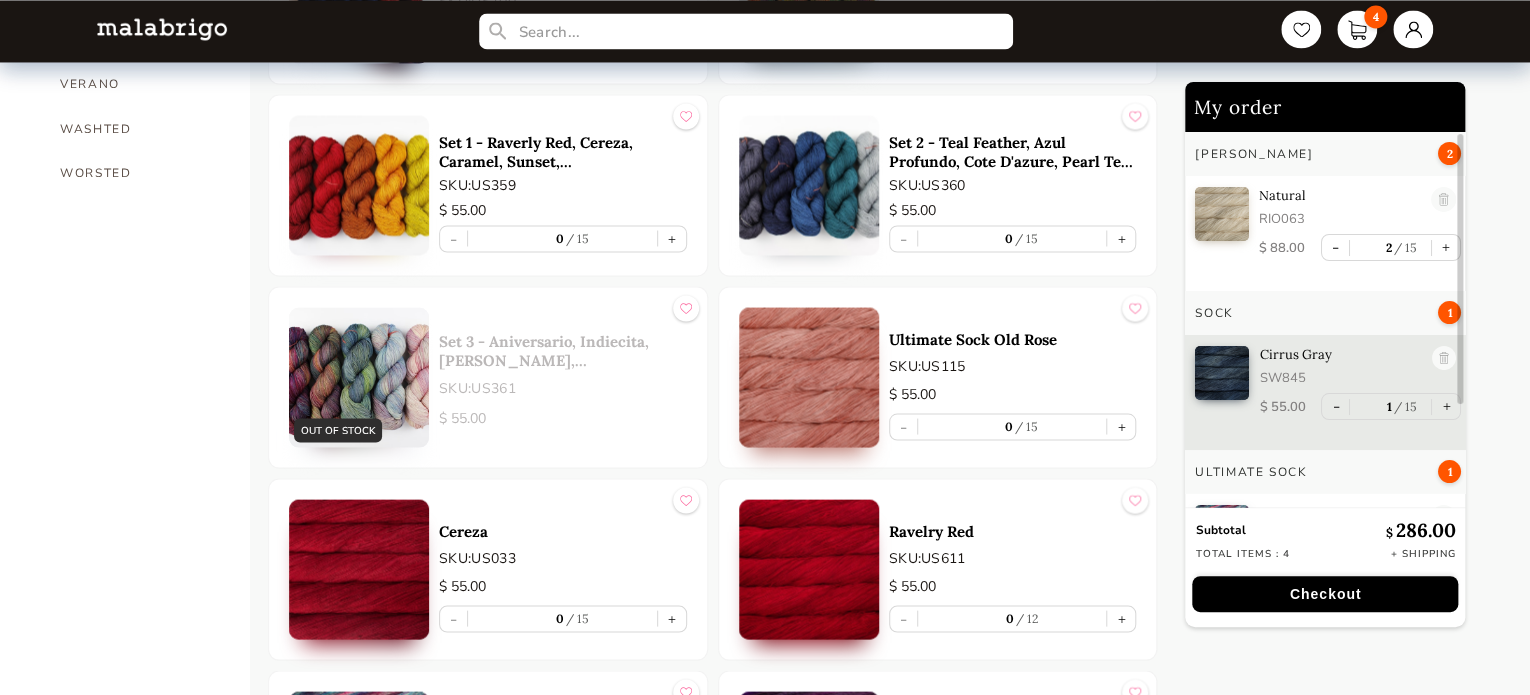 click on "OUT OF STOCK Set 3 - Aniversario, Indiecita, Arapey, [PERSON_NAME], Arco Iris SKU:  US361 $   55.00" at bounding box center (488, 377) 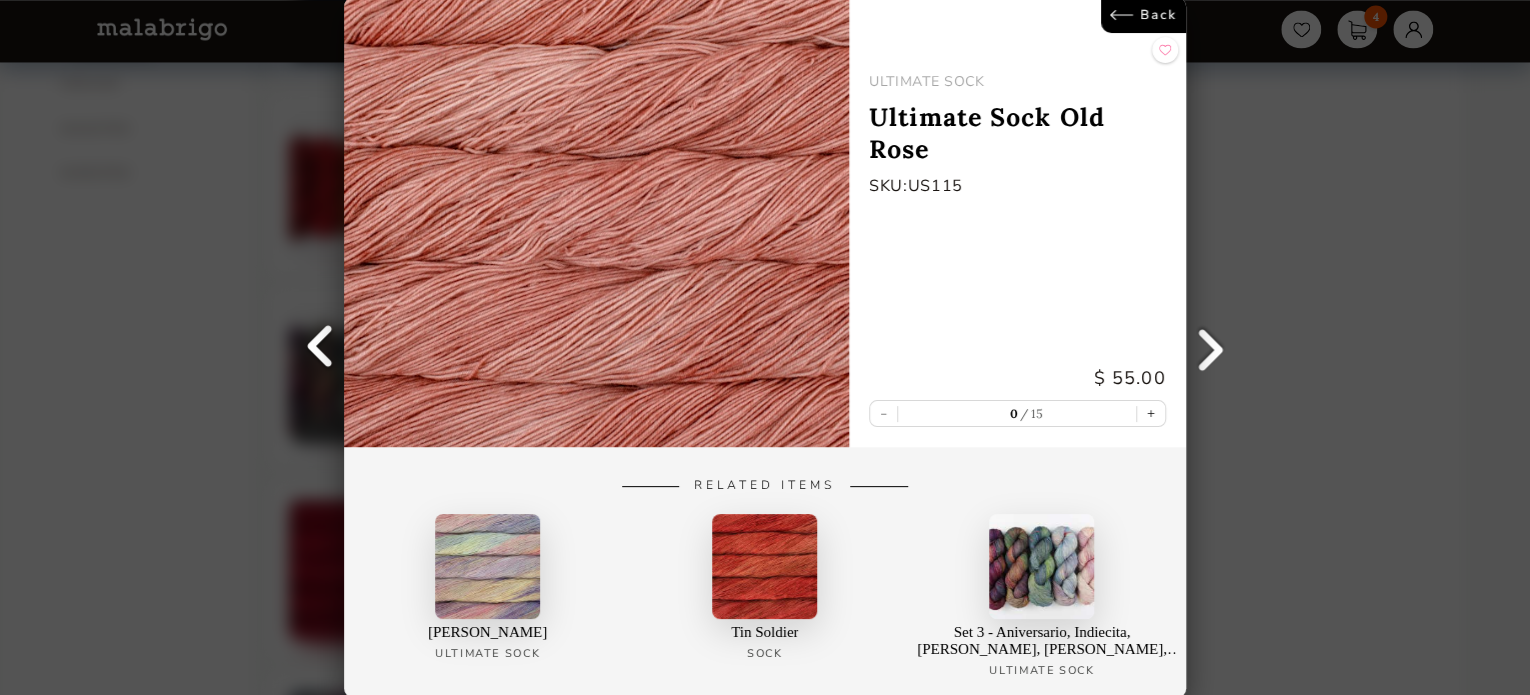 click on "Back" at bounding box center [1143, 15] 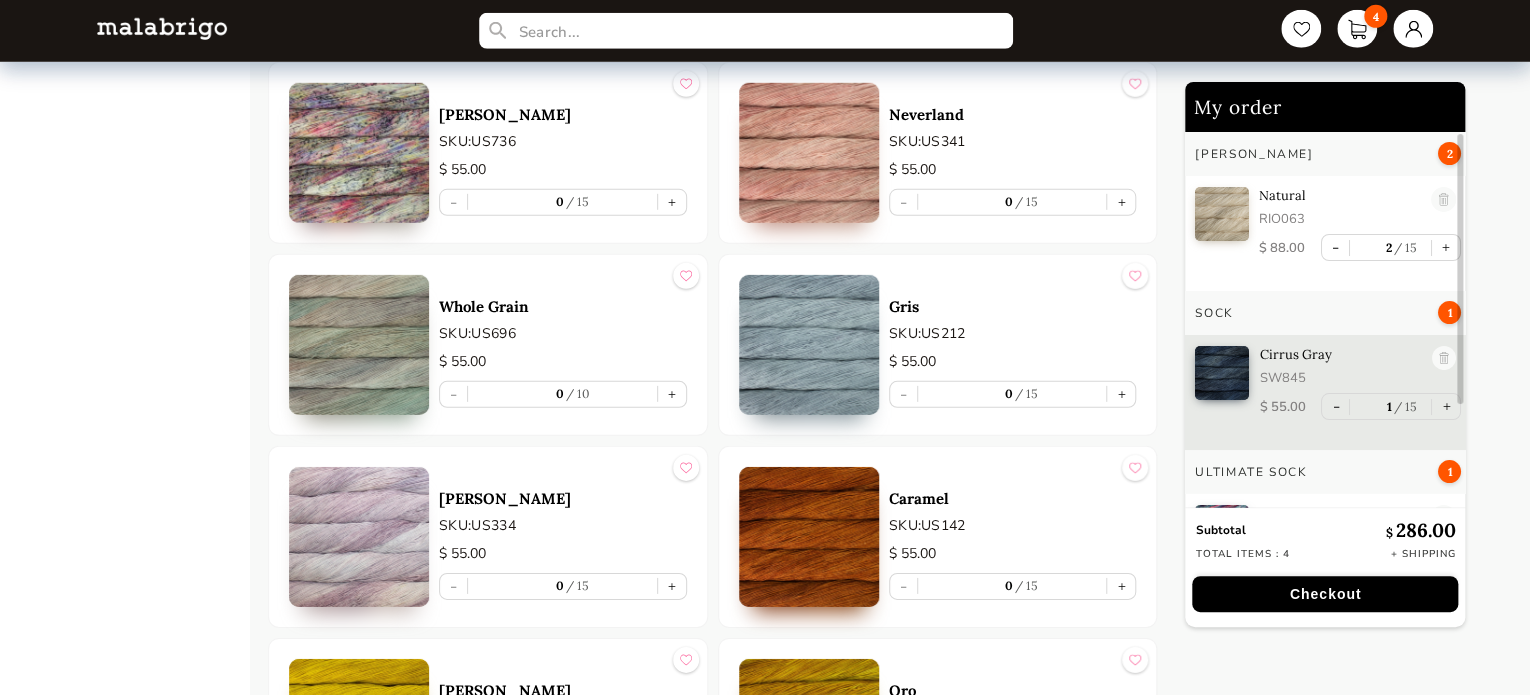 scroll, scrollTop: 2800, scrollLeft: 0, axis: vertical 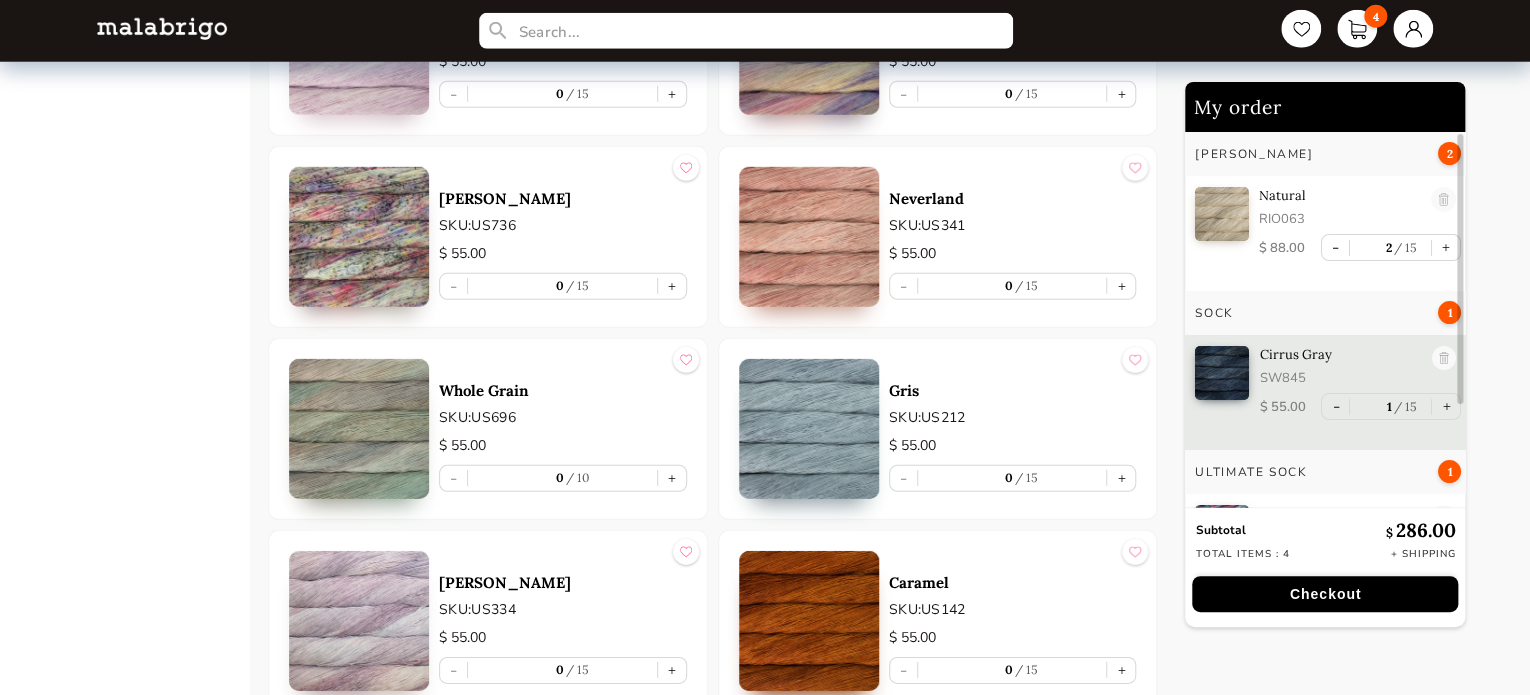click at bounding box center (359, 237) 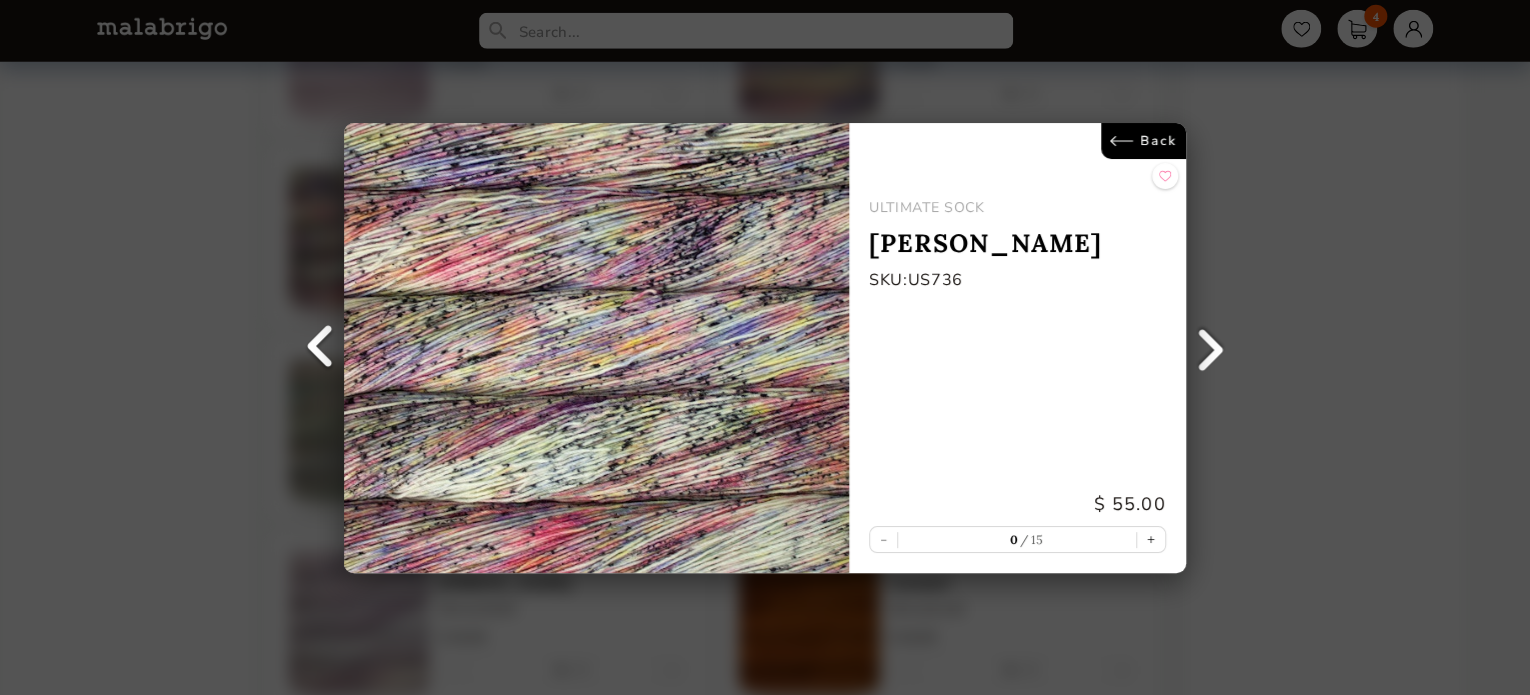 click on "Back" at bounding box center (1143, 141) 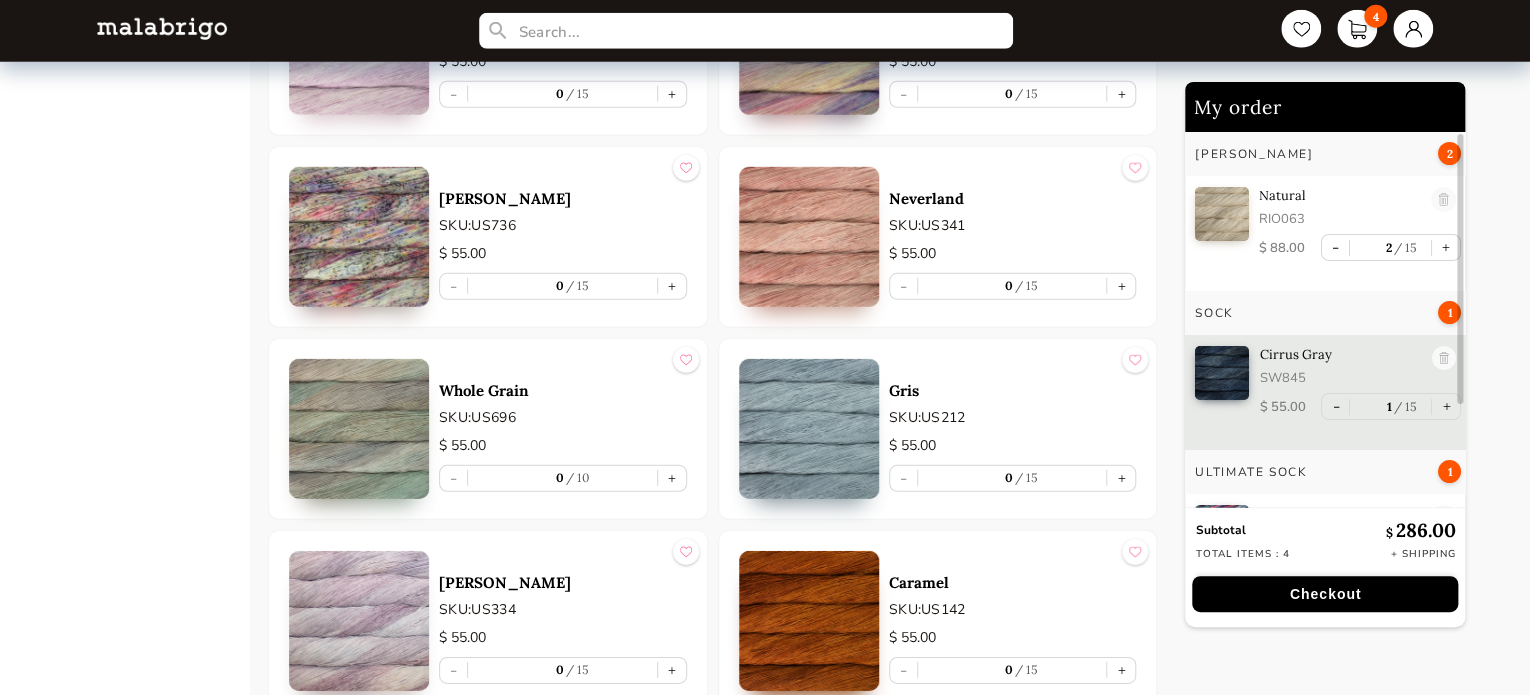 click at bounding box center (359, 429) 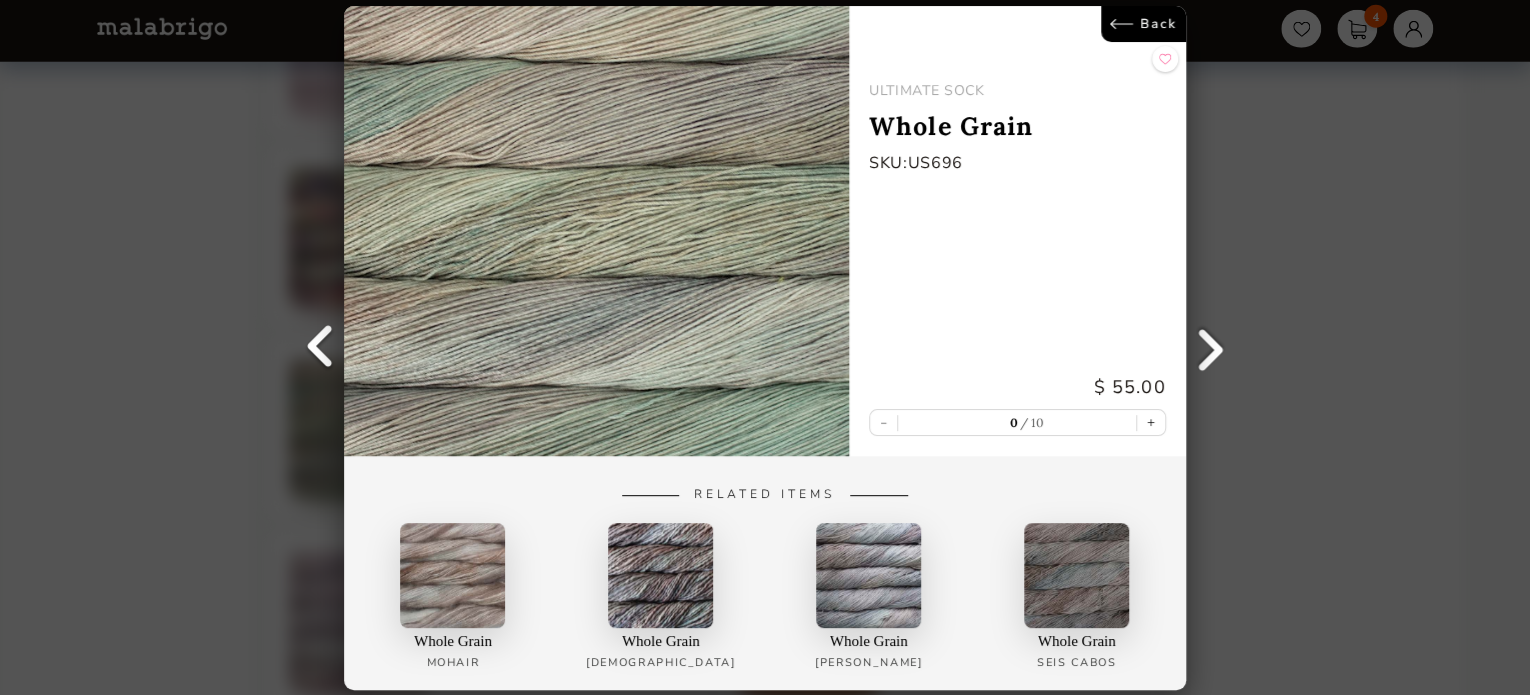 click on "Back" at bounding box center (1143, 24) 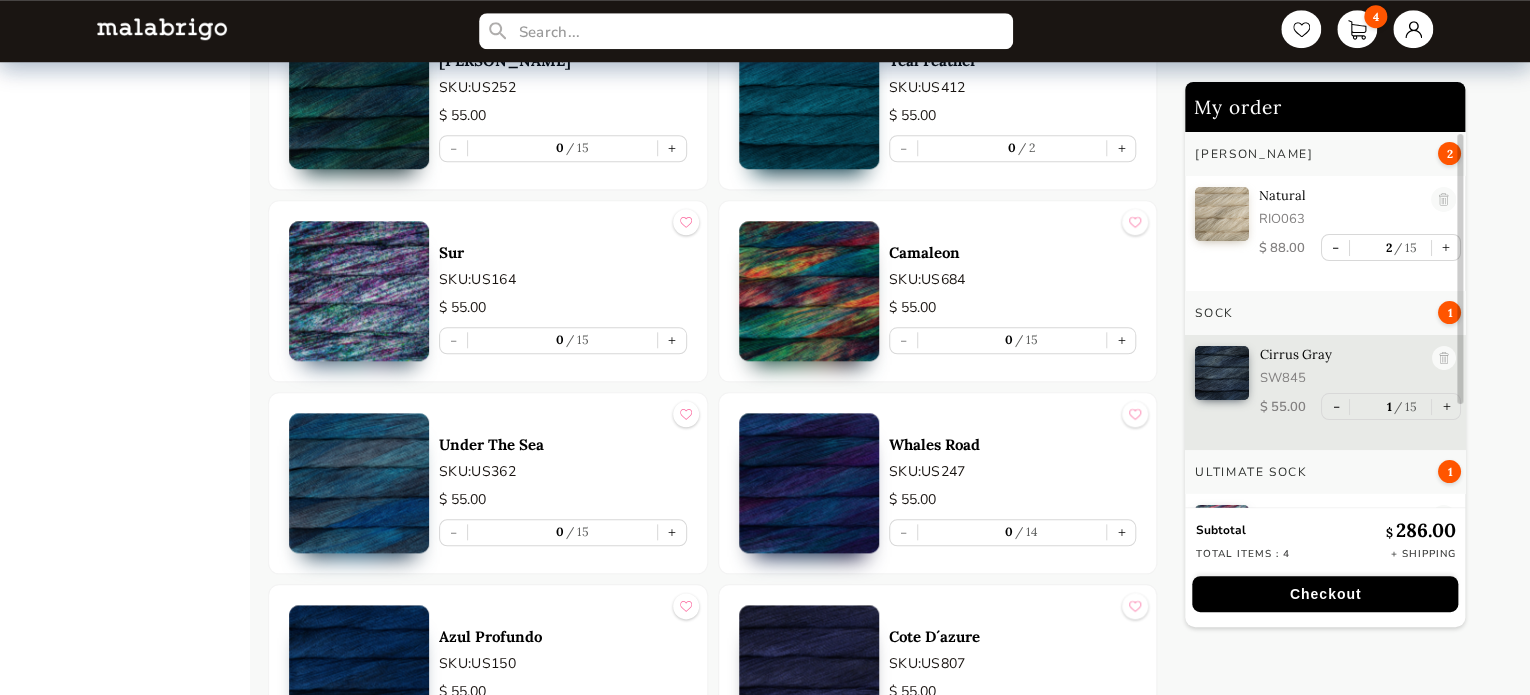 scroll, scrollTop: 4700, scrollLeft: 0, axis: vertical 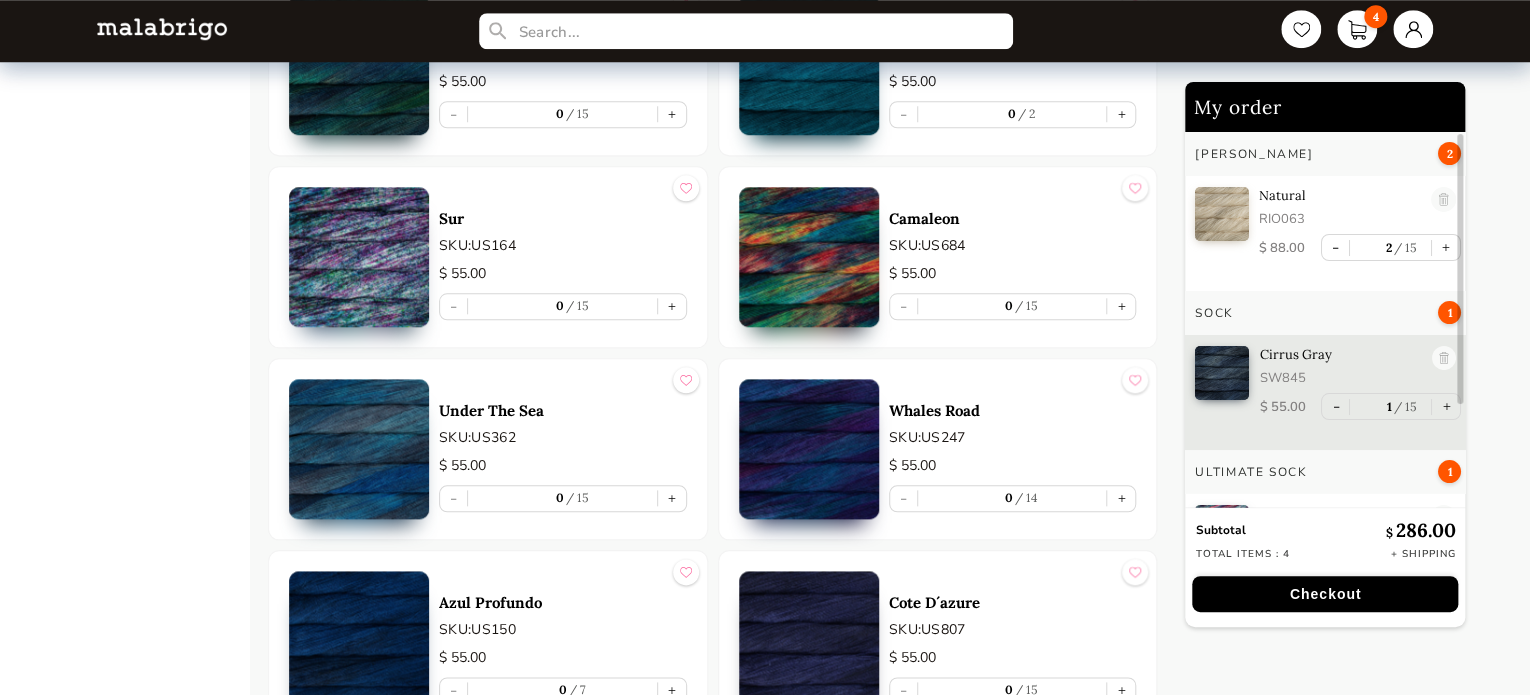 click at bounding box center [359, 257] 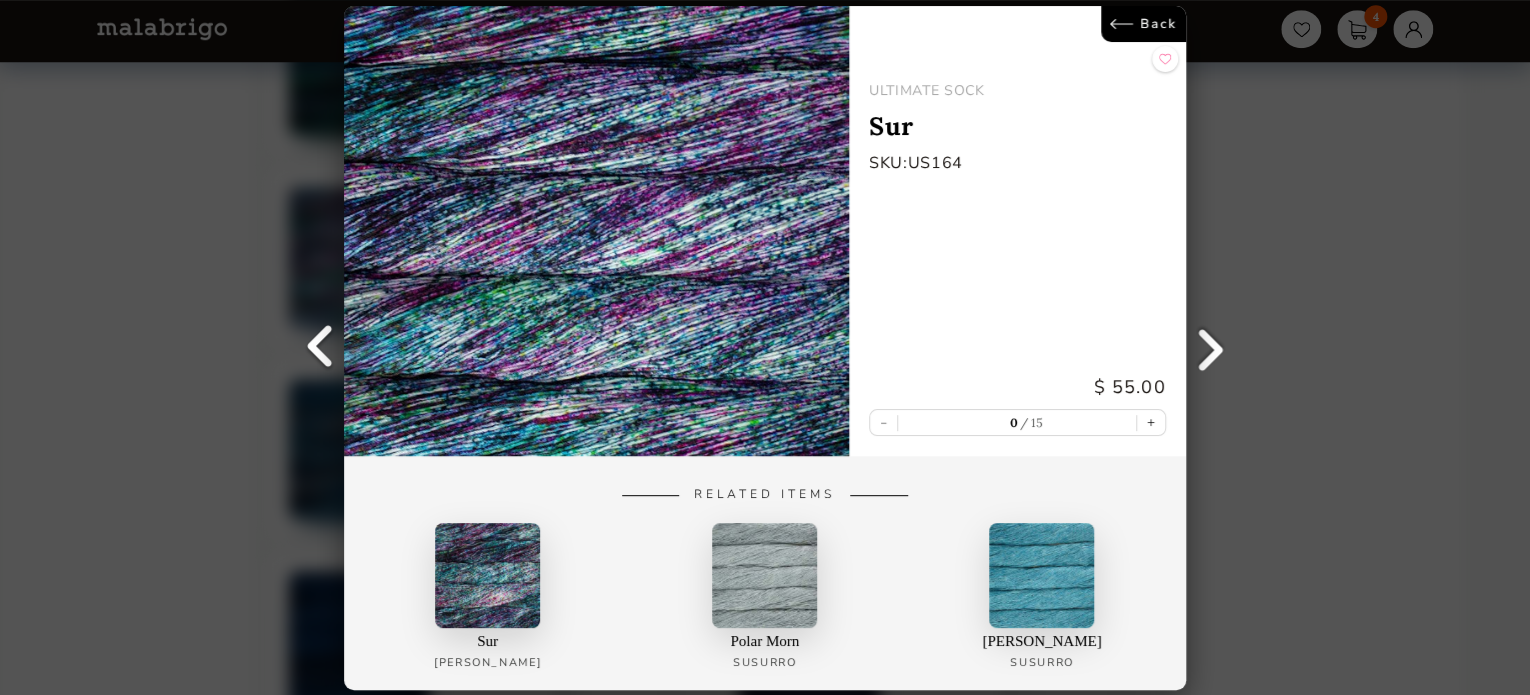 click on "Back" at bounding box center [1143, 24] 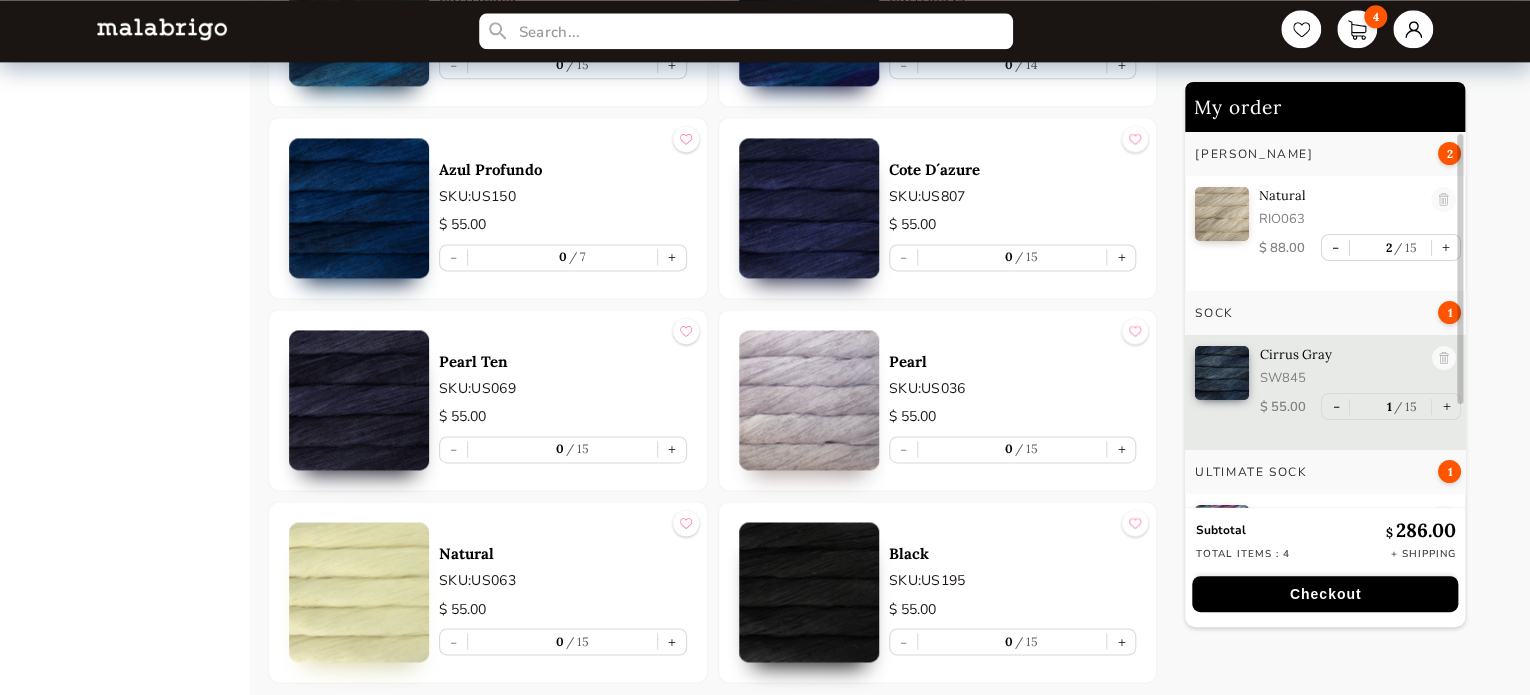 scroll, scrollTop: 5151, scrollLeft: 0, axis: vertical 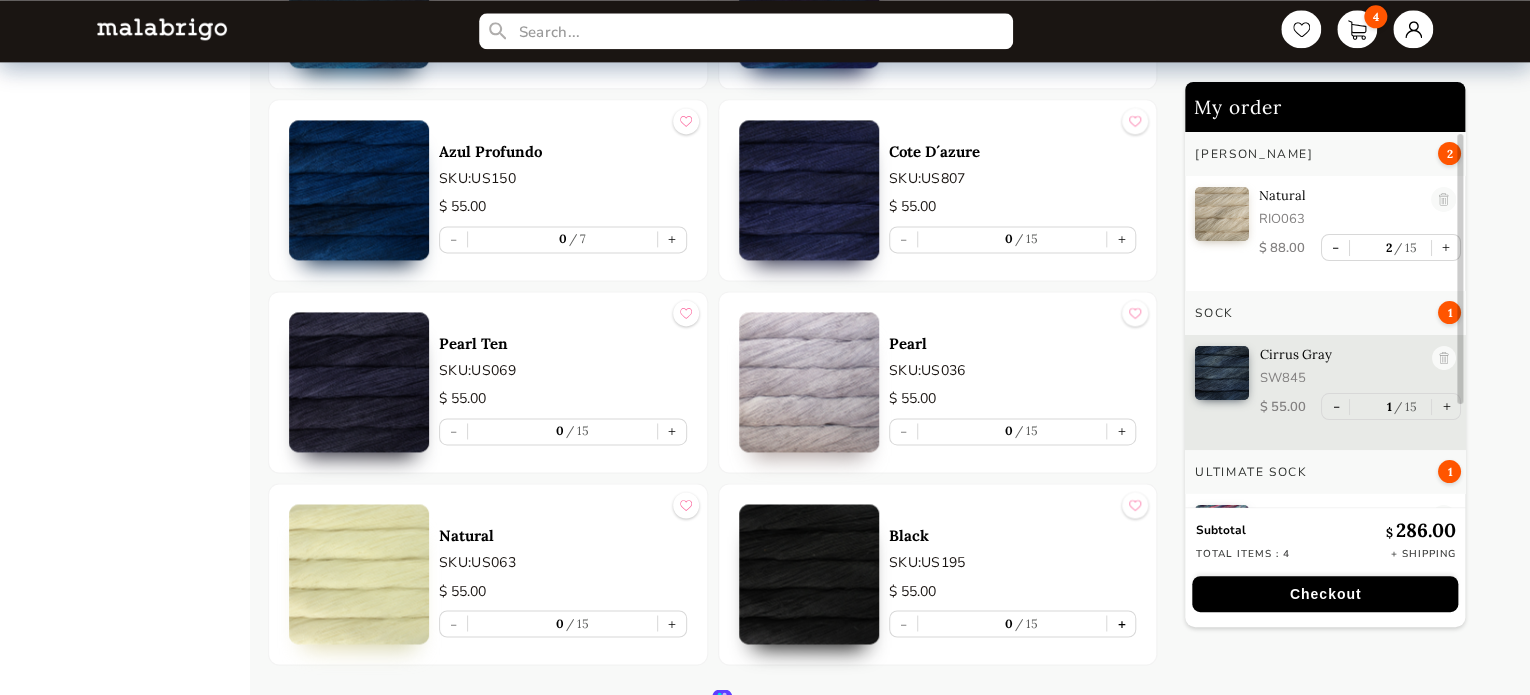 click on "+" at bounding box center (1121, 623) 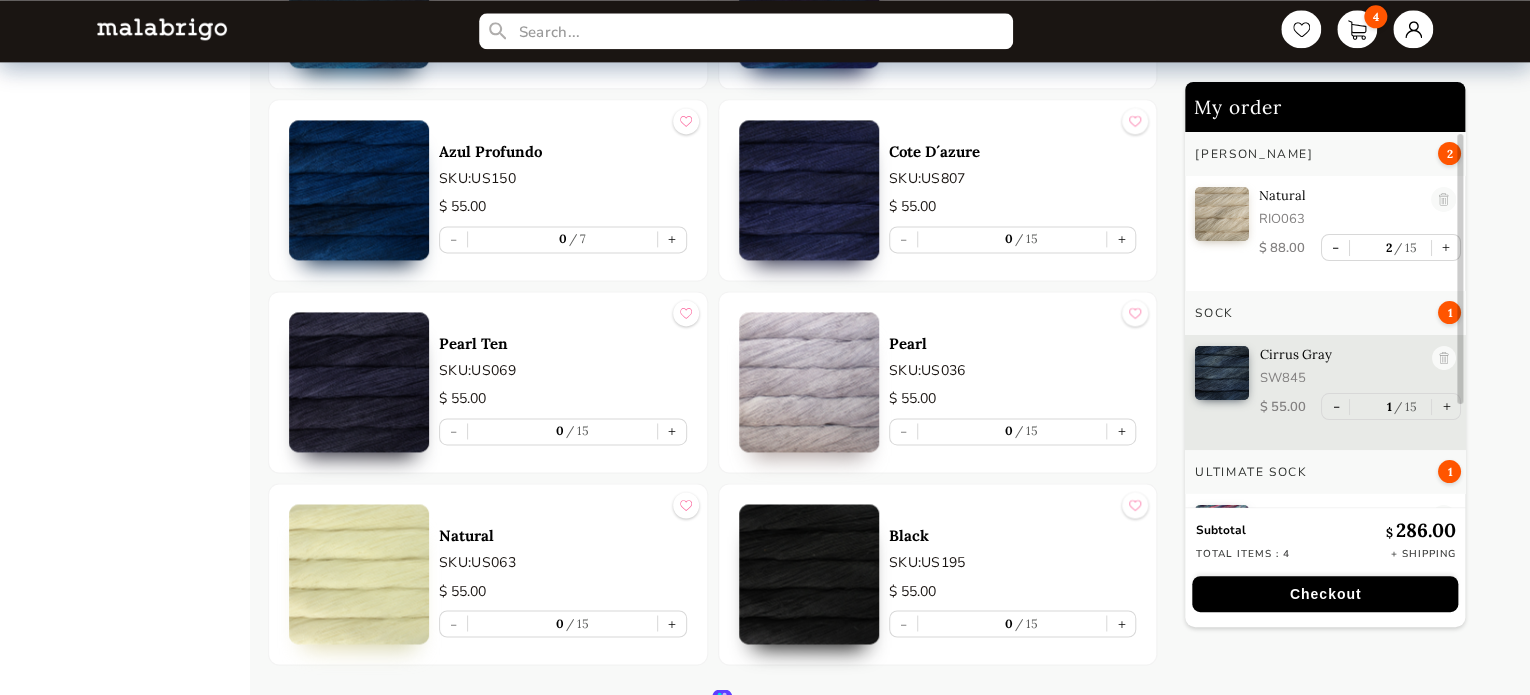 type on "1" 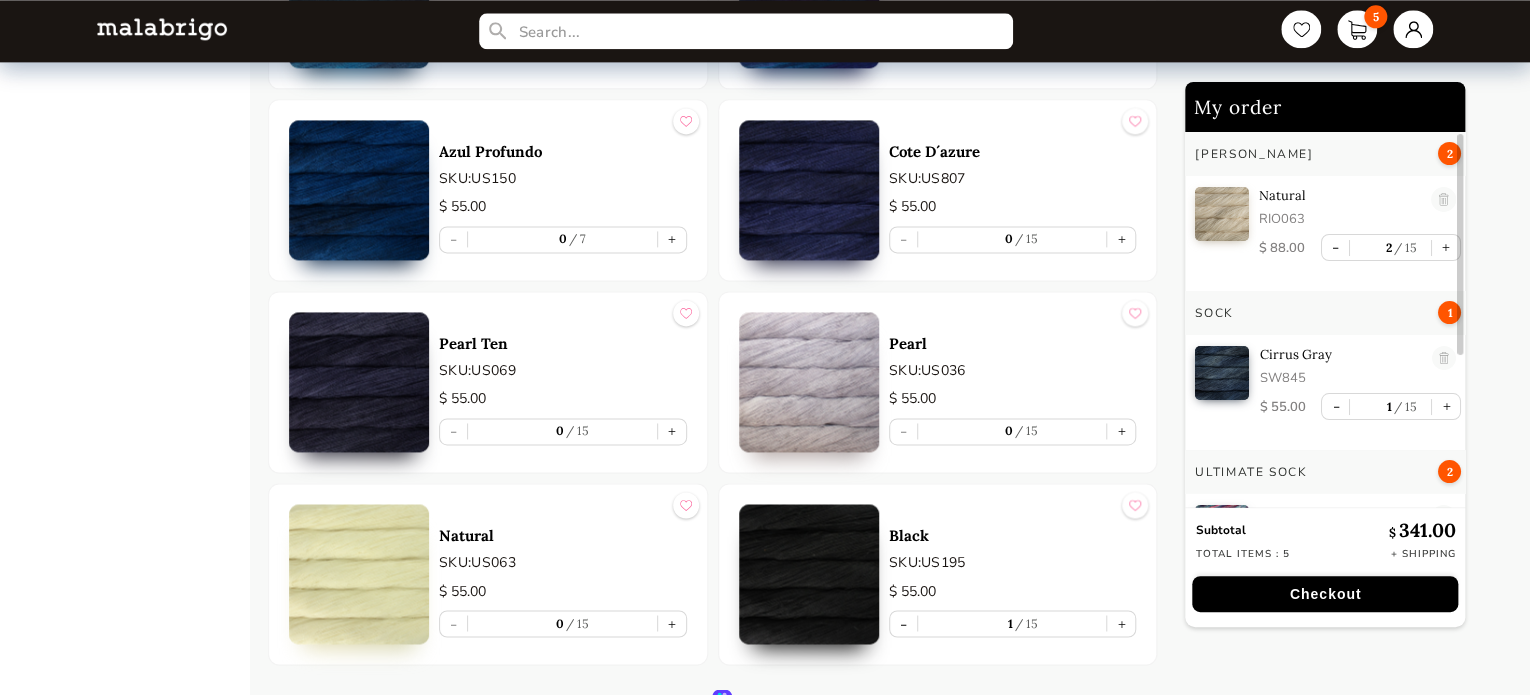 scroll, scrollTop: 101, scrollLeft: 0, axis: vertical 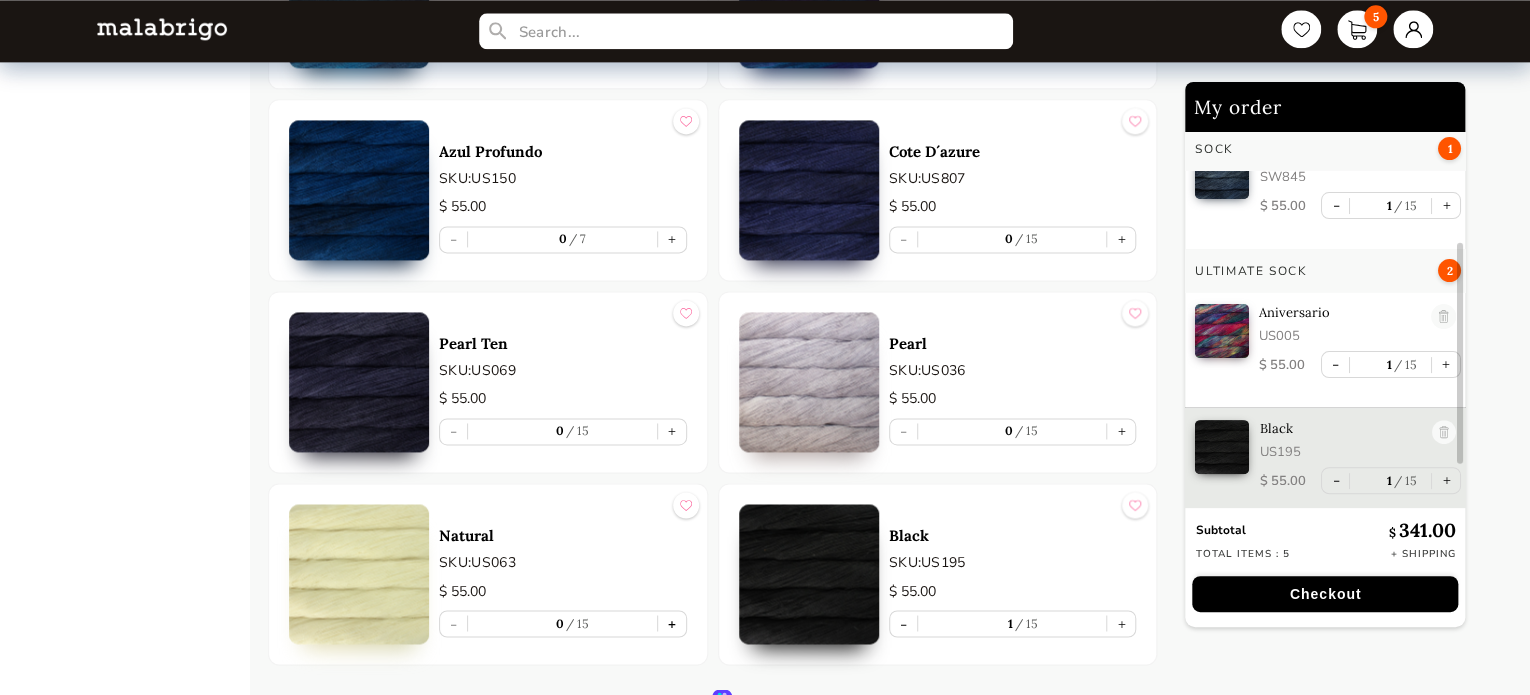 click on "+" at bounding box center (672, 623) 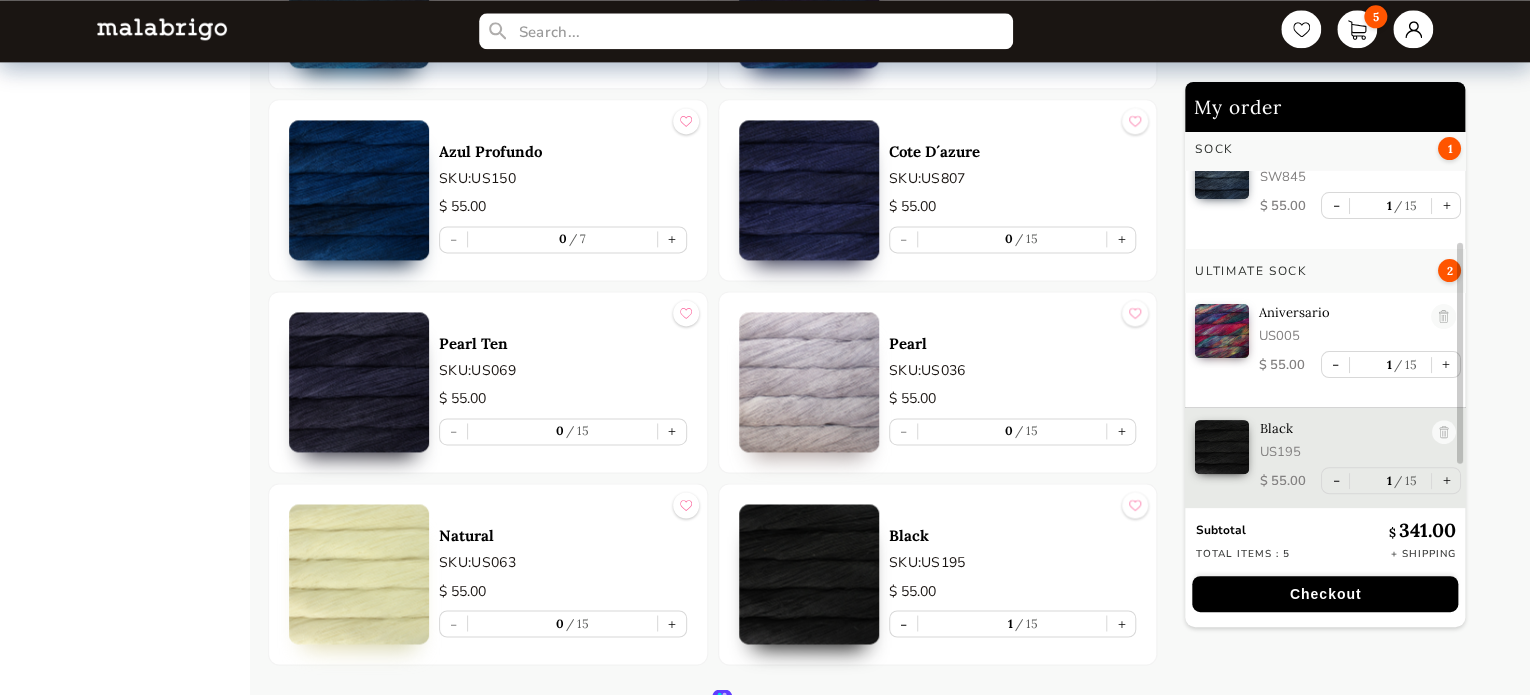 type on "1" 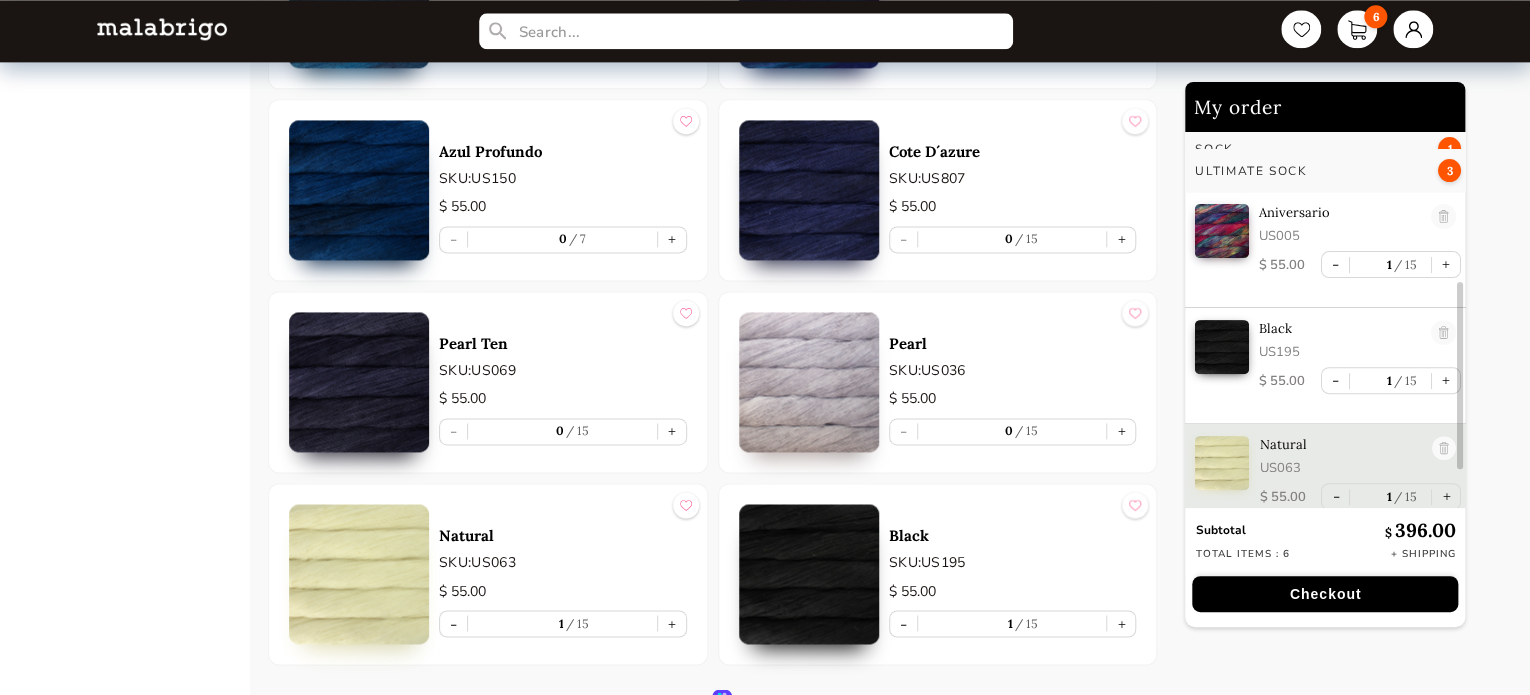 scroll, scrollTop: 312, scrollLeft: 0, axis: vertical 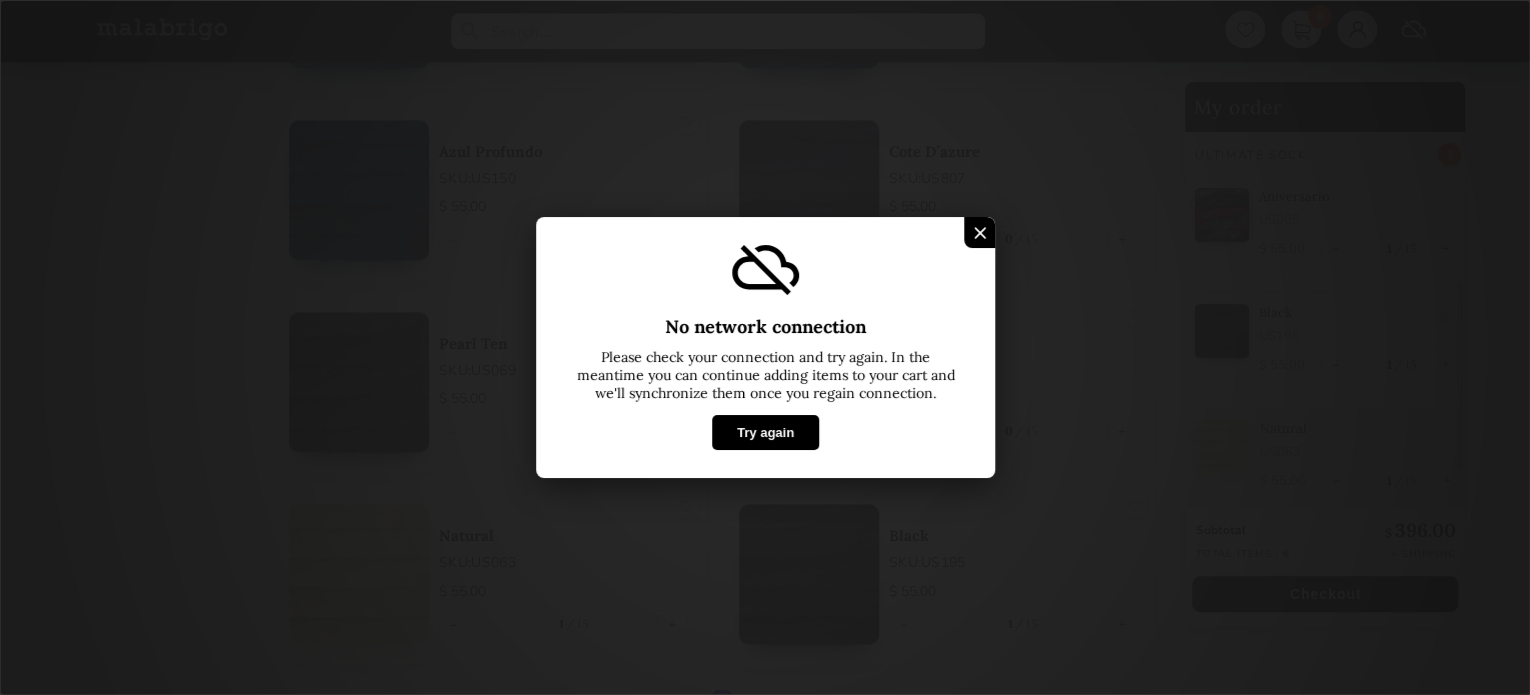 click on "Try again" at bounding box center [764, 432] 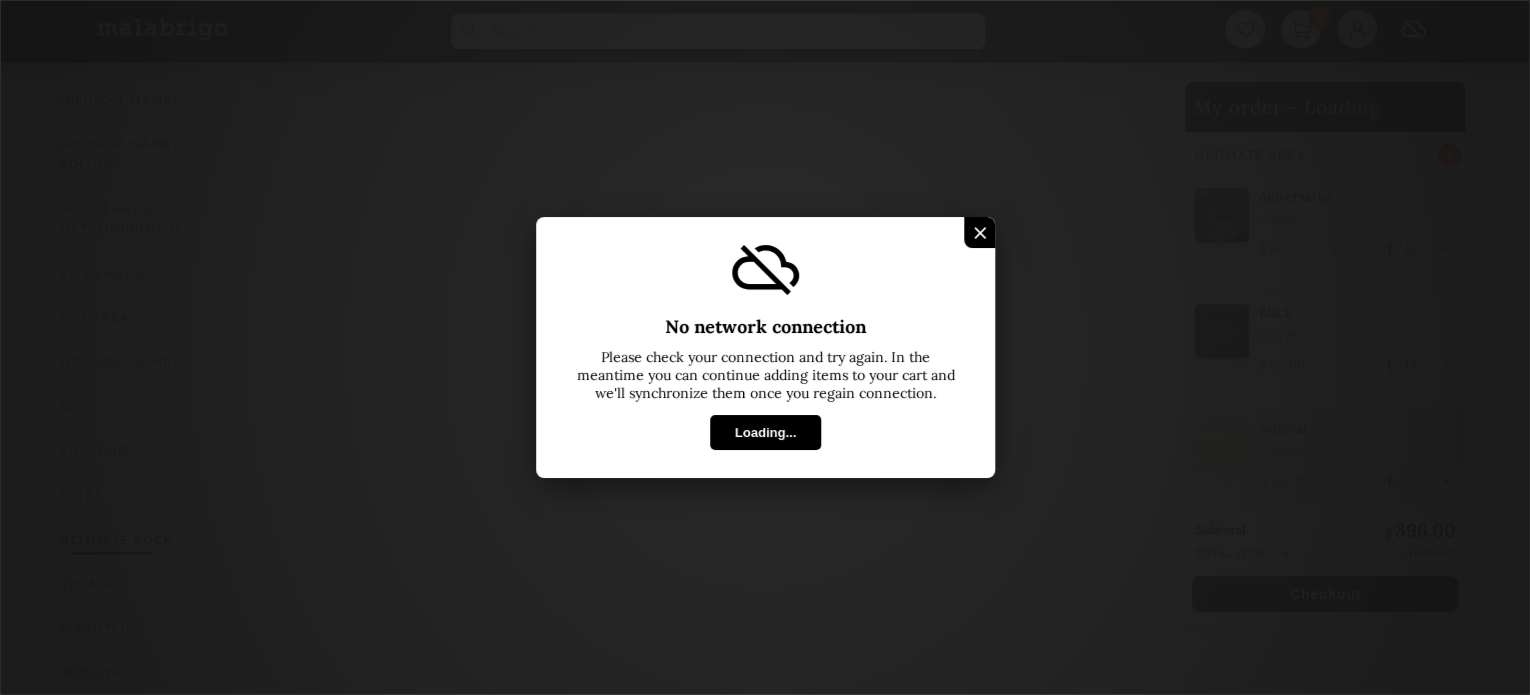 scroll, scrollTop: 1160, scrollLeft: 0, axis: vertical 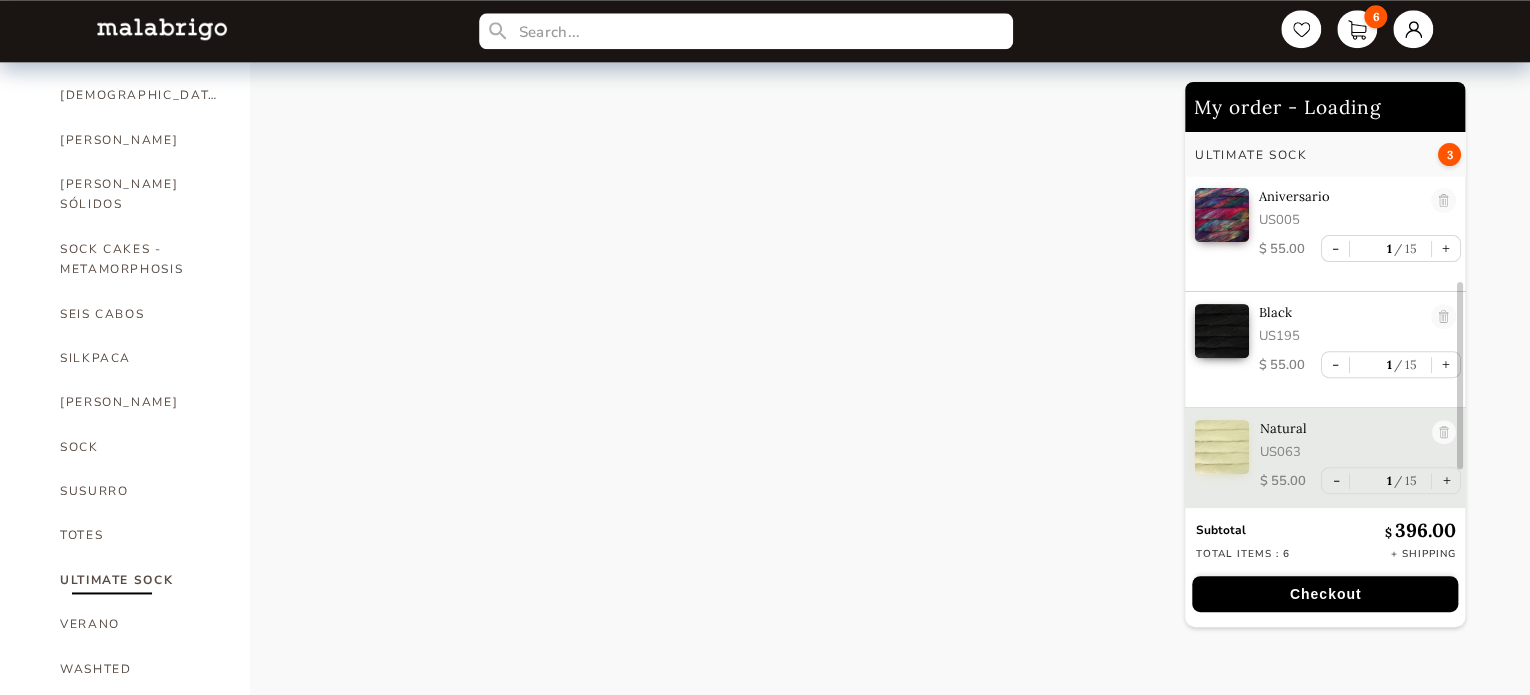 select on "INDEX" 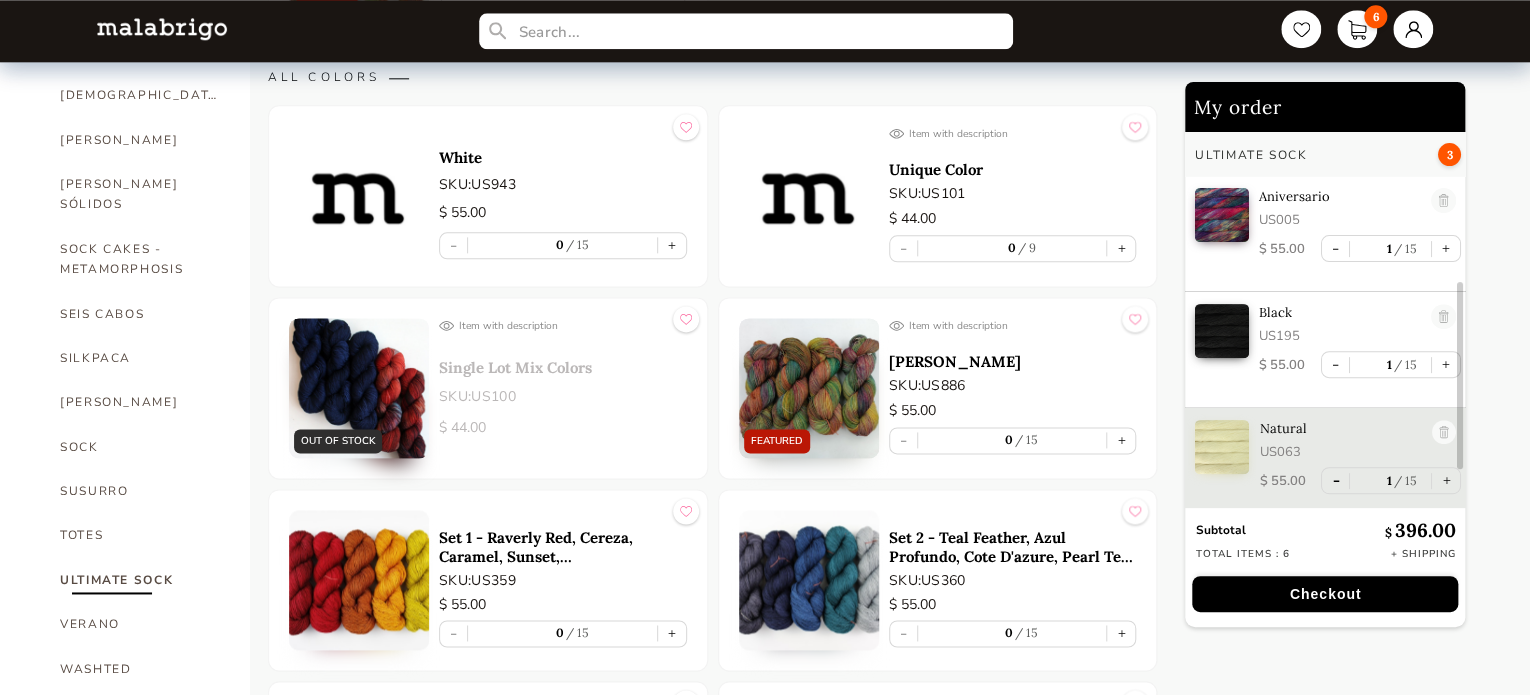 click on "-" at bounding box center (1335, 480) 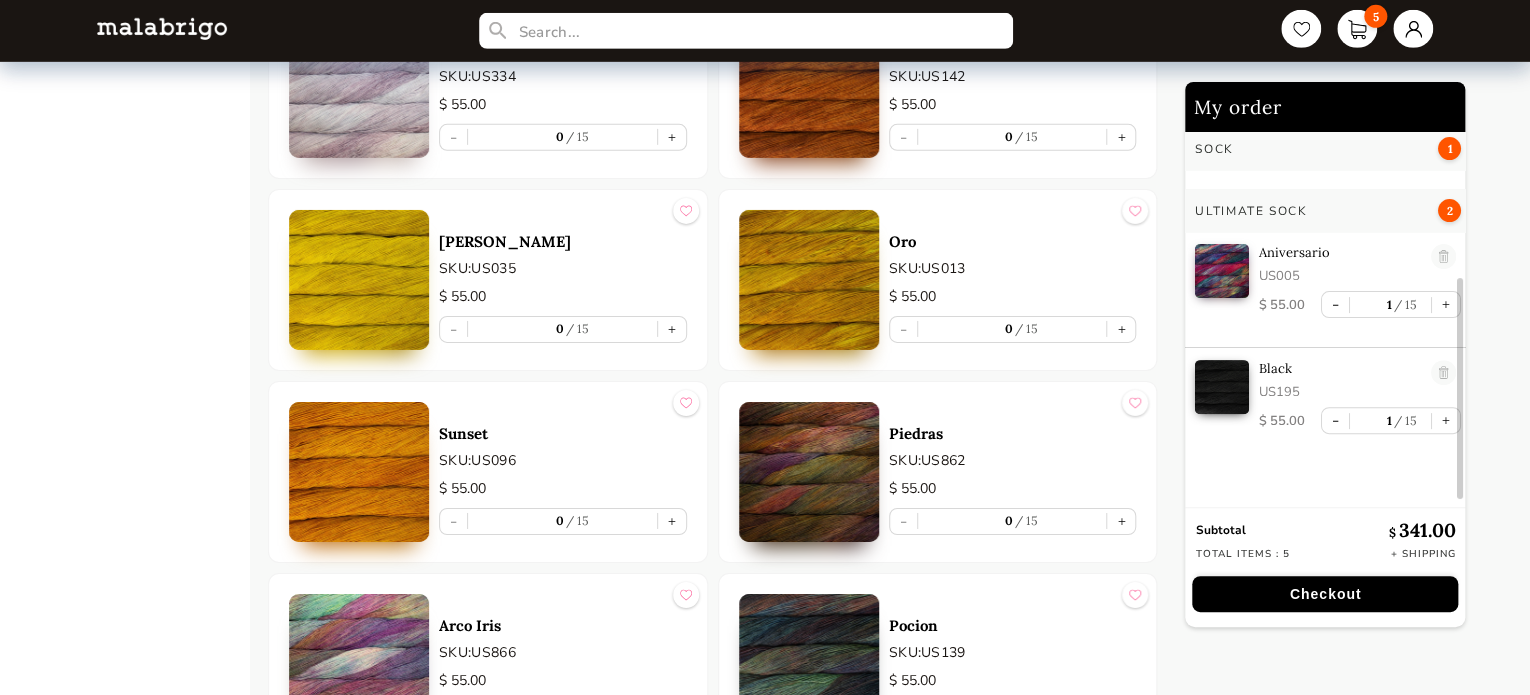 scroll, scrollTop: 3200, scrollLeft: 0, axis: vertical 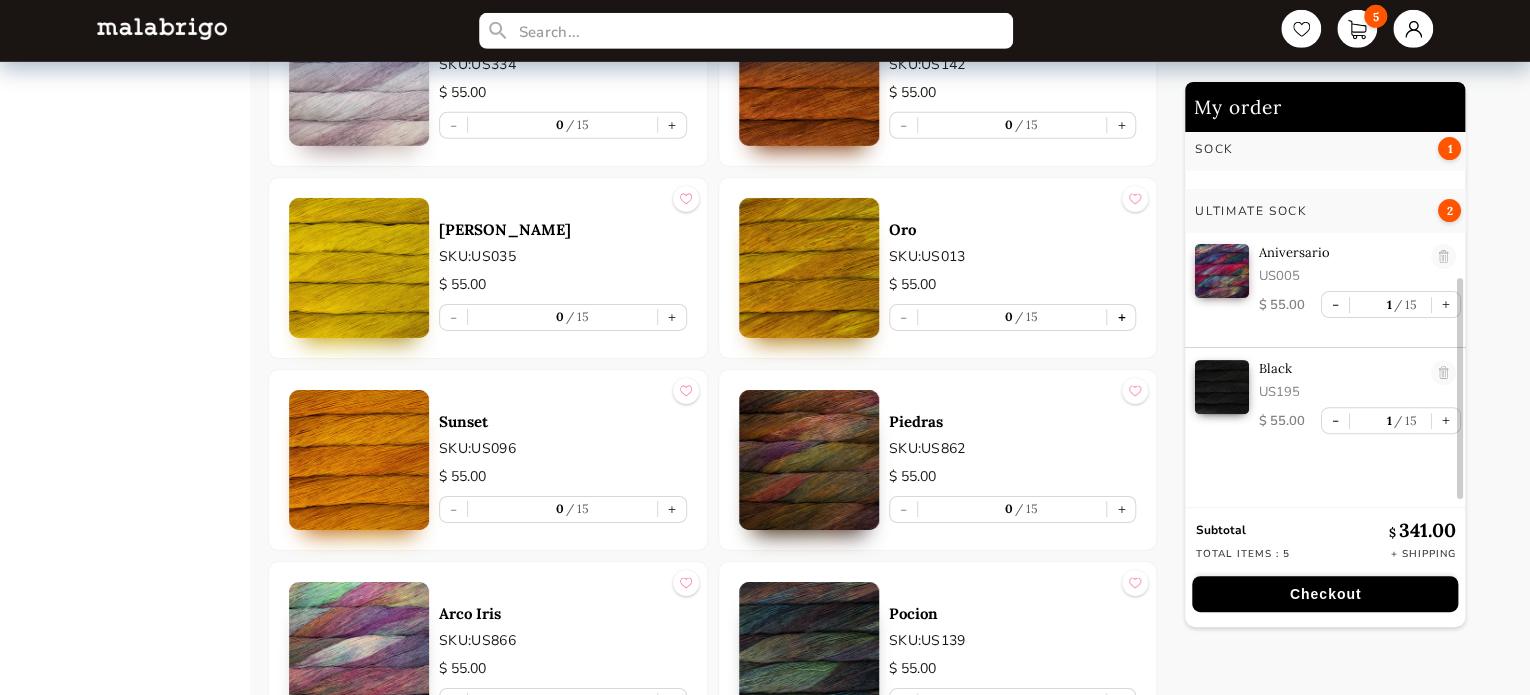 click on "+" at bounding box center (1121, 317) 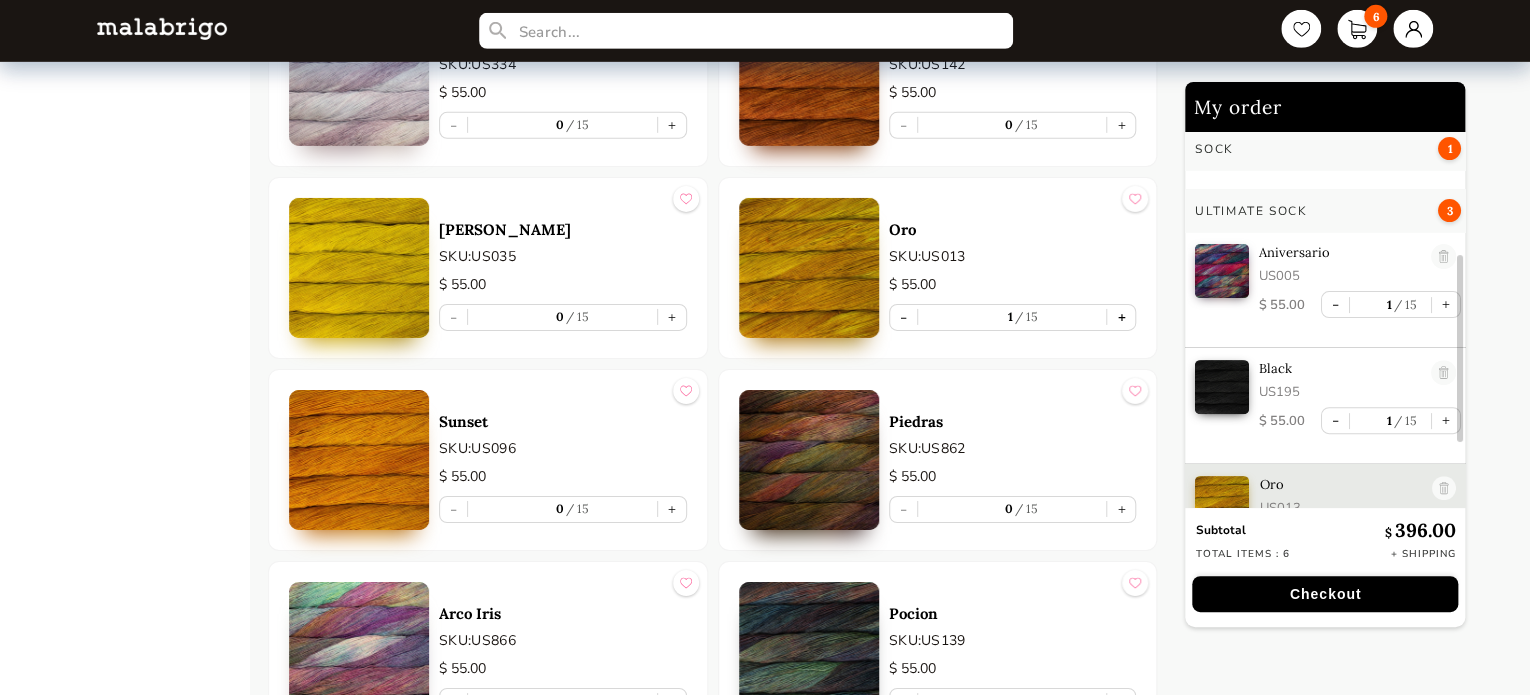 scroll, scrollTop: 312, scrollLeft: 0, axis: vertical 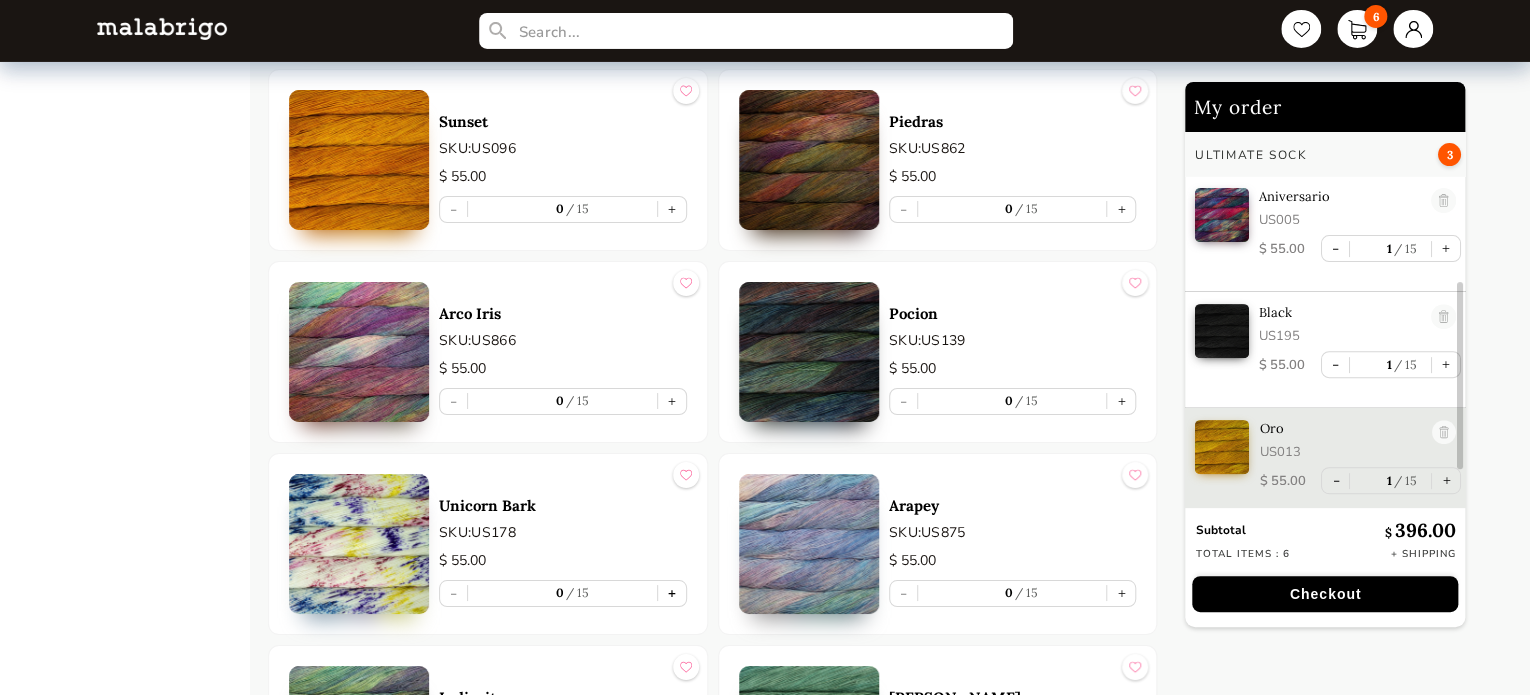 click on "+" at bounding box center [672, 593] 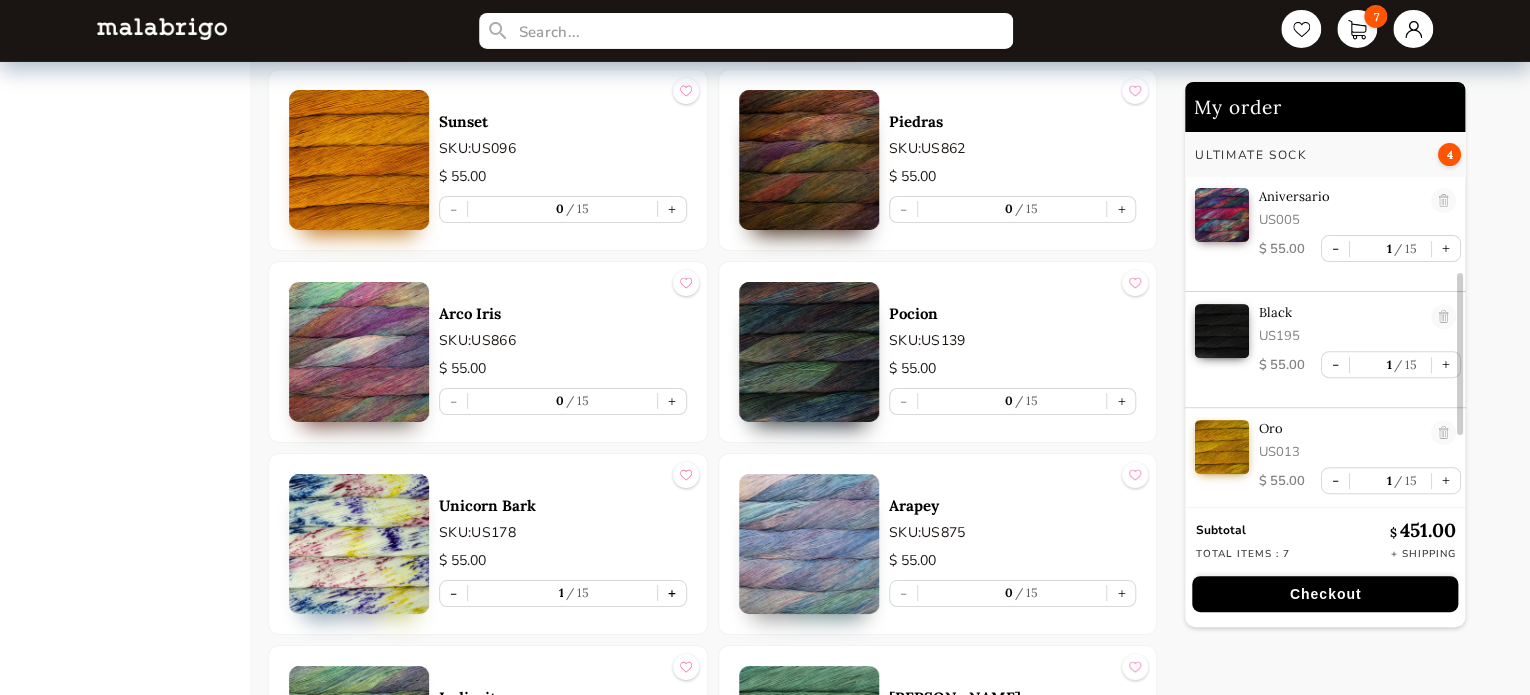scroll, scrollTop: 428, scrollLeft: 0, axis: vertical 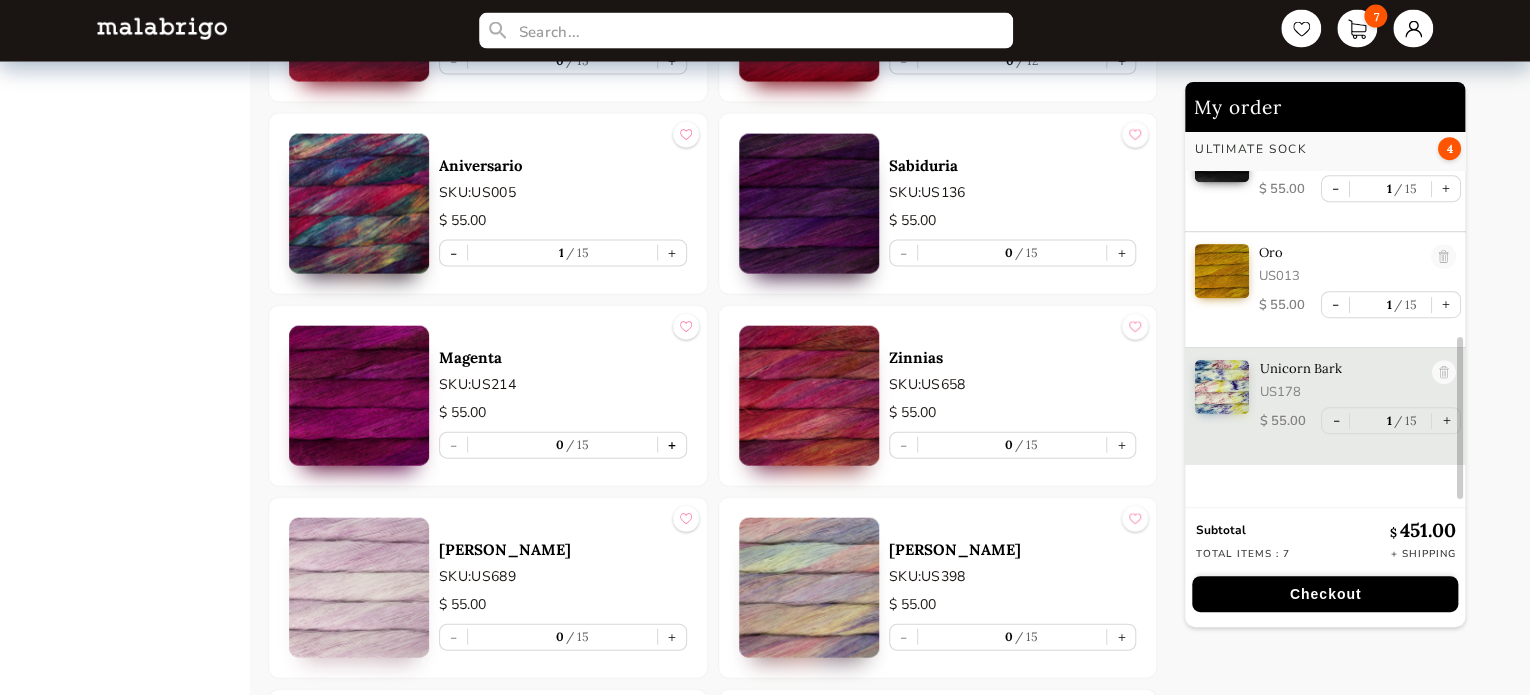 click on "+" at bounding box center [672, 445] 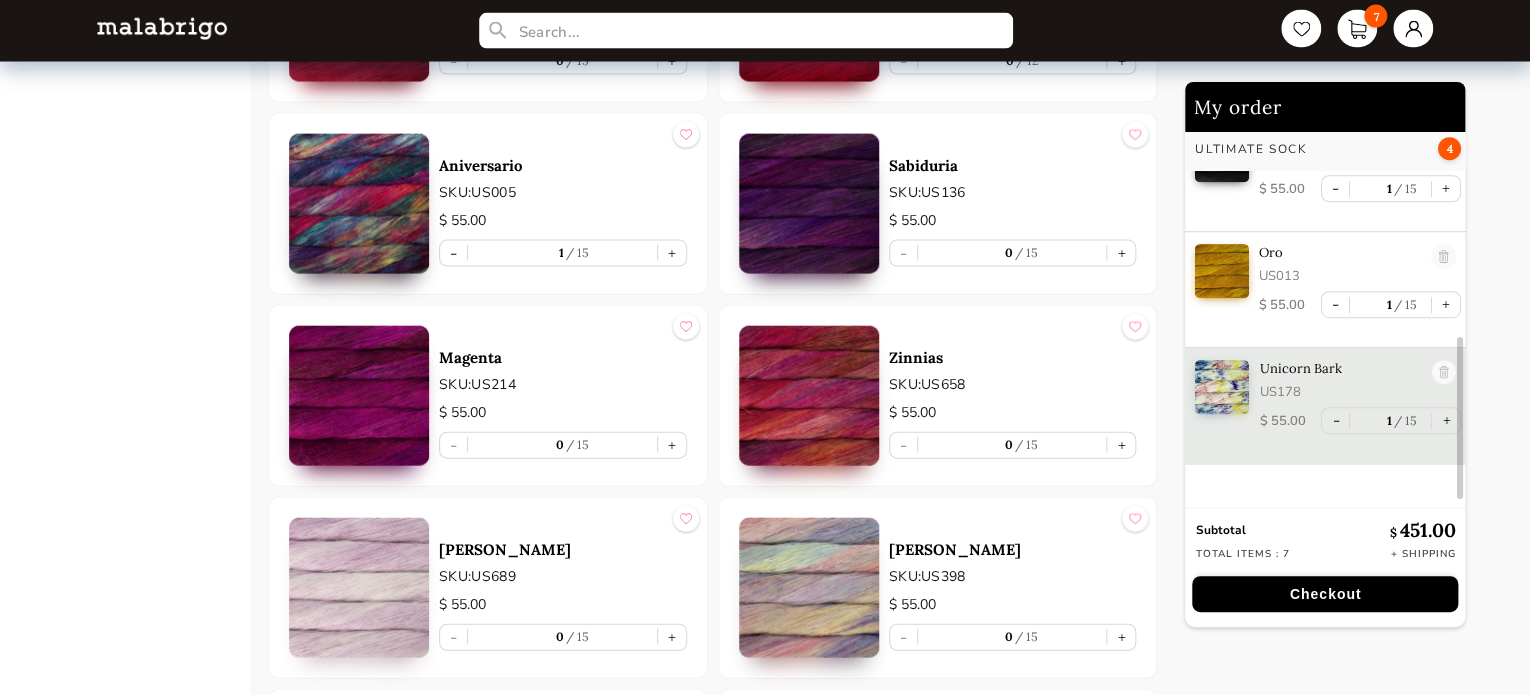 type on "1" 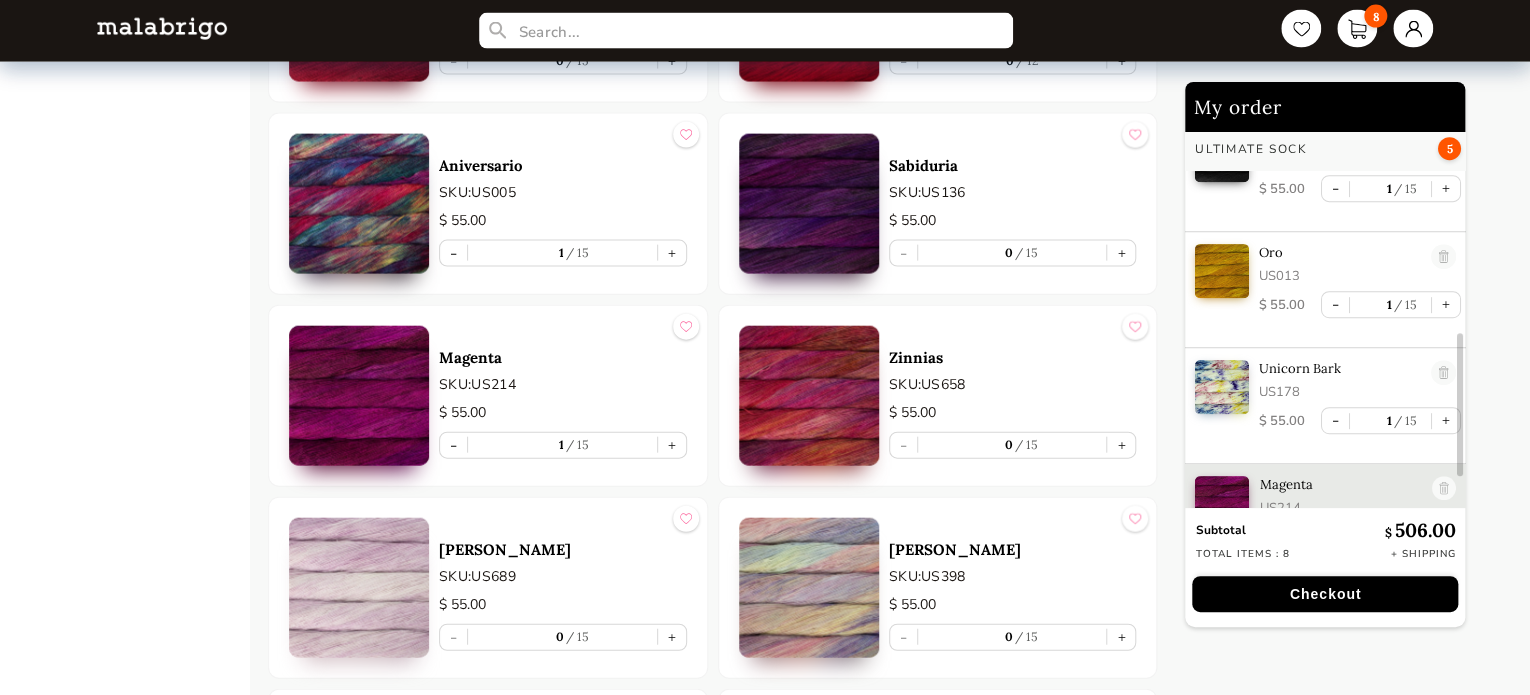 scroll, scrollTop: 544, scrollLeft: 0, axis: vertical 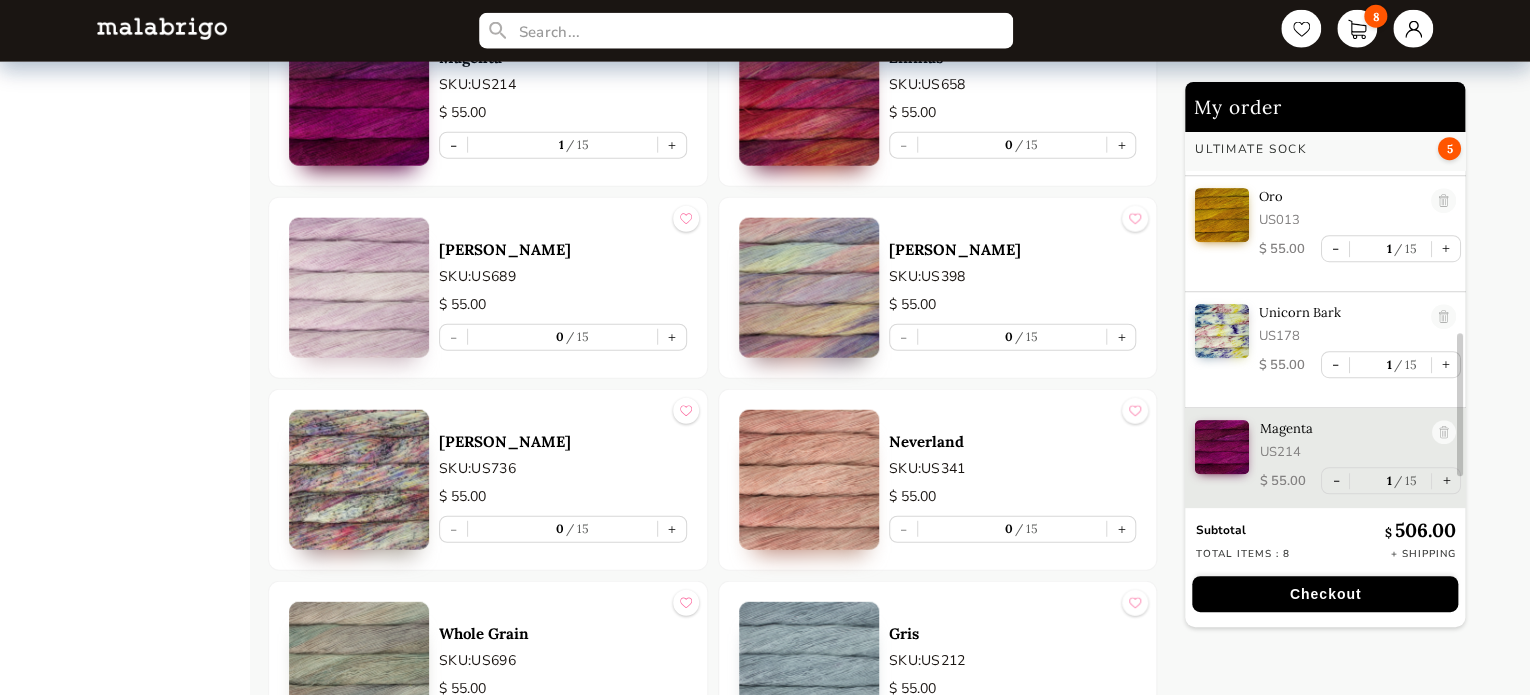 click at bounding box center (809, 288) 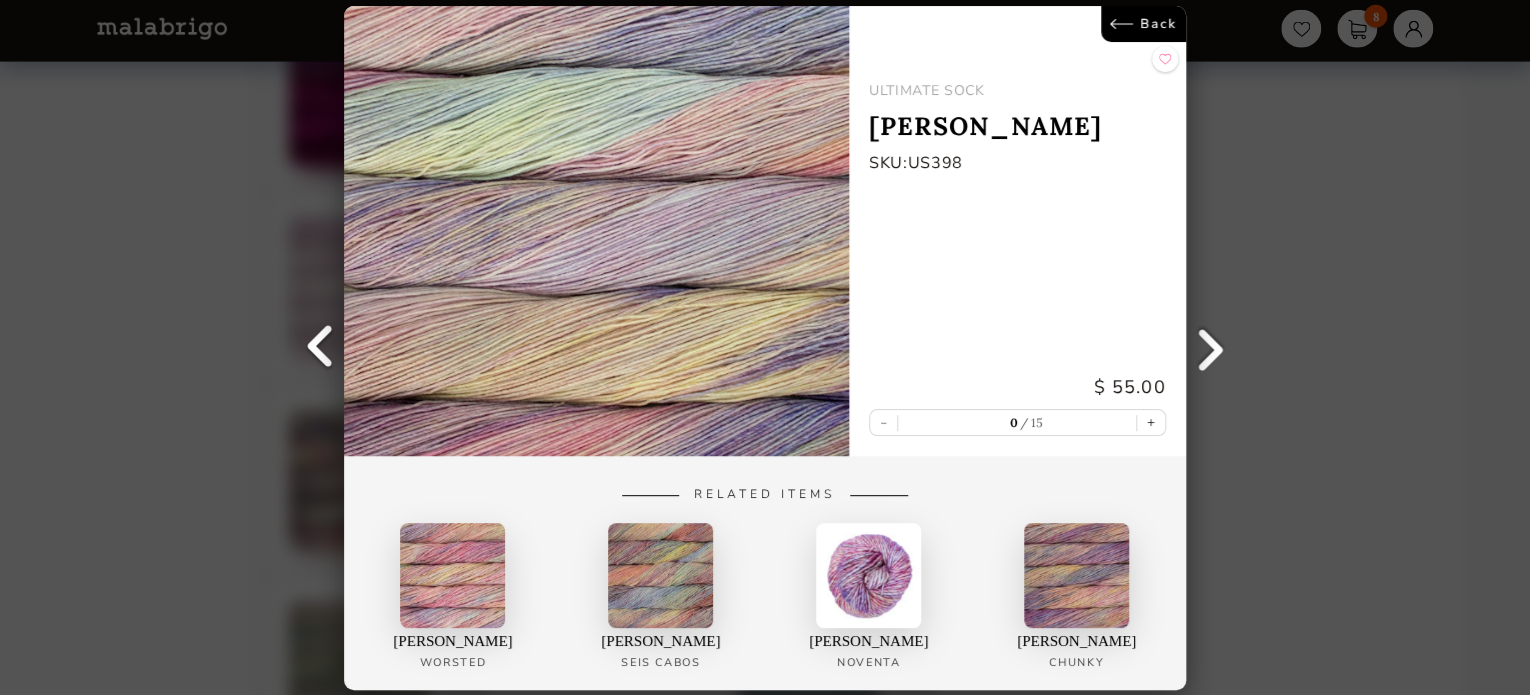 scroll, scrollTop: 0, scrollLeft: 0, axis: both 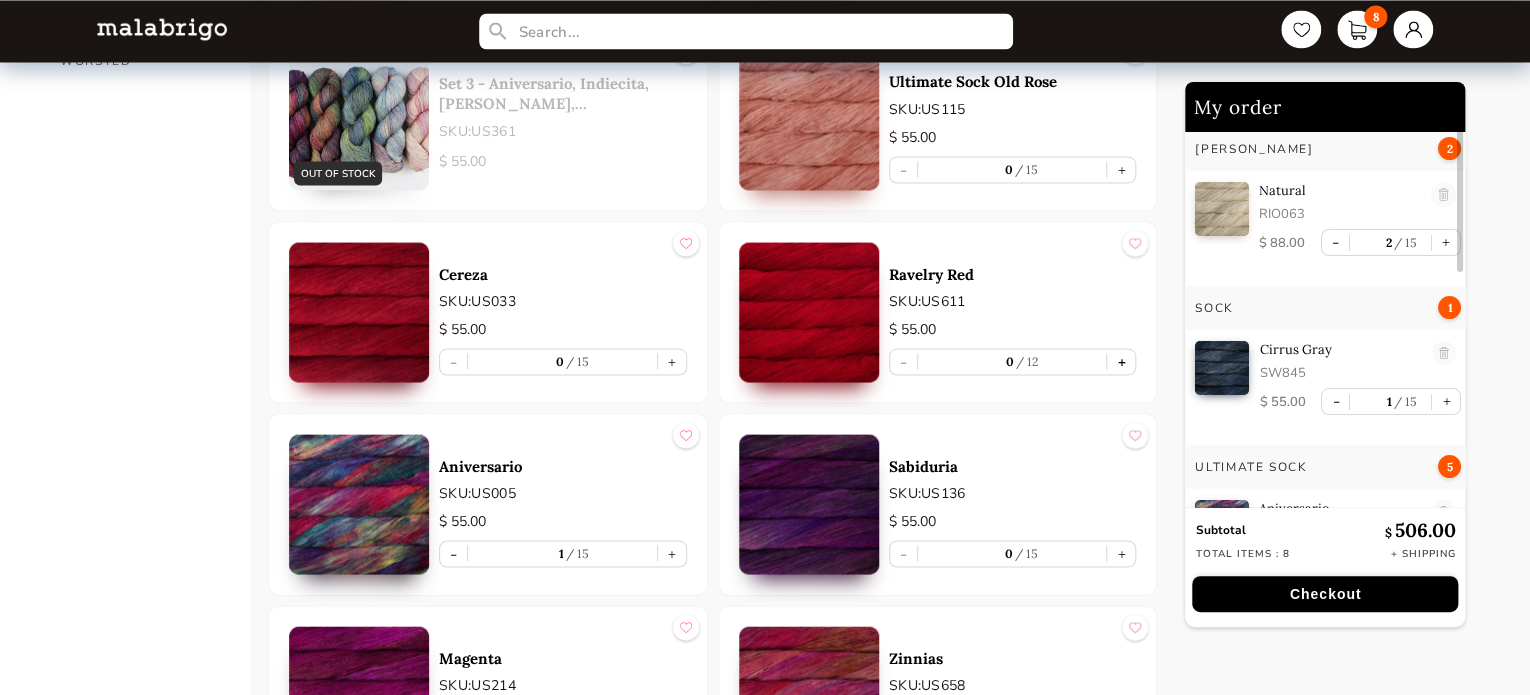 click on "+" at bounding box center [1121, 361] 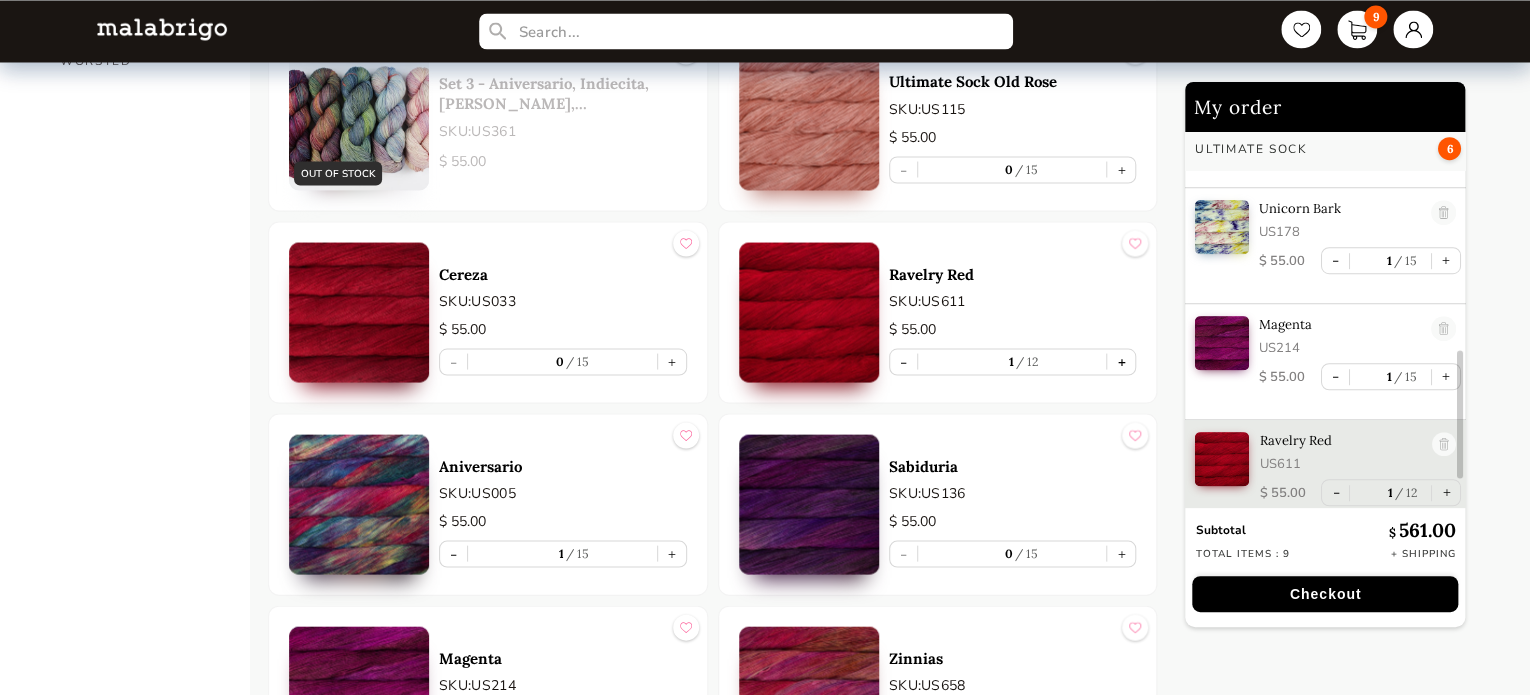 scroll, scrollTop: 660, scrollLeft: 0, axis: vertical 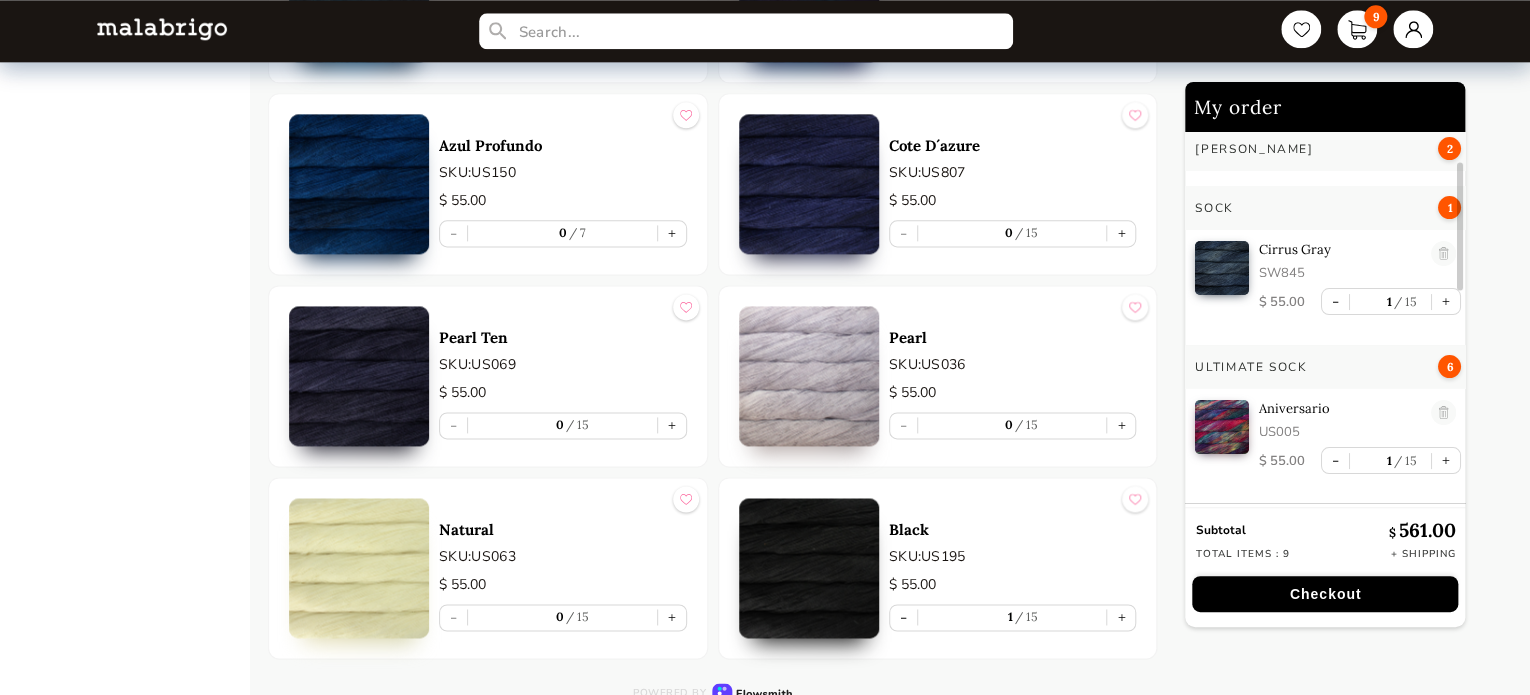 click at bounding box center [809, 376] 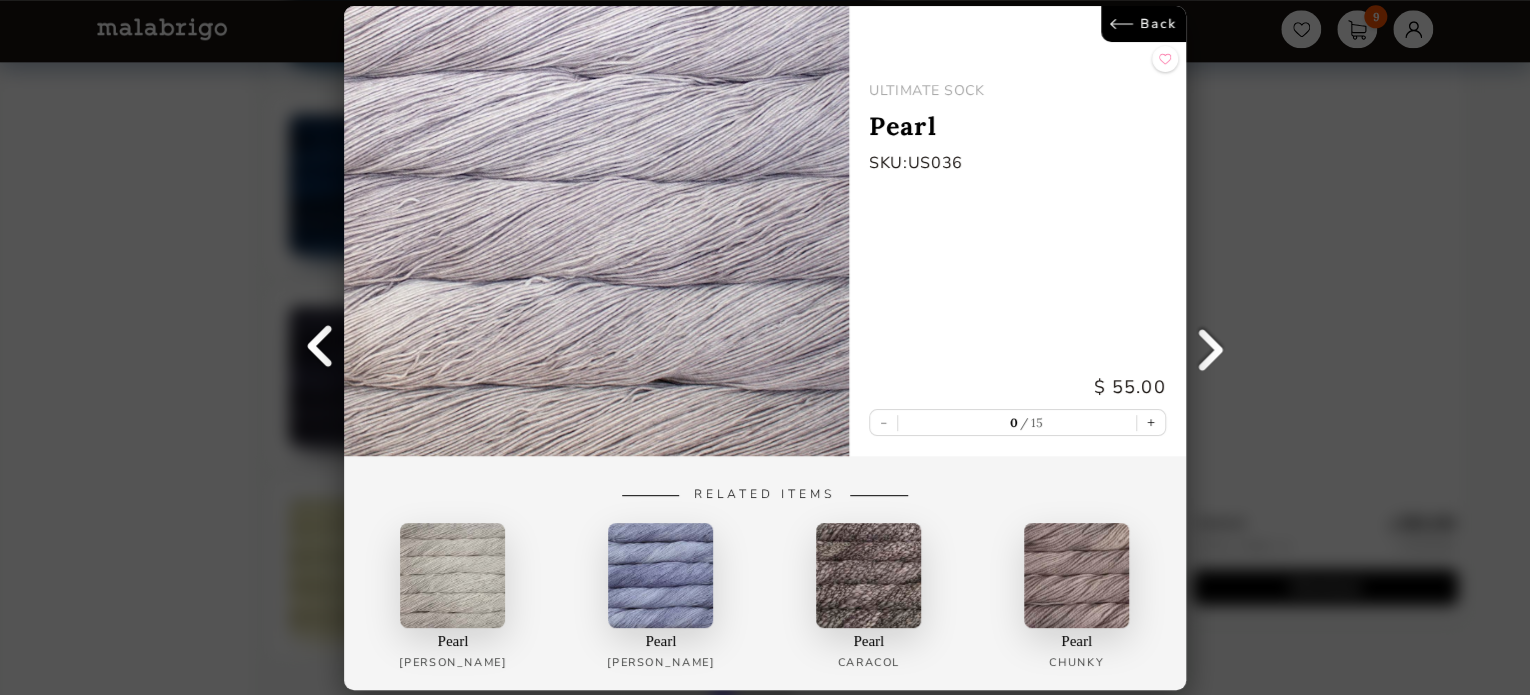 scroll, scrollTop: 0, scrollLeft: 0, axis: both 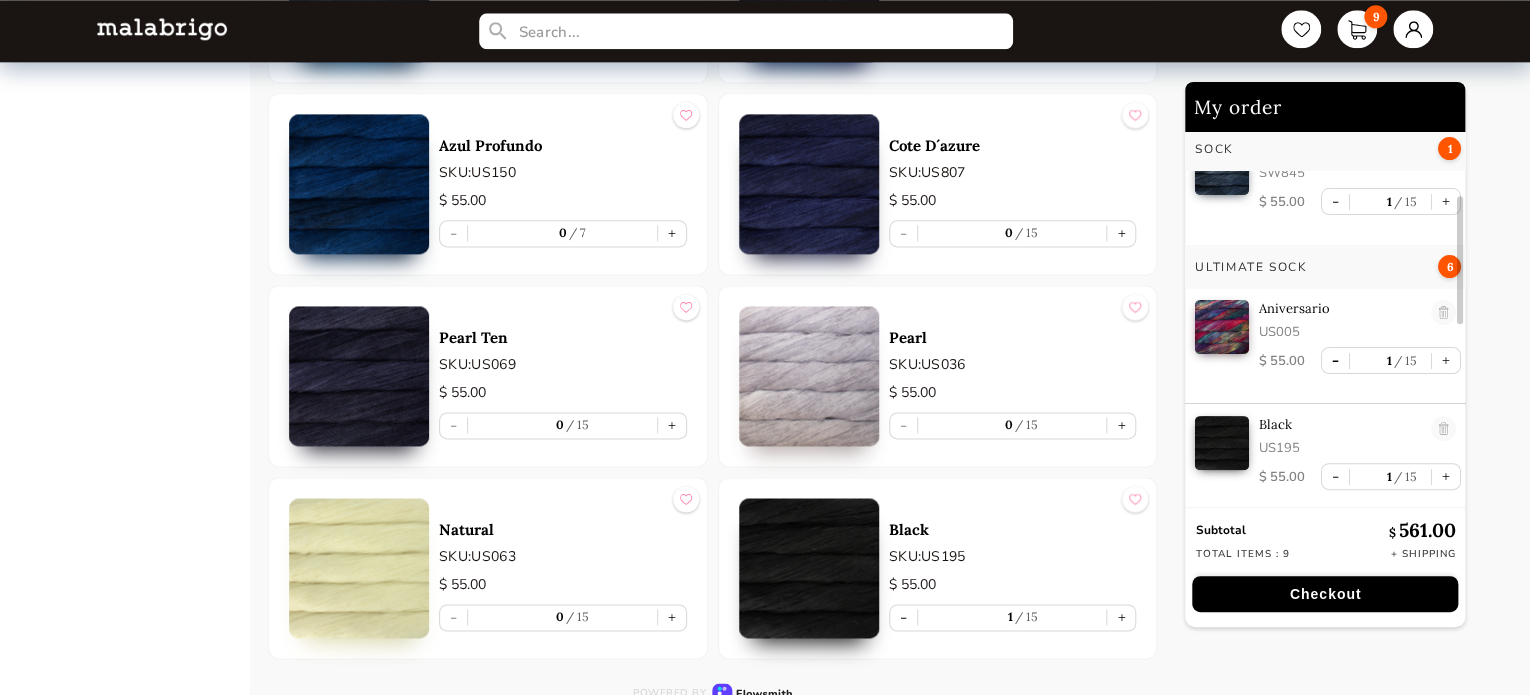 click on "-" at bounding box center (1335, 360) 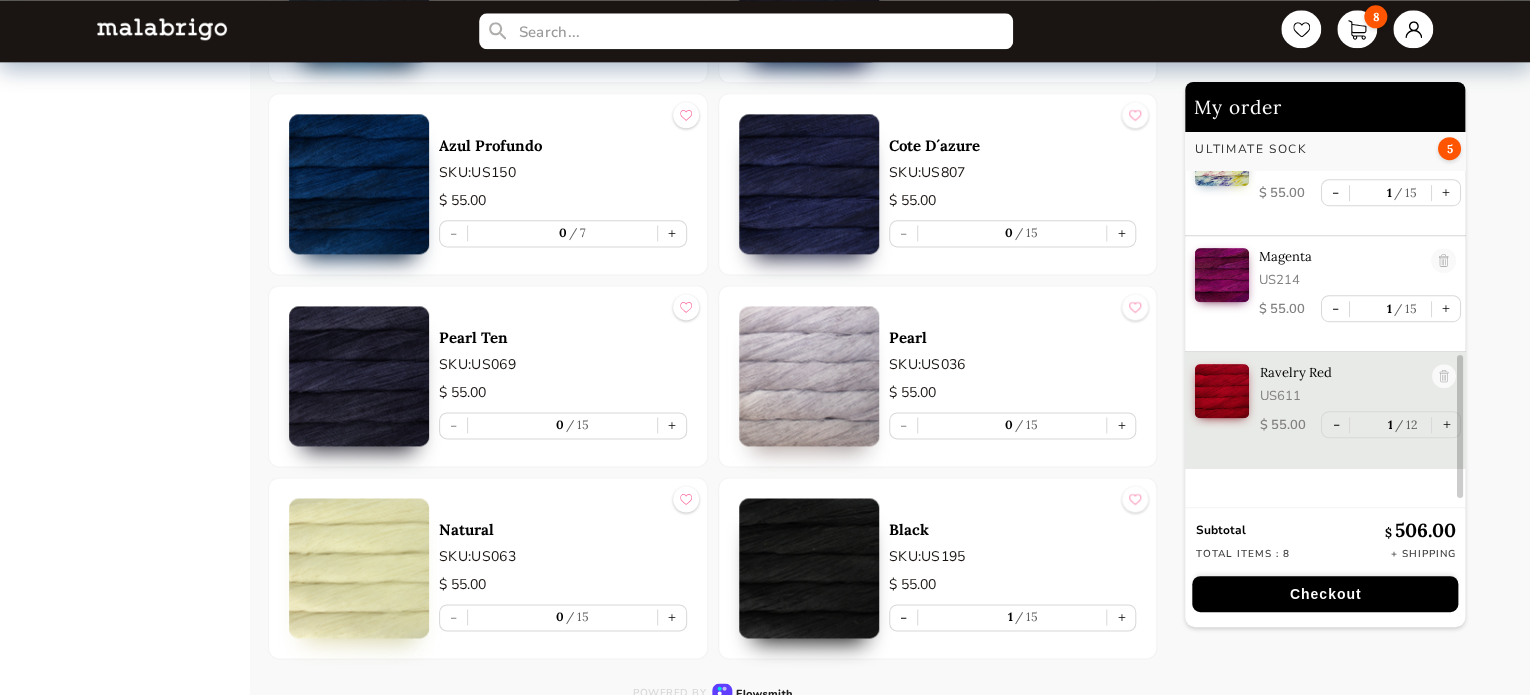 scroll, scrollTop: 604, scrollLeft: 0, axis: vertical 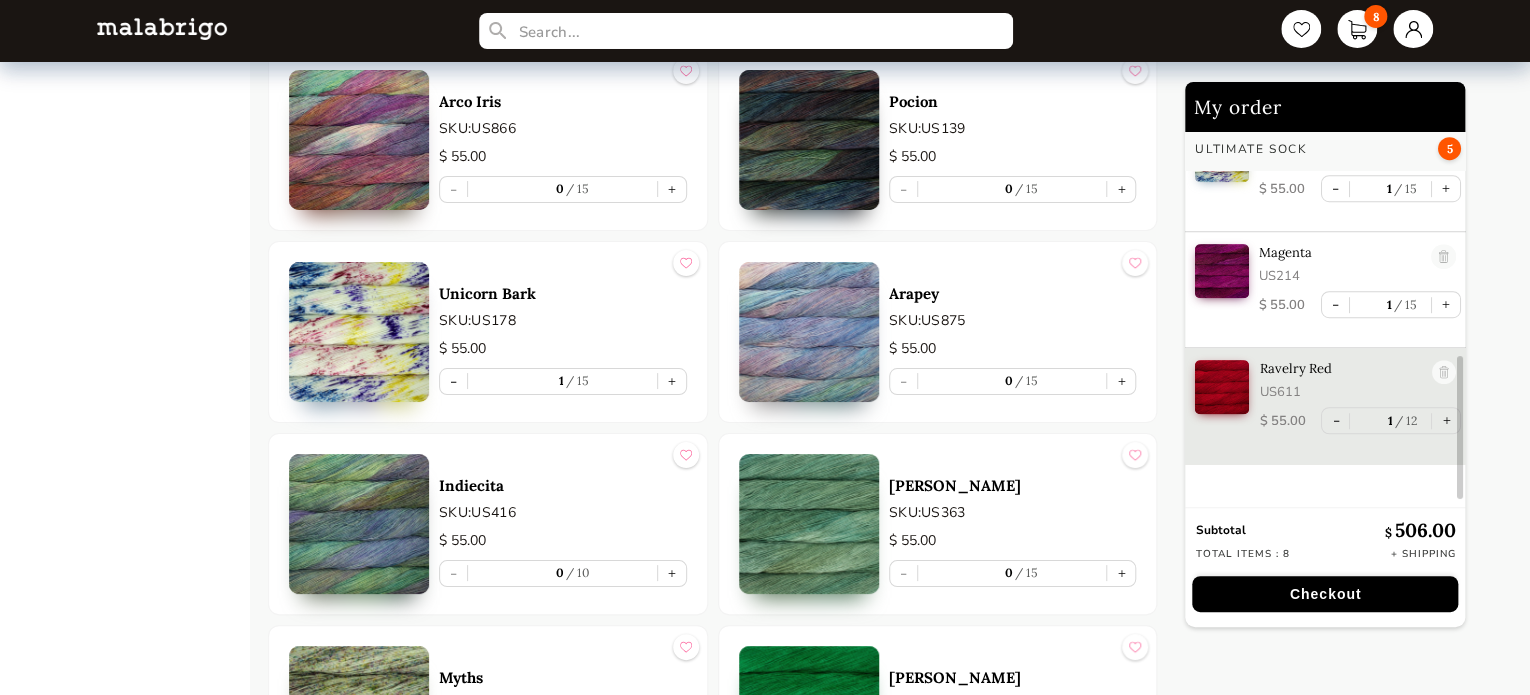 click at bounding box center [809, 524] 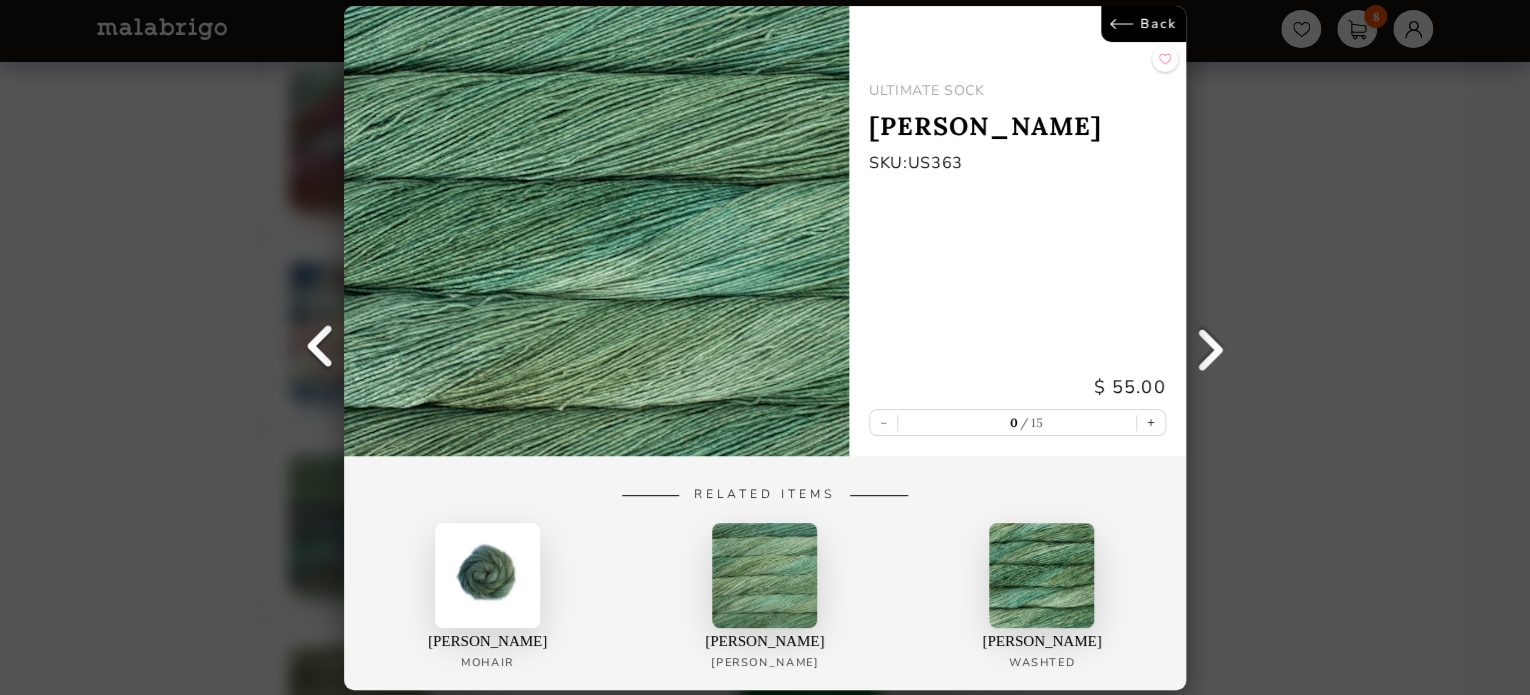 scroll, scrollTop: 0, scrollLeft: 0, axis: both 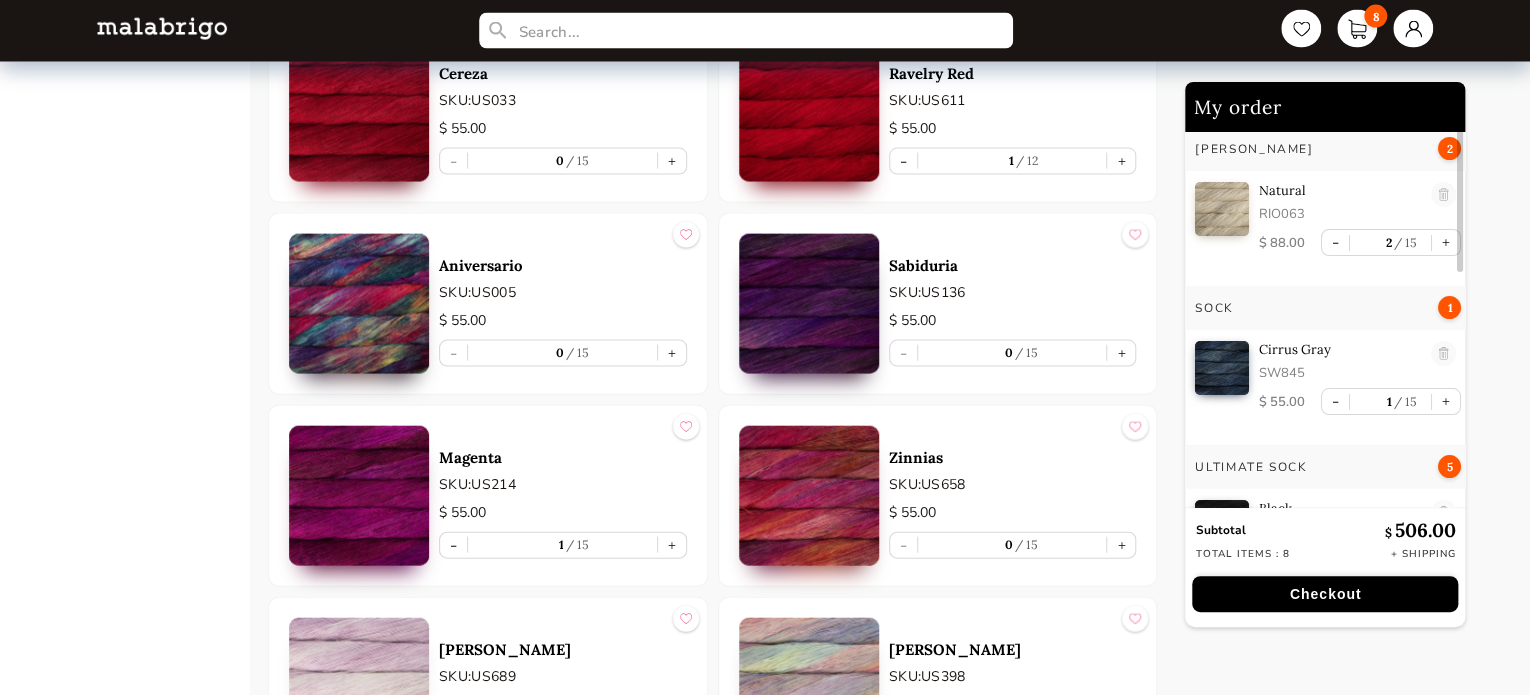 click at bounding box center [809, 496] 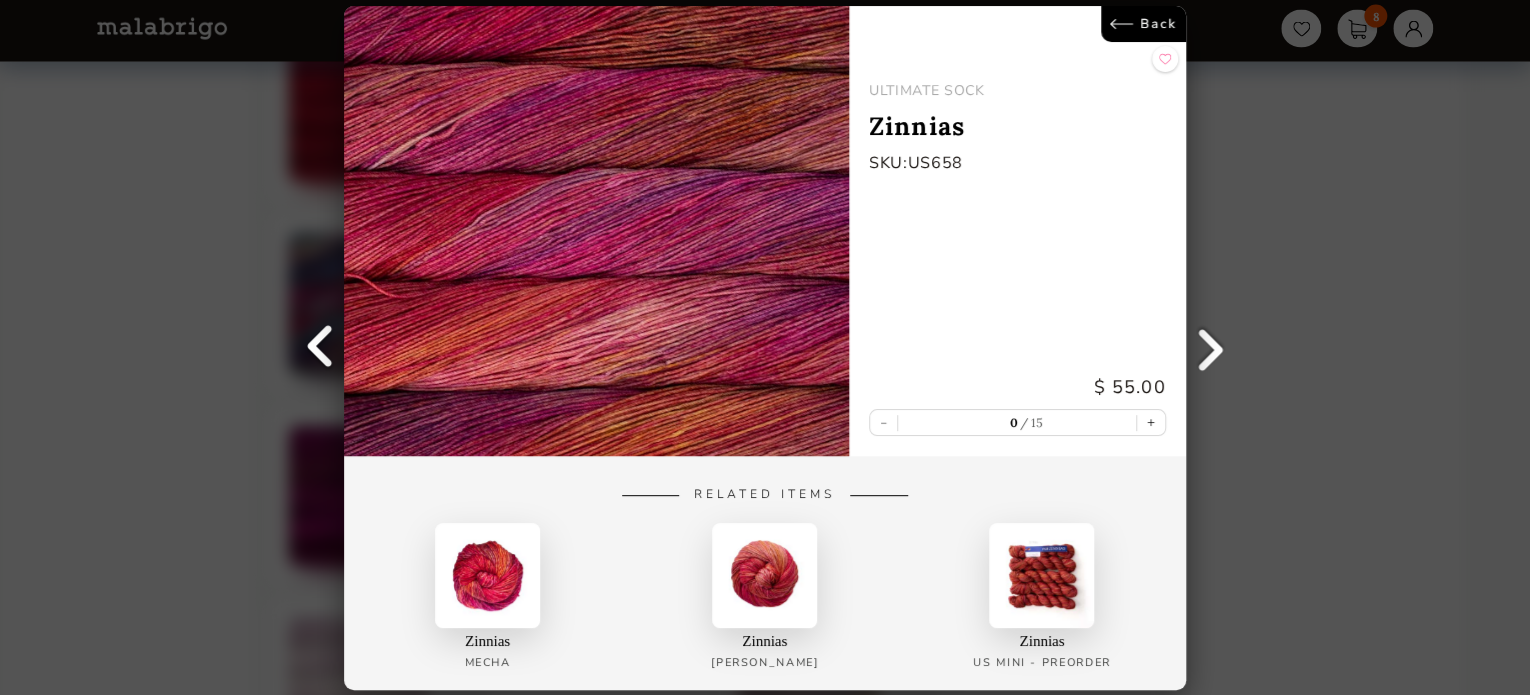 scroll, scrollTop: 6, scrollLeft: 0, axis: vertical 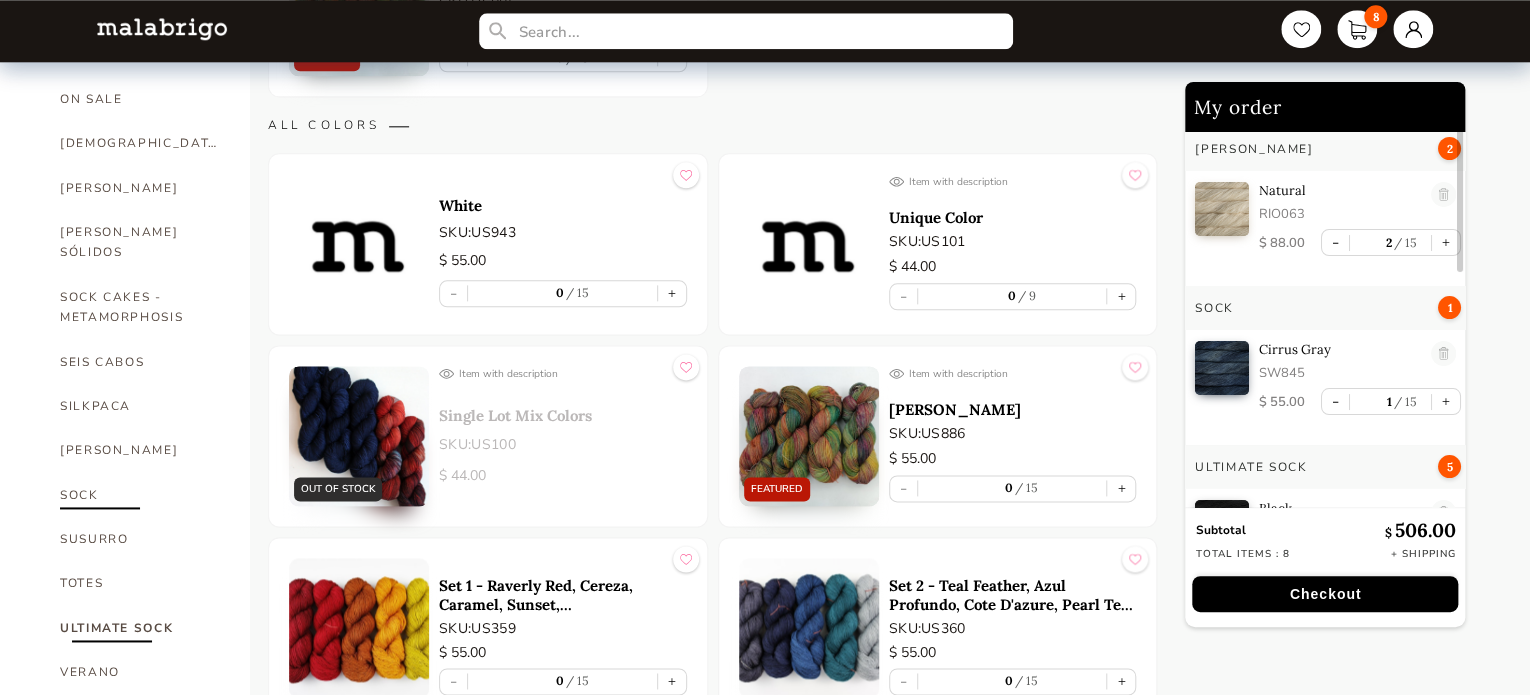 click on "SOCK" at bounding box center [140, 495] 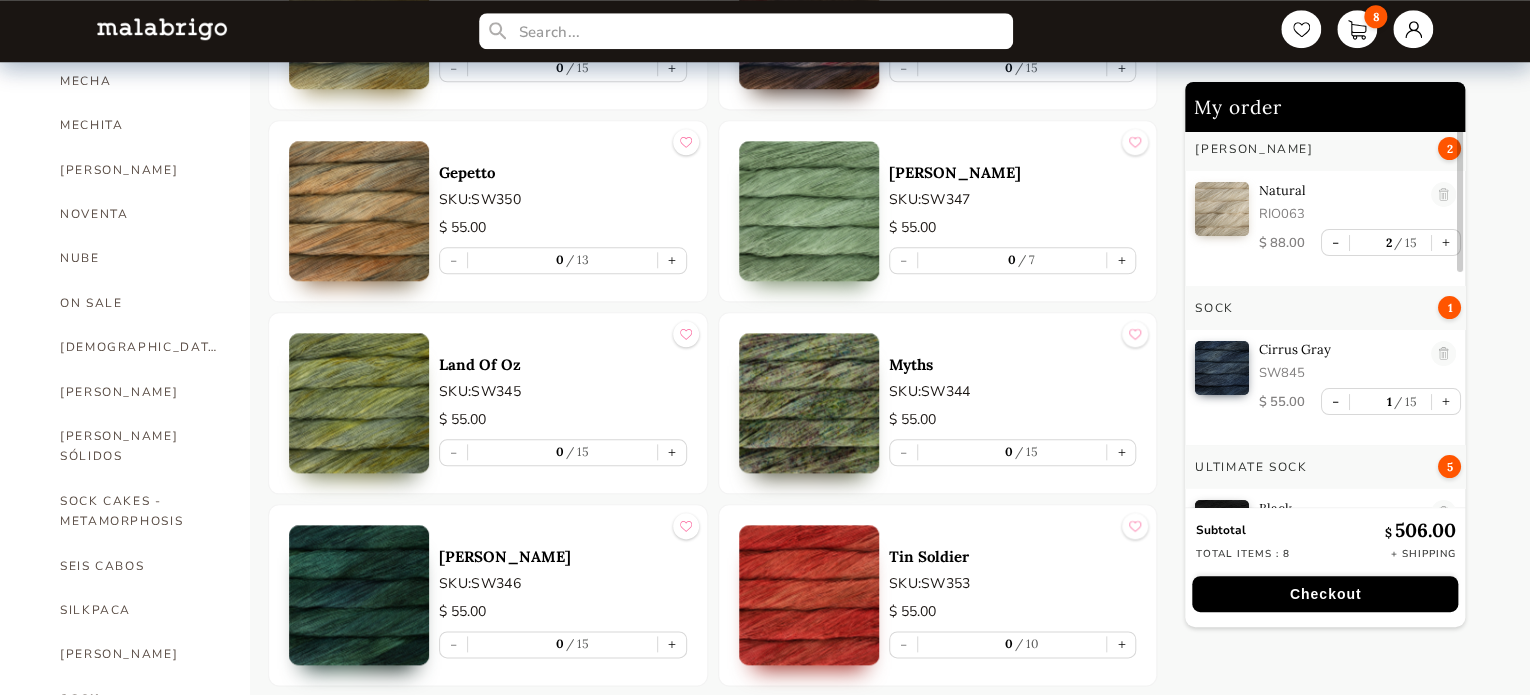 scroll, scrollTop: 712, scrollLeft: 0, axis: vertical 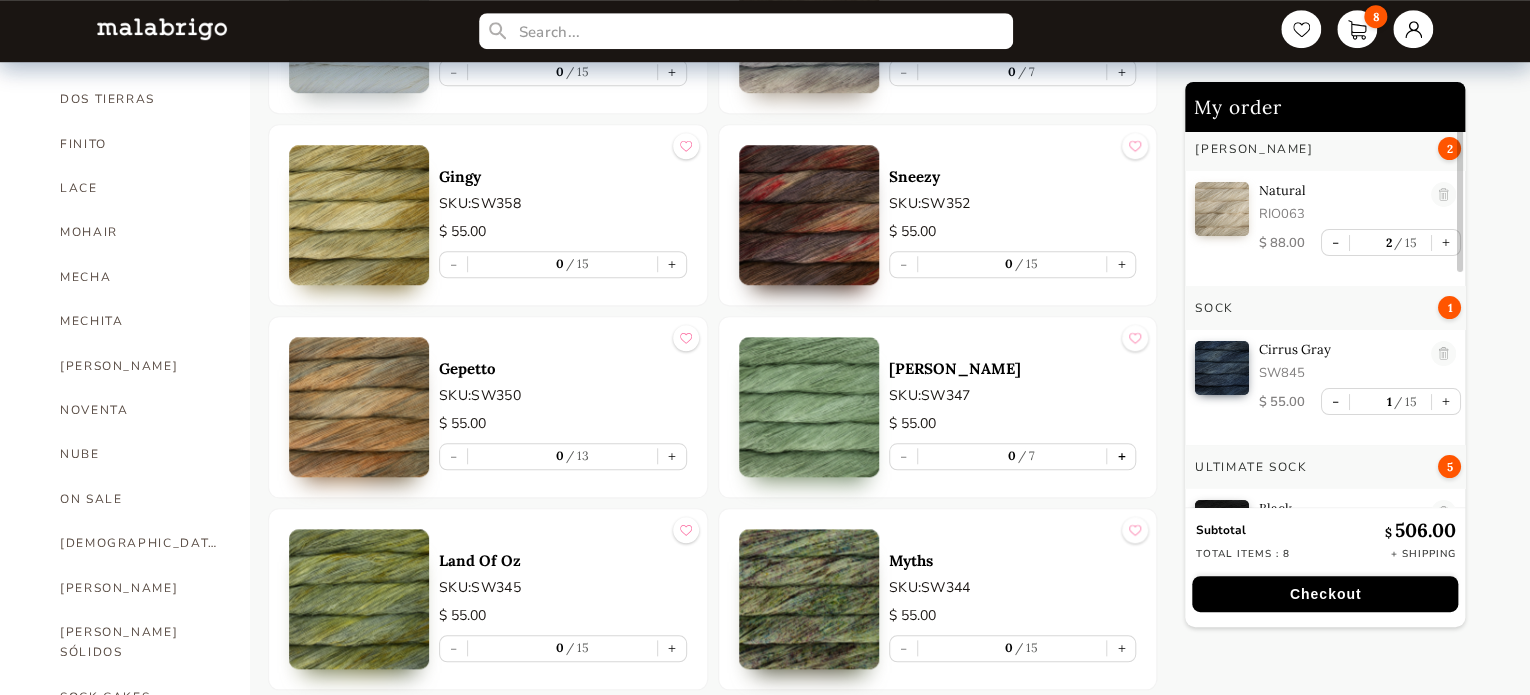 click on "+" at bounding box center [1121, 456] 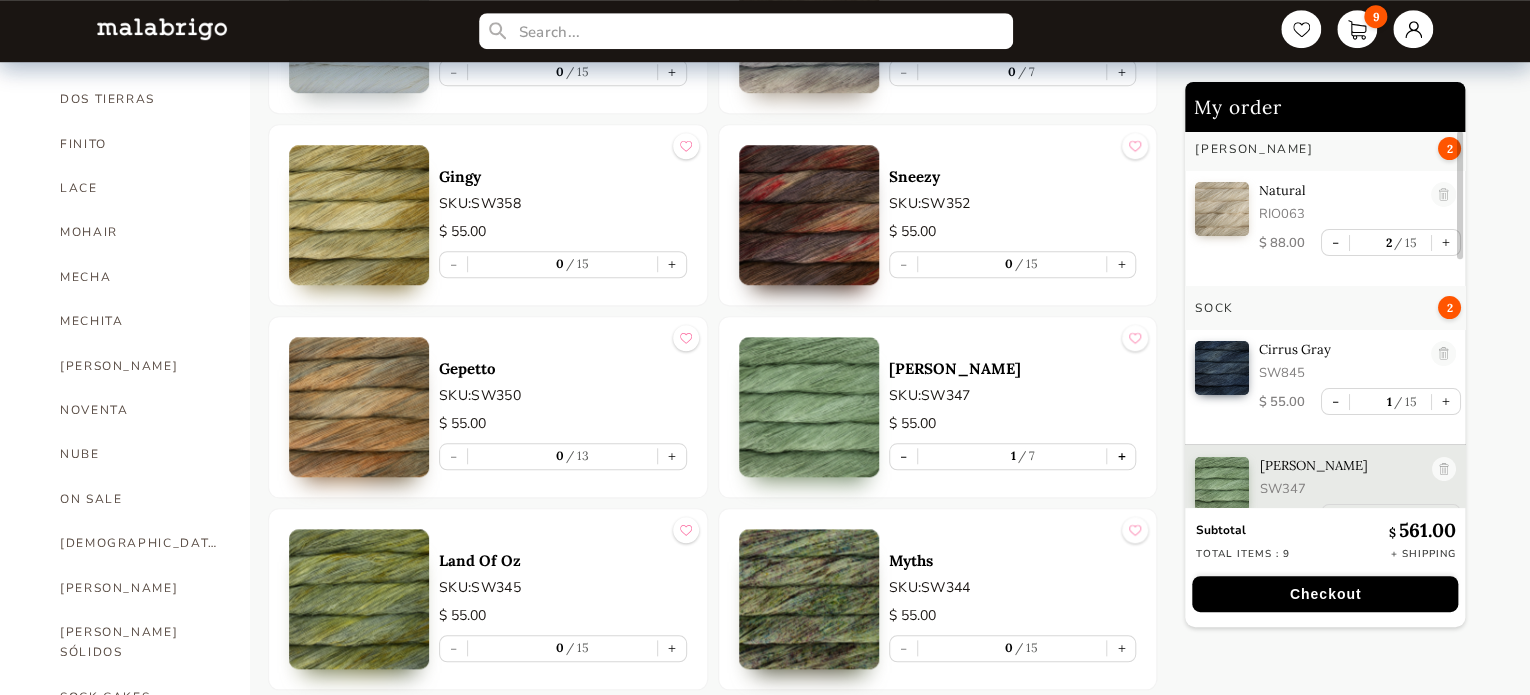 scroll, scrollTop: 36, scrollLeft: 0, axis: vertical 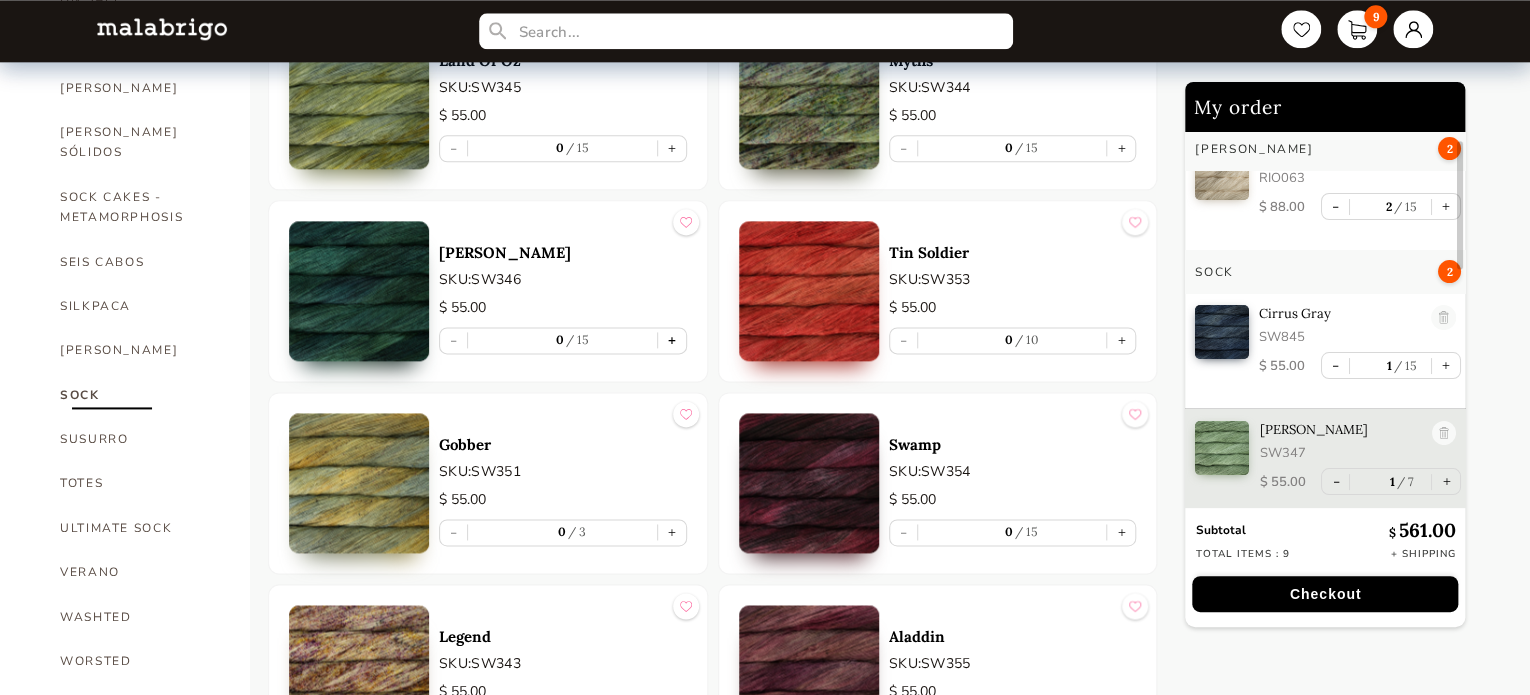 click on "+" at bounding box center (672, 340) 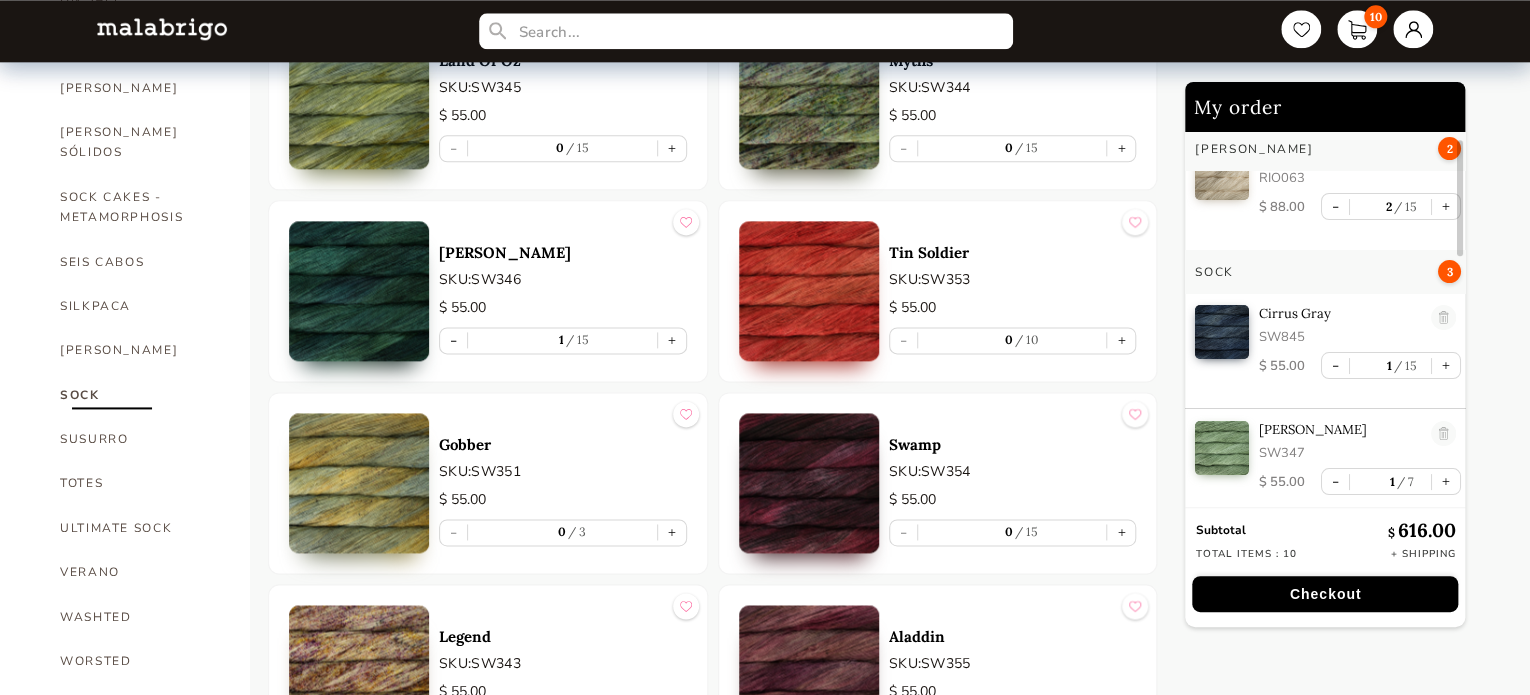 type on "1" 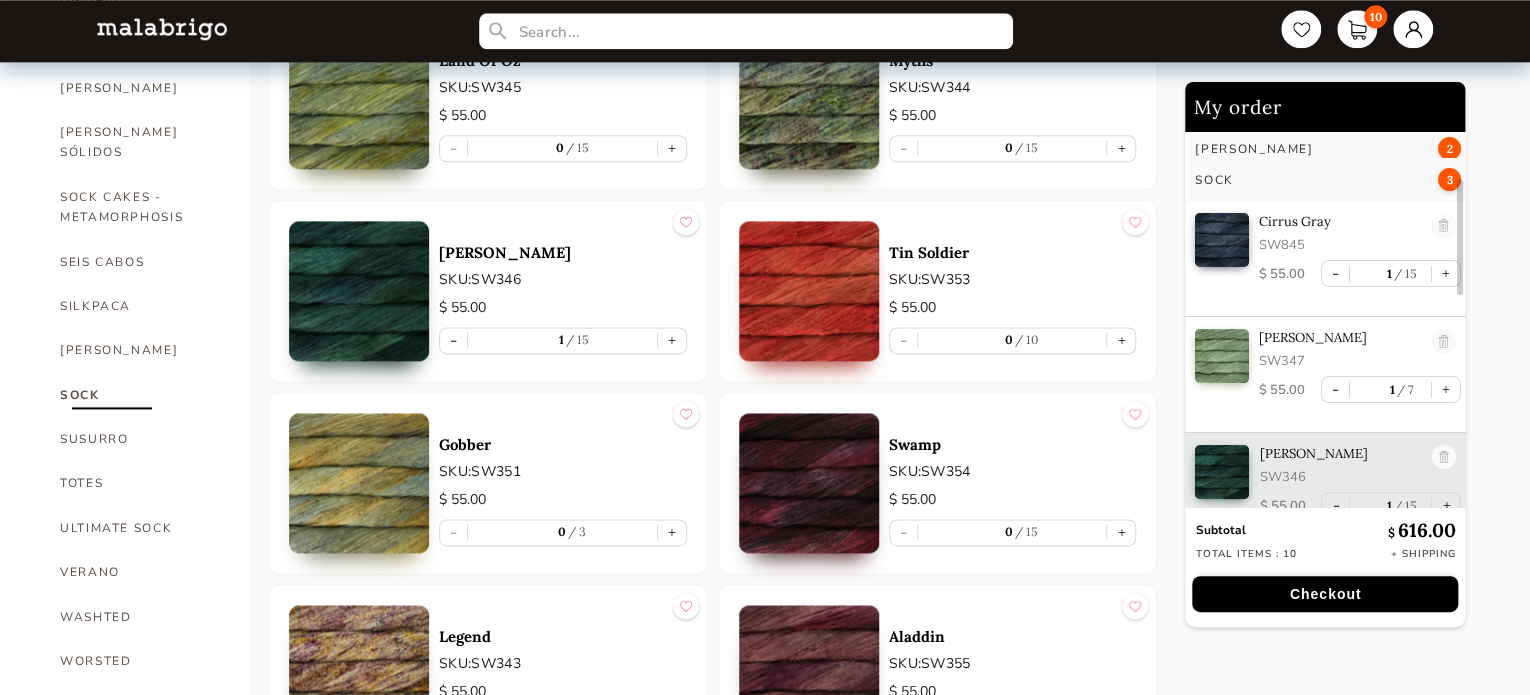 scroll, scrollTop: 165, scrollLeft: 0, axis: vertical 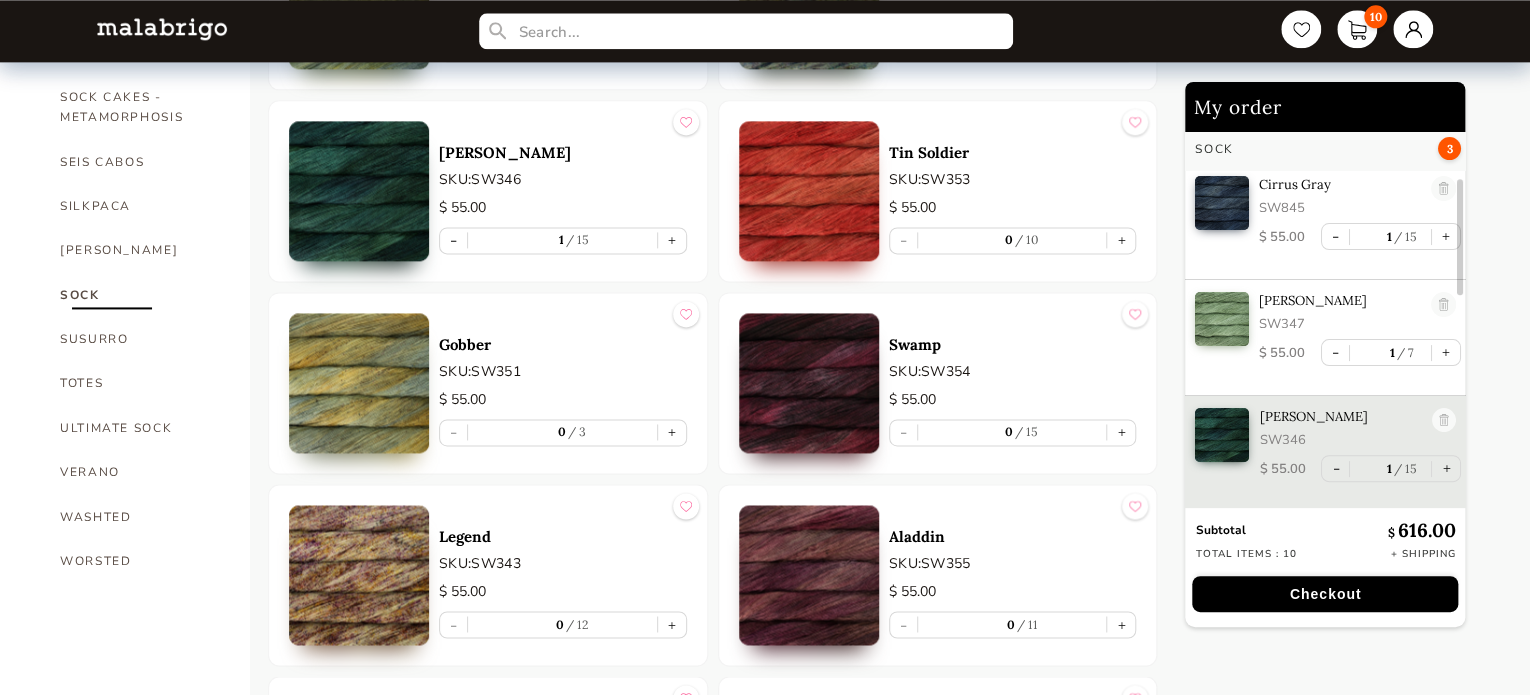 click at bounding box center [359, 383] 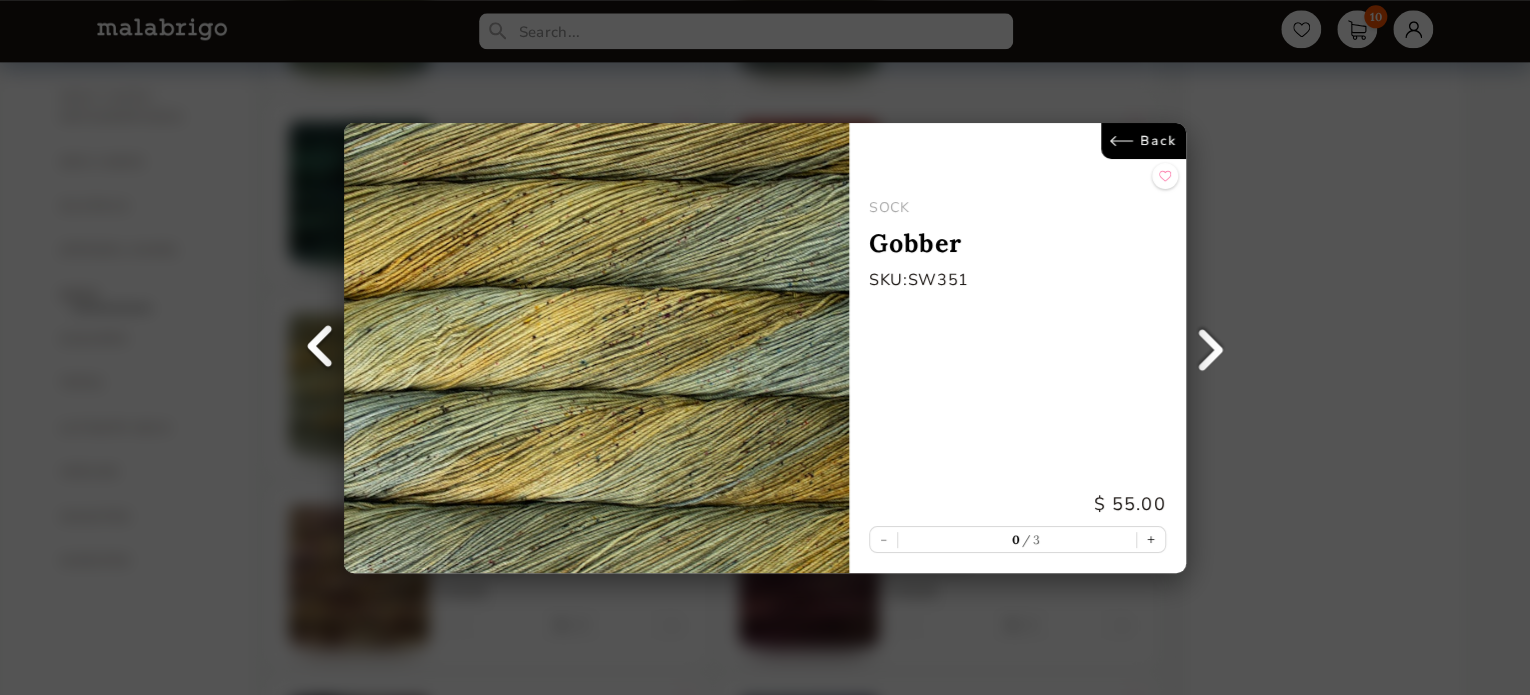 scroll, scrollTop: 0, scrollLeft: 0, axis: both 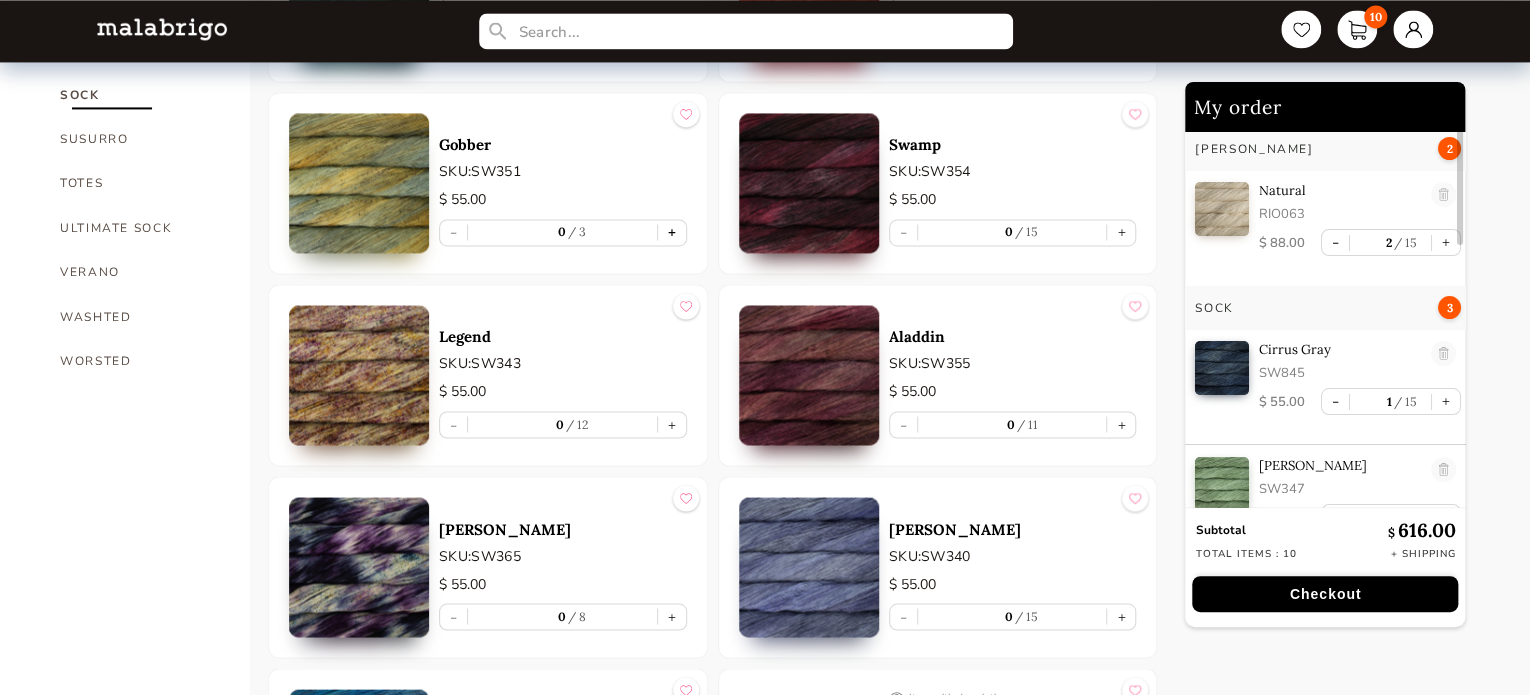 click on "+" at bounding box center [672, 232] 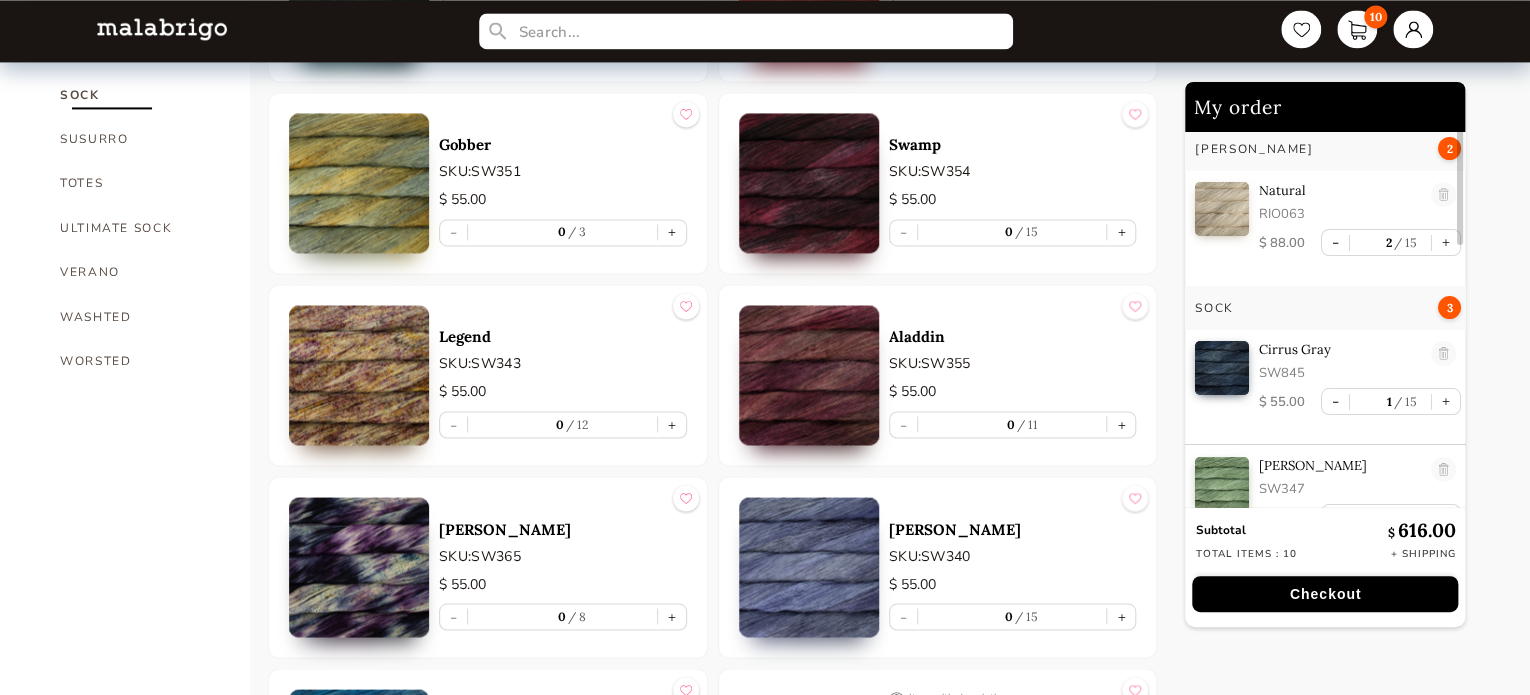 type on "1" 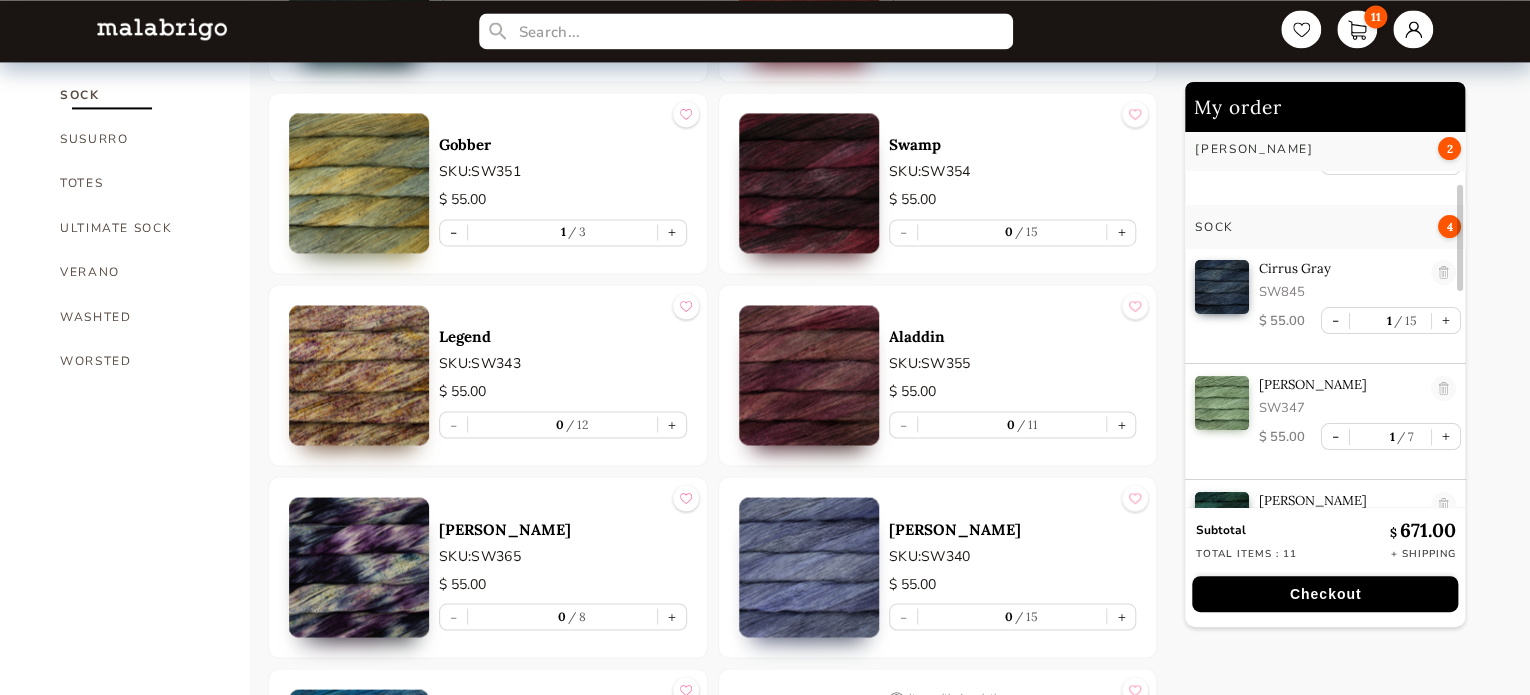 scroll, scrollTop: 268, scrollLeft: 0, axis: vertical 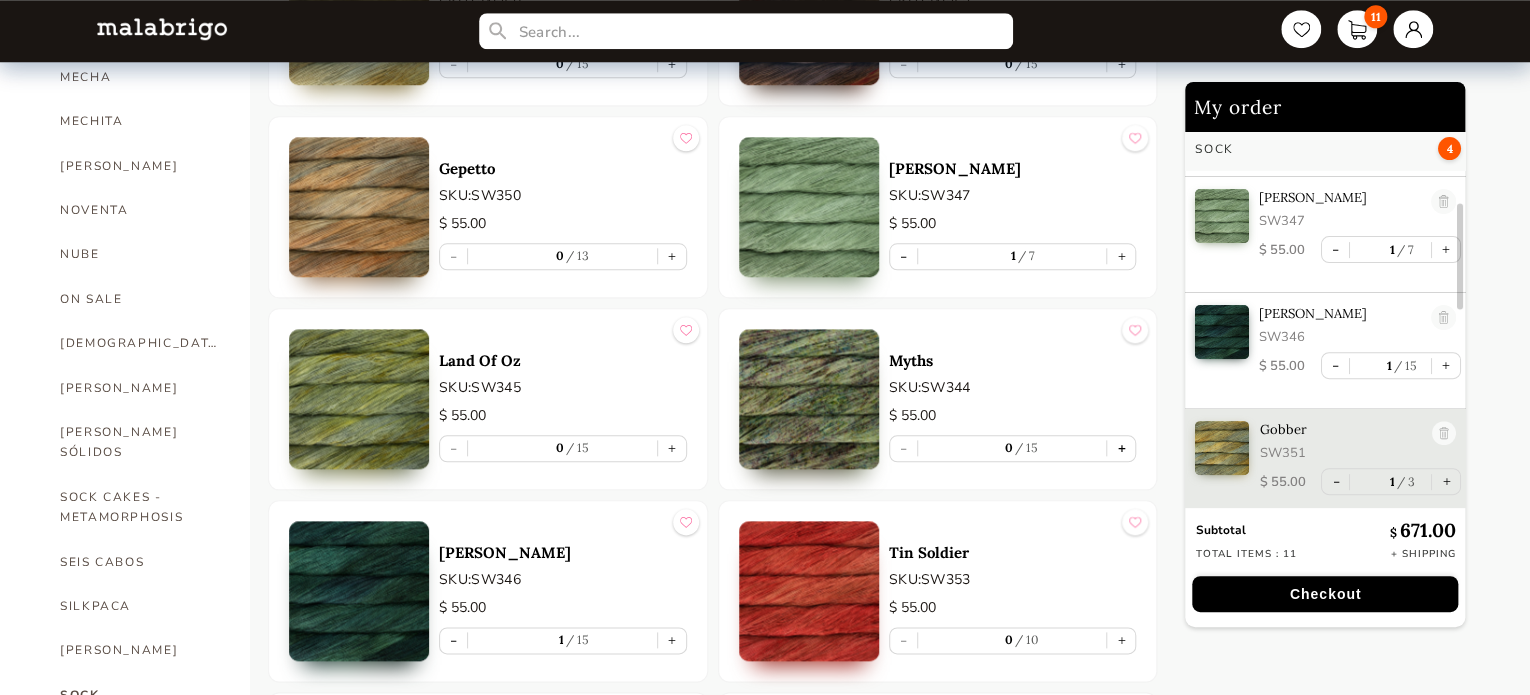 click on "+" at bounding box center [1121, 448] 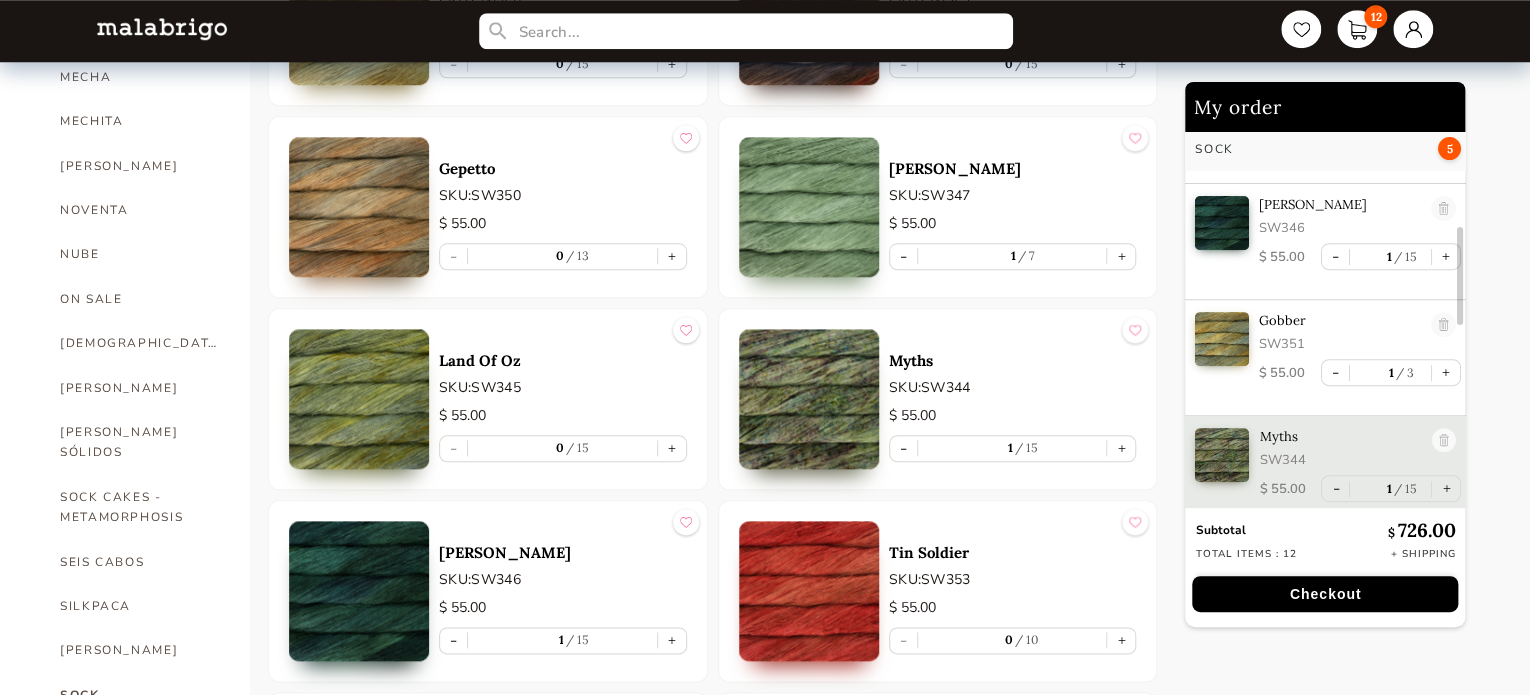 scroll, scrollTop: 384, scrollLeft: 0, axis: vertical 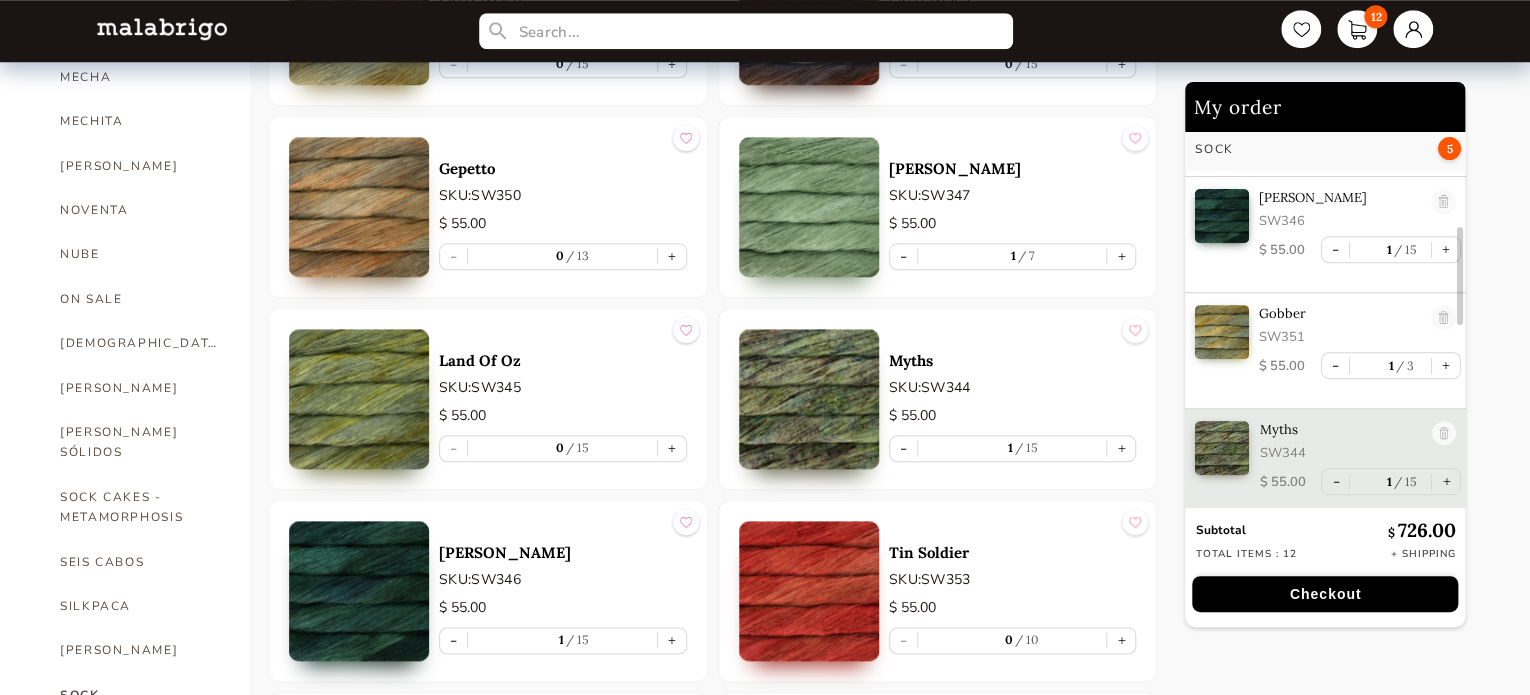click at bounding box center (809, 399) 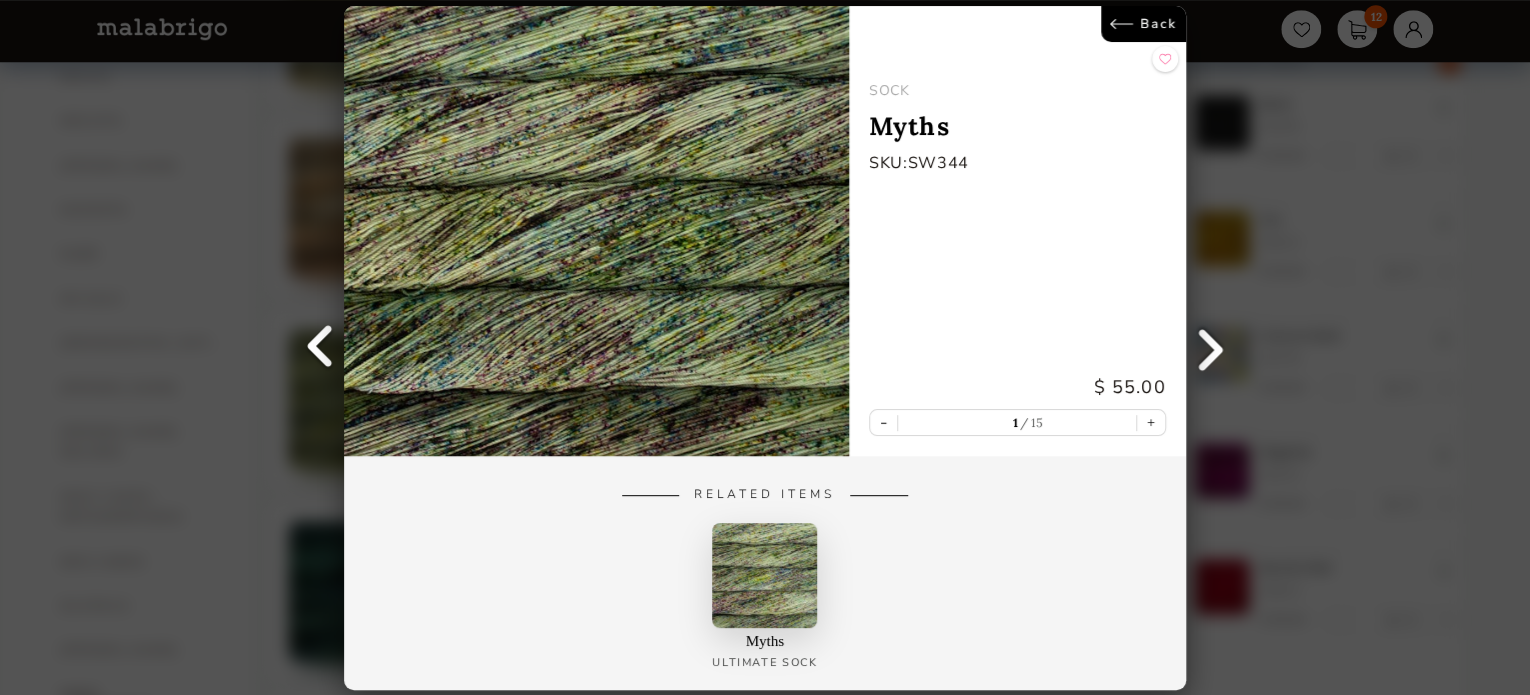 scroll, scrollTop: 0, scrollLeft: 0, axis: both 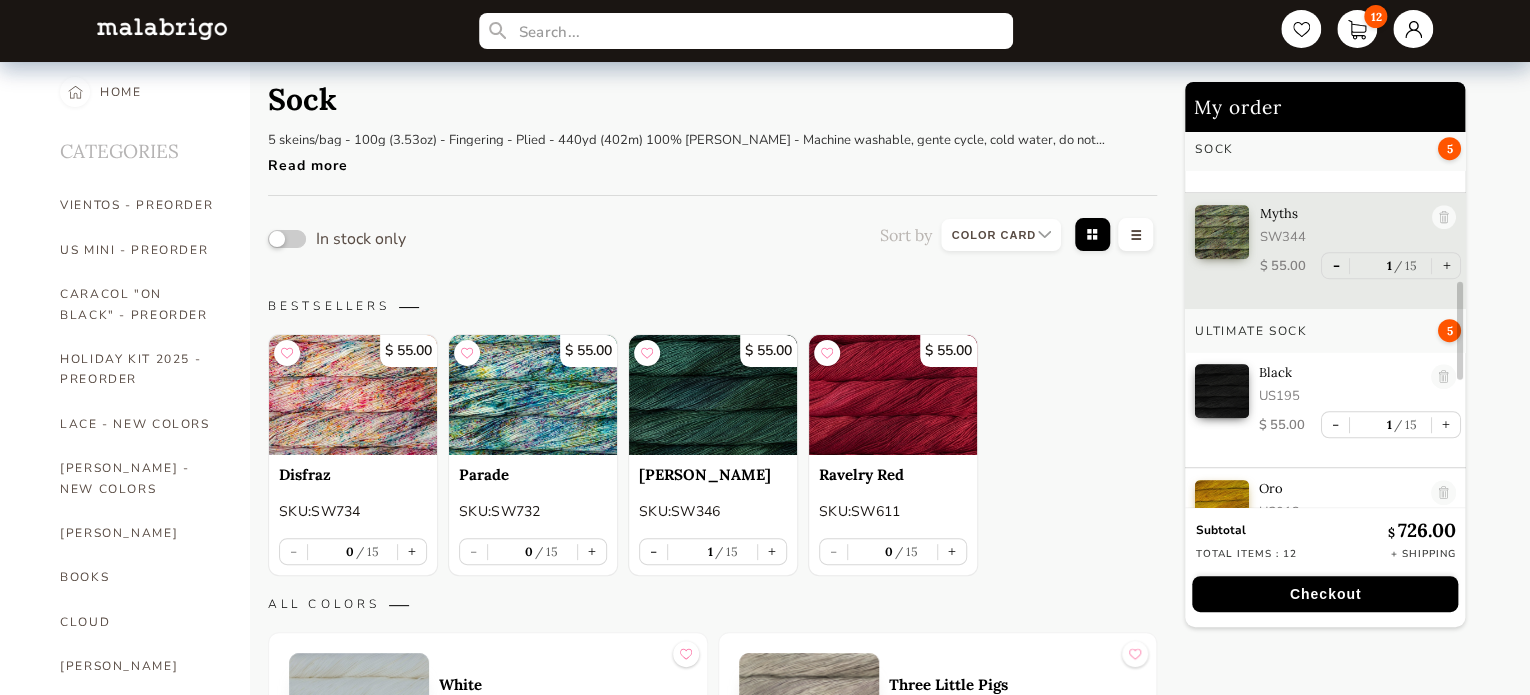 click on "-" at bounding box center (1335, 265) 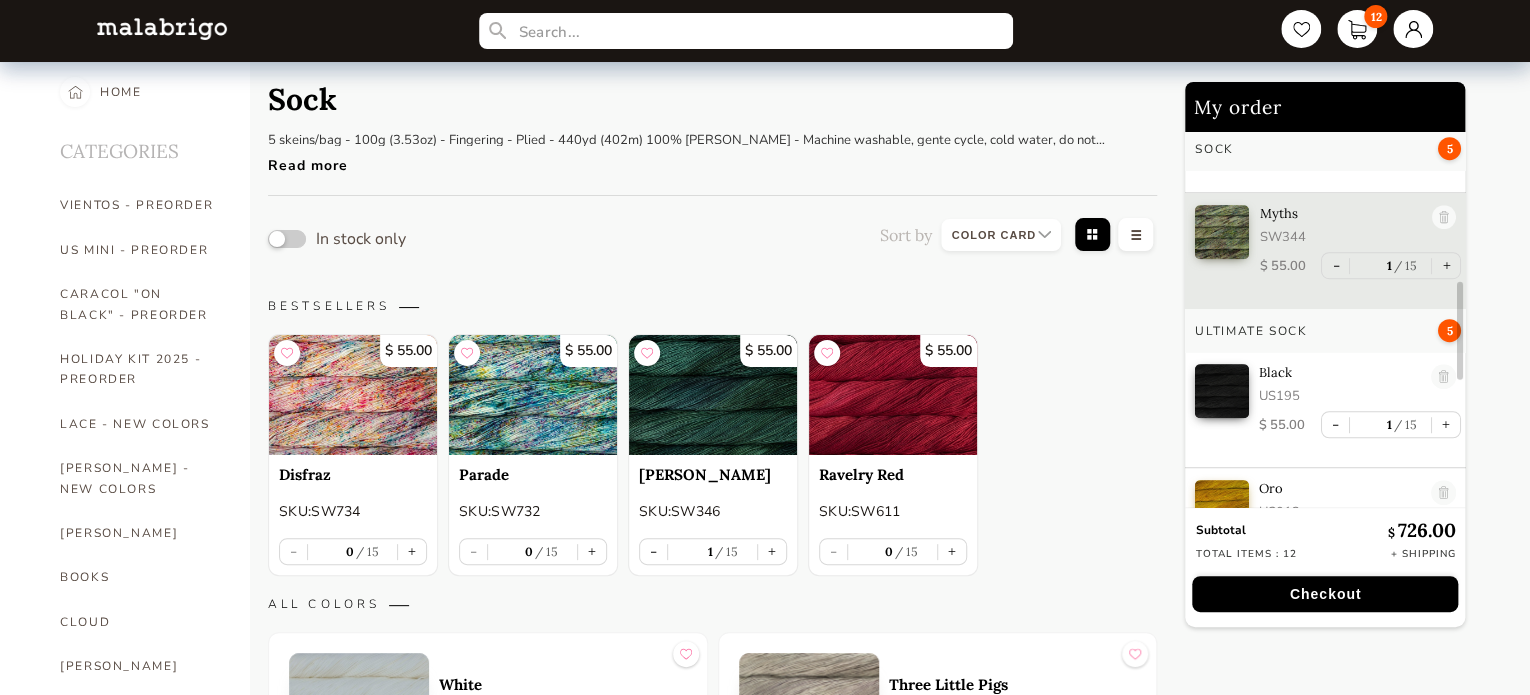 type on "0" 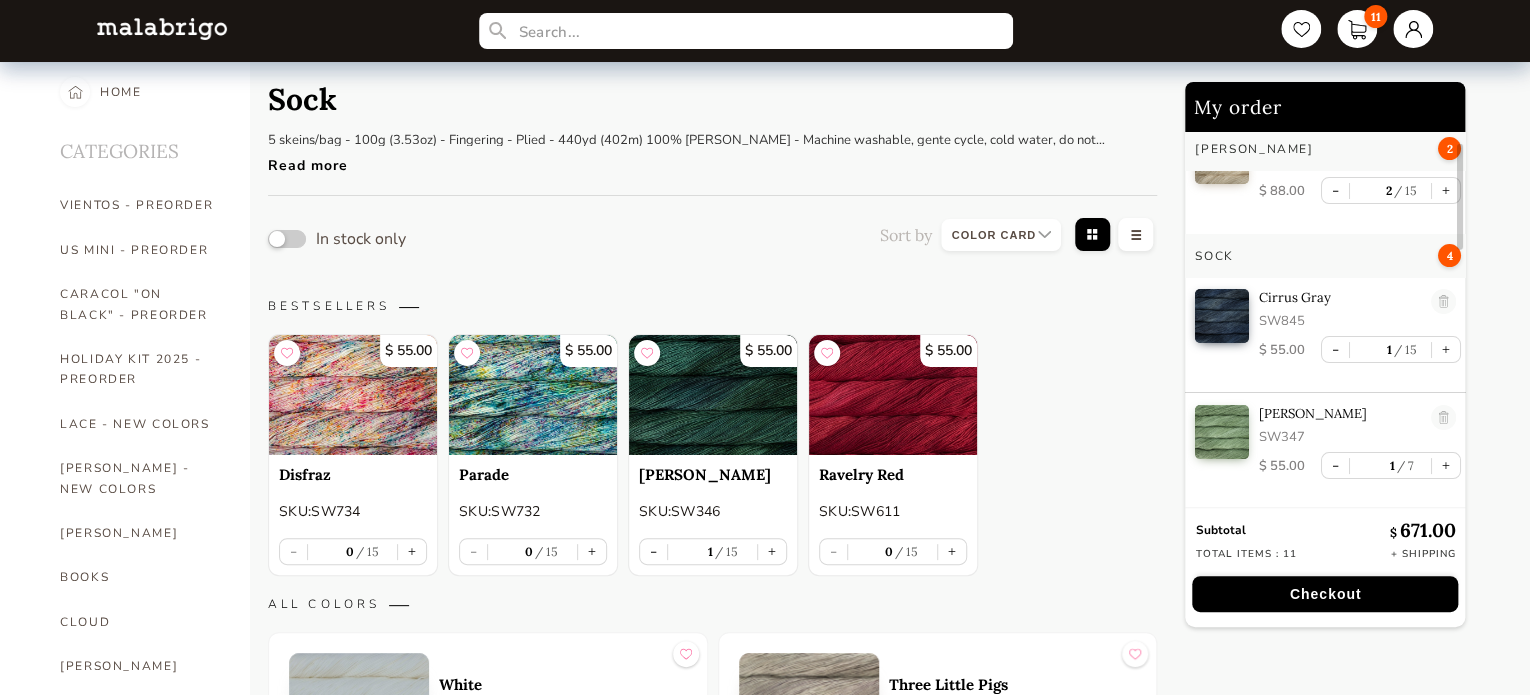 scroll, scrollTop: 0, scrollLeft: 0, axis: both 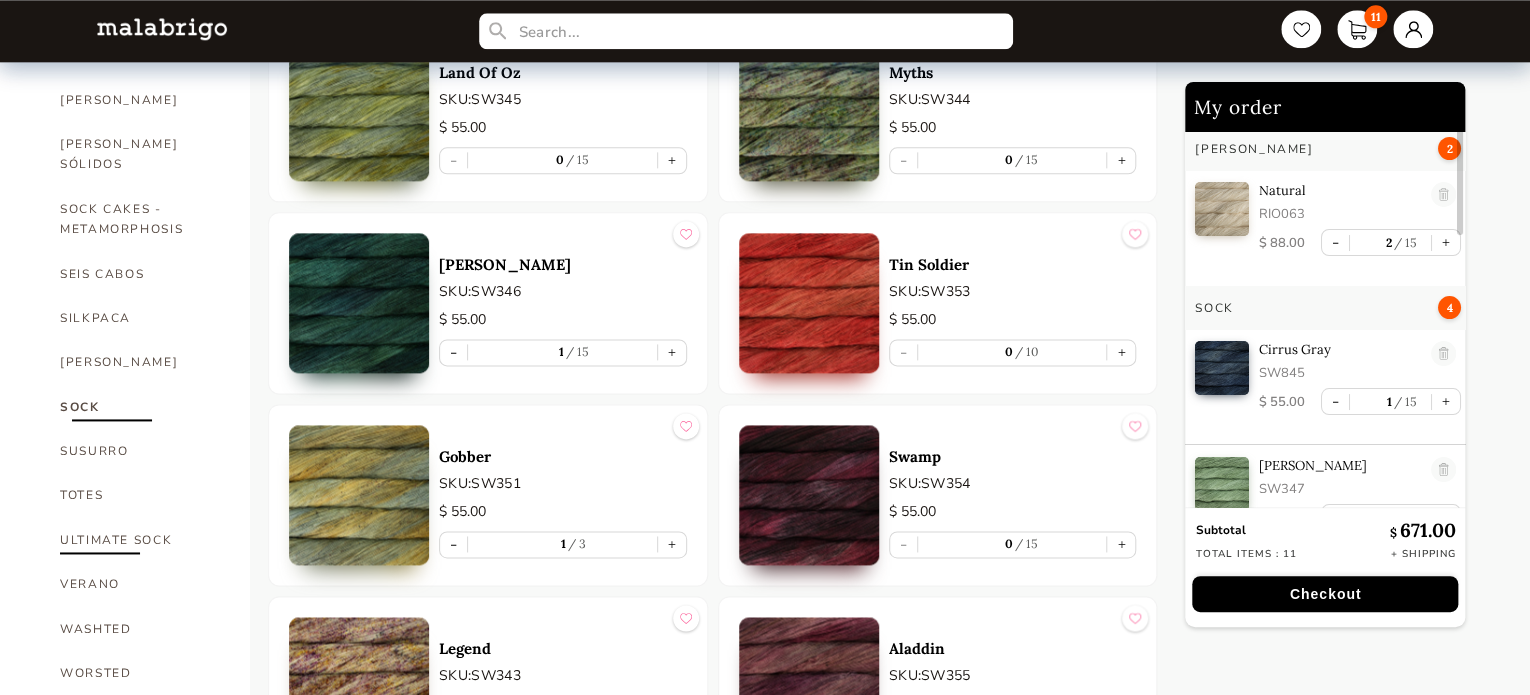 click on "ULTIMATE SOCK" at bounding box center (140, 540) 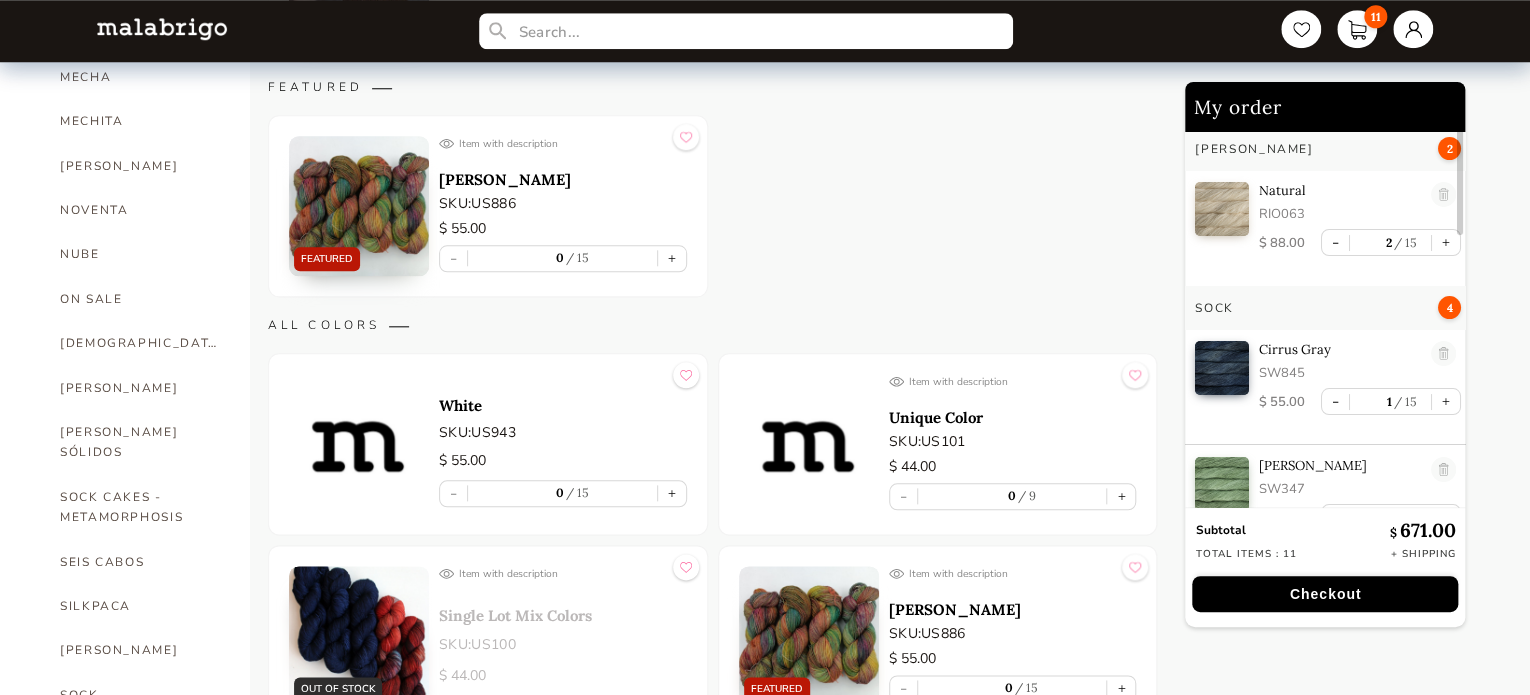scroll, scrollTop: 1312, scrollLeft: 0, axis: vertical 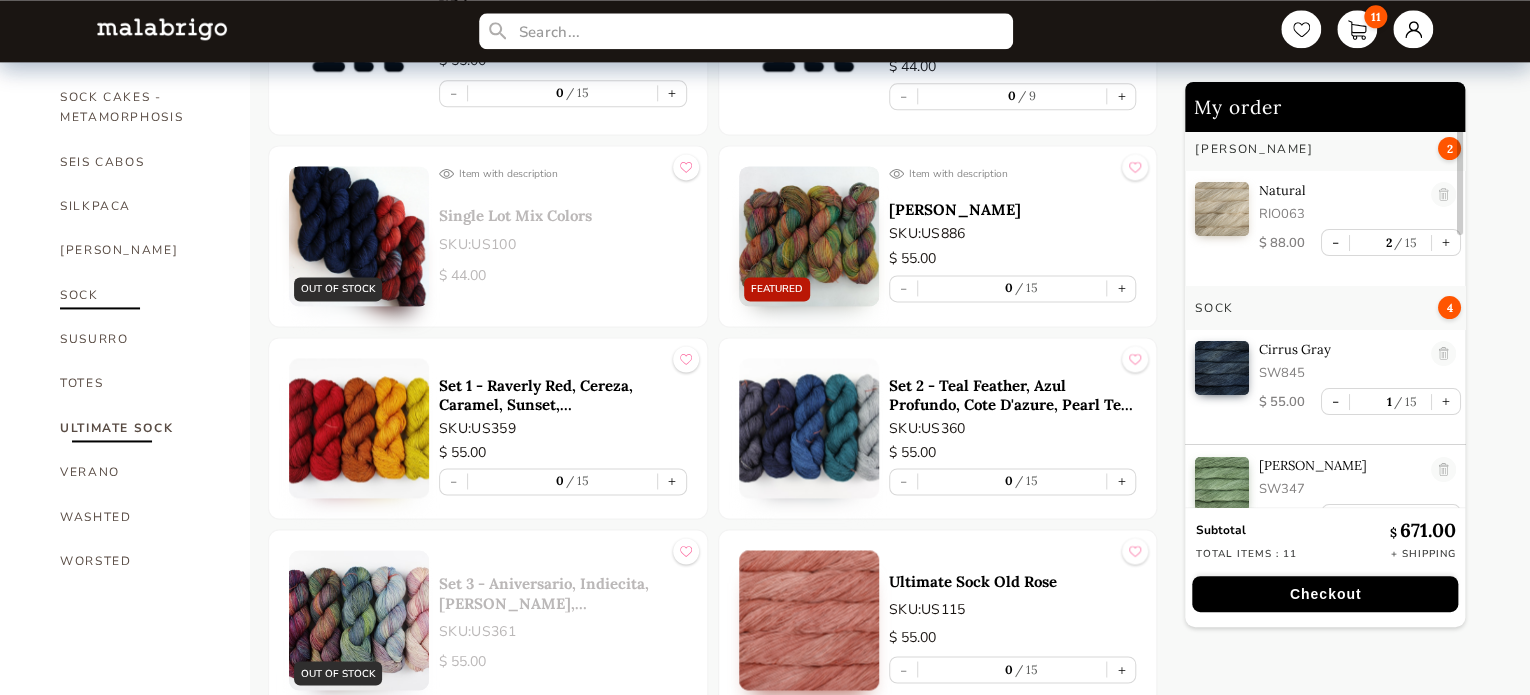 click on "SOCK" at bounding box center (140, 295) 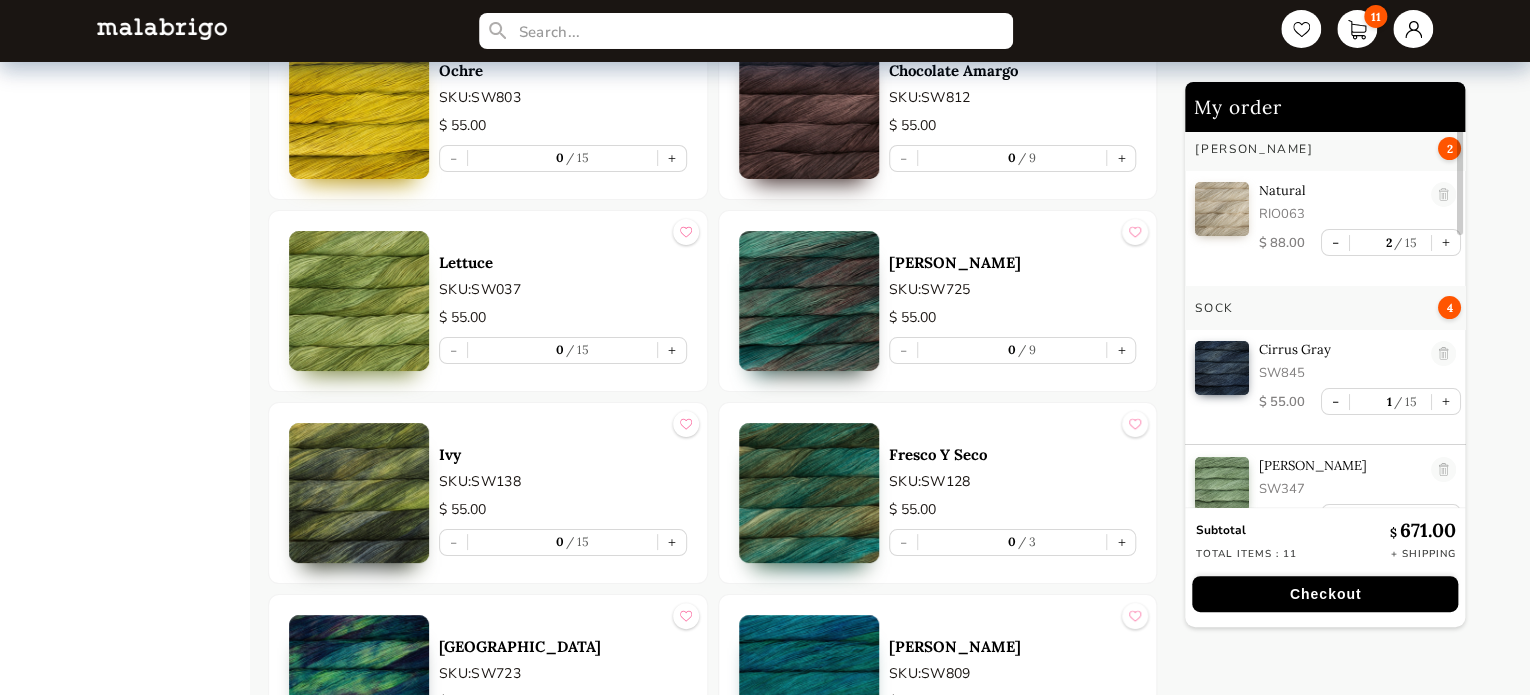 scroll, scrollTop: 3700, scrollLeft: 0, axis: vertical 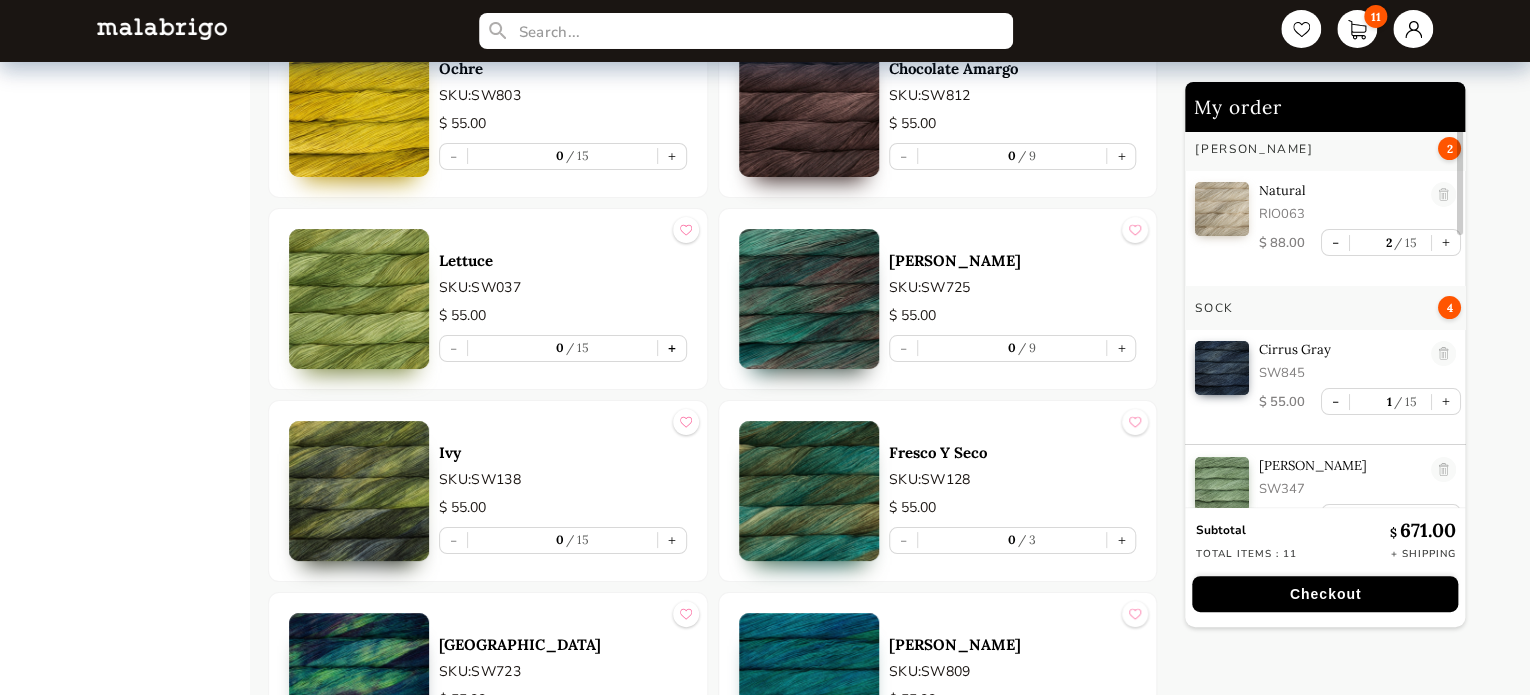 click on "+" at bounding box center (672, 348) 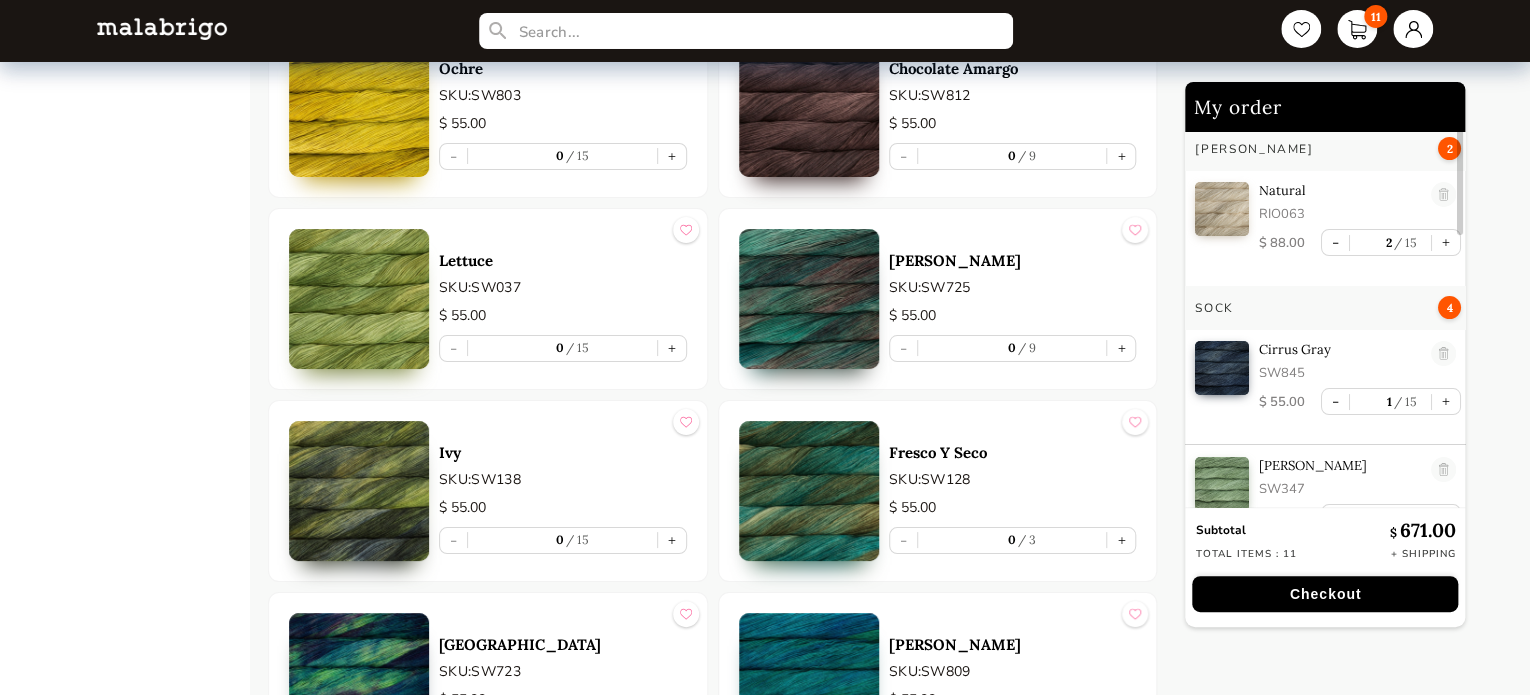 type on "1" 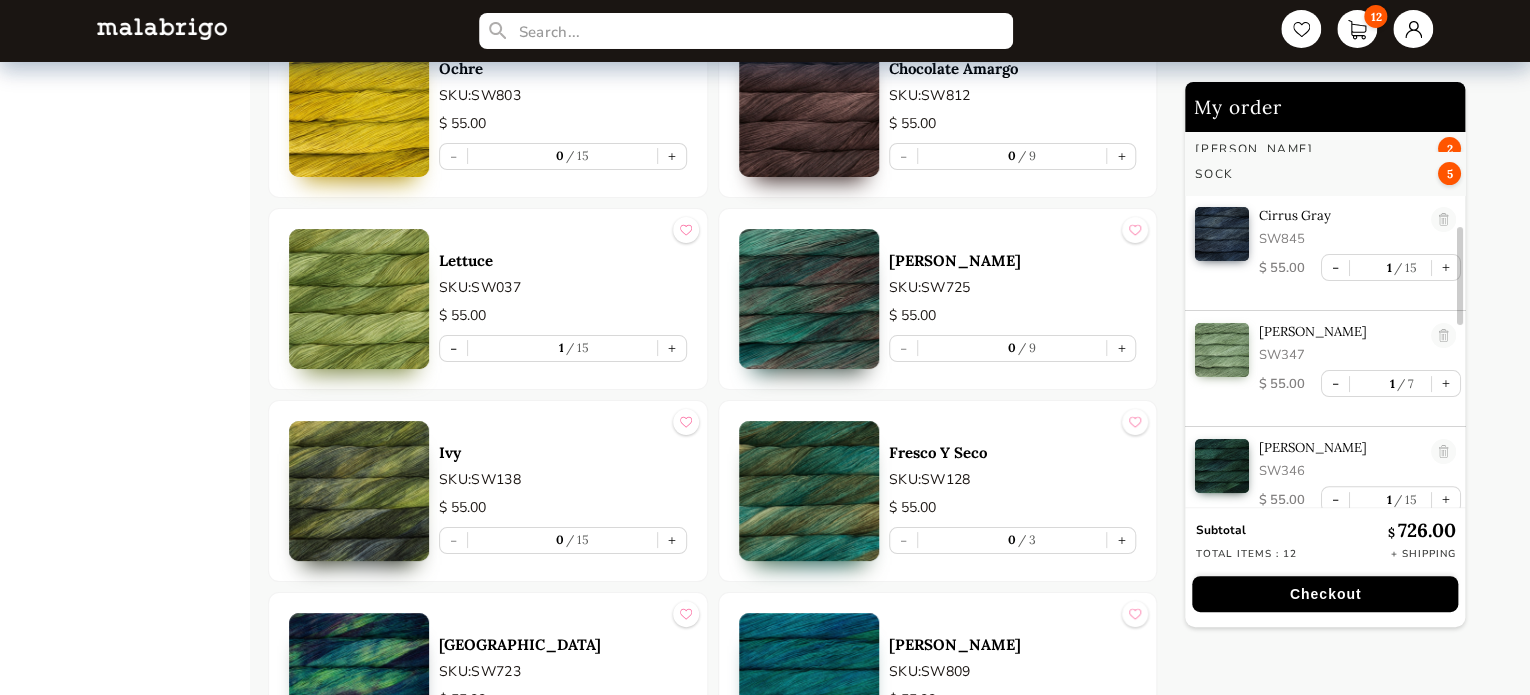 scroll, scrollTop: 384, scrollLeft: 0, axis: vertical 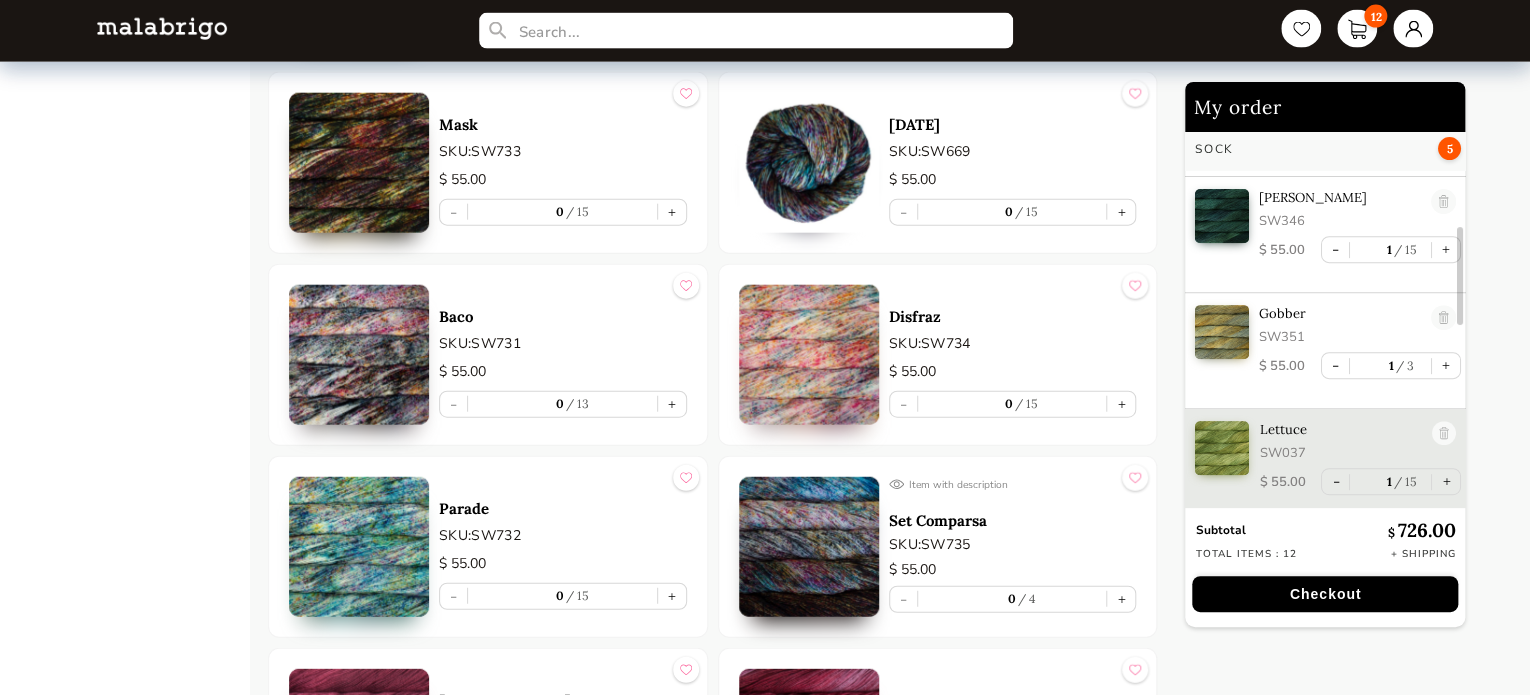 click at bounding box center [359, 355] 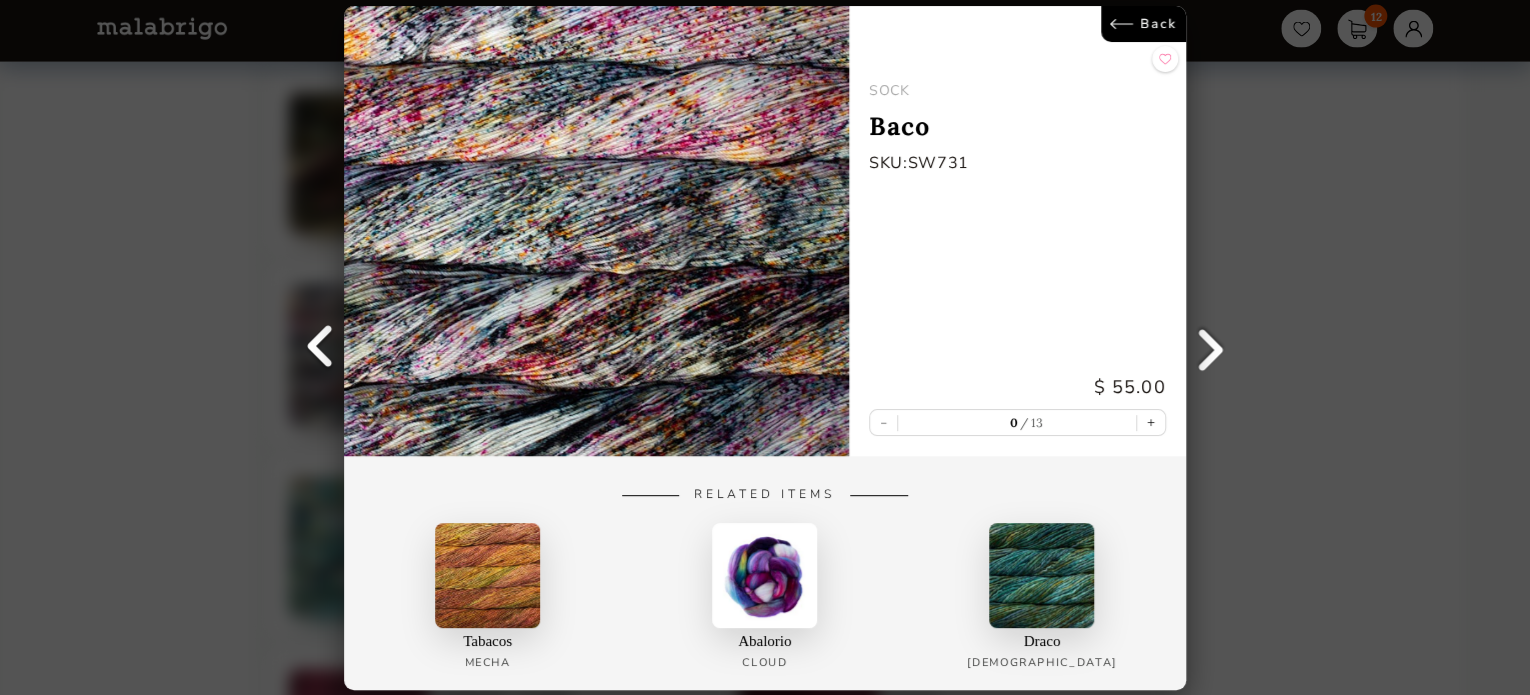scroll, scrollTop: 0, scrollLeft: 0, axis: both 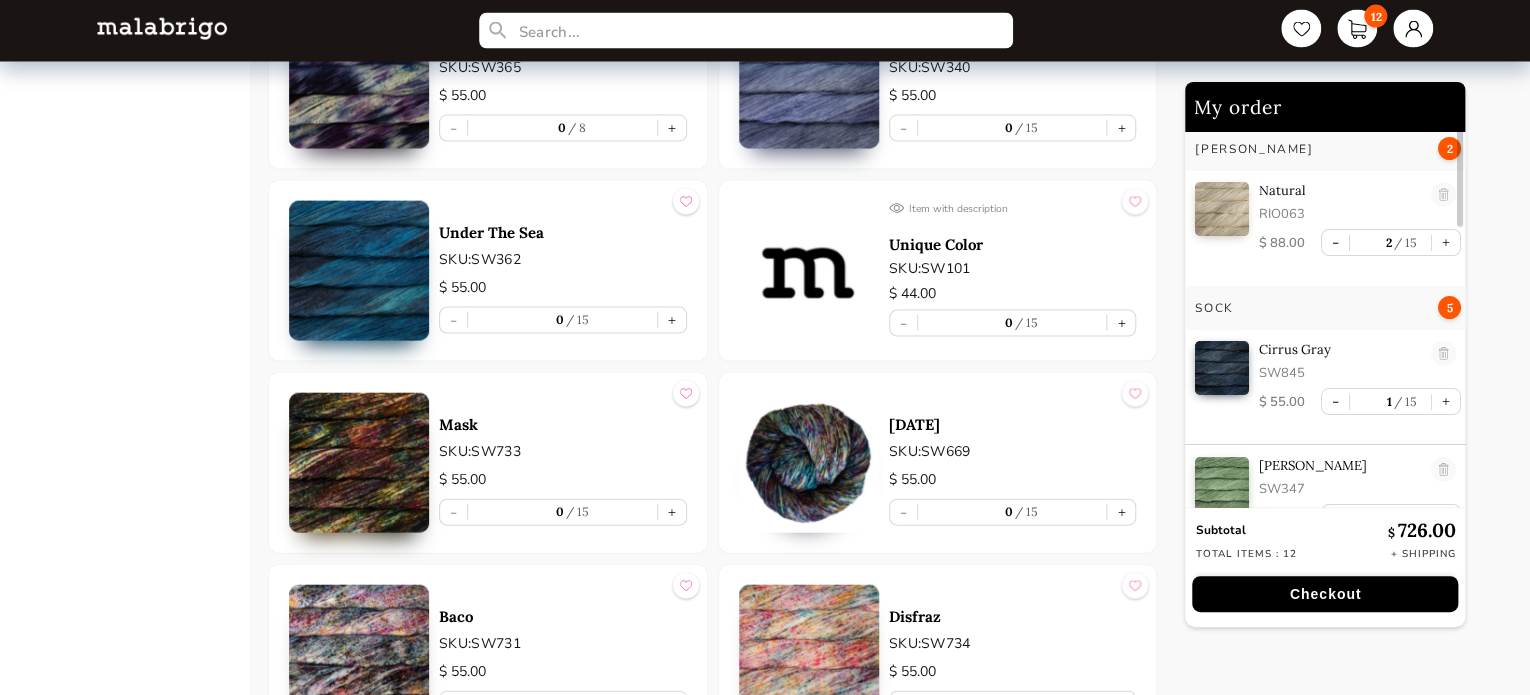 click at bounding box center [359, 463] 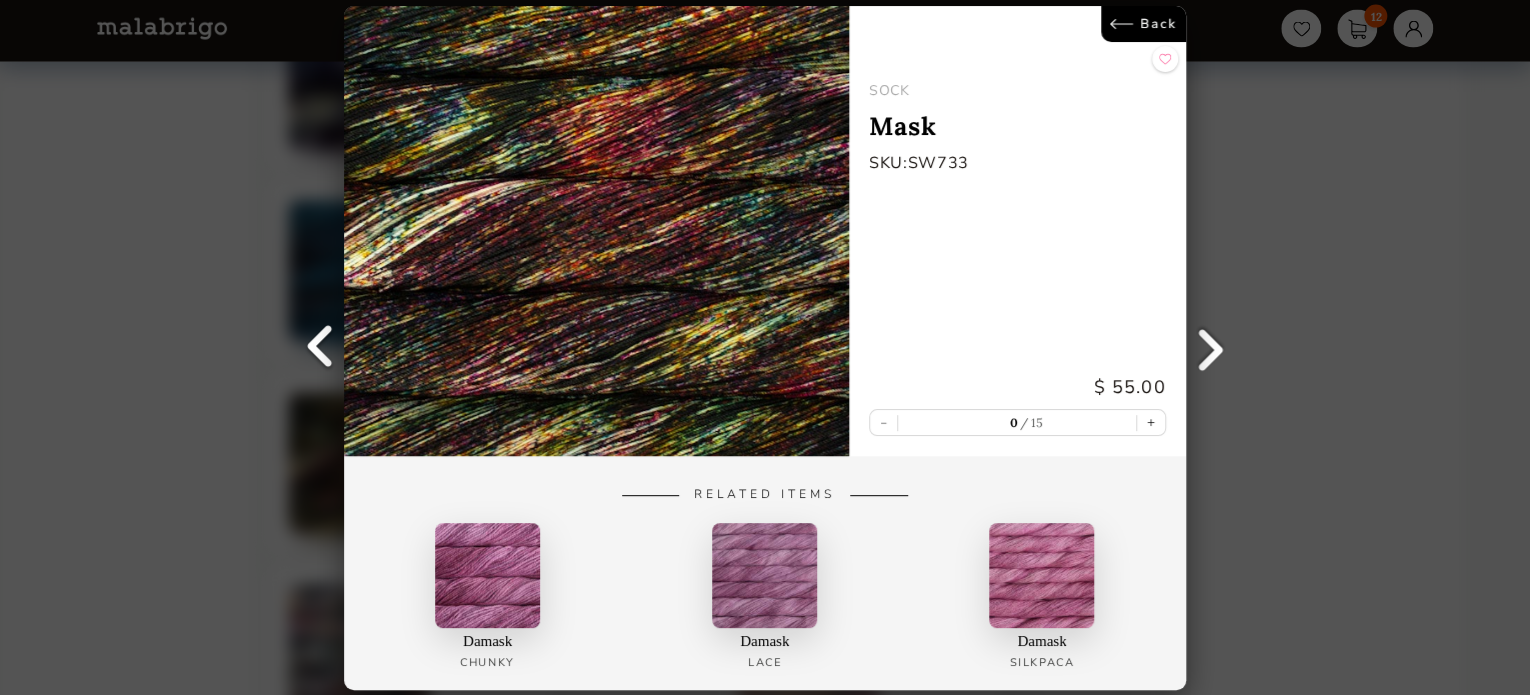 click on "Back" at bounding box center (1143, 24) 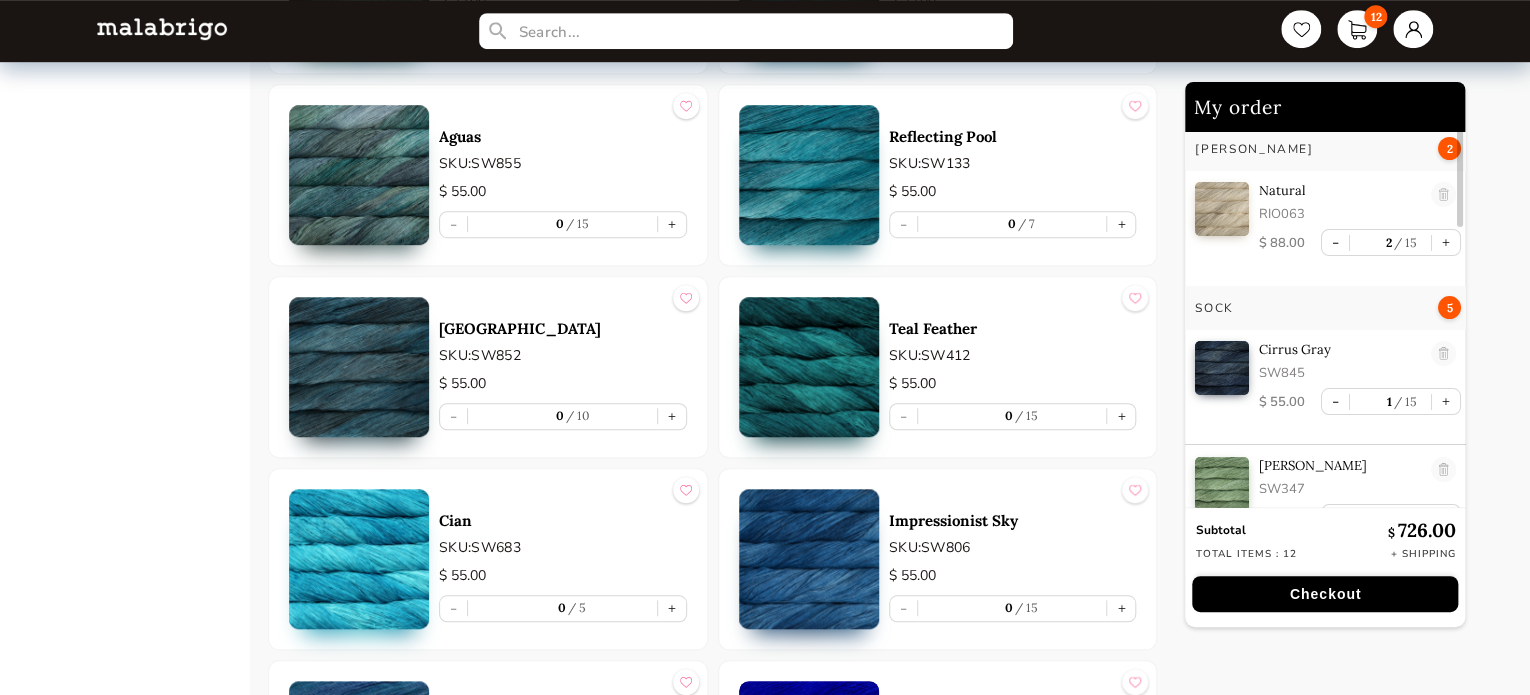 scroll, scrollTop: 4600, scrollLeft: 0, axis: vertical 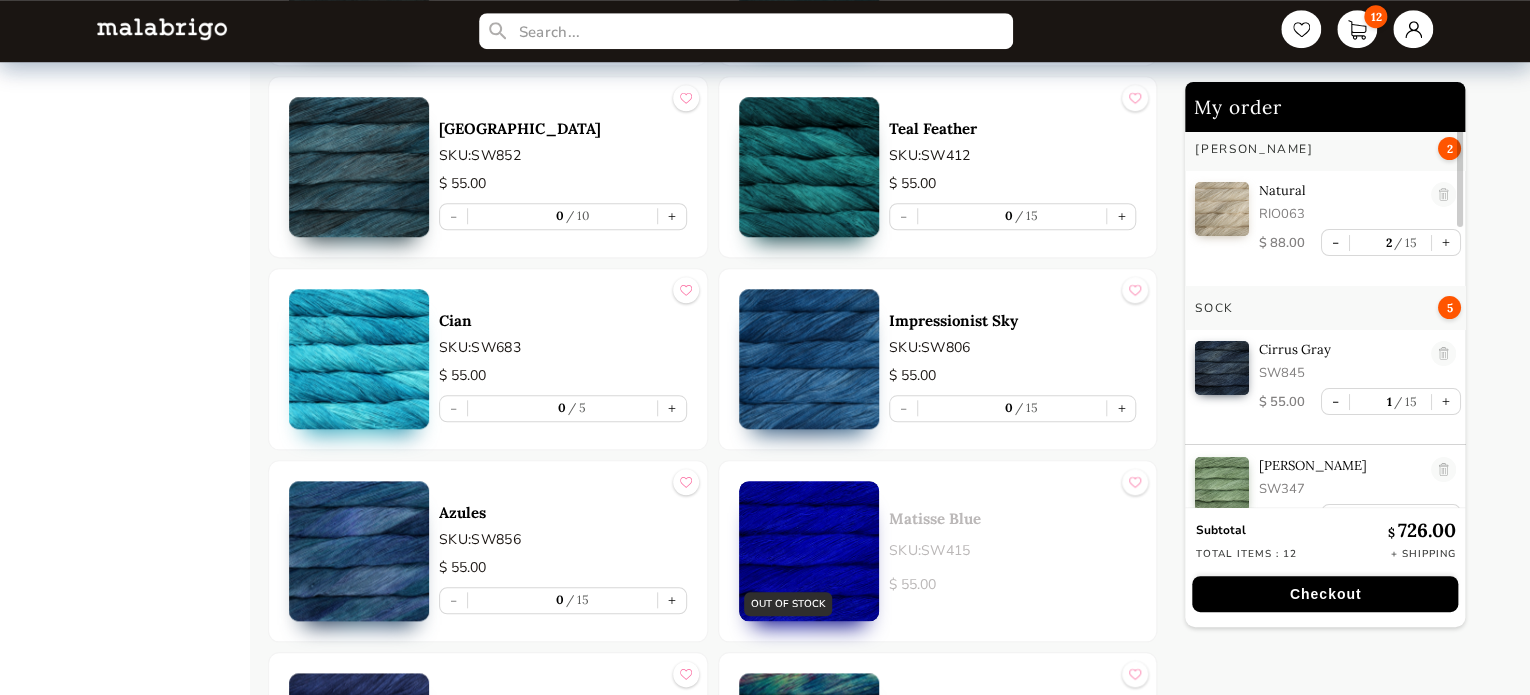 click at bounding box center [809, 359] 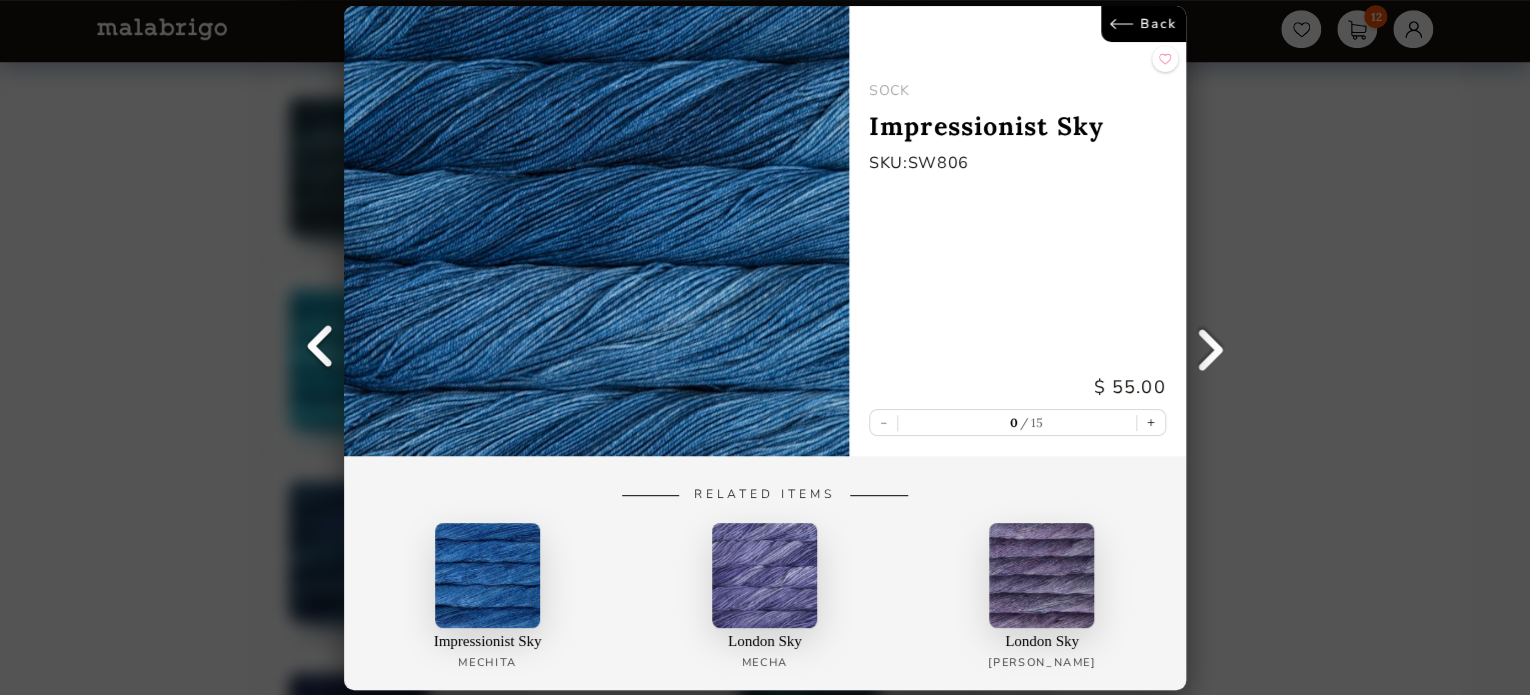 click on "Back" at bounding box center (1143, 24) 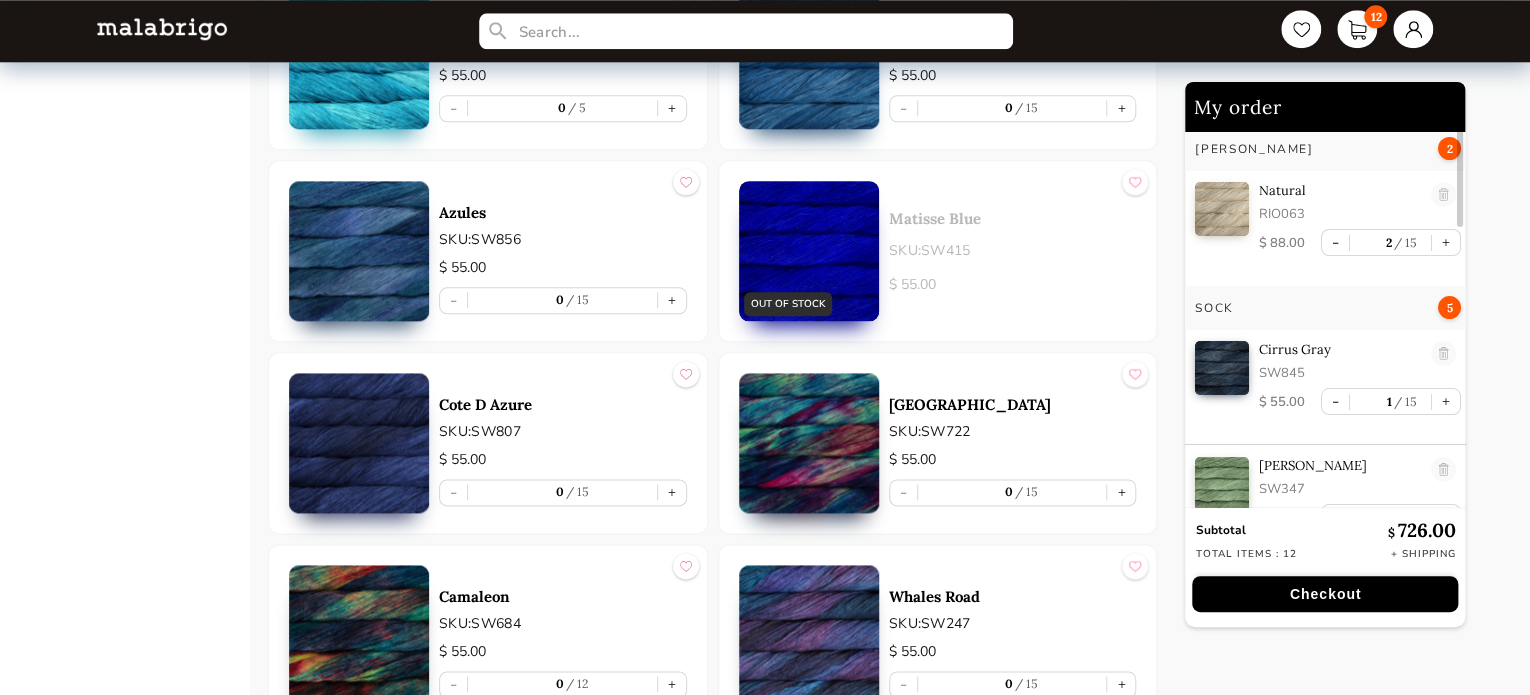 scroll, scrollTop: 5000, scrollLeft: 0, axis: vertical 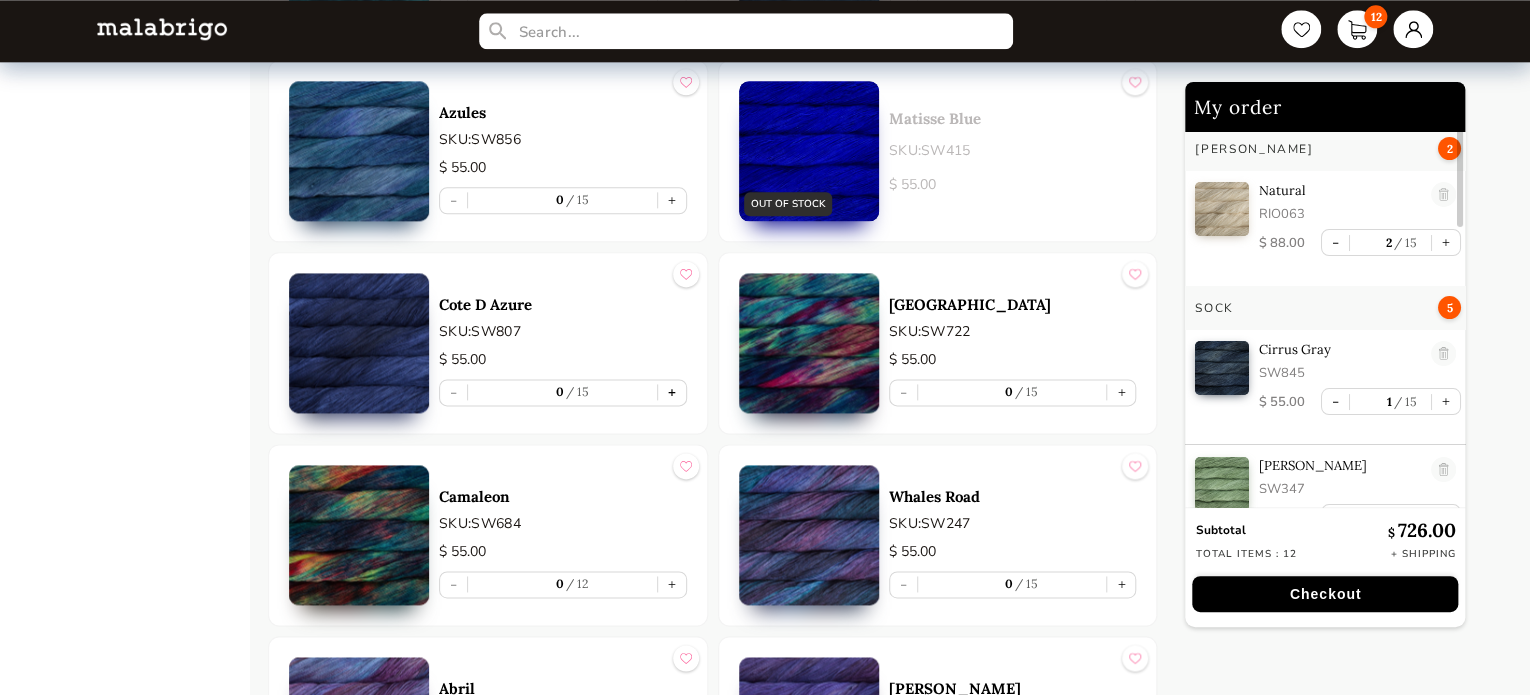 click on "+" at bounding box center [672, 392] 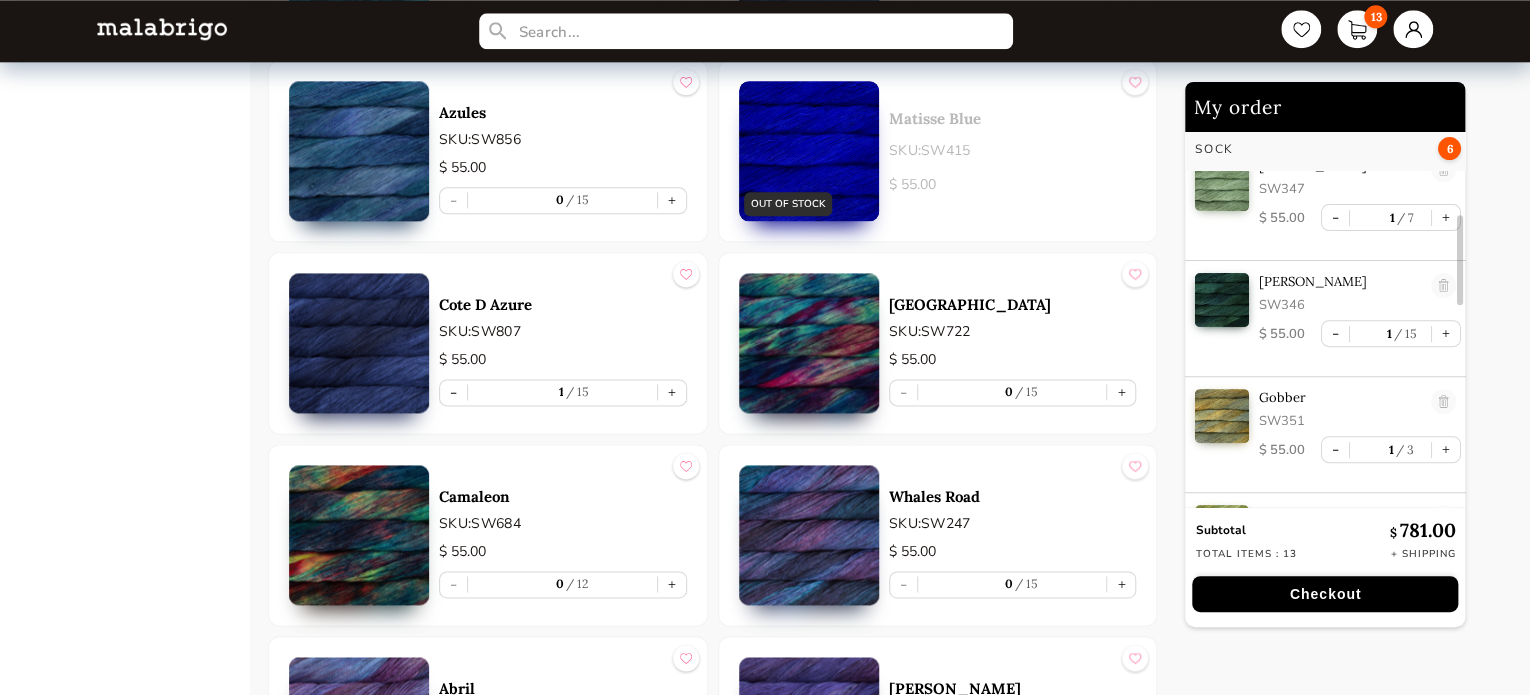 scroll, scrollTop: 500, scrollLeft: 0, axis: vertical 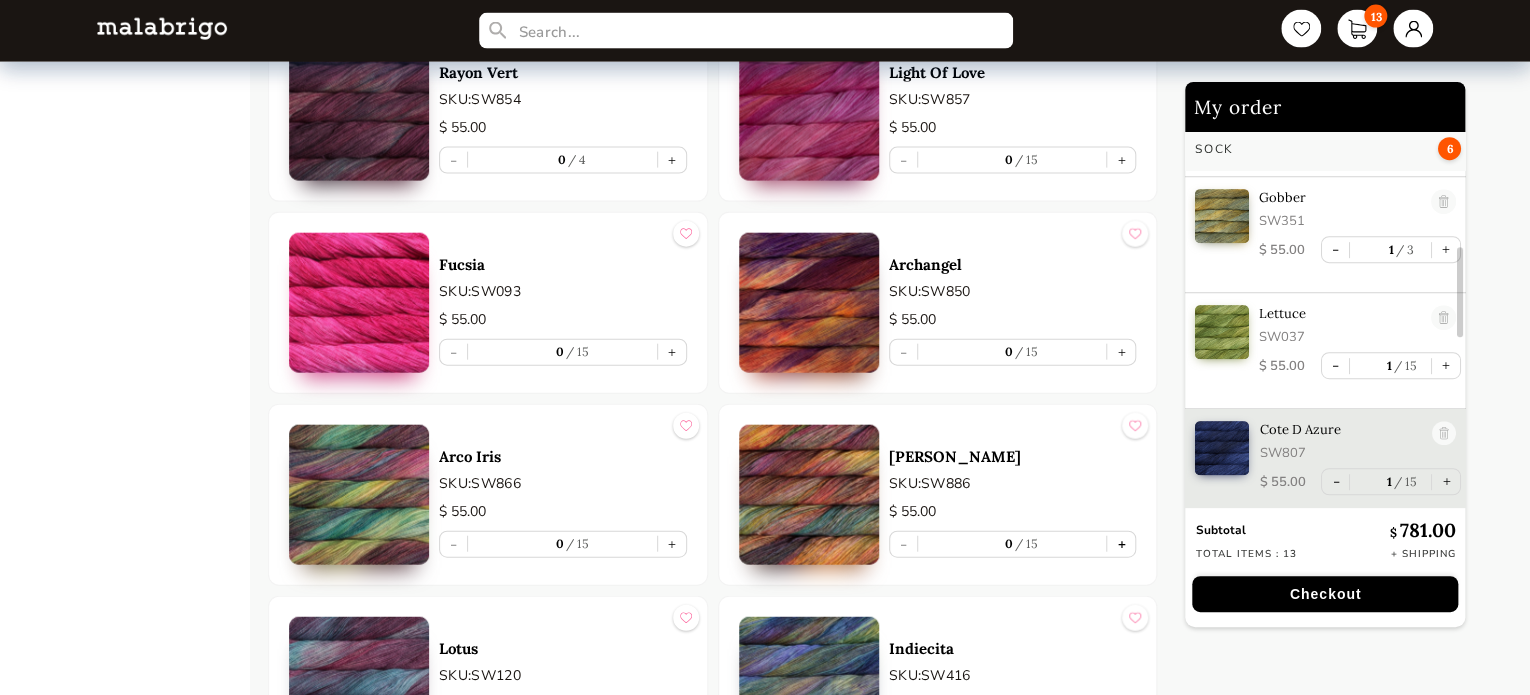 click on "+" at bounding box center (1121, 544) 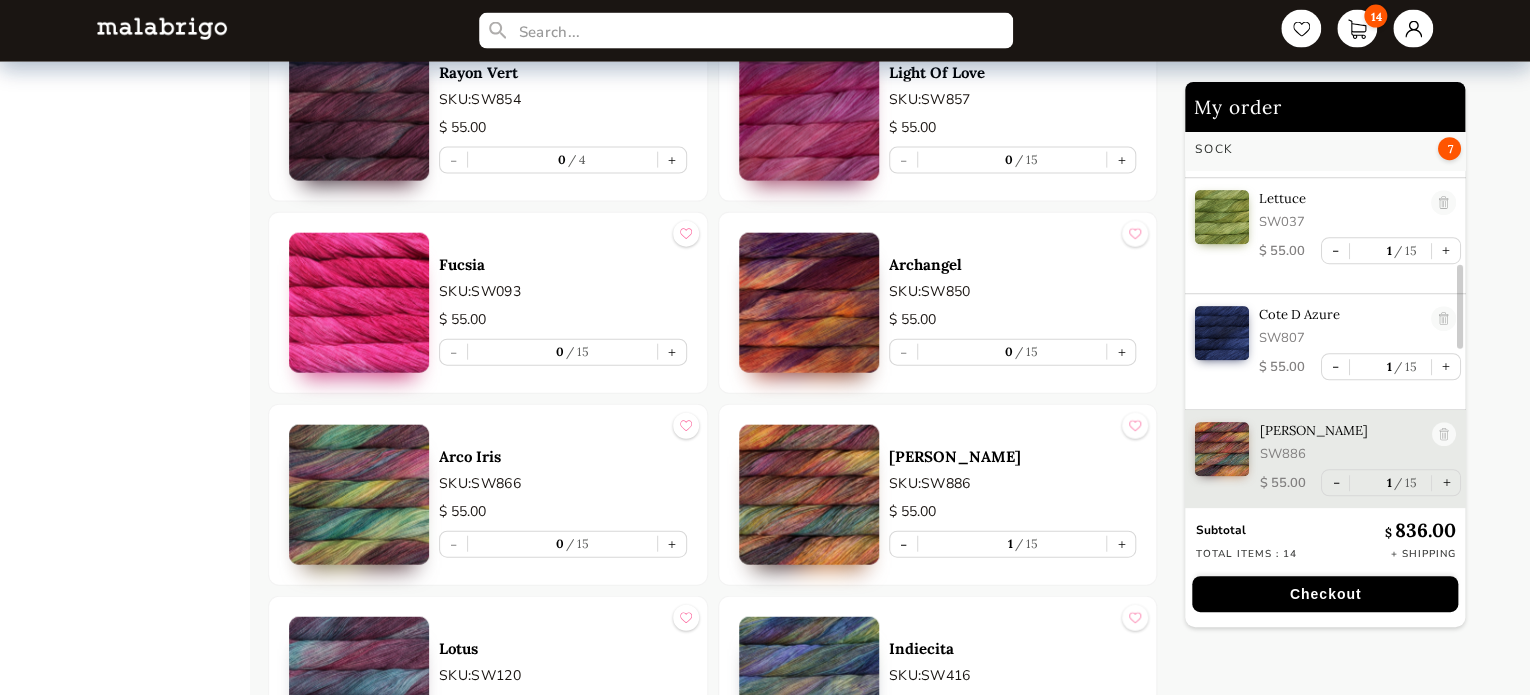 scroll, scrollTop: 616, scrollLeft: 0, axis: vertical 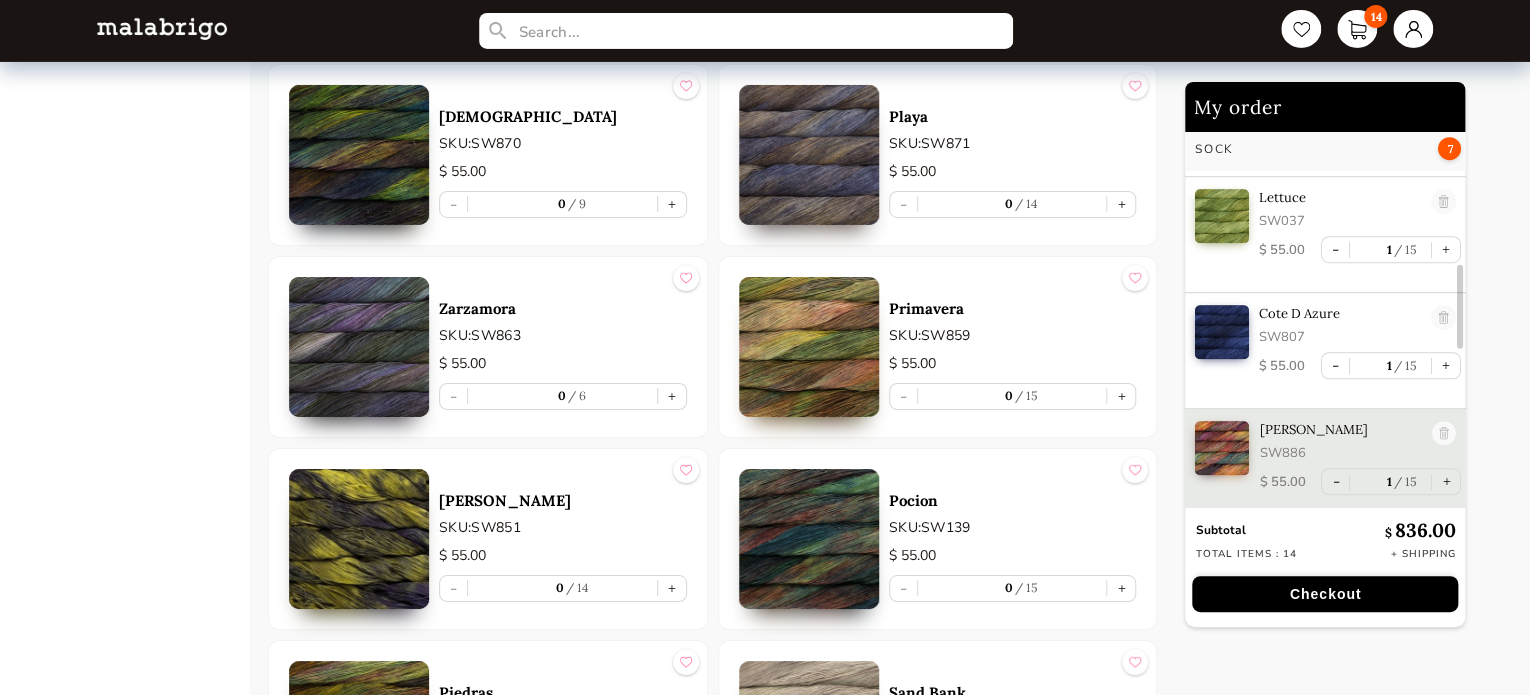 click at bounding box center [809, 347] 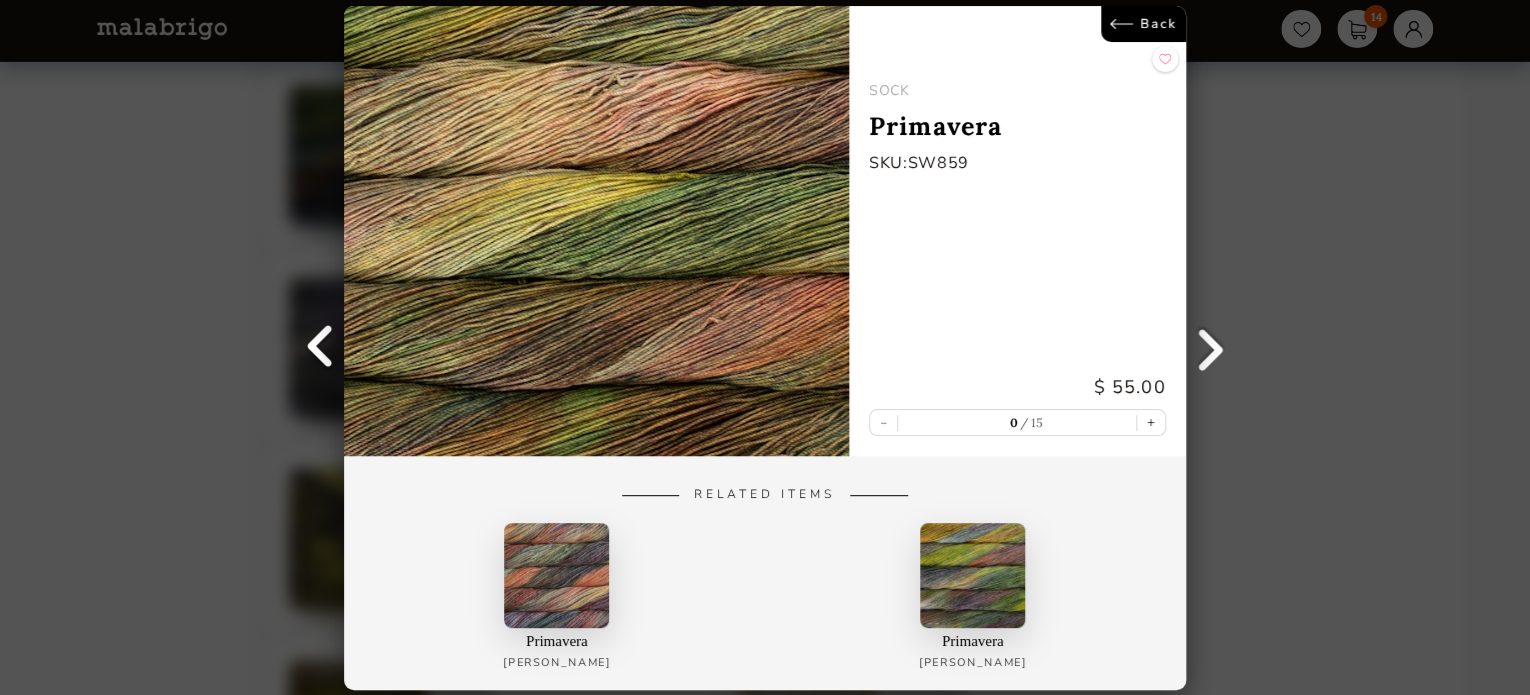 scroll, scrollTop: 0, scrollLeft: 0, axis: both 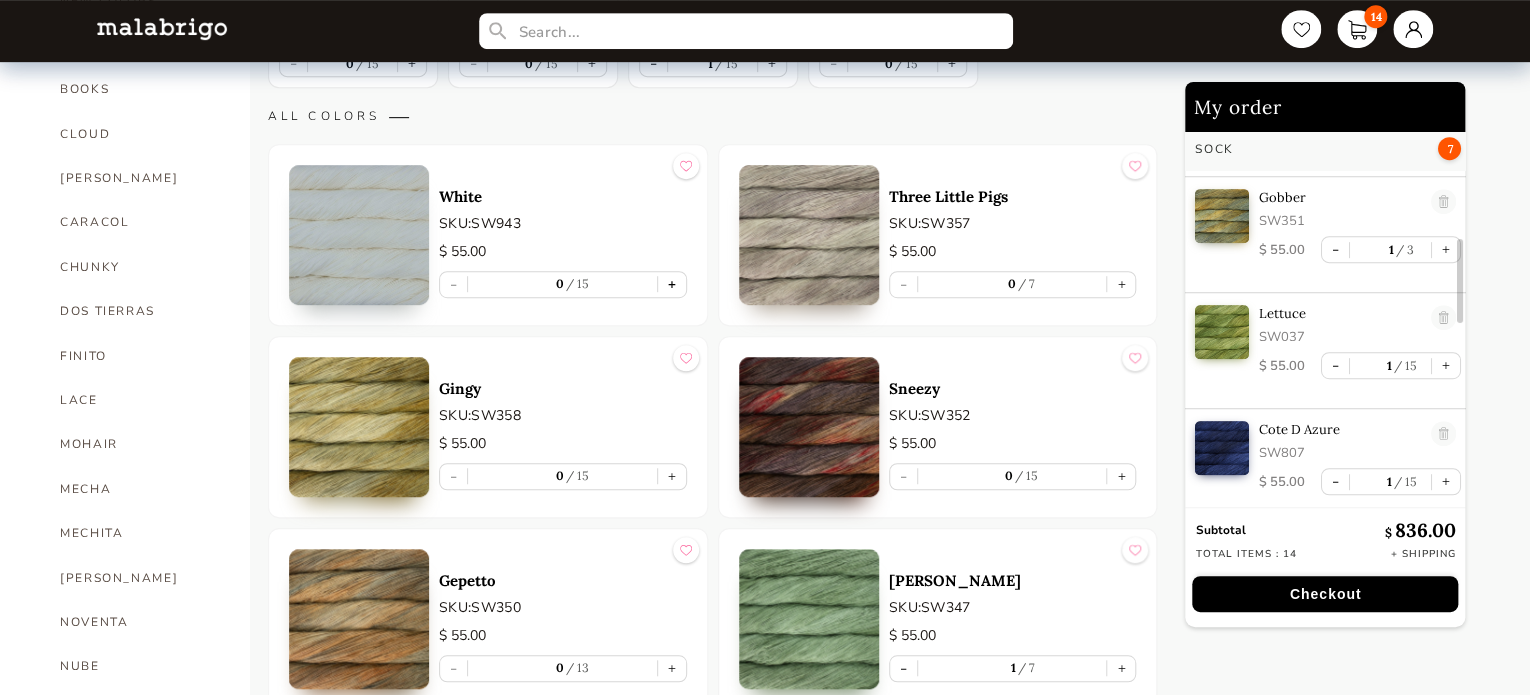 click on "+" at bounding box center [672, 284] 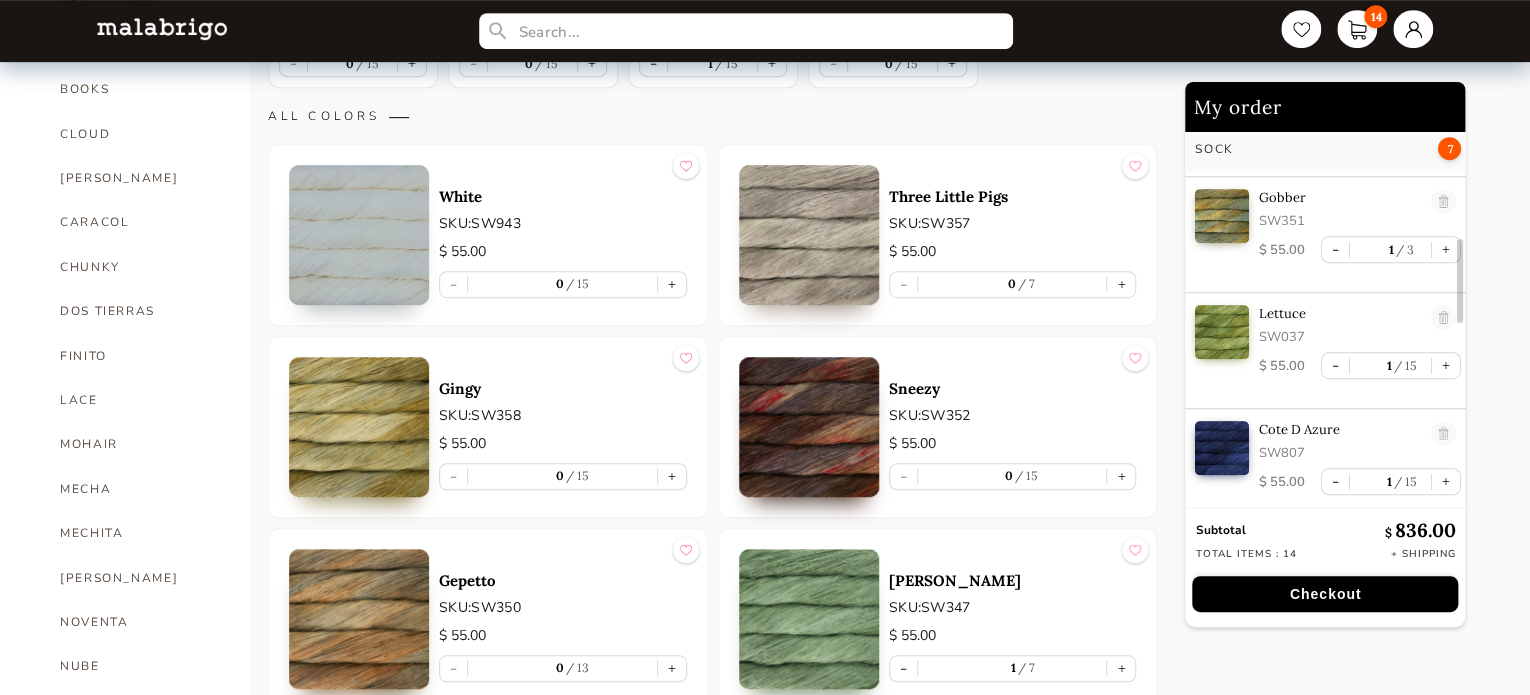 type on "1" 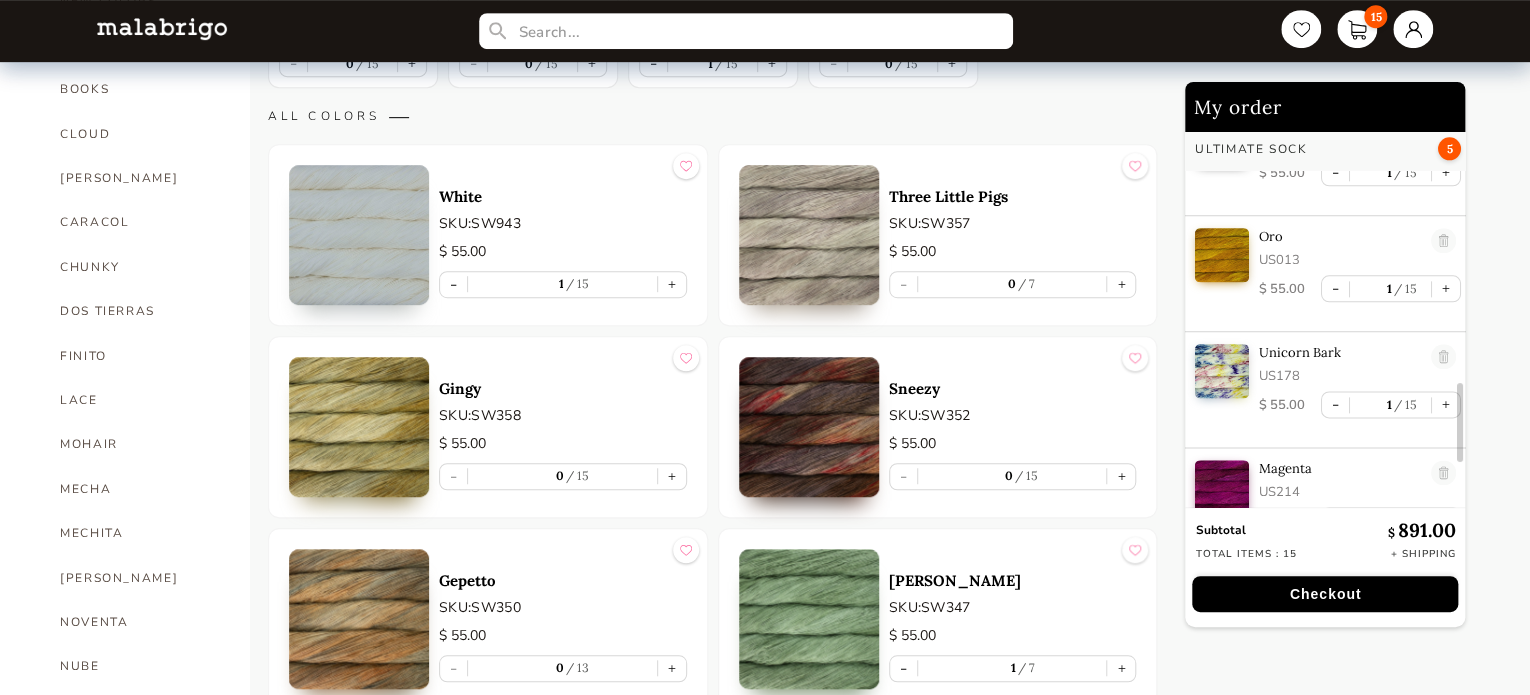 scroll, scrollTop: 1300, scrollLeft: 0, axis: vertical 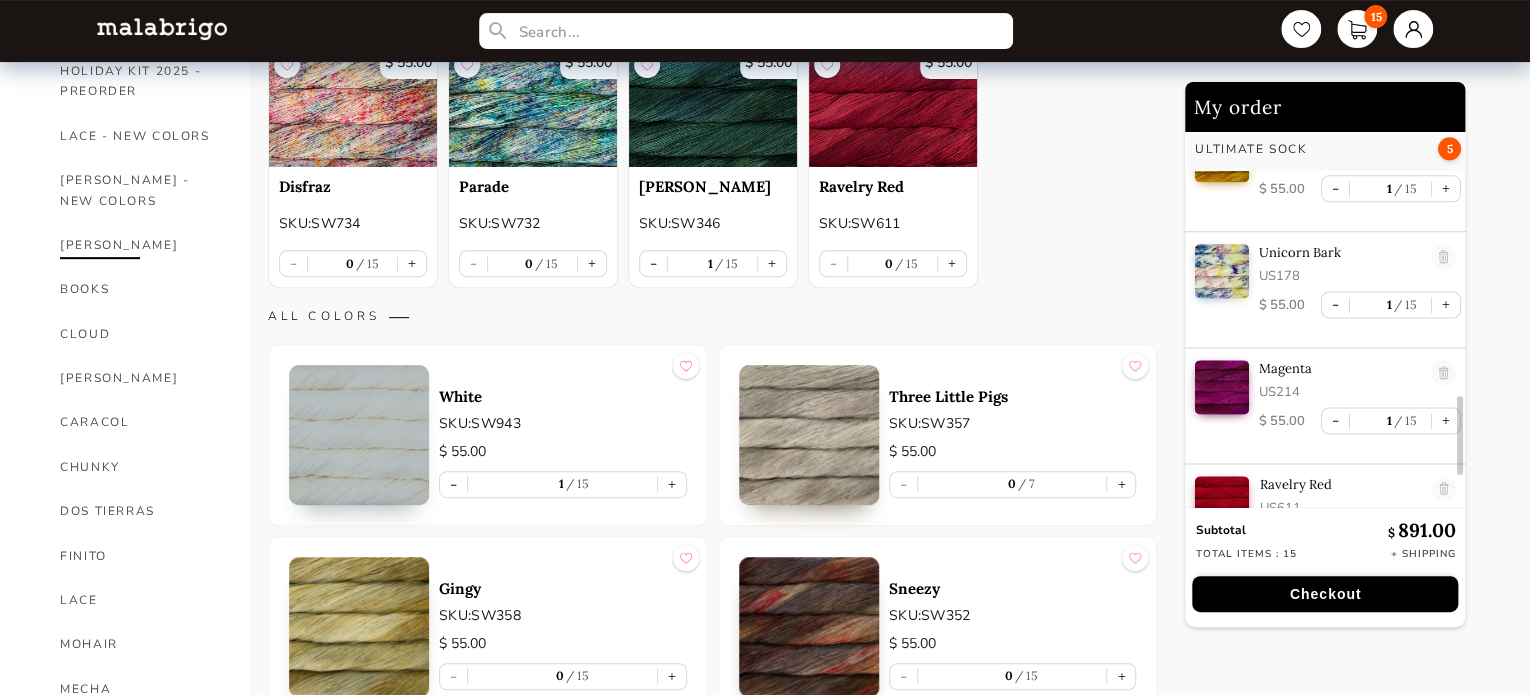 click on "[PERSON_NAME]" at bounding box center (140, 245) 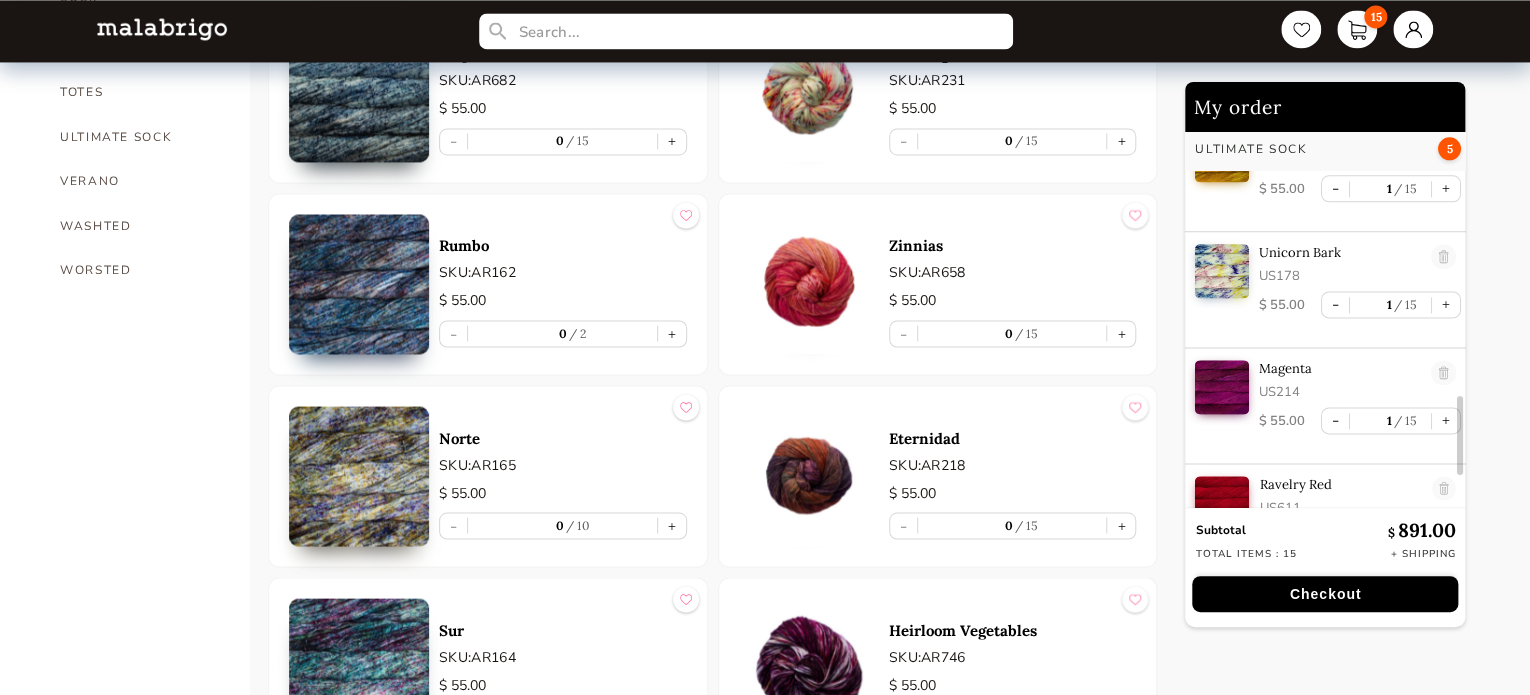 scroll, scrollTop: 1700, scrollLeft: 0, axis: vertical 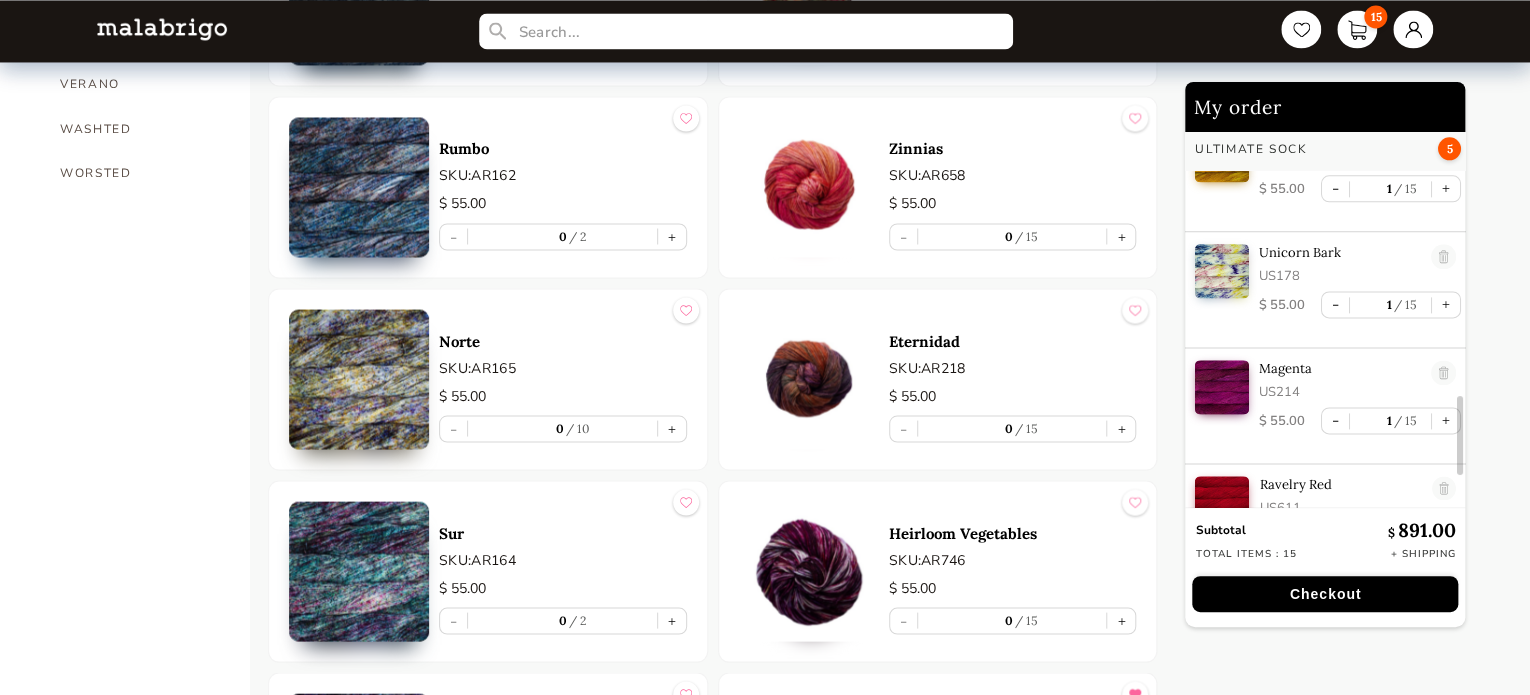 click at bounding box center (359, 187) 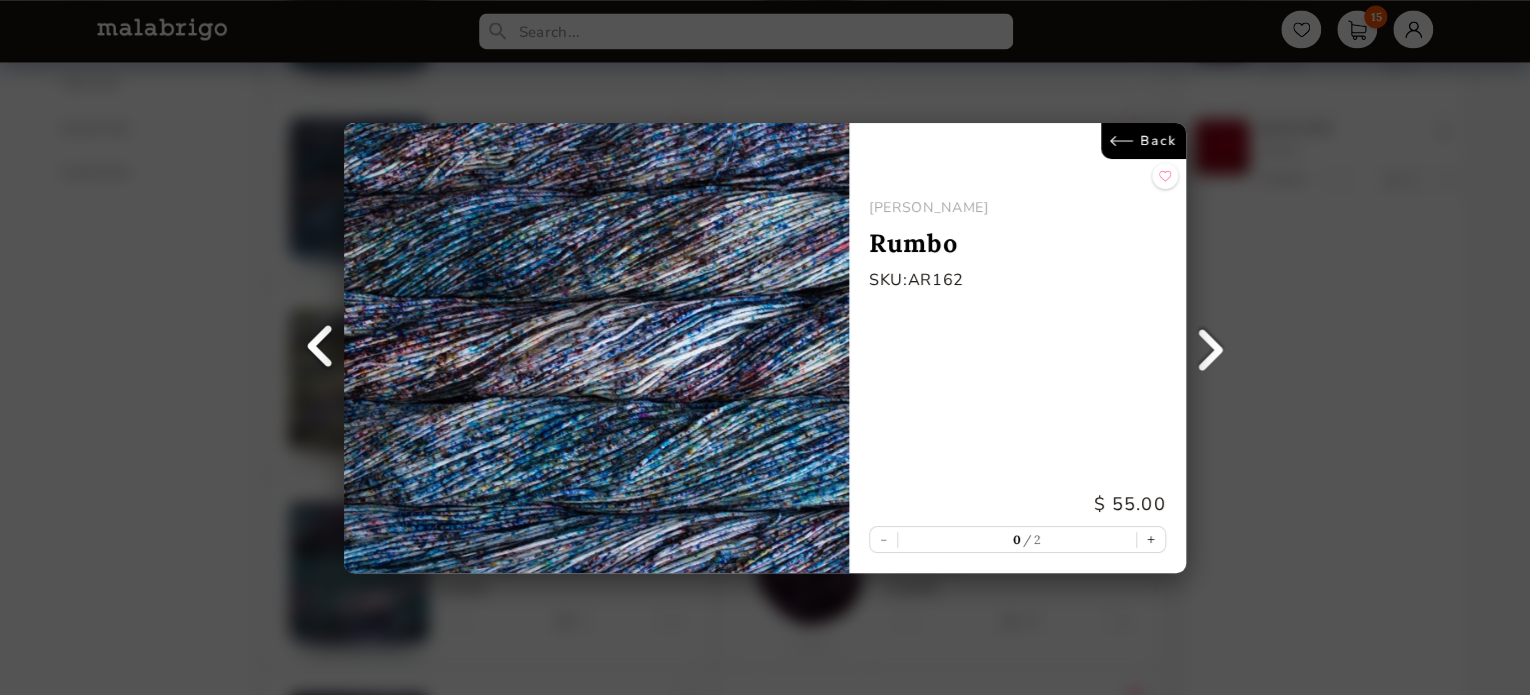 scroll, scrollTop: 0, scrollLeft: 0, axis: both 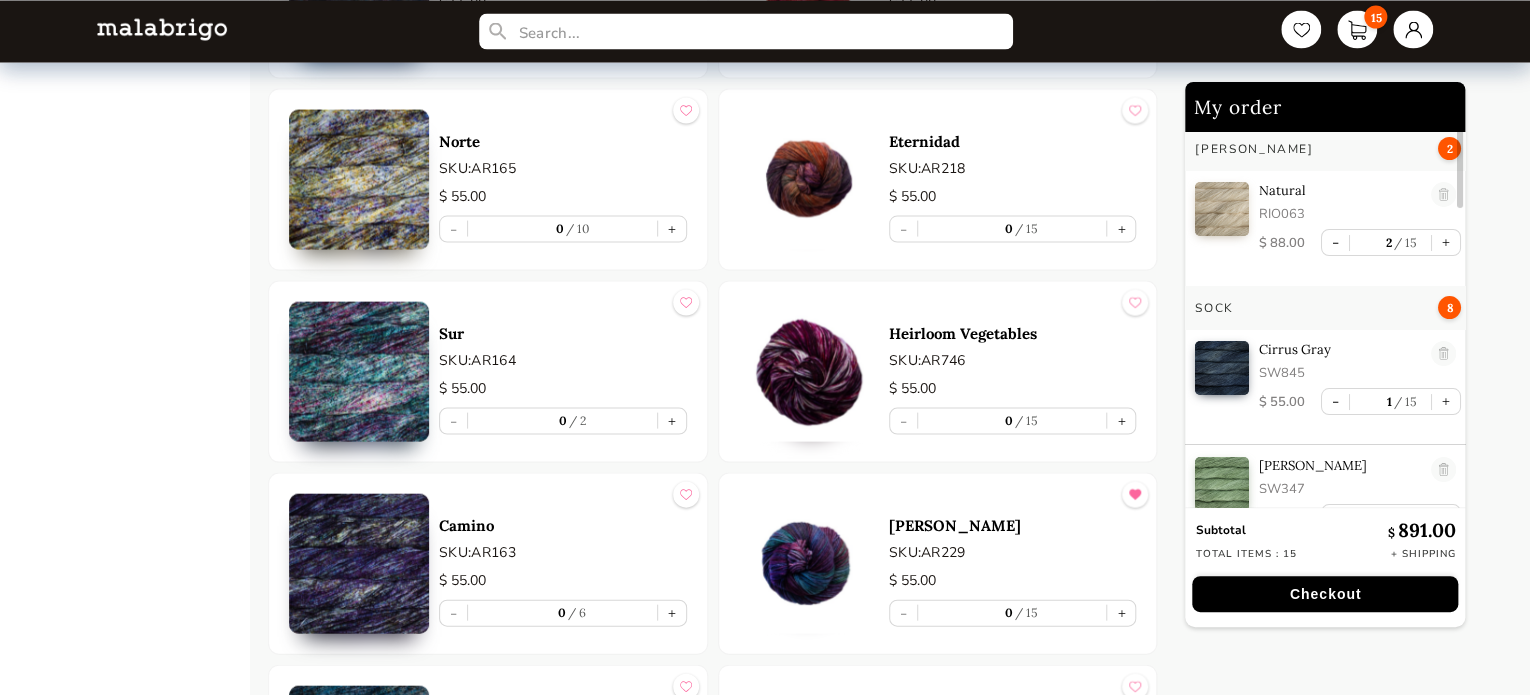 click at bounding box center [359, 371] 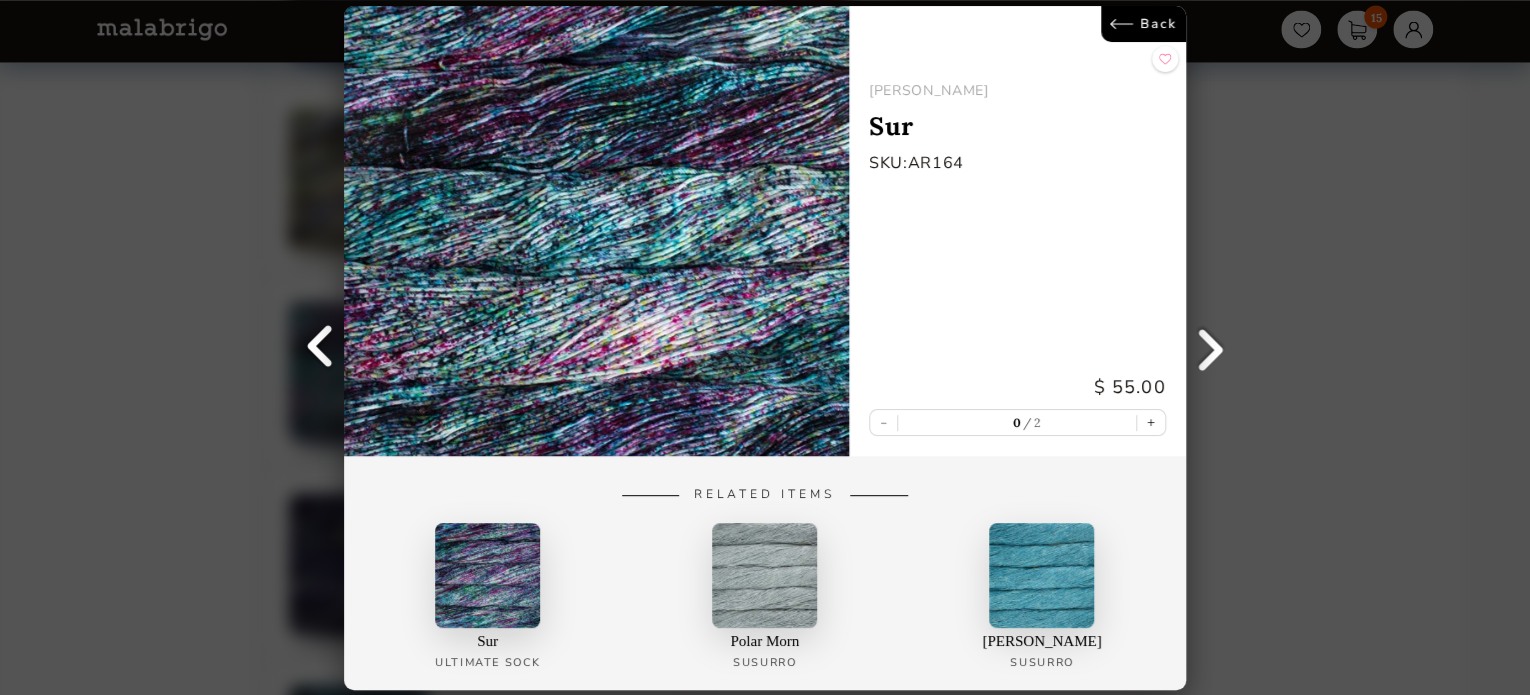 click on "Back" at bounding box center [1143, 24] 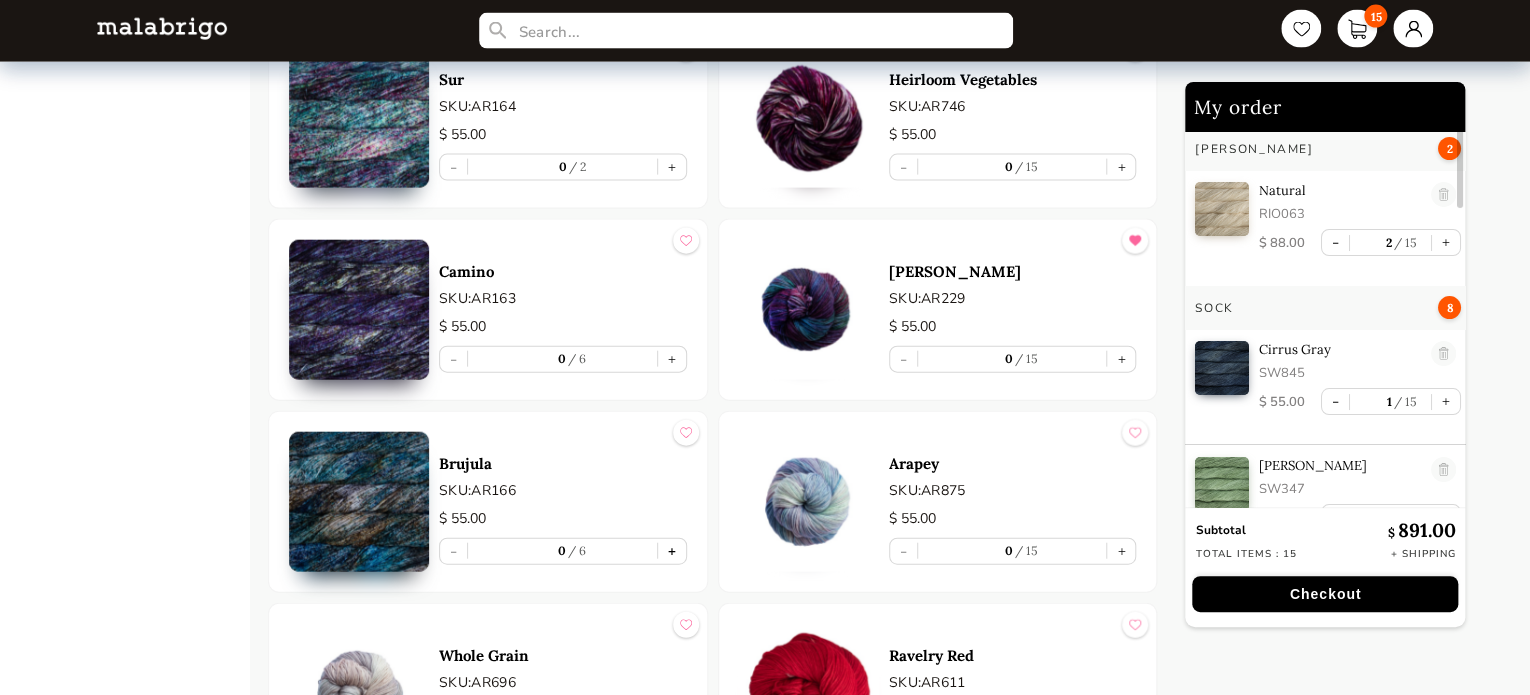 scroll, scrollTop: 2200, scrollLeft: 0, axis: vertical 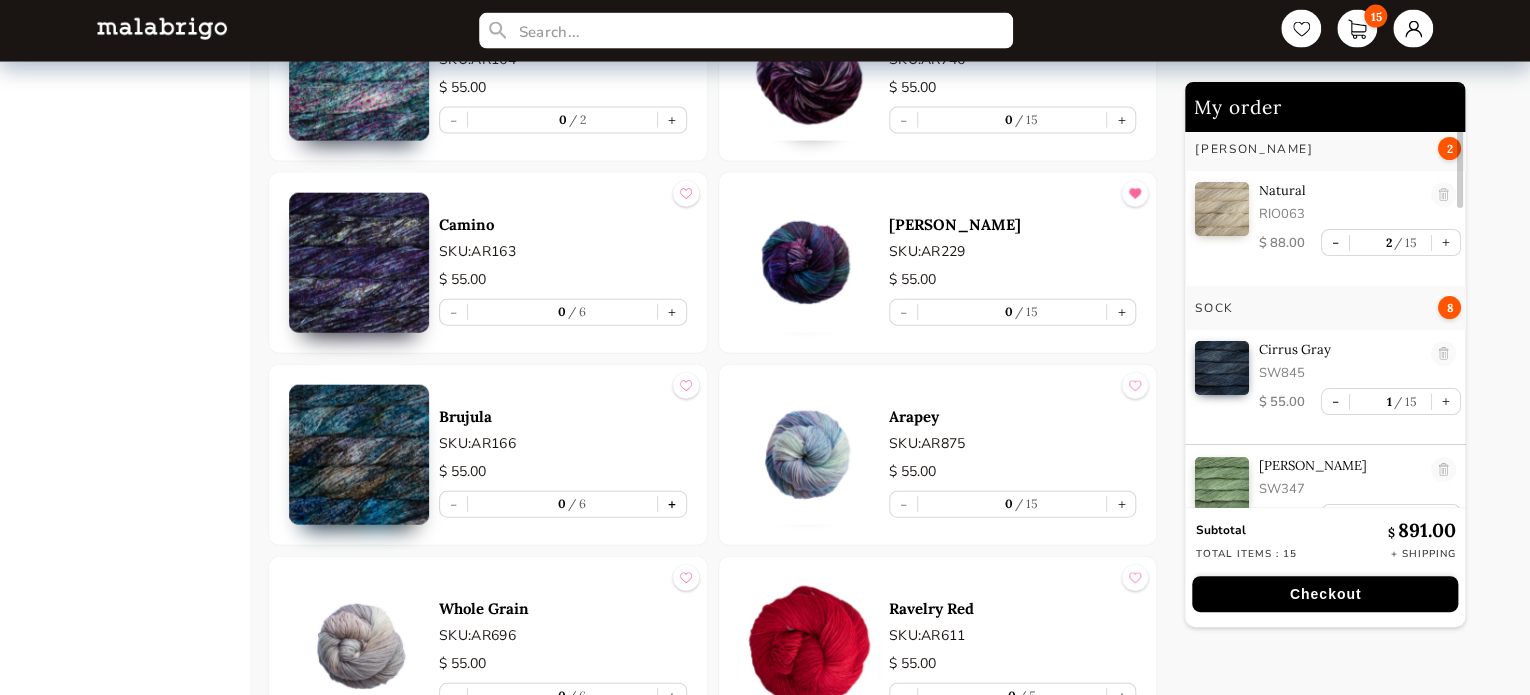click on "+" at bounding box center [672, 504] 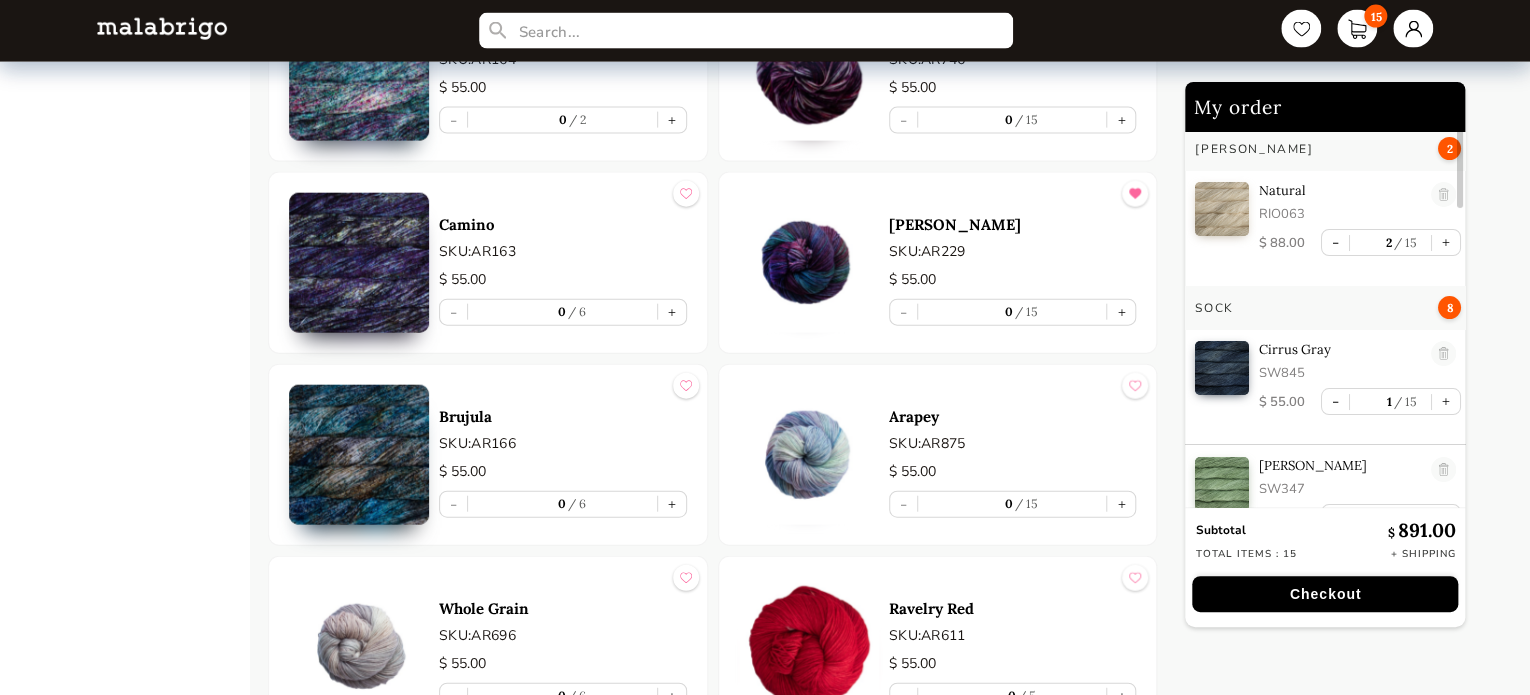 type on "1" 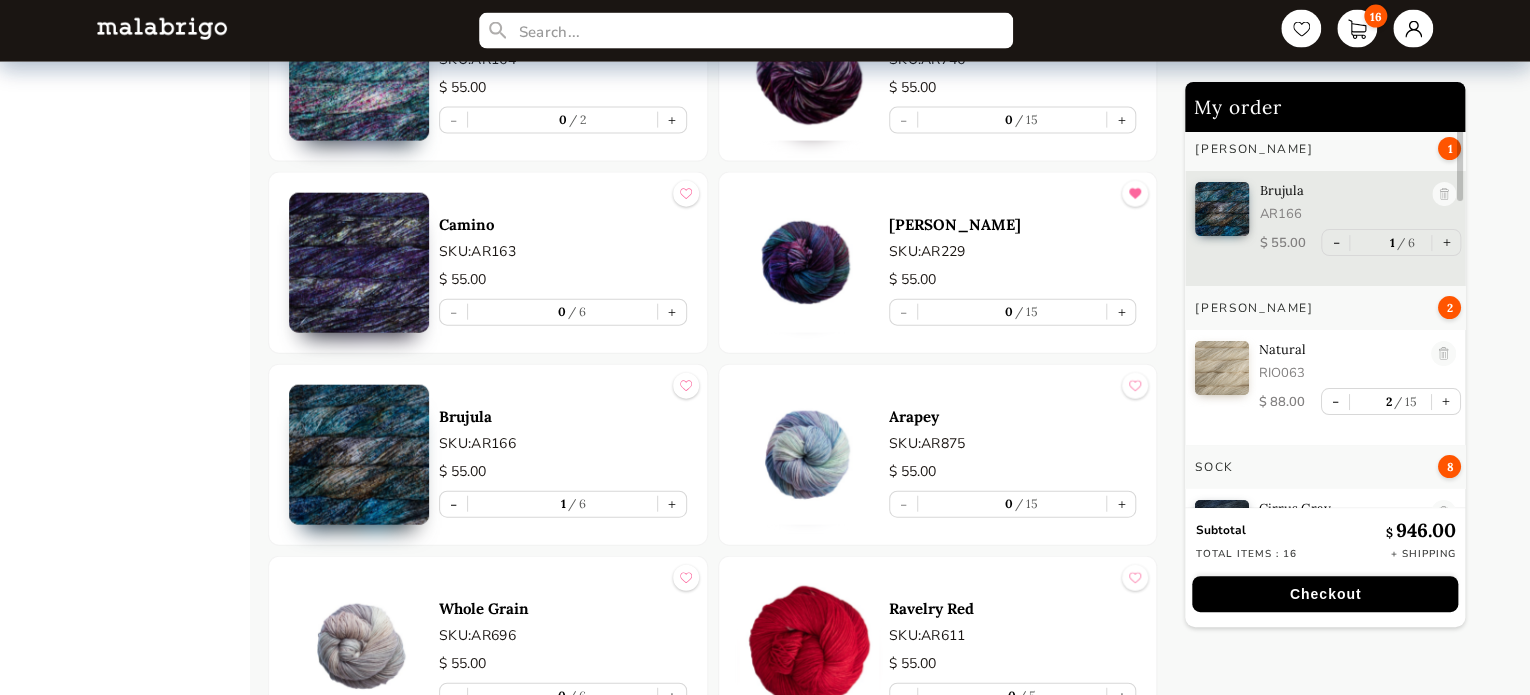scroll, scrollTop: 0, scrollLeft: 0, axis: both 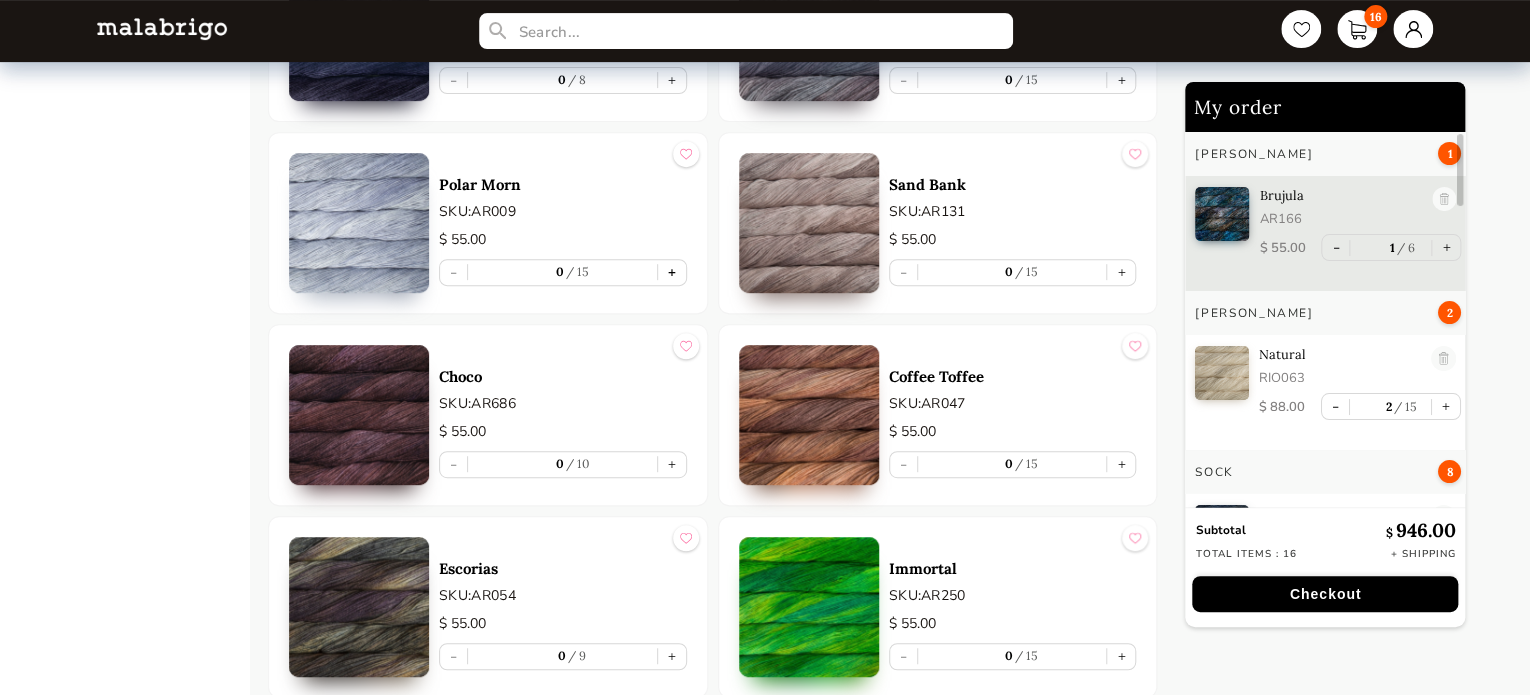 click on "+" at bounding box center [672, 272] 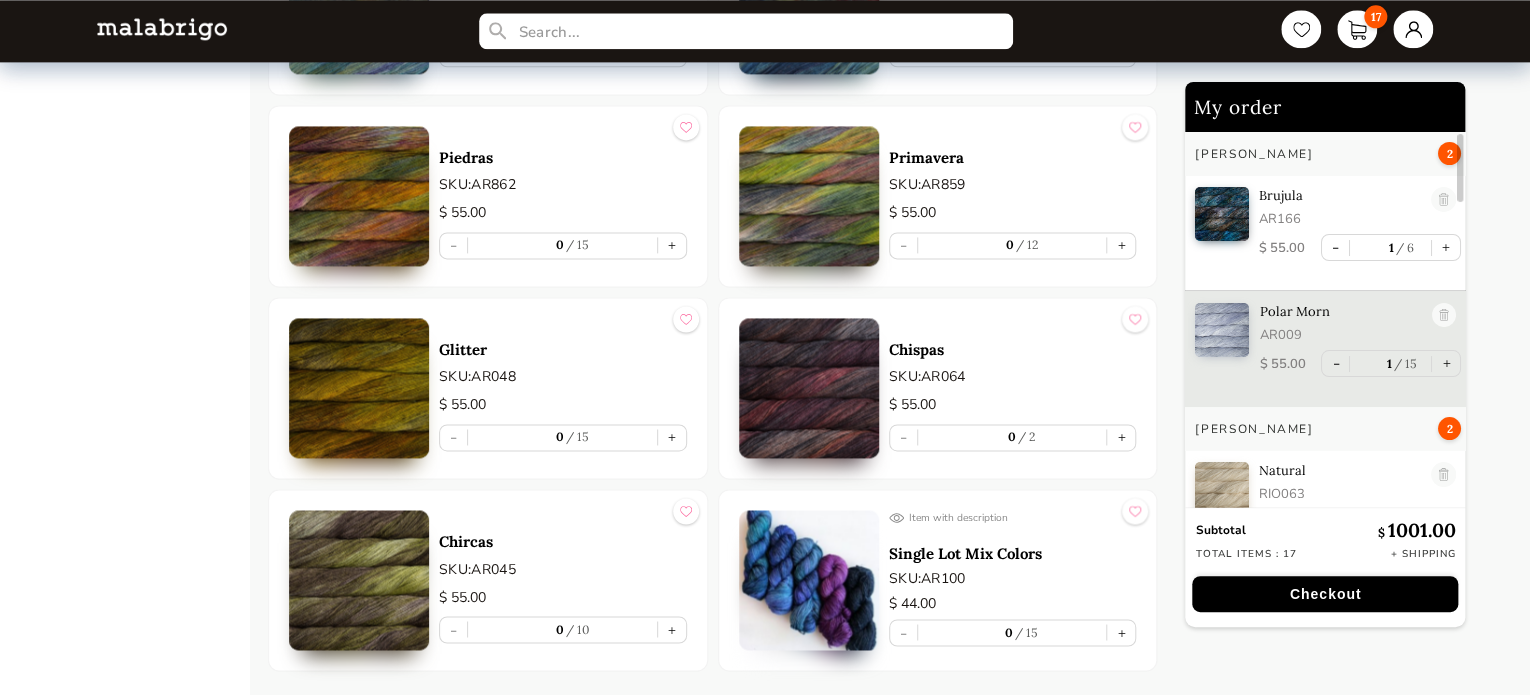 scroll, scrollTop: 8990, scrollLeft: 0, axis: vertical 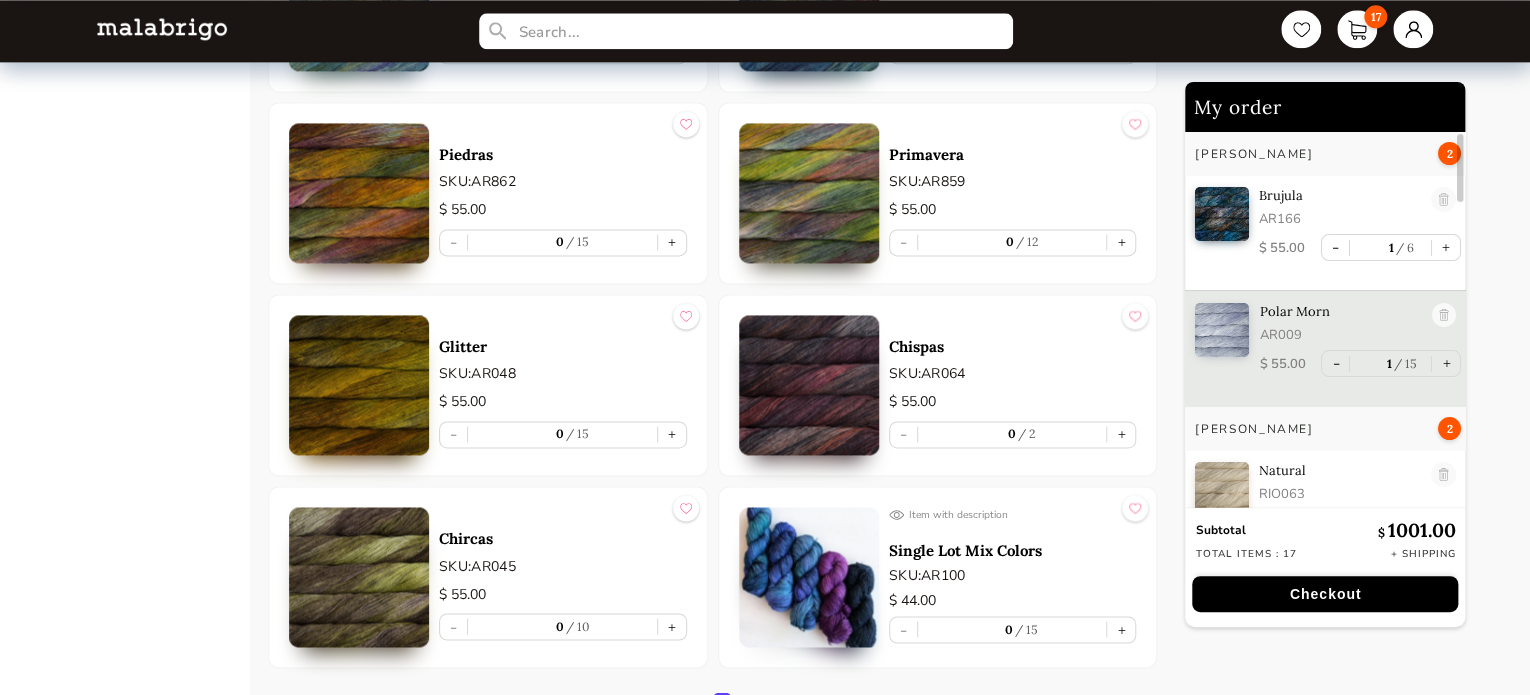 click at bounding box center (359, 385) 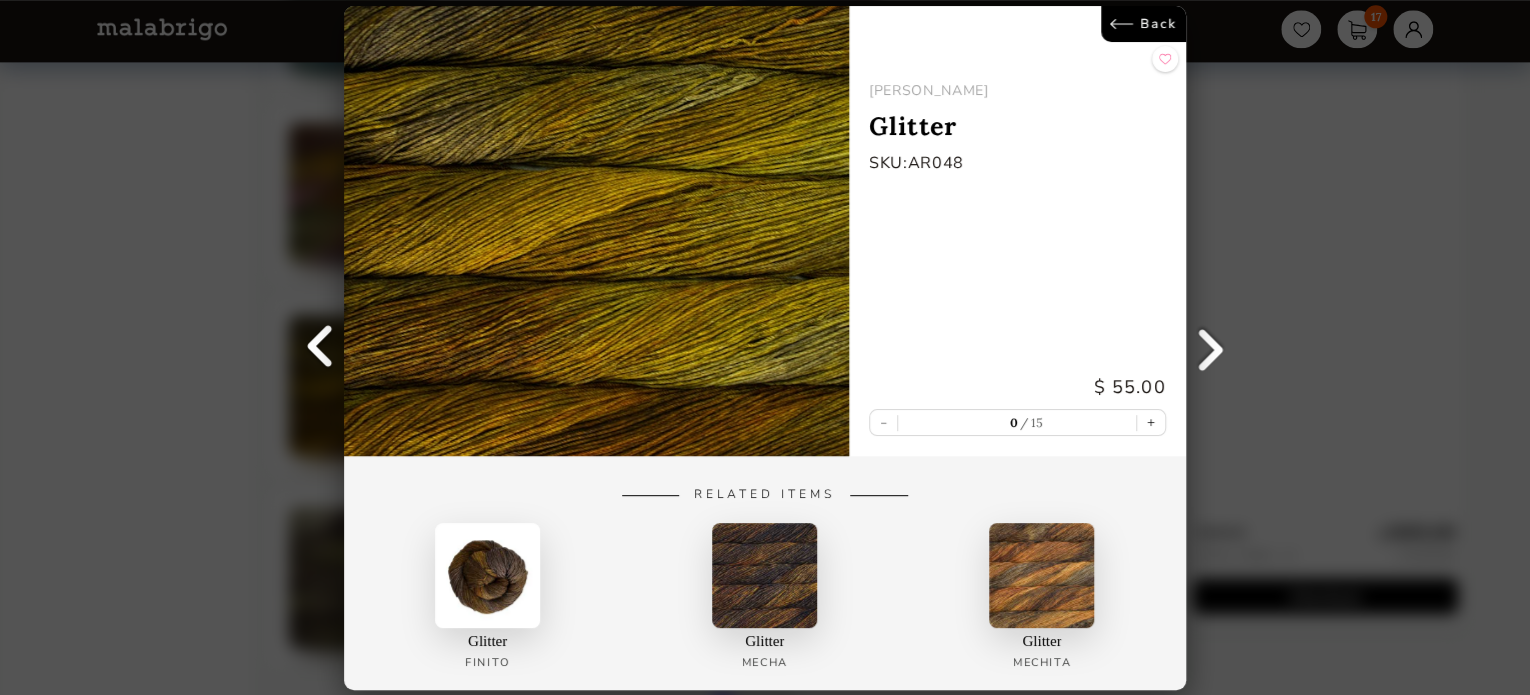 click on "Back" at bounding box center [1143, 24] 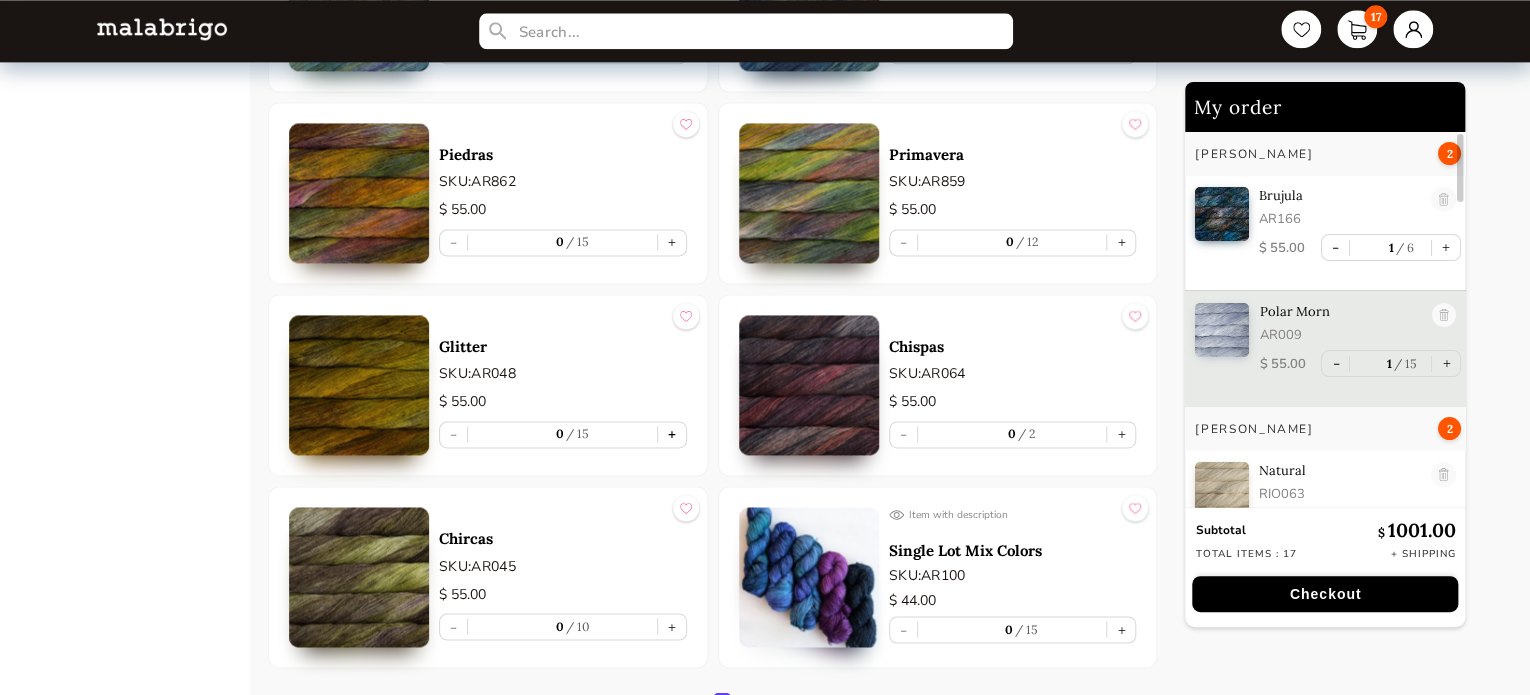 click on "+" at bounding box center (672, 434) 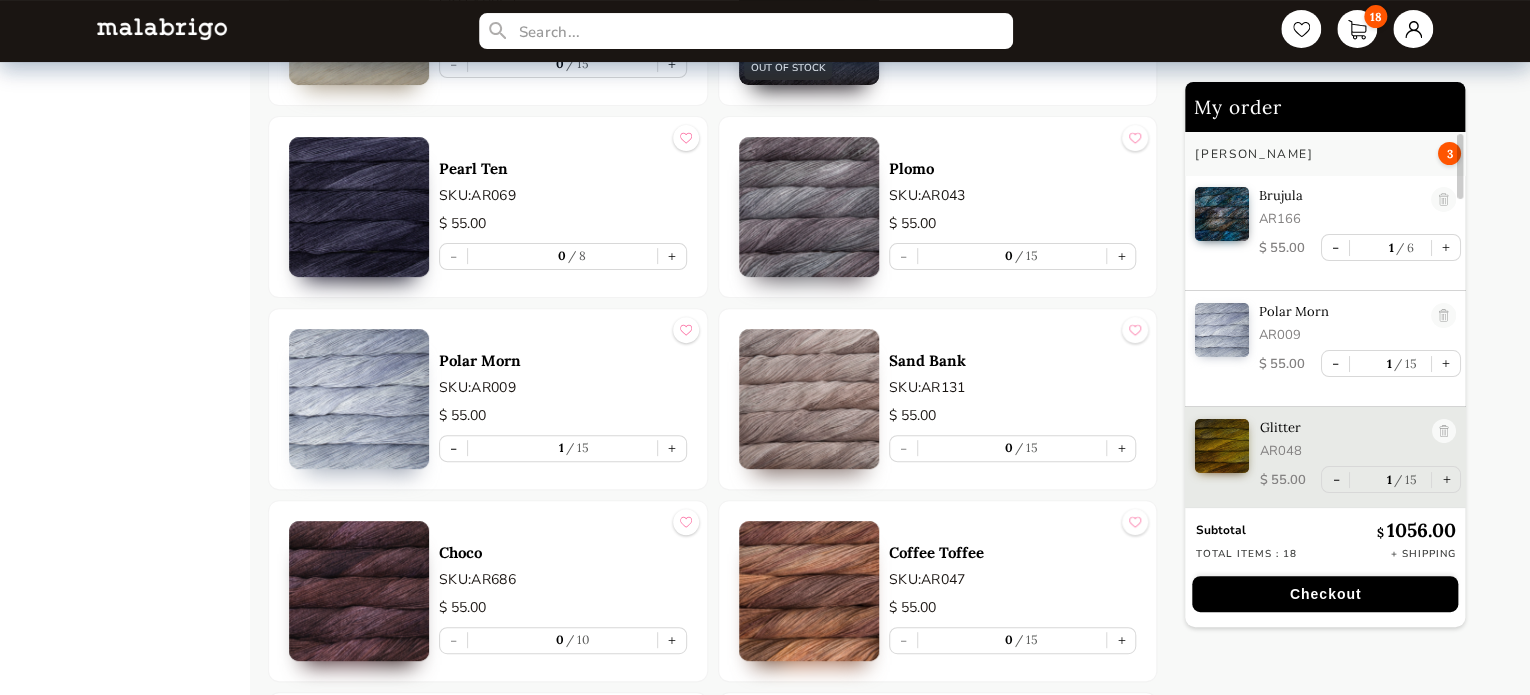 scroll, scrollTop: 7790, scrollLeft: 0, axis: vertical 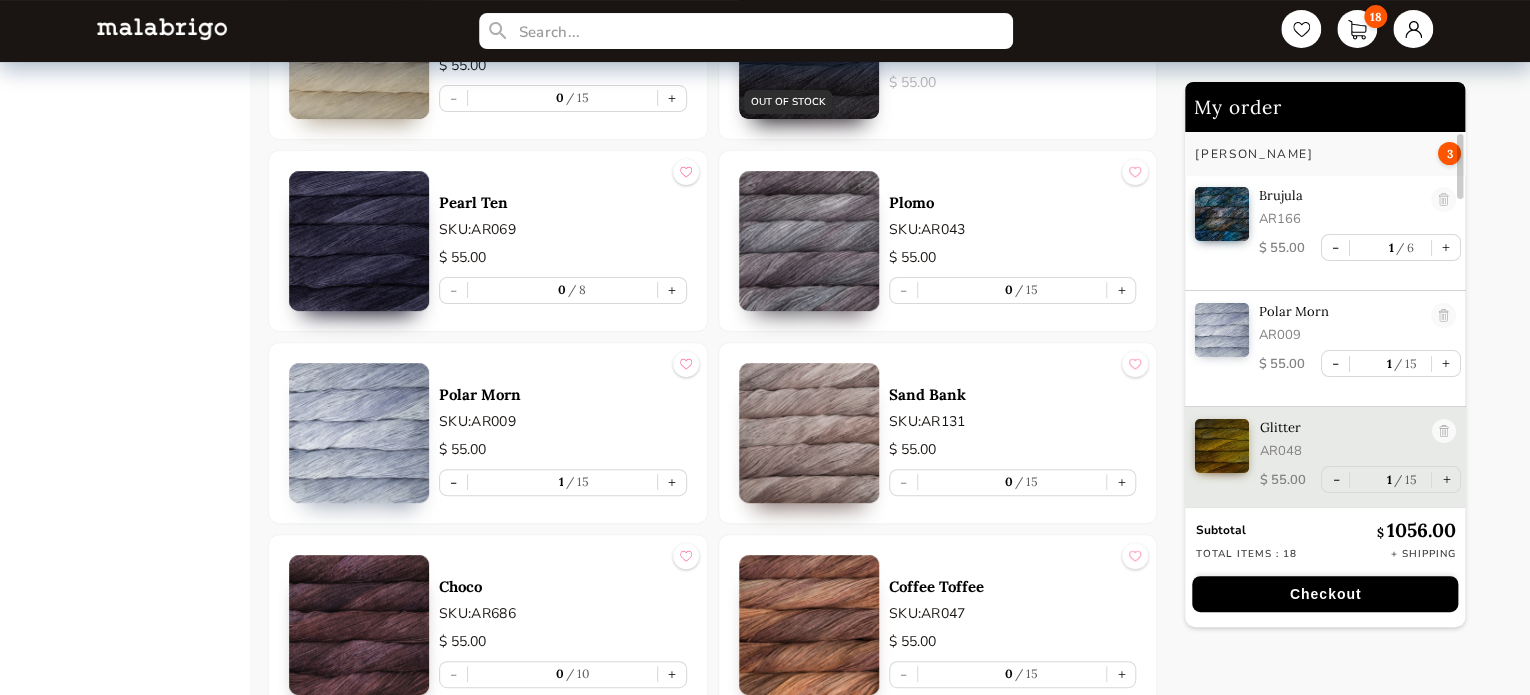 click at bounding box center (359, 625) 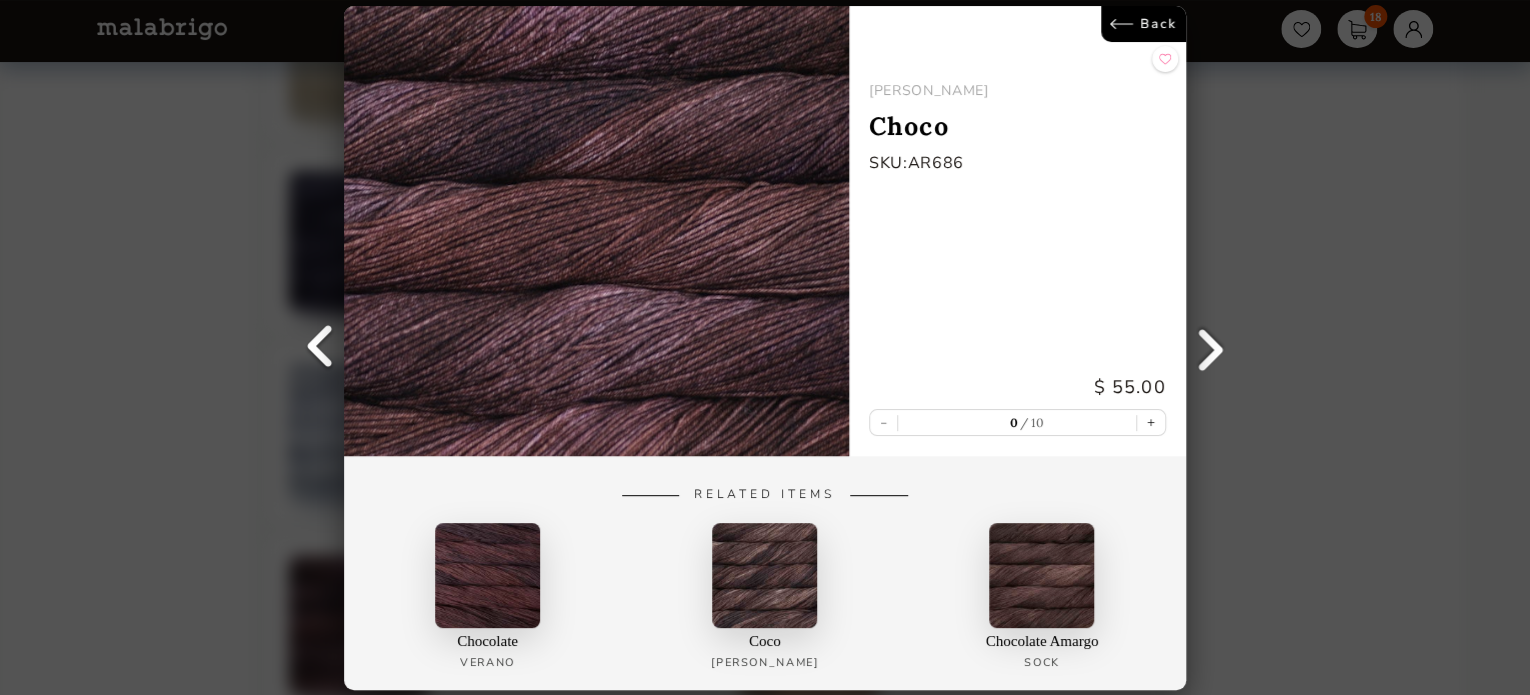 click on "Back" at bounding box center (1143, 24) 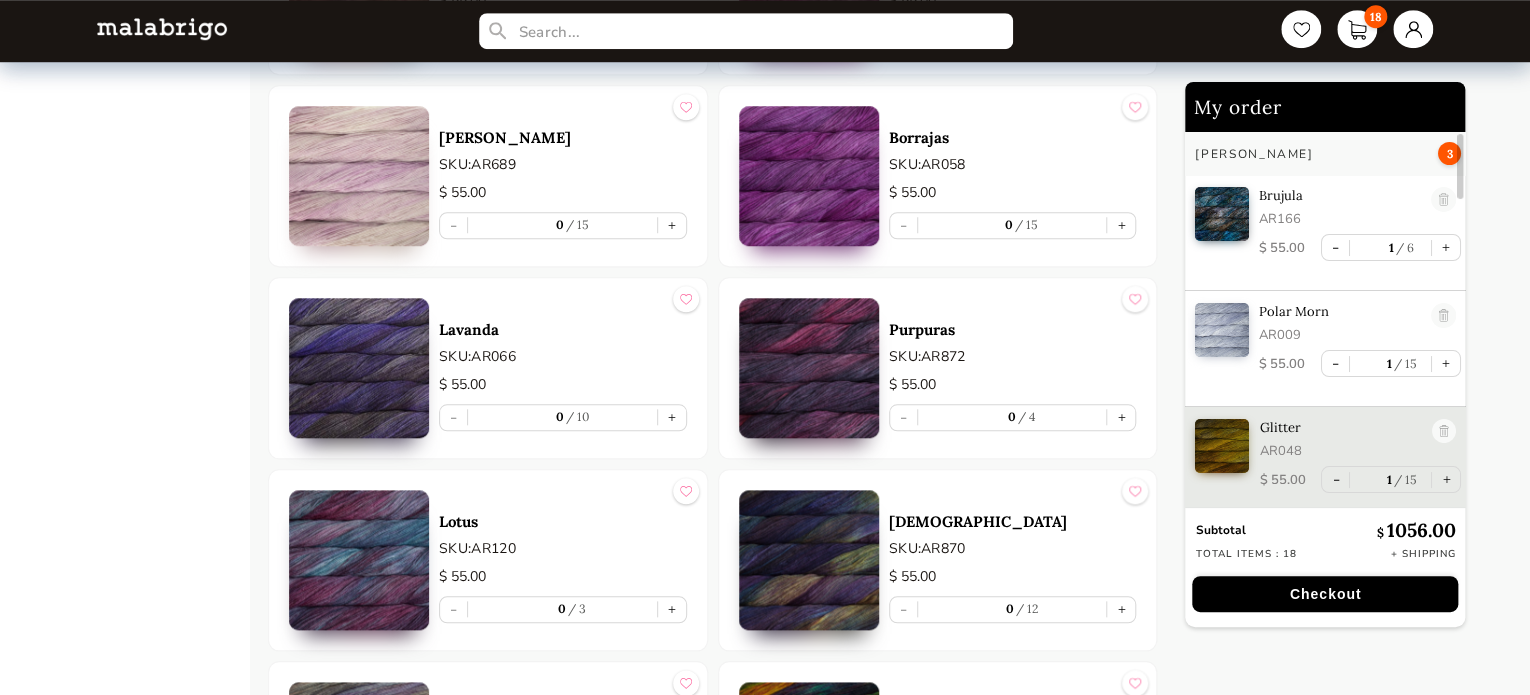 scroll, scrollTop: 4590, scrollLeft: 0, axis: vertical 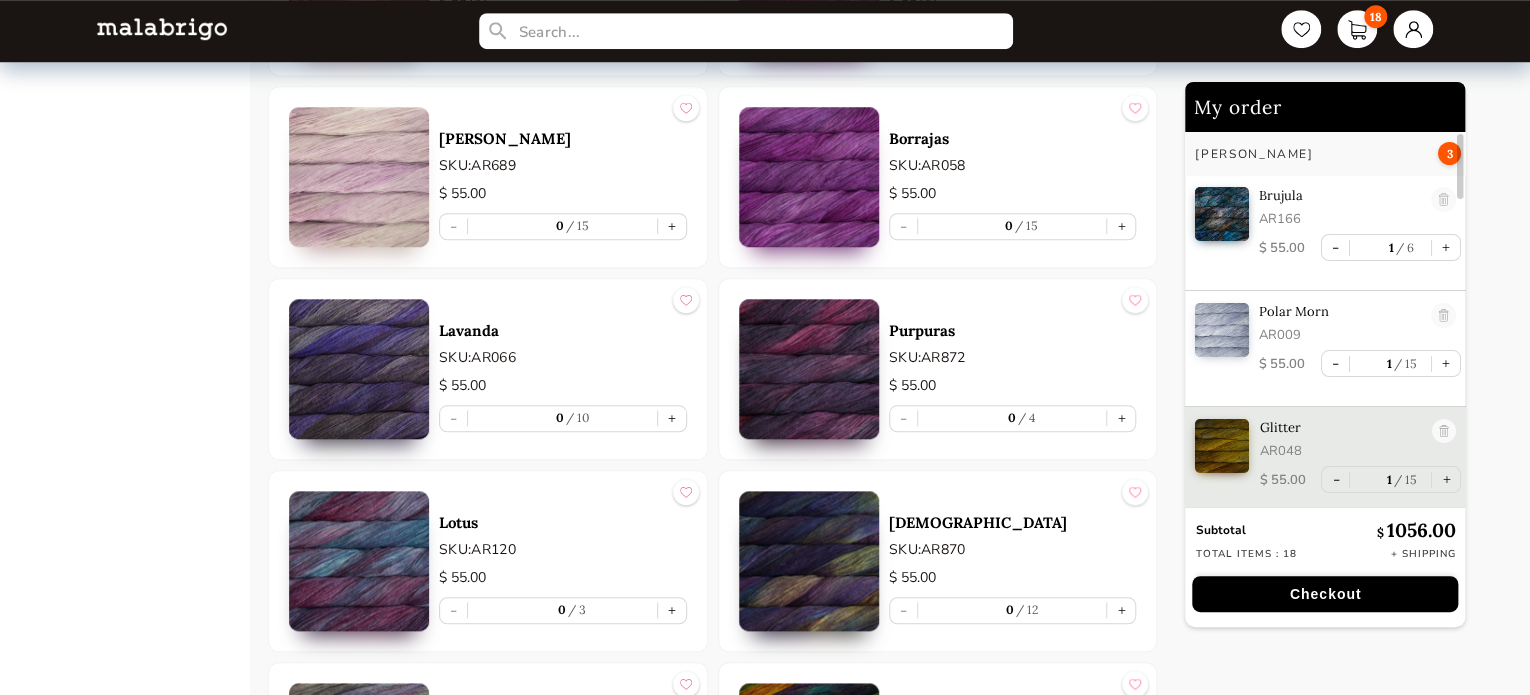 click at bounding box center (359, 561) 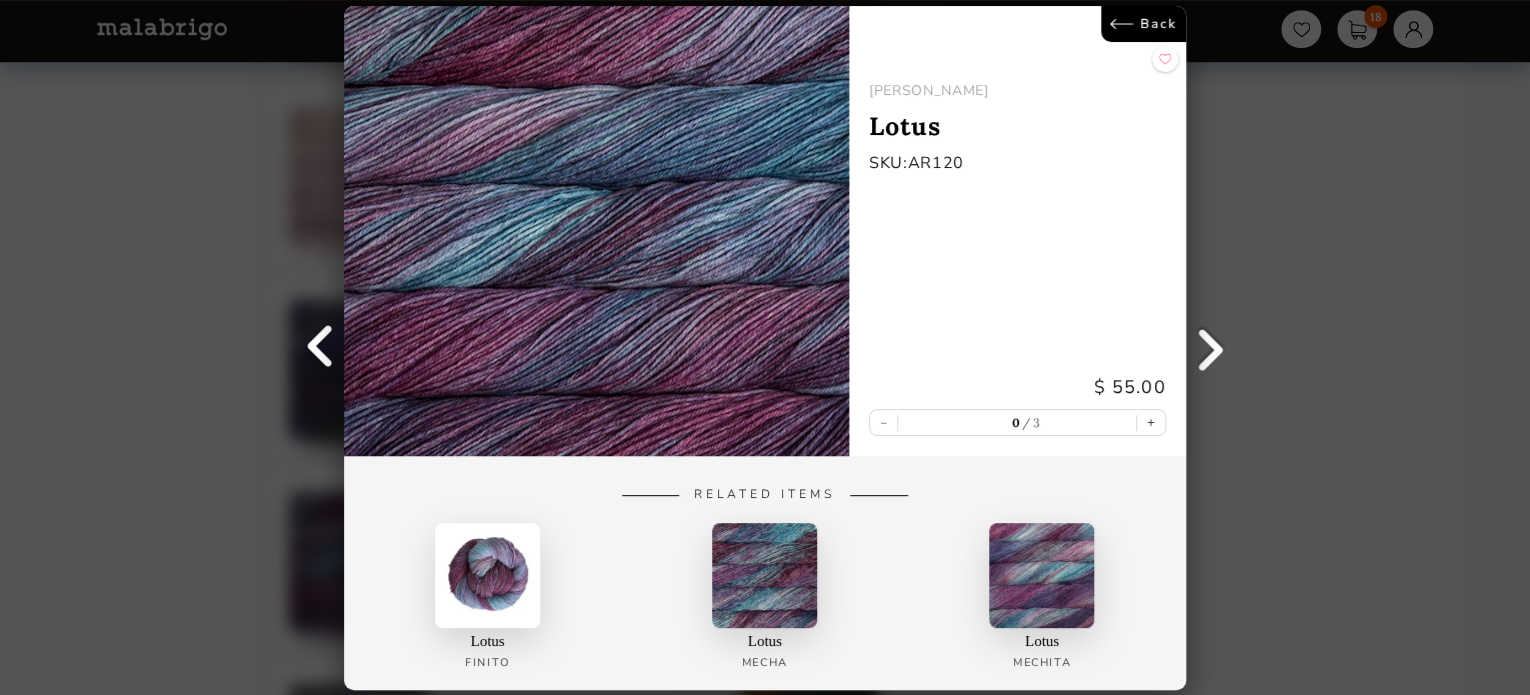 click on "Back" at bounding box center (1143, 24) 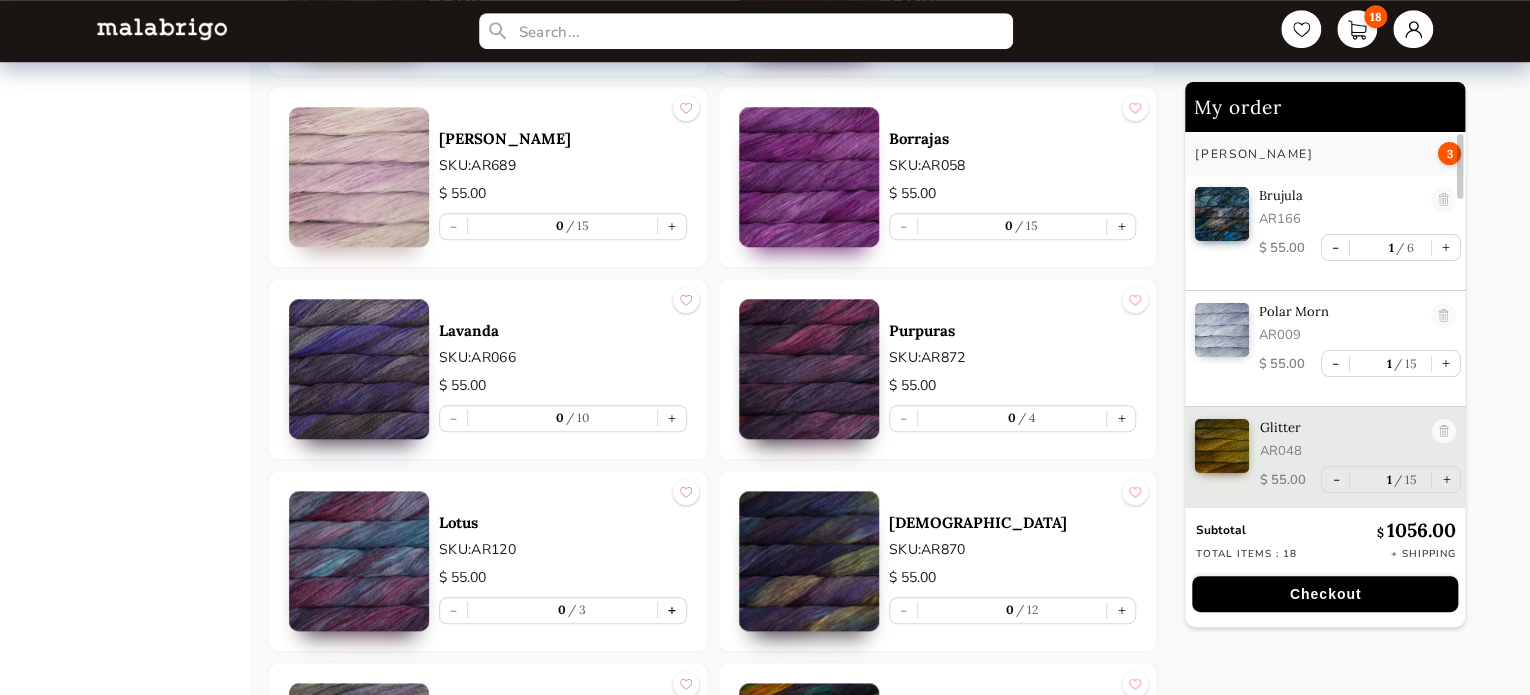 click on "+" at bounding box center [672, 610] 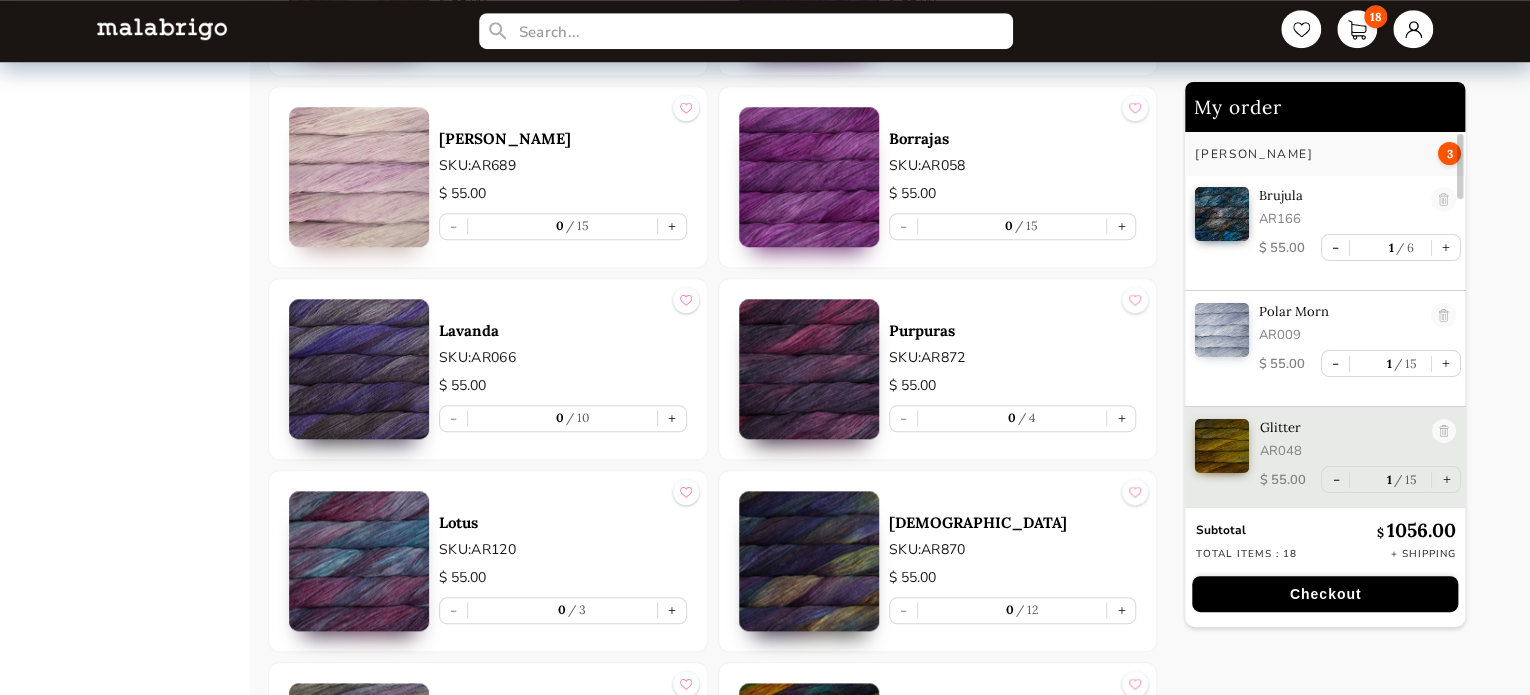 type on "1" 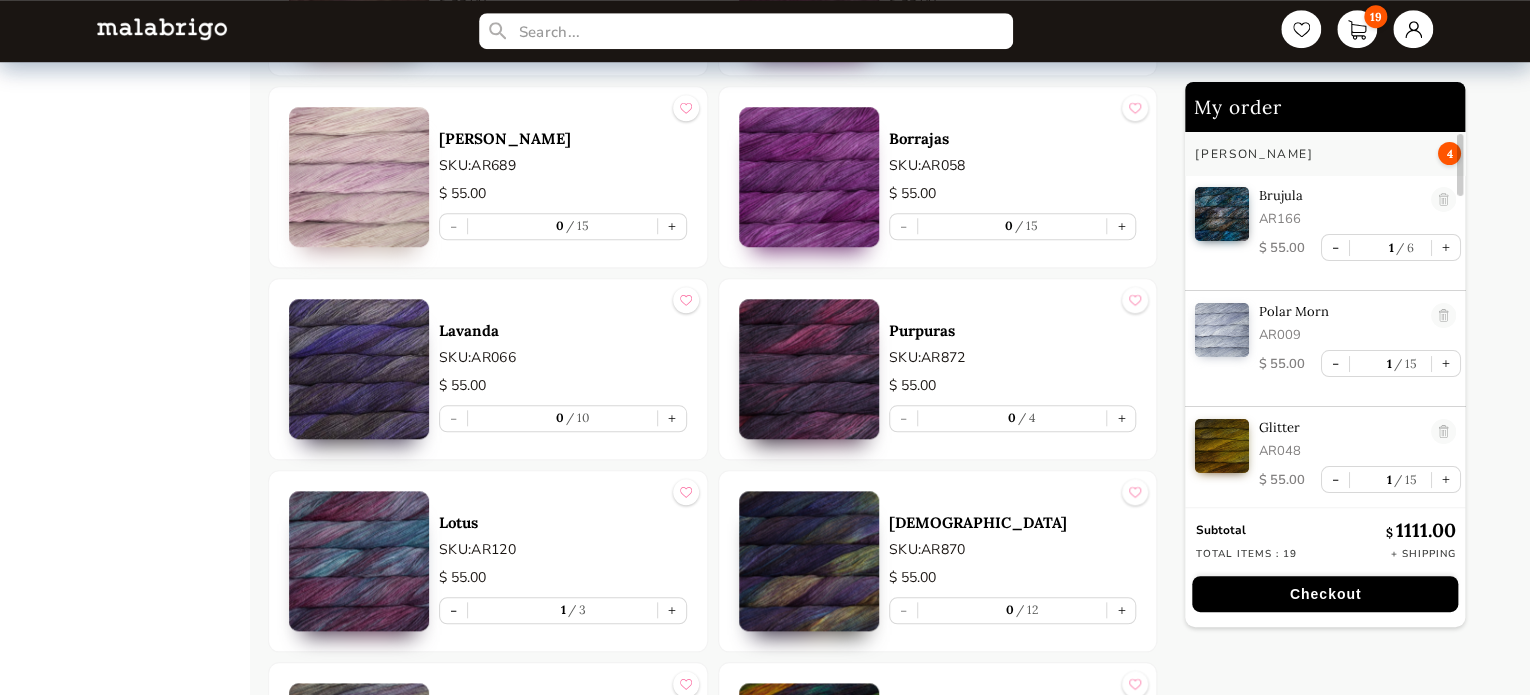 scroll, scrollTop: 86, scrollLeft: 0, axis: vertical 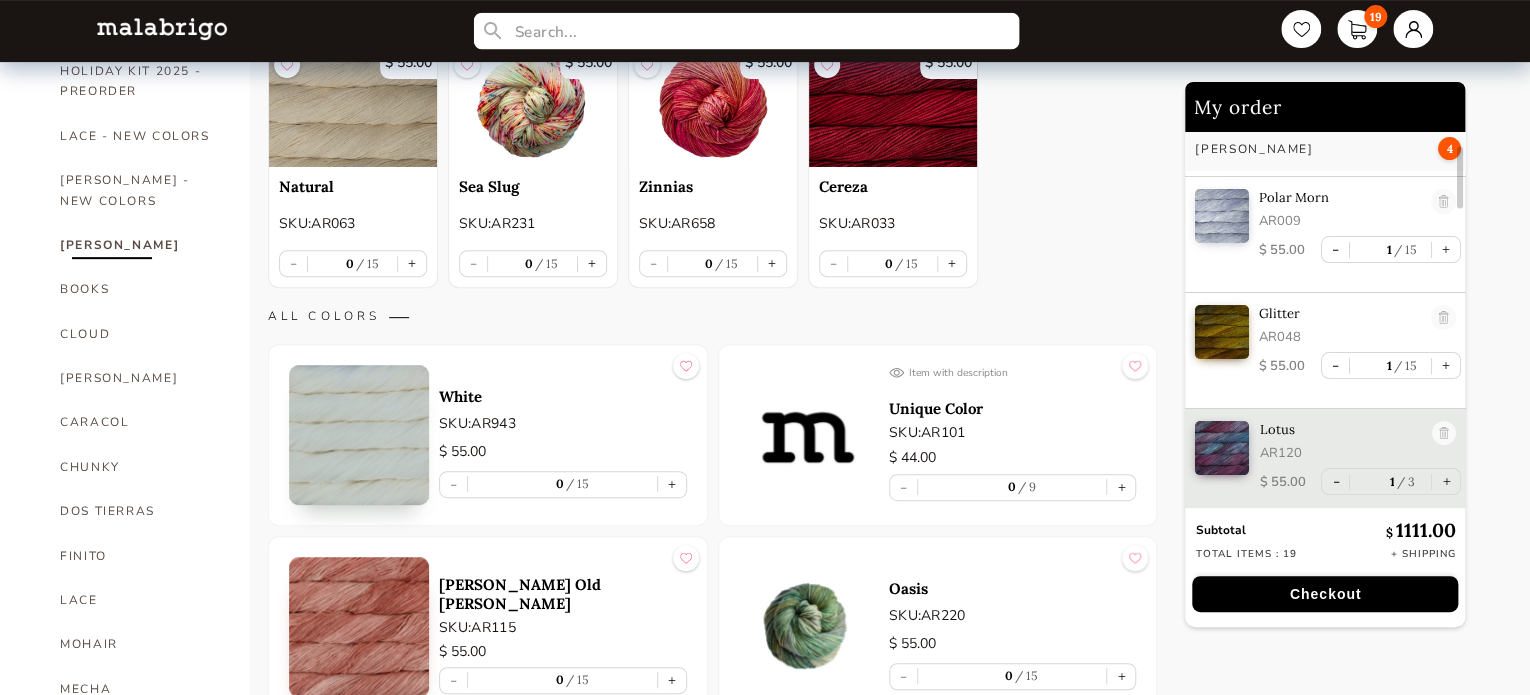 click at bounding box center (745, 31) 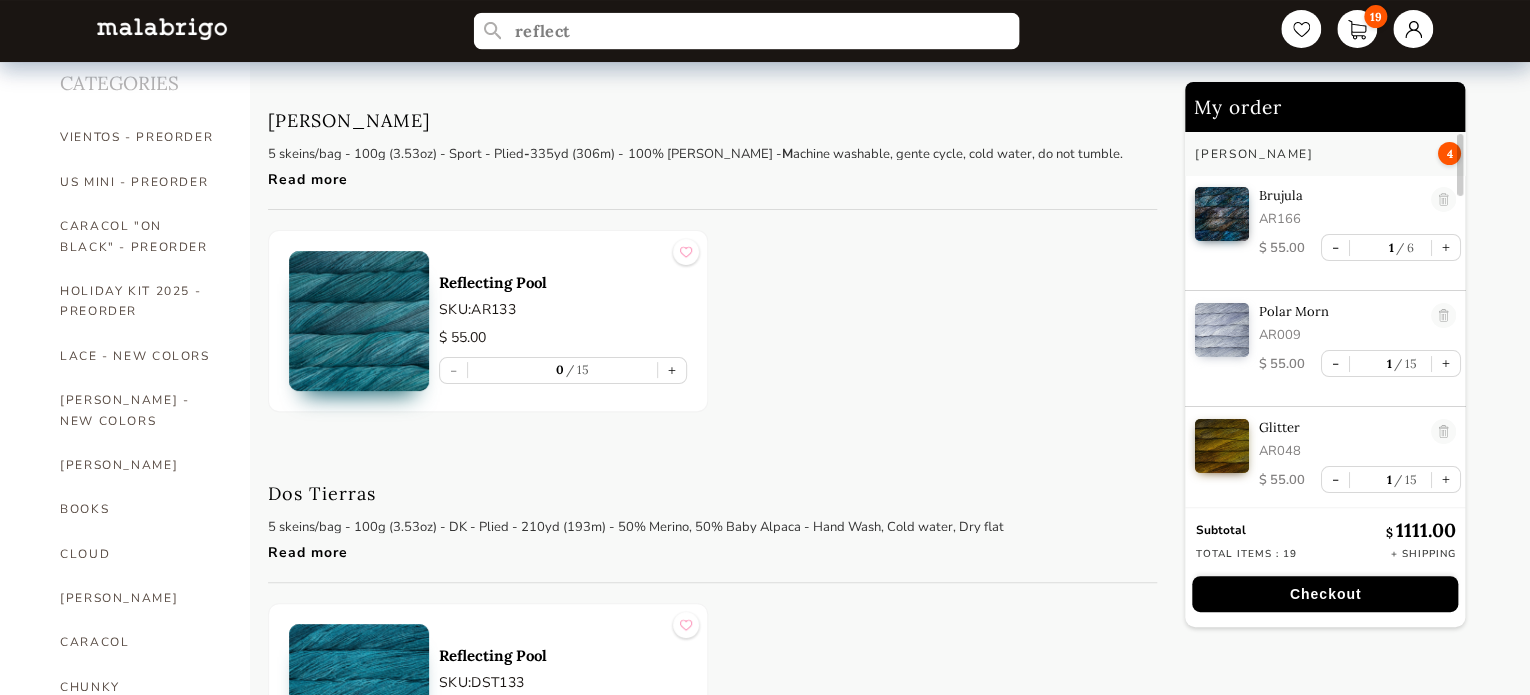 scroll, scrollTop: 0, scrollLeft: 0, axis: both 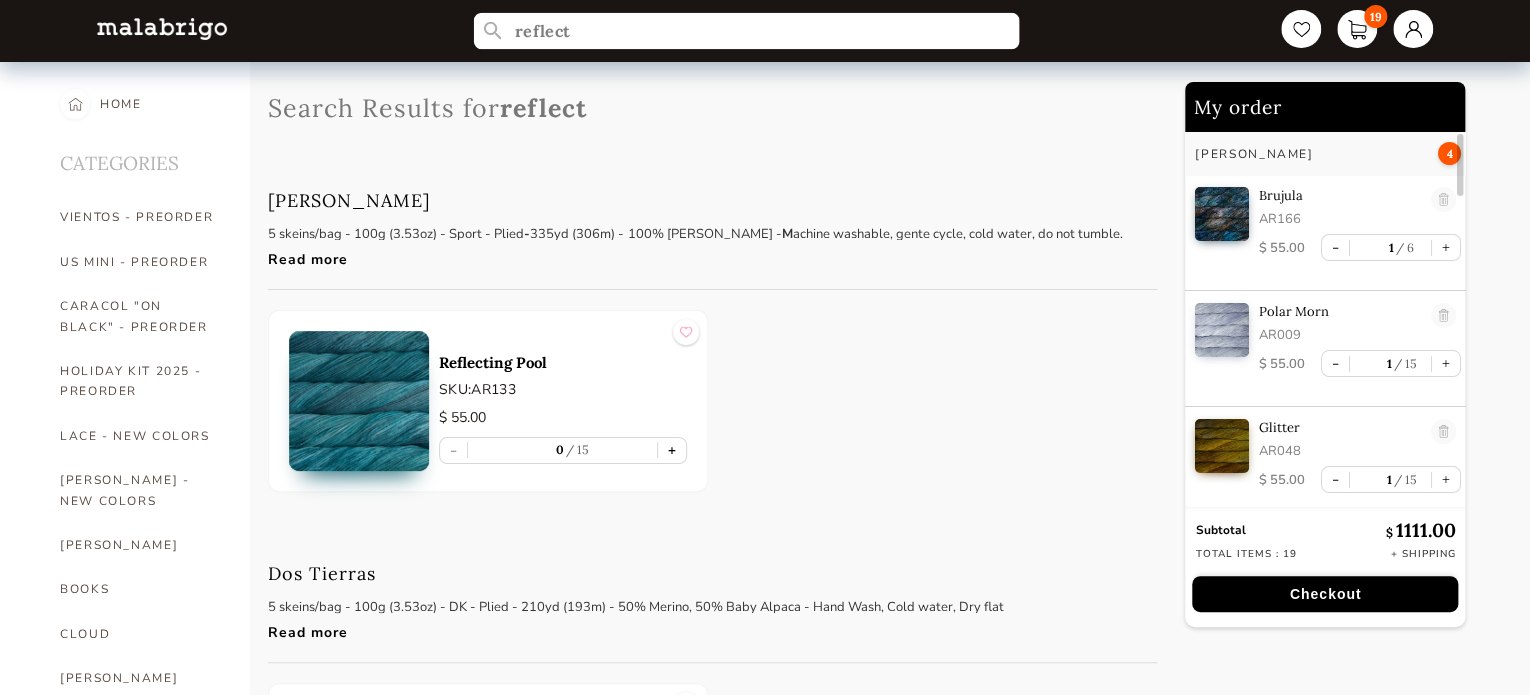 type on "reflect" 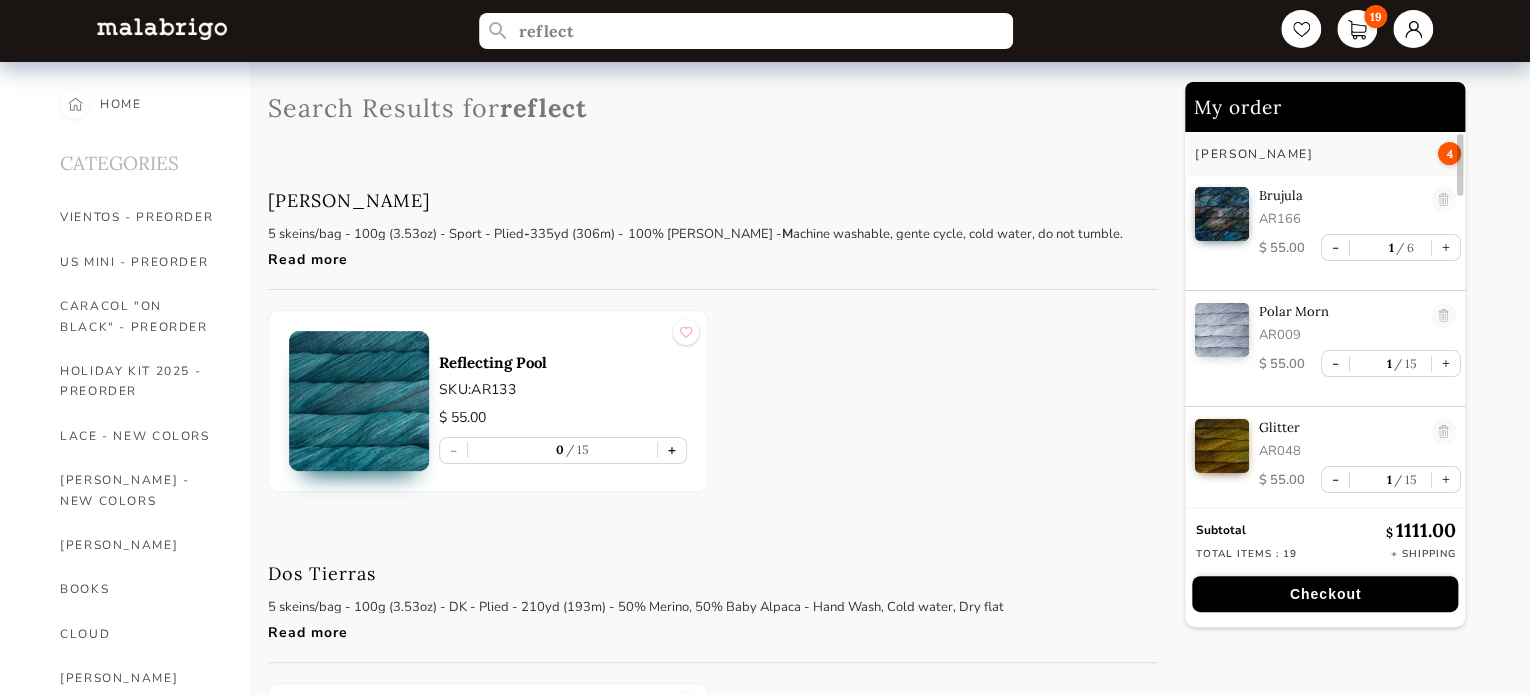 click on "+" at bounding box center (672, 450) 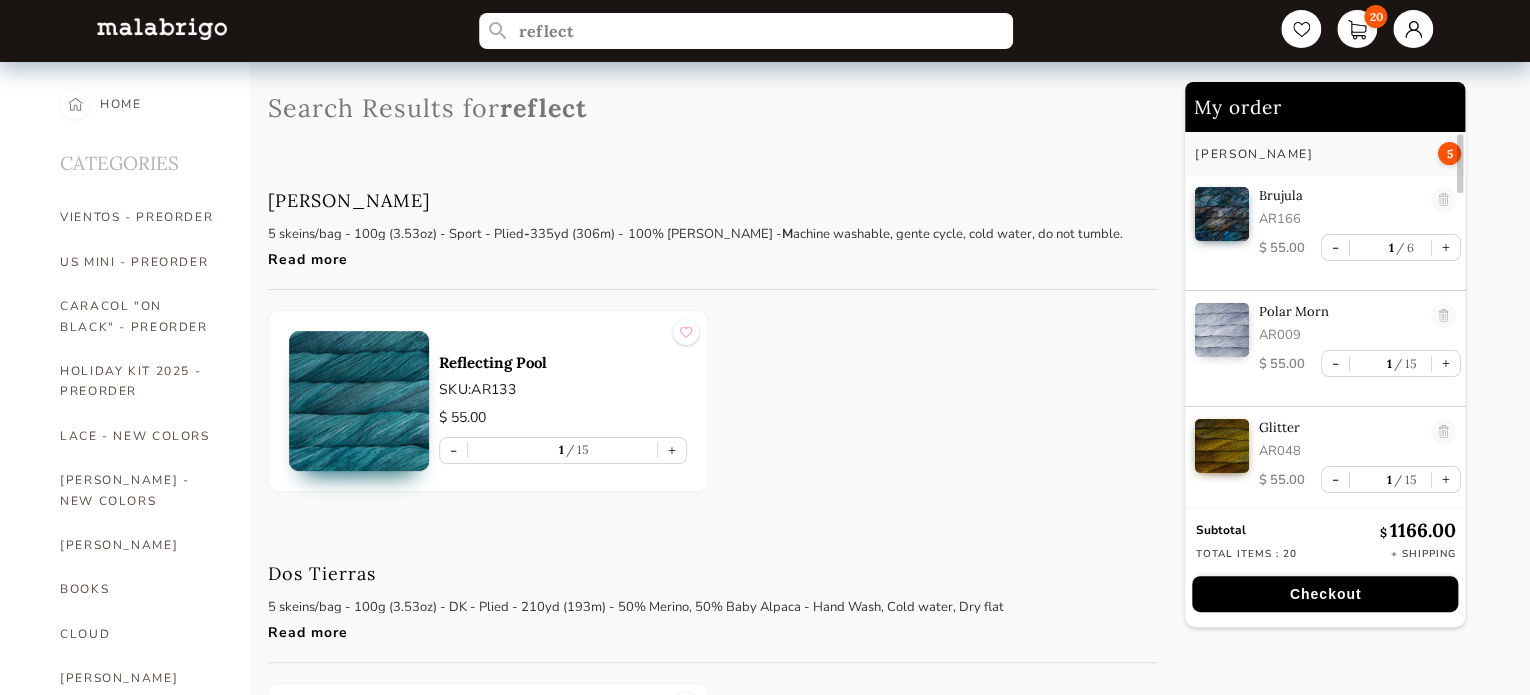 scroll, scrollTop: 26, scrollLeft: 0, axis: vertical 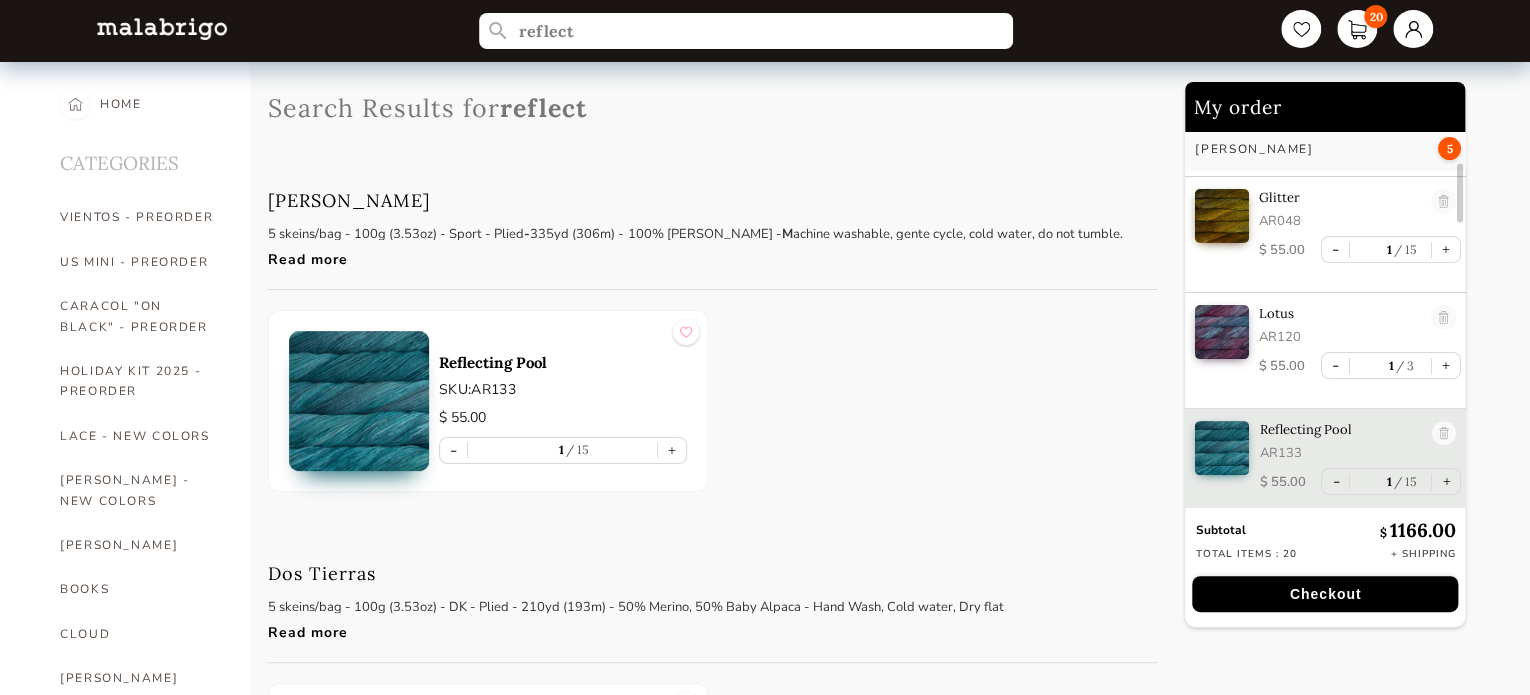 select on "INDEX" 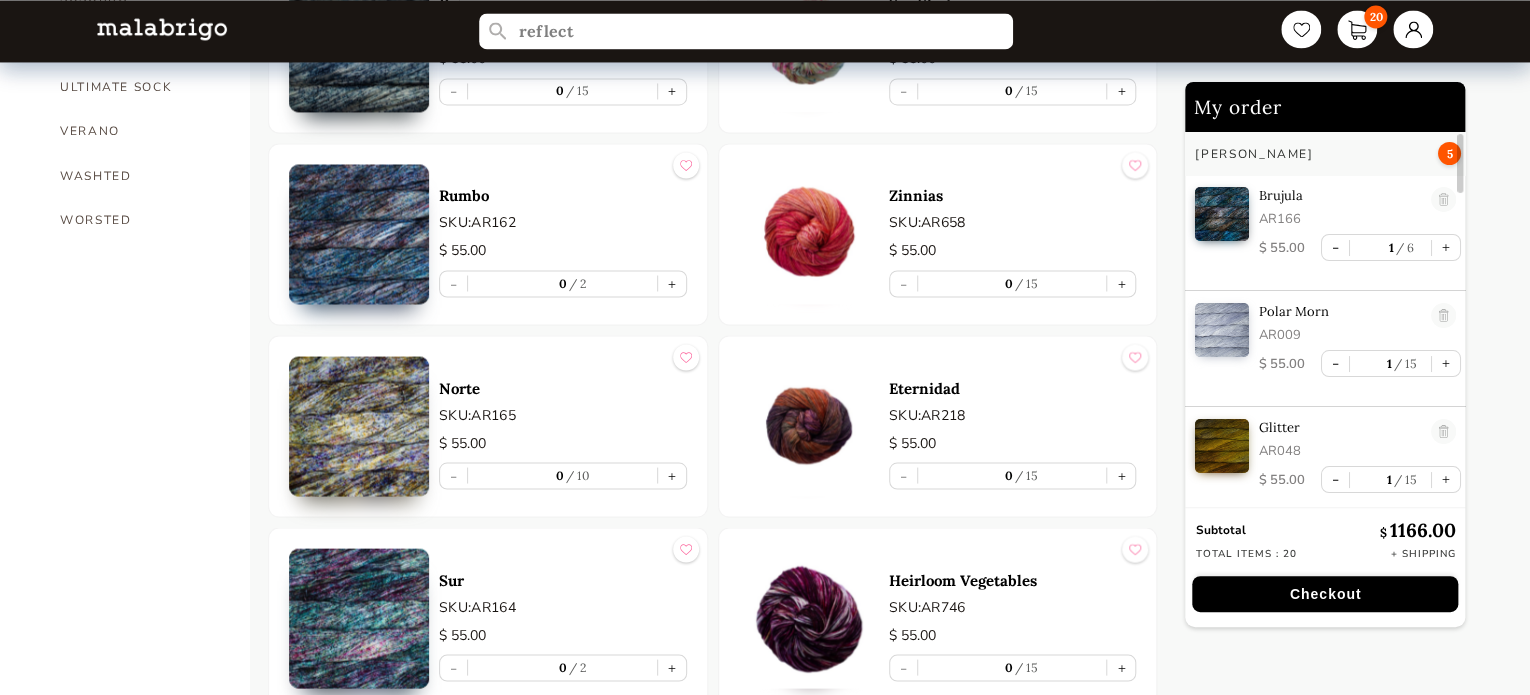scroll, scrollTop: 1500, scrollLeft: 0, axis: vertical 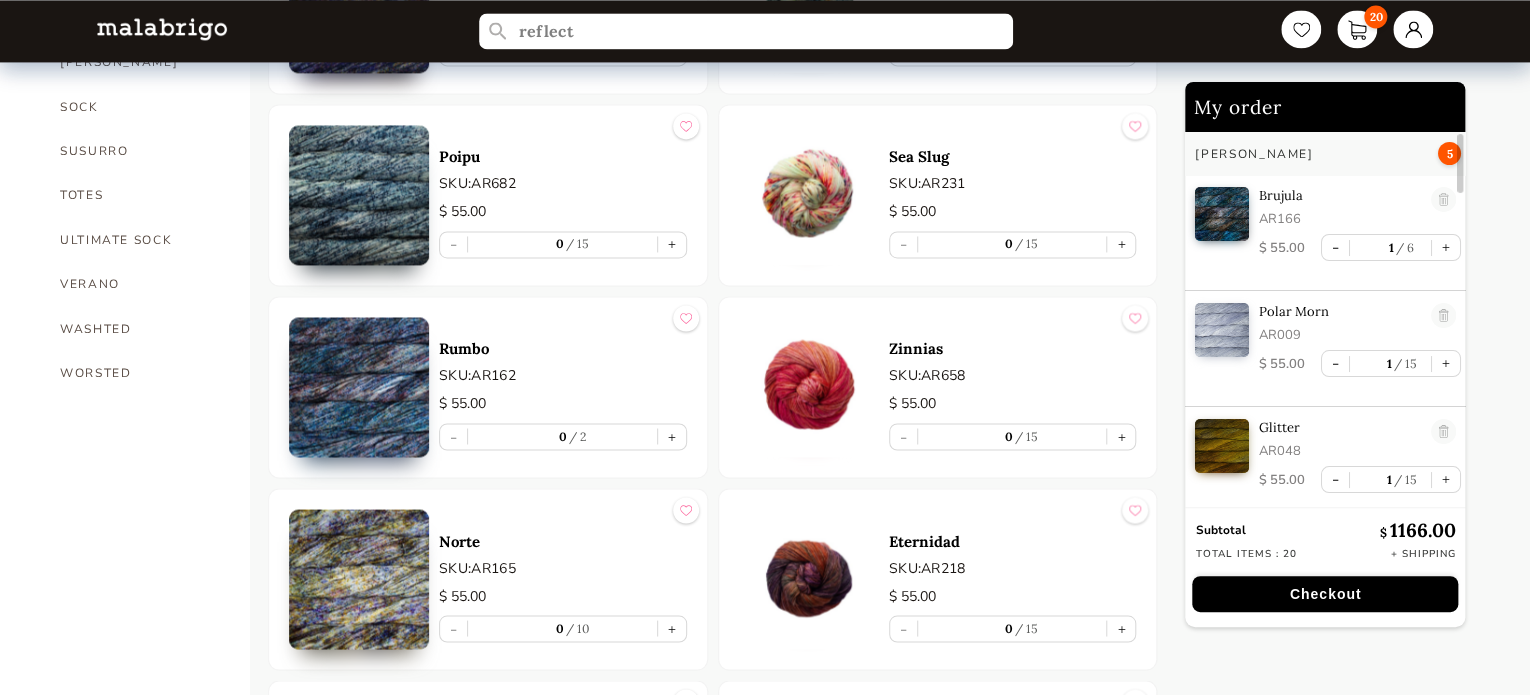 click at bounding box center (359, 387) 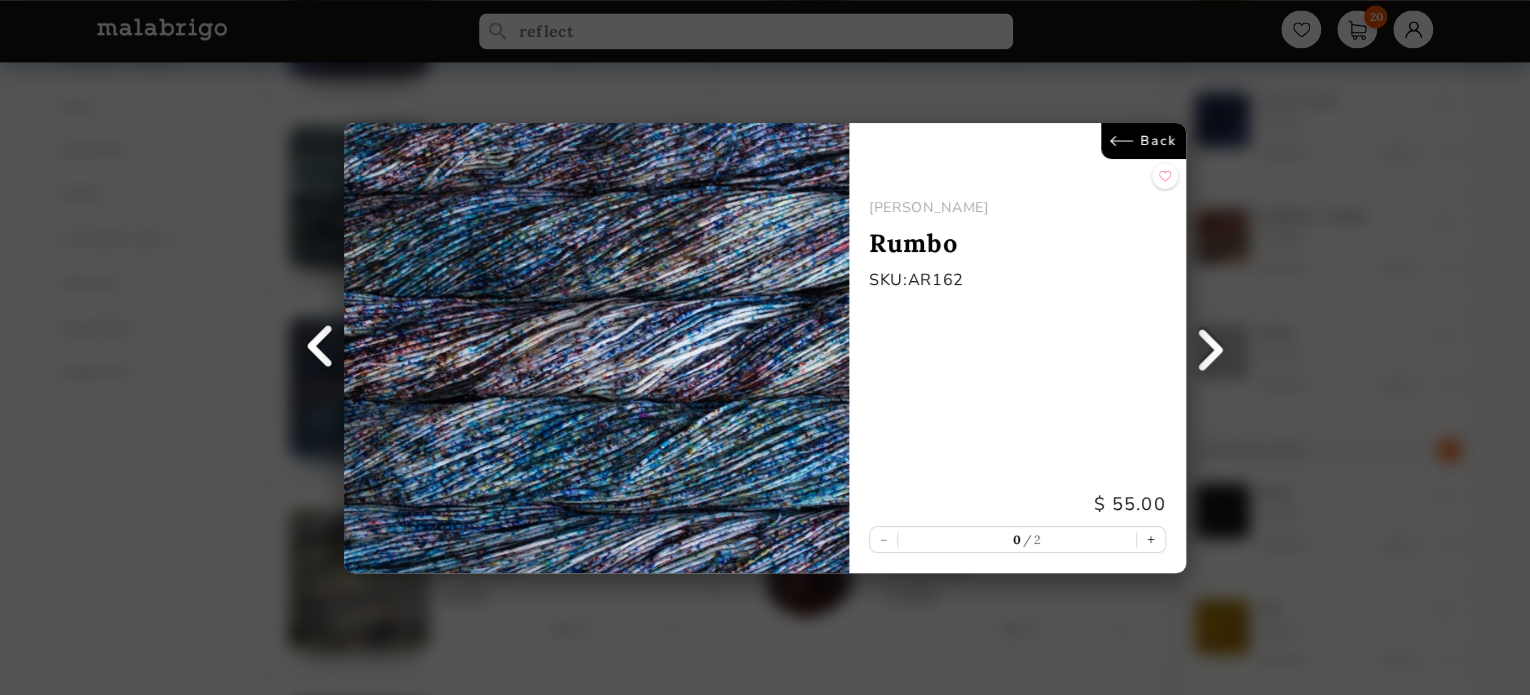 click on "Back" at bounding box center (1143, 141) 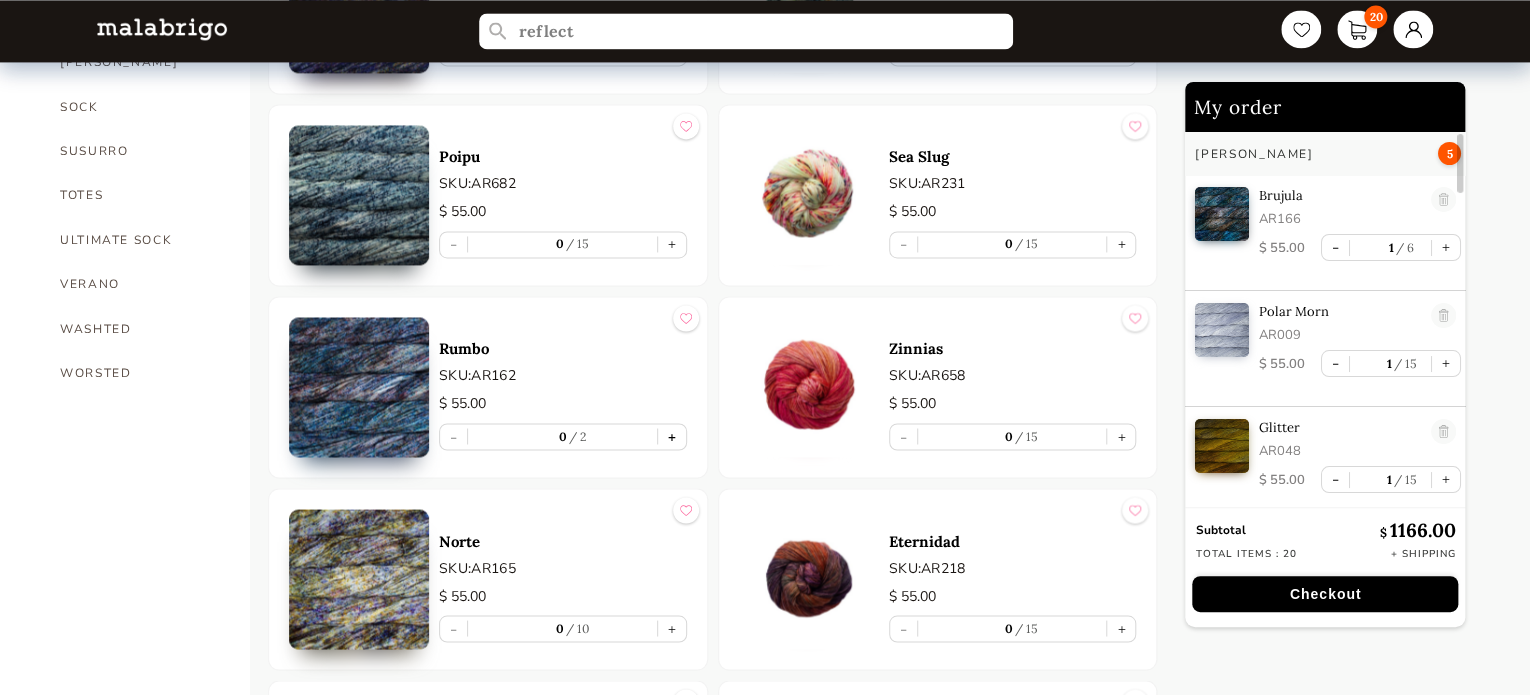 click on "+" at bounding box center (672, 436) 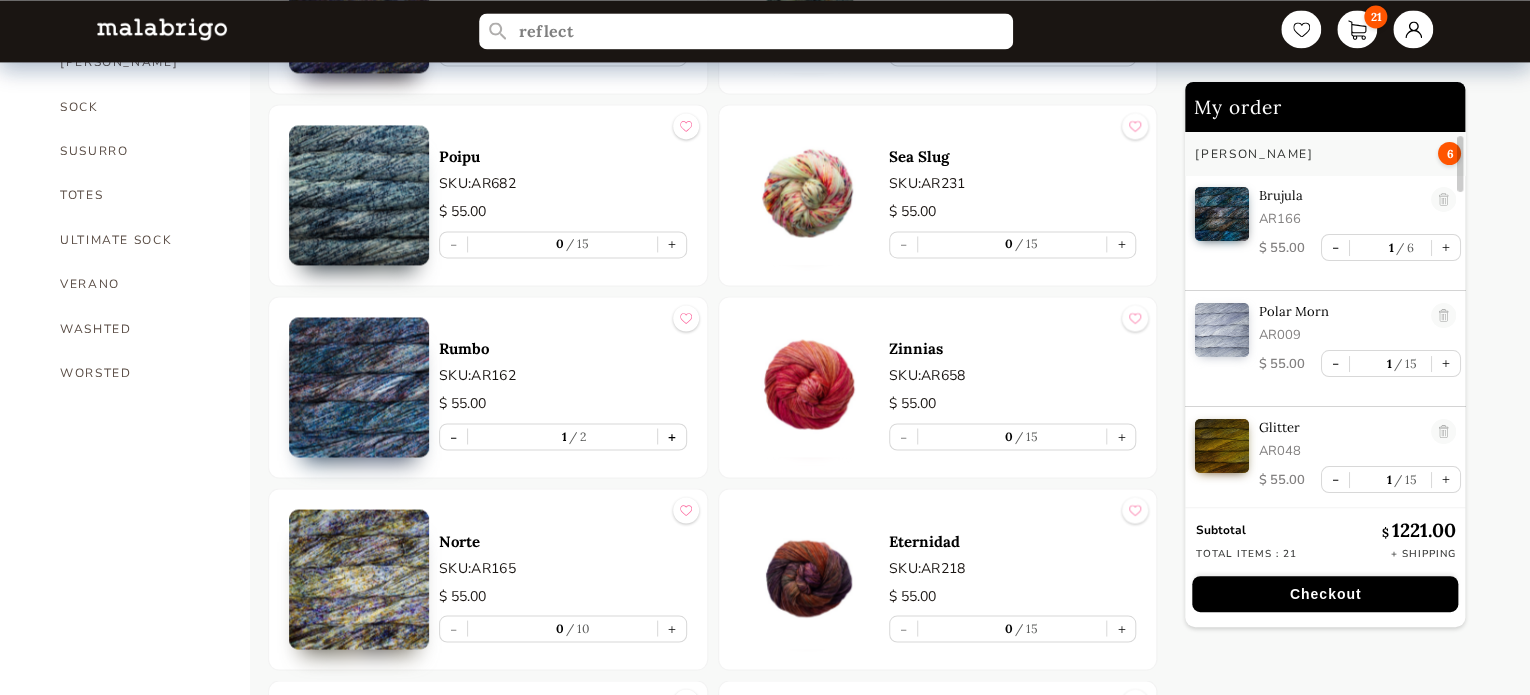 scroll, scrollTop: 5, scrollLeft: 0, axis: vertical 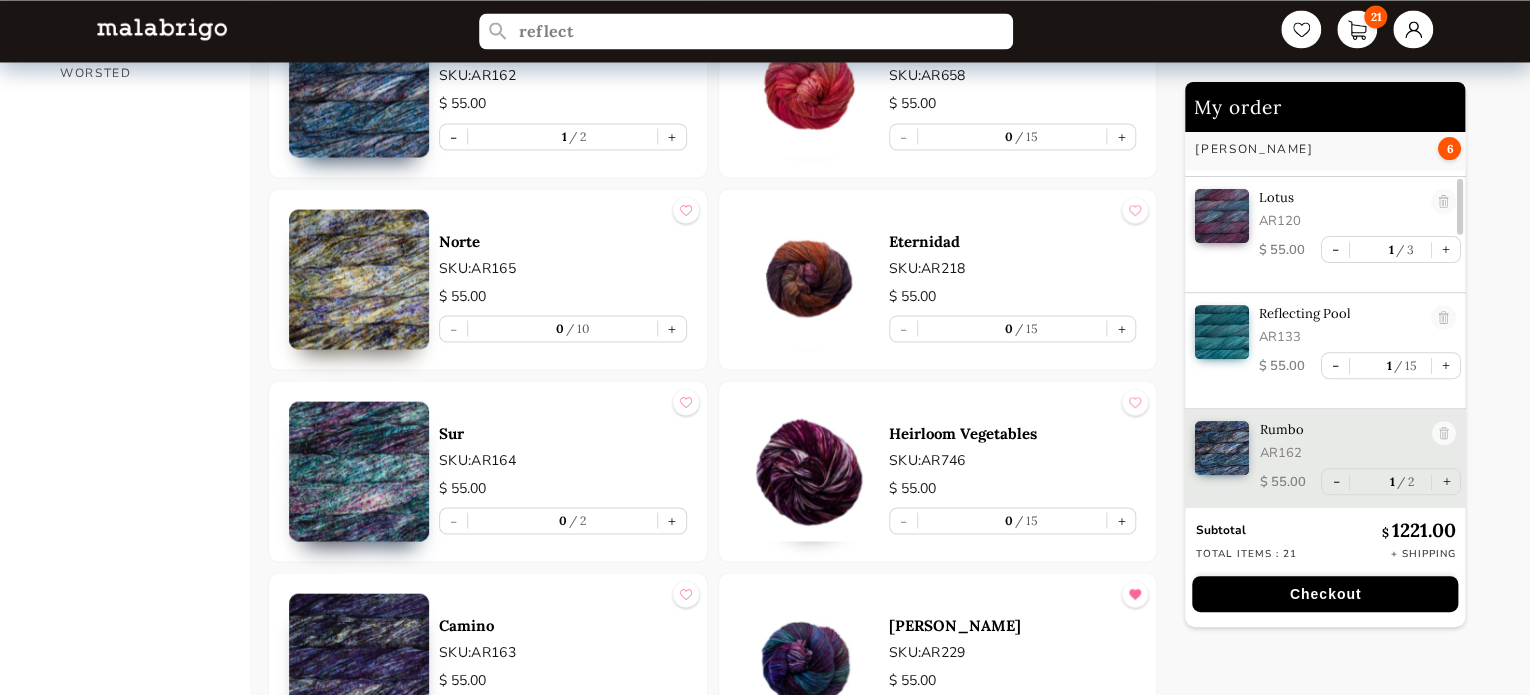 click at bounding box center [359, 471] 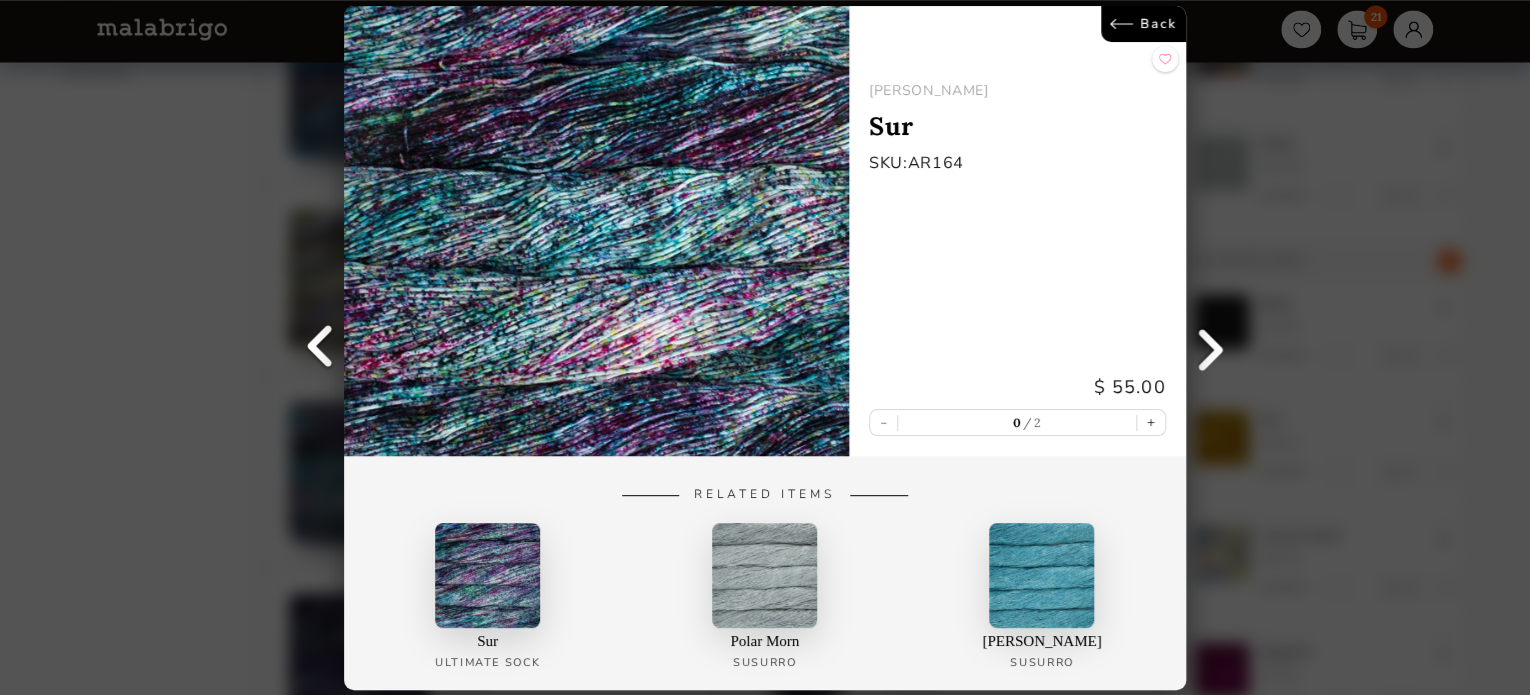scroll, scrollTop: 0, scrollLeft: 0, axis: both 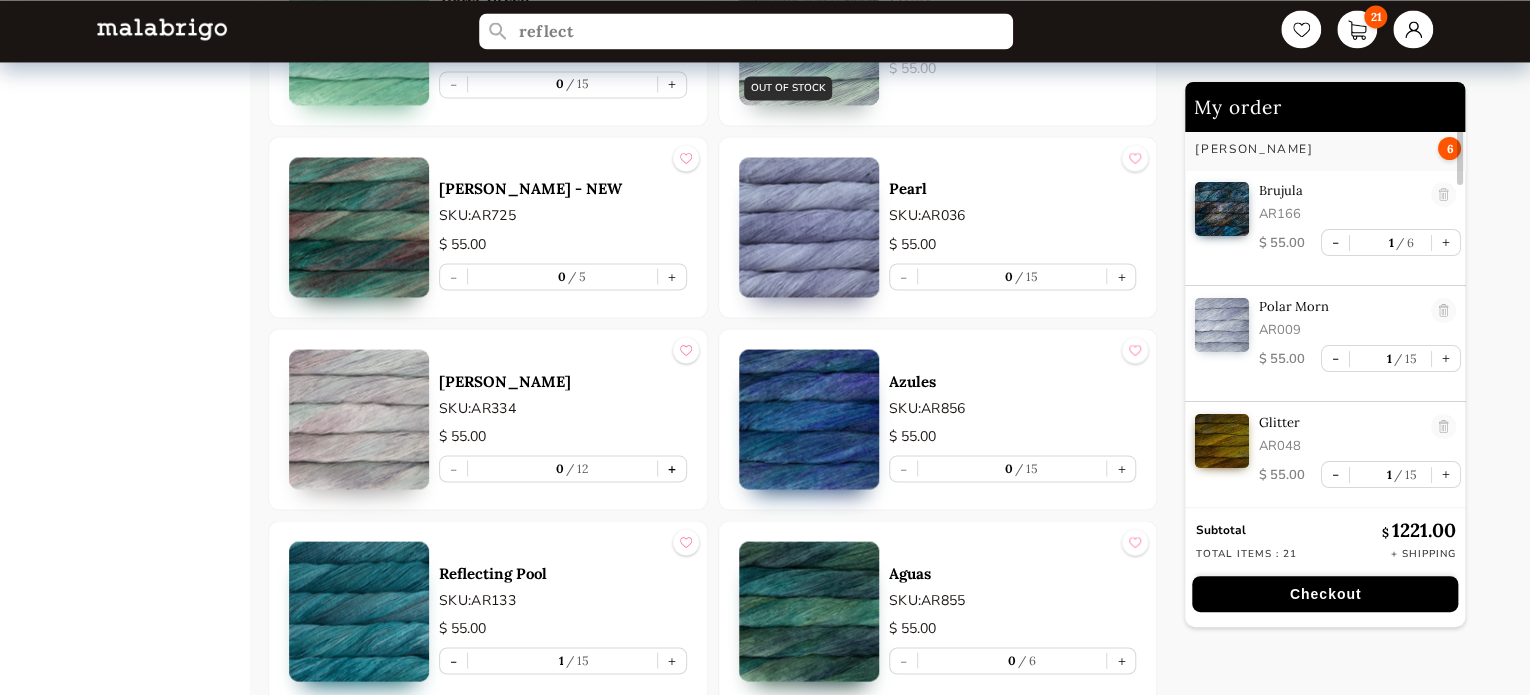click on "+" at bounding box center (672, 468) 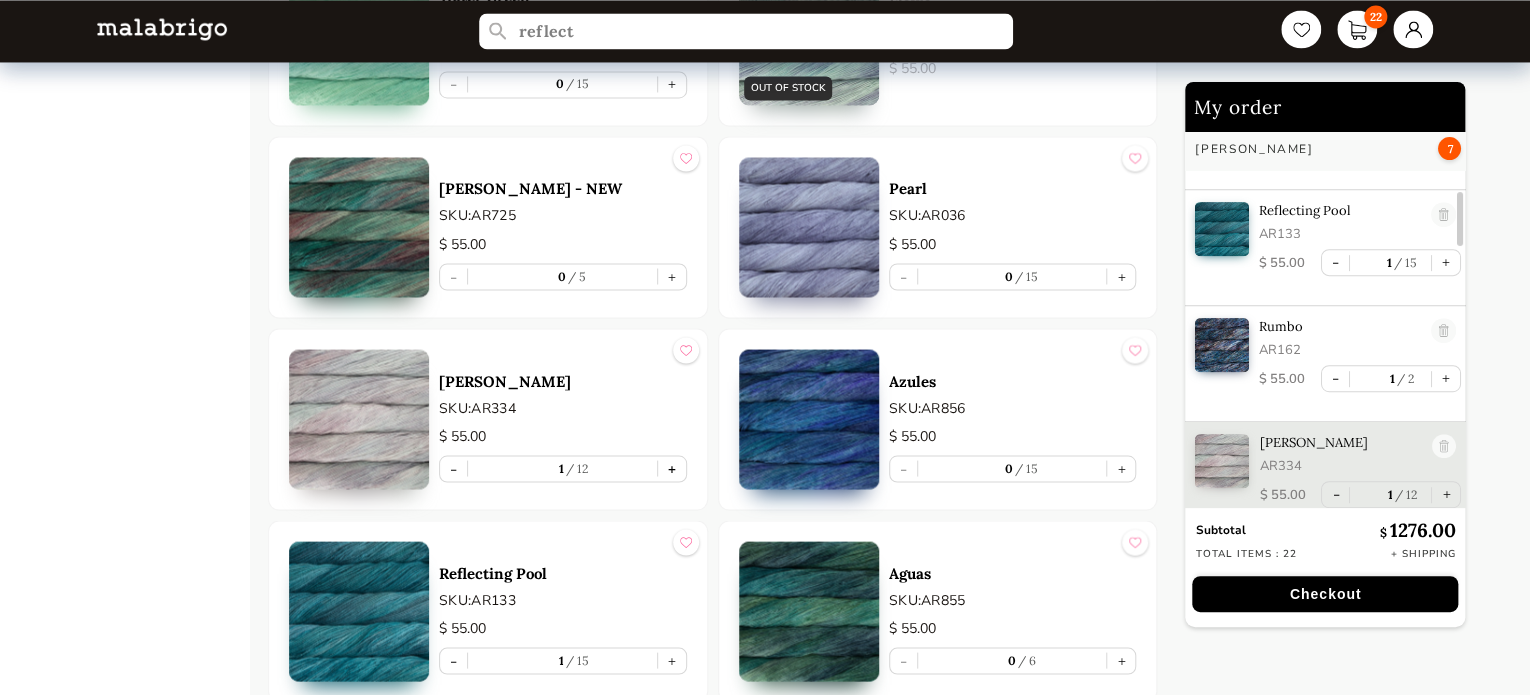 scroll, scrollTop: 457, scrollLeft: 0, axis: vertical 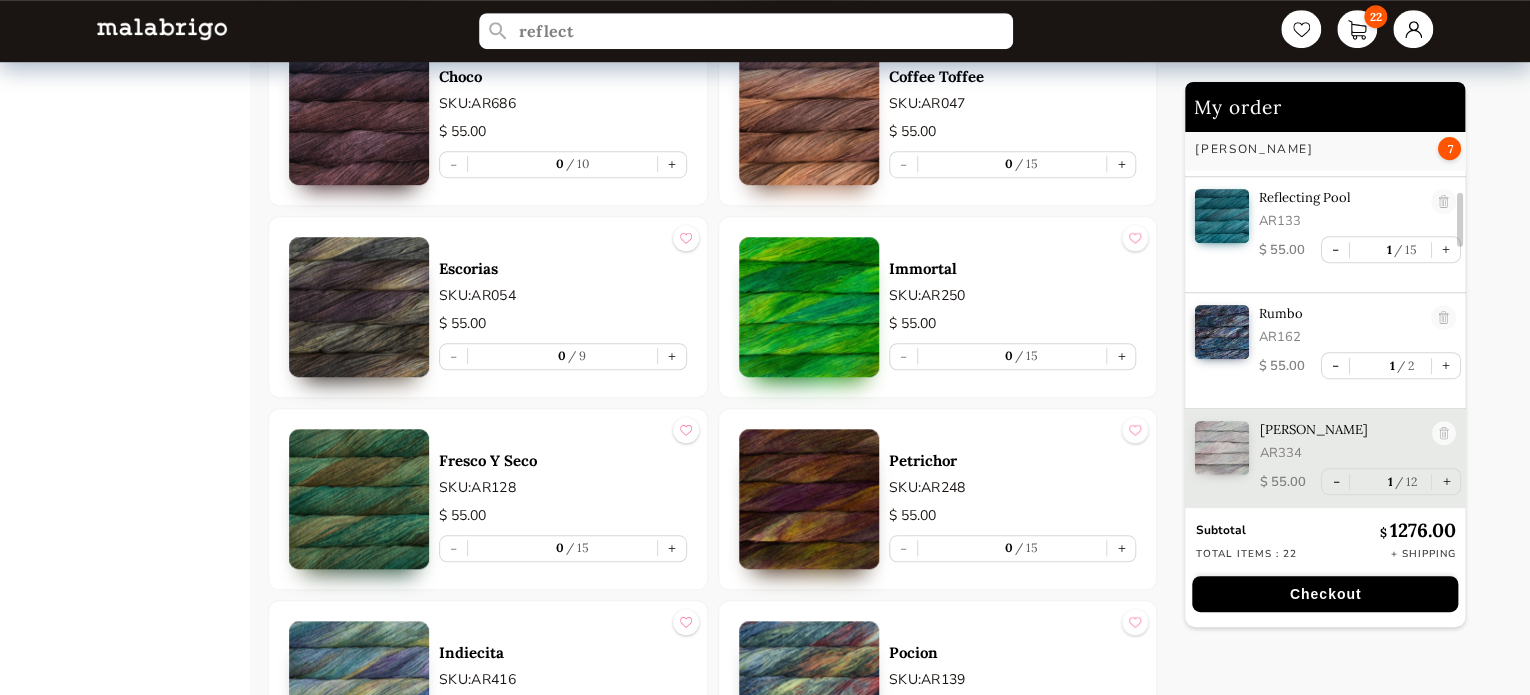 click at bounding box center [809, 307] 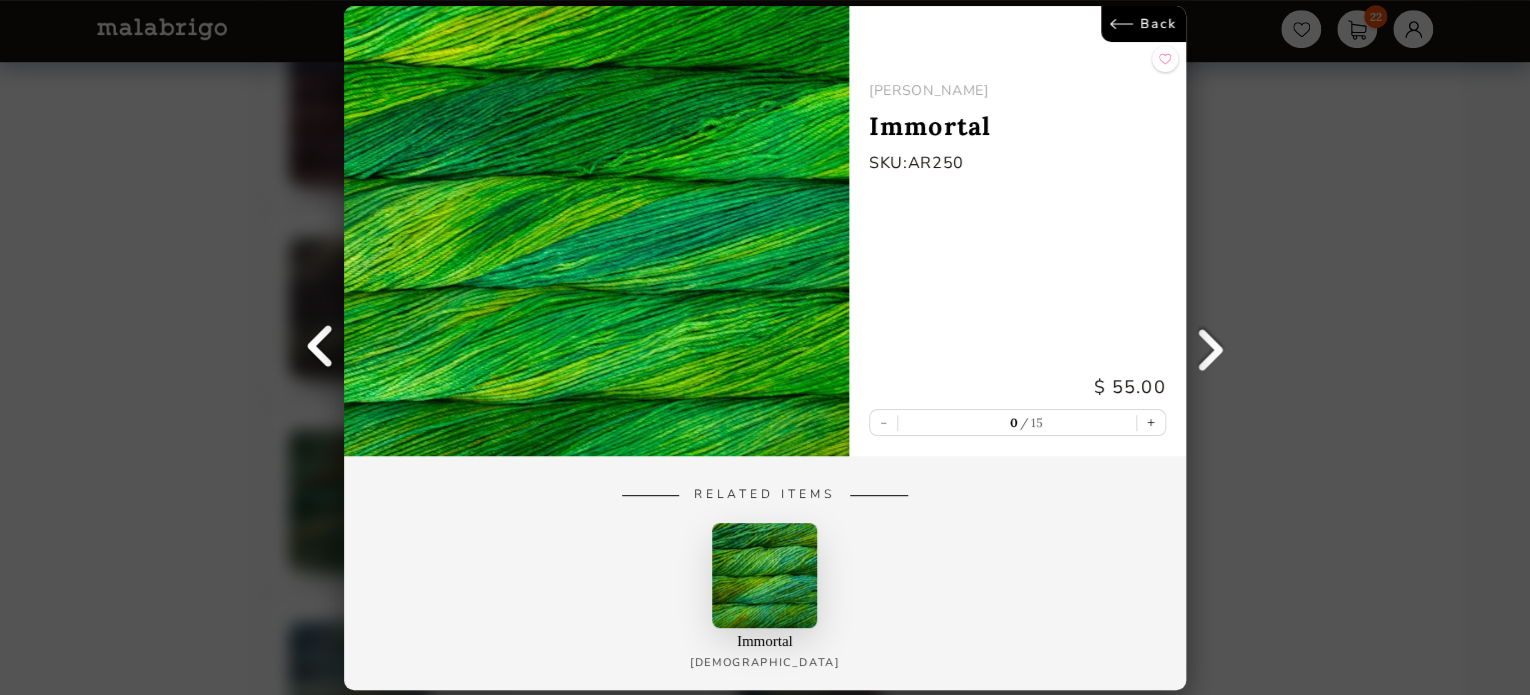 scroll, scrollTop: 0, scrollLeft: 0, axis: both 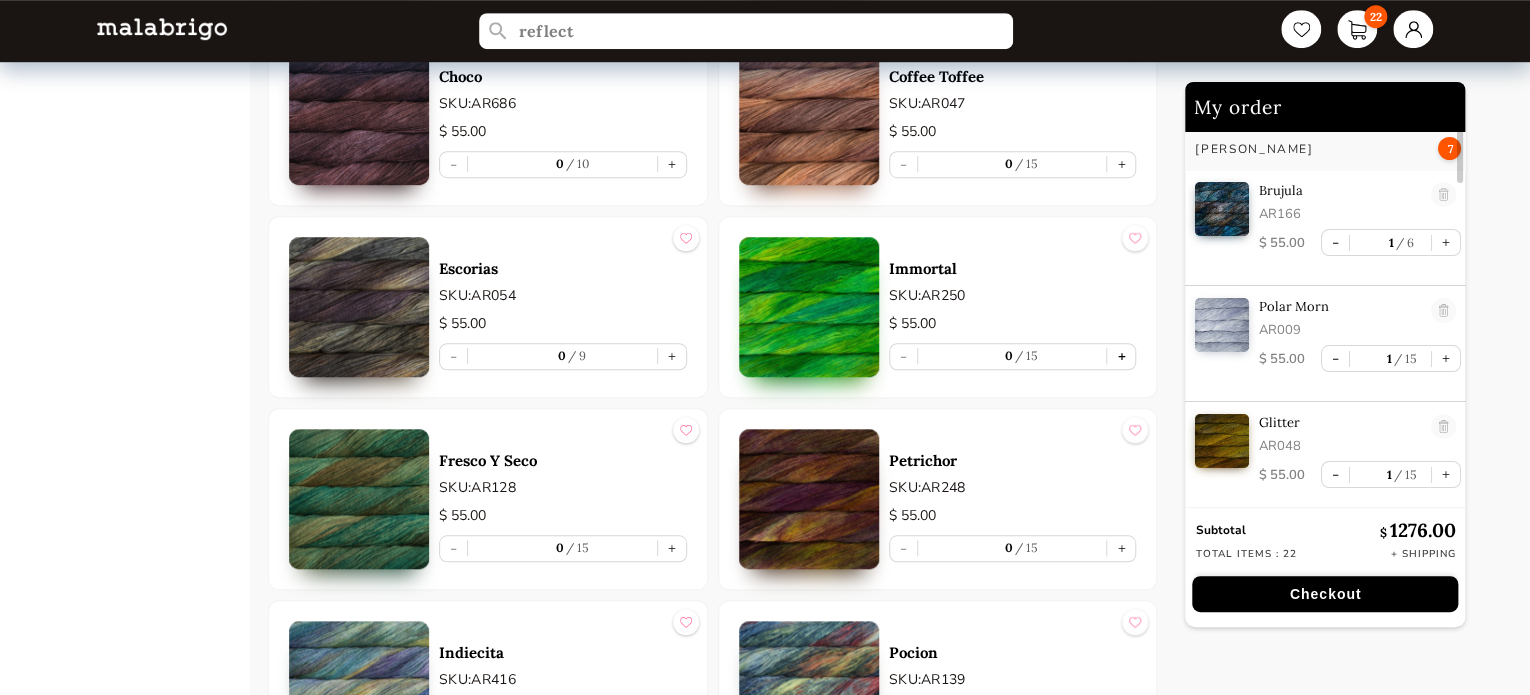click on "+" at bounding box center (1121, 356) 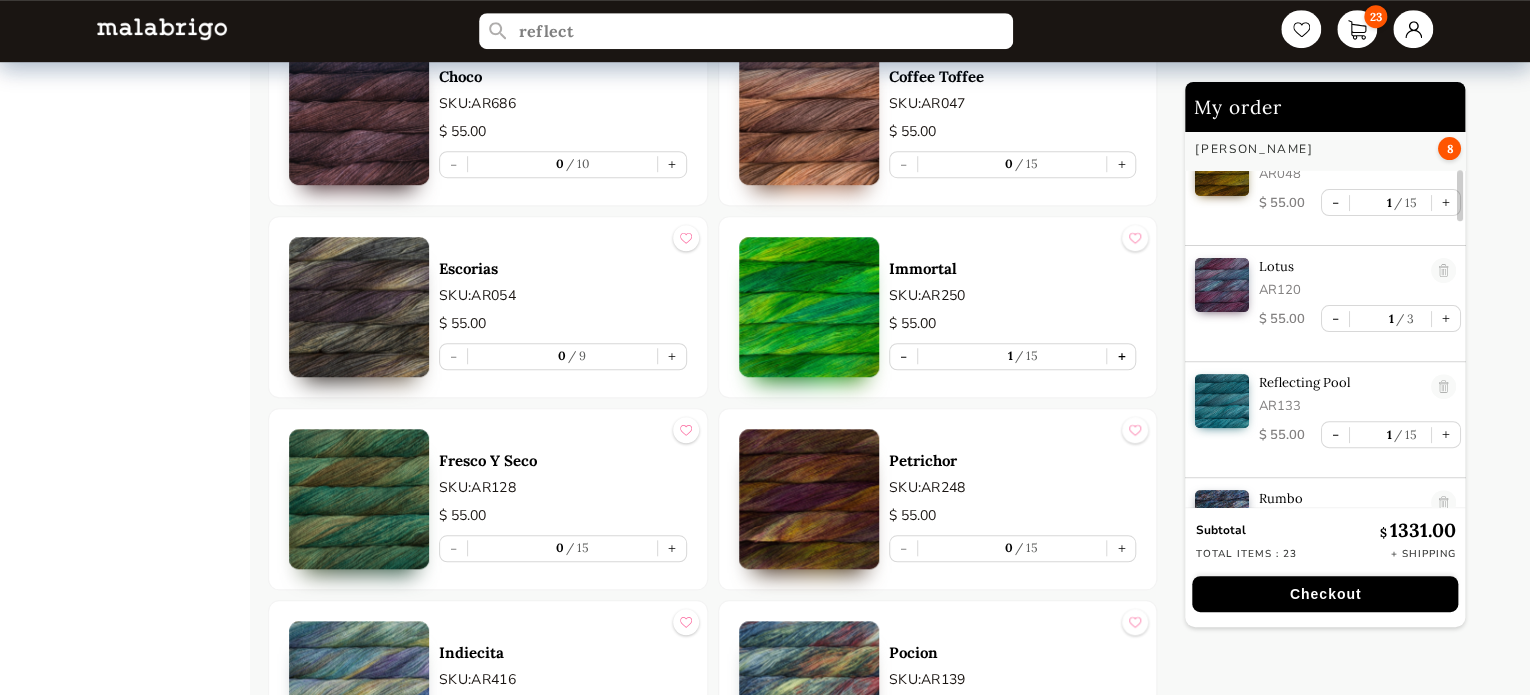 scroll, scrollTop: 573, scrollLeft: 0, axis: vertical 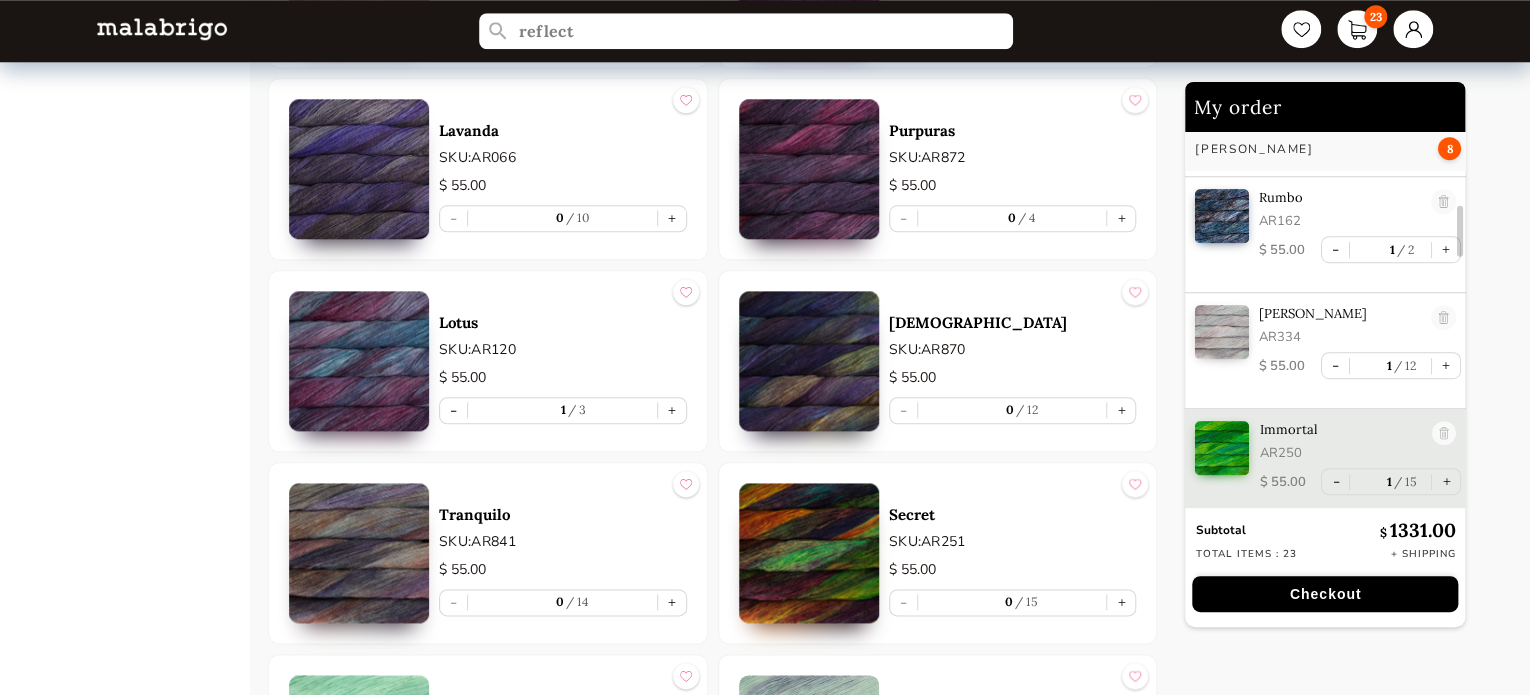 click at bounding box center [809, 553] 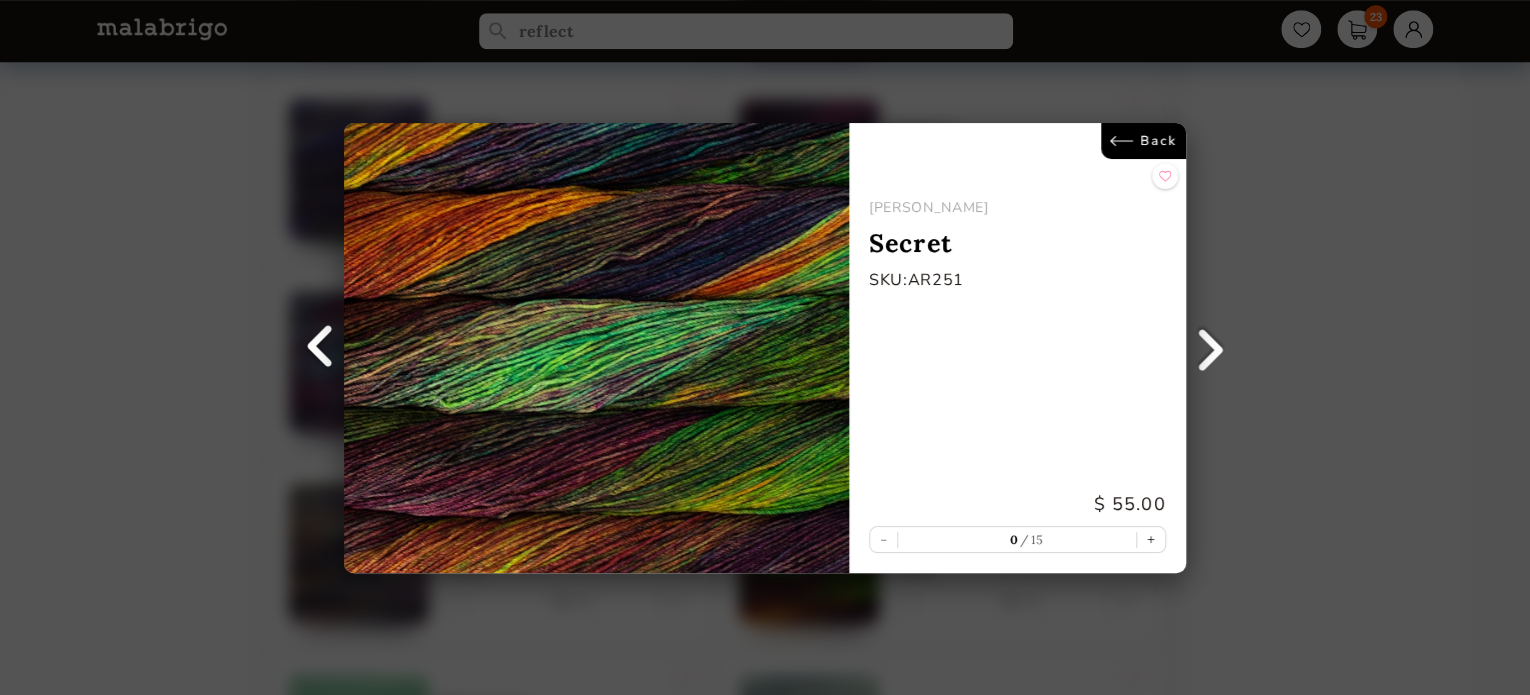 scroll, scrollTop: 0, scrollLeft: 0, axis: both 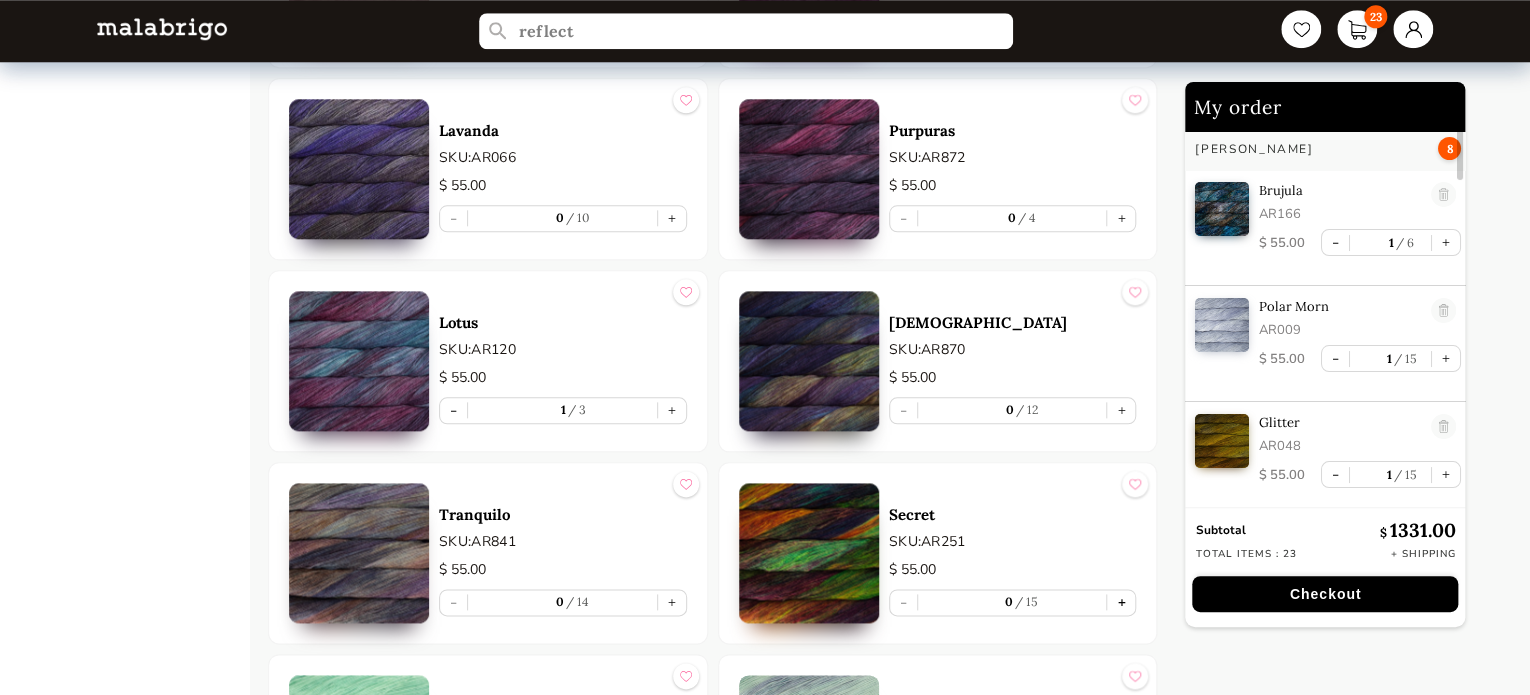 click on "+" at bounding box center [1121, 602] 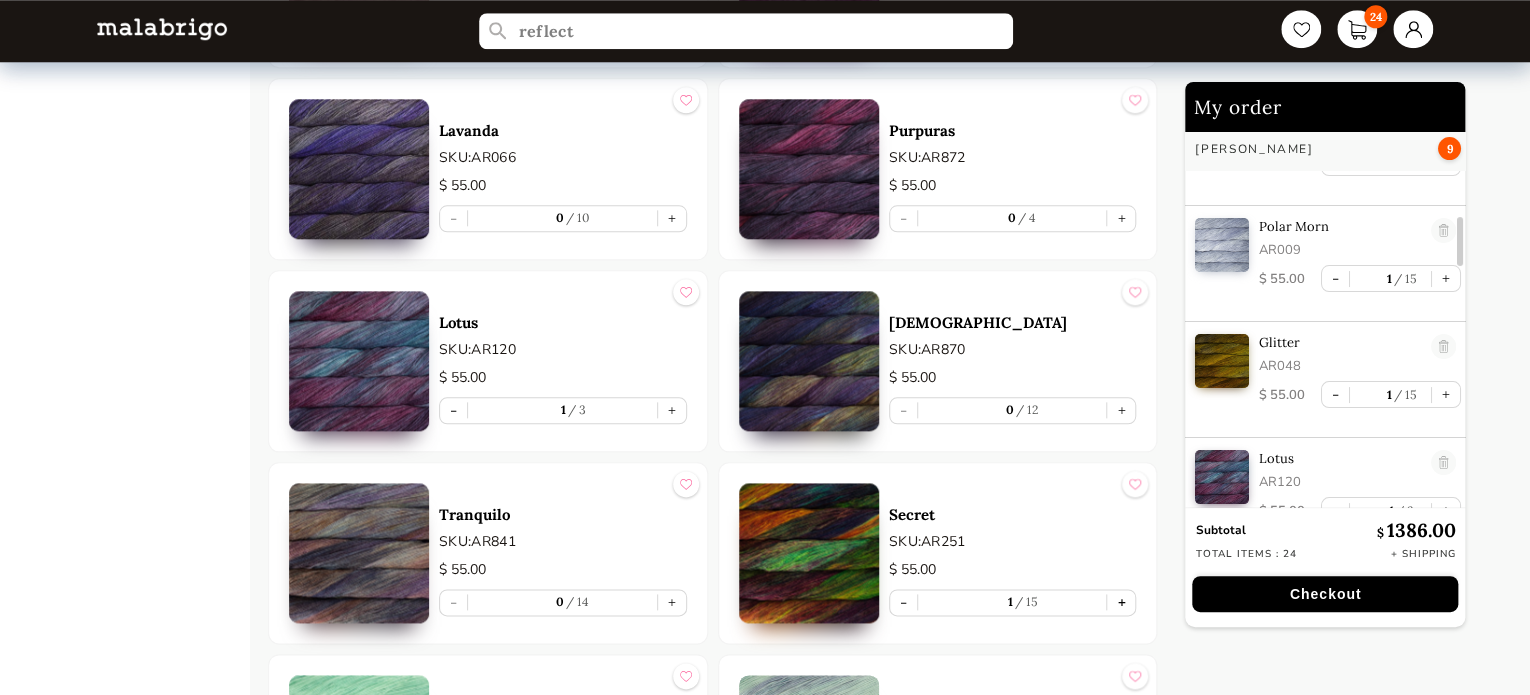 scroll, scrollTop: 689, scrollLeft: 0, axis: vertical 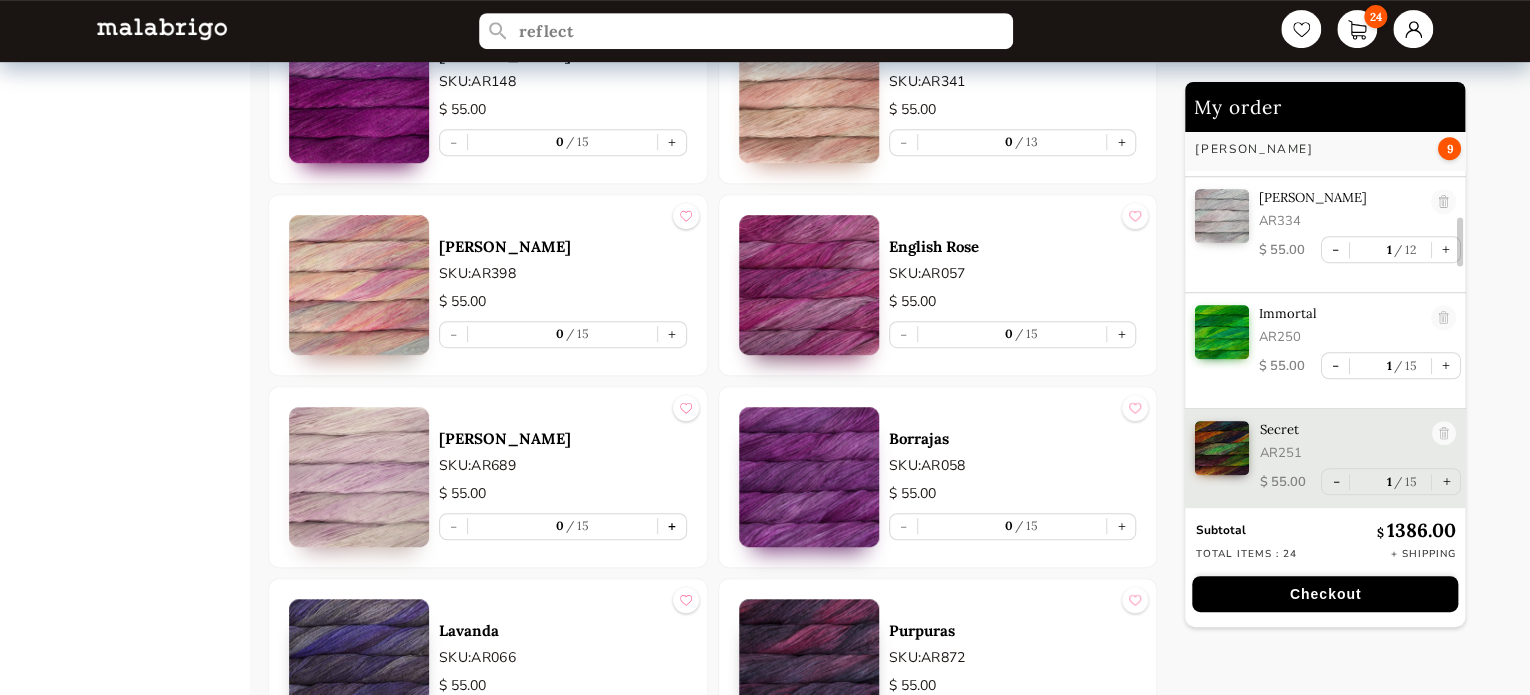 click on "+" at bounding box center (672, 526) 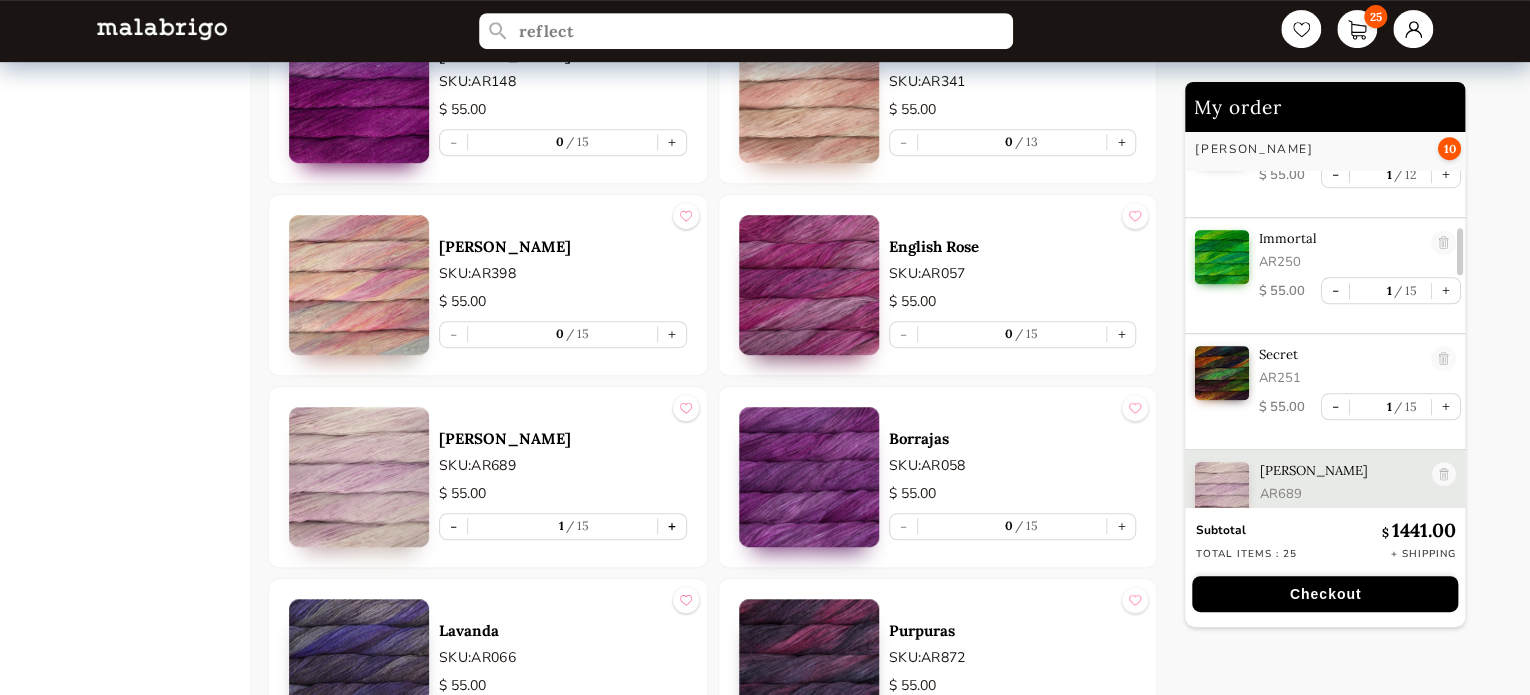 scroll, scrollTop: 805, scrollLeft: 0, axis: vertical 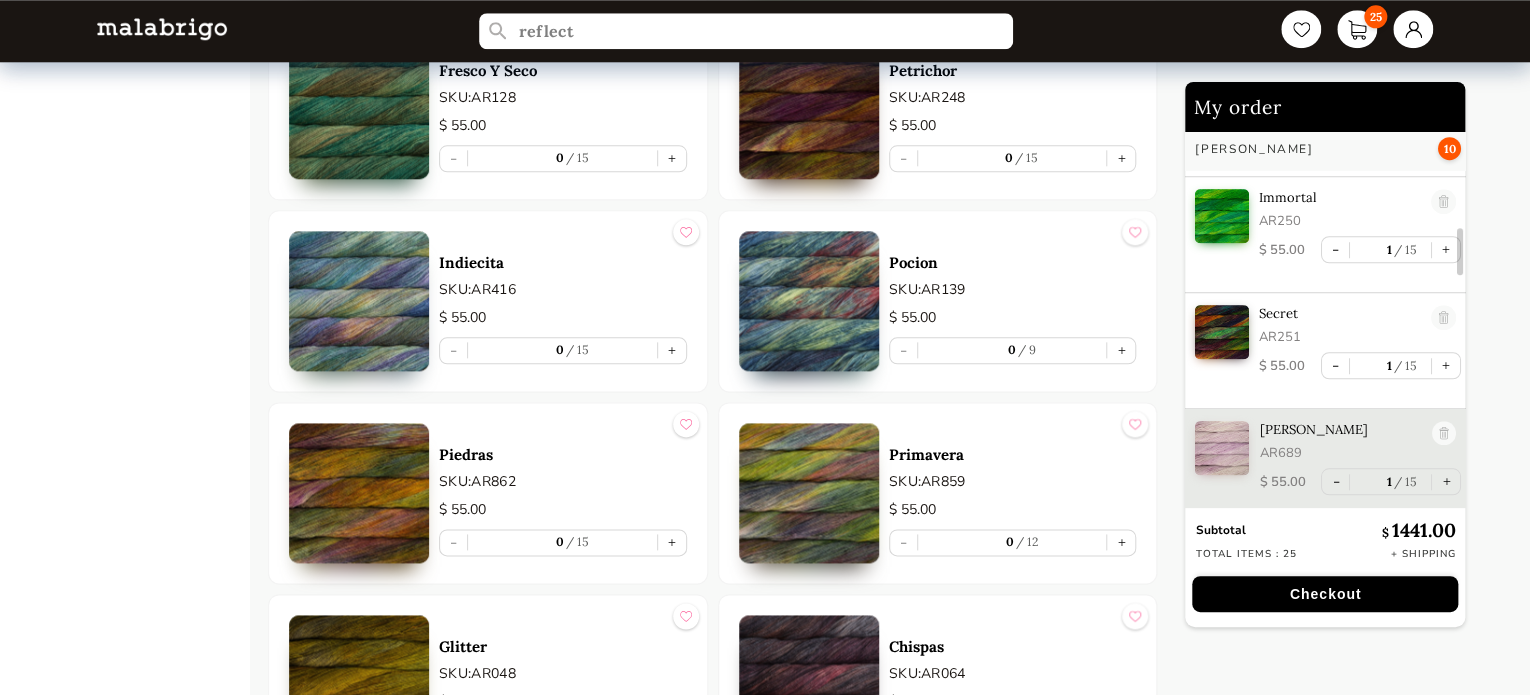 click at bounding box center [359, 301] 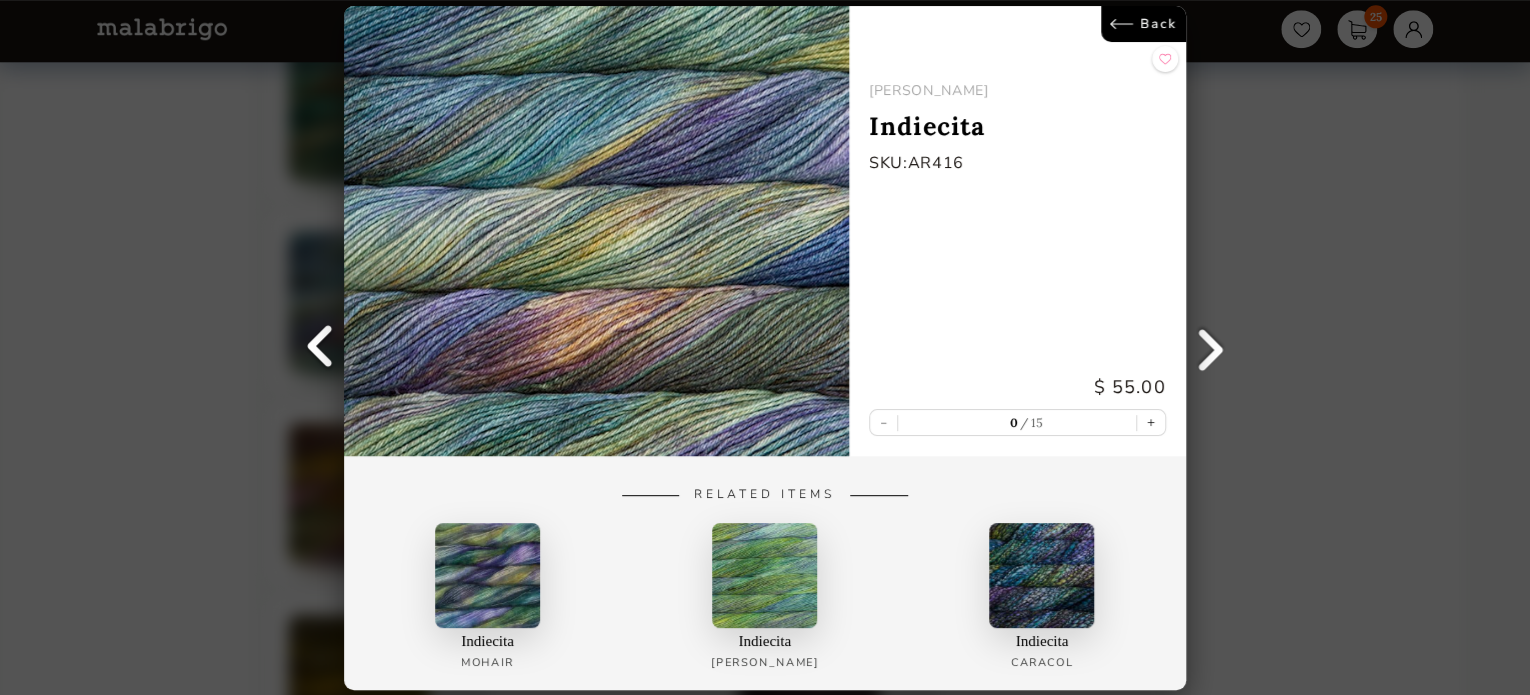 scroll, scrollTop: 0, scrollLeft: 0, axis: both 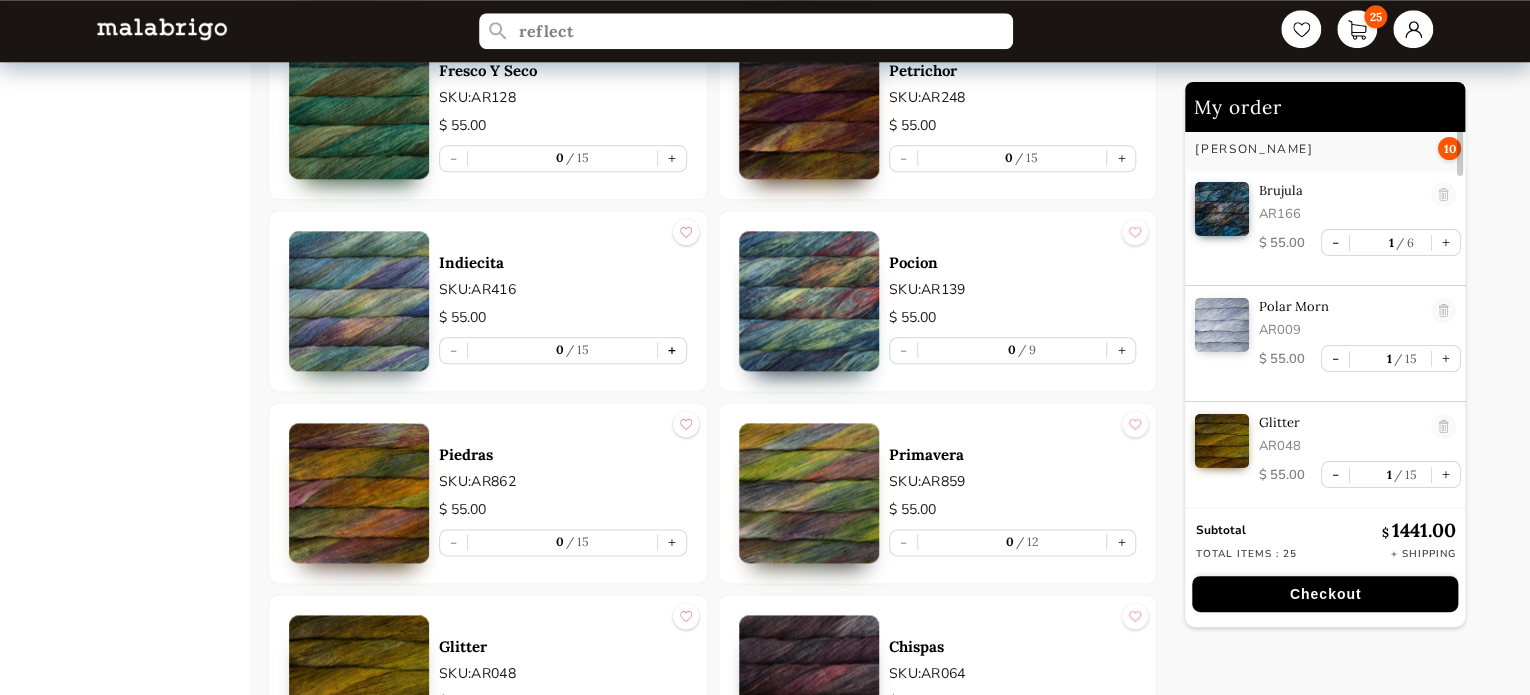 click on "+" at bounding box center (672, 350) 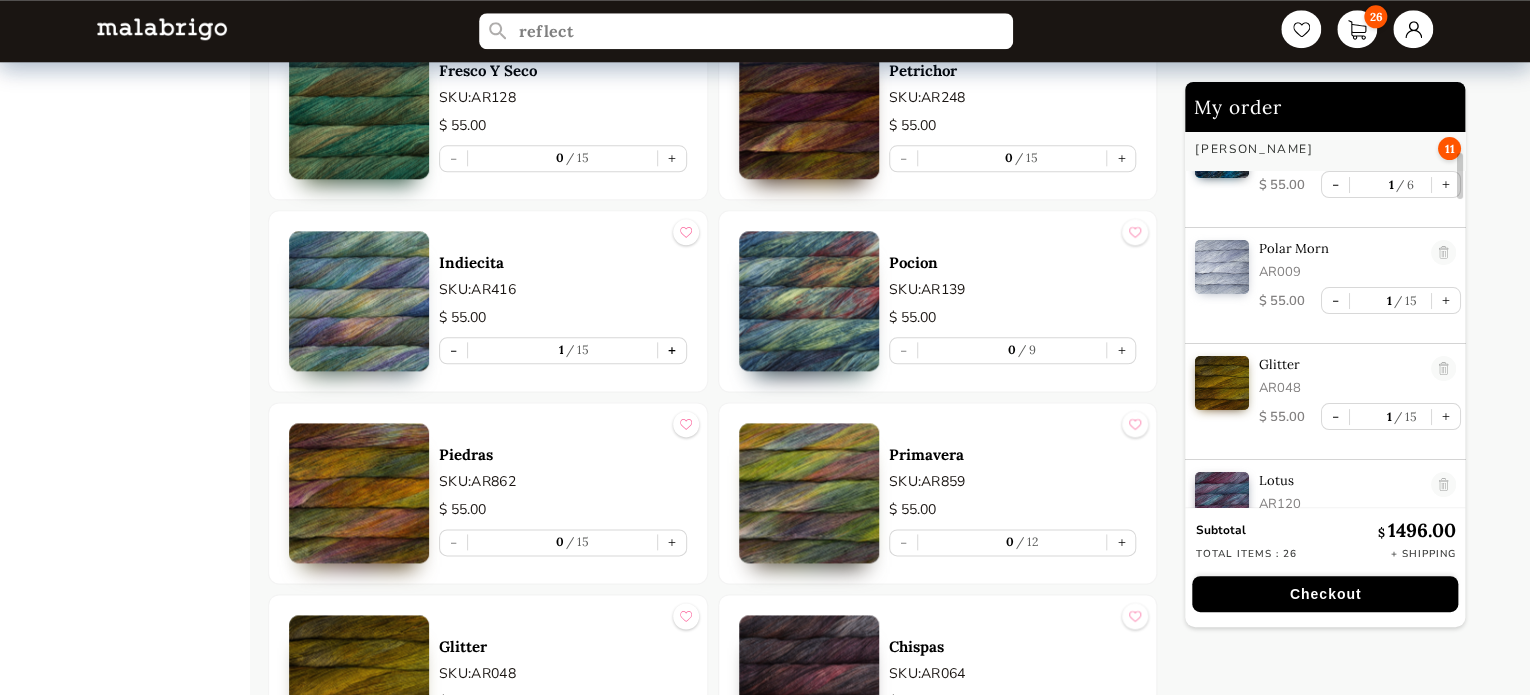 scroll, scrollTop: 921, scrollLeft: 0, axis: vertical 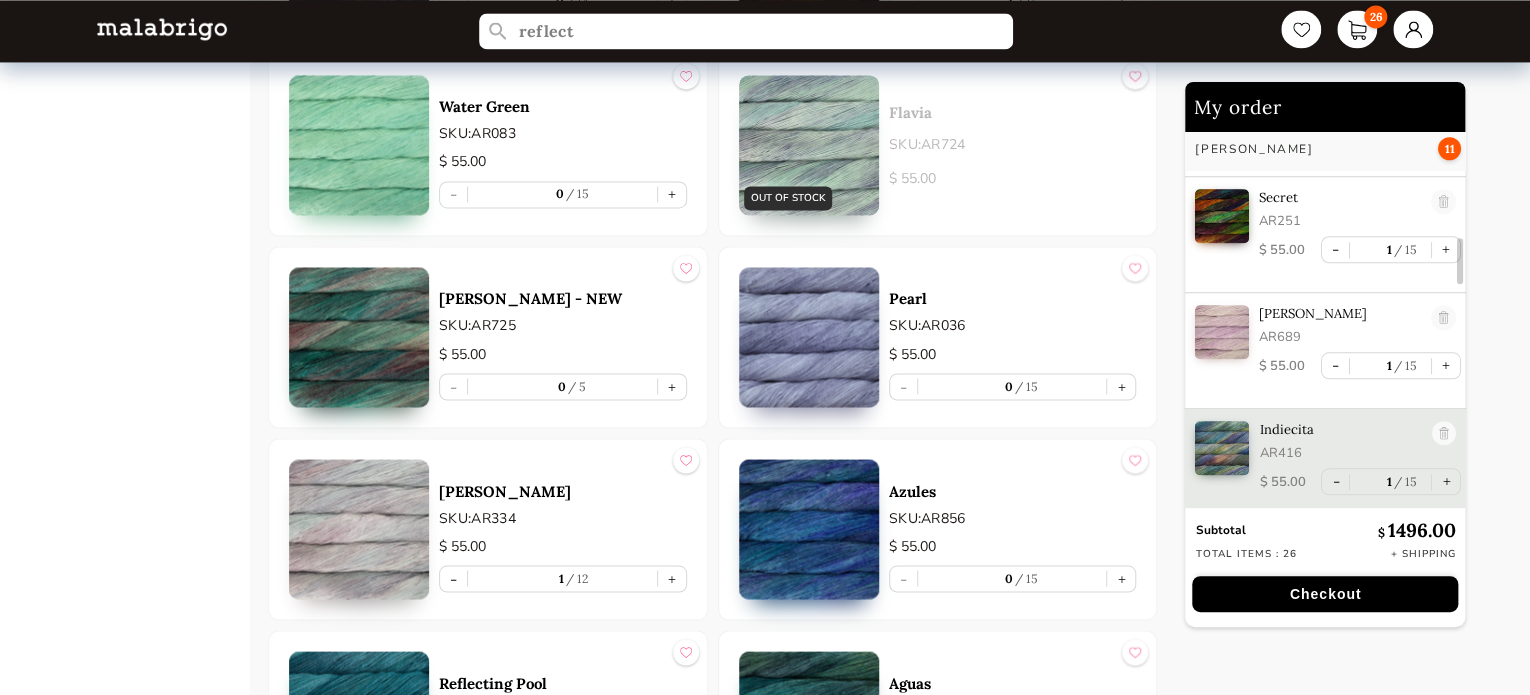 click at bounding box center (809, 529) 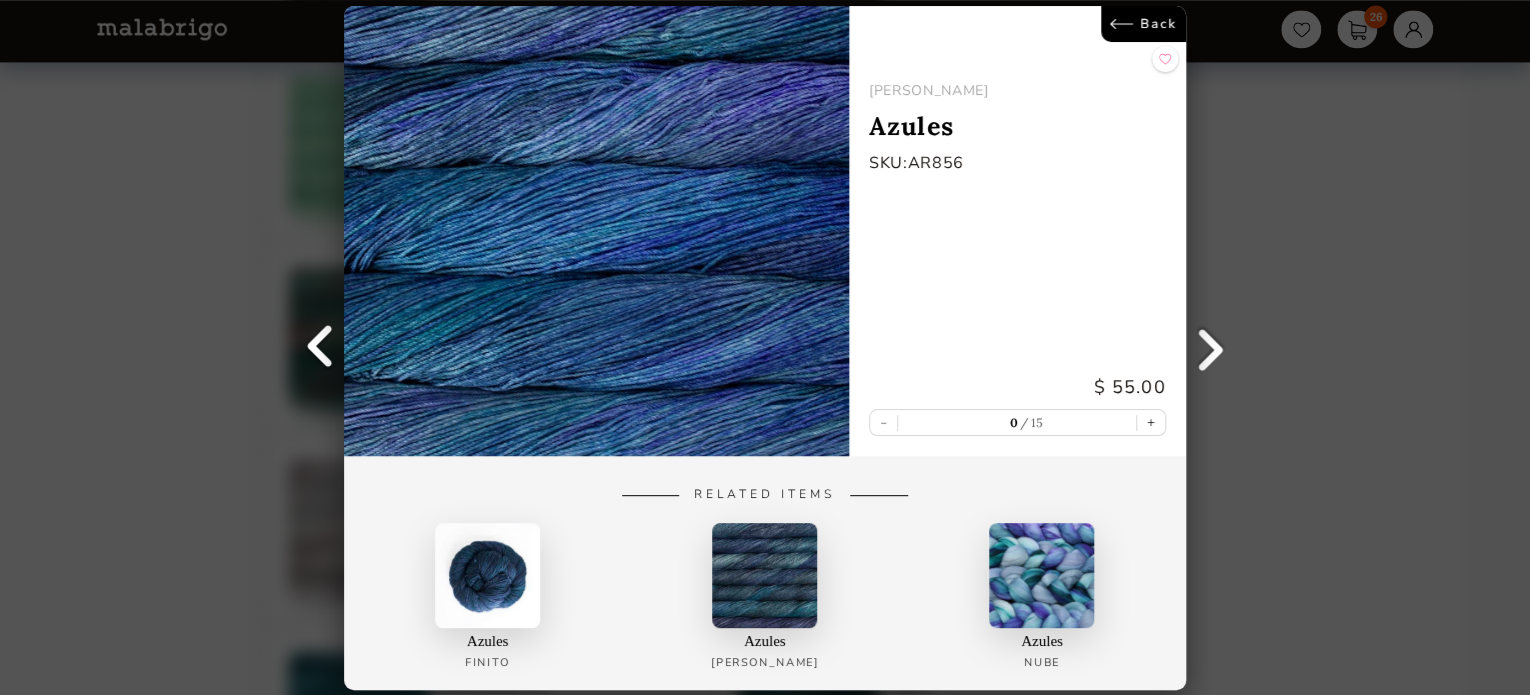 scroll, scrollTop: 0, scrollLeft: 0, axis: both 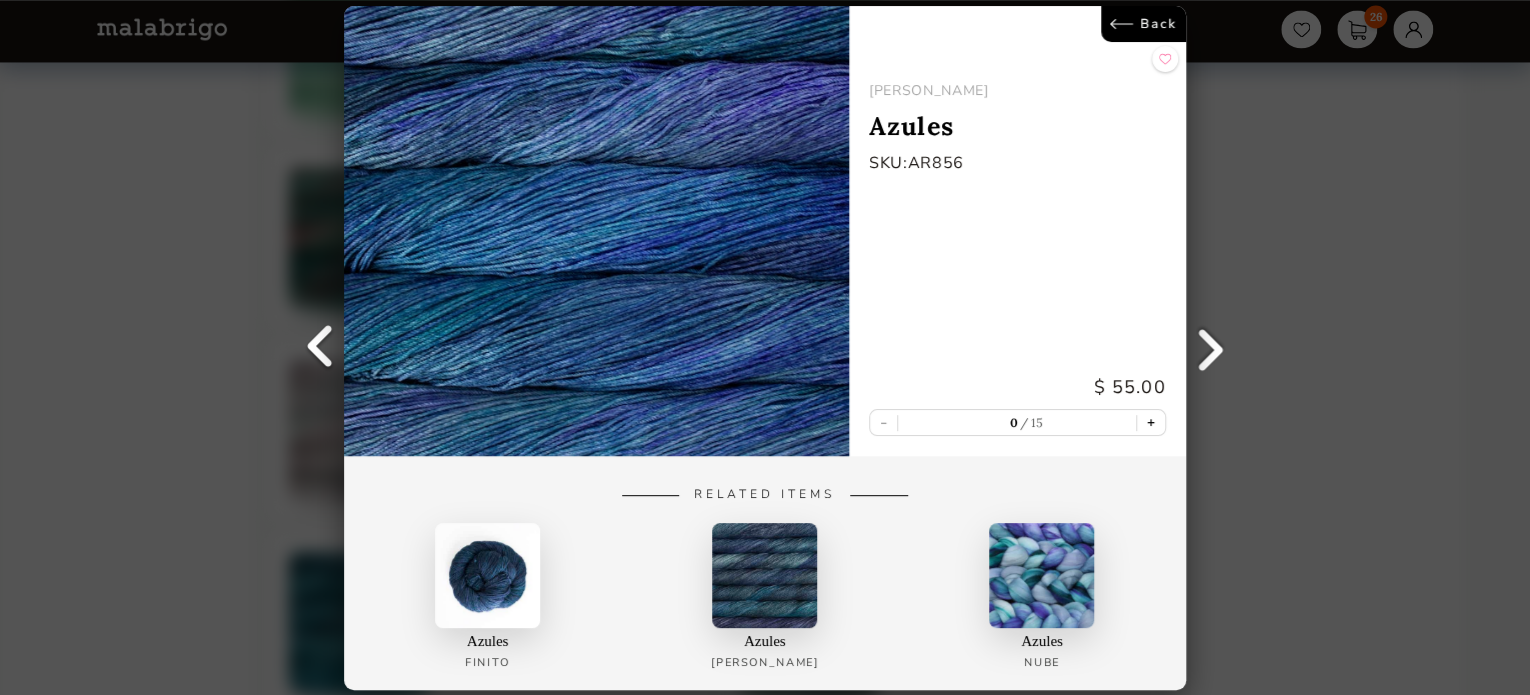 click on "+" at bounding box center [1151, 422] 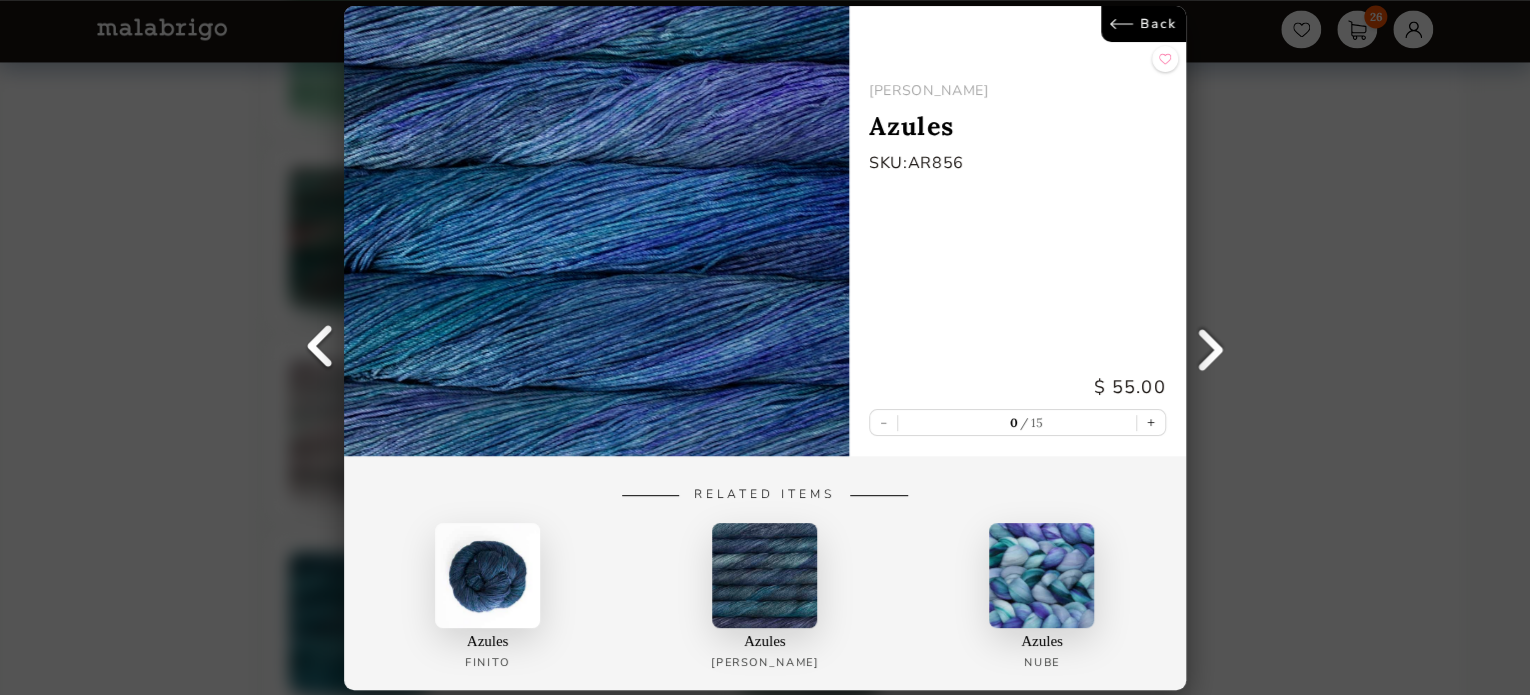 type on "1" 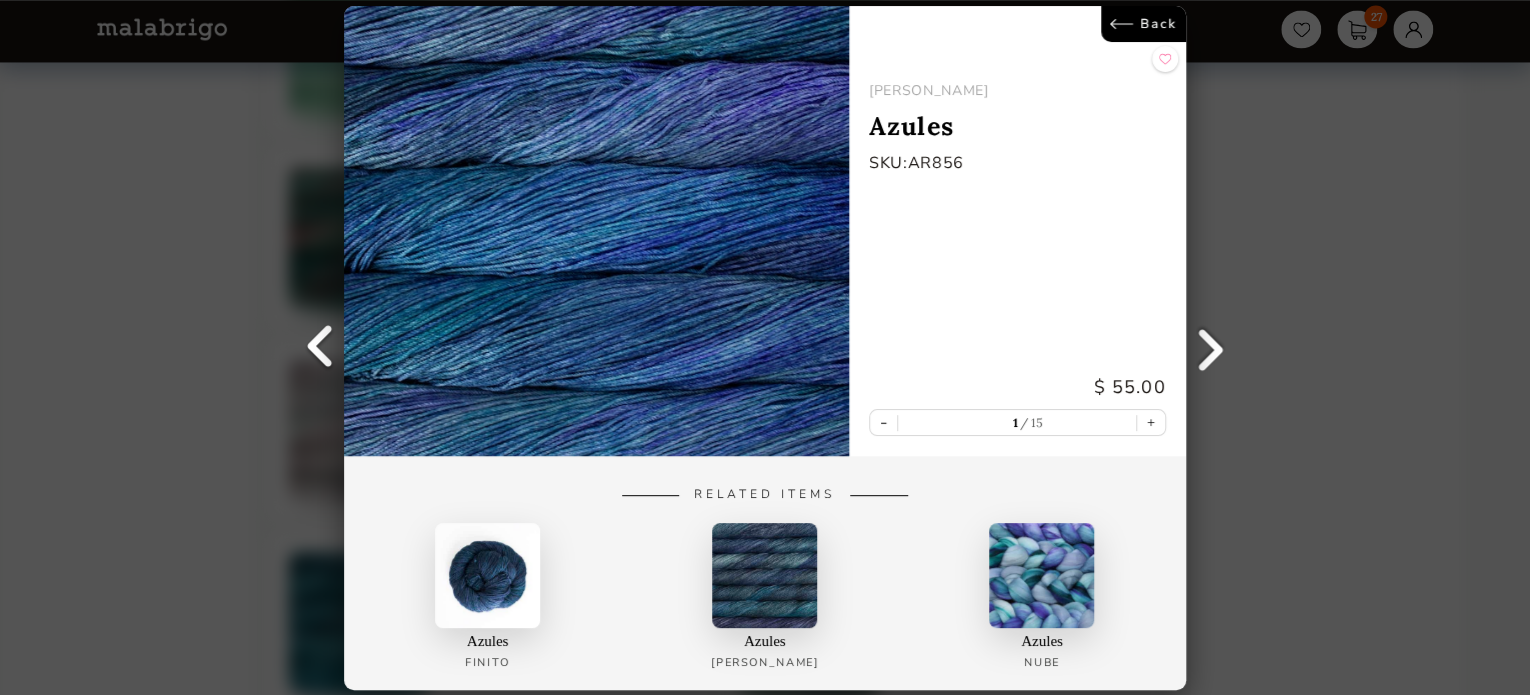 click on "Back" at bounding box center (1143, 24) 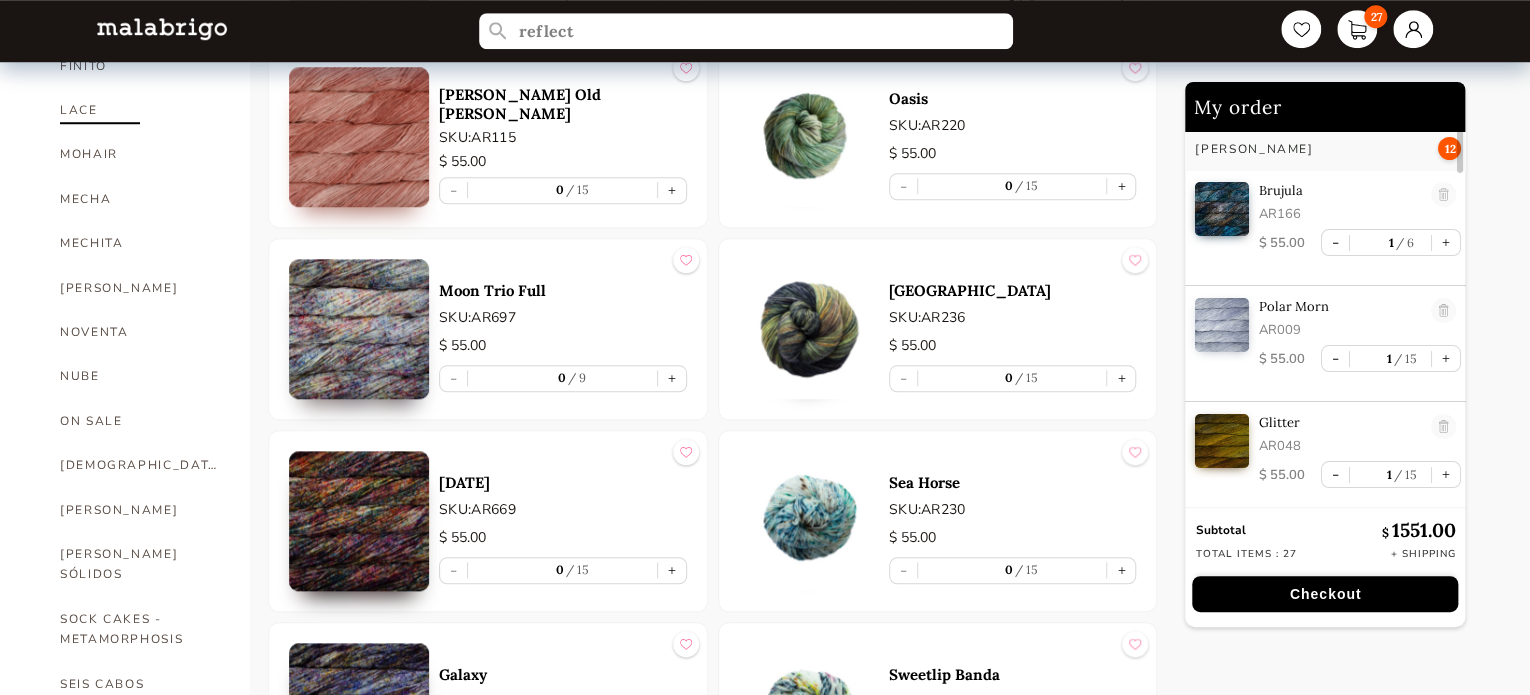 scroll, scrollTop: 690, scrollLeft: 0, axis: vertical 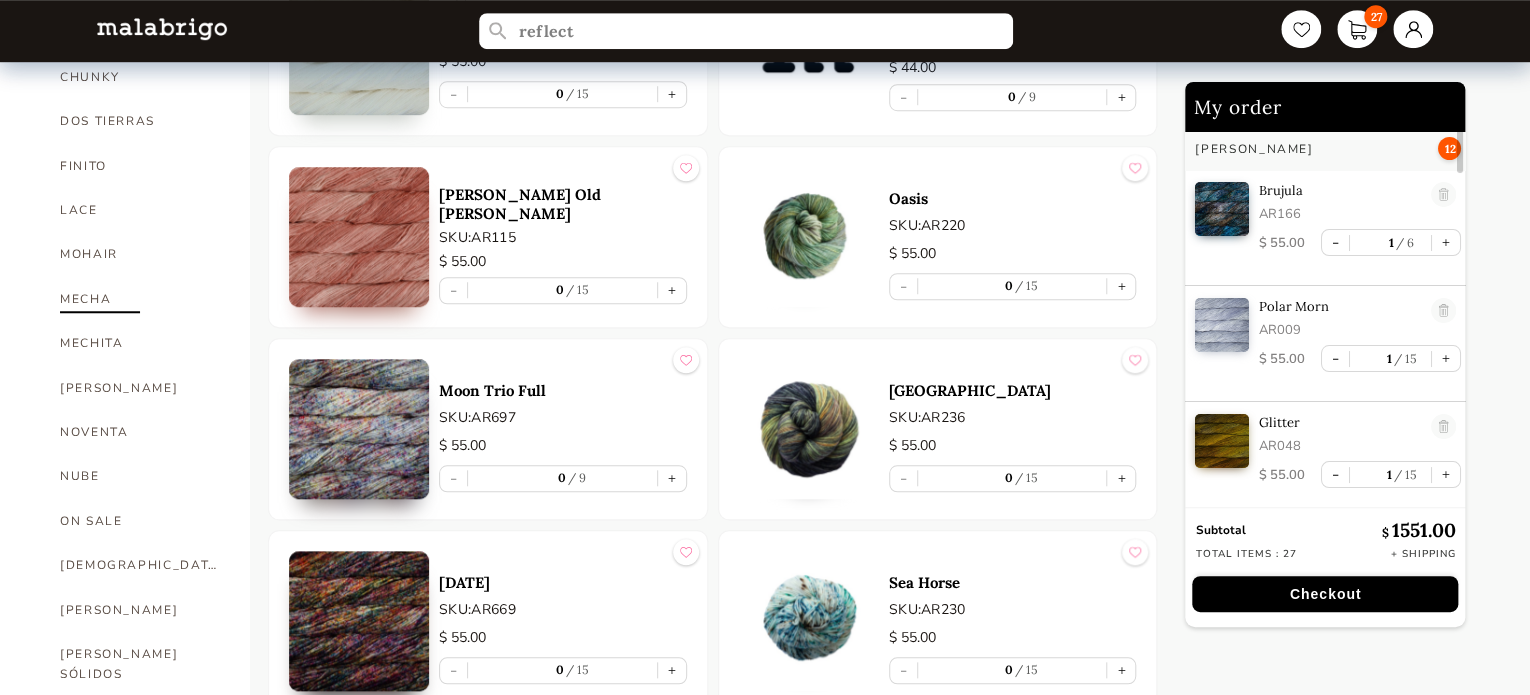click on "MECHA" at bounding box center [140, 299] 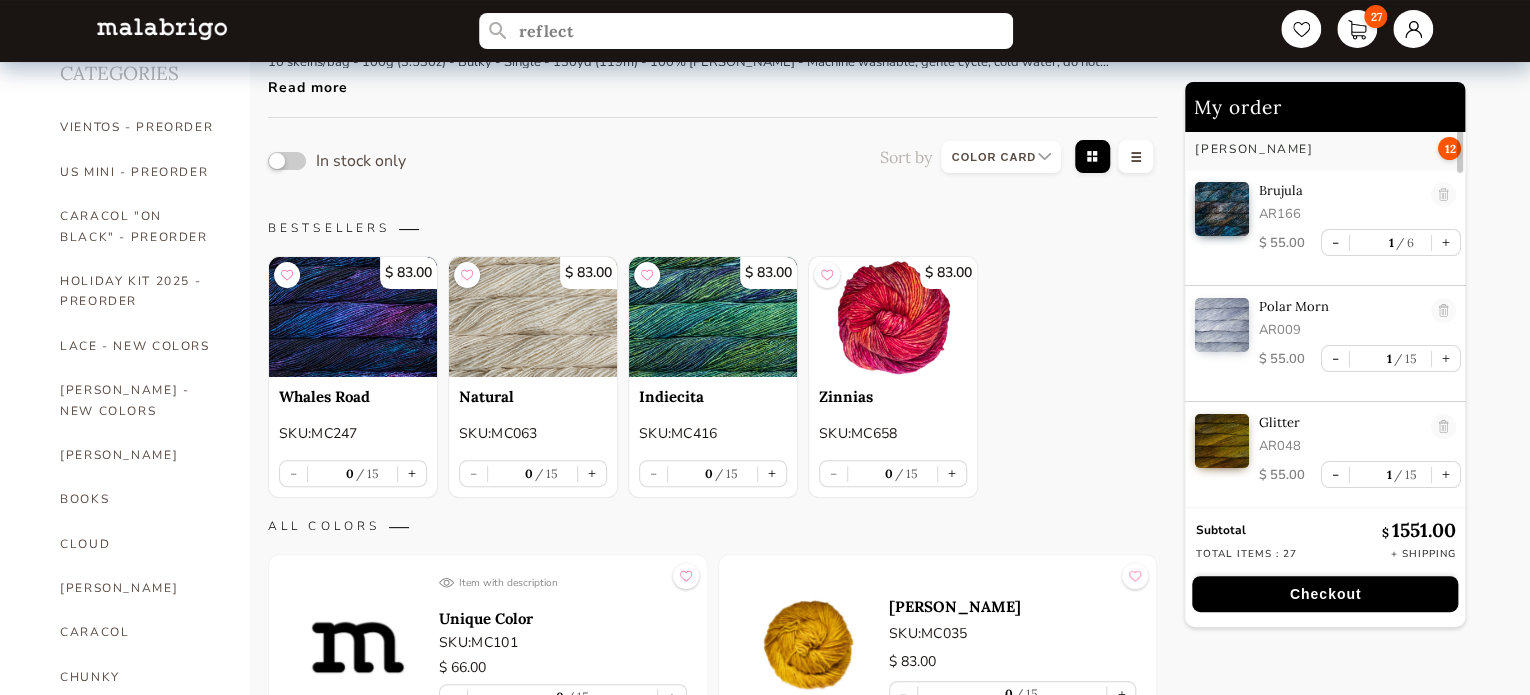 scroll, scrollTop: 0, scrollLeft: 0, axis: both 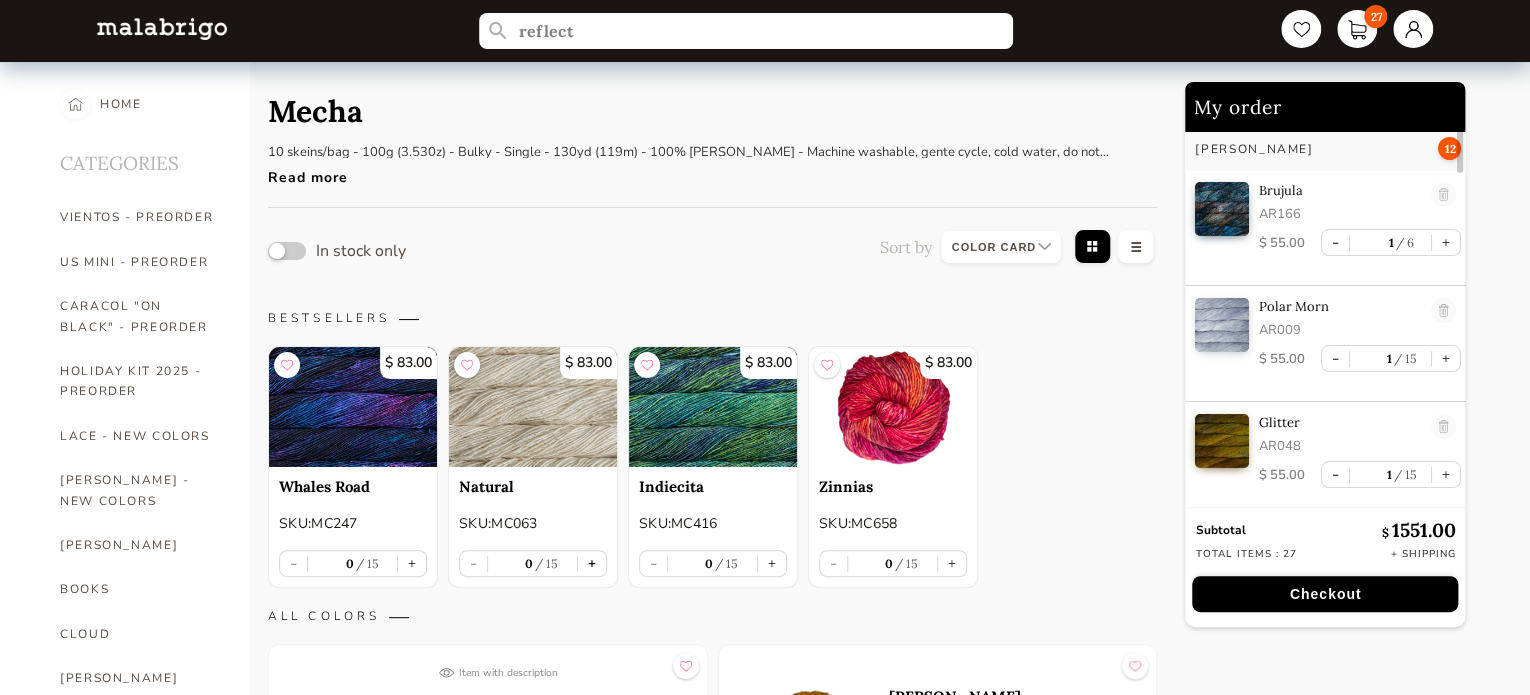 click on "+" at bounding box center (592, 563) 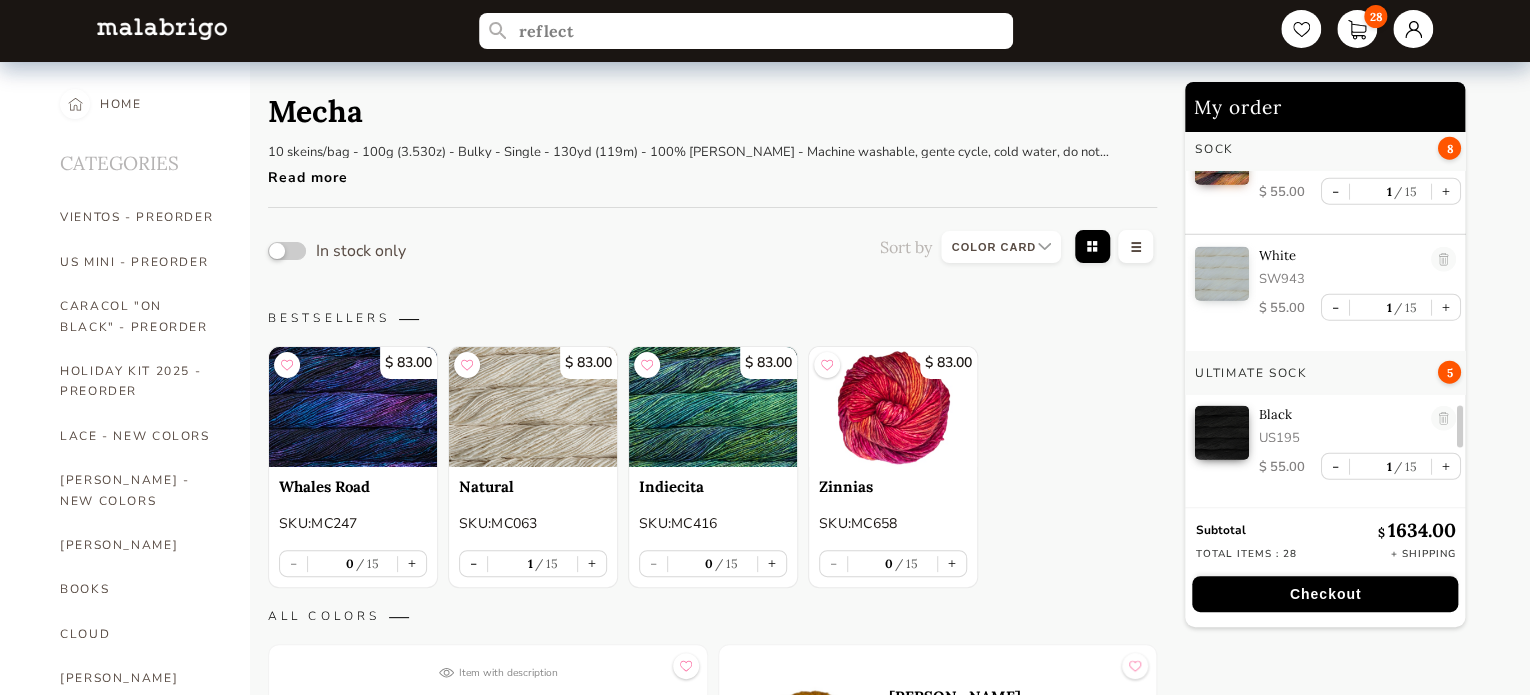 scroll, scrollTop: 2600, scrollLeft: 0, axis: vertical 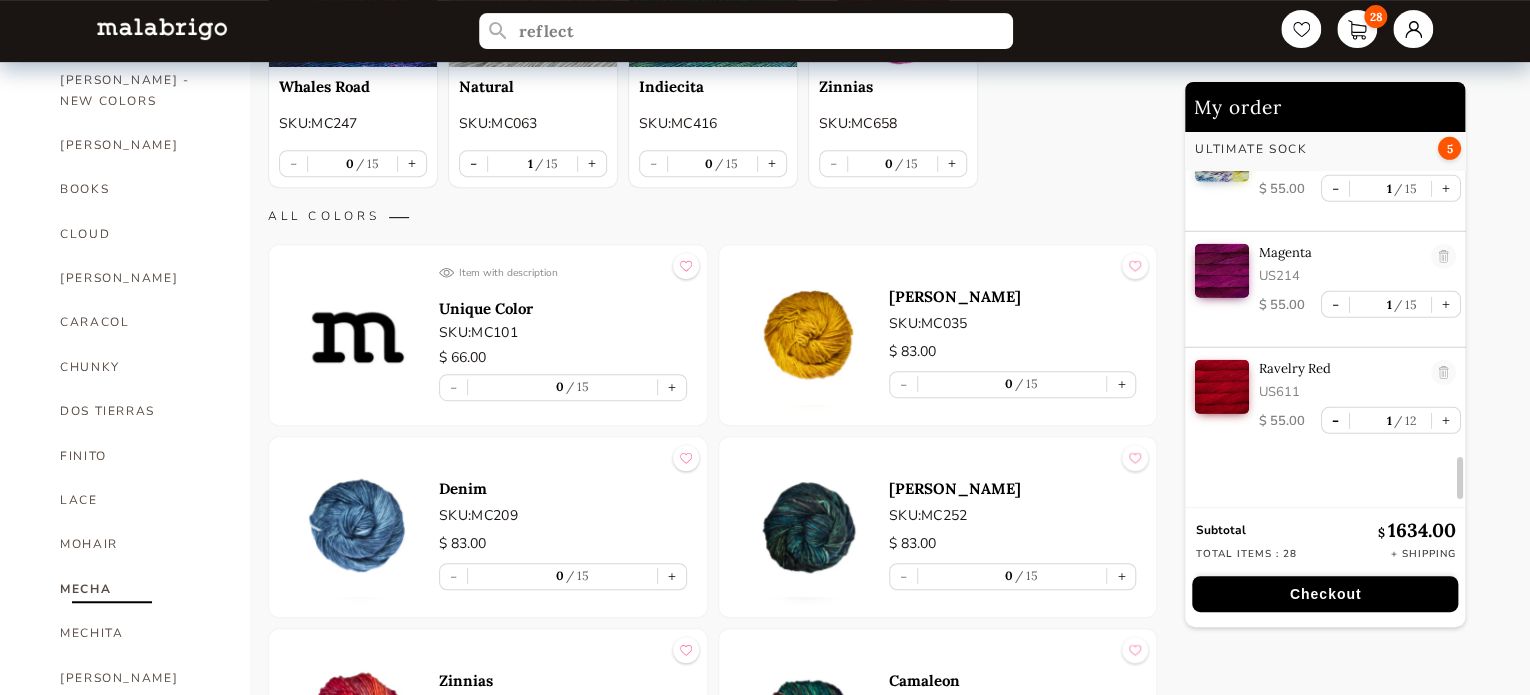 click on "-" at bounding box center (1335, 420) 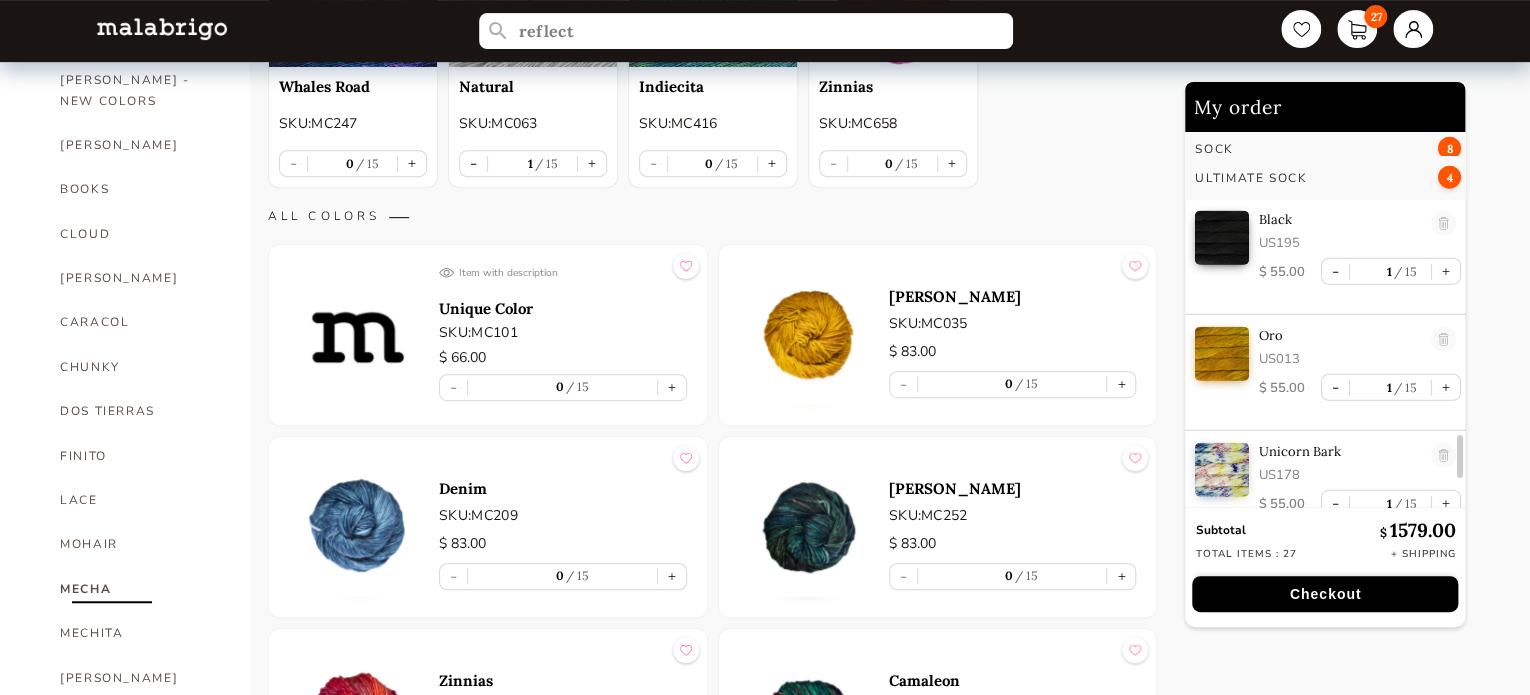 scroll, scrollTop: 2795, scrollLeft: 0, axis: vertical 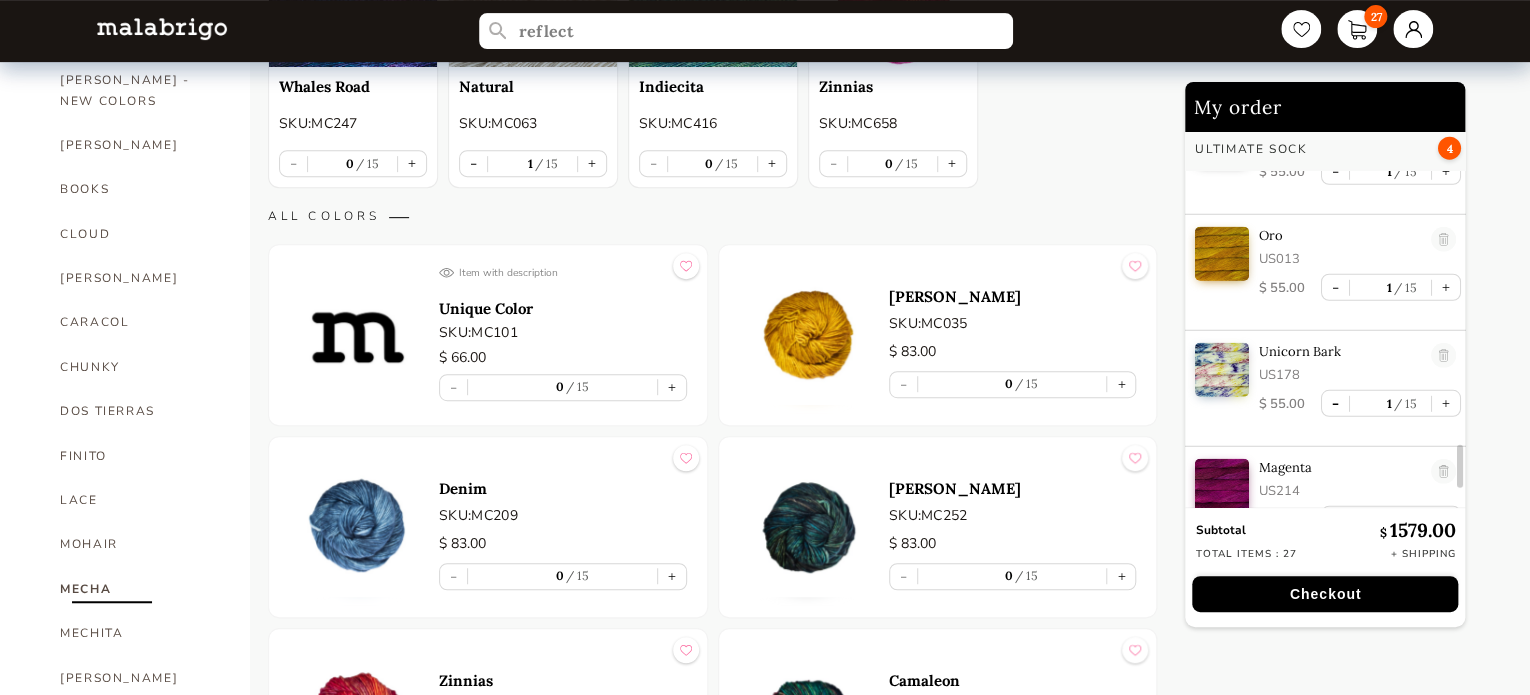 click on "-" at bounding box center [1335, 403] 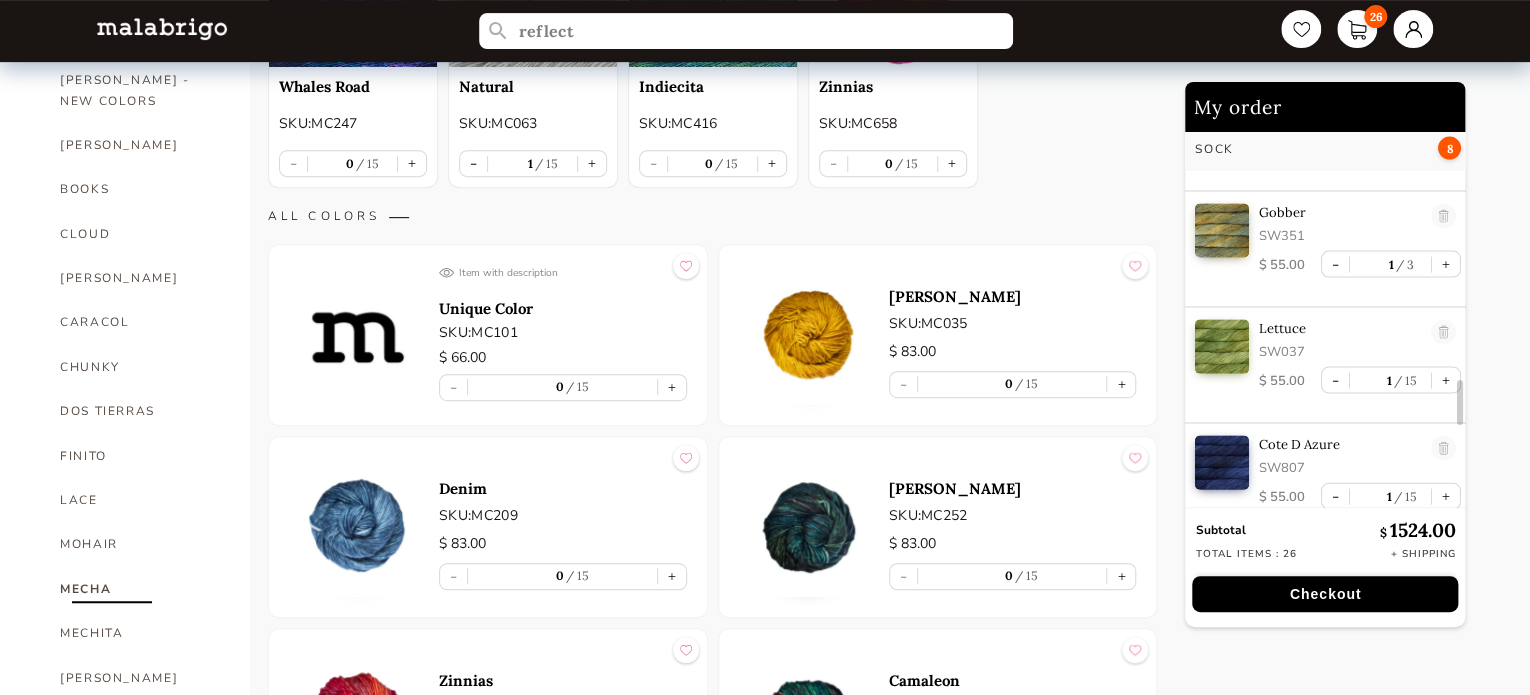 scroll, scrollTop: 2179, scrollLeft: 0, axis: vertical 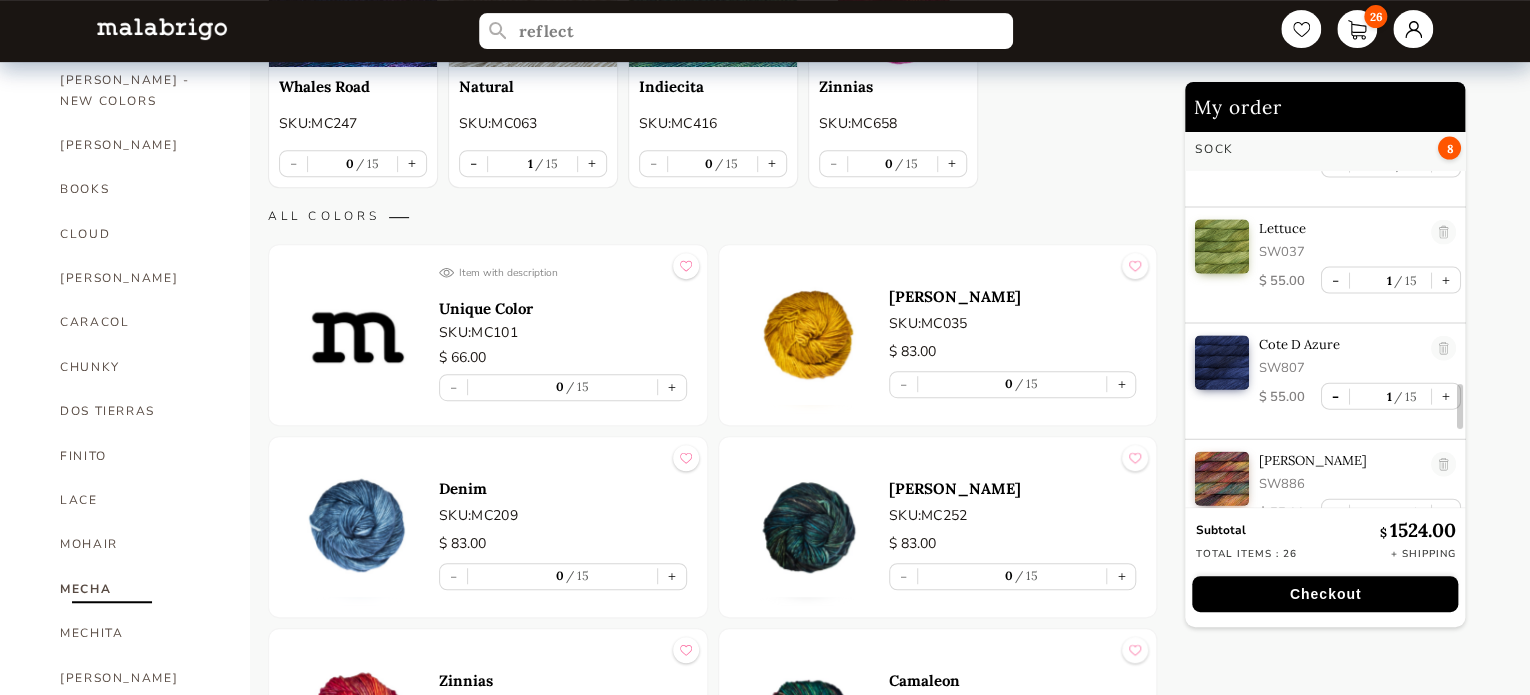 click on "-" at bounding box center [1335, 396] 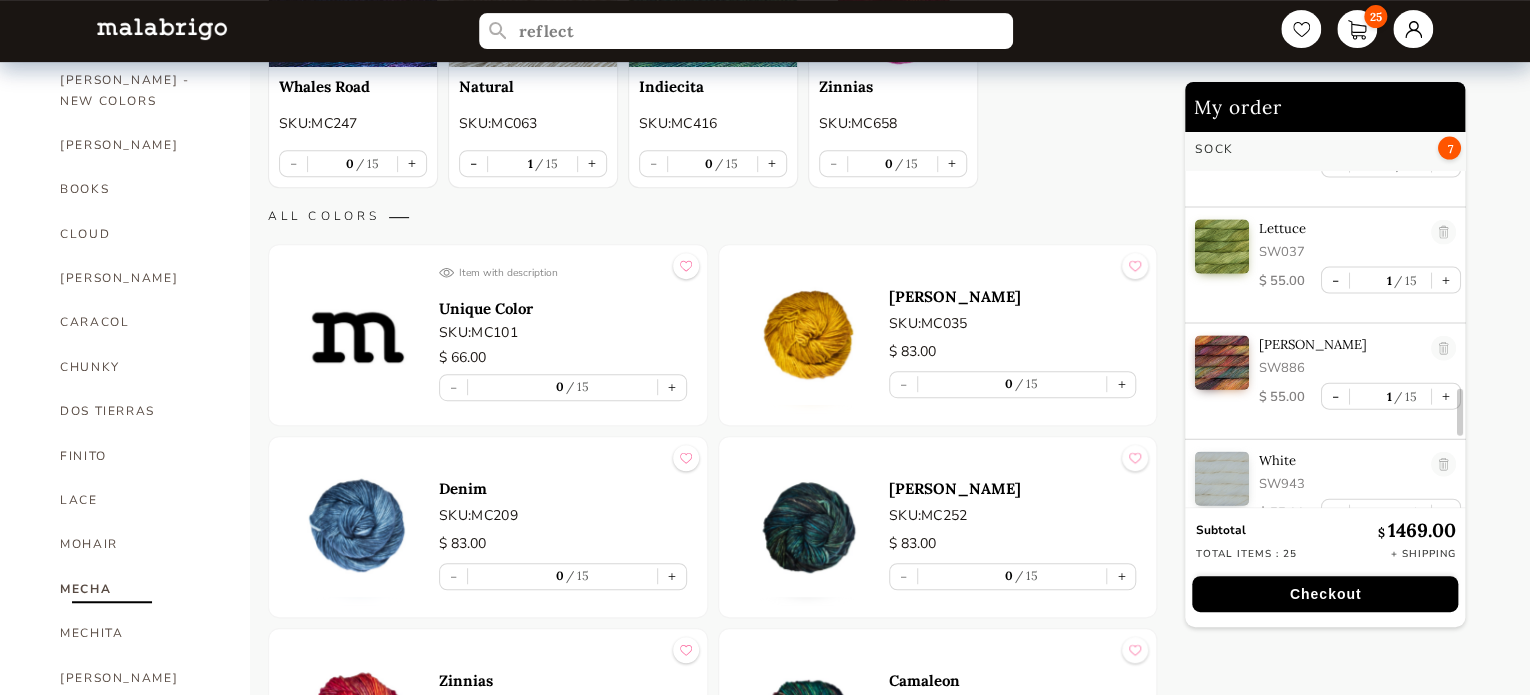 scroll, scrollTop: 2079, scrollLeft: 0, axis: vertical 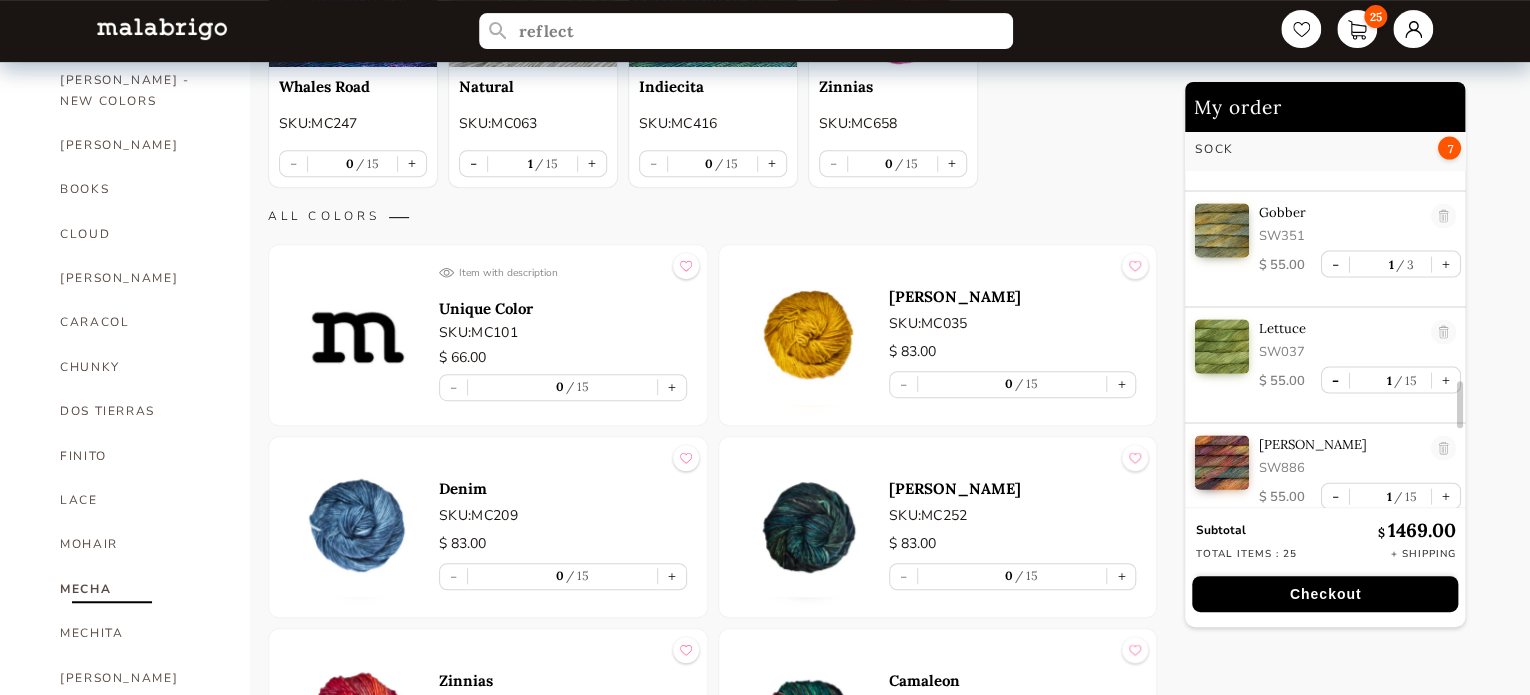 click on "-" at bounding box center (1335, 380) 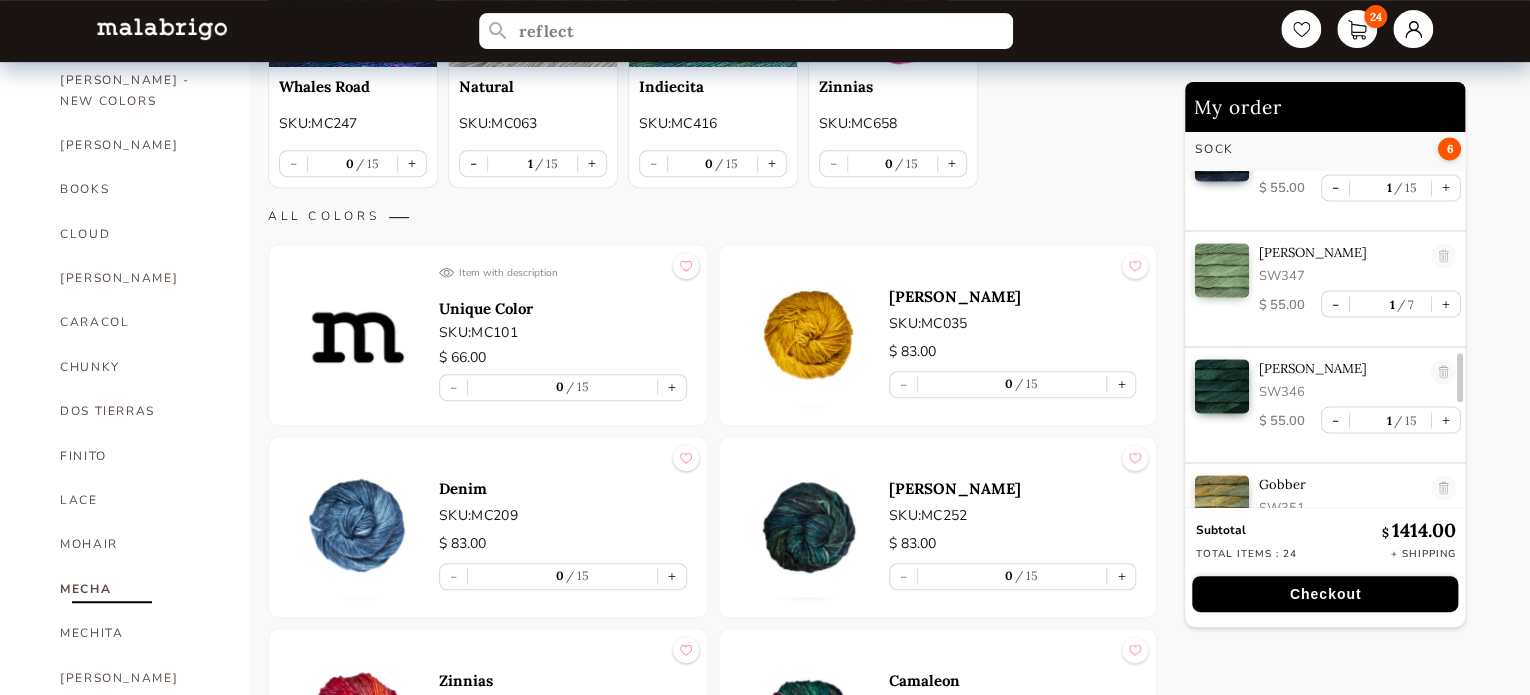 scroll, scrollTop: 1779, scrollLeft: 0, axis: vertical 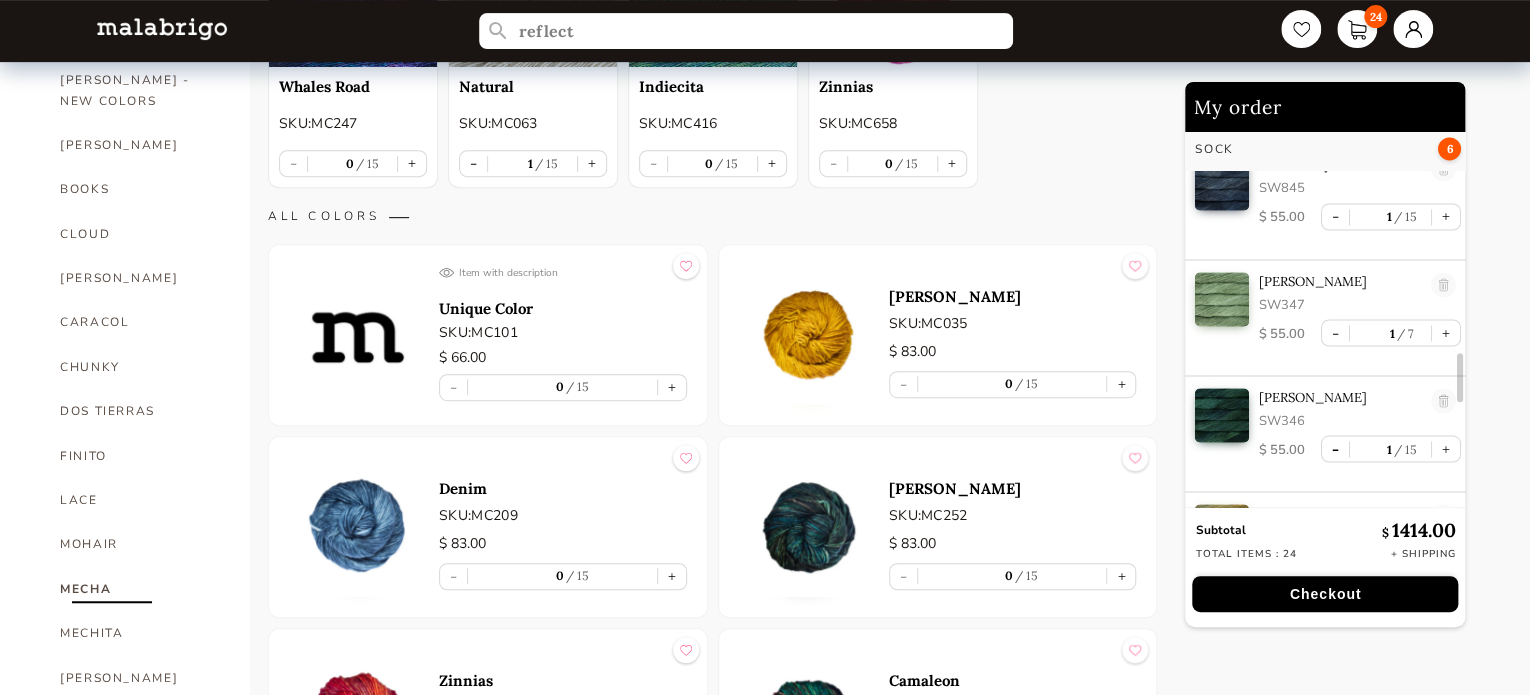 click on "-" at bounding box center (1335, 448) 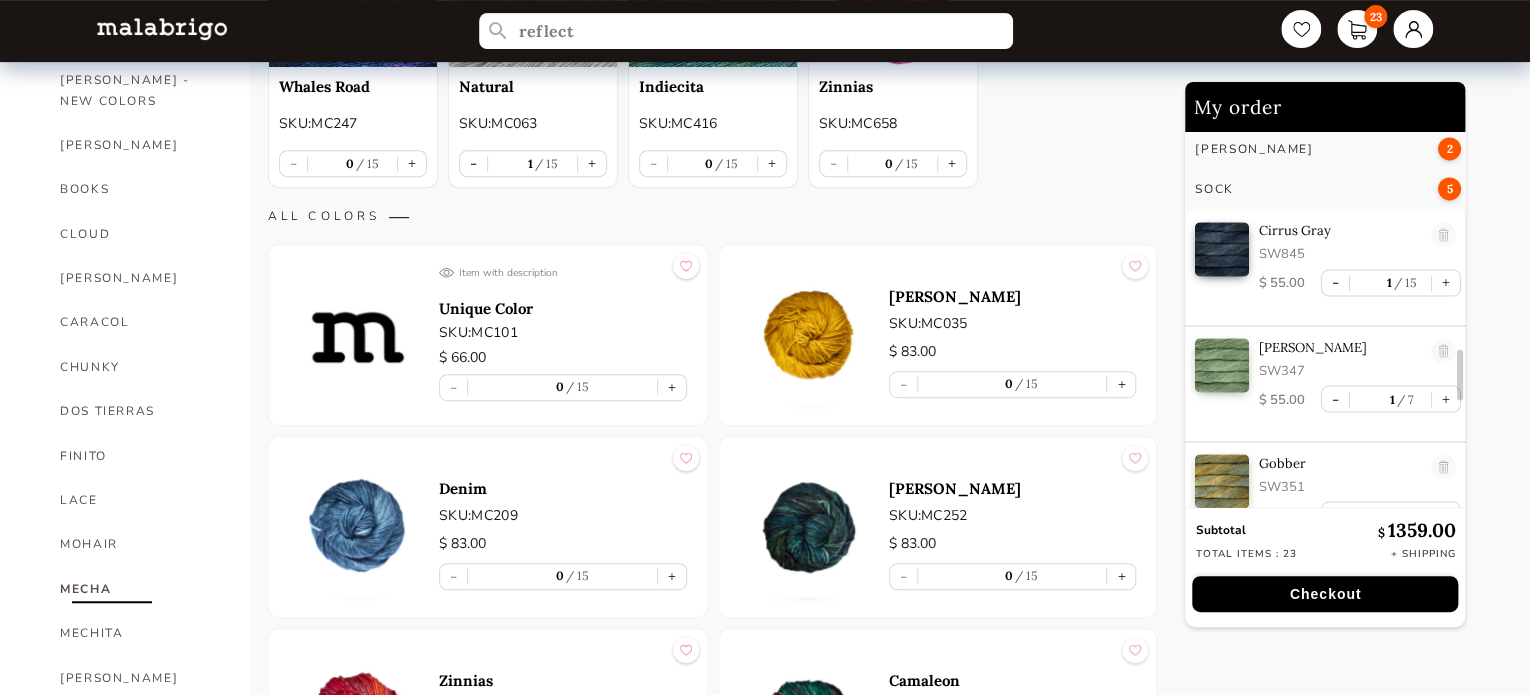 scroll, scrollTop: 1679, scrollLeft: 0, axis: vertical 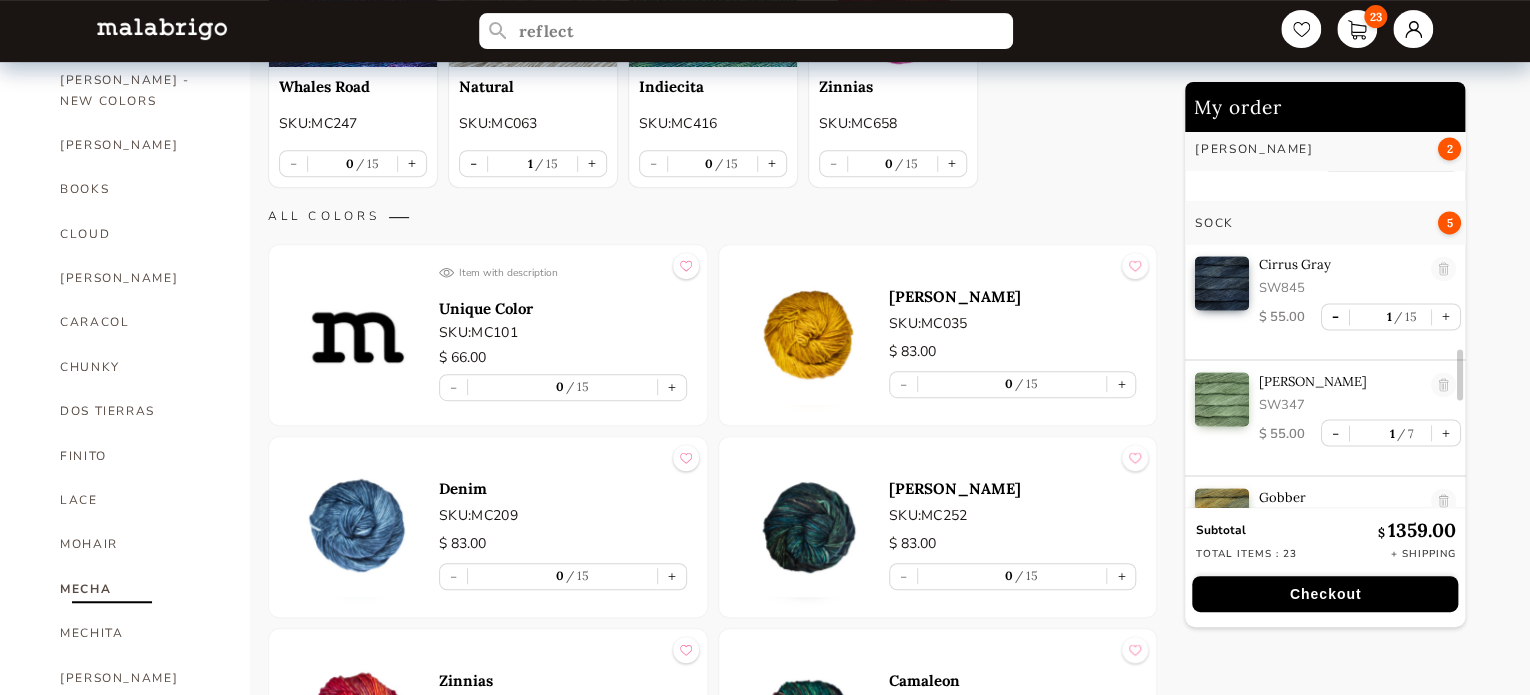 click on "-" at bounding box center (1335, 316) 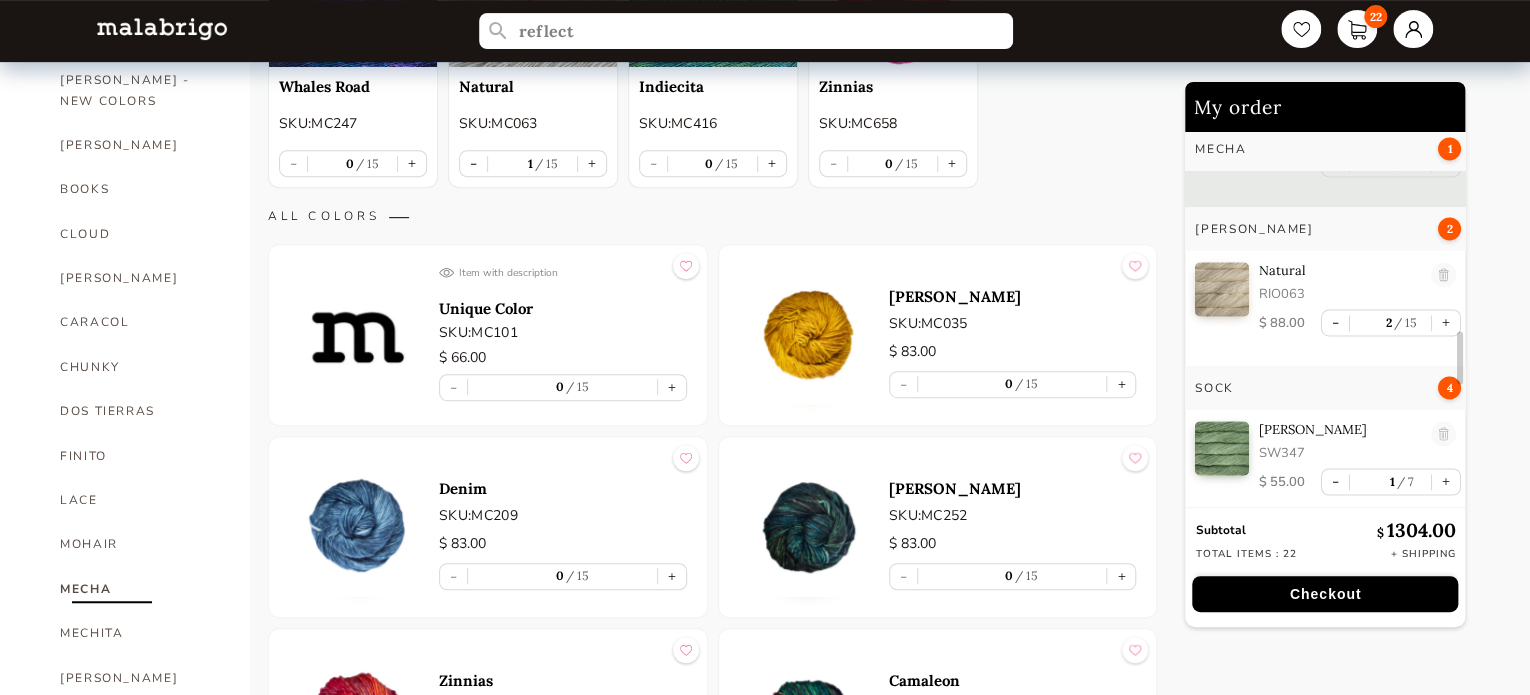 scroll, scrollTop: 1479, scrollLeft: 0, axis: vertical 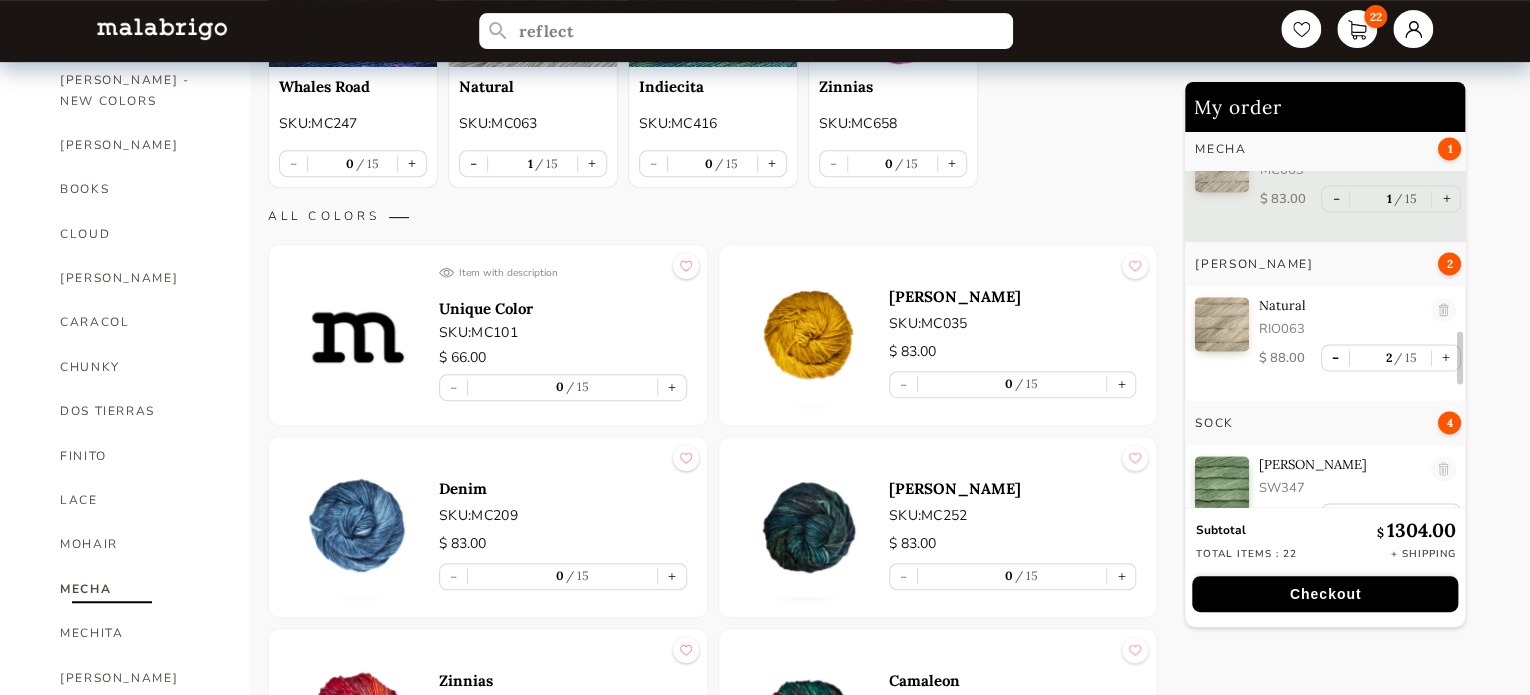 click on "-" at bounding box center [1335, 357] 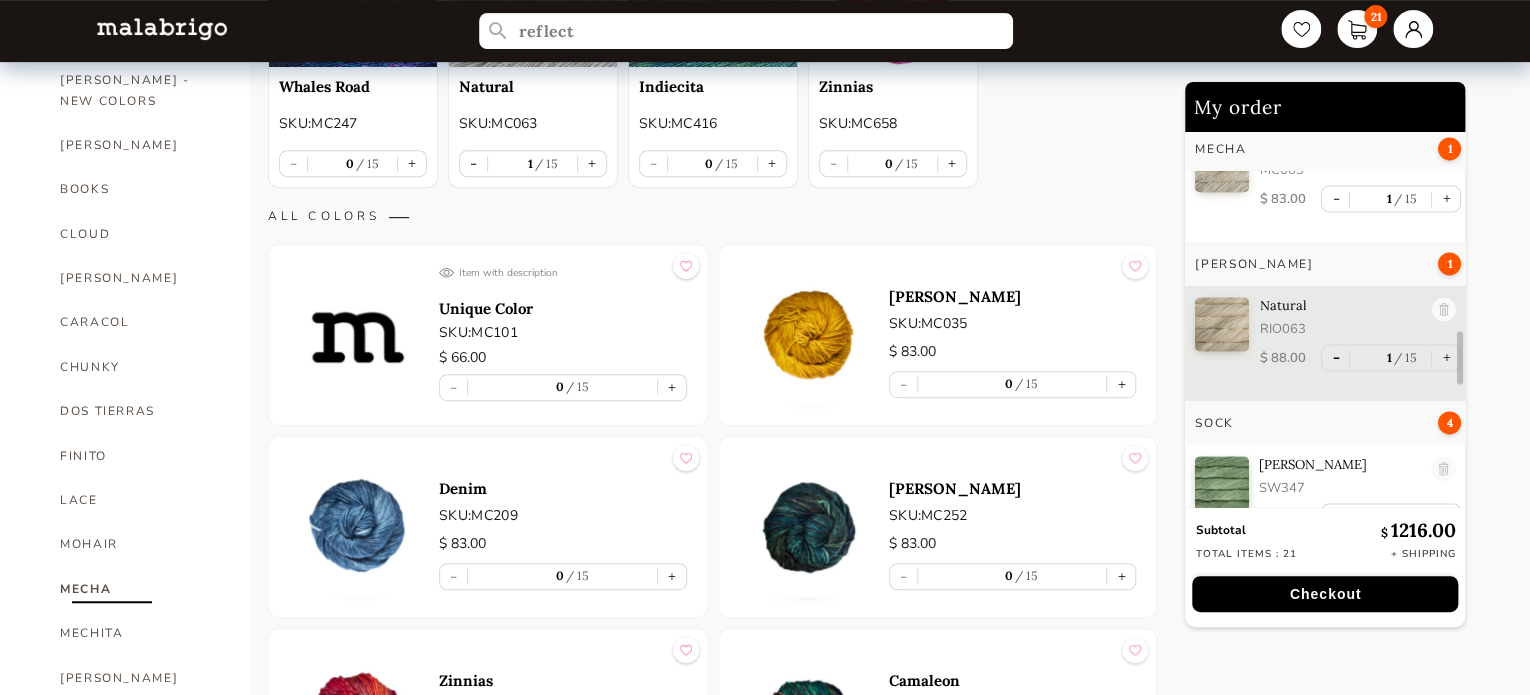 click on "-" at bounding box center [1335, 357] 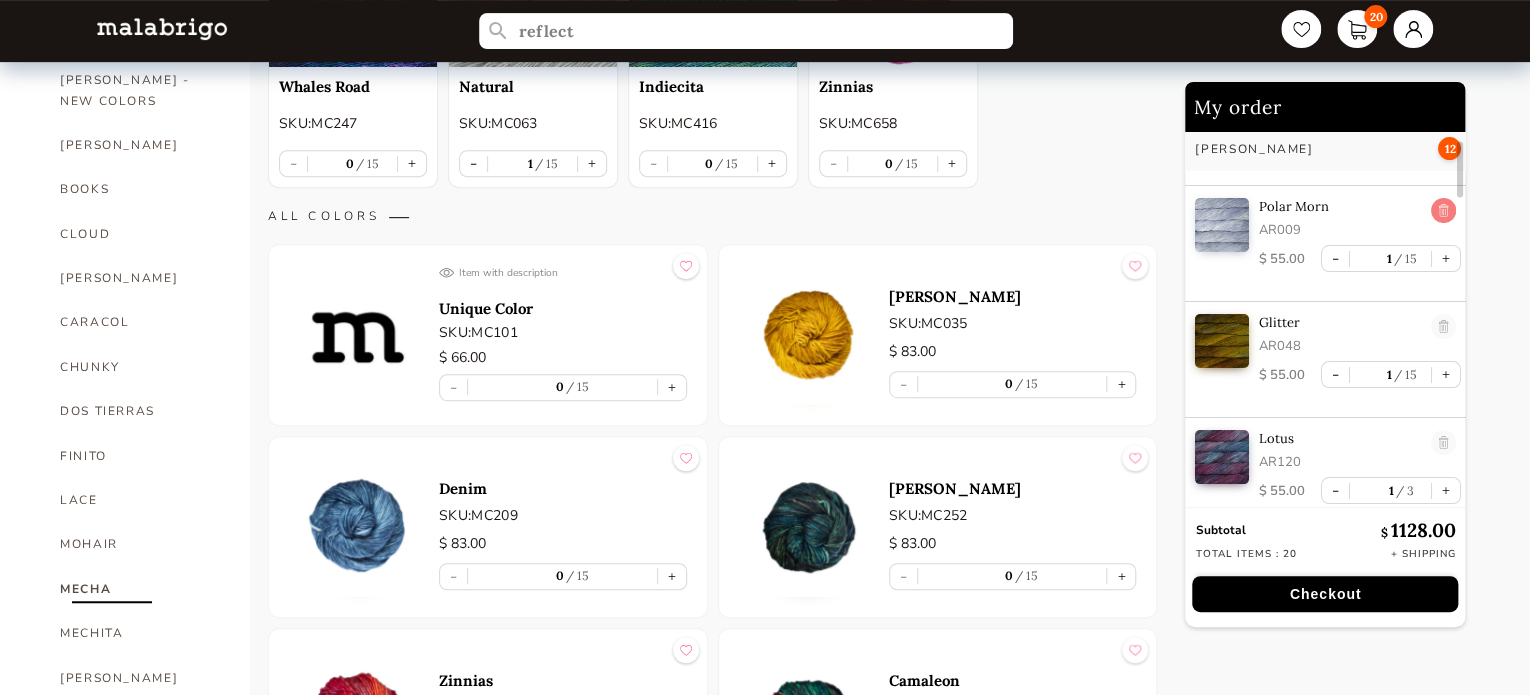 scroll, scrollTop: 0, scrollLeft: 0, axis: both 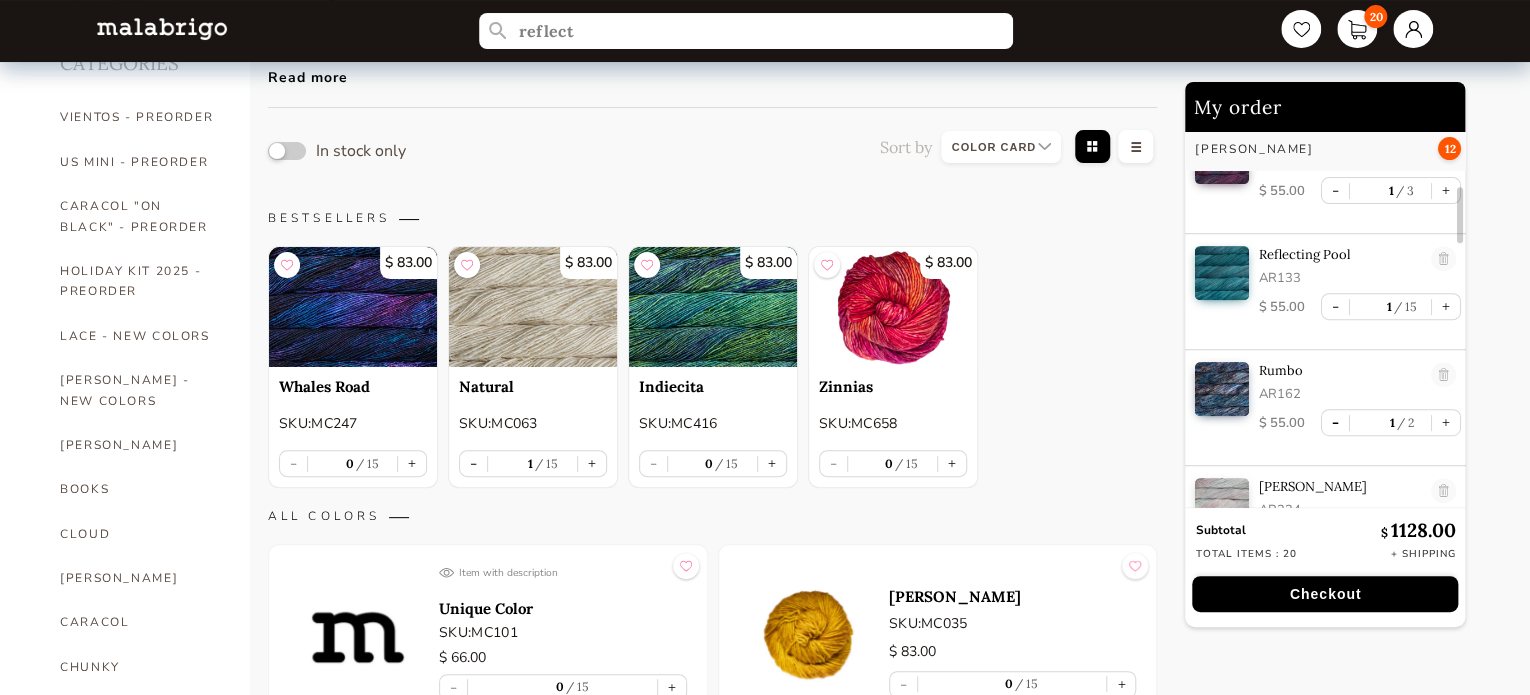 click on "-" at bounding box center [1335, 306] 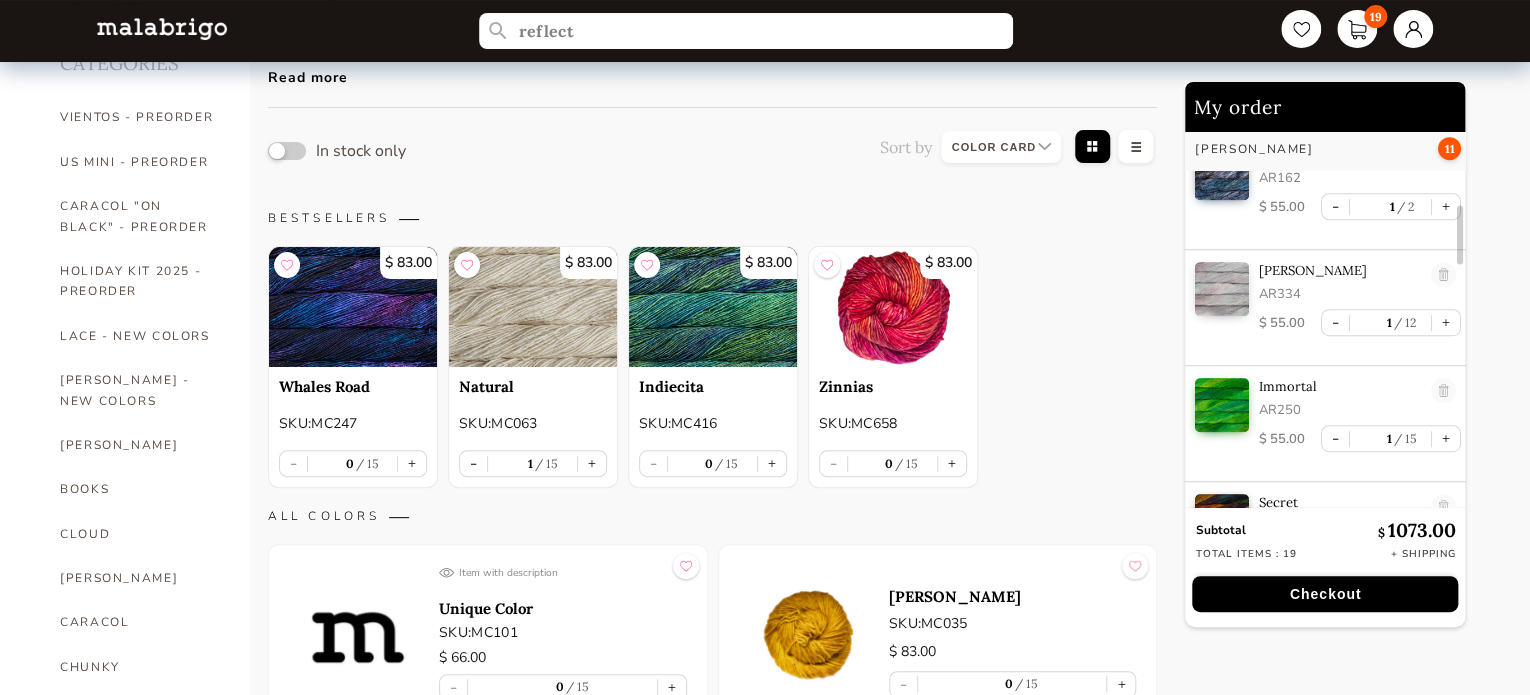 scroll, scrollTop: 600, scrollLeft: 0, axis: vertical 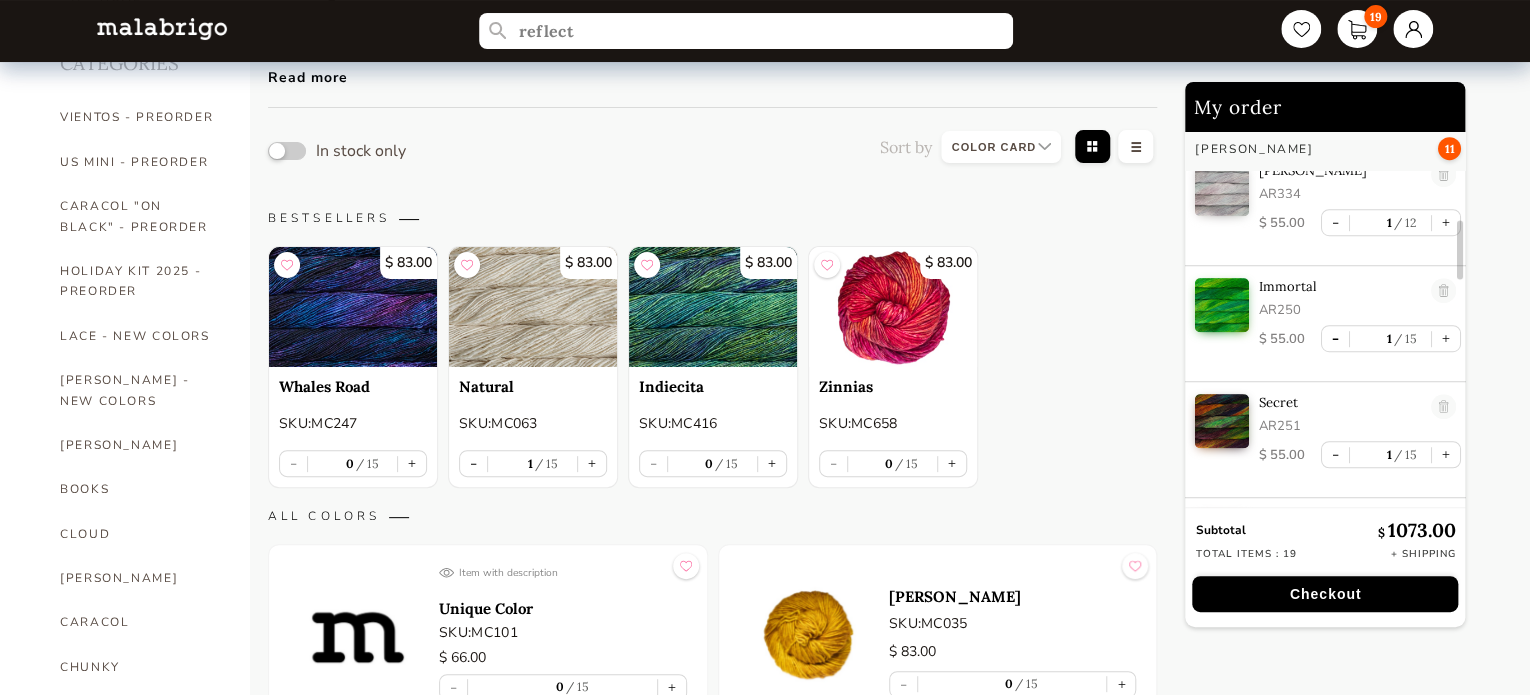 click on "-" at bounding box center [1335, 338] 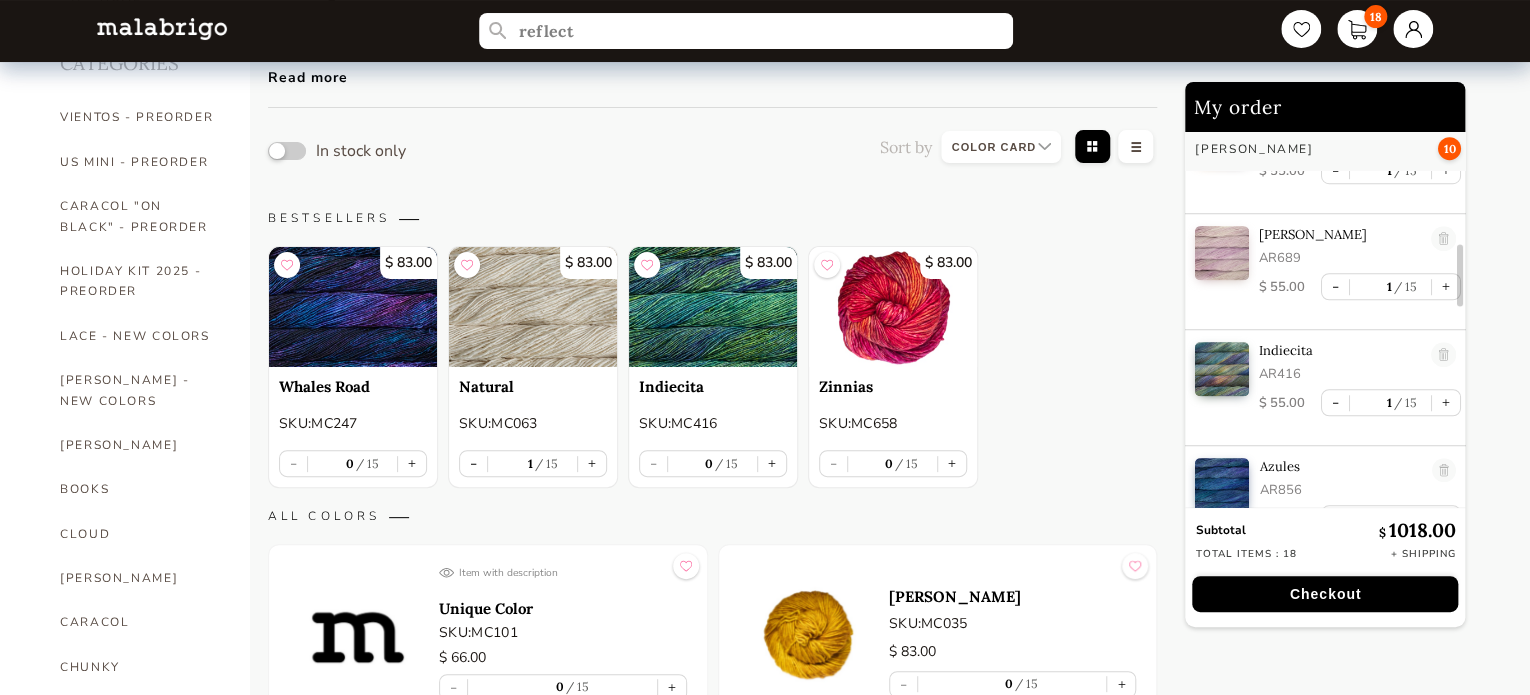 scroll, scrollTop: 800, scrollLeft: 0, axis: vertical 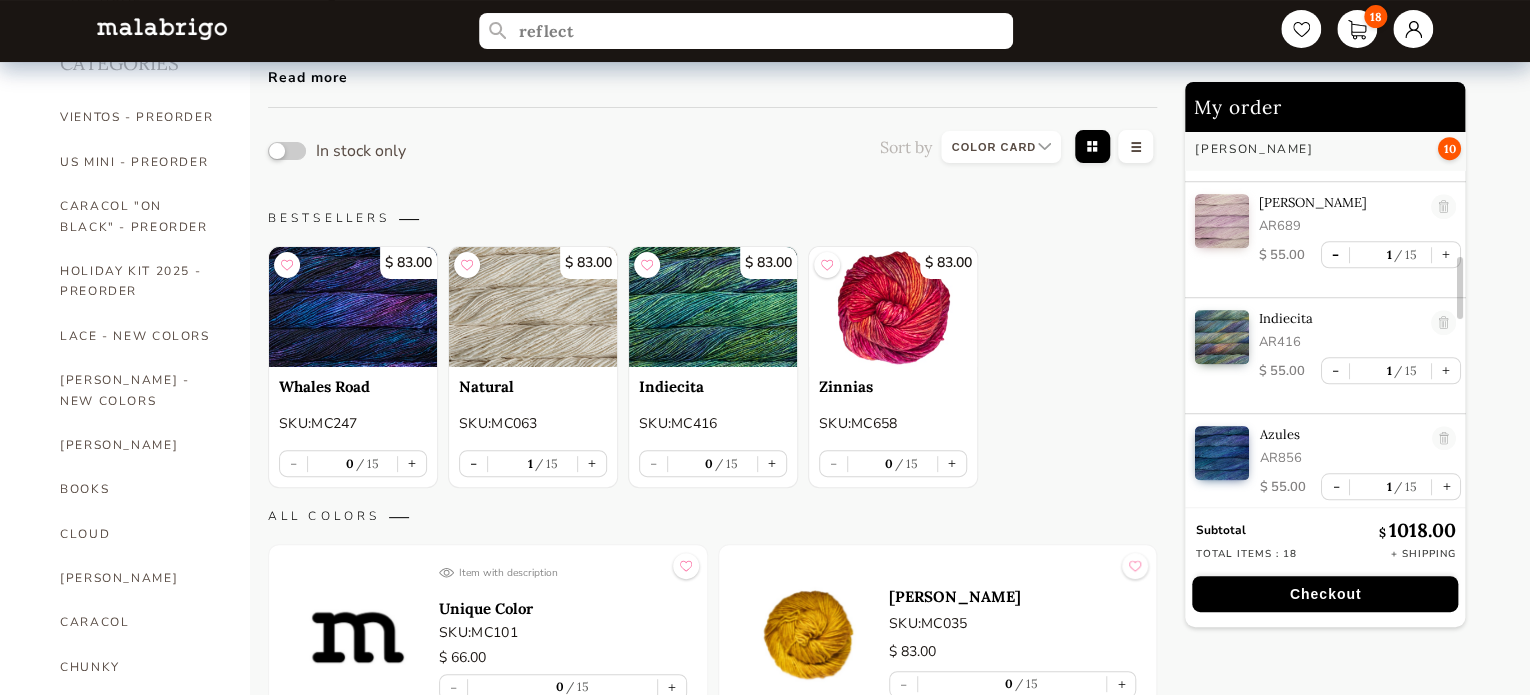 click on "-" at bounding box center [1335, 254] 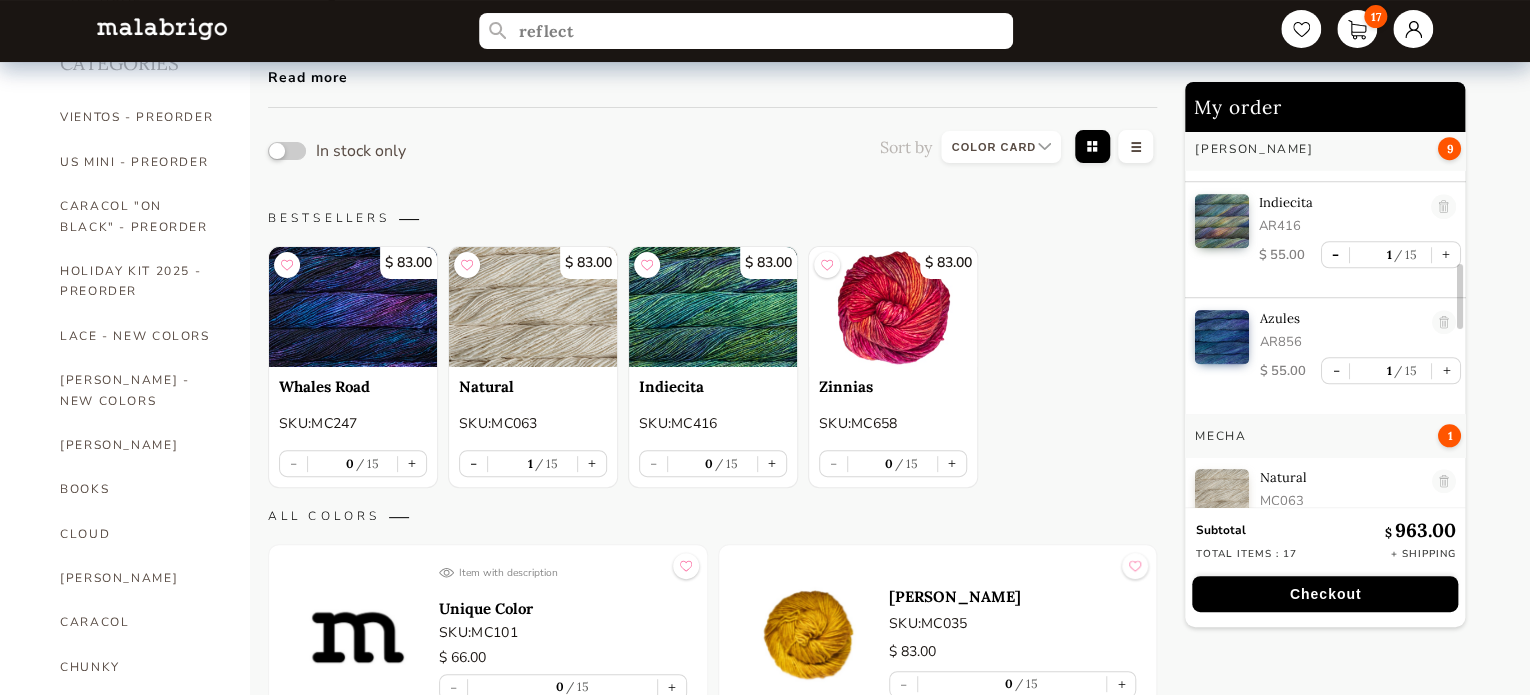 click on "-" at bounding box center (1335, 254) 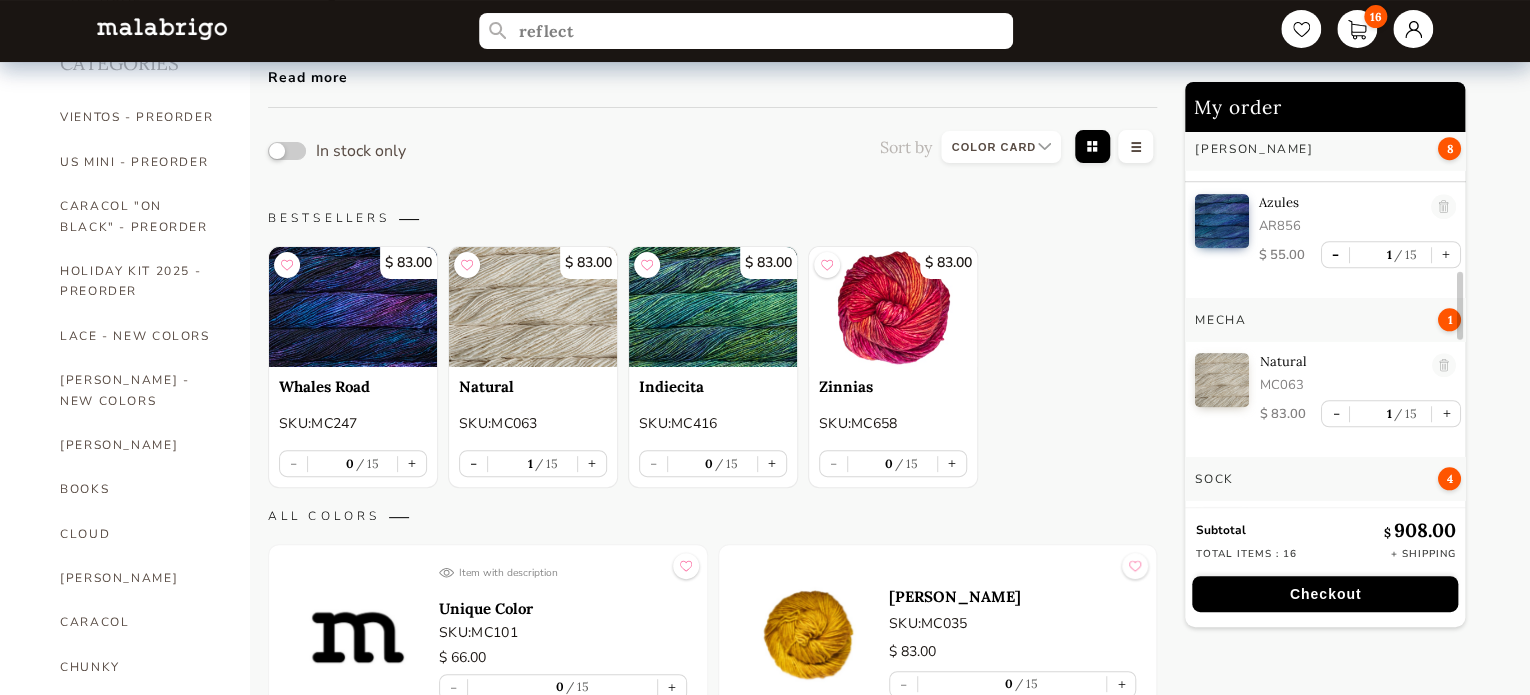 click on "-" at bounding box center [1335, 254] 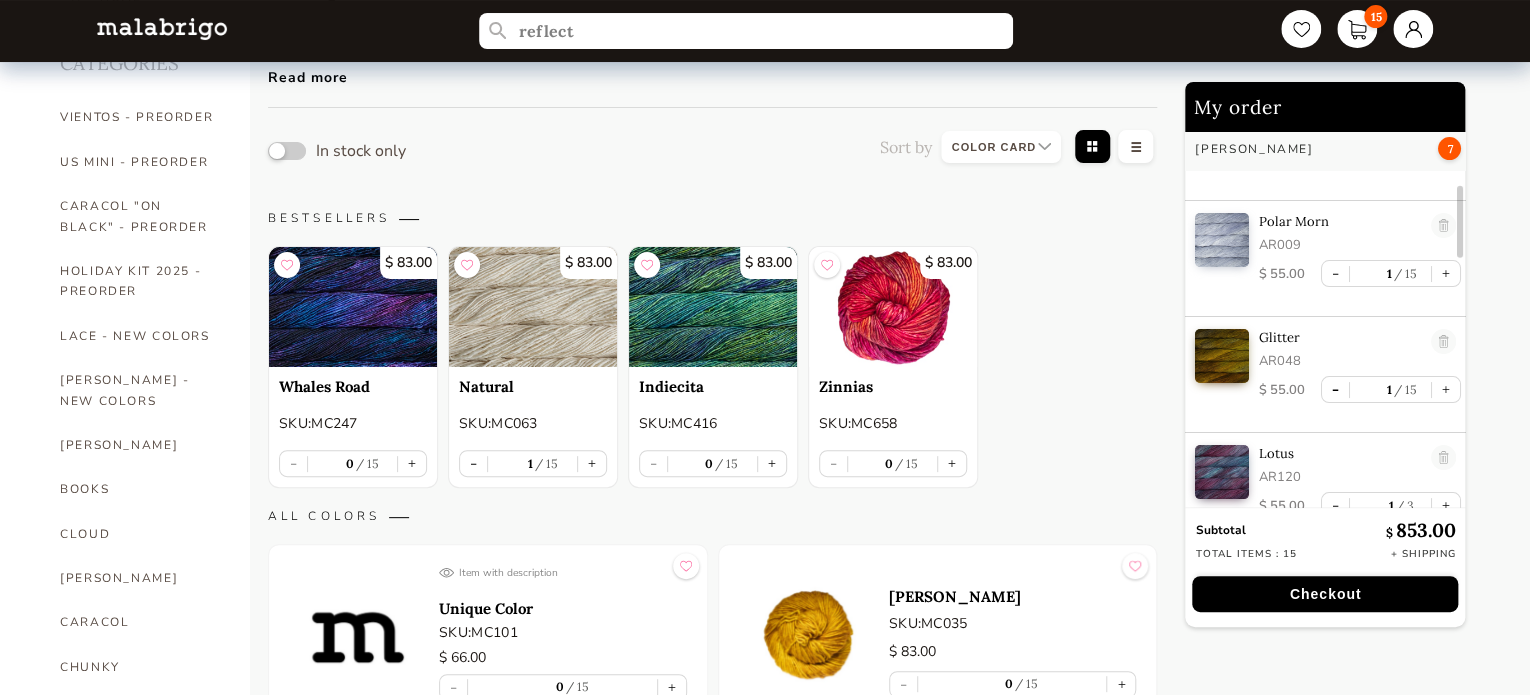 scroll, scrollTop: 0, scrollLeft: 0, axis: both 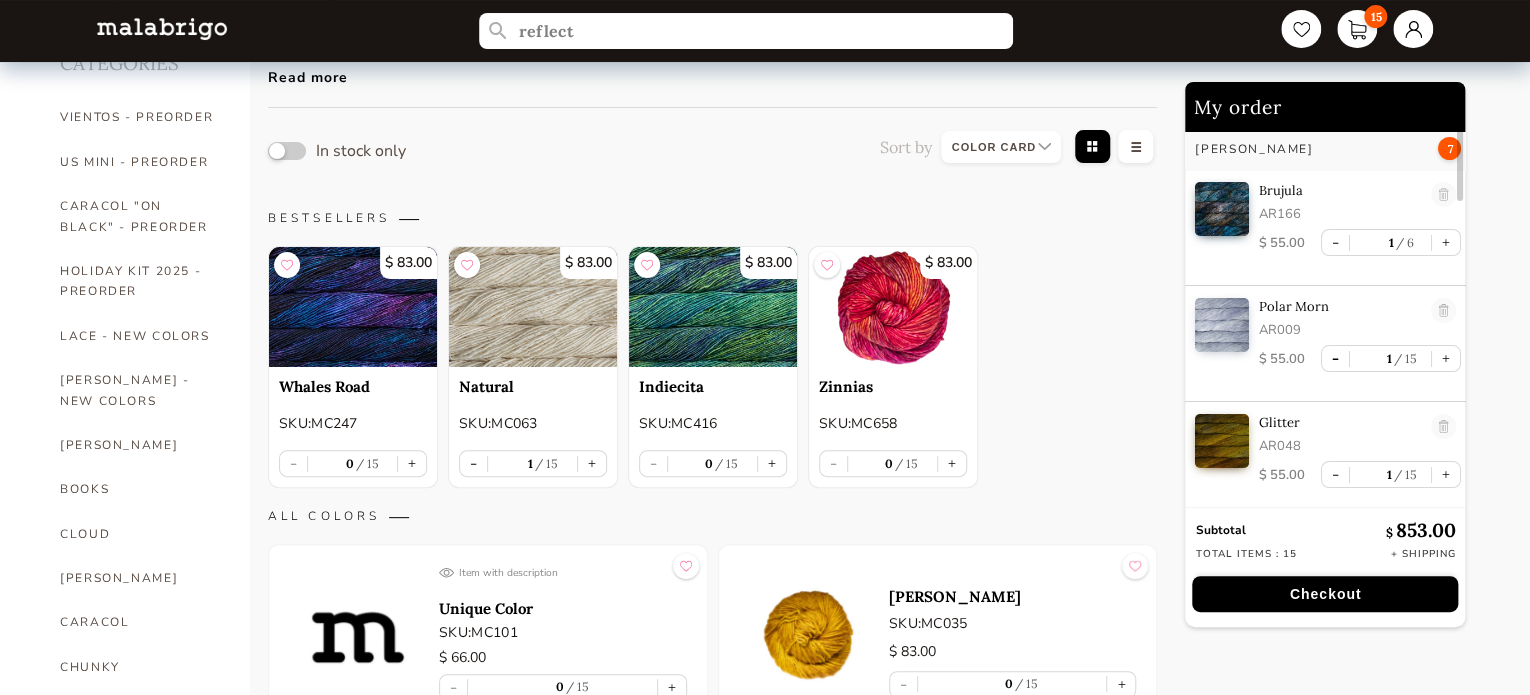 click on "-" at bounding box center (1335, 358) 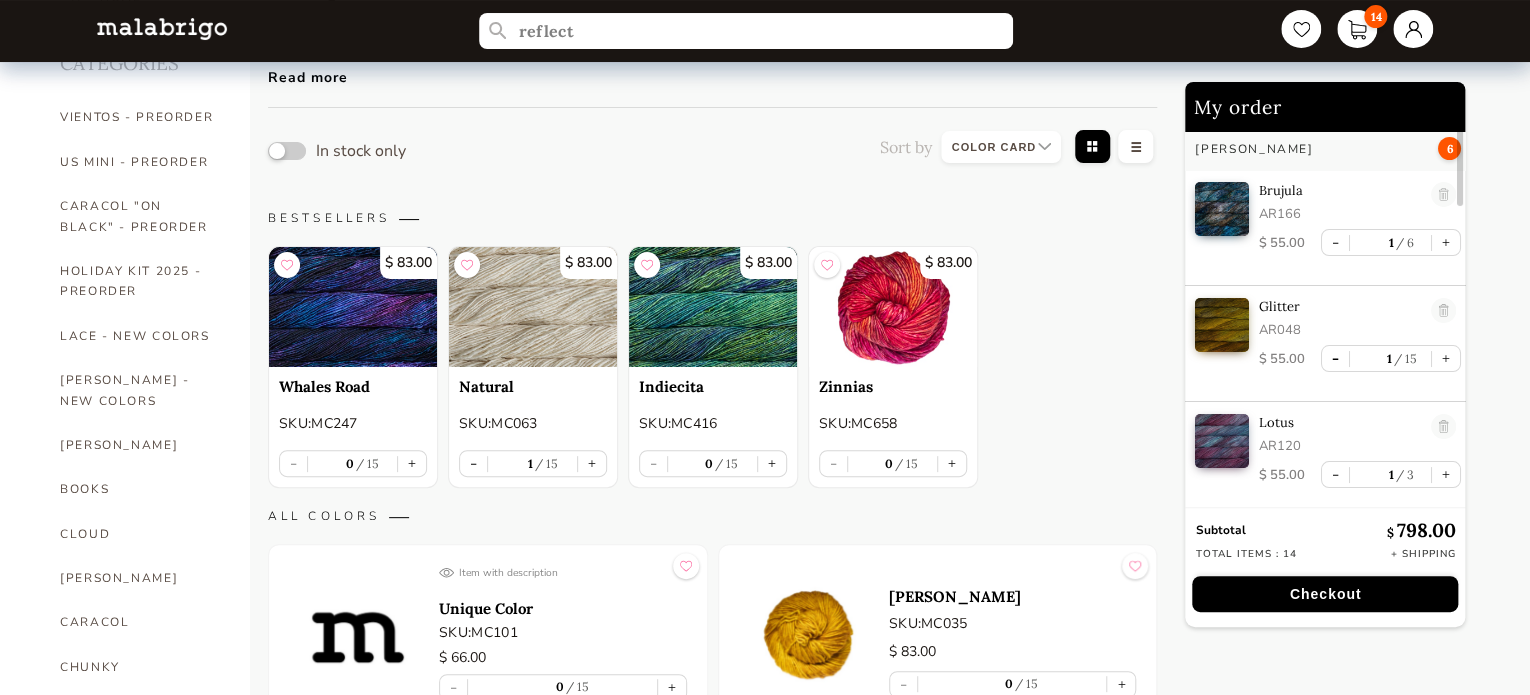 click on "-" at bounding box center (1335, 358) 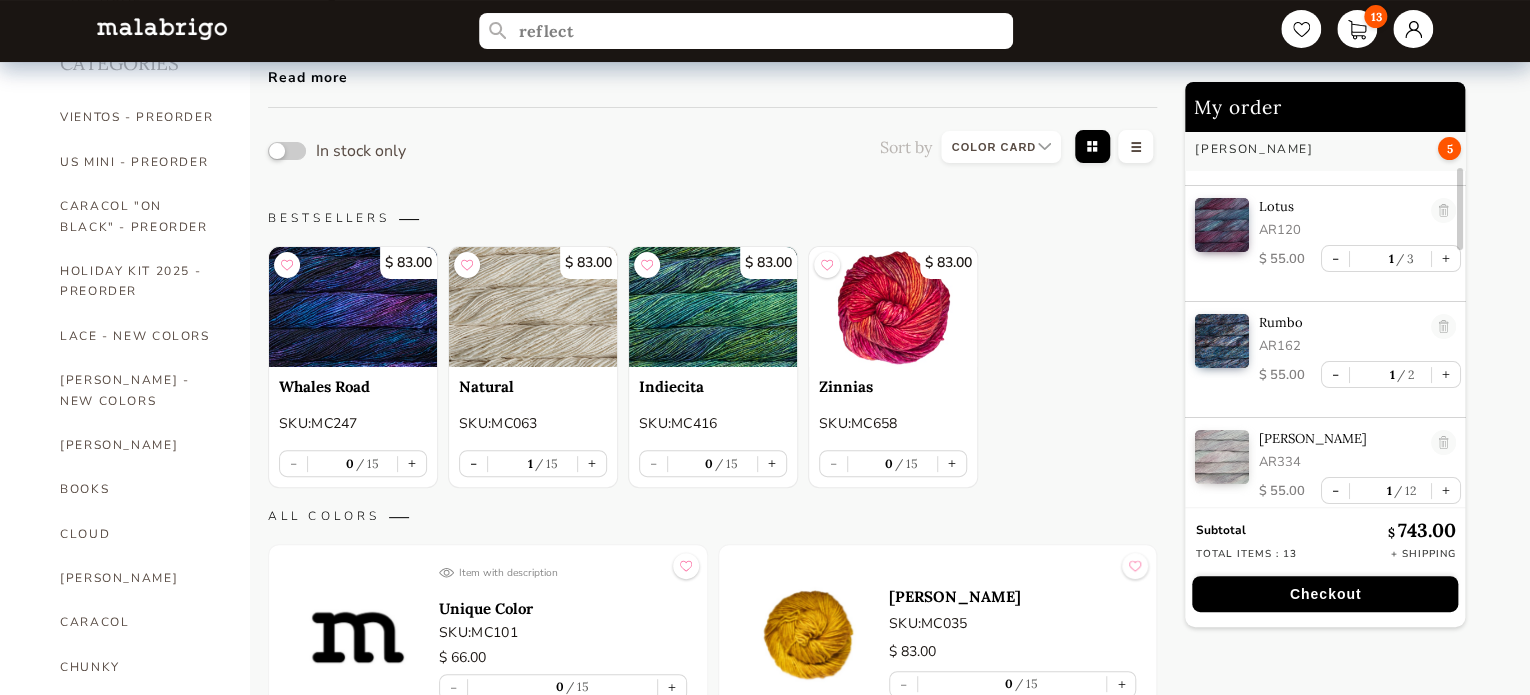 scroll, scrollTop: 200, scrollLeft: 0, axis: vertical 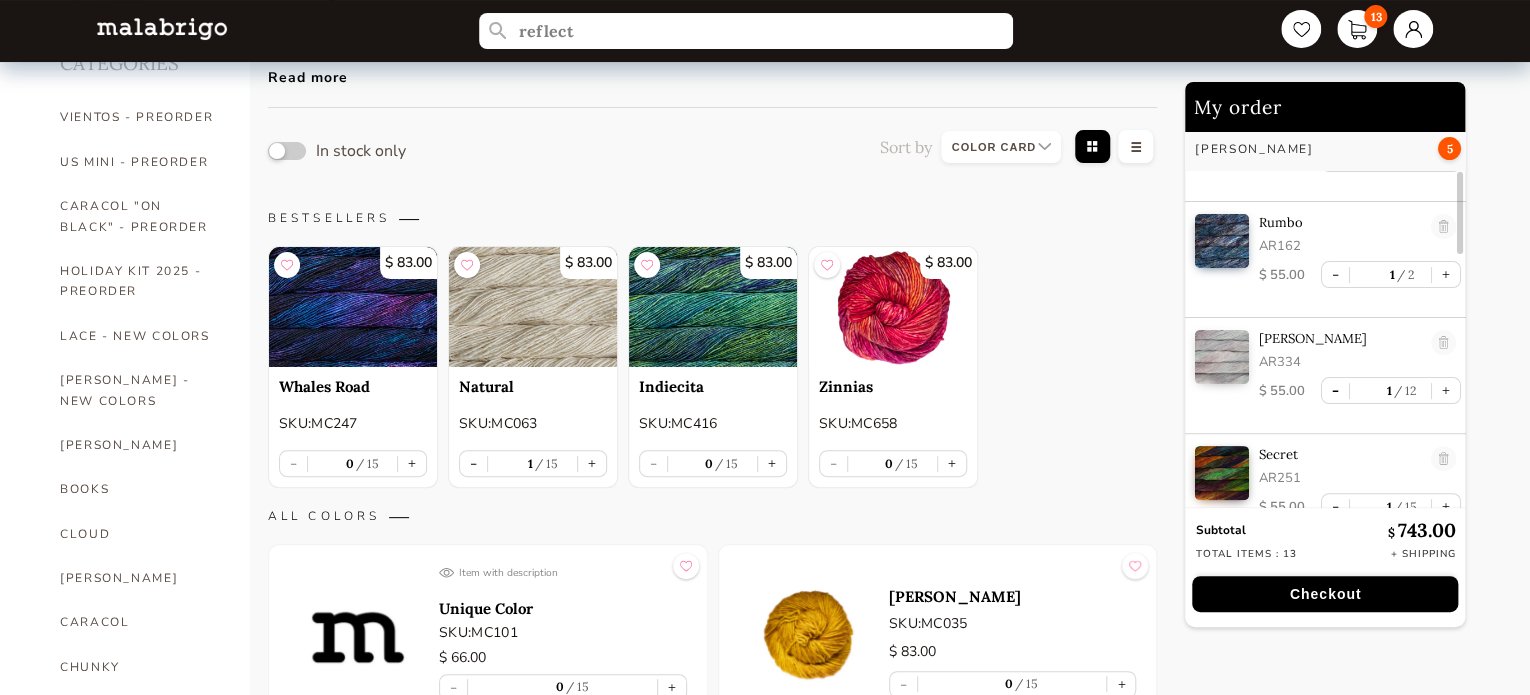 click on "-" at bounding box center (1335, 390) 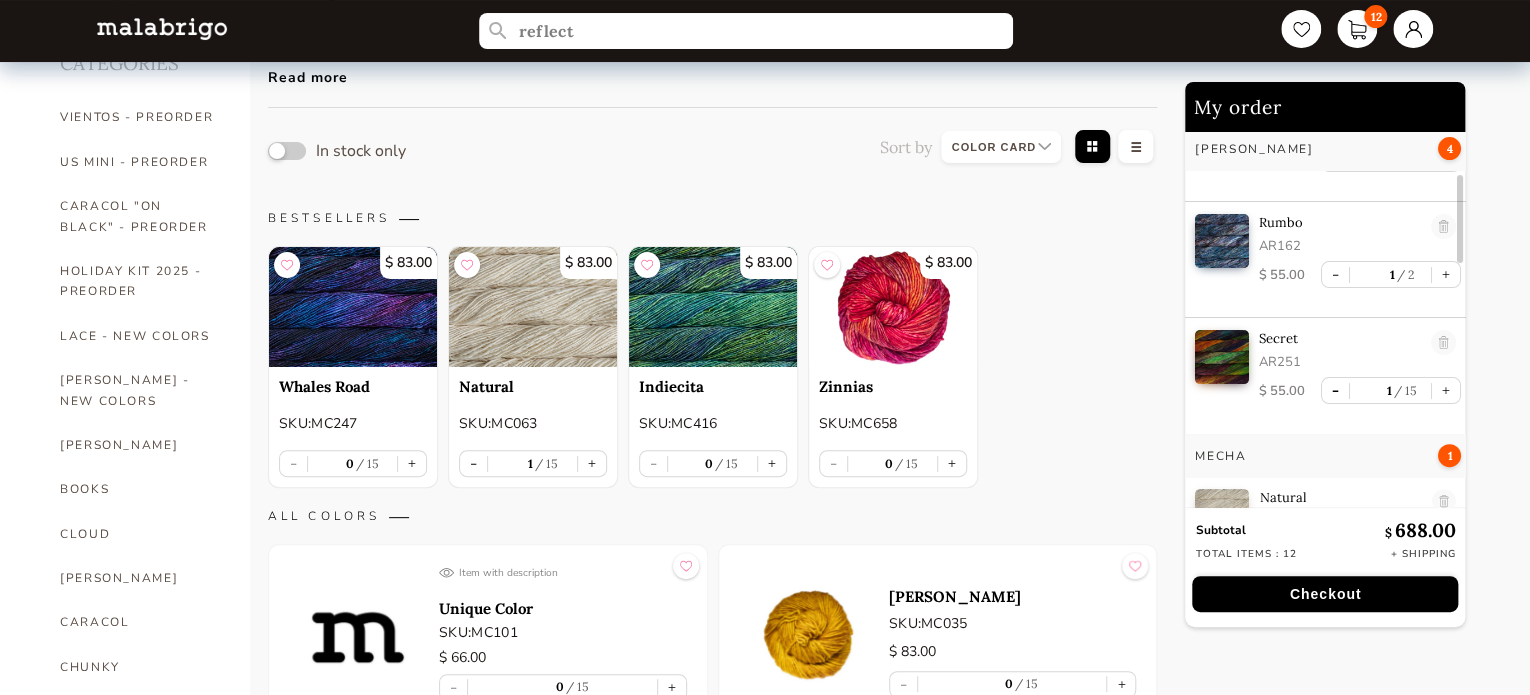 click on "-" at bounding box center (1335, 390) 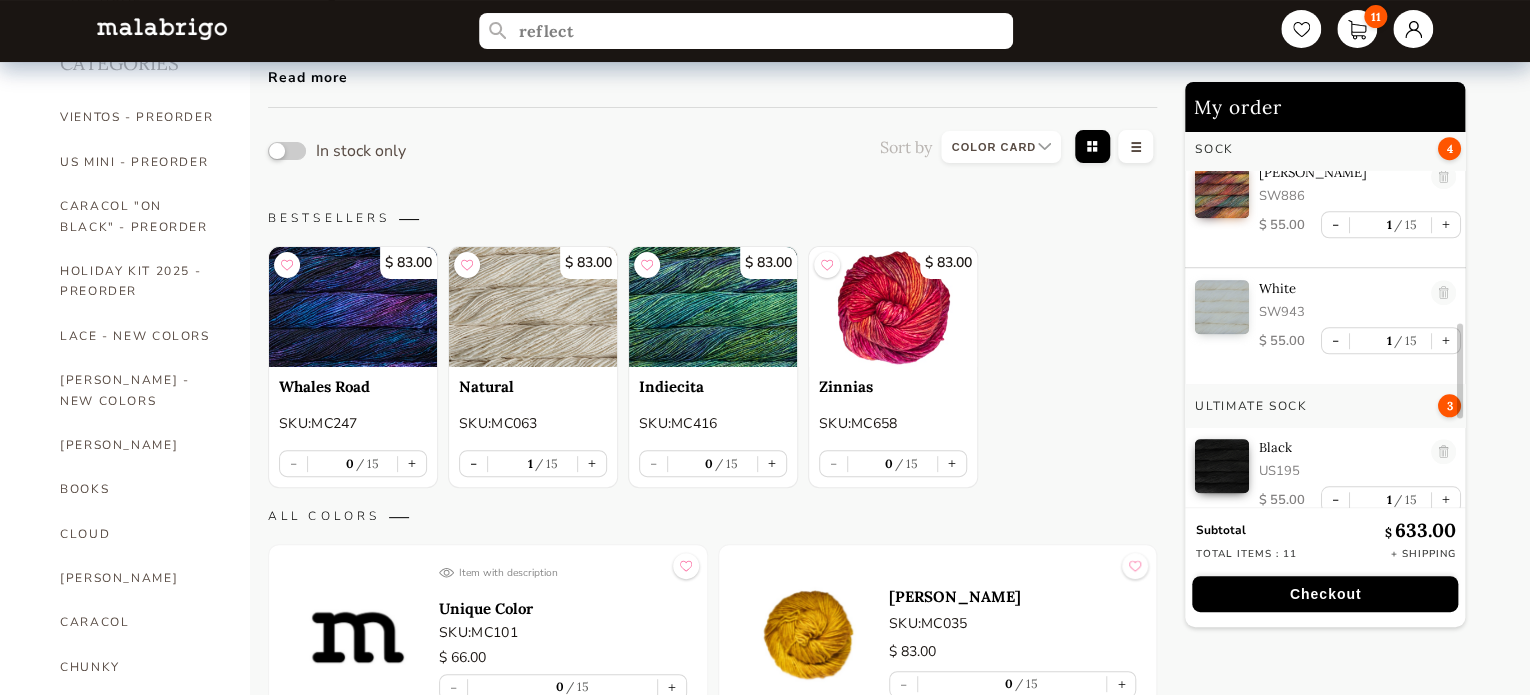 scroll, scrollTop: 700, scrollLeft: 0, axis: vertical 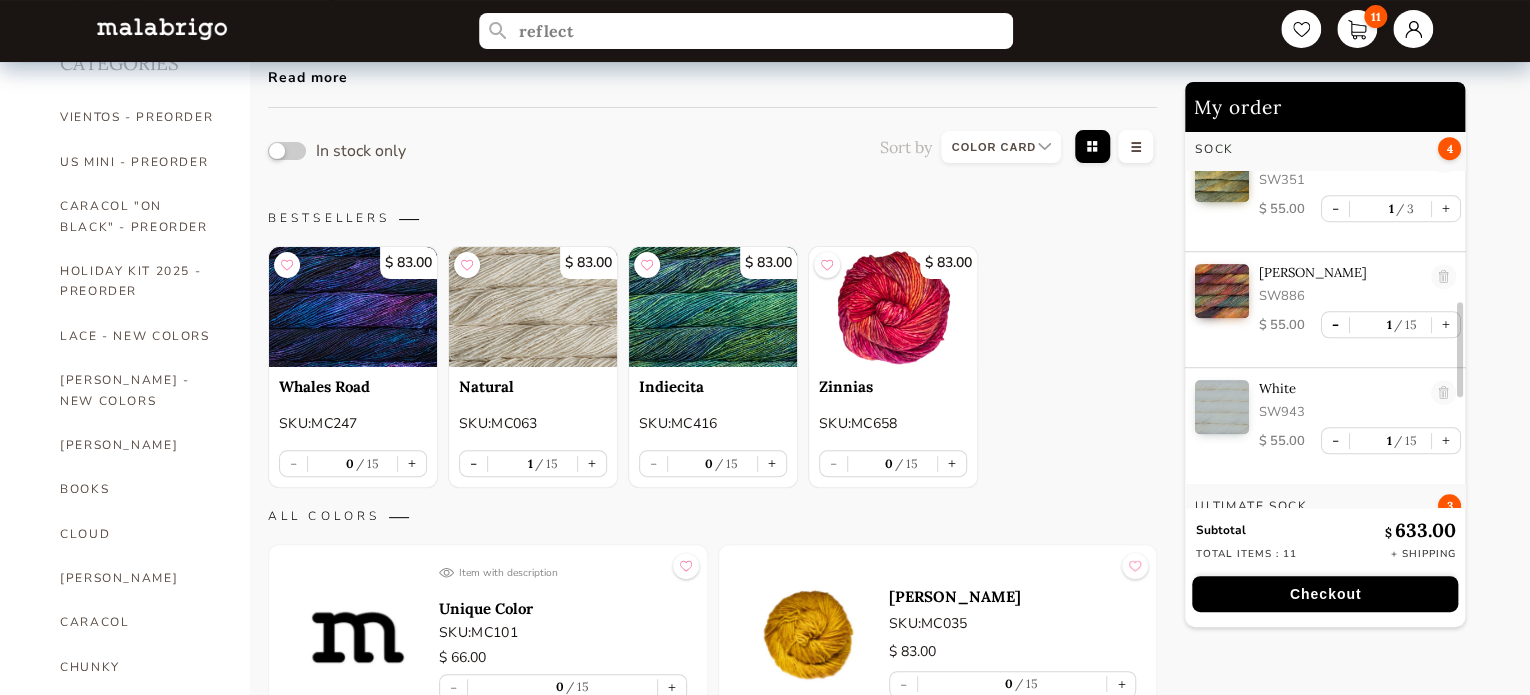 click on "-" at bounding box center (1335, 324) 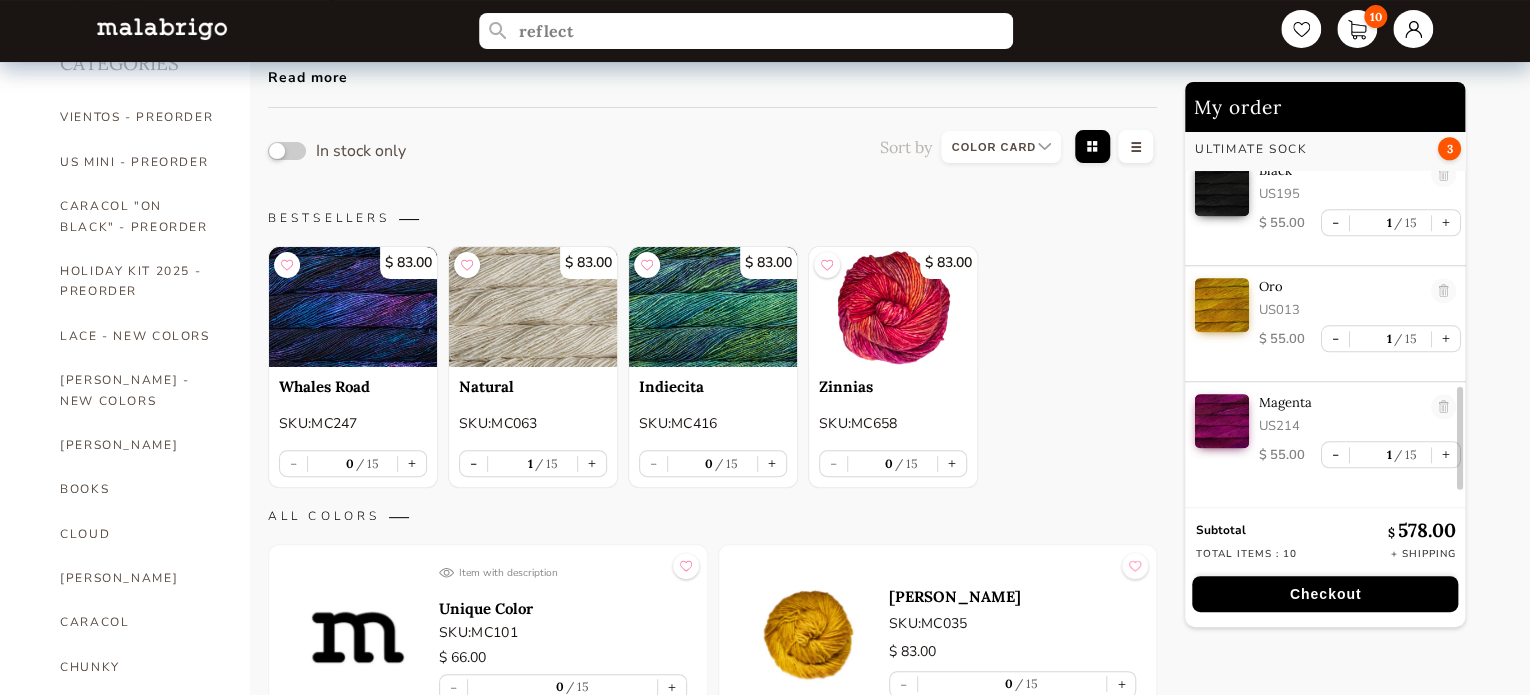 scroll, scrollTop: 996, scrollLeft: 0, axis: vertical 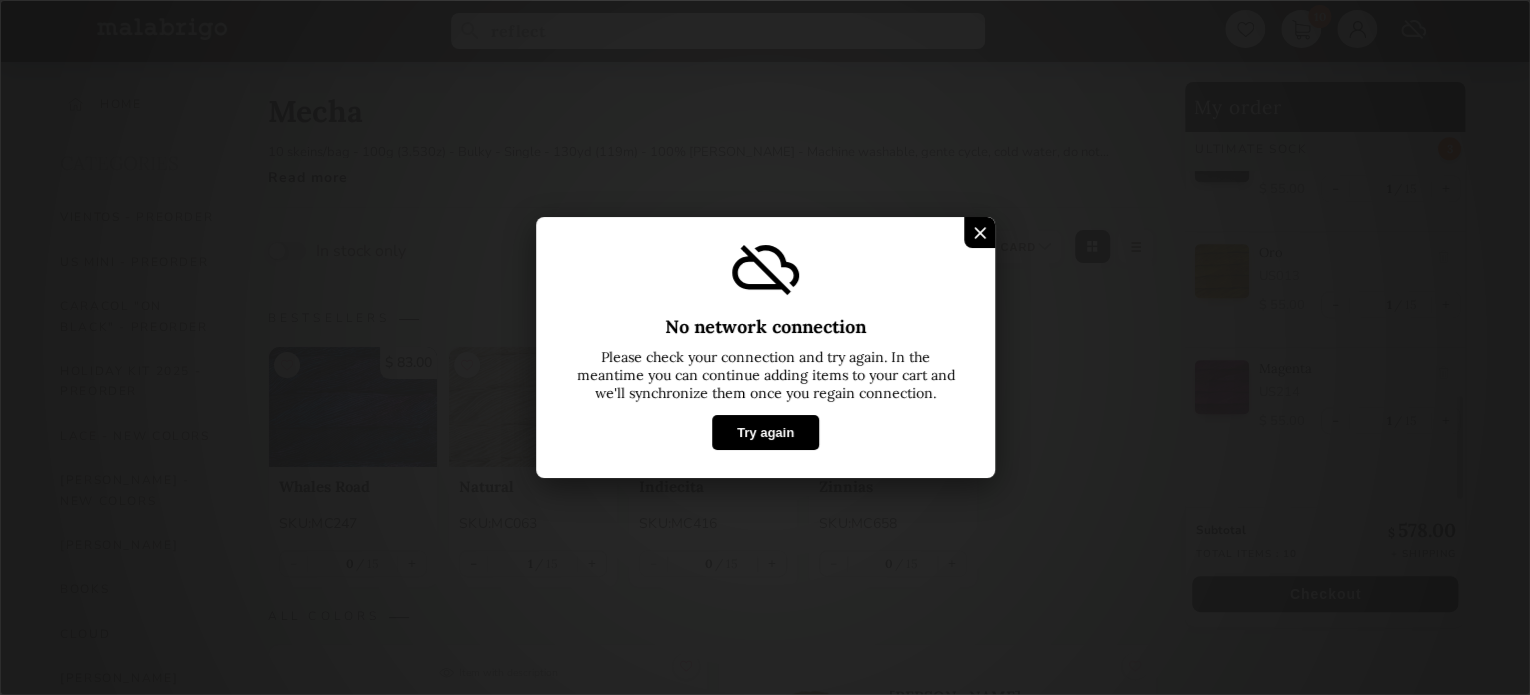 click on "Try again" at bounding box center [764, 432] 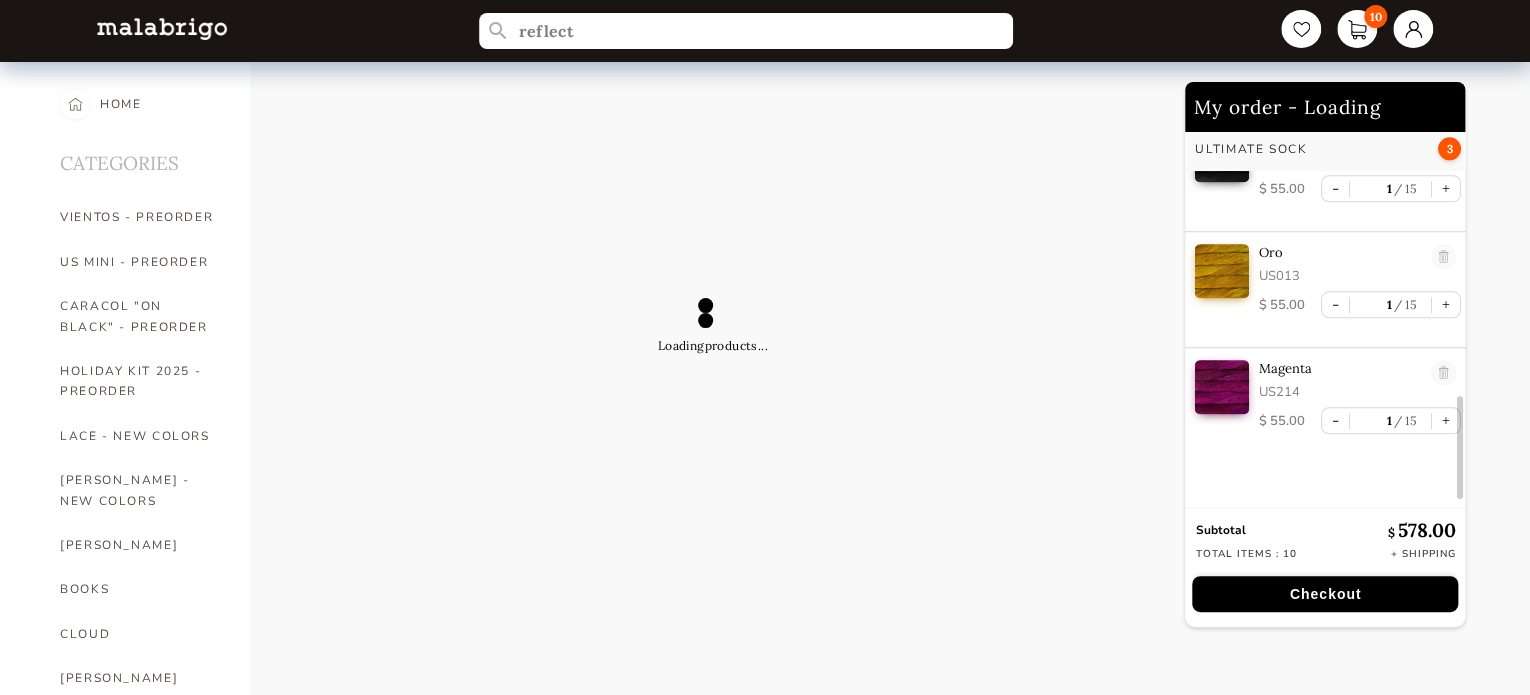 select on "INDEX" 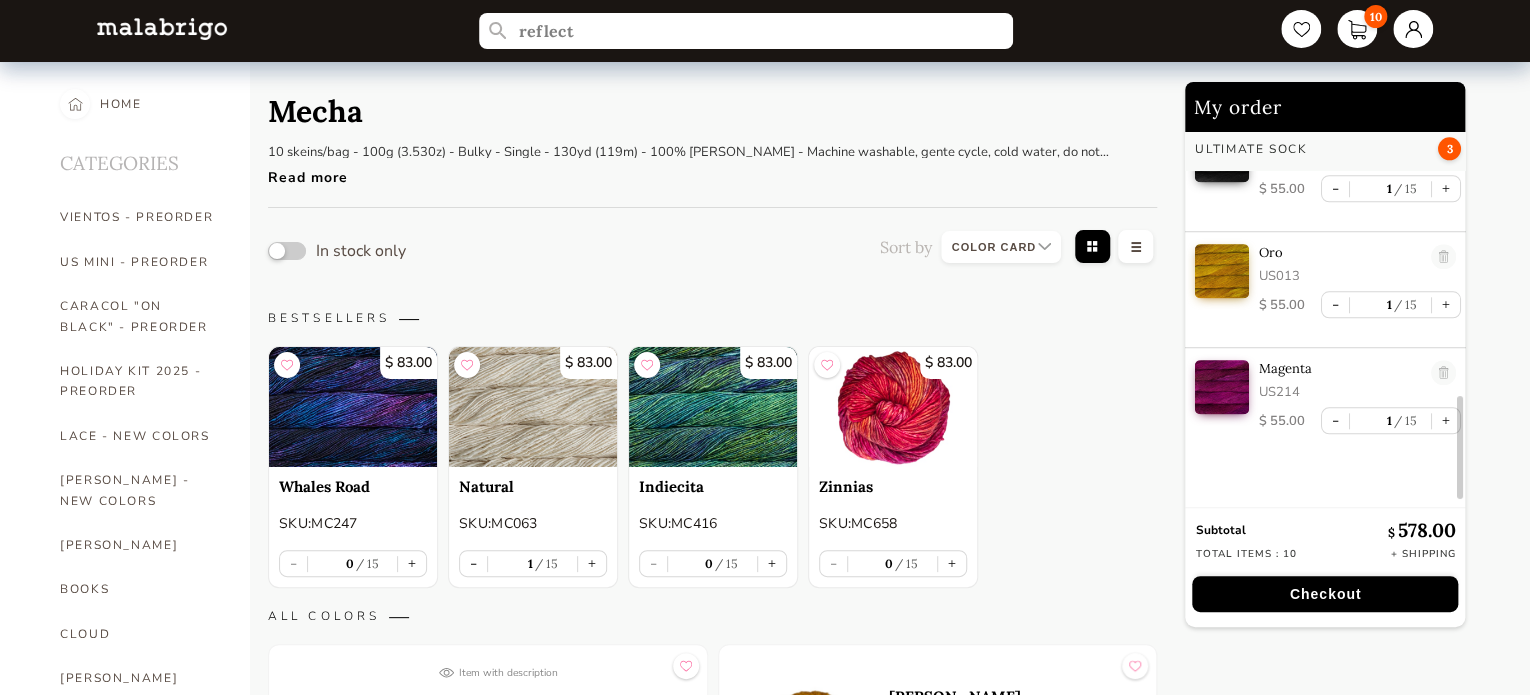 click on "Checkout" at bounding box center (1325, 594) 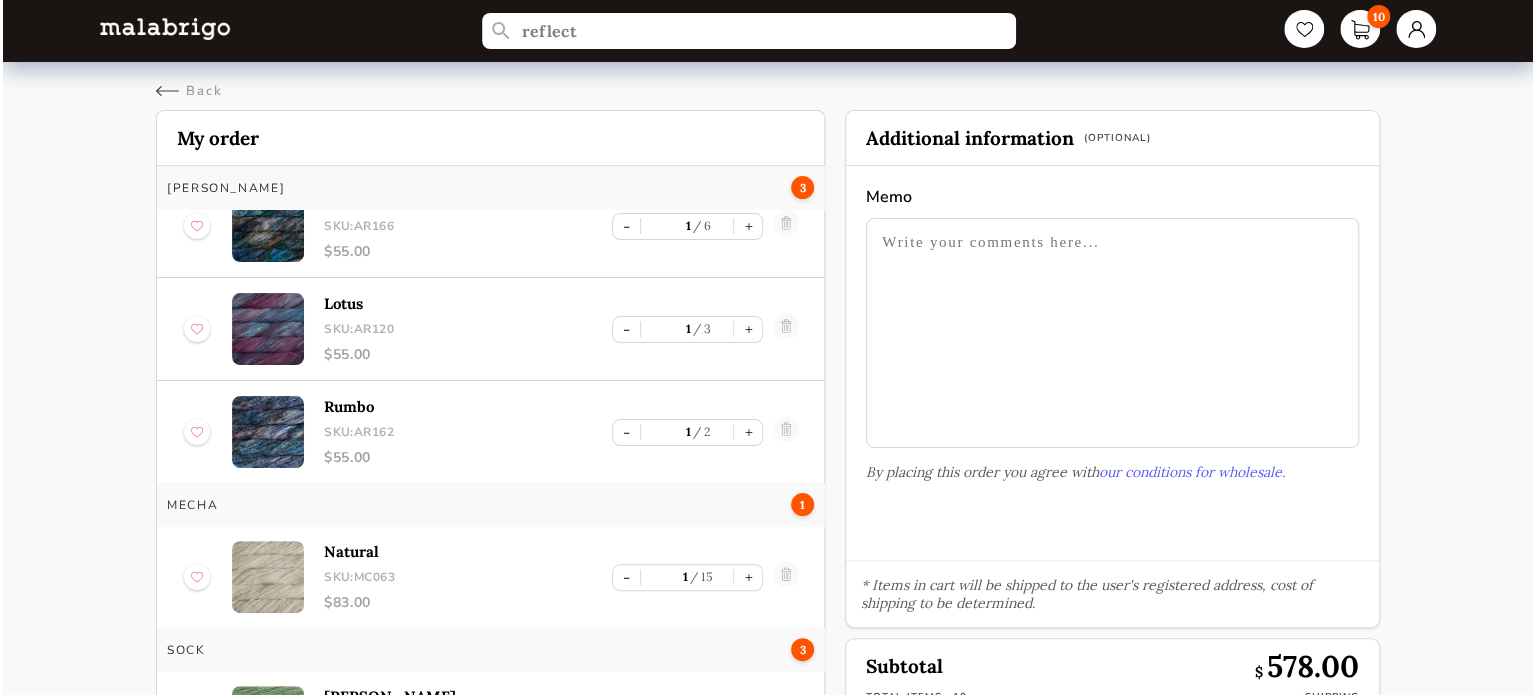 scroll, scrollTop: 0, scrollLeft: 0, axis: both 